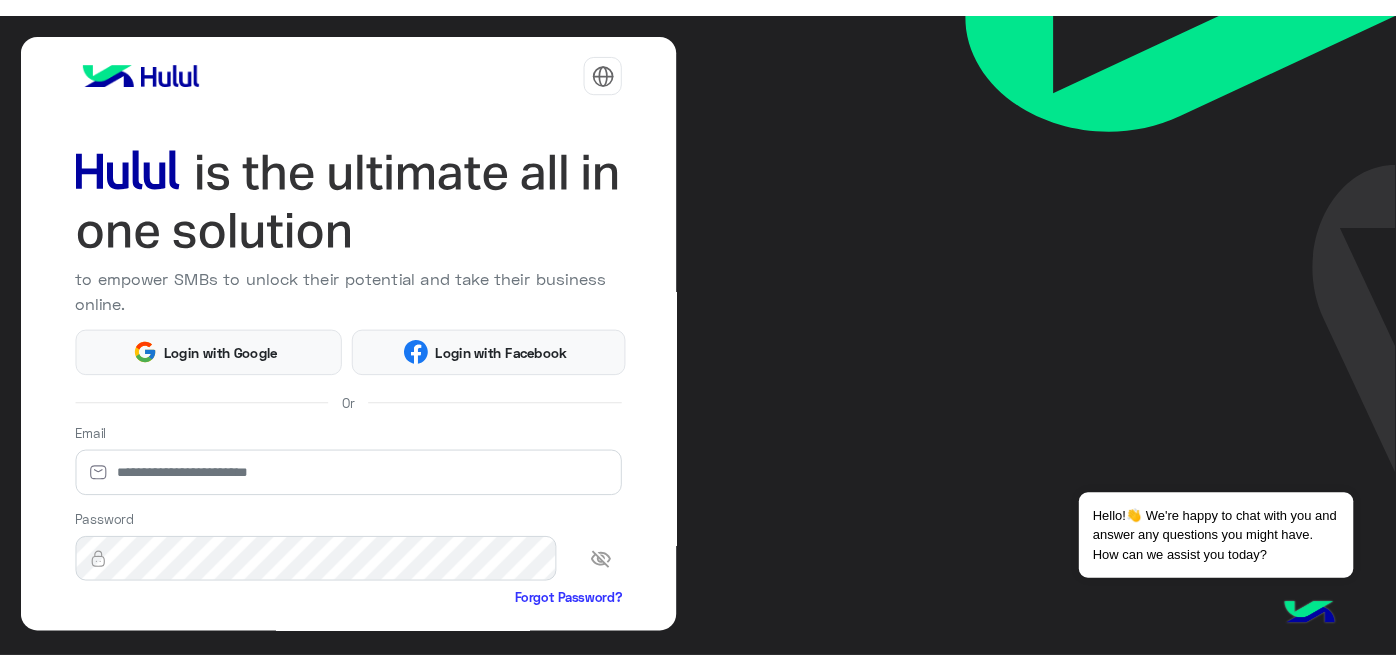 scroll, scrollTop: 0, scrollLeft: 0, axis: both 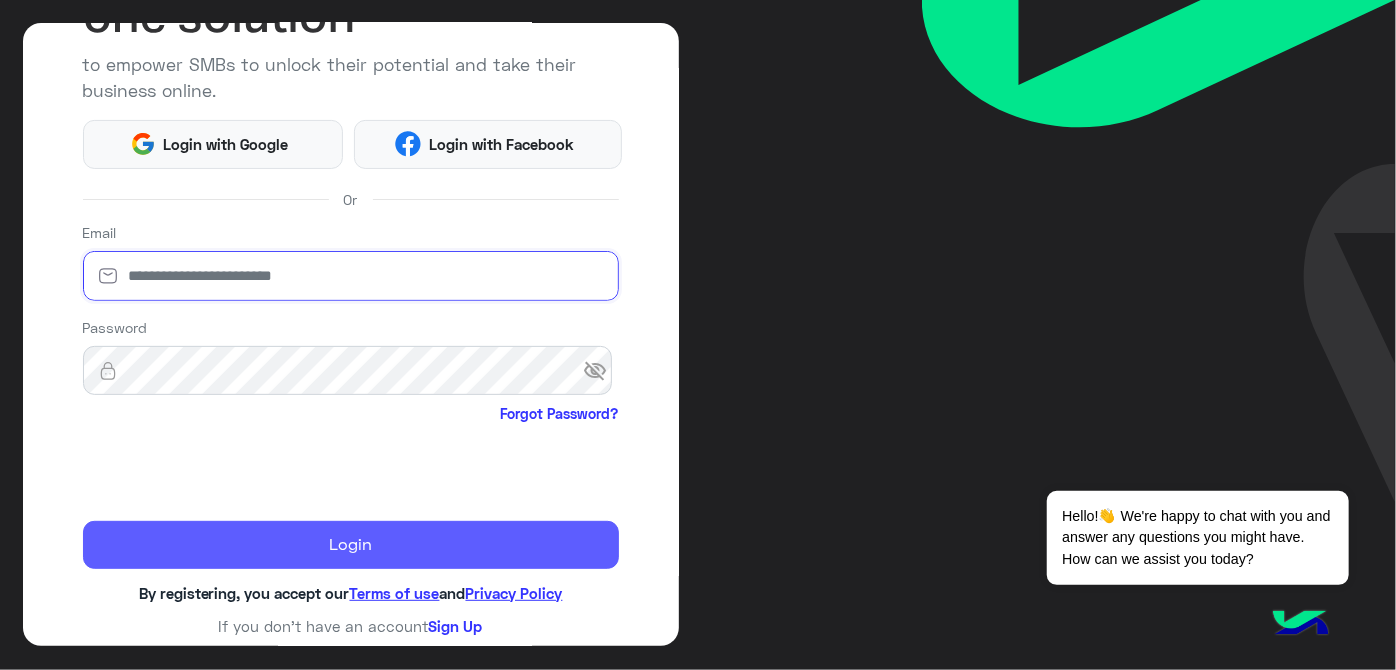 type on "**********" 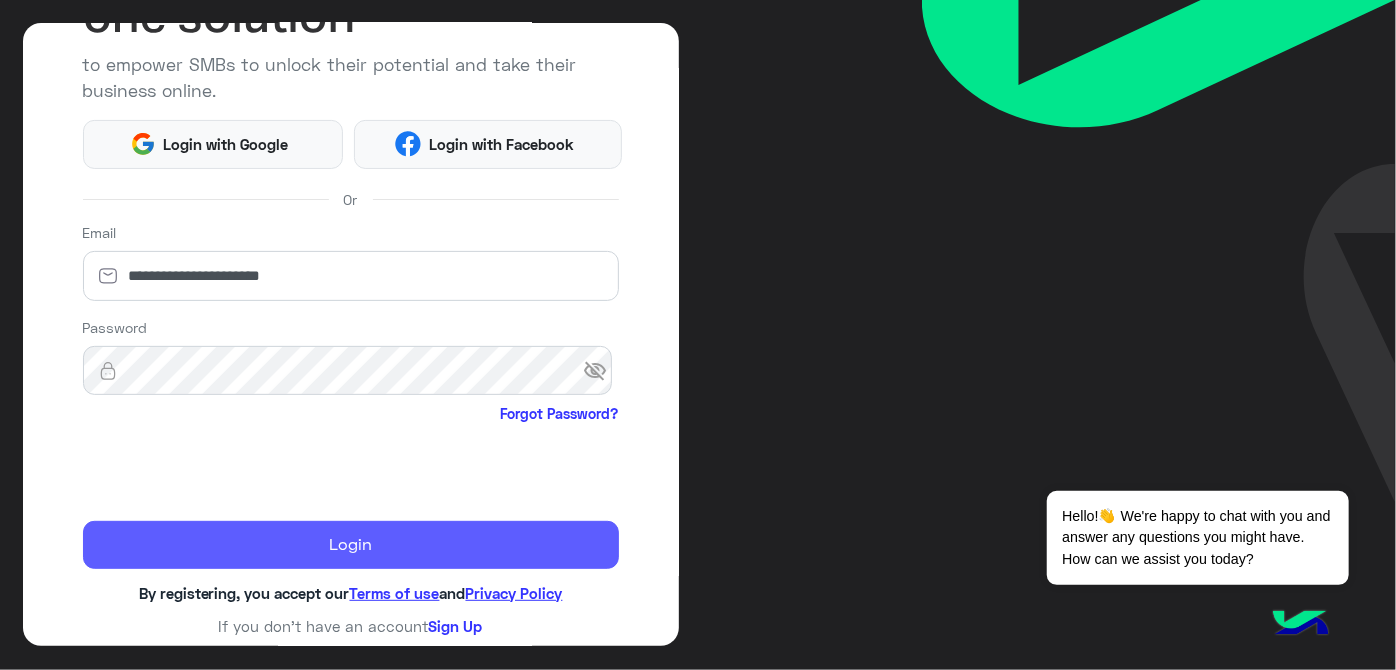 click on "Login" 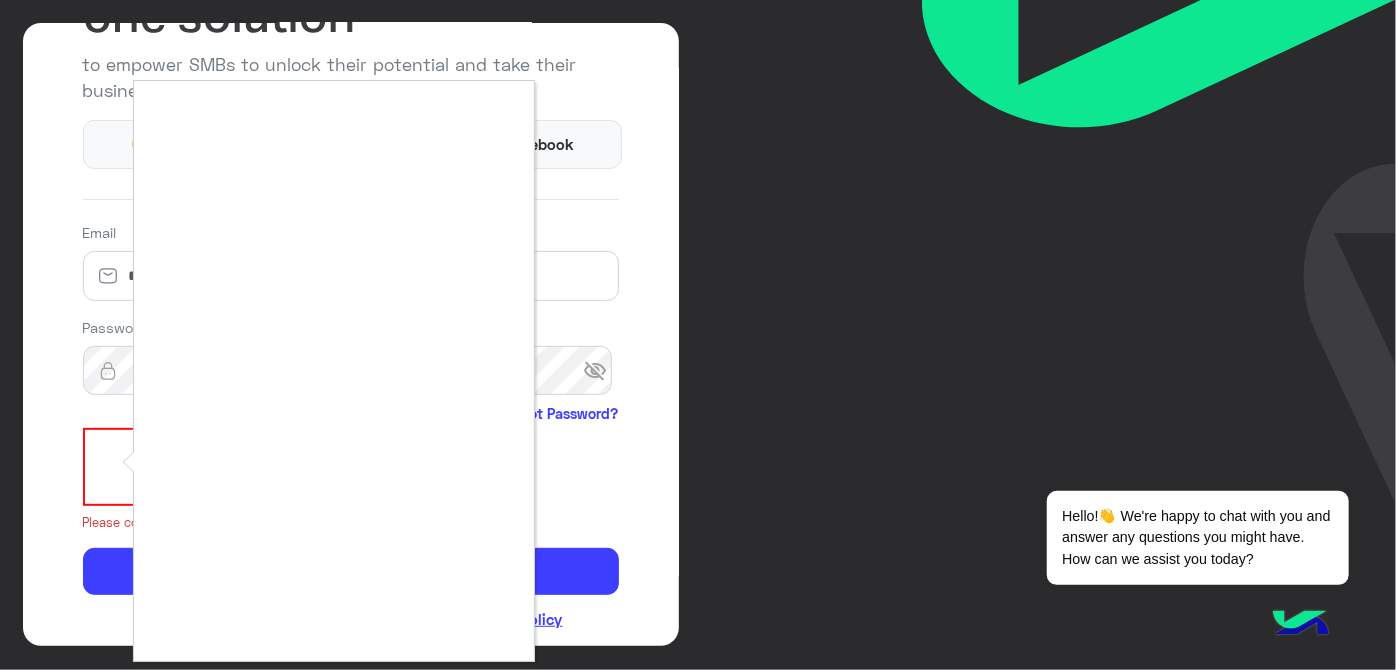 click at bounding box center [698, 335] 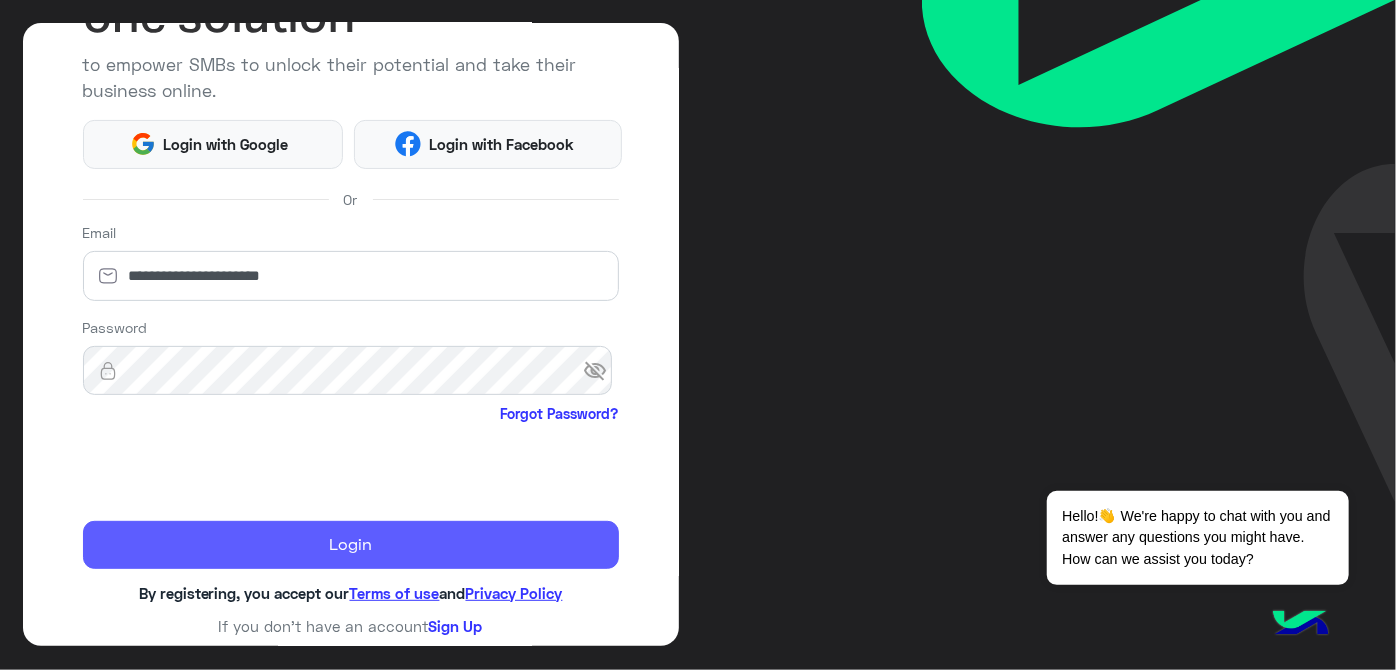 click on "Login" 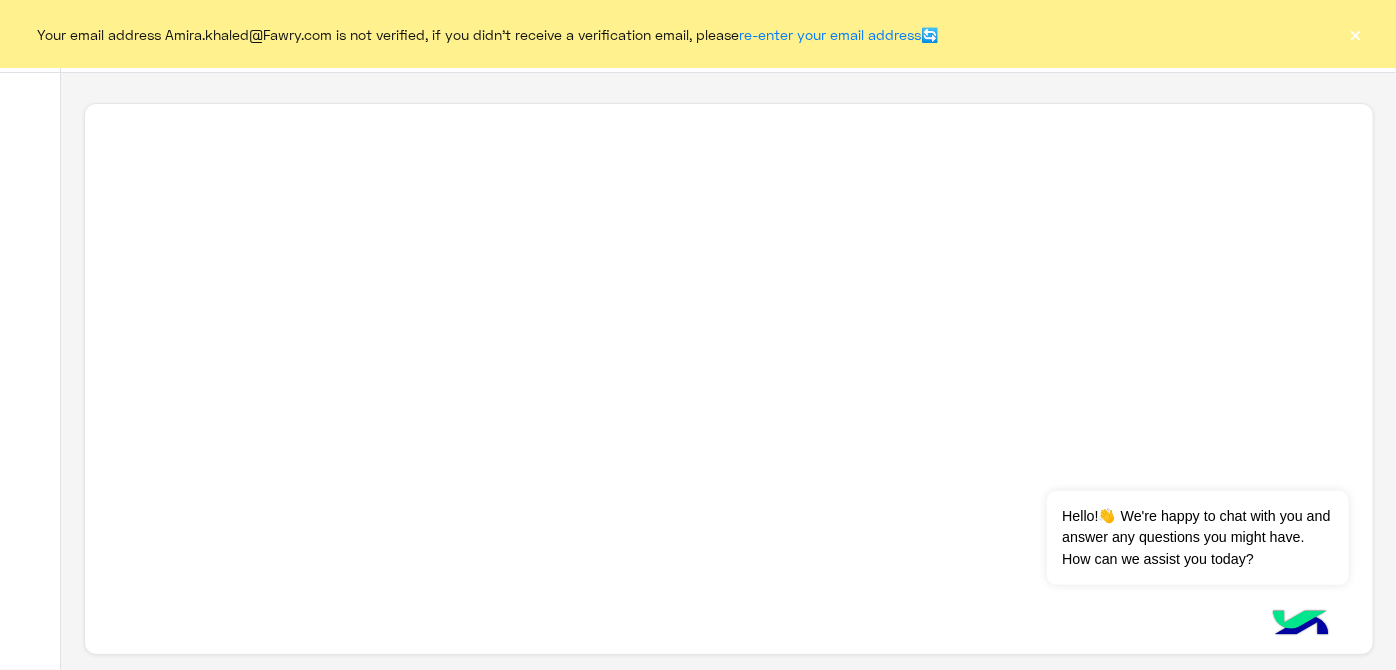 click on "×" 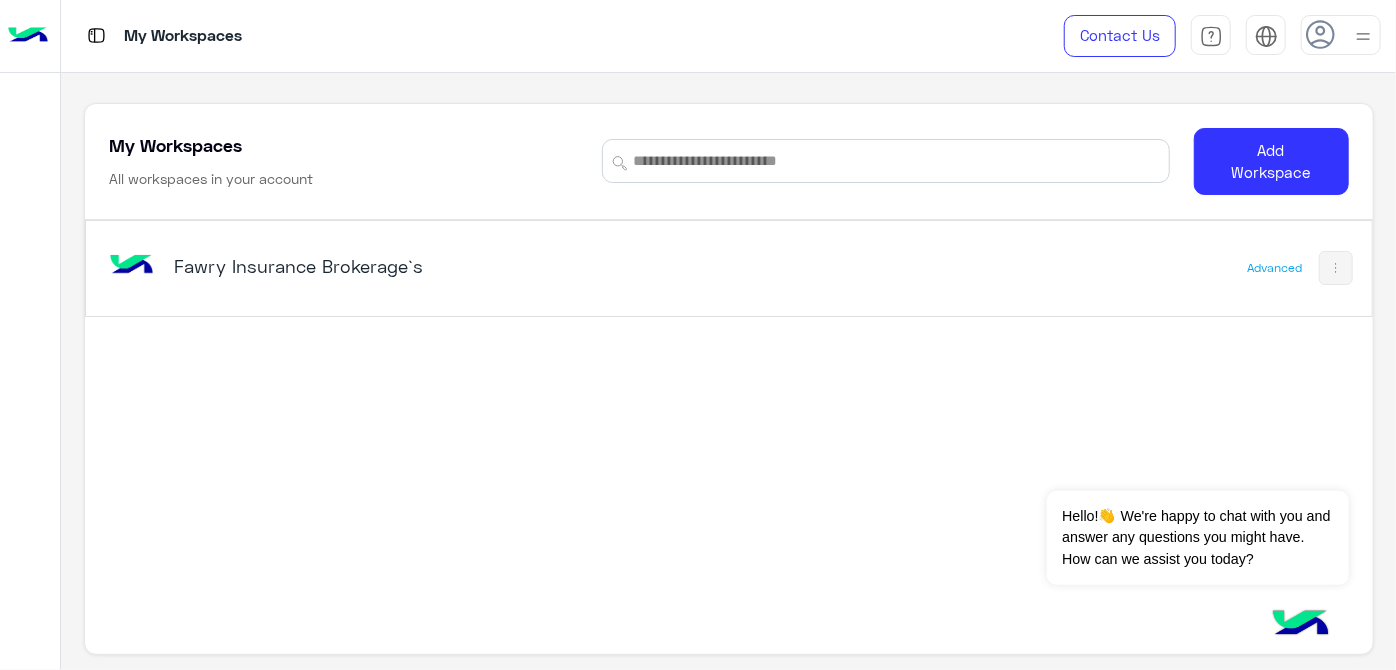click on "Fawry Insurance Brokerage`s" at bounding box center (398, 266) 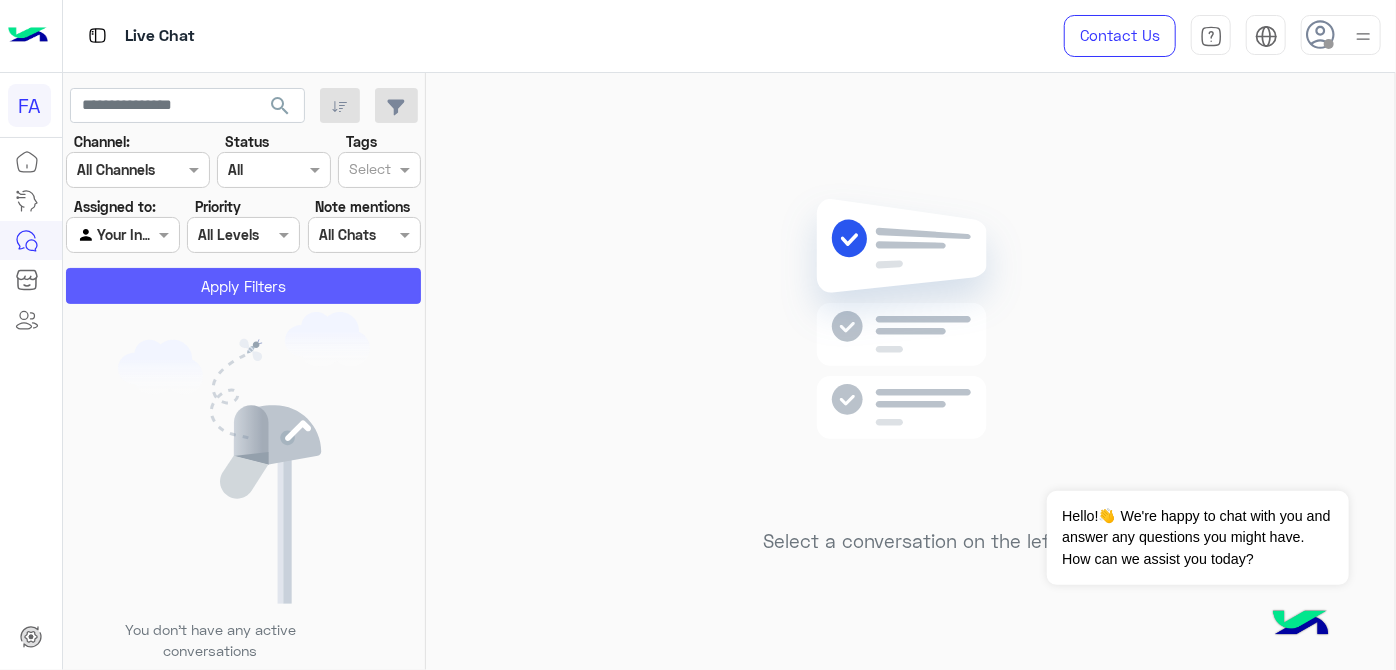 click on "Apply Filters" 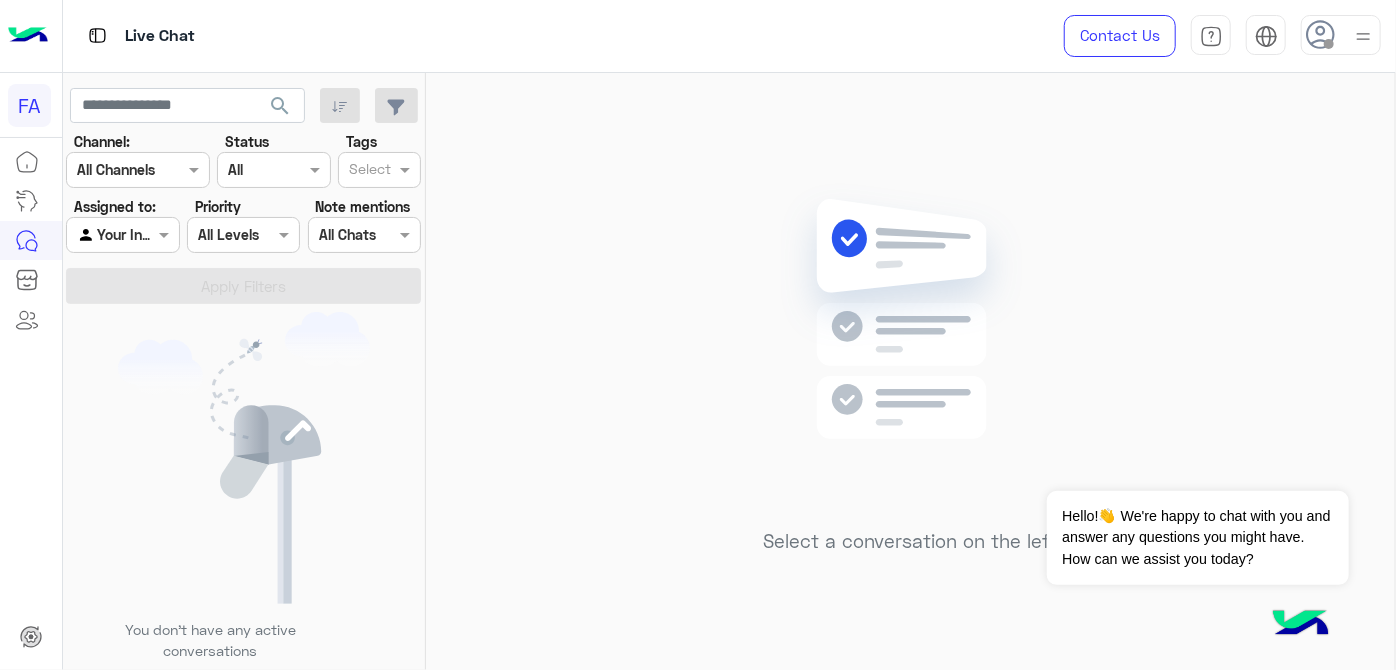 click on "Contact Us  Help Center عربي English" at bounding box center [1215, 36] 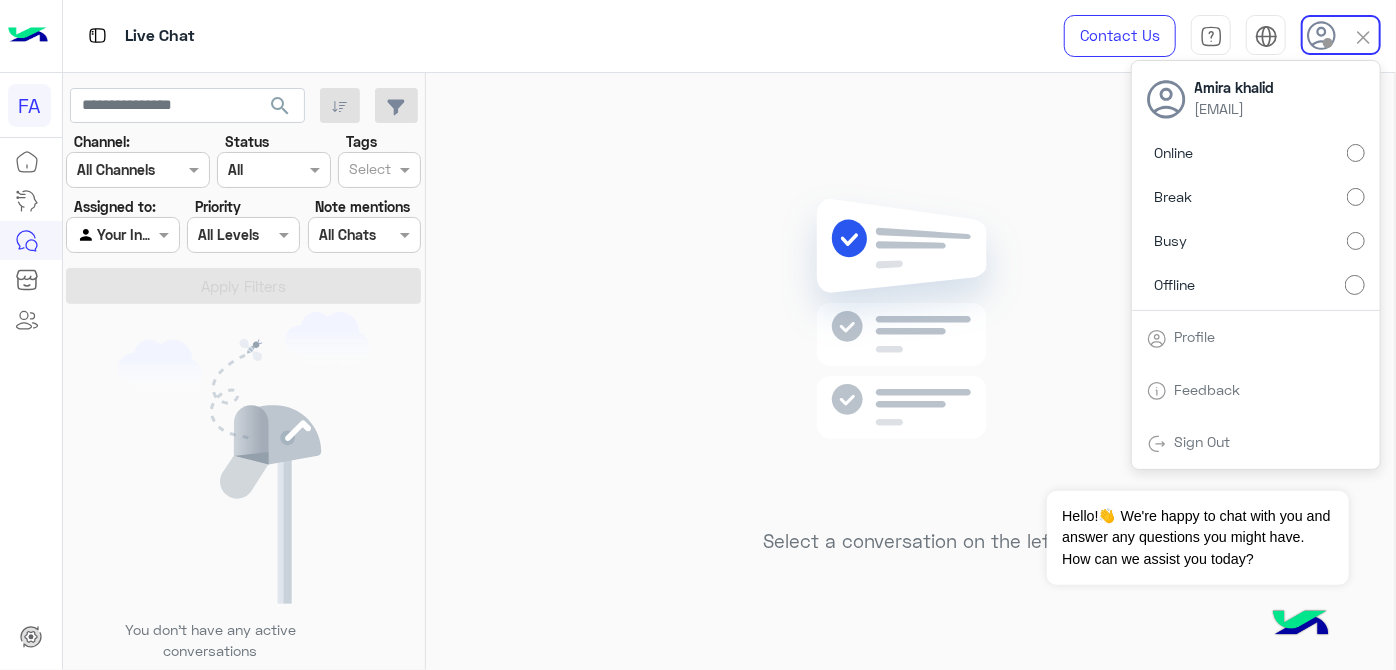 click on "Select a conversation on the left" 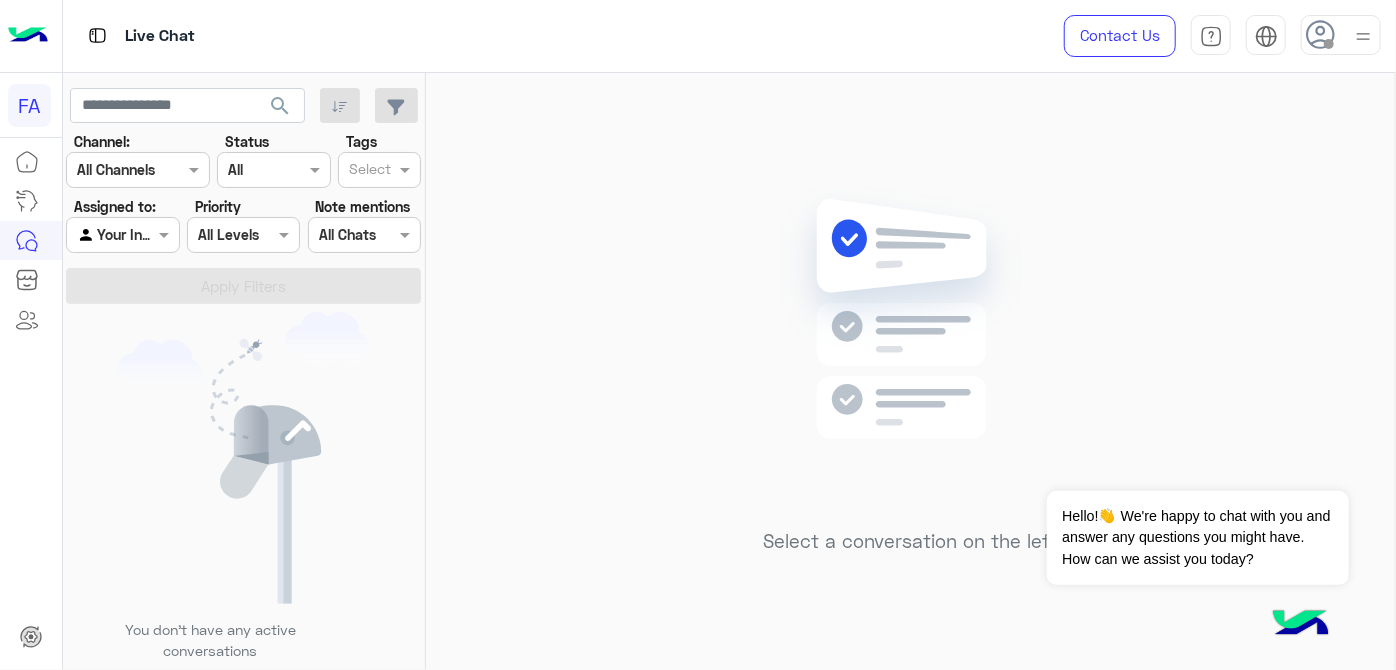 click on "Contact Us  Help Center عربي English" at bounding box center (1215, 36) 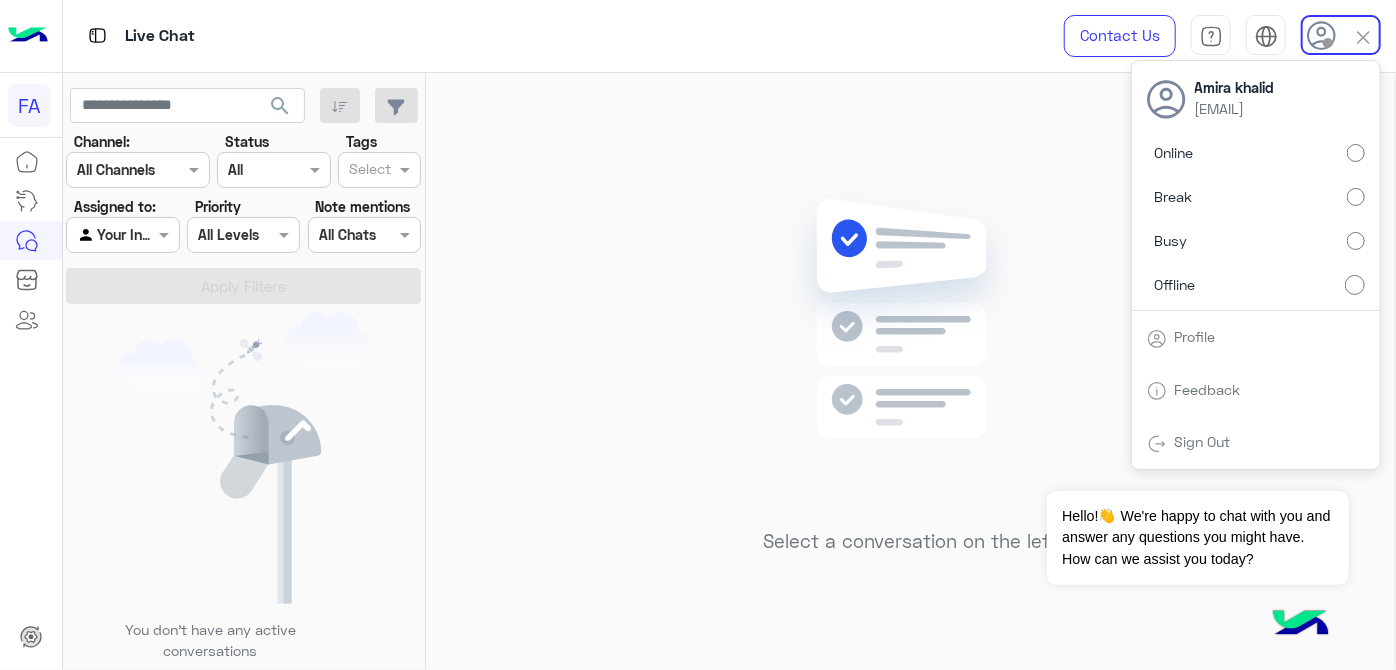 click on "Online" at bounding box center (1256, 153) 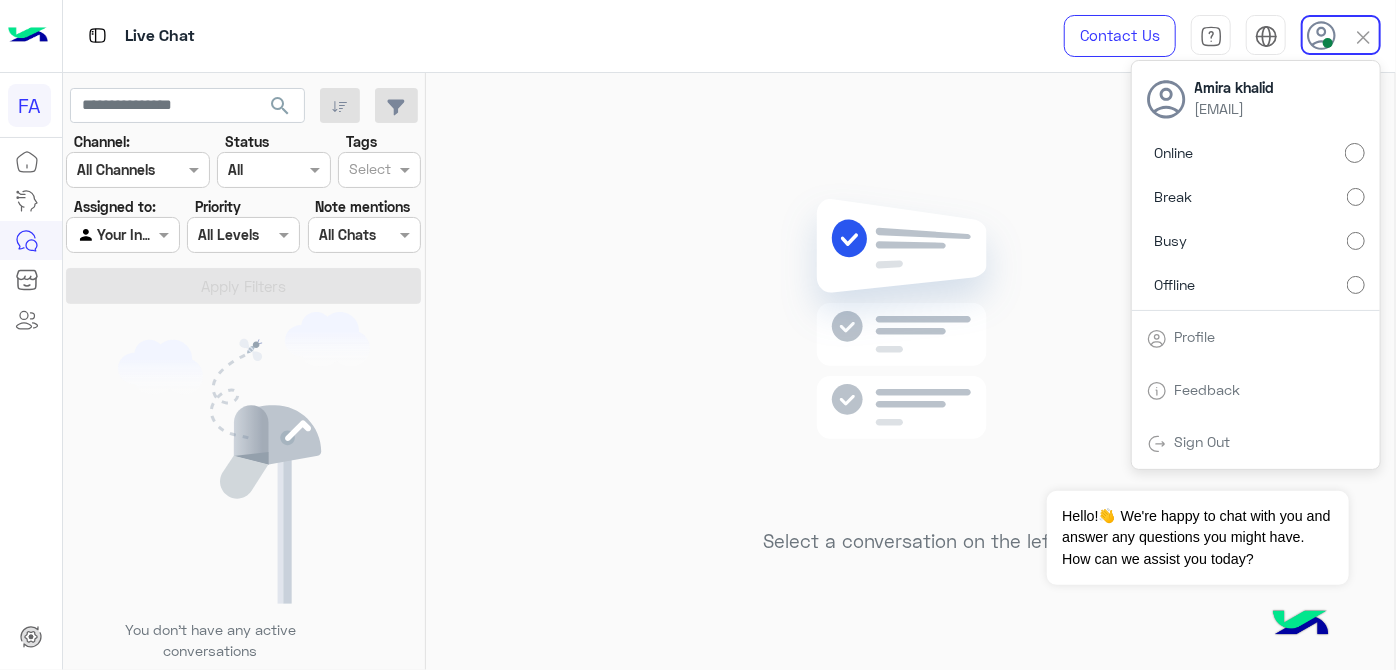 click on "Agent Filter Your Inbox" at bounding box center (122, 235) 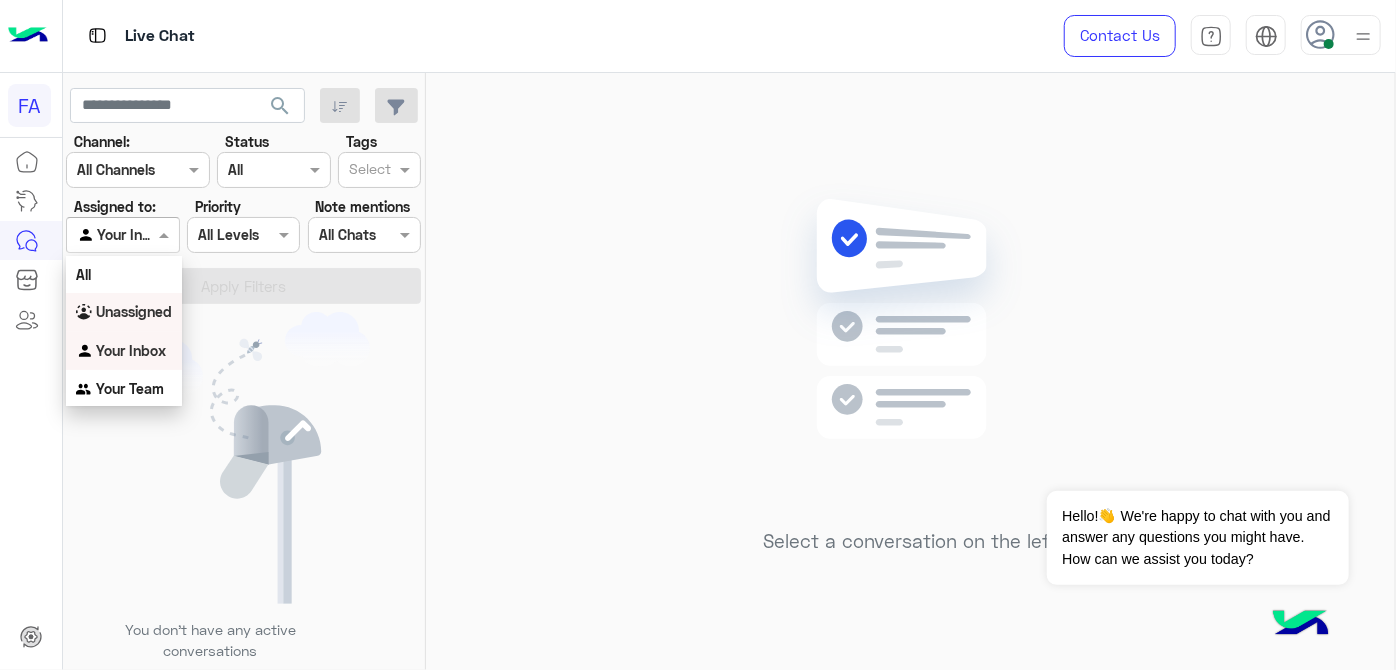 click on "Unassigned" at bounding box center [134, 311] 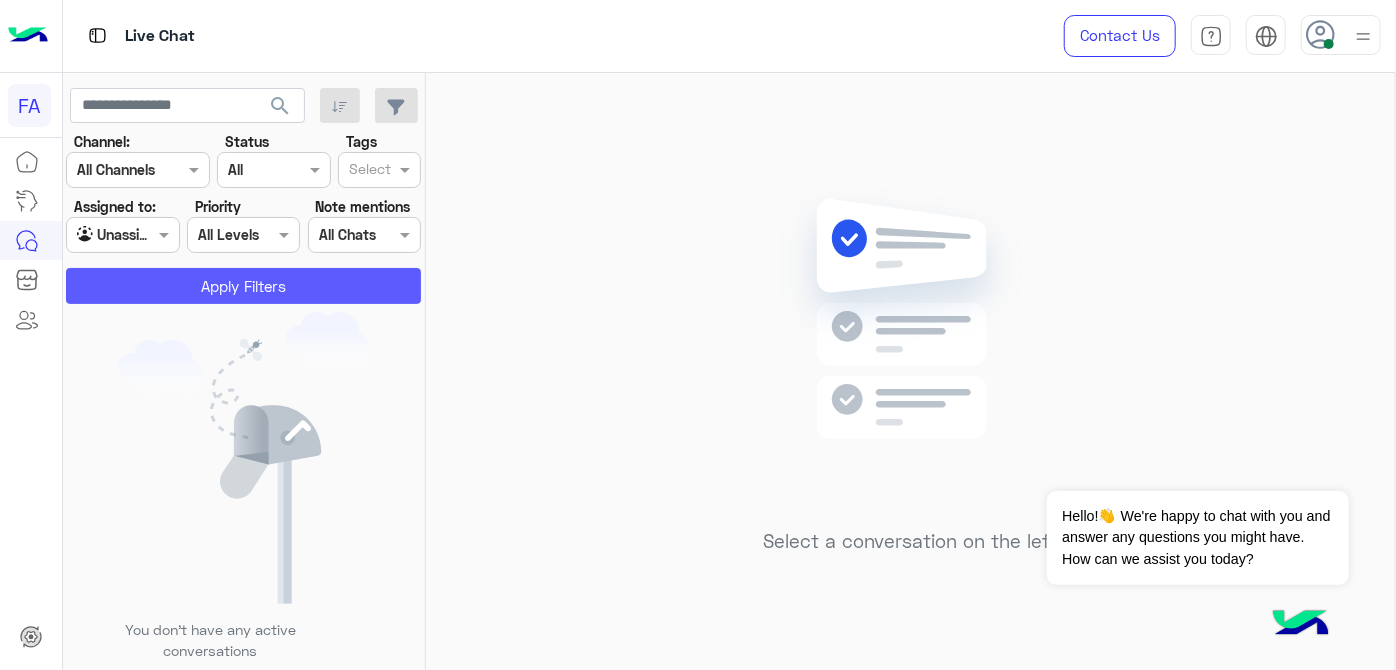 click on "Apply Filters" 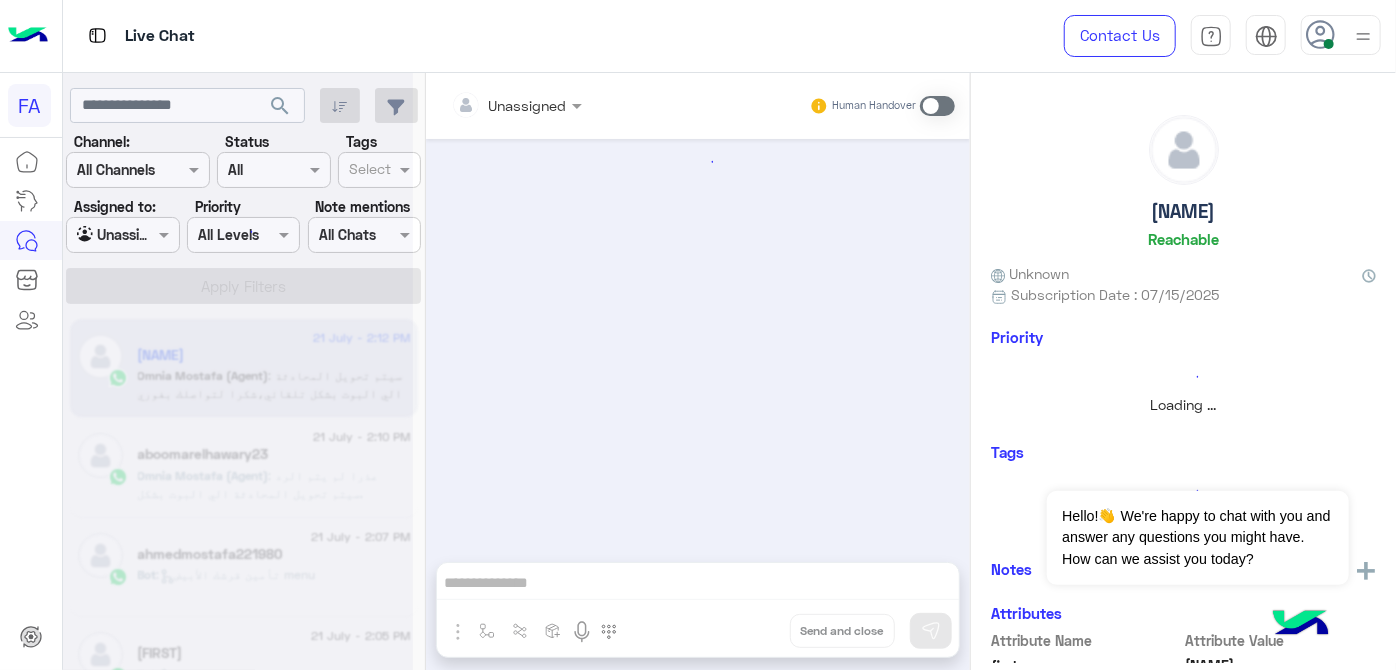 scroll, scrollTop: 328, scrollLeft: 0, axis: vertical 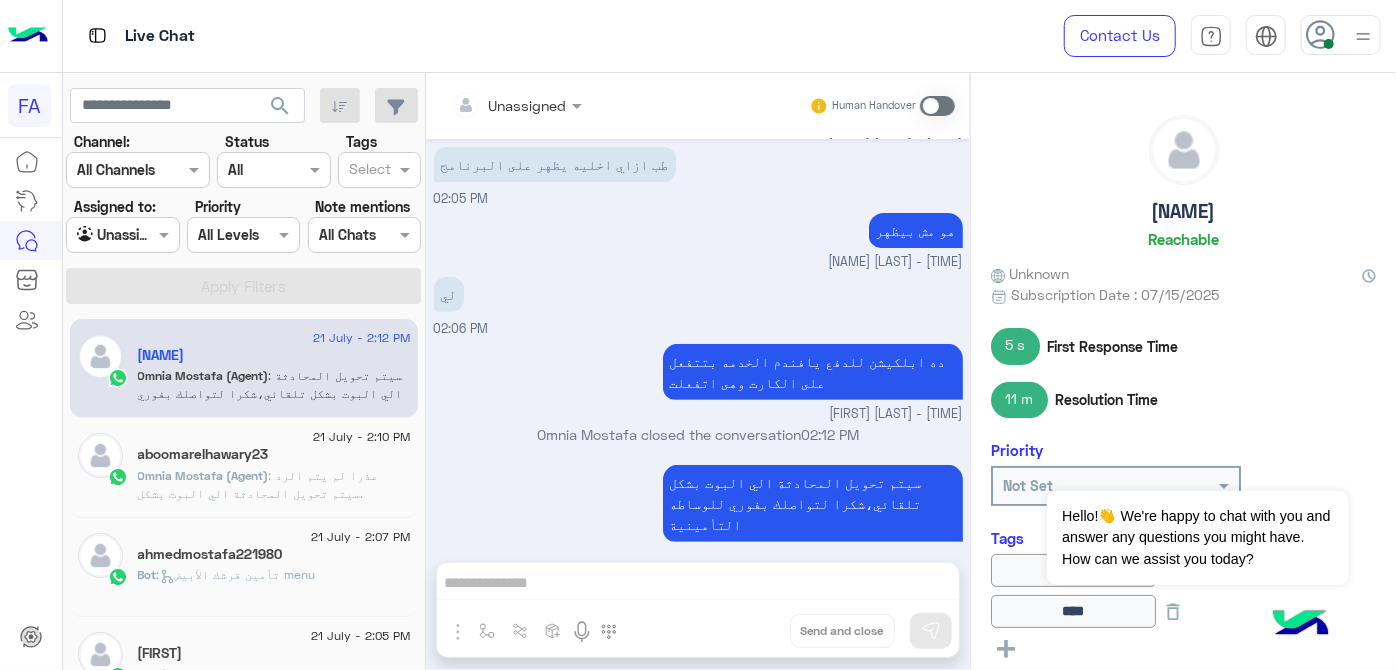 click at bounding box center [122, 234] 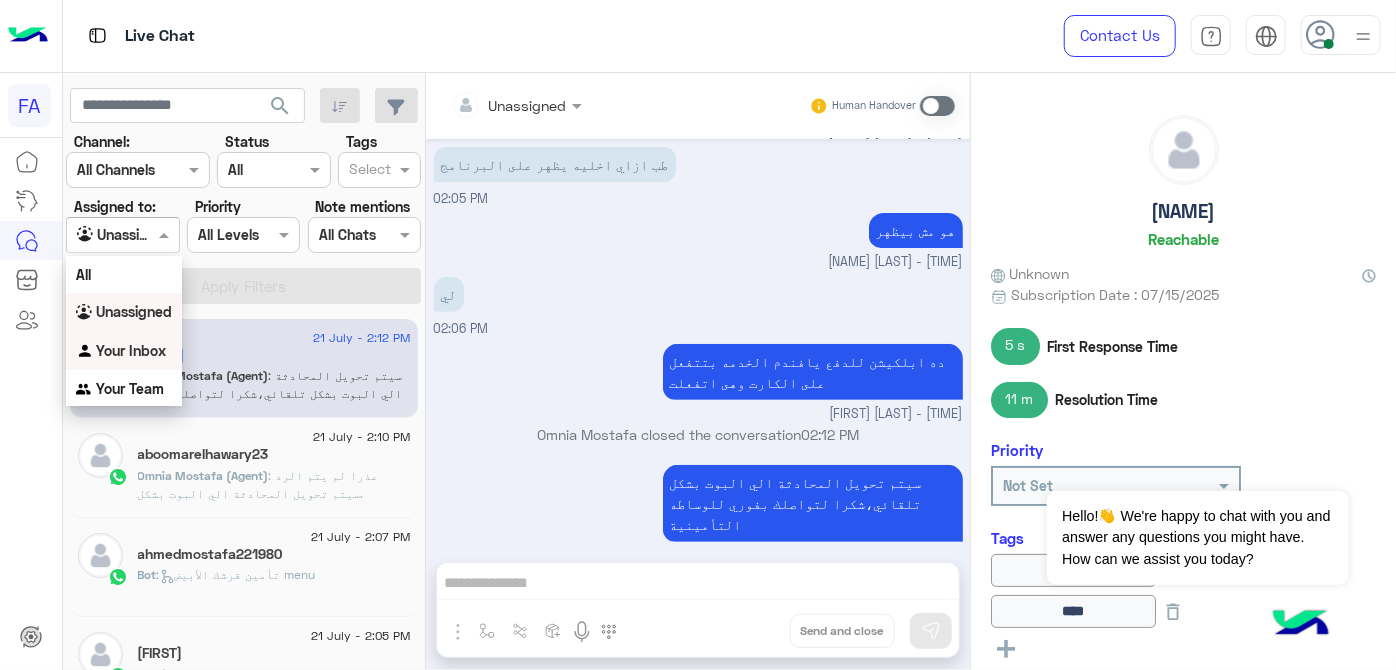 click on "Your Inbox" at bounding box center (131, 350) 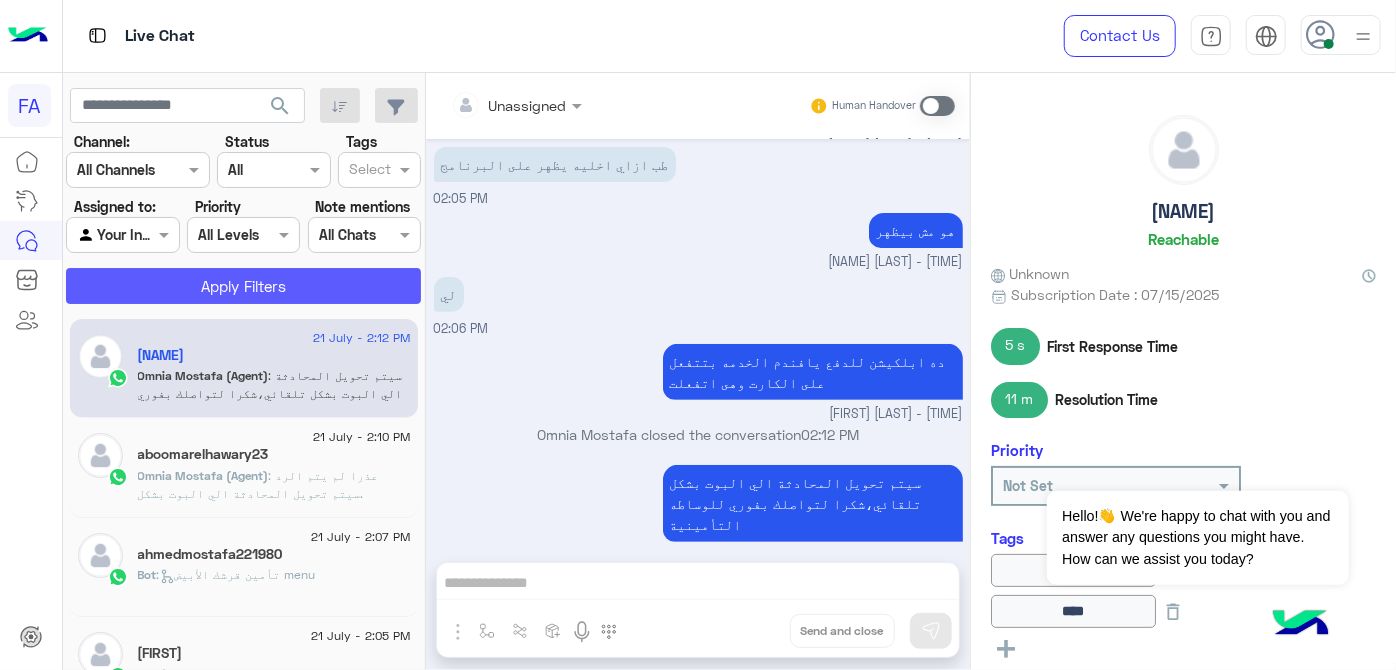click on "Apply Filters" 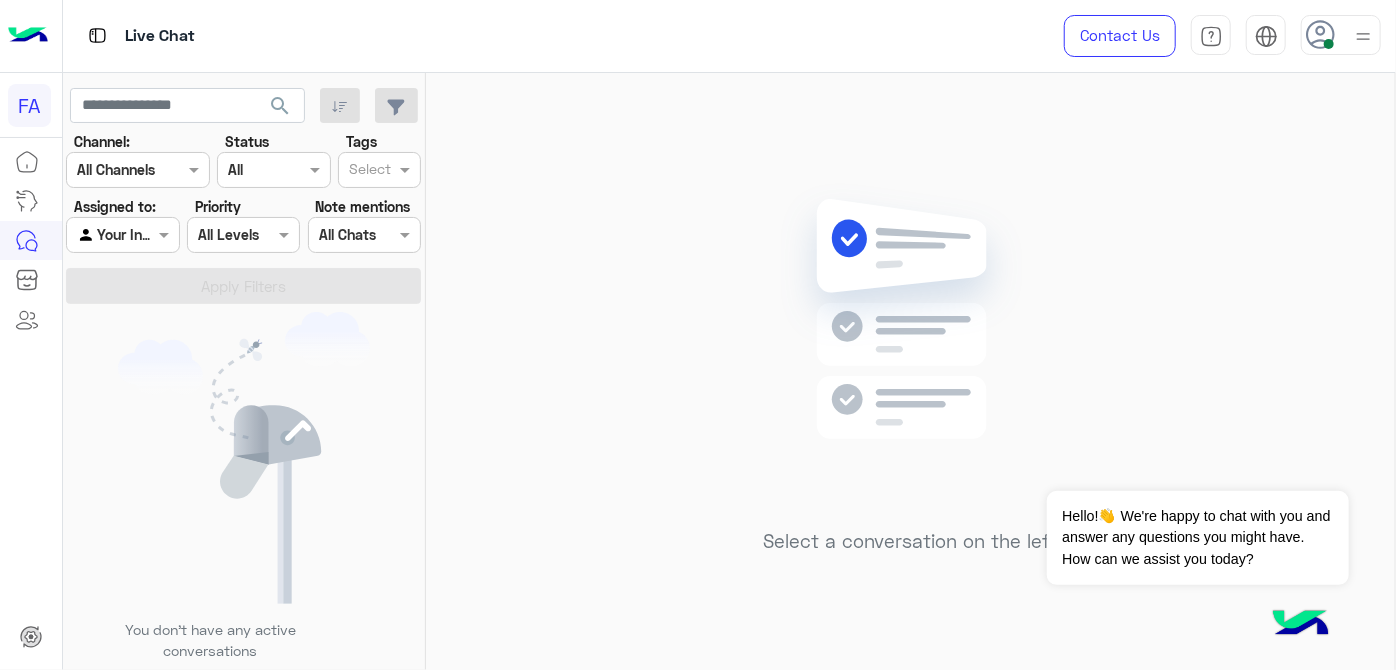 click at bounding box center (122, 234) 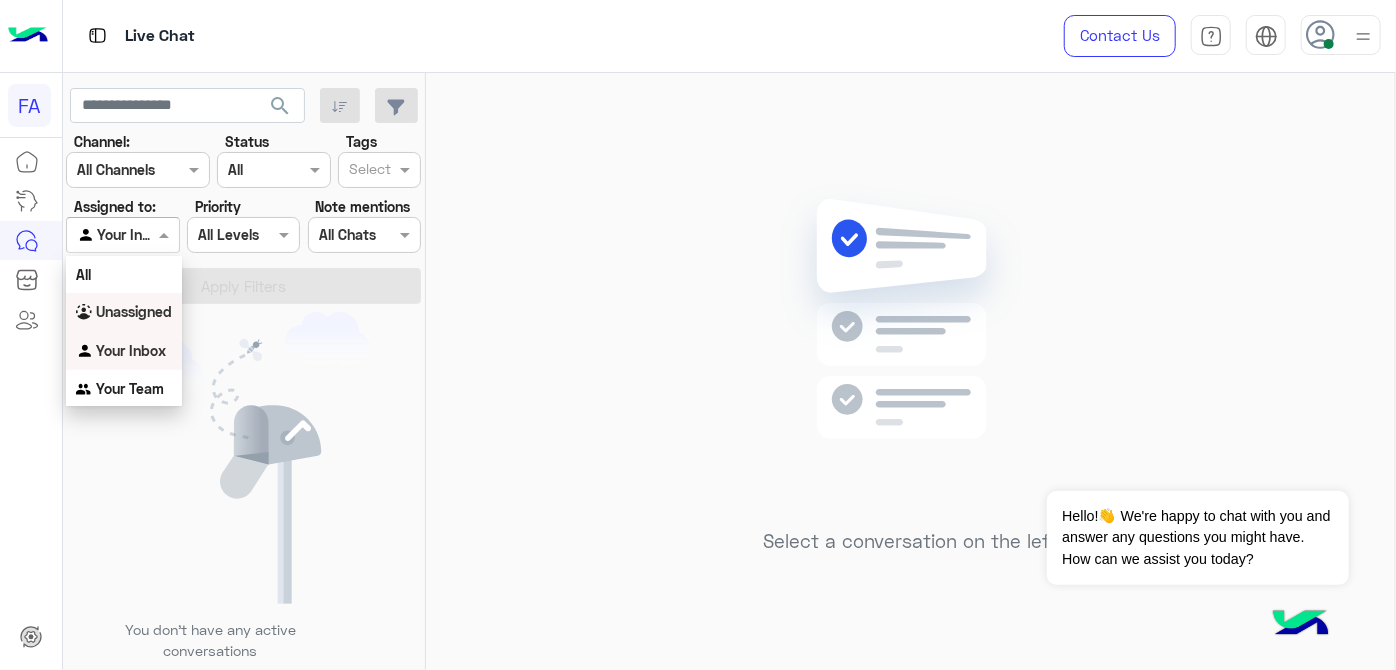 drag, startPoint x: 123, startPoint y: 325, endPoint x: 126, endPoint y: 299, distance: 26.172504 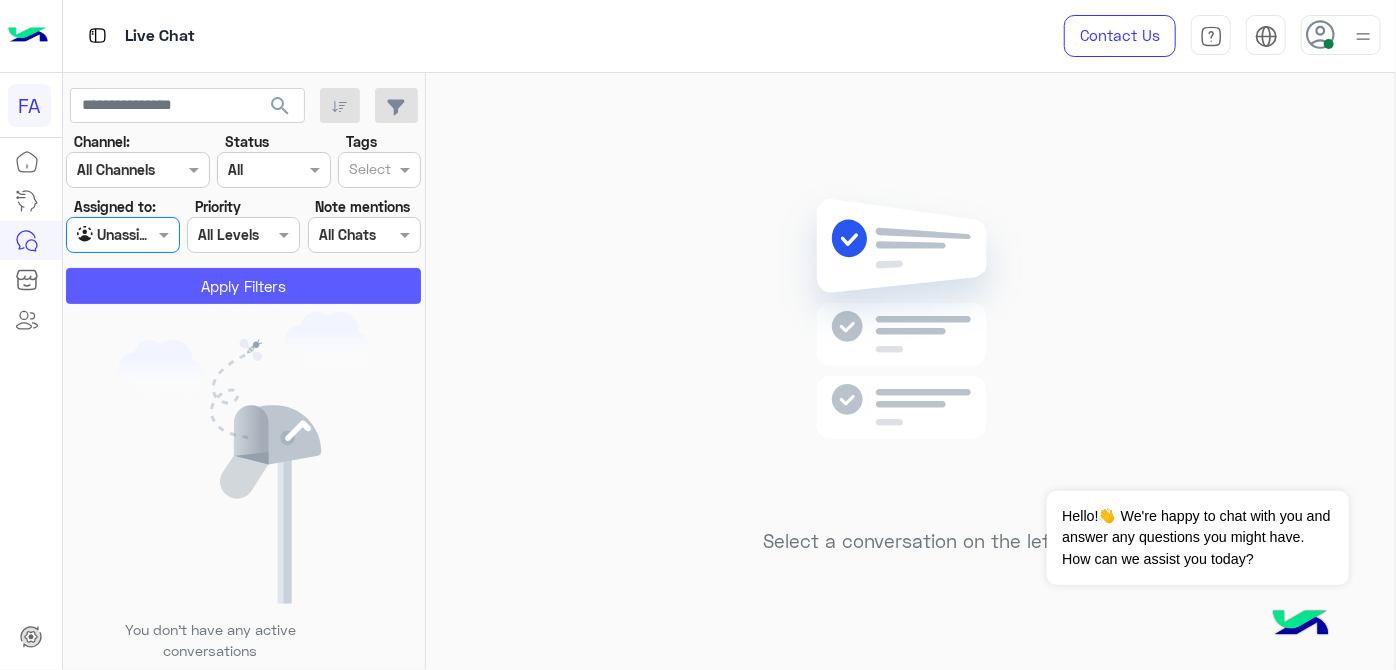 click on "Apply Filters" 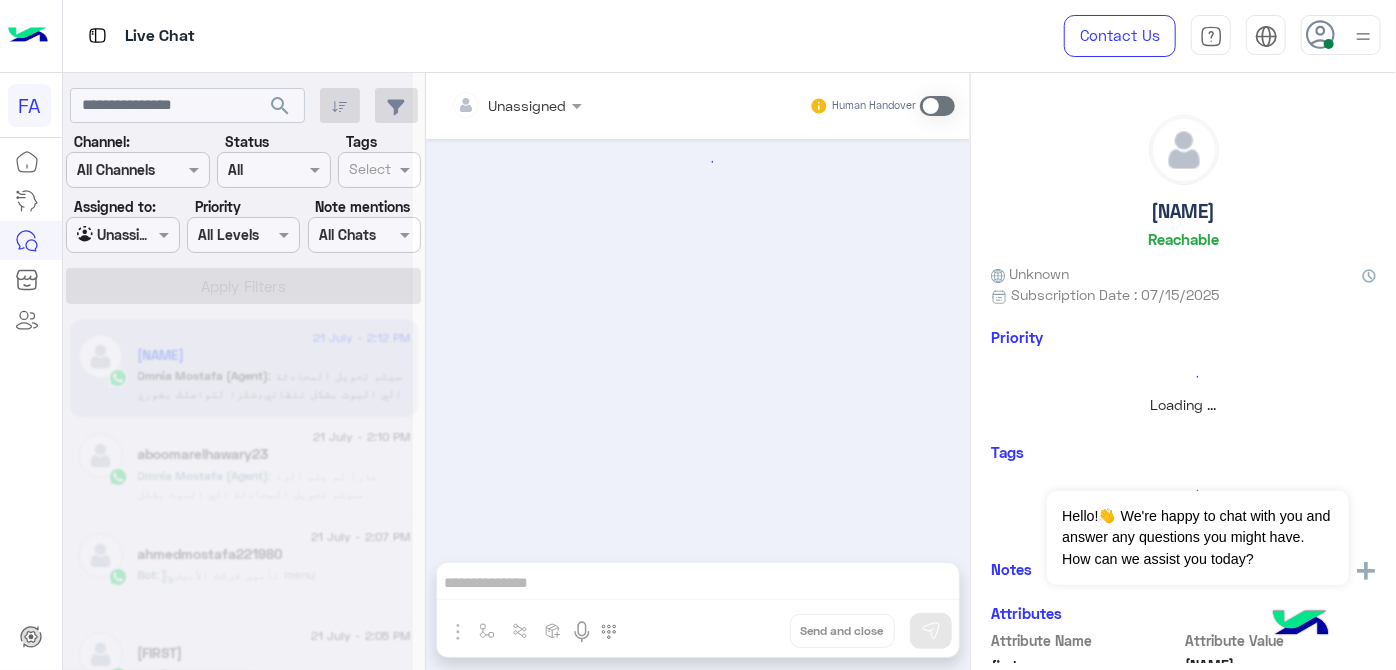 scroll, scrollTop: 328, scrollLeft: 0, axis: vertical 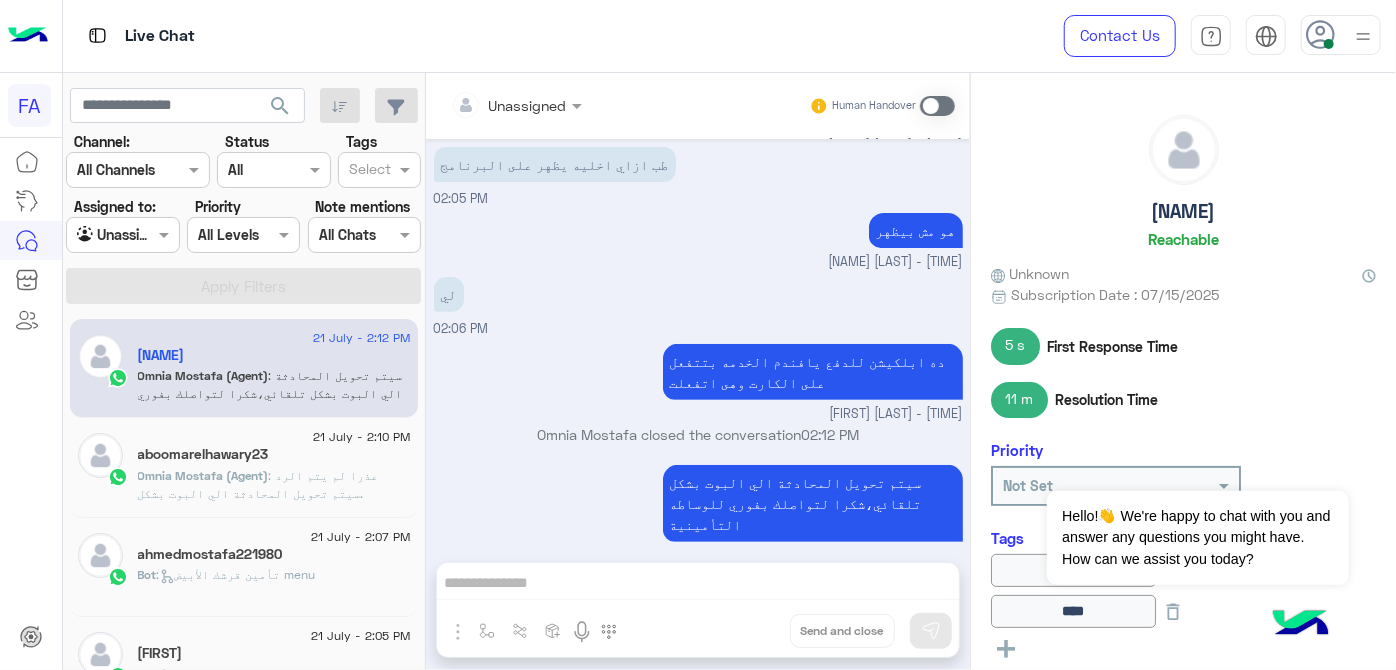 click on "5 s  First Response Time  11 m  Resolution Time" 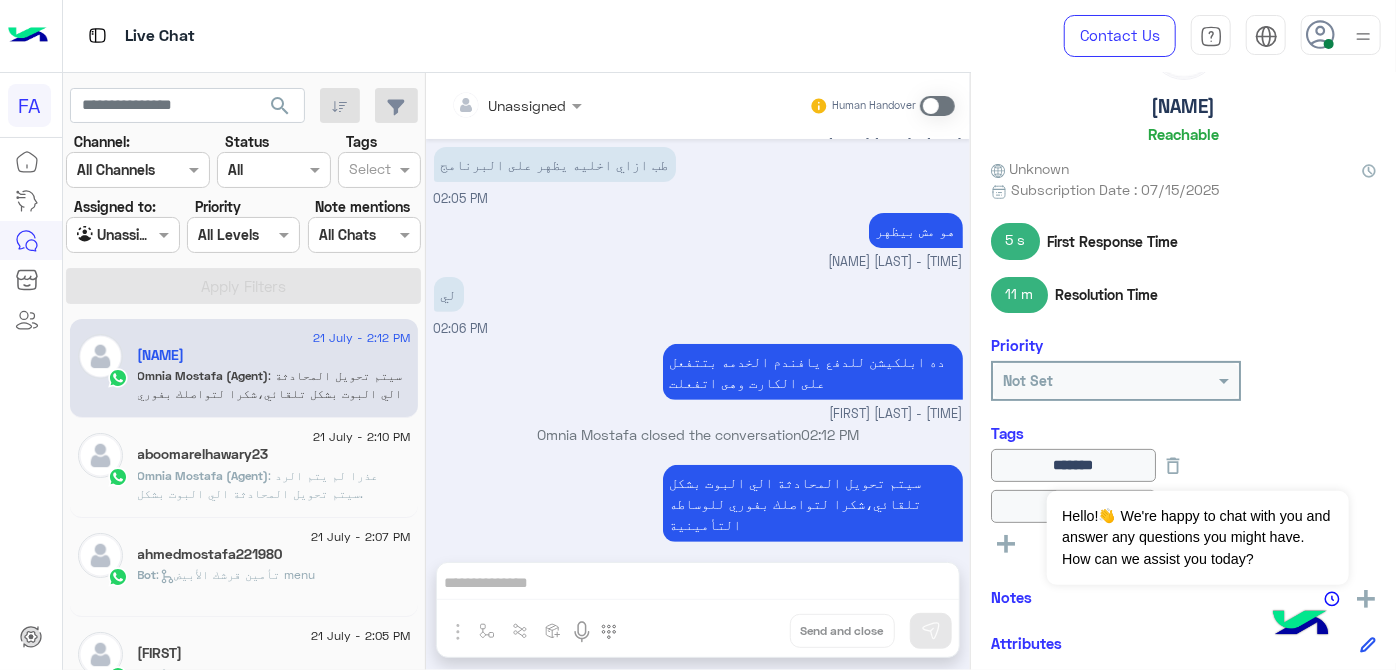 scroll, scrollTop: 0, scrollLeft: 0, axis: both 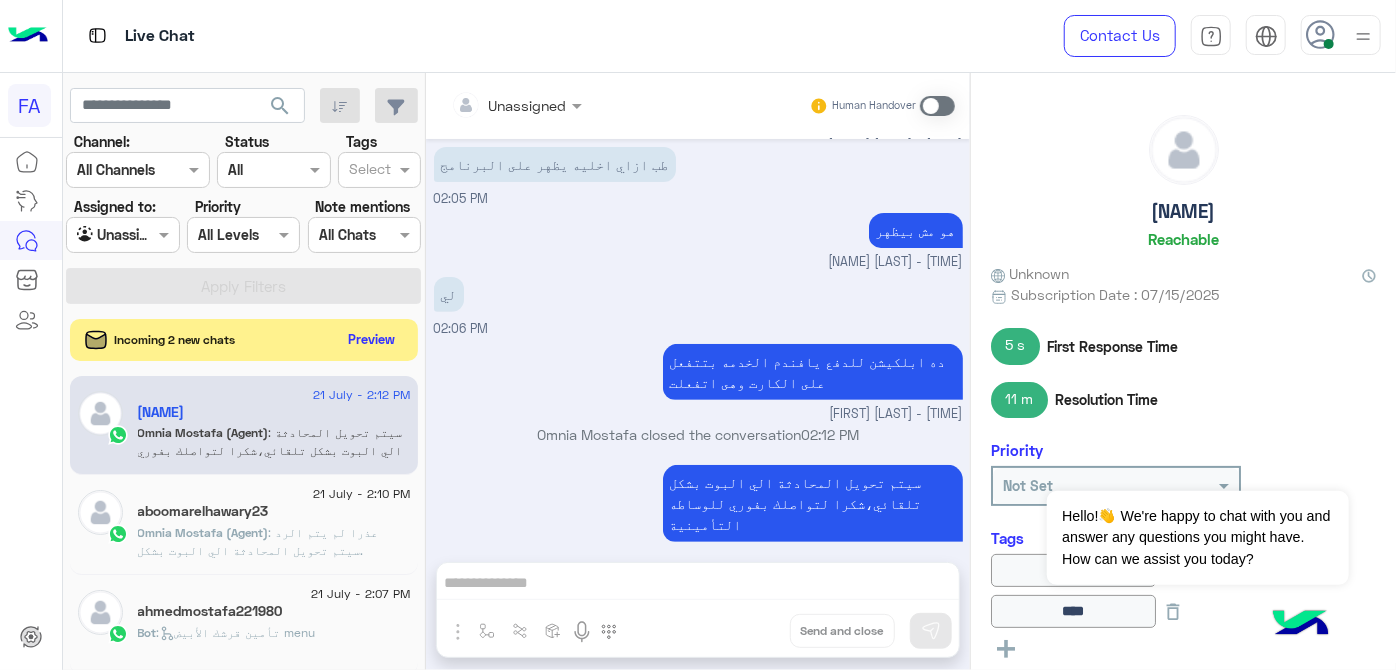 click on "Preview" 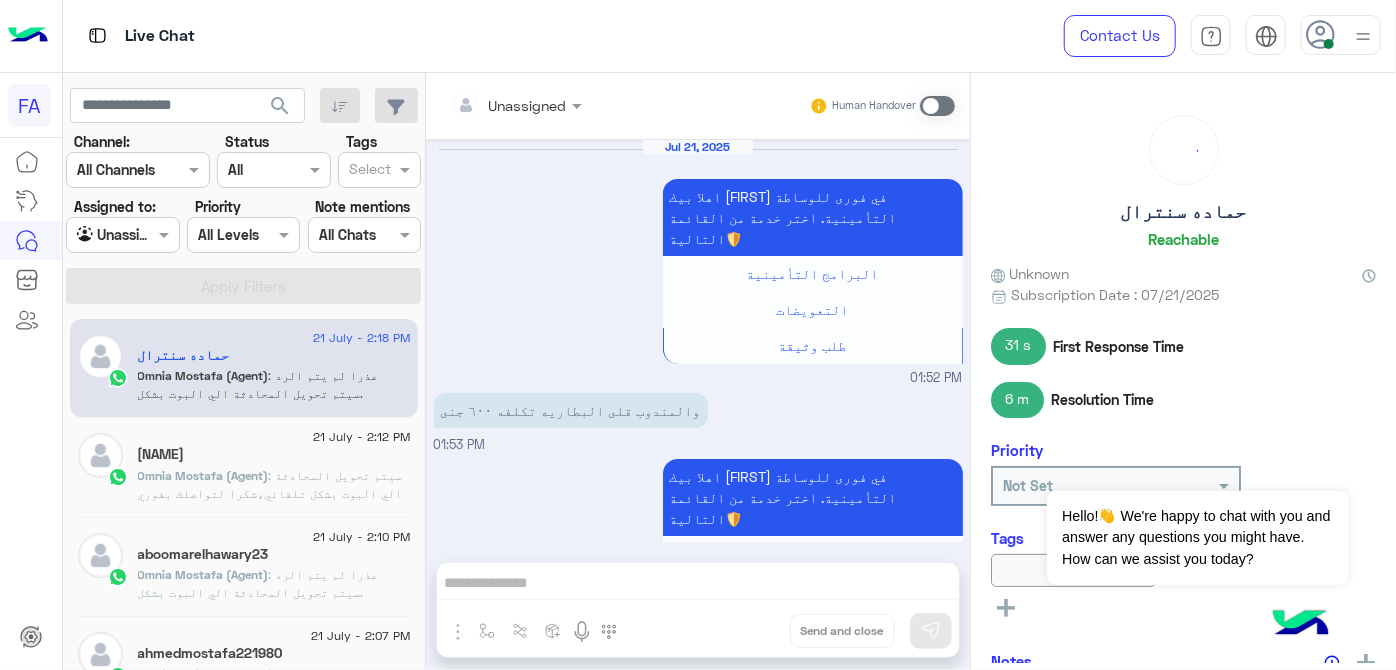 scroll, scrollTop: 461, scrollLeft: 0, axis: vertical 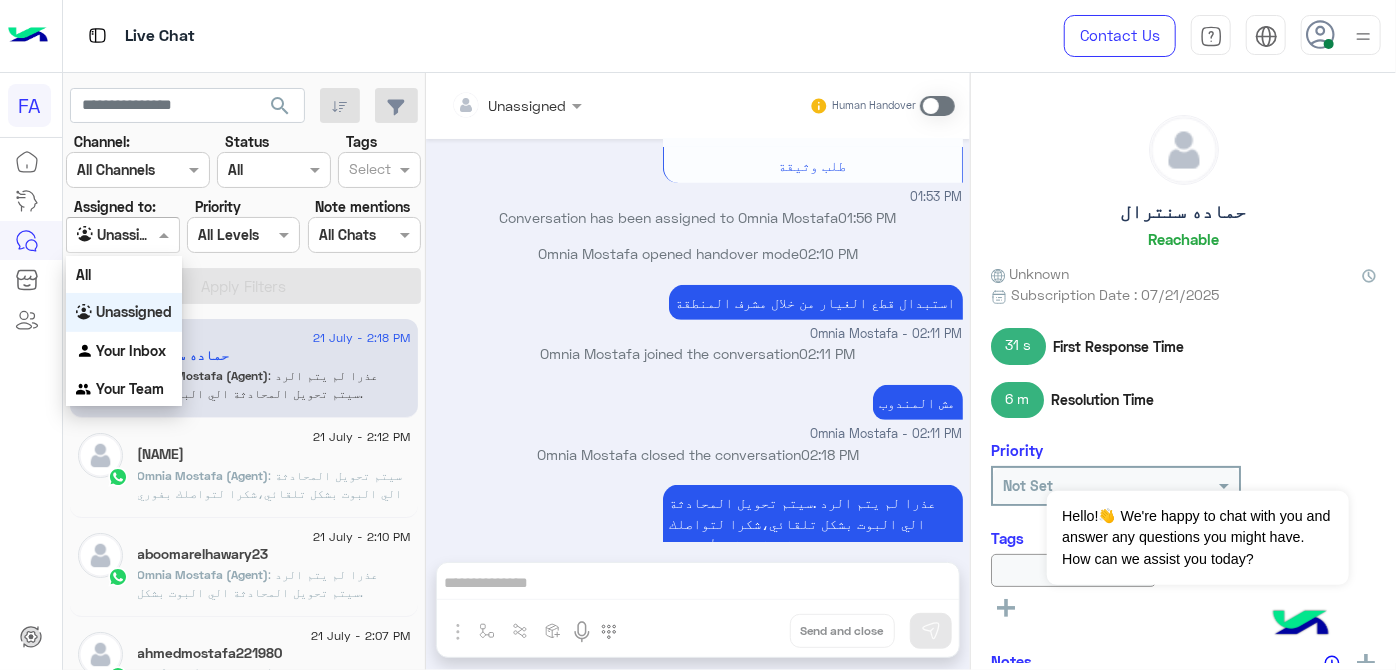 click on "Agent Filter Unassigned" at bounding box center [122, 235] 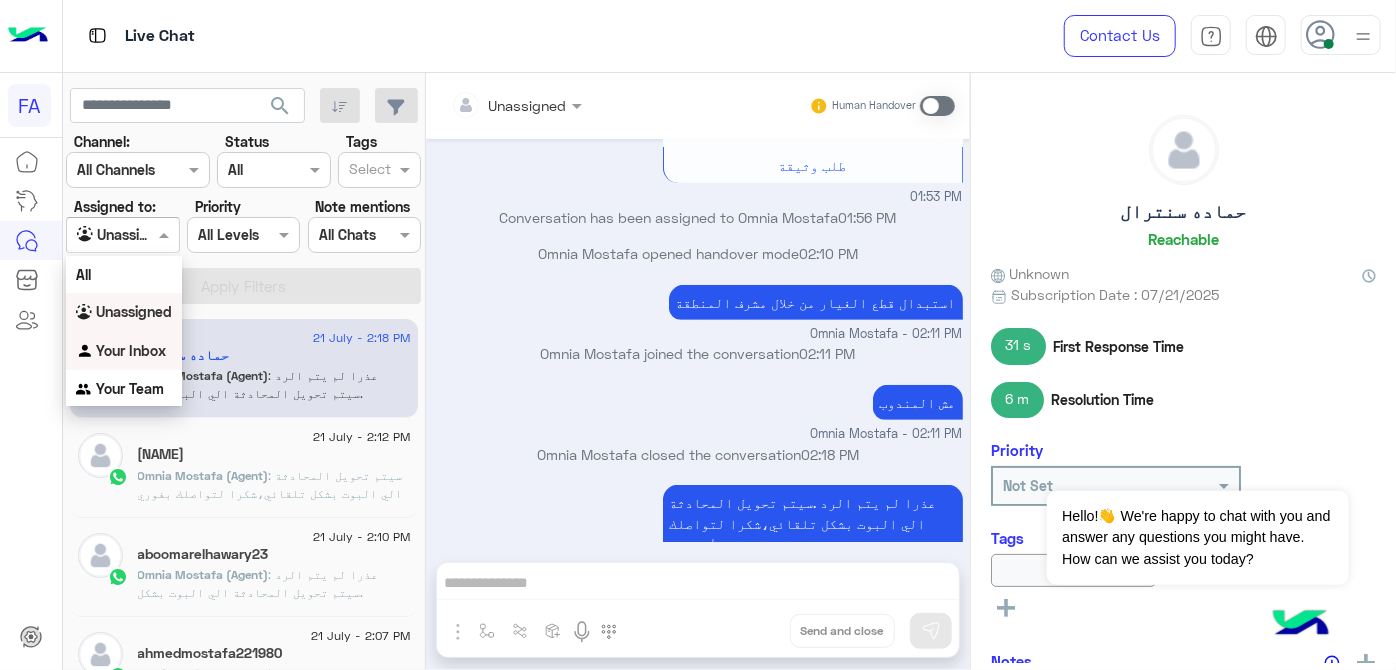 click on "Your Inbox" at bounding box center (131, 350) 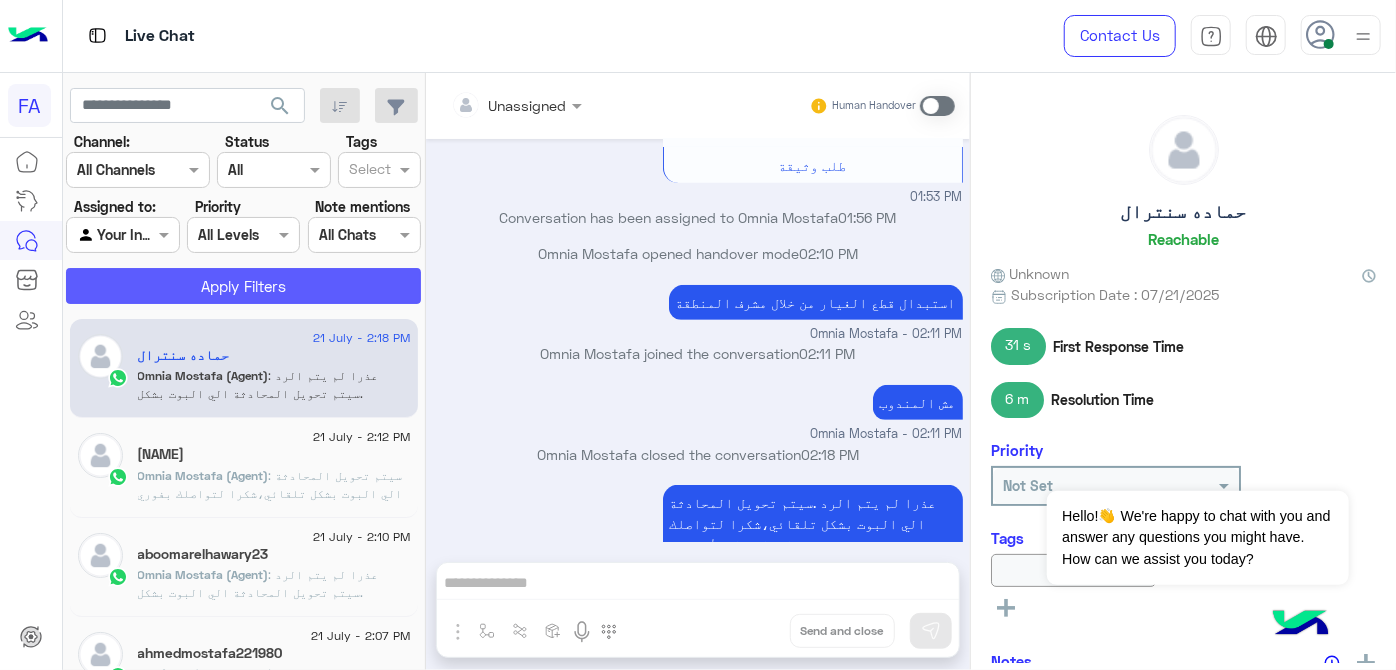 click on "Apply Filters" 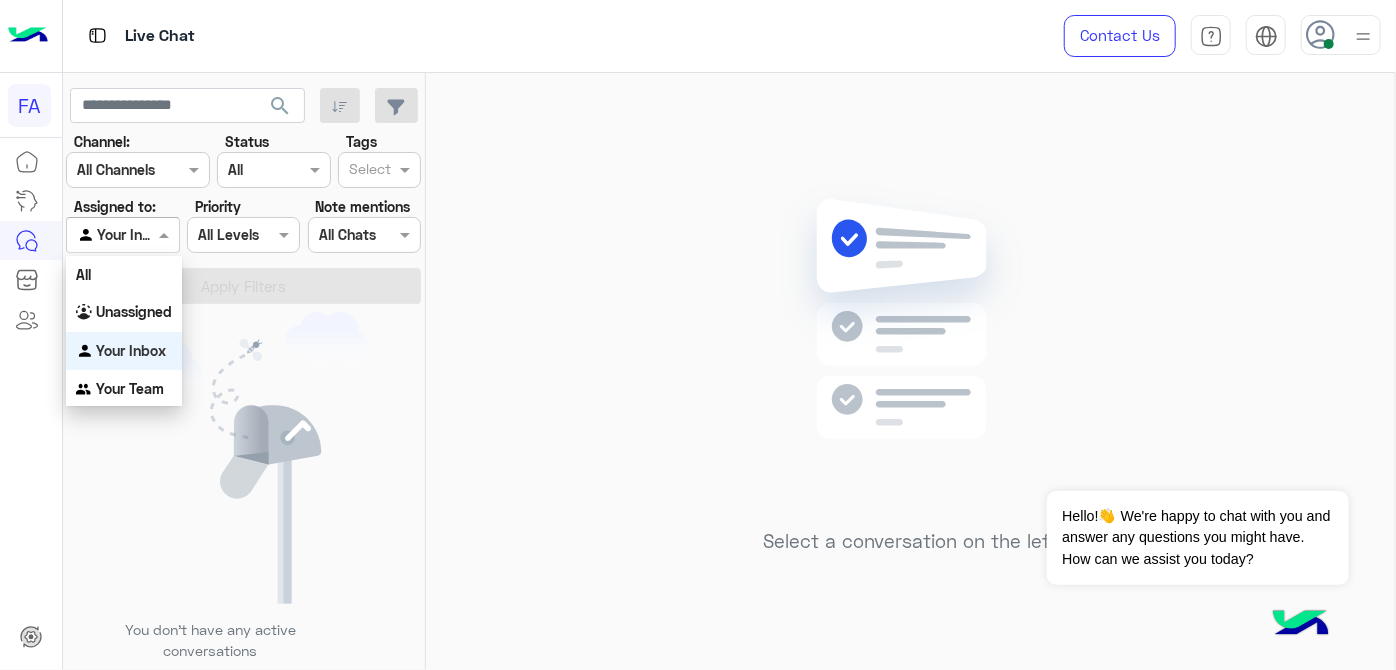 click at bounding box center [166, 234] 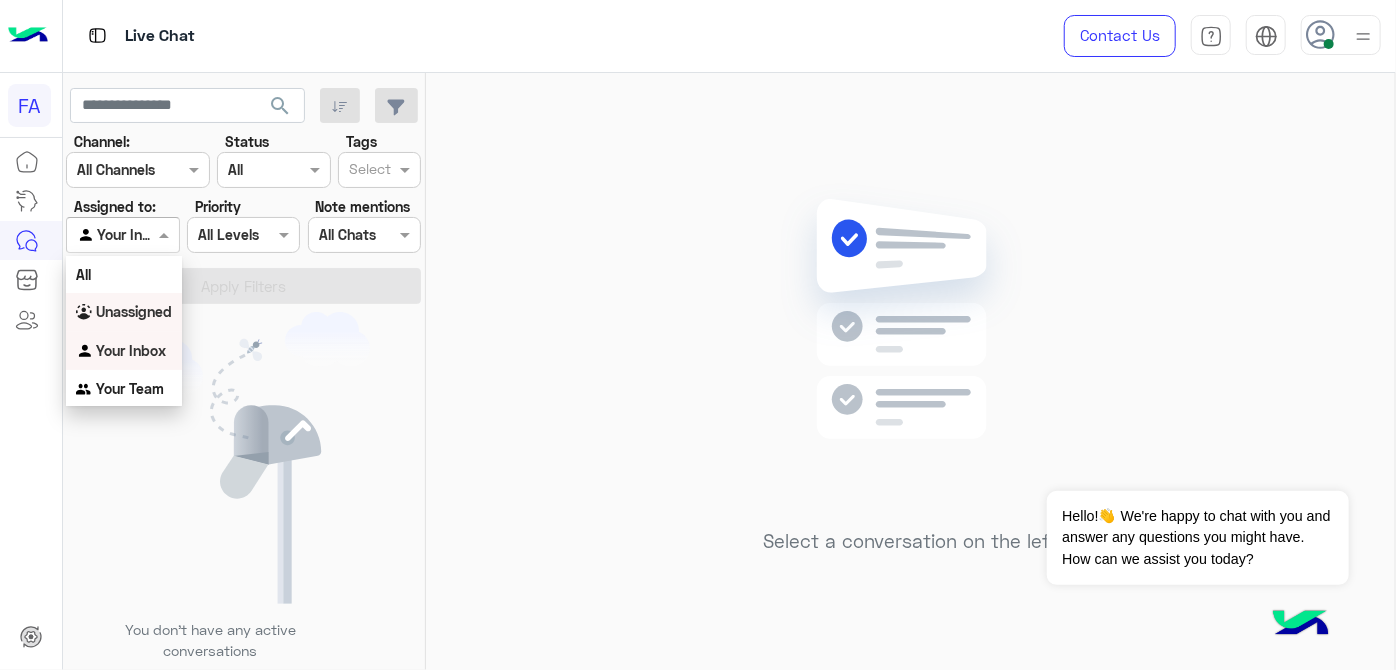 click on "Unassigned" at bounding box center (134, 311) 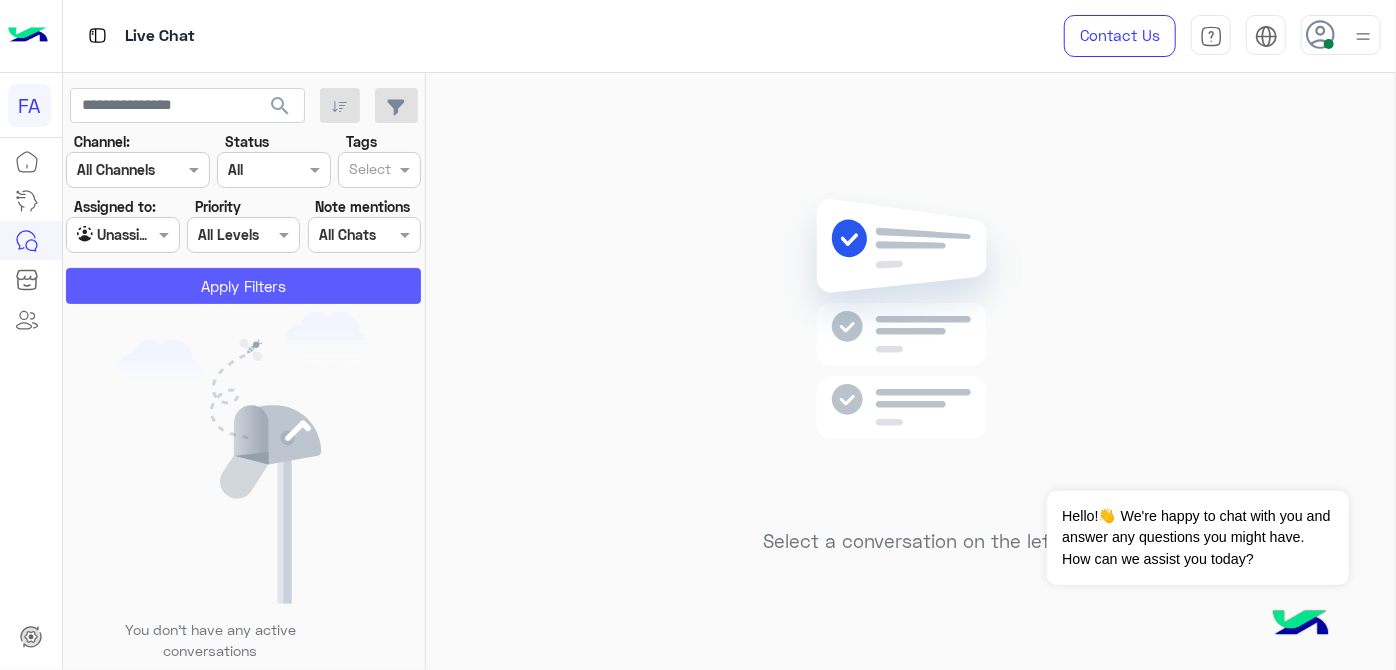 click on "Apply Filters" 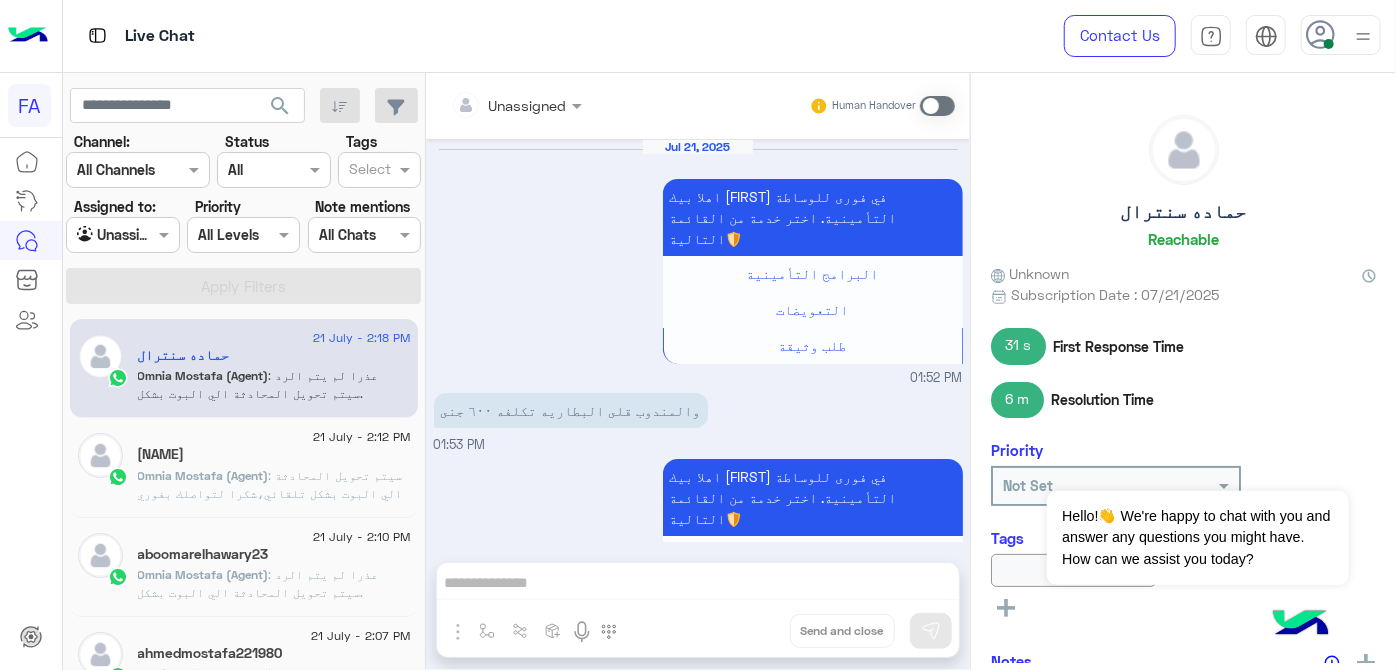 scroll, scrollTop: 461, scrollLeft: 0, axis: vertical 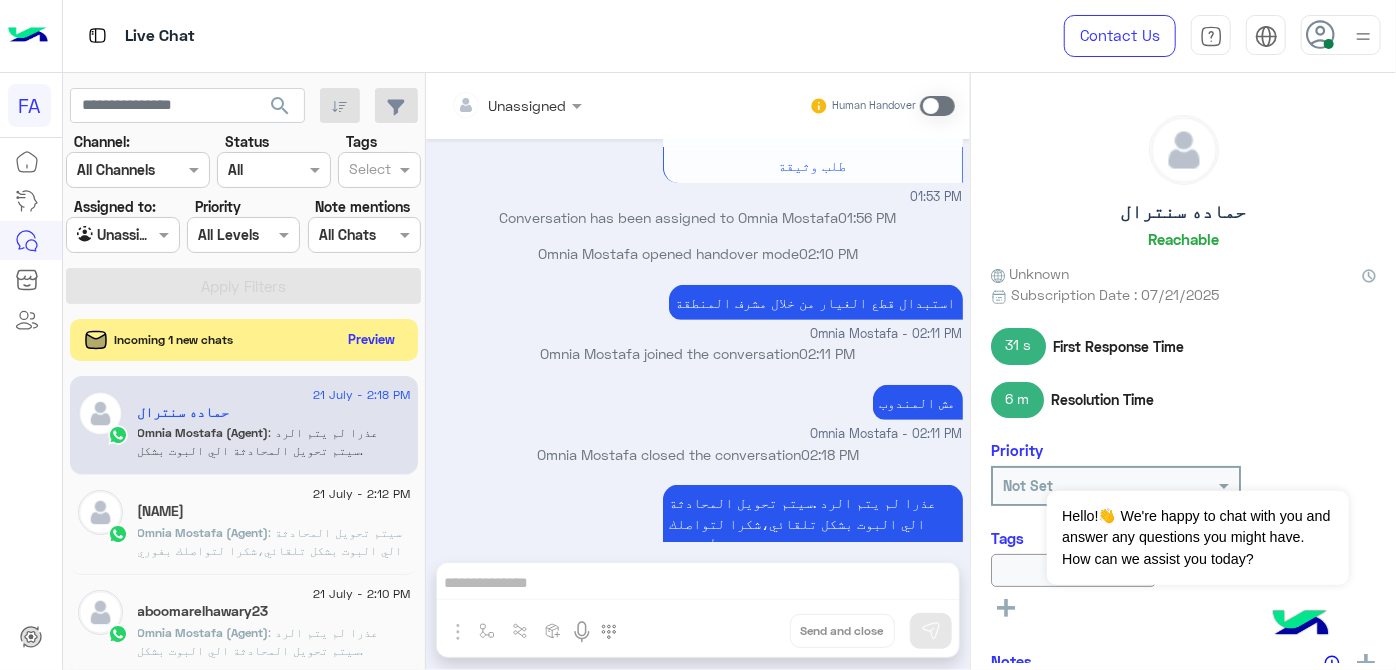 click on "Preview" 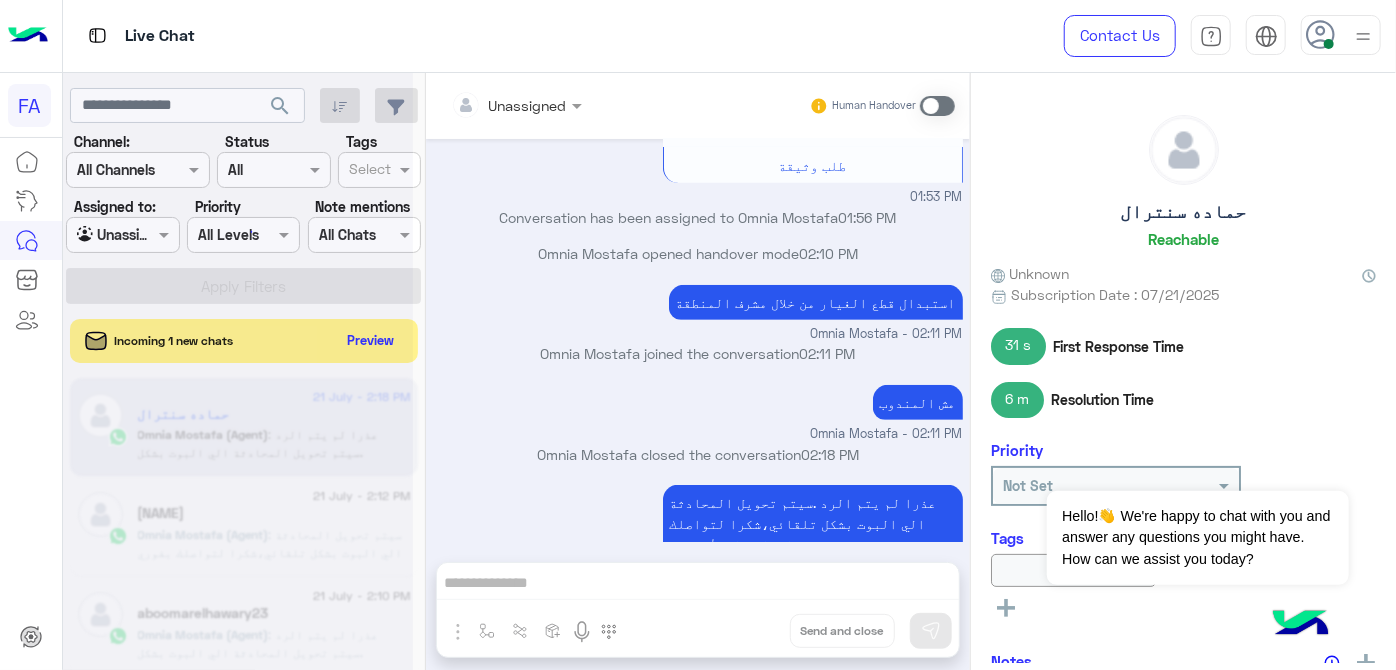 click 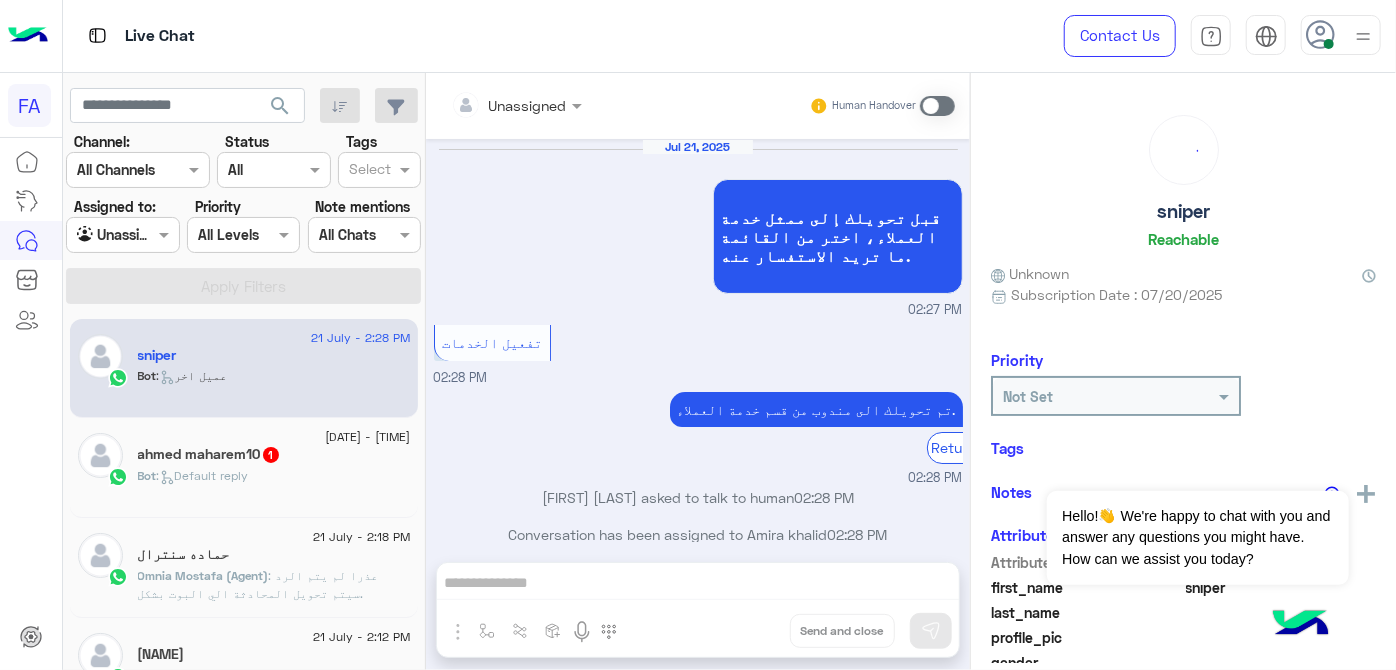 scroll, scrollTop: 439, scrollLeft: 0, axis: vertical 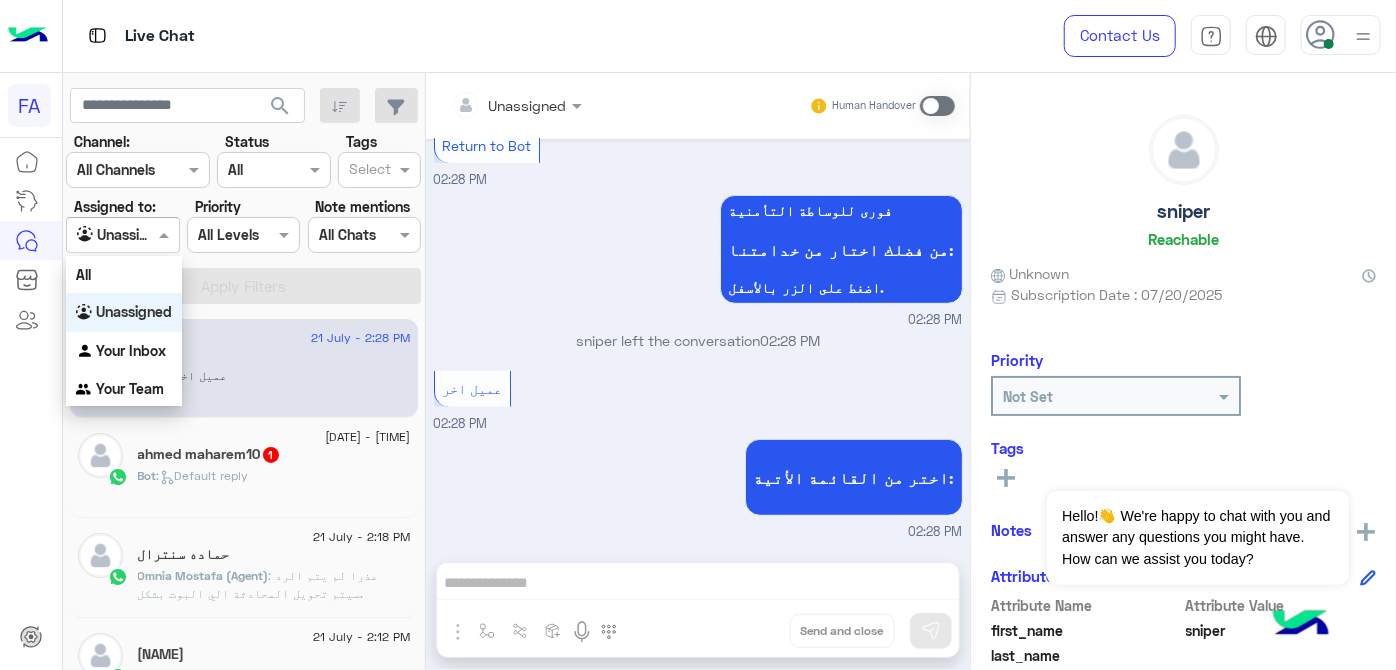 click on "Agent Filter Unassigned" at bounding box center [122, 235] 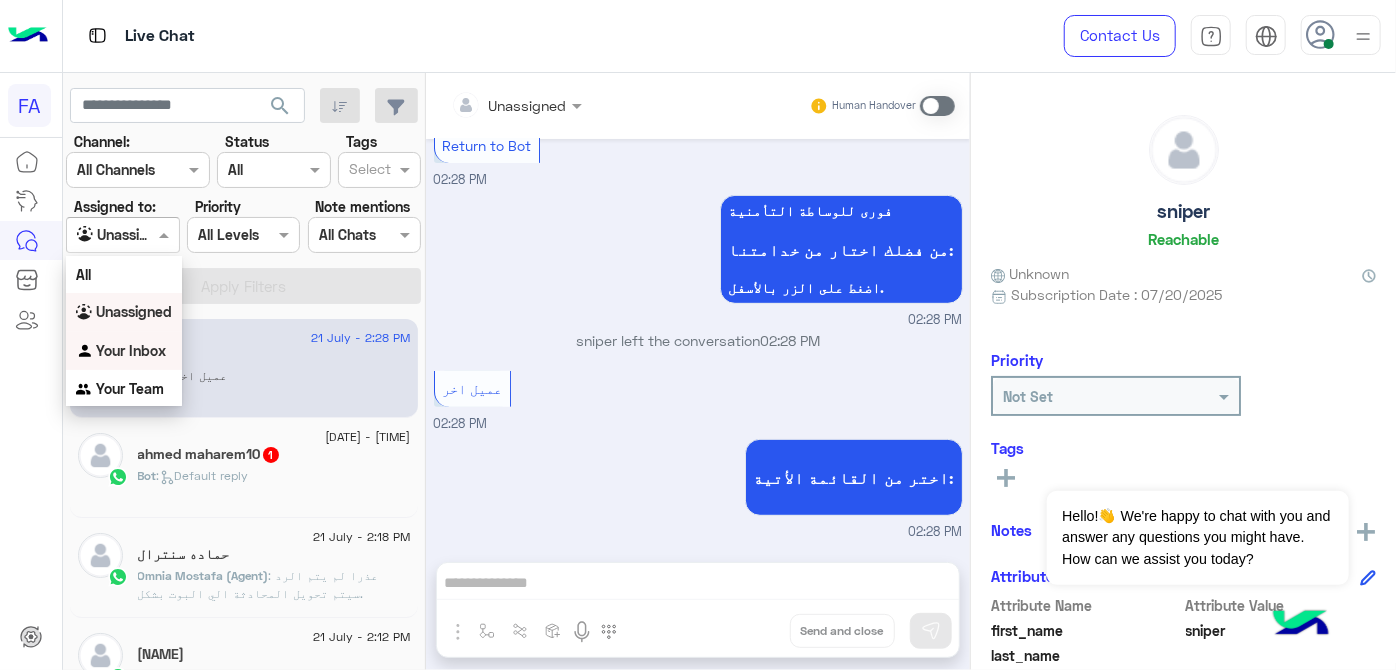 click on "Your Inbox" at bounding box center (124, 351) 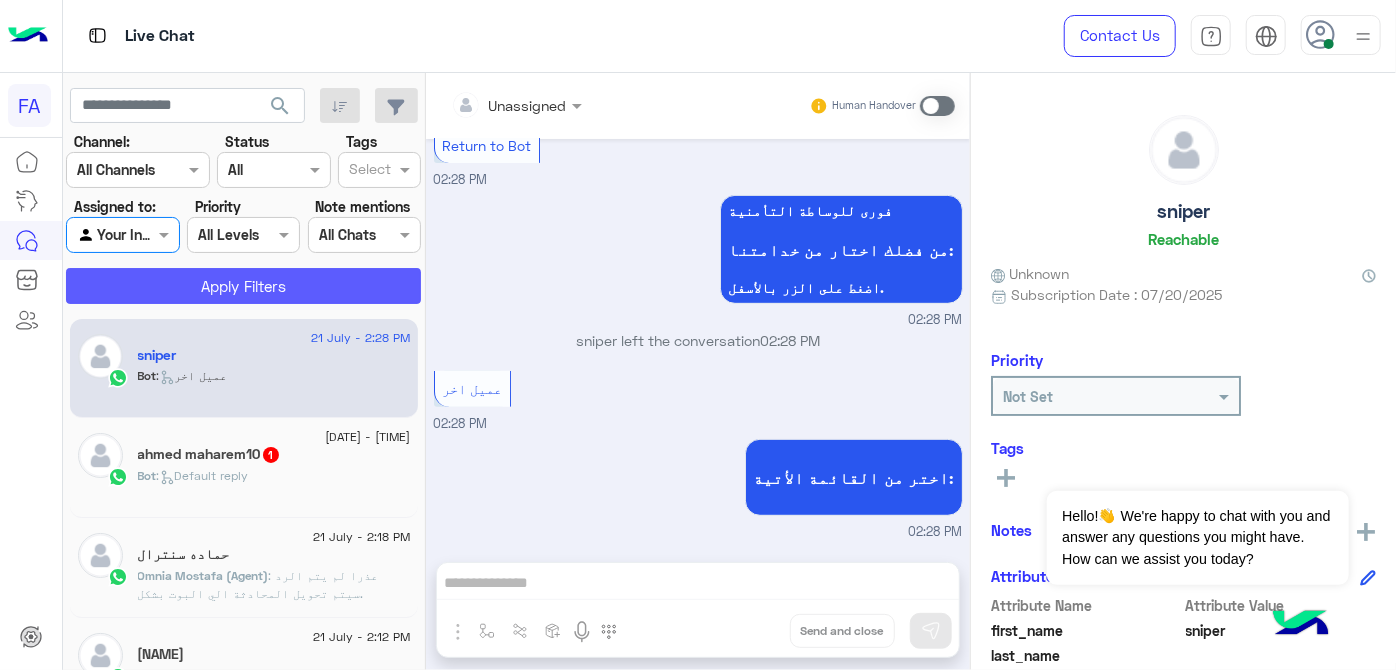 click on "Apply Filters" 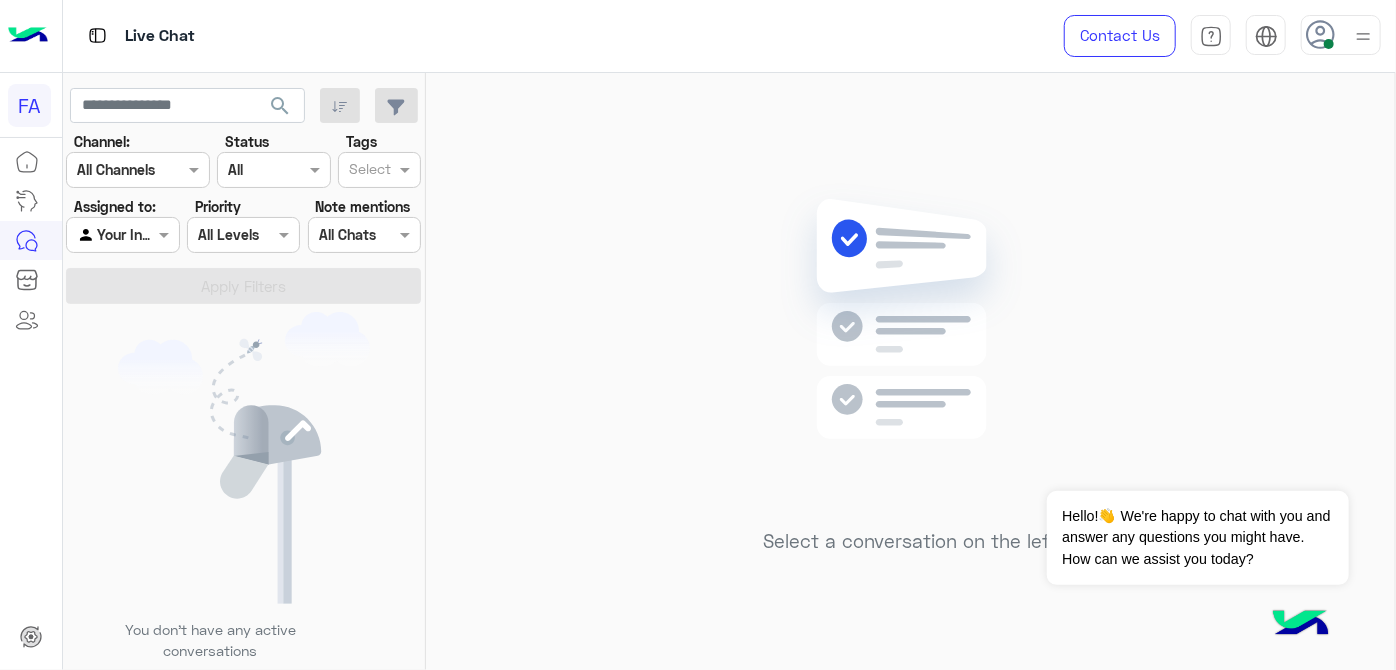 click at bounding box center [122, 234] 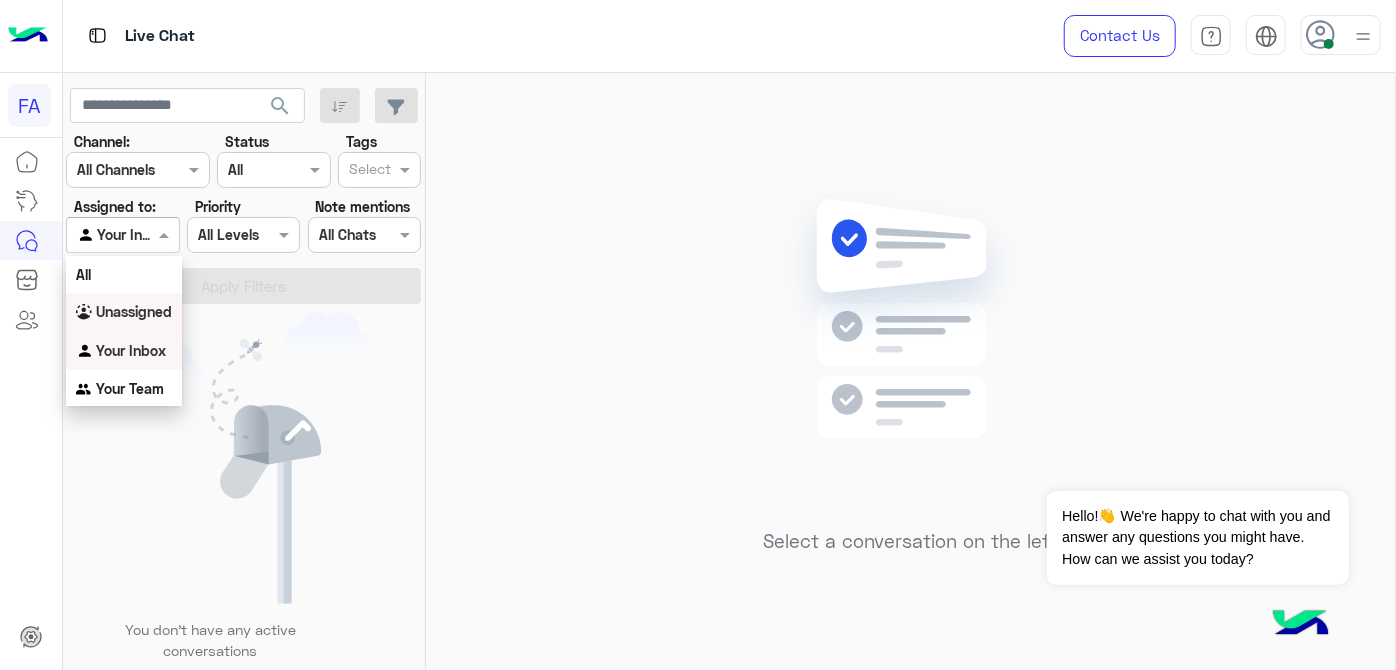 drag, startPoint x: 139, startPoint y: 317, endPoint x: 136, endPoint y: 290, distance: 27.166155 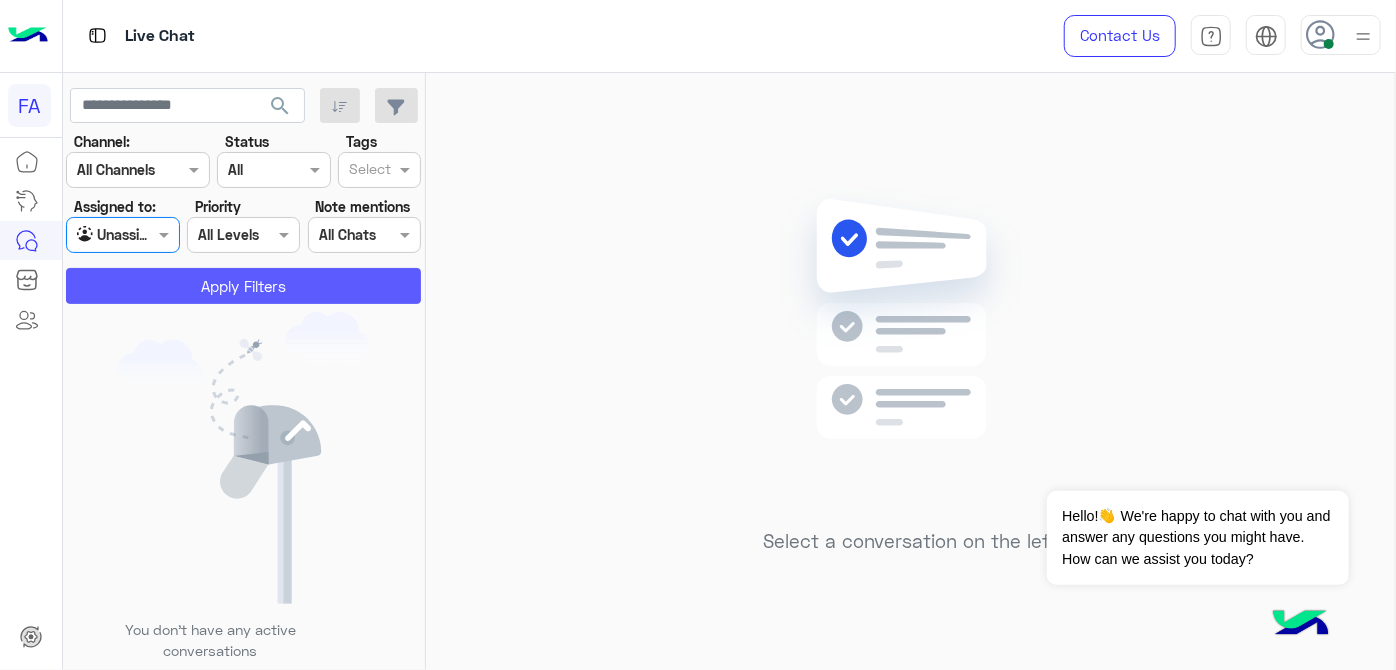 click on "Apply Filters" 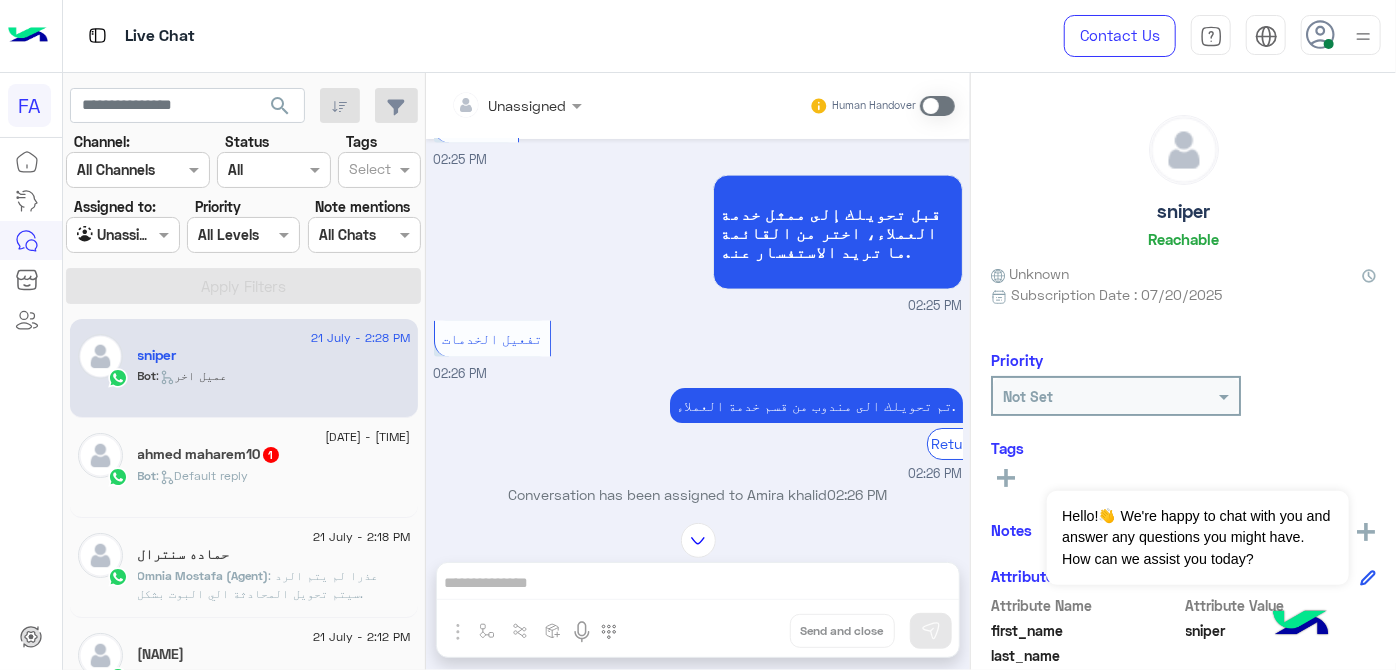 scroll, scrollTop: 1478, scrollLeft: 0, axis: vertical 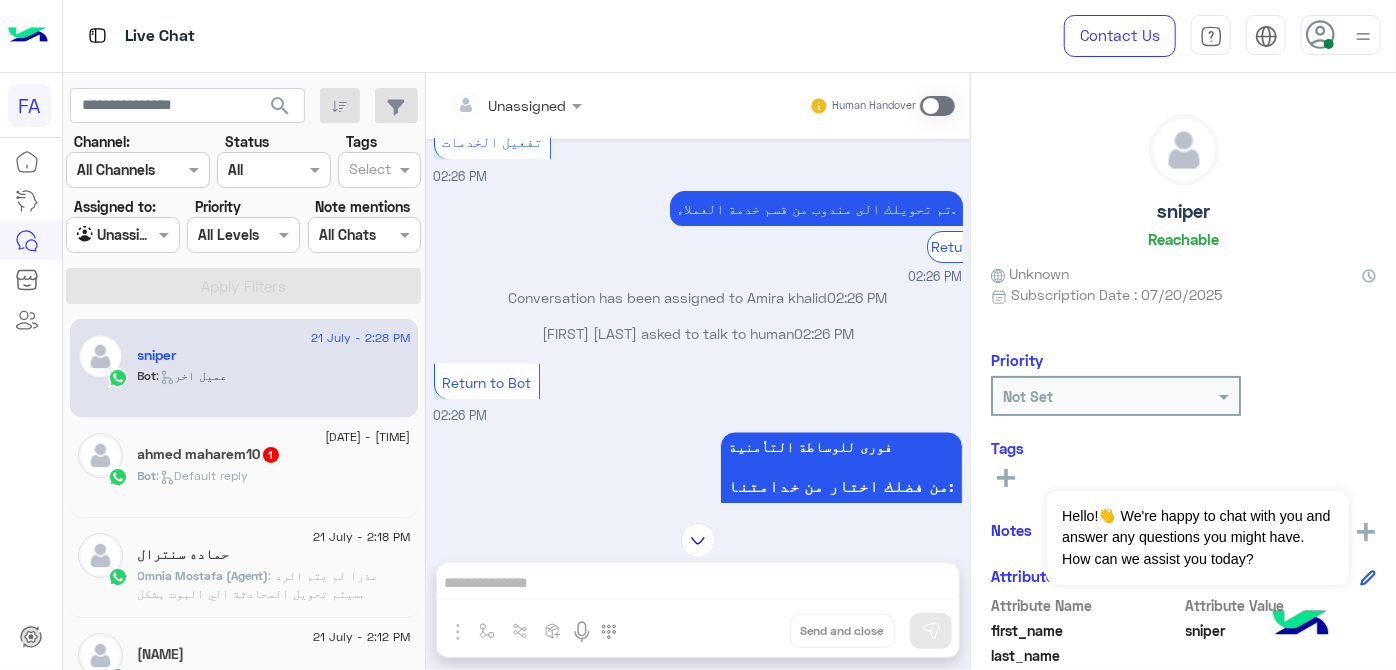 click at bounding box center [698, 540] 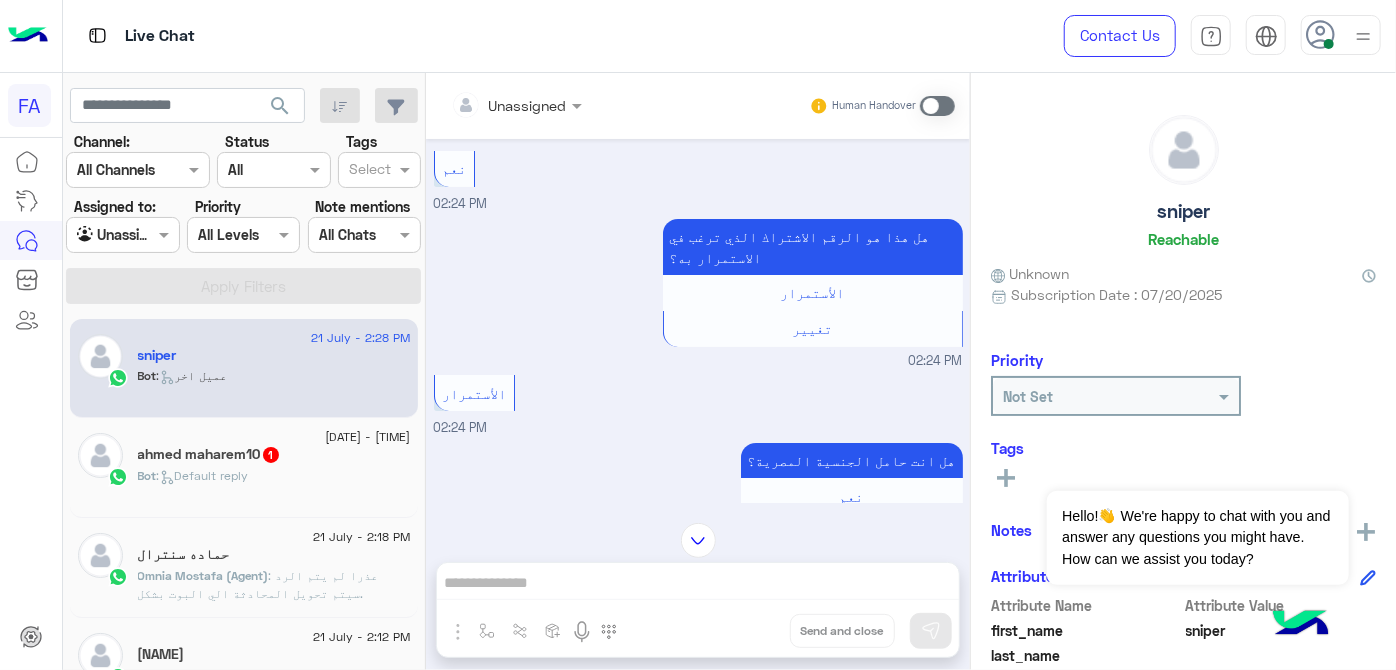 scroll, scrollTop: 0, scrollLeft: 0, axis: both 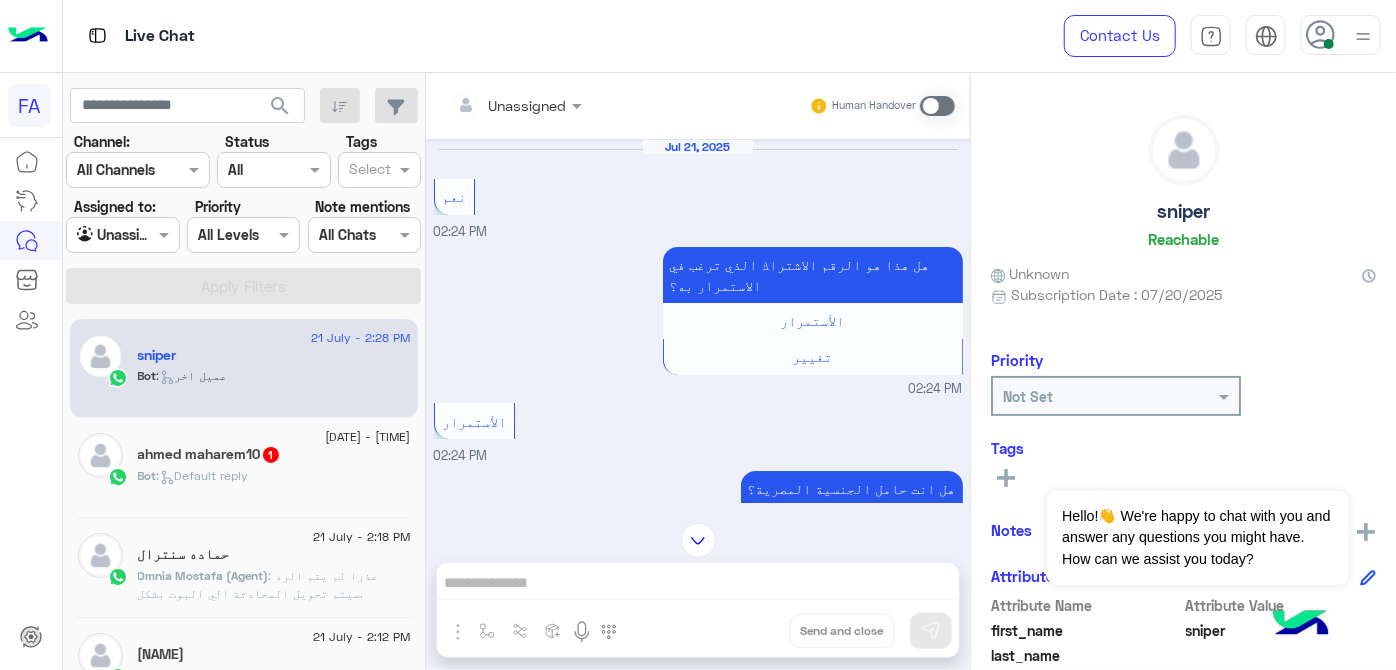 click on "[FIRST] [LAST] 1" 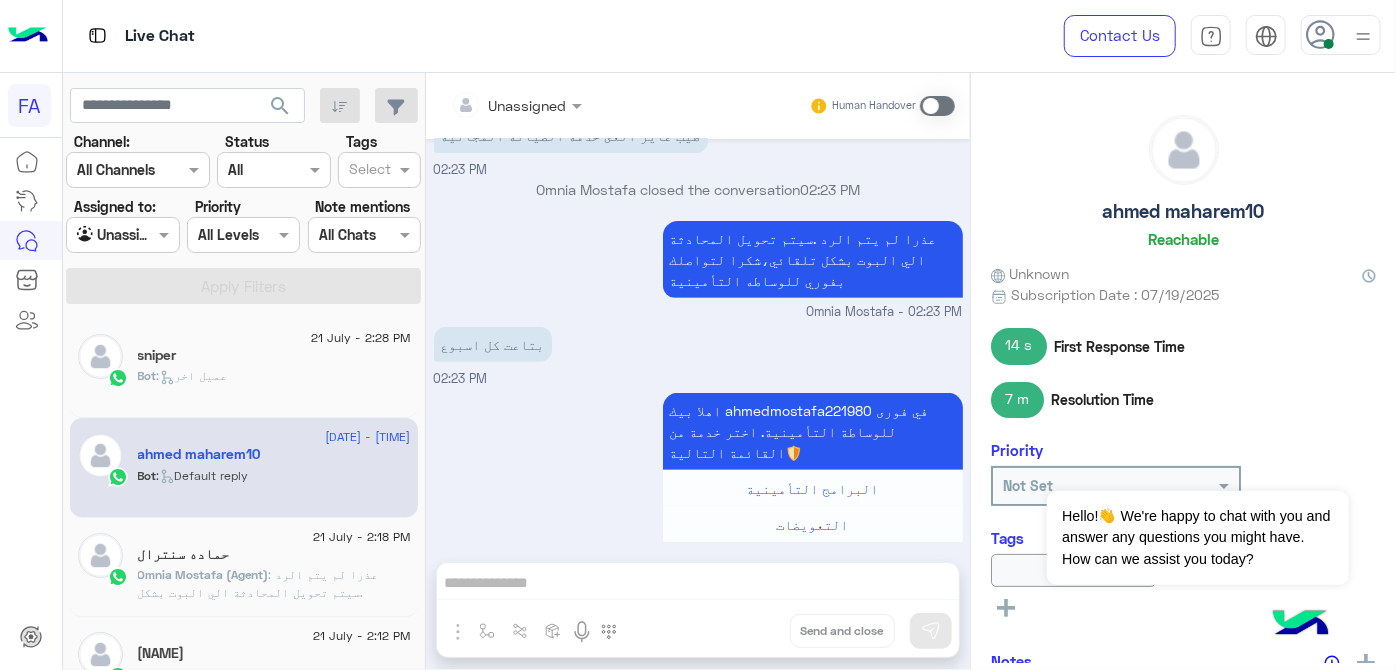 scroll, scrollTop: 406, scrollLeft: 0, axis: vertical 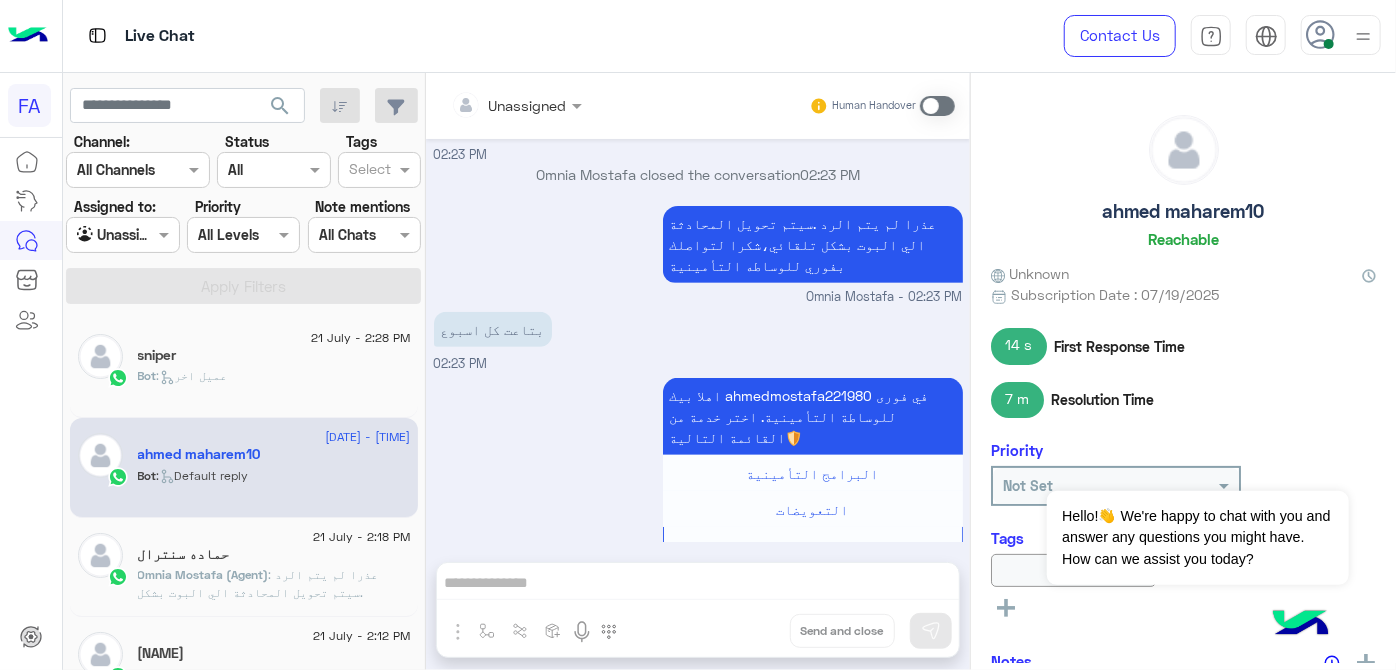 click on "Bot :   عميل اخر" 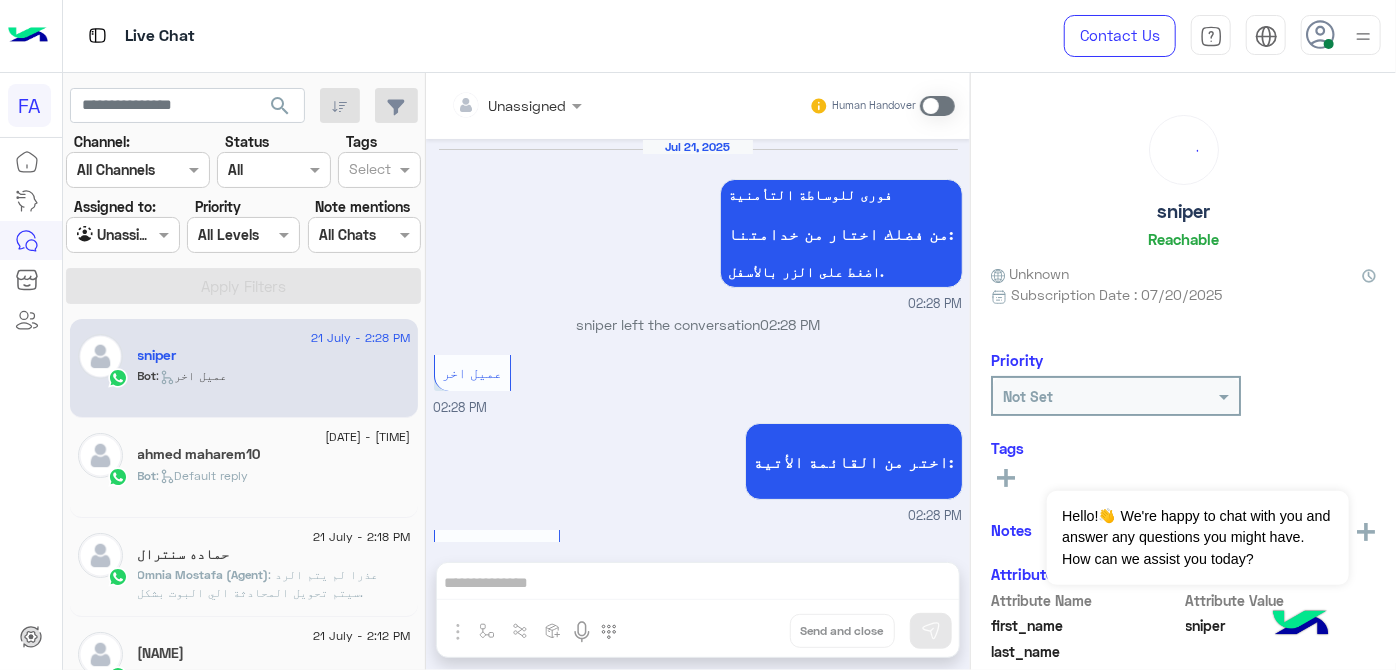 scroll, scrollTop: 522, scrollLeft: 0, axis: vertical 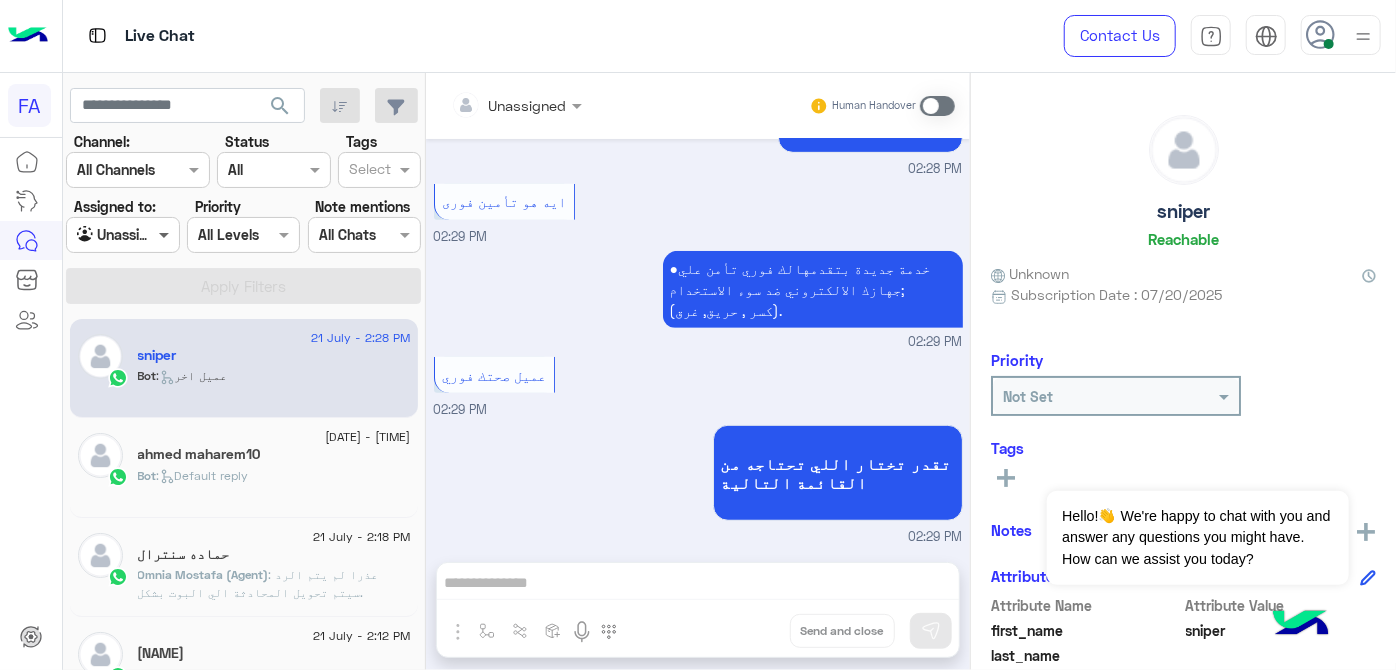 click at bounding box center (166, 234) 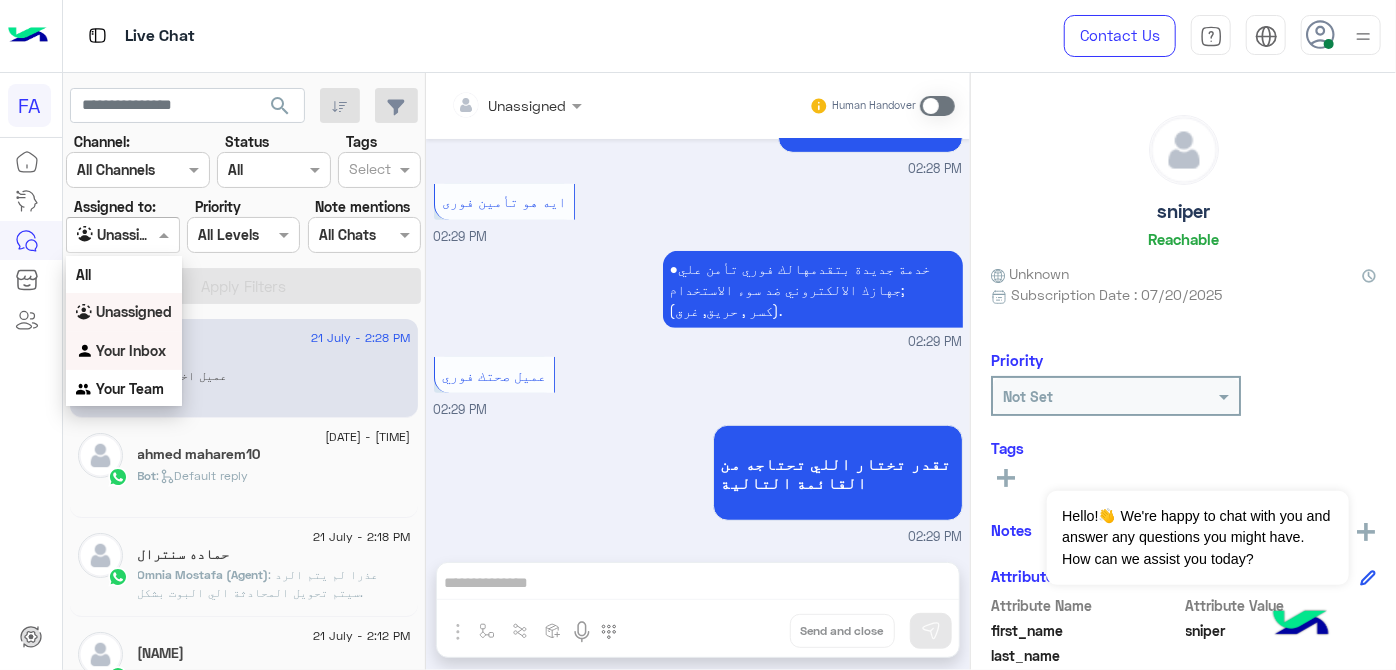 click on "Your Inbox" at bounding box center [131, 350] 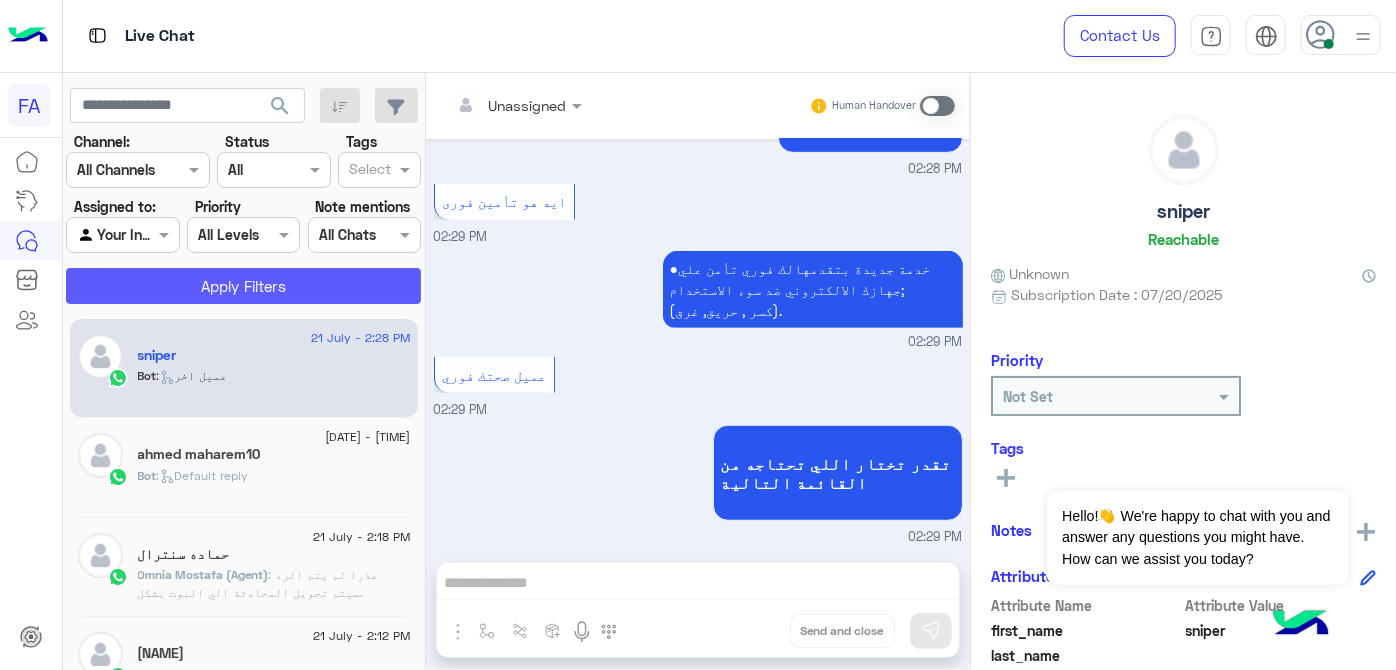 click on "Apply Filters" 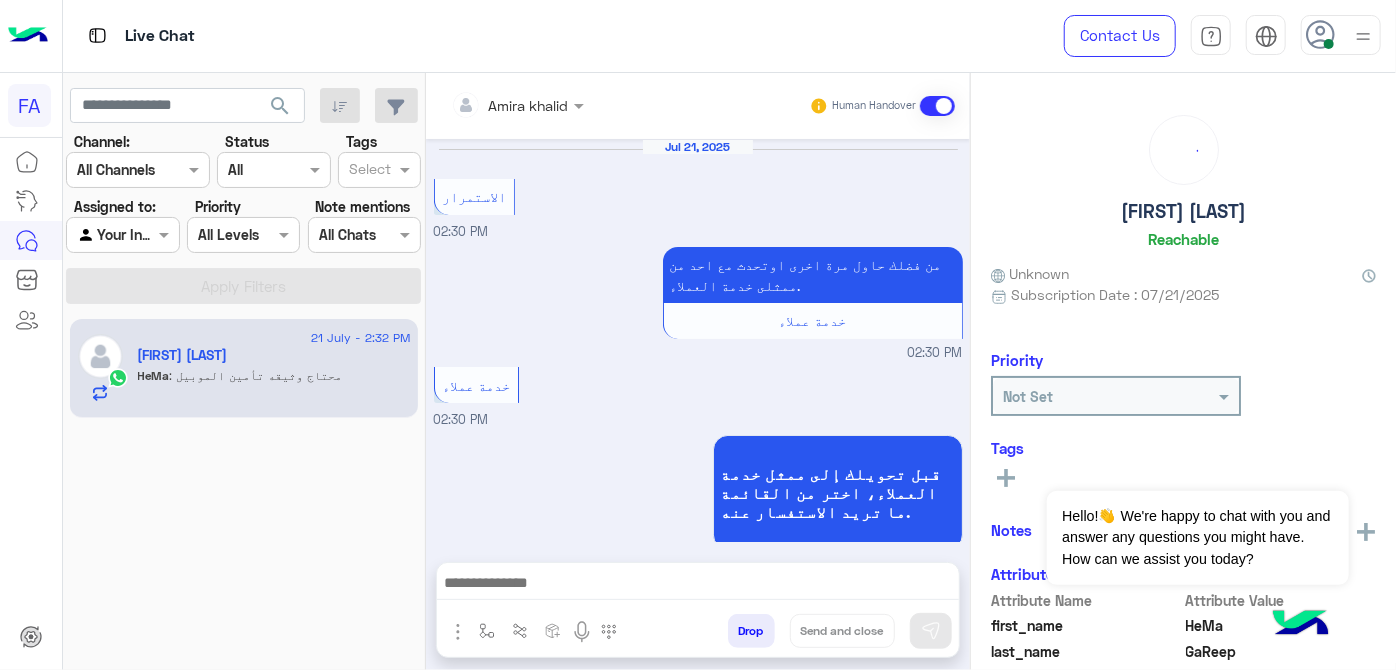 scroll, scrollTop: 410, scrollLeft: 0, axis: vertical 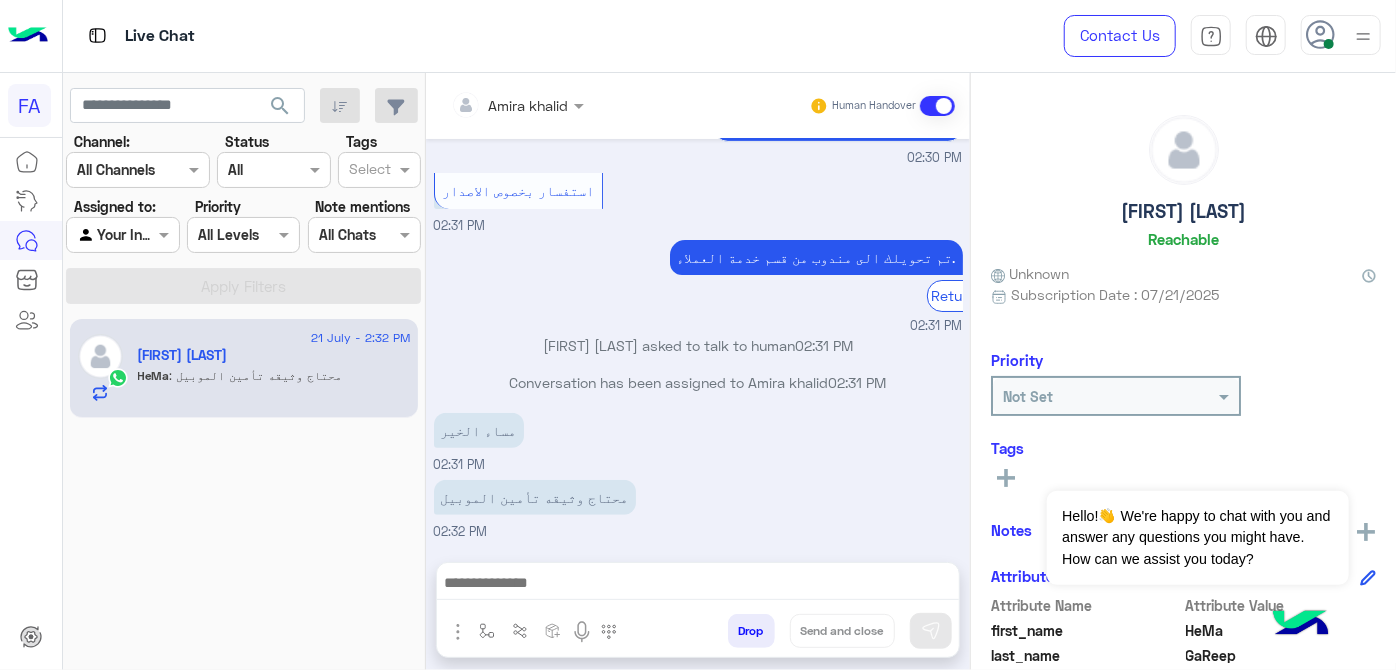 click on "Drop   Send and close" at bounding box center [795, 635] 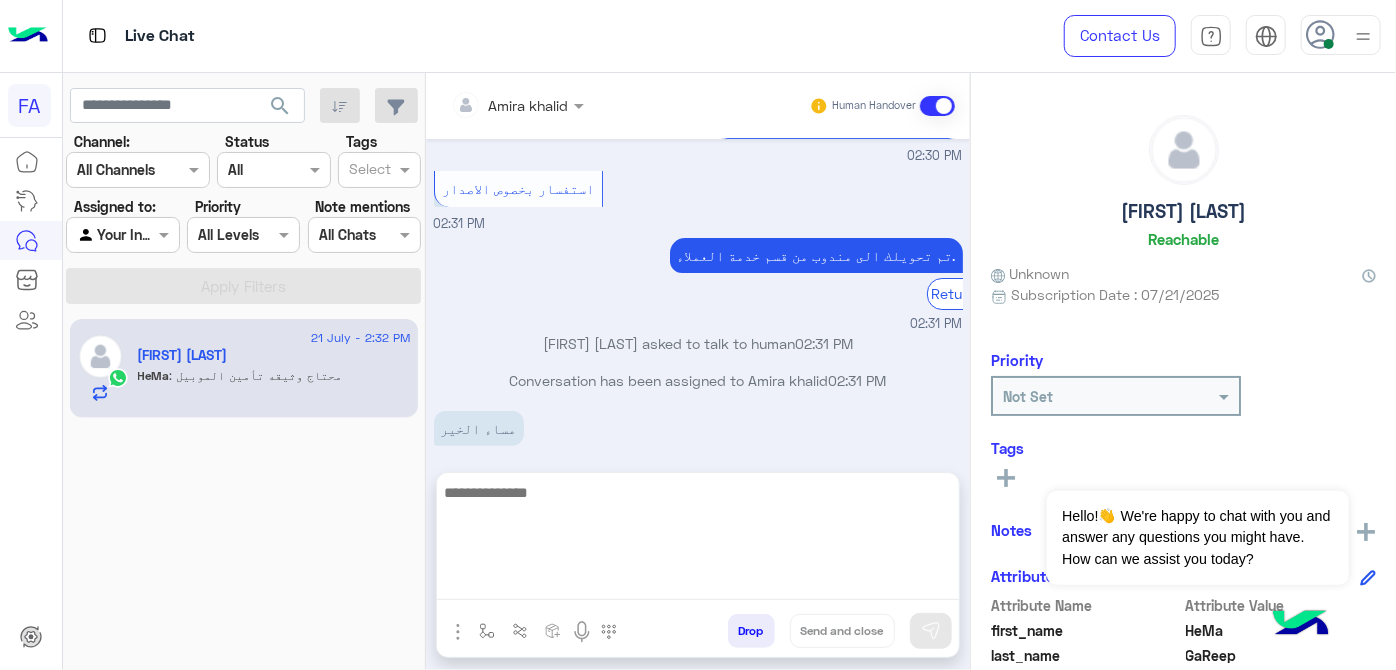 click at bounding box center [698, 540] 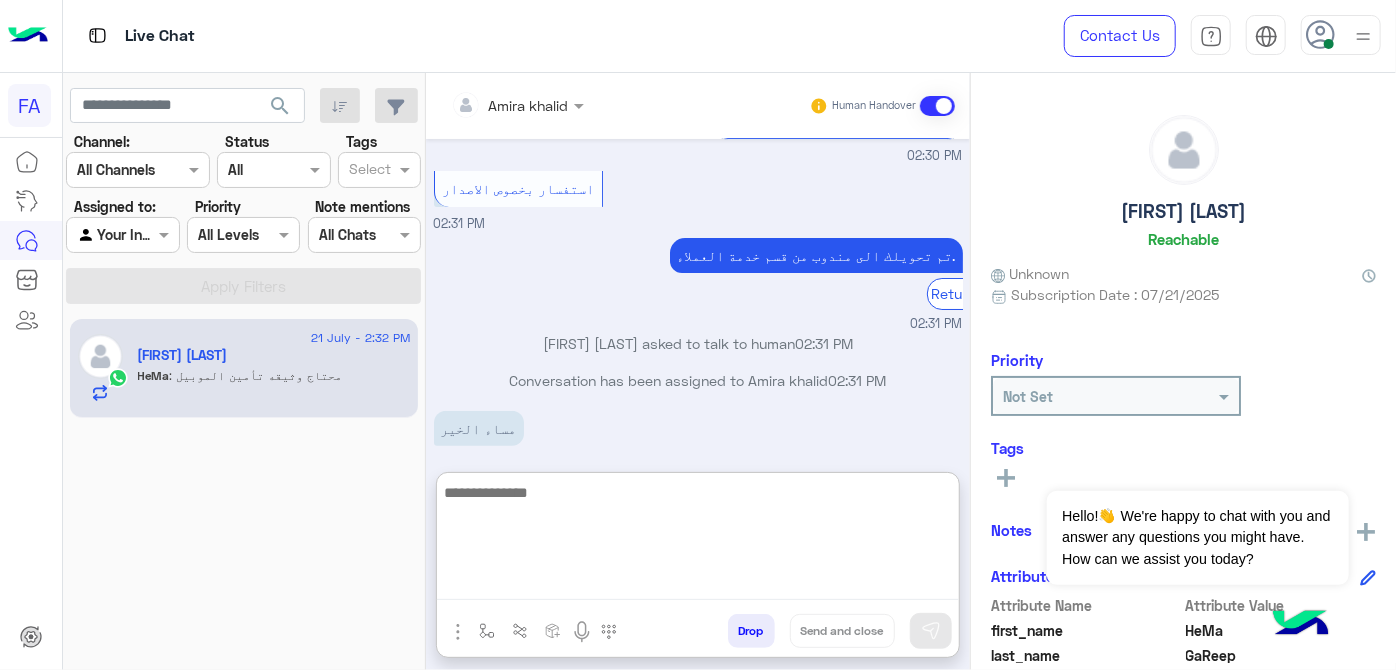 paste on "**********" 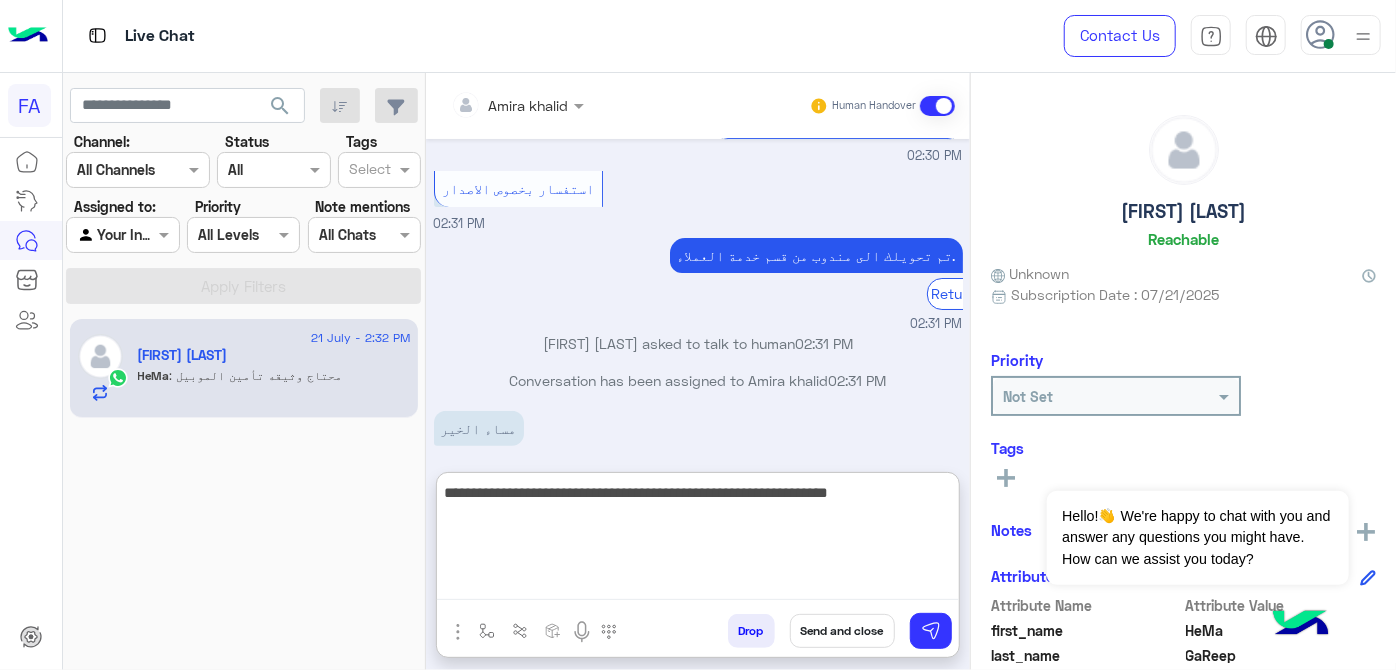 drag, startPoint x: 498, startPoint y: 495, endPoint x: 636, endPoint y: 496, distance: 138.00362 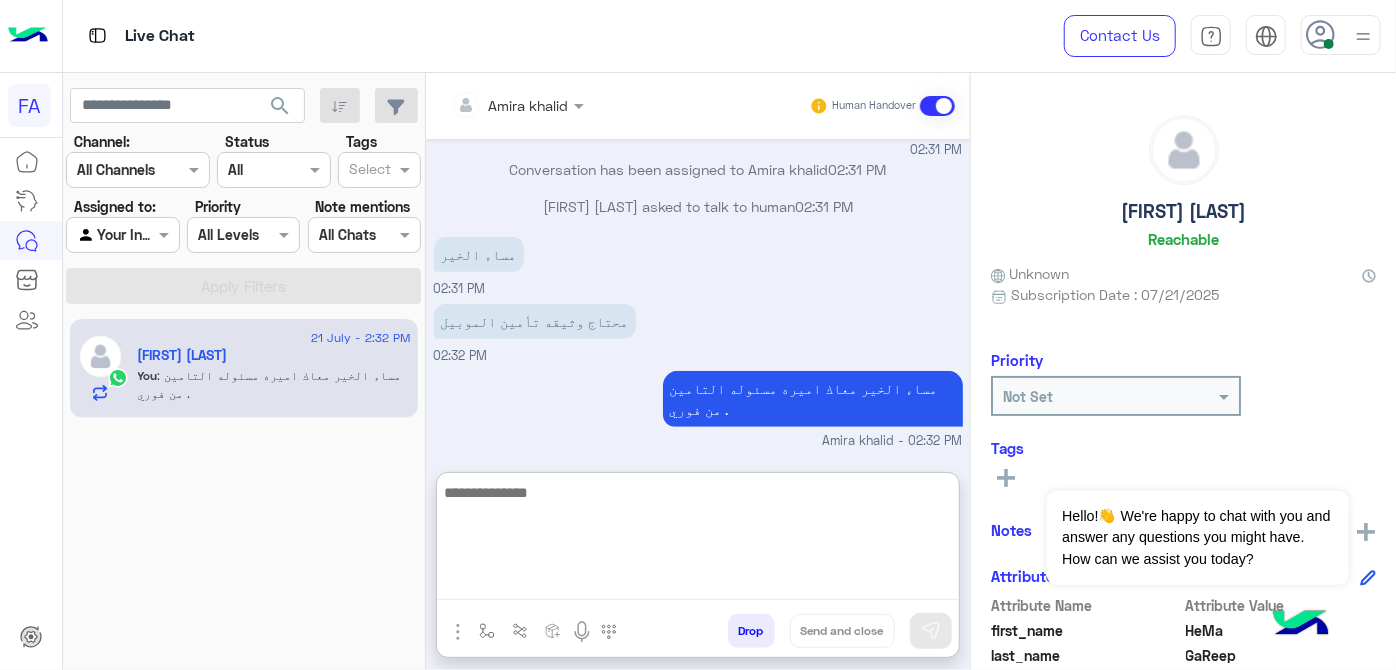 scroll, scrollTop: 621, scrollLeft: 0, axis: vertical 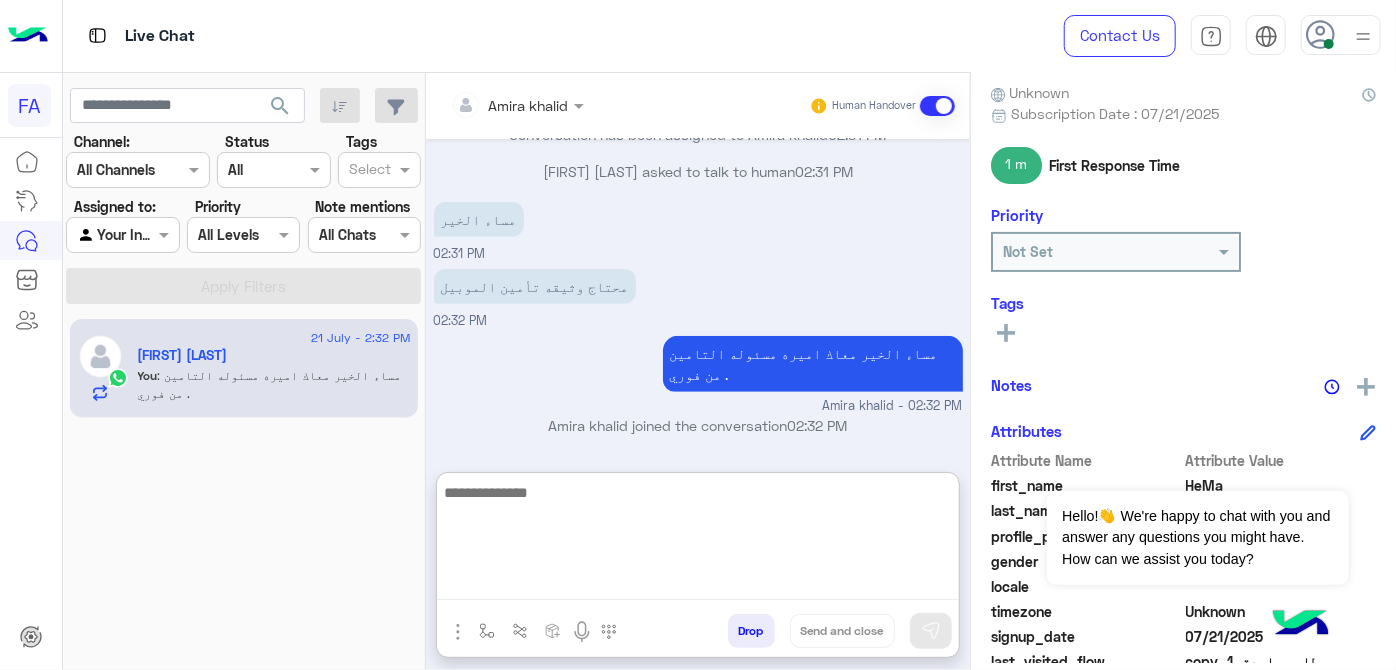 click at bounding box center (698, 540) 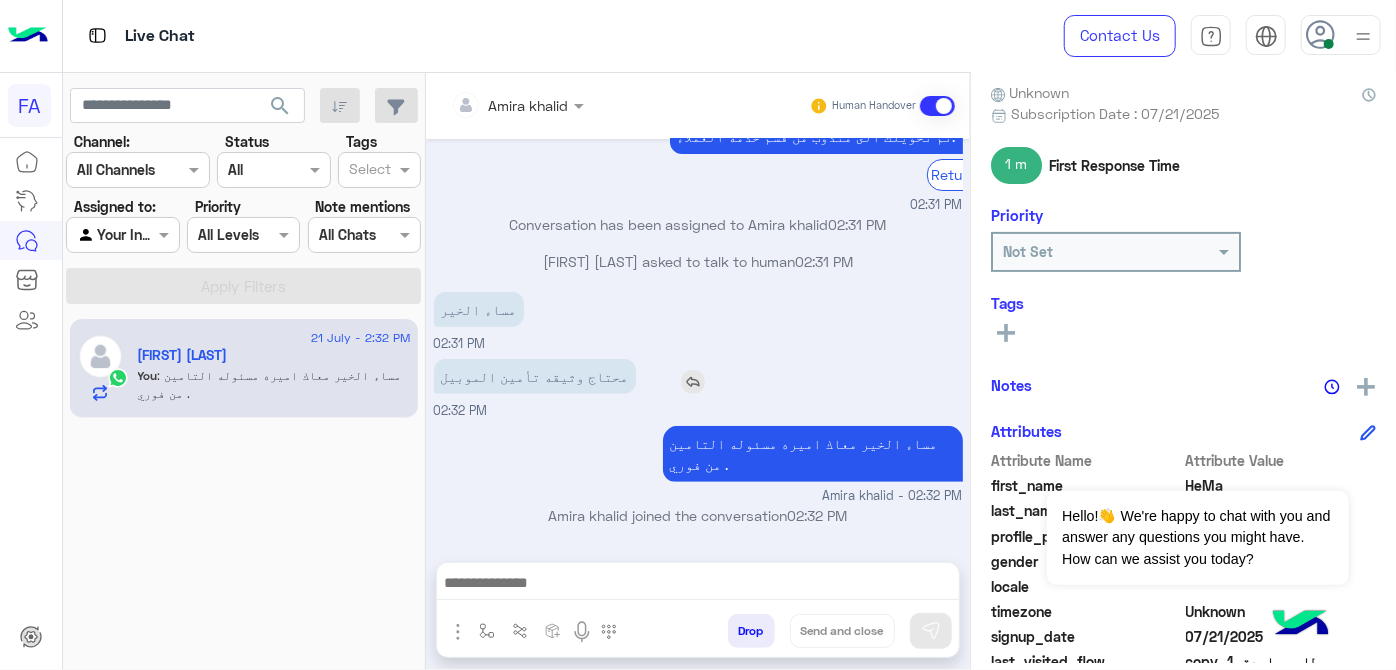 click on "محتاج وثيقه تأمين الموبيل" at bounding box center (592, 376) 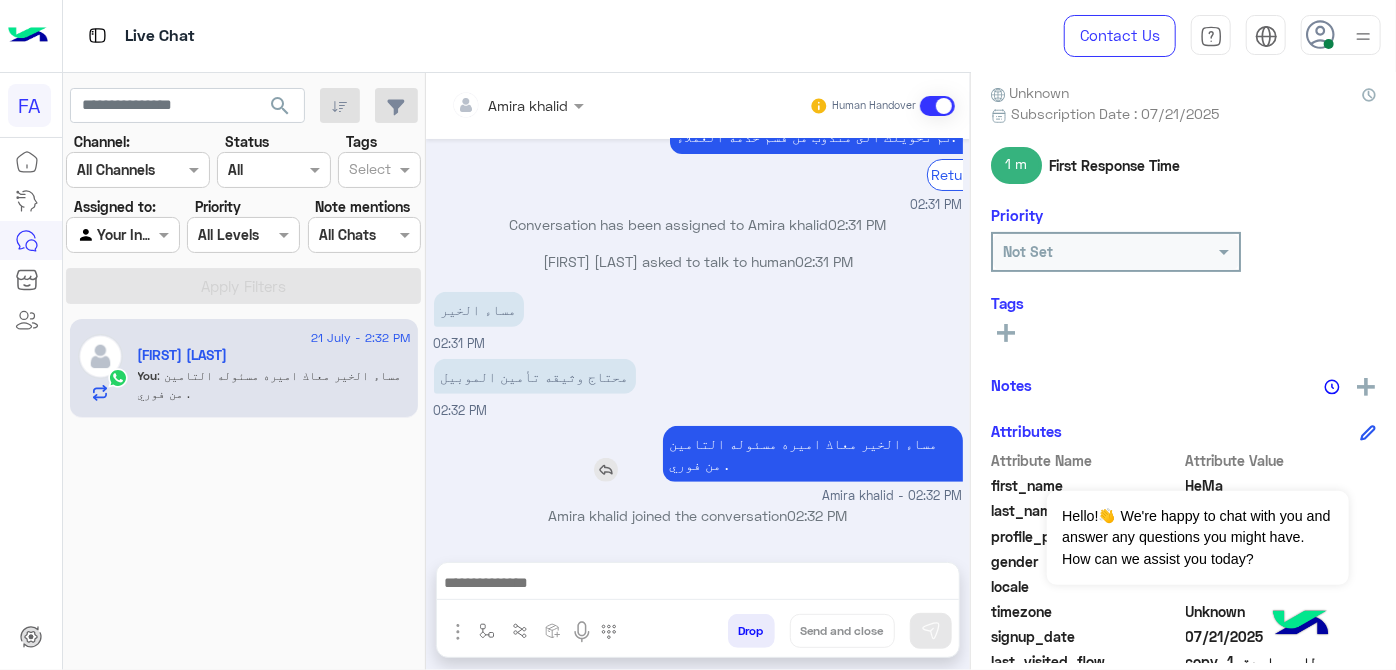 scroll, scrollTop: 531, scrollLeft: 0, axis: vertical 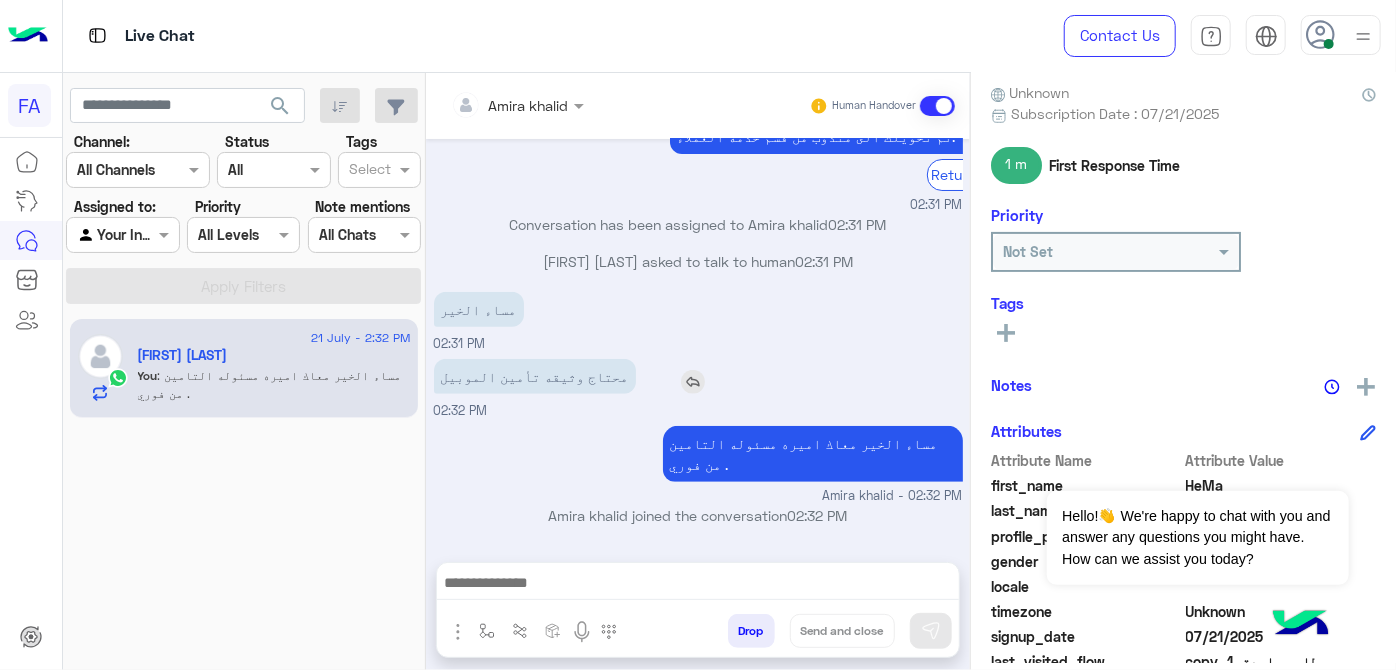 click at bounding box center (693, 382) 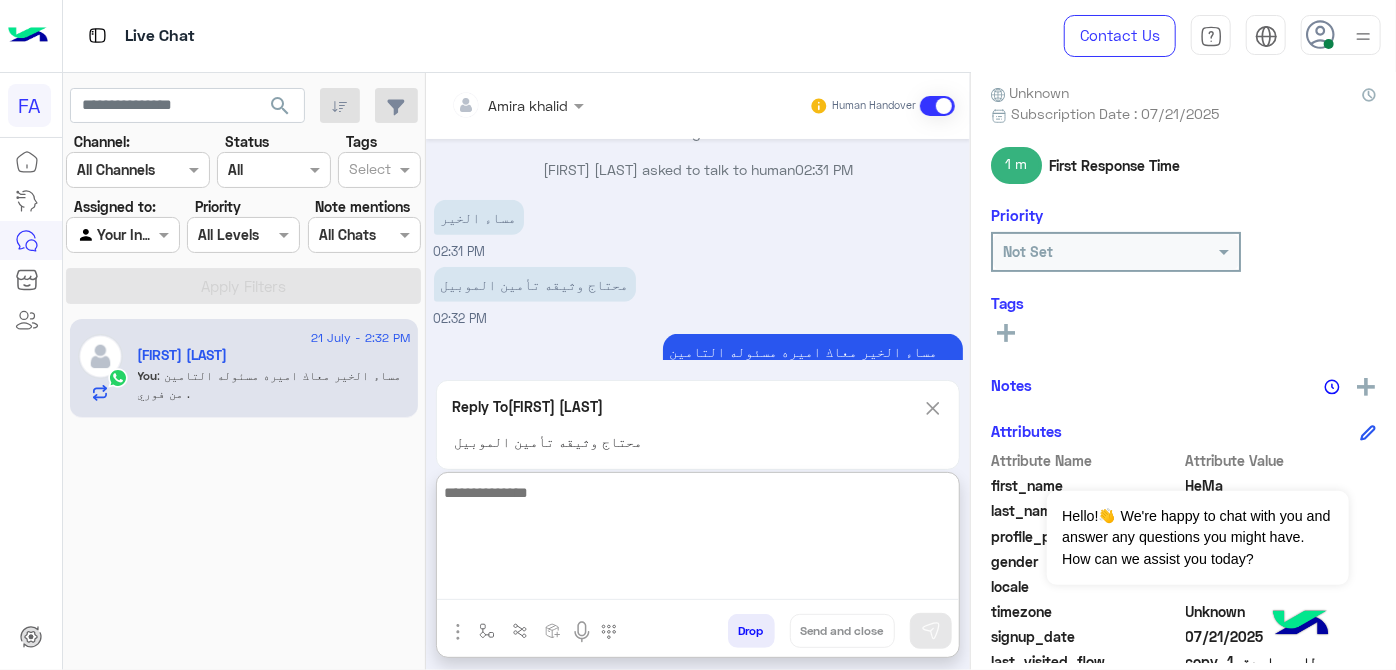 click at bounding box center (698, 540) 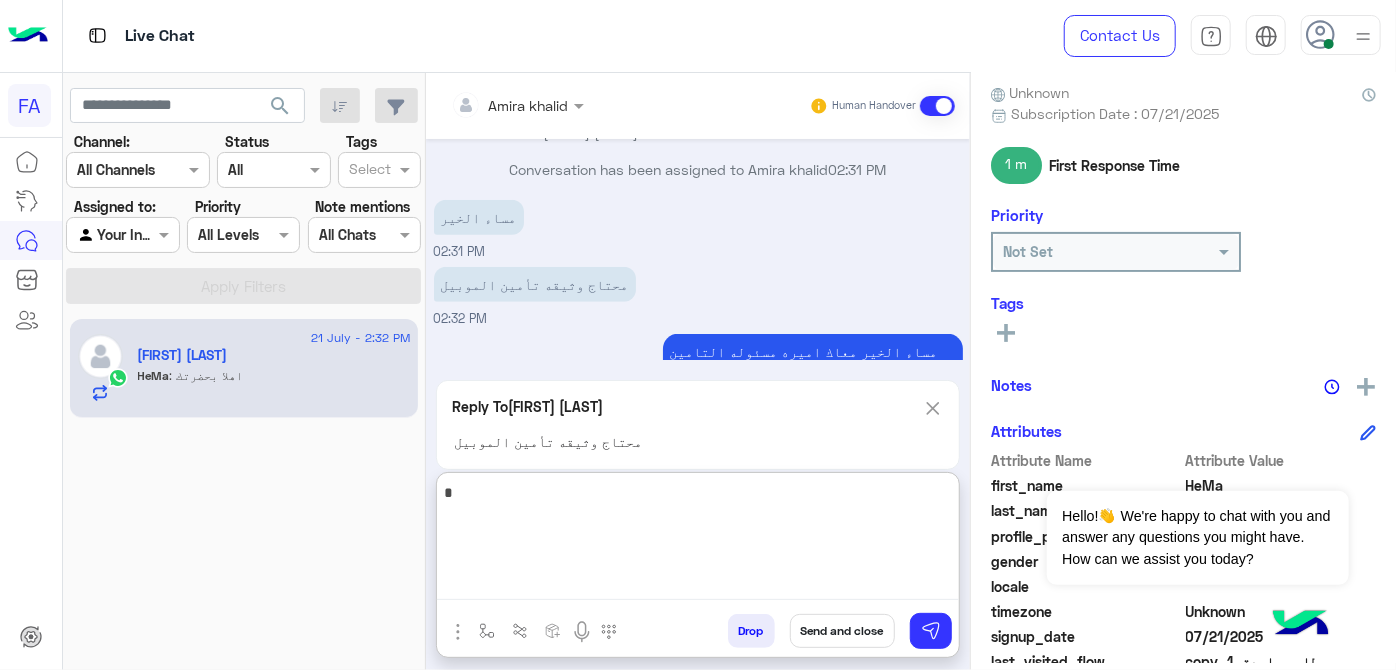 scroll, scrollTop: 778, scrollLeft: 0, axis: vertical 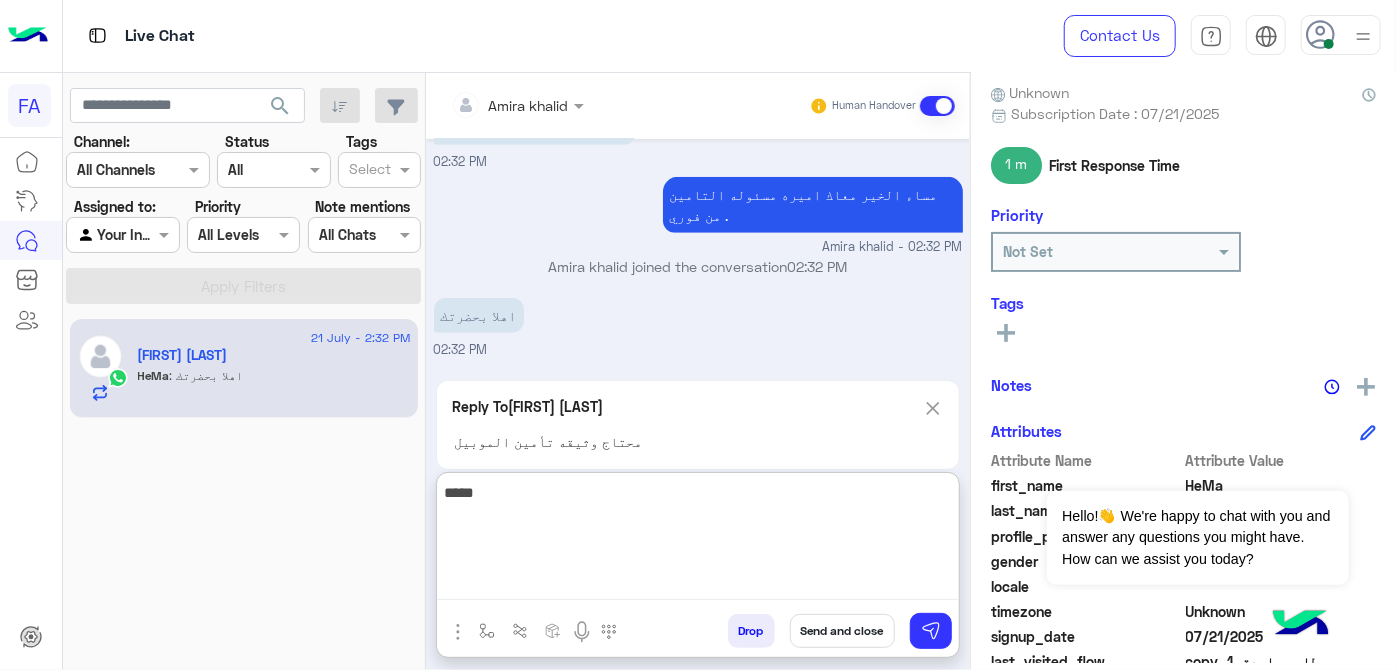 type on "*****" 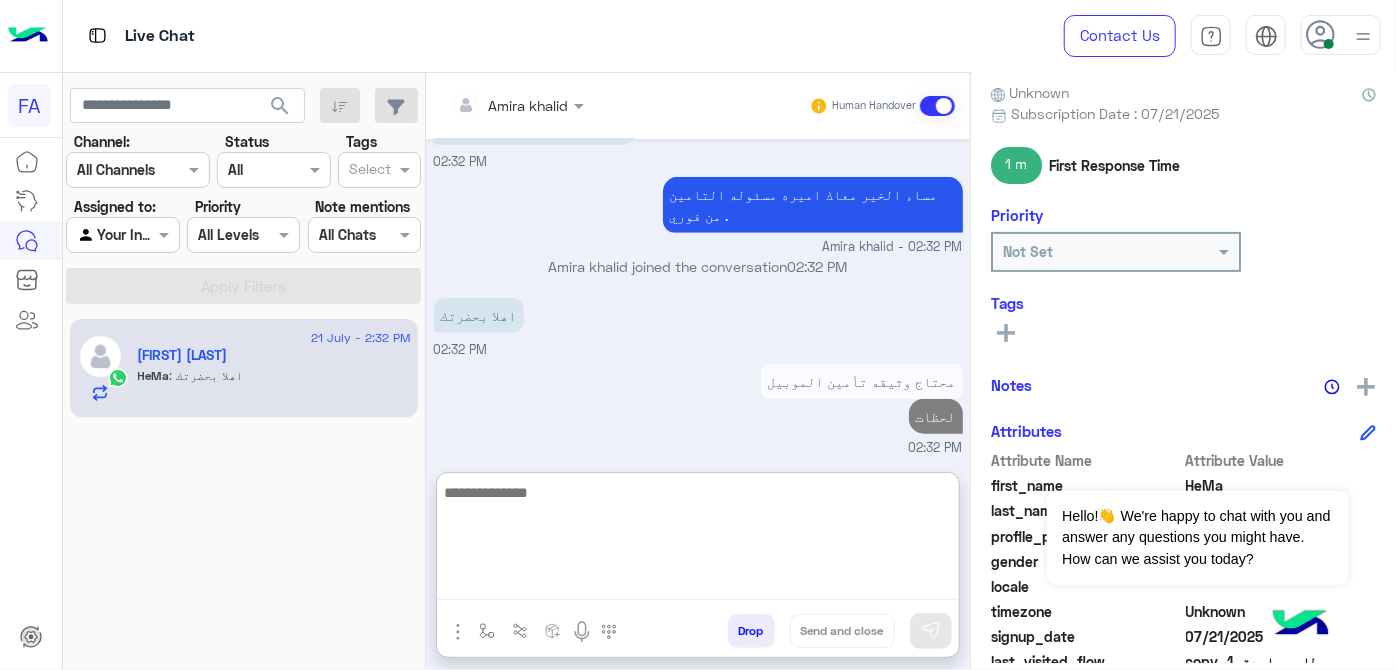 scroll, scrollTop: 786, scrollLeft: 0, axis: vertical 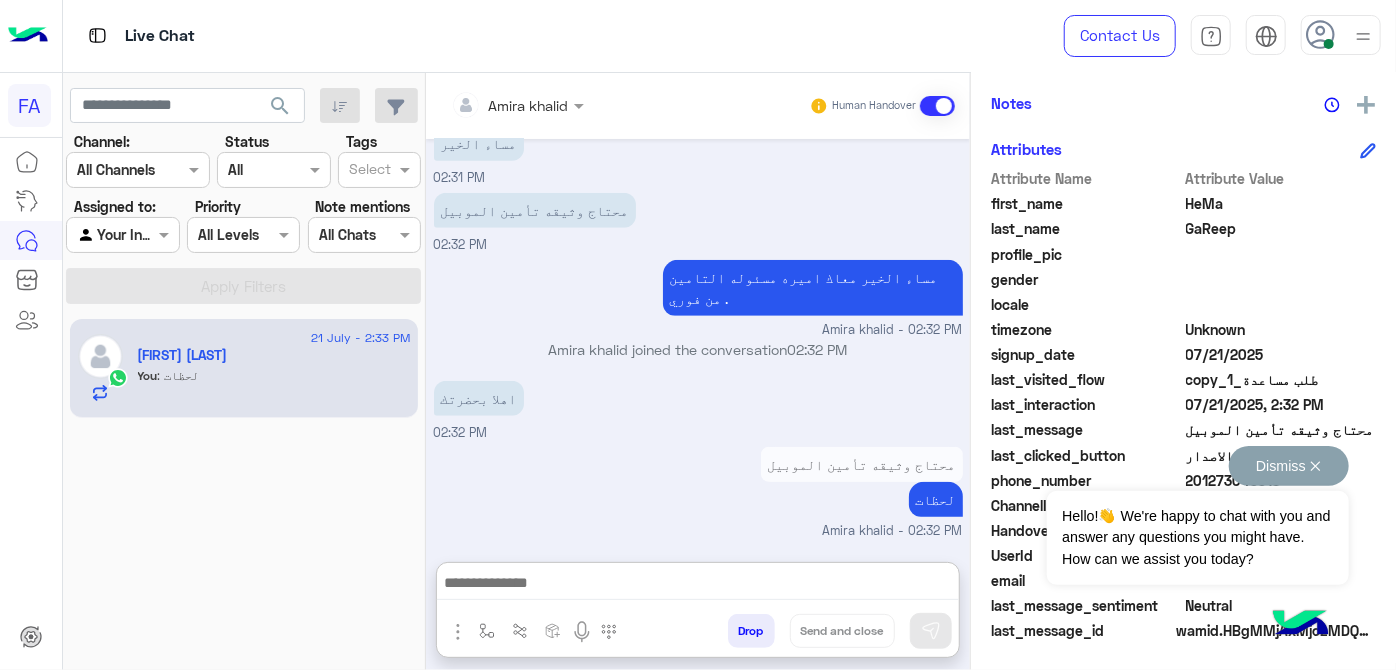 click on "Dismiss ✕" at bounding box center (1289, 466) 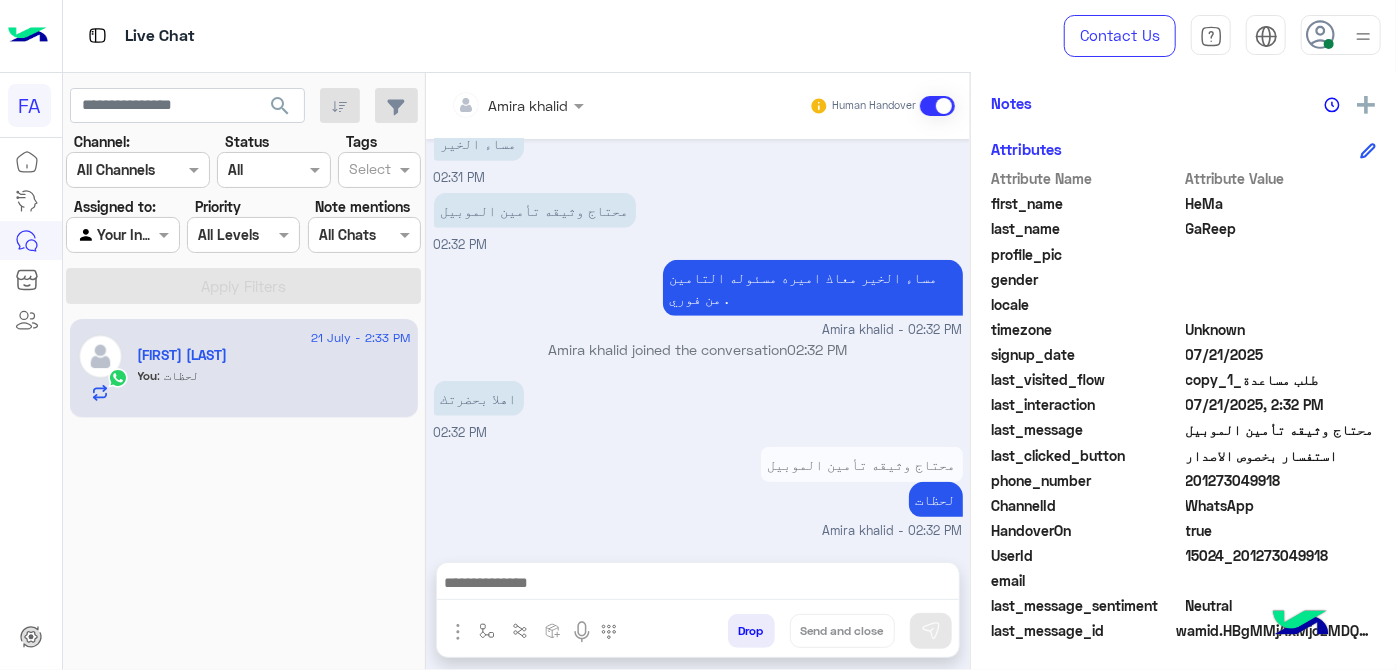 scroll, scrollTop: 696, scrollLeft: 0, axis: vertical 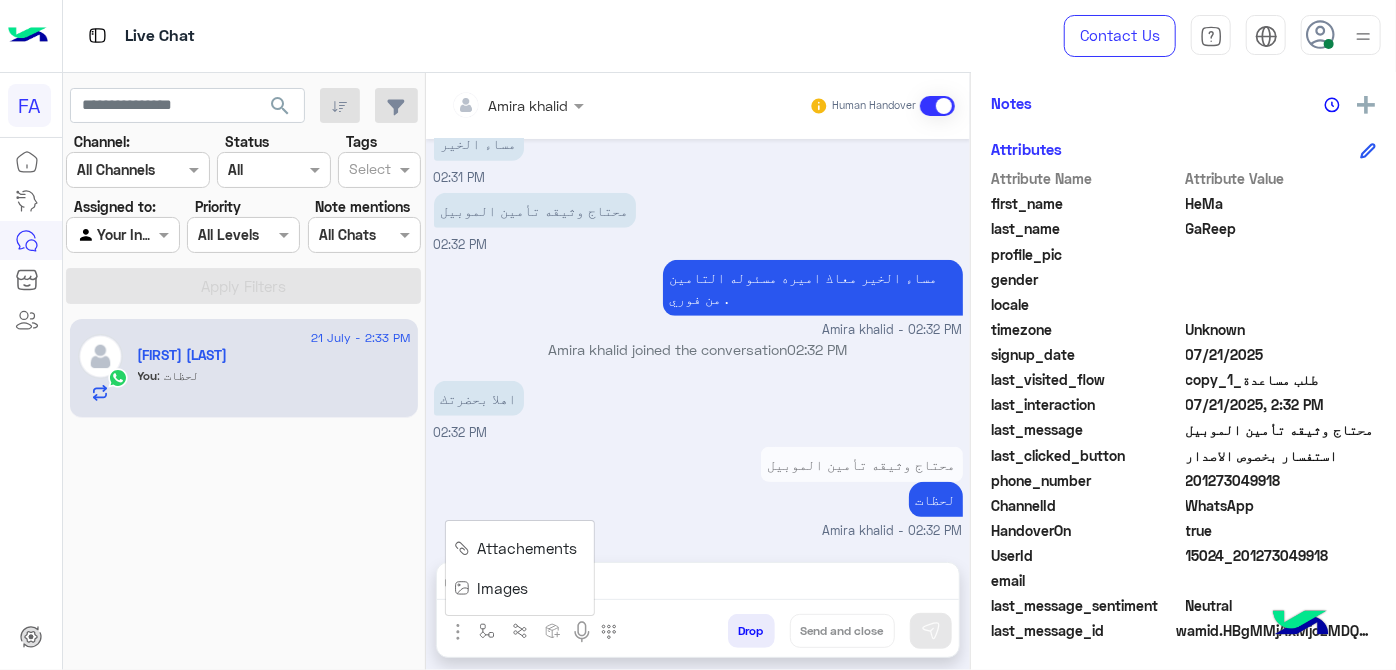 click on "Attachements" at bounding box center (528, 548) 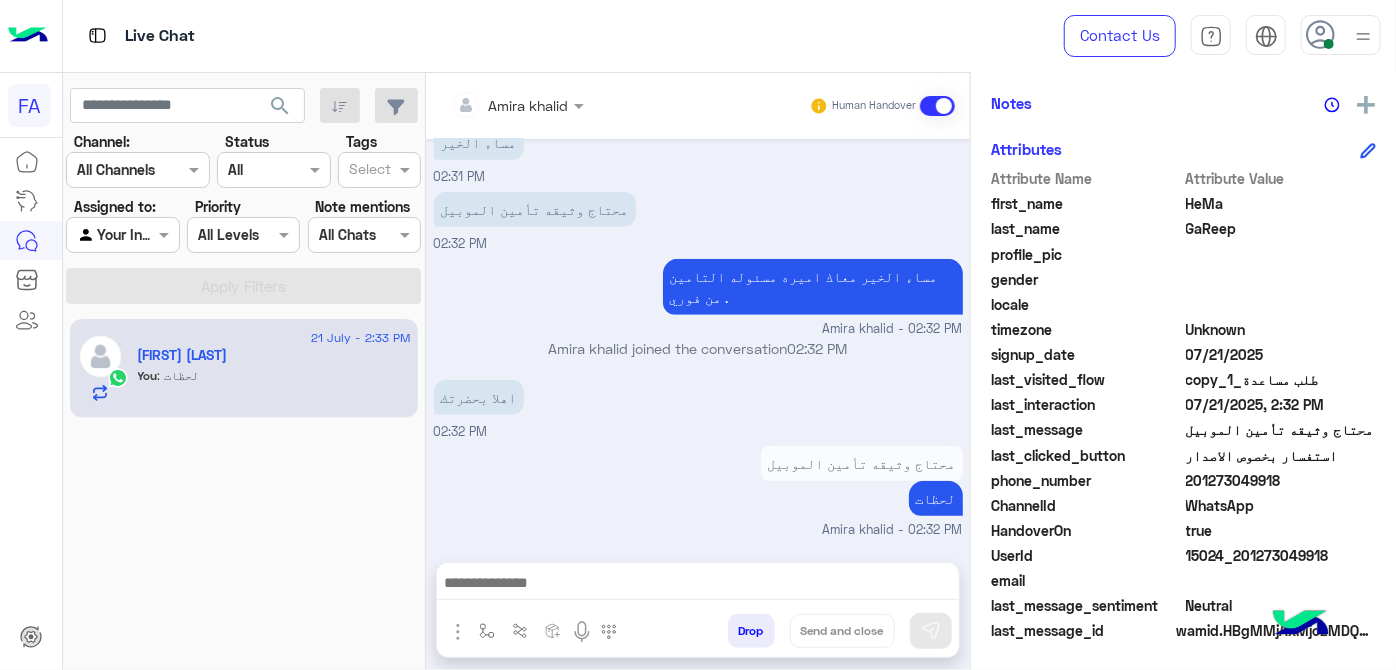 scroll, scrollTop: 733, scrollLeft: 0, axis: vertical 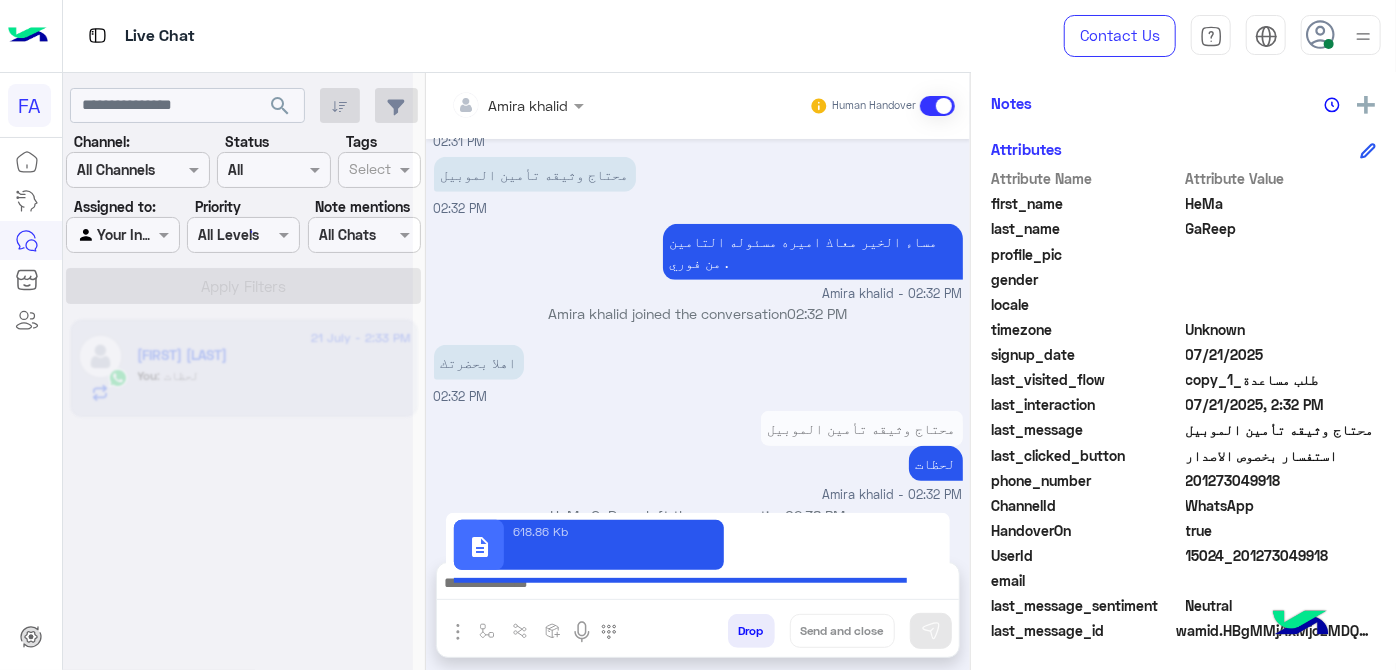 type on "**********" 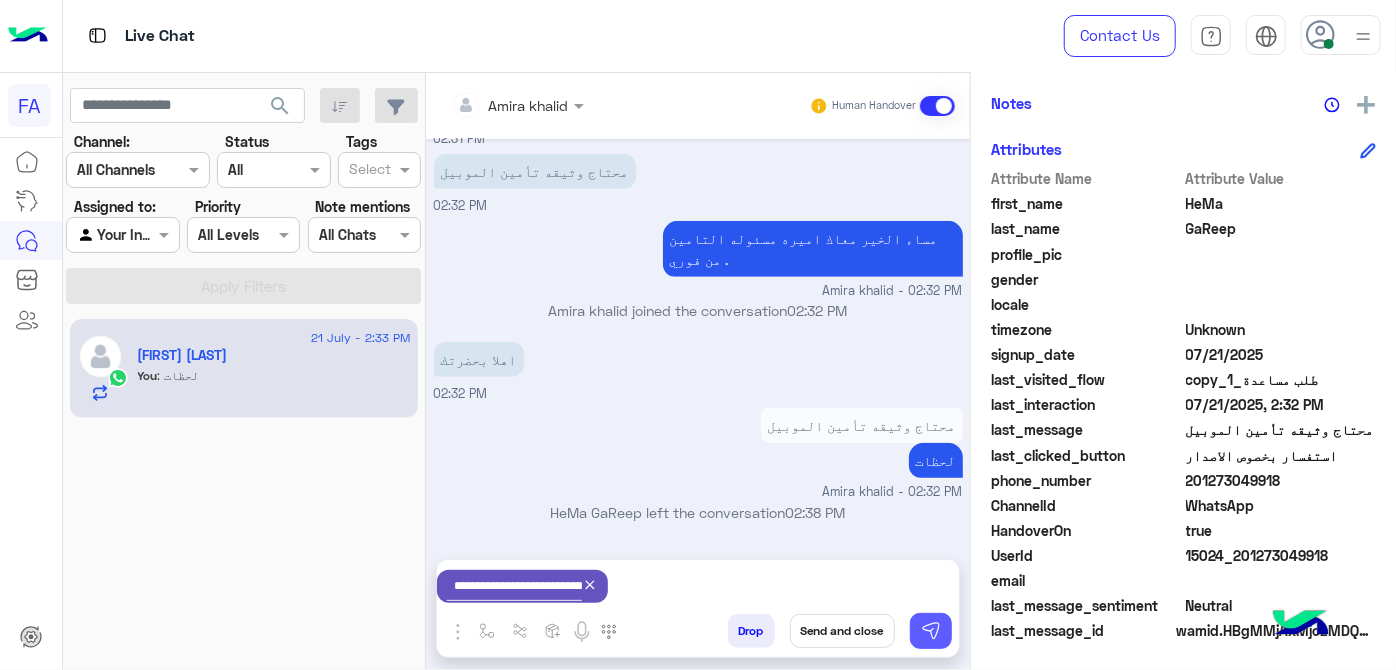 click at bounding box center [931, 631] 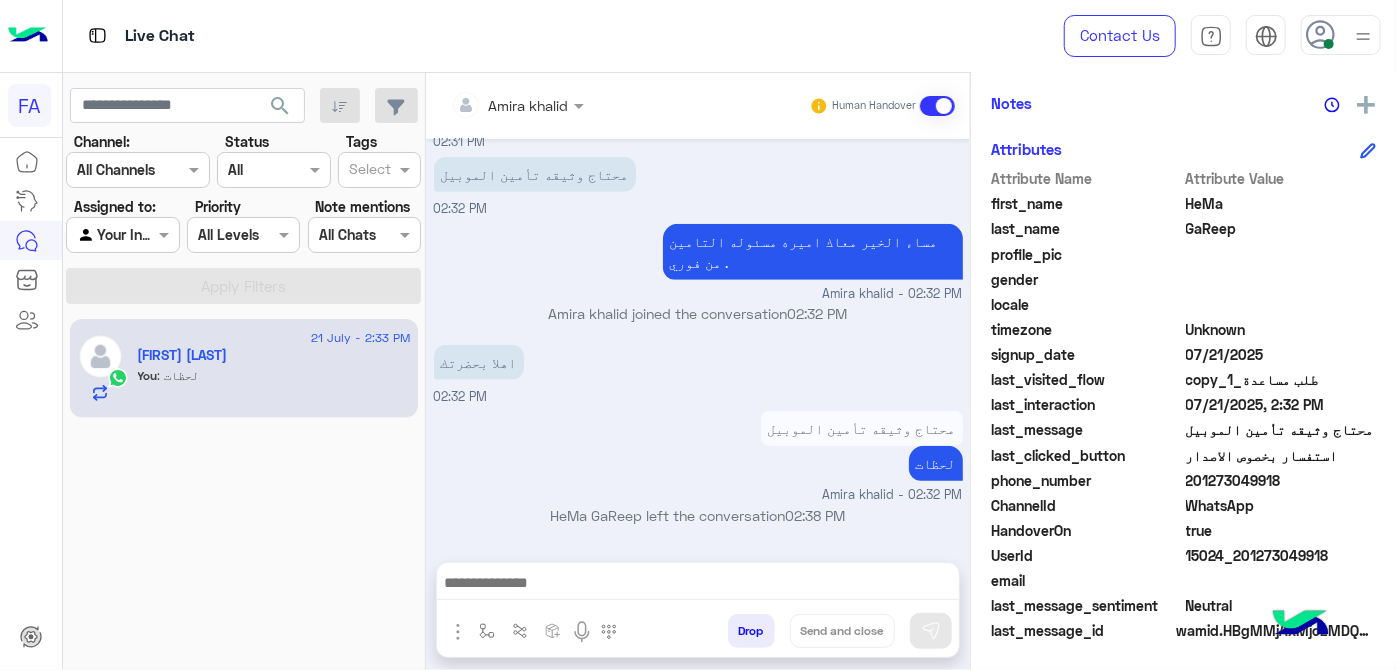 scroll, scrollTop: 815, scrollLeft: 0, axis: vertical 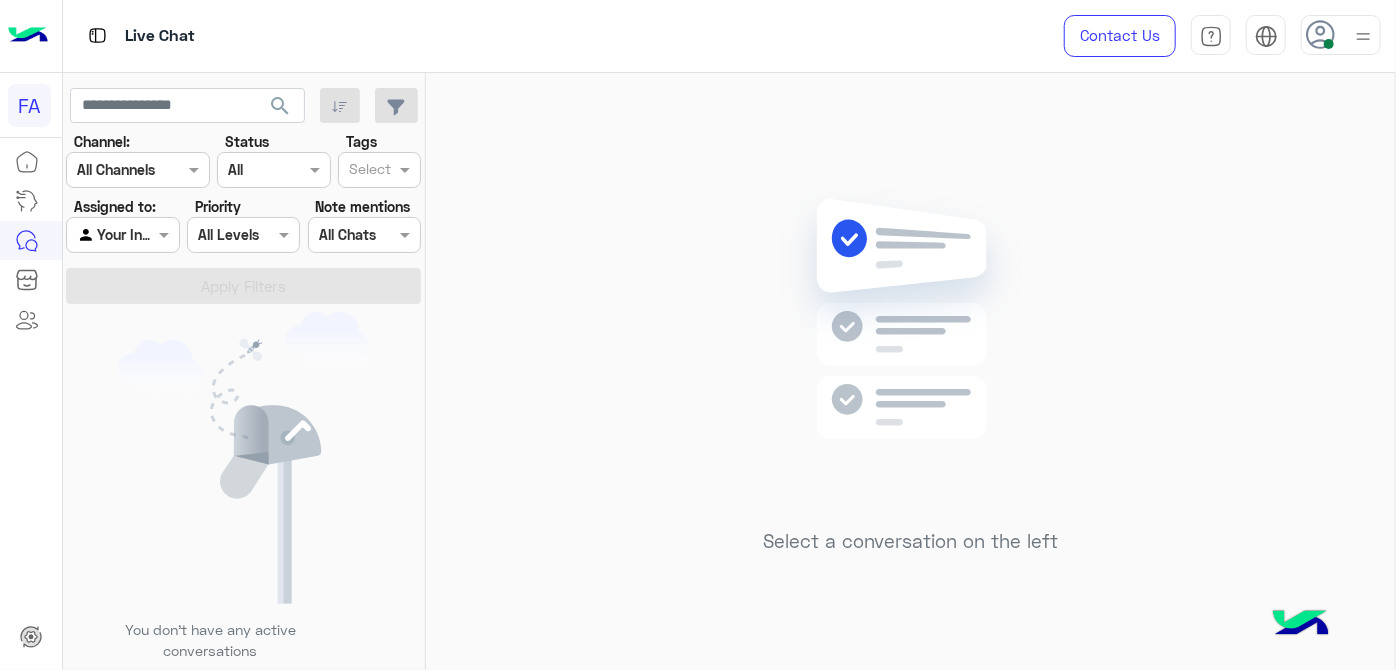 click at bounding box center (100, 235) 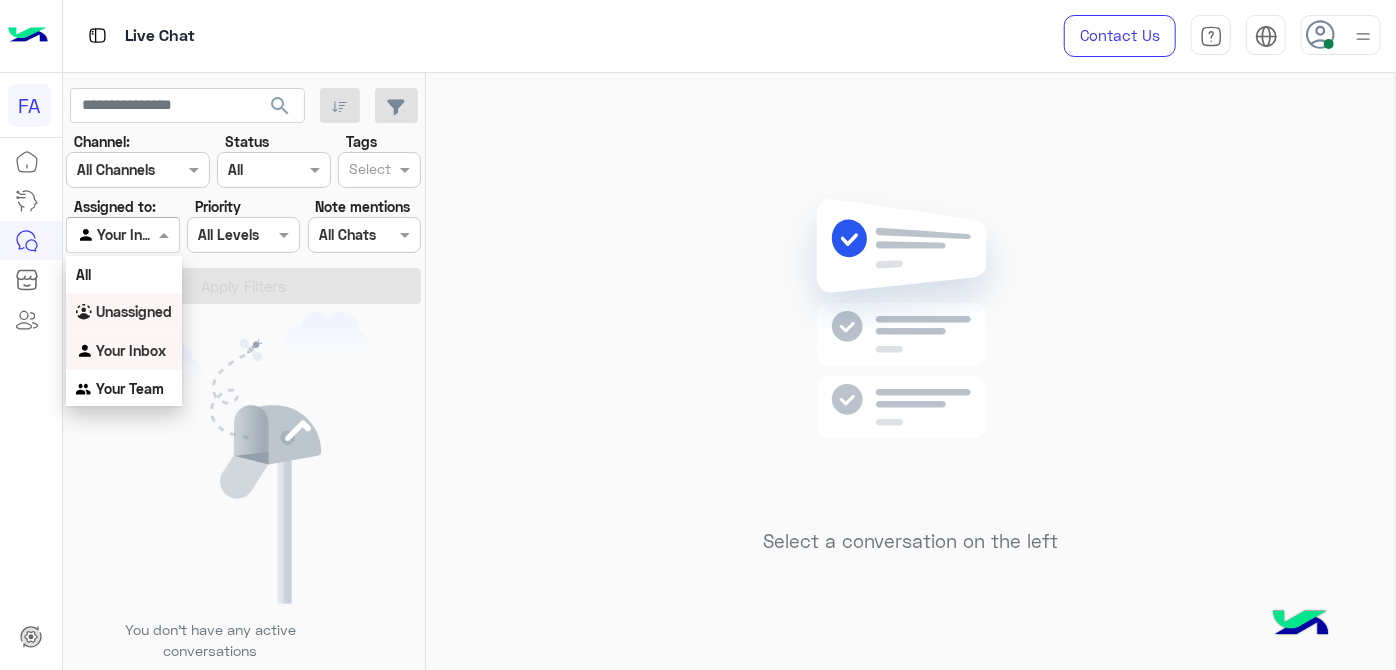 click on "Unassigned" at bounding box center [134, 311] 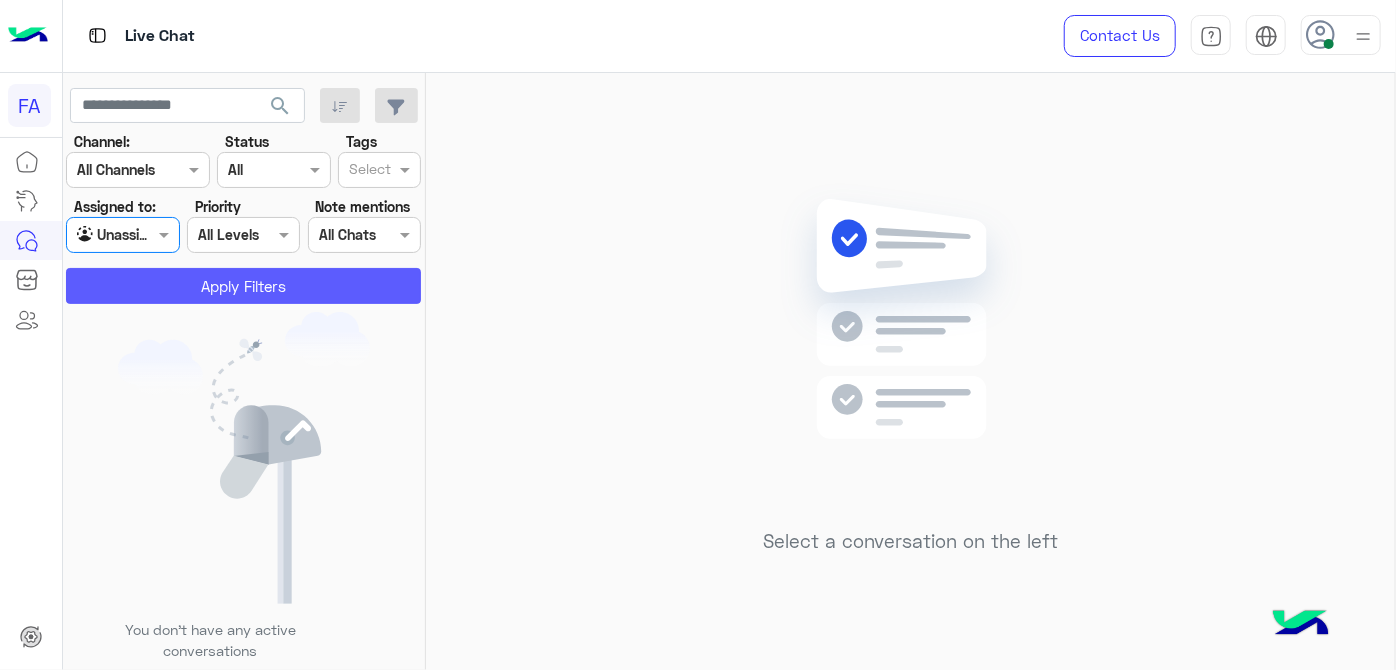 click on "Apply Filters" 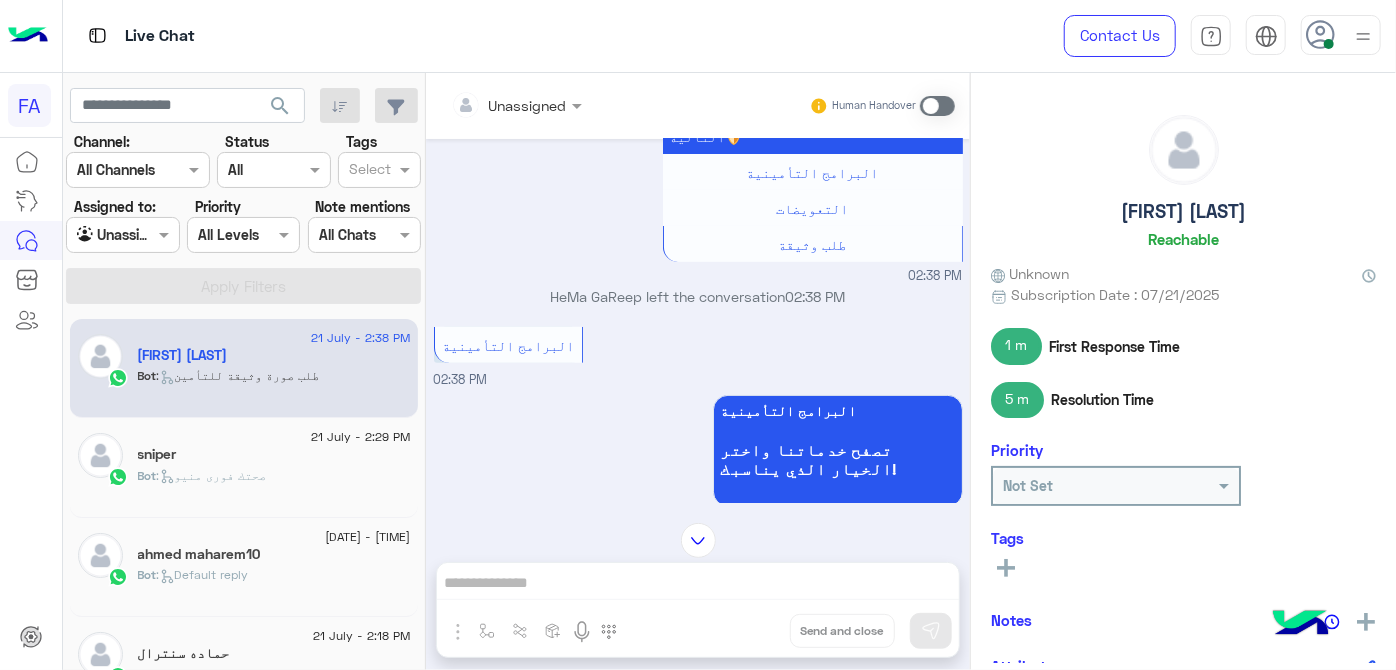 scroll, scrollTop: 607, scrollLeft: 0, axis: vertical 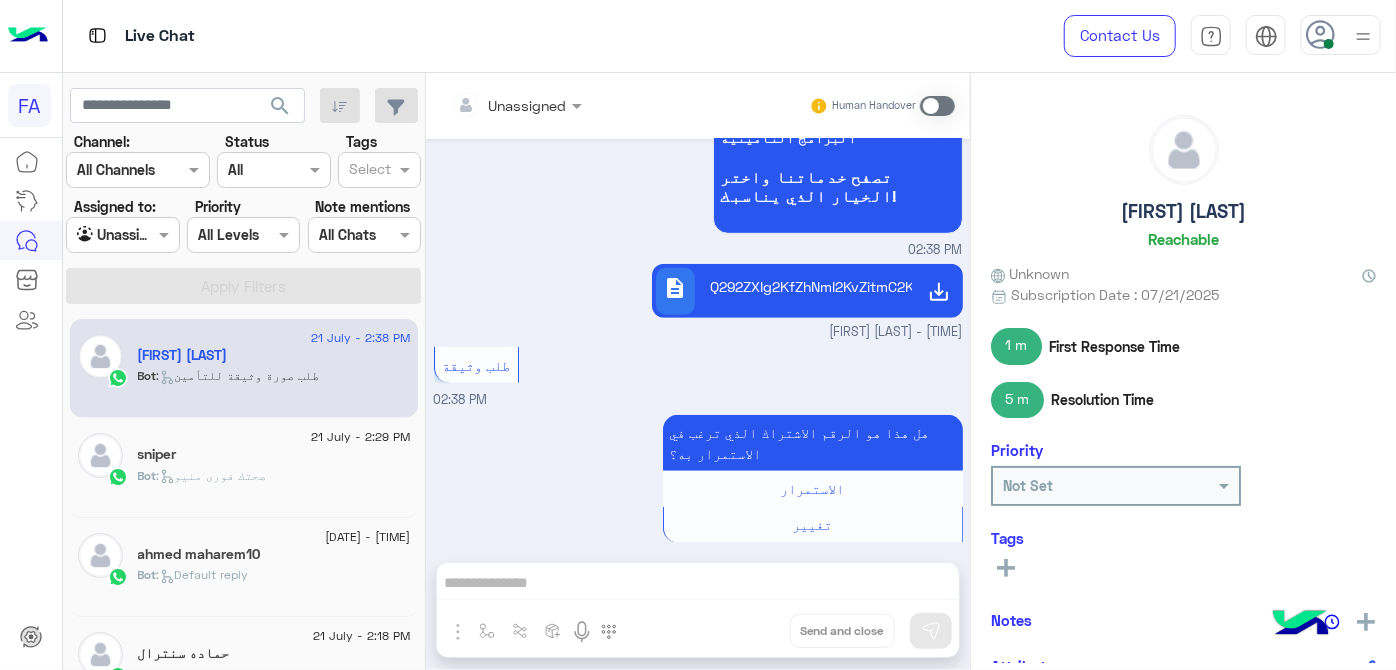 click at bounding box center (937, 106) 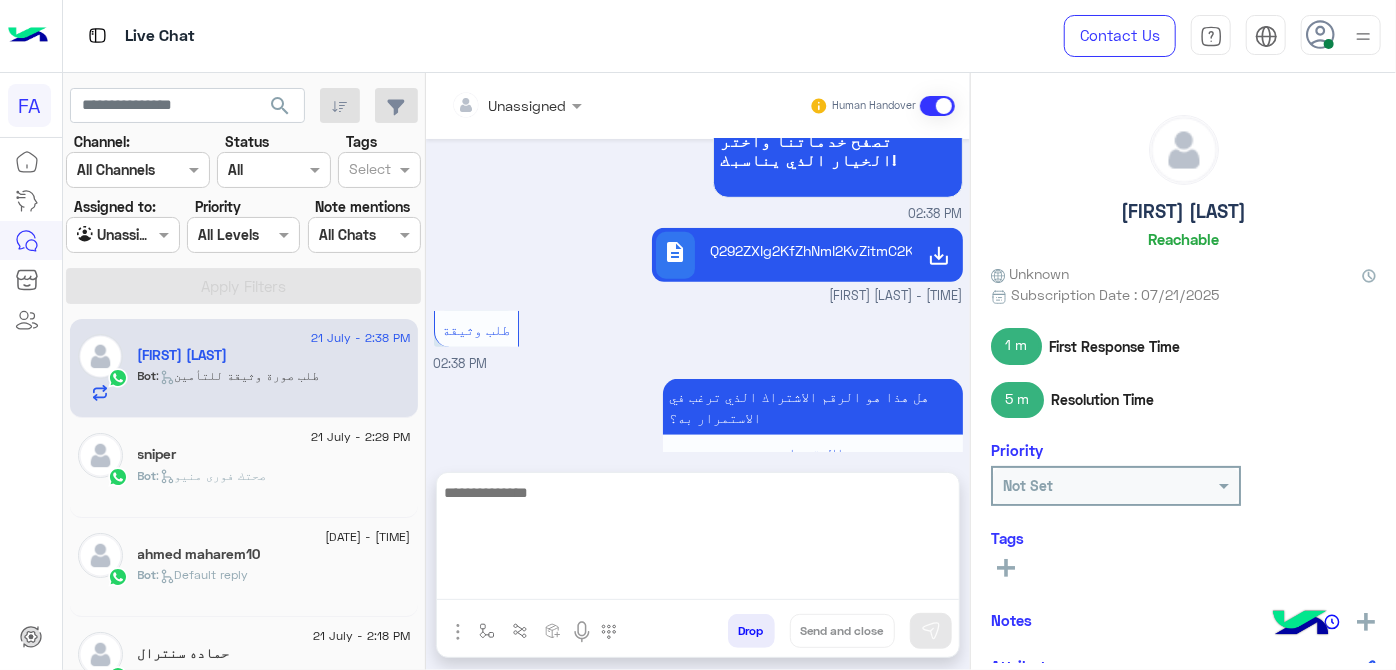 click at bounding box center [698, 540] 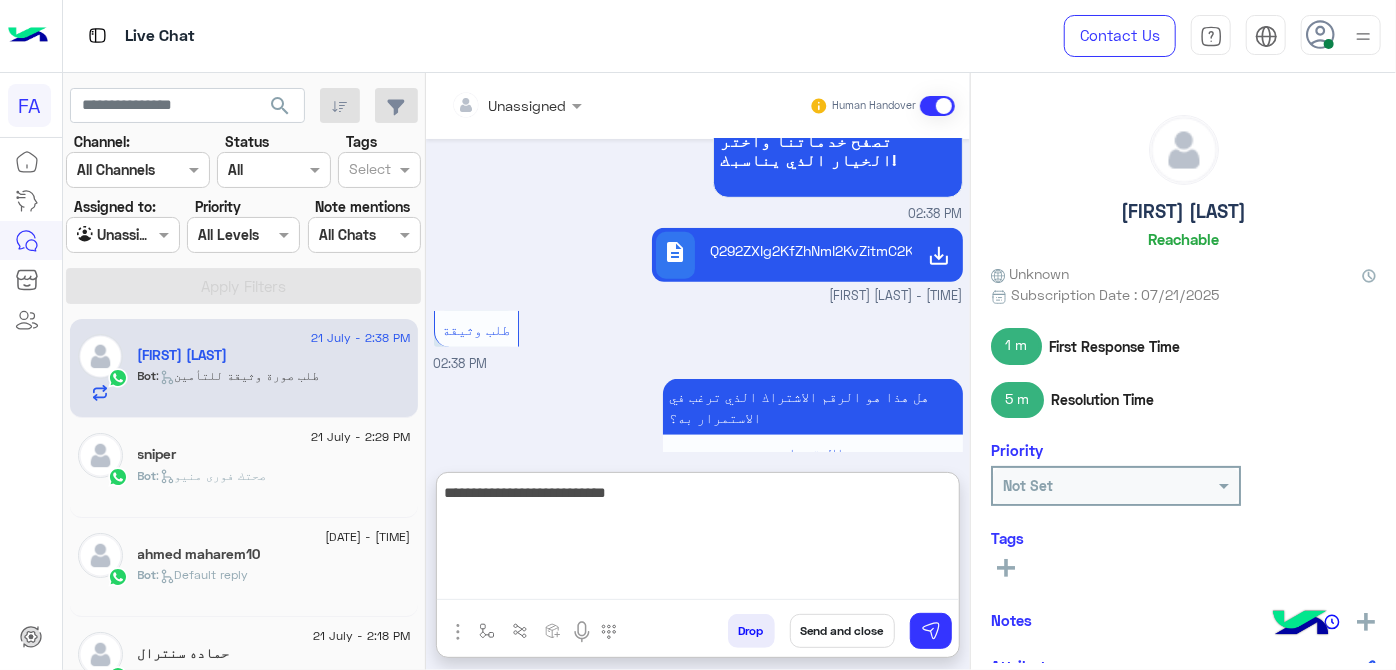 type on "**********" 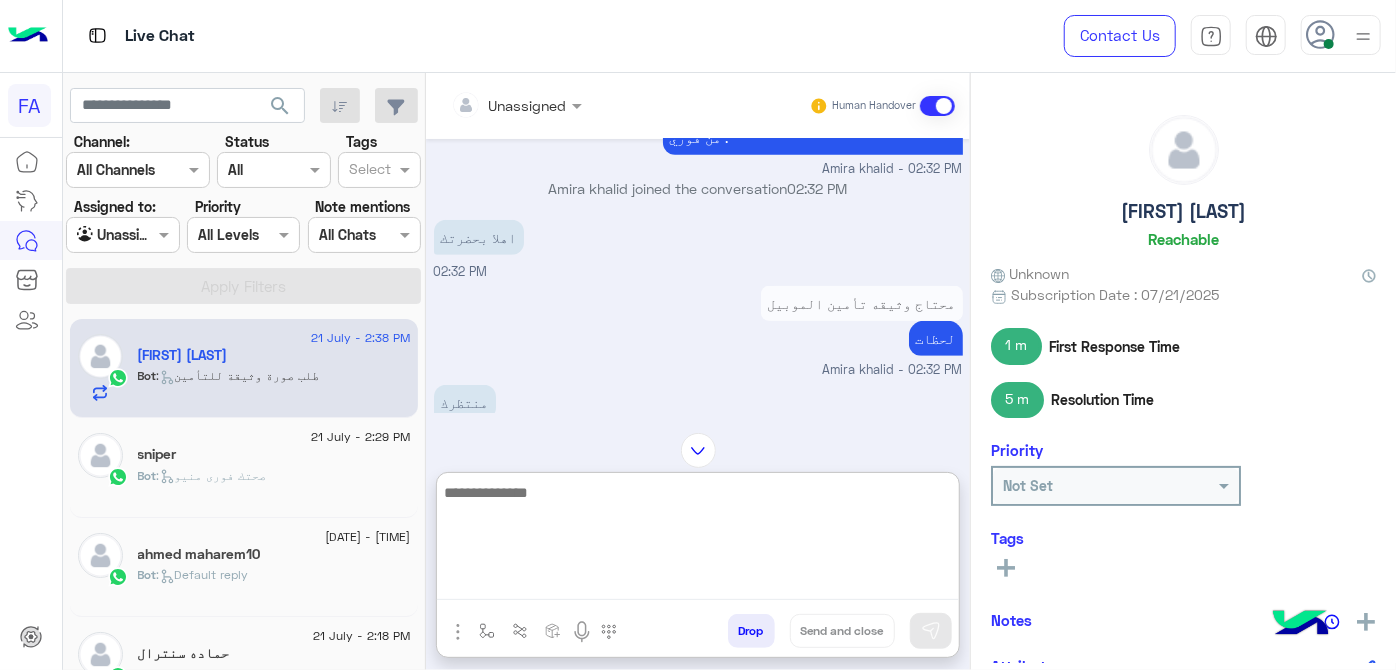 scroll, scrollTop: 1517, scrollLeft: 0, axis: vertical 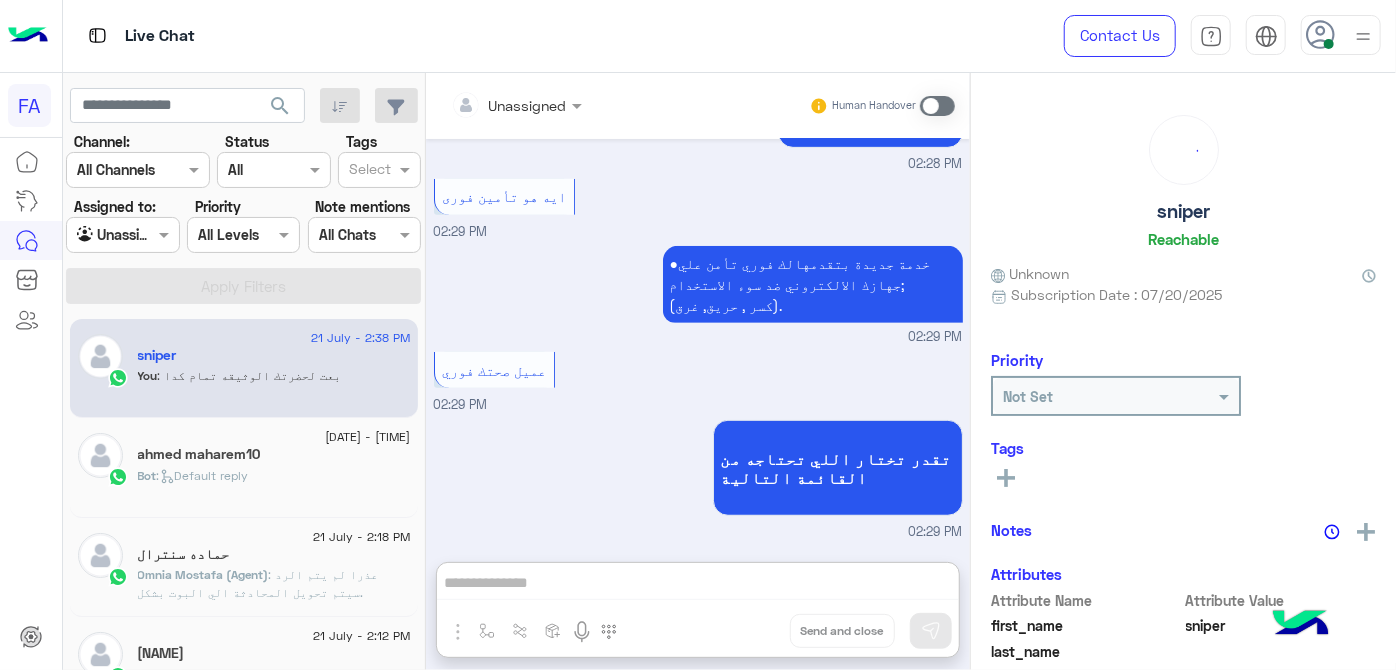 click on ": بعت لحضرتك الوثيقه تمام كدا" 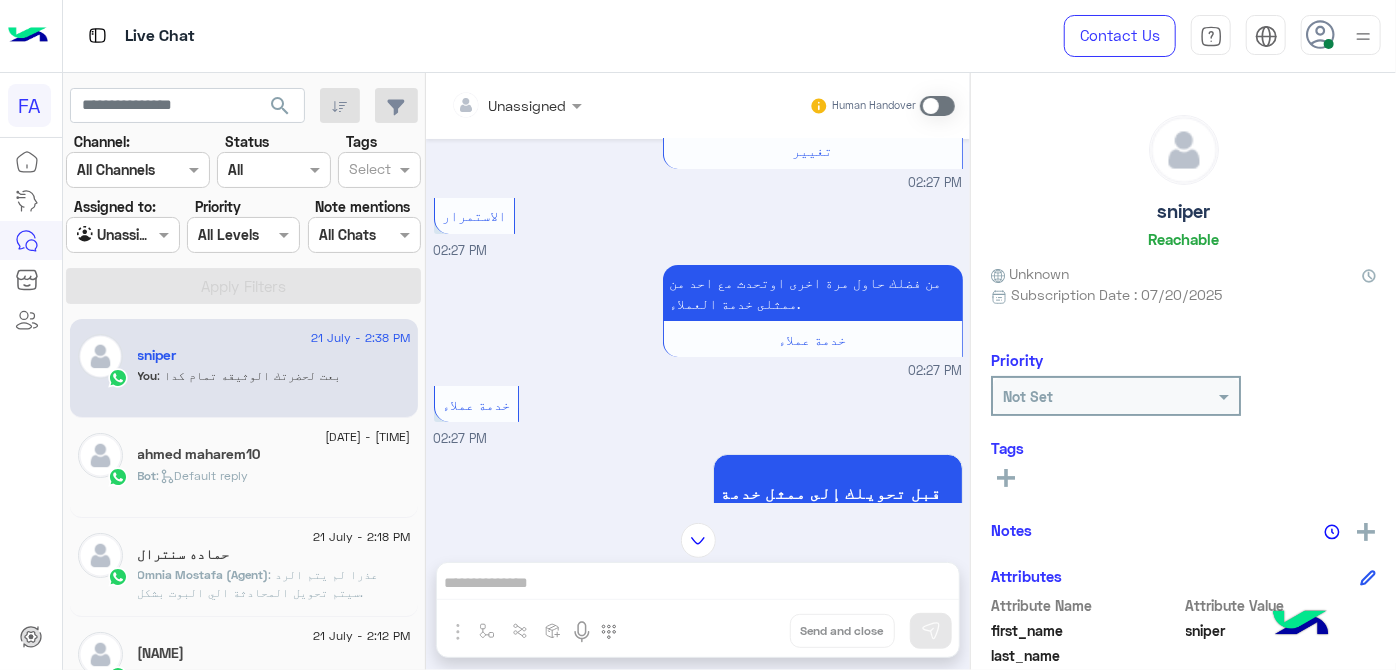 scroll, scrollTop: 8, scrollLeft: 0, axis: vertical 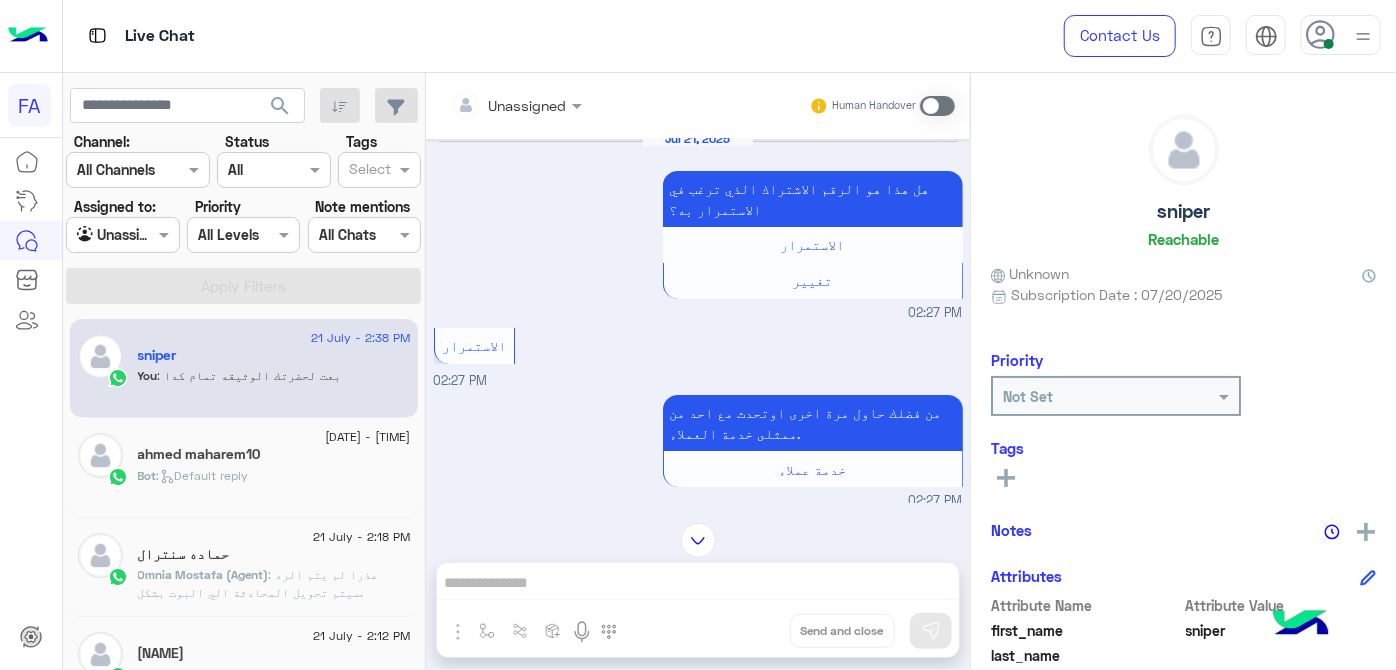 click on "Unassigned Human Handover     Jul 21, 2025  هل هذا هو الرقم الاشتراك الذي ترغب في الاستمرار به؟  الاستمرار    تغيير     02:27 PM   الاستمرار     02:27 PM  من فضلك حاول مرة اخرى اوتحدث مع احد من ممثلى خدمة العملاء.  خدمة عملاء     02:27 PM   خدمة عملاء    02:27 PM  قبل تحويلك إلى ممثل خدمة العملاء، اختر من القائمة ما تريد الاستفسار عنه.    02:27 PM    تفعيل الخدمات    02:28 PM  تم تحويلك إلى مندوب من قسم خدمة العملاء.  Return to Bot     02:28 PM   Conversation has been assigned to  02:28 PM       sniper  asked to talk to human   02:28 PM       Return to Bot    02:28 PM  فورى للوساطة التأمنية من فضلك اختار من خدامتنا: اضغط على الزر بالأسفل.    02:28 PM   sniper  left the conversation   02:28 PM        02:28 PM" at bounding box center [698, 375] 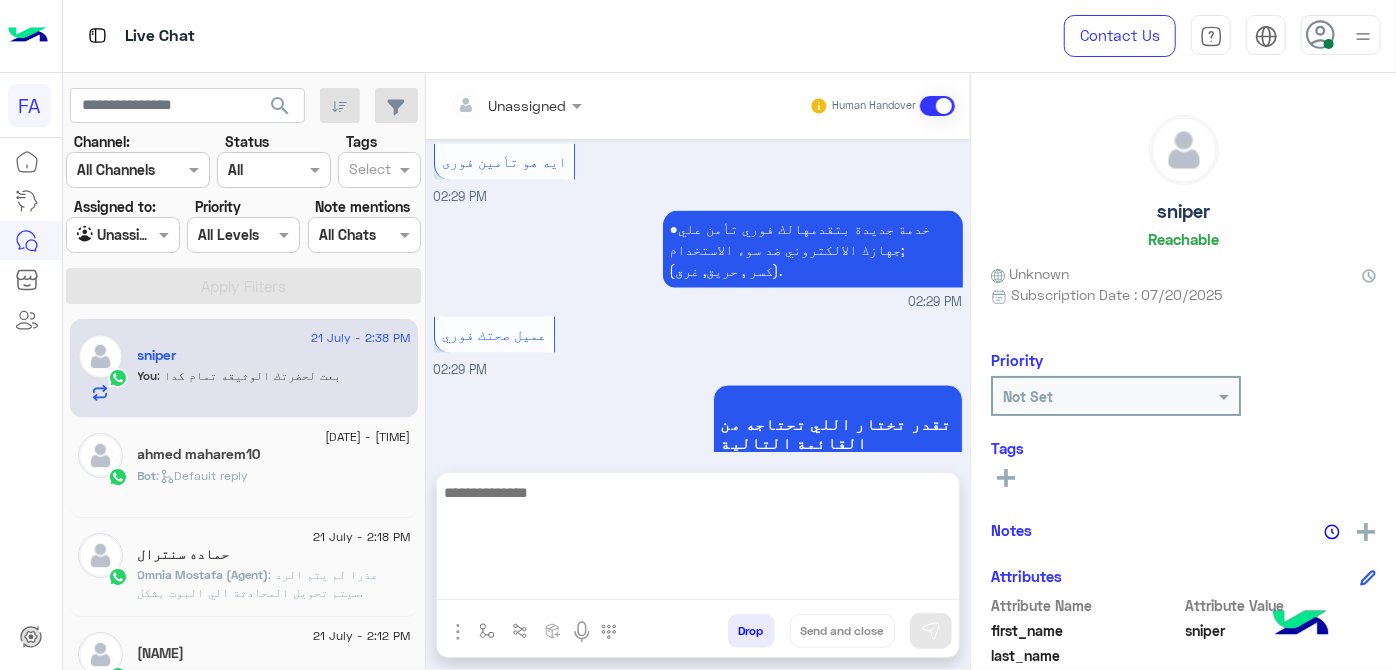click at bounding box center (698, 540) 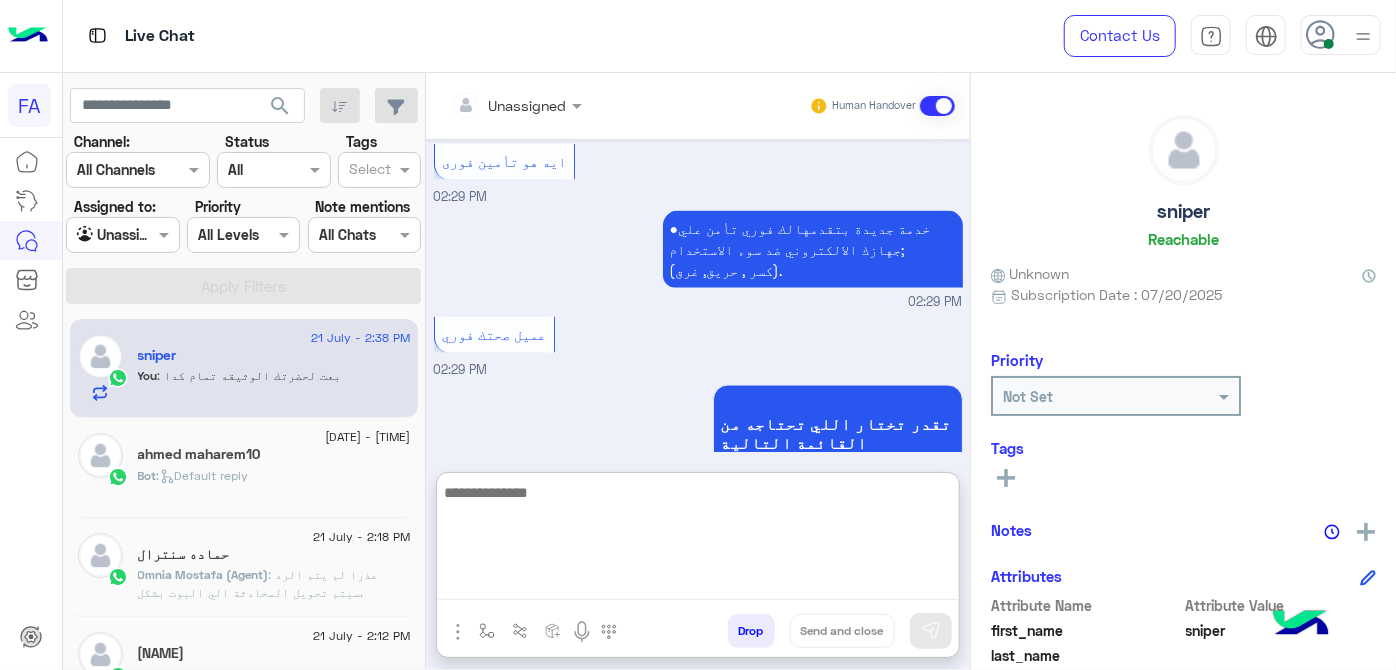 paste on "**********" 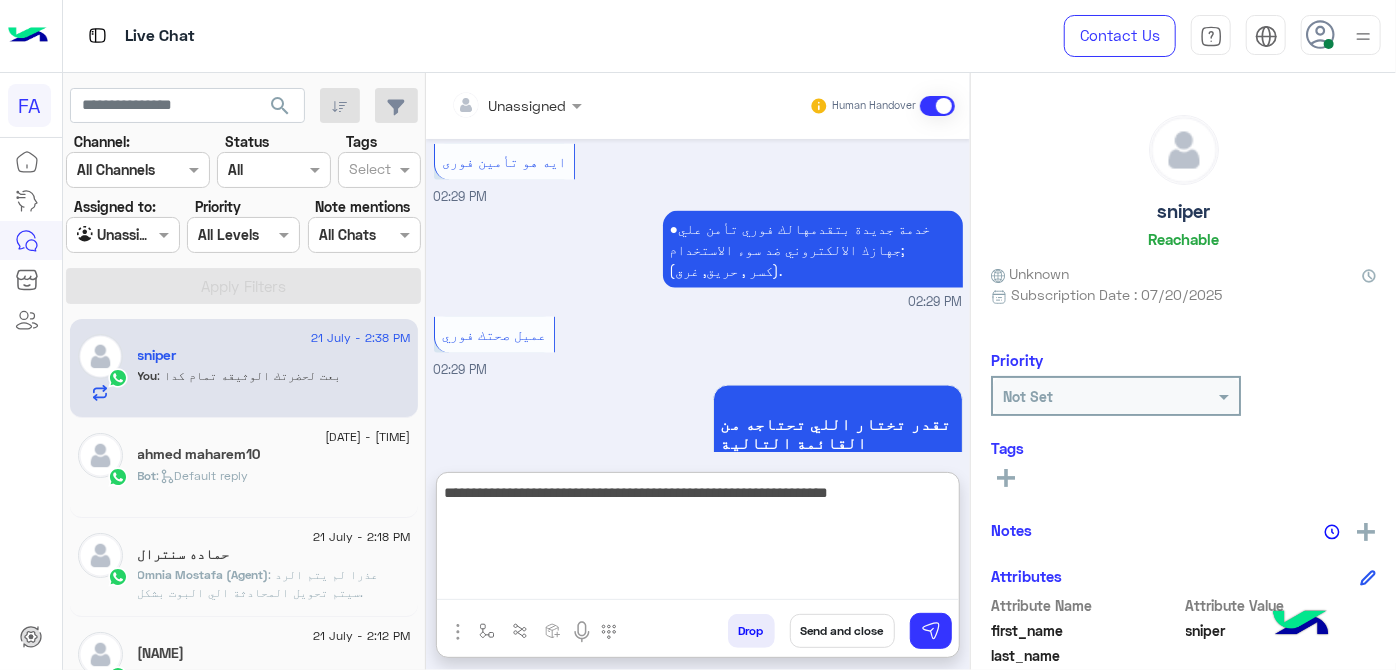 type on "**********" 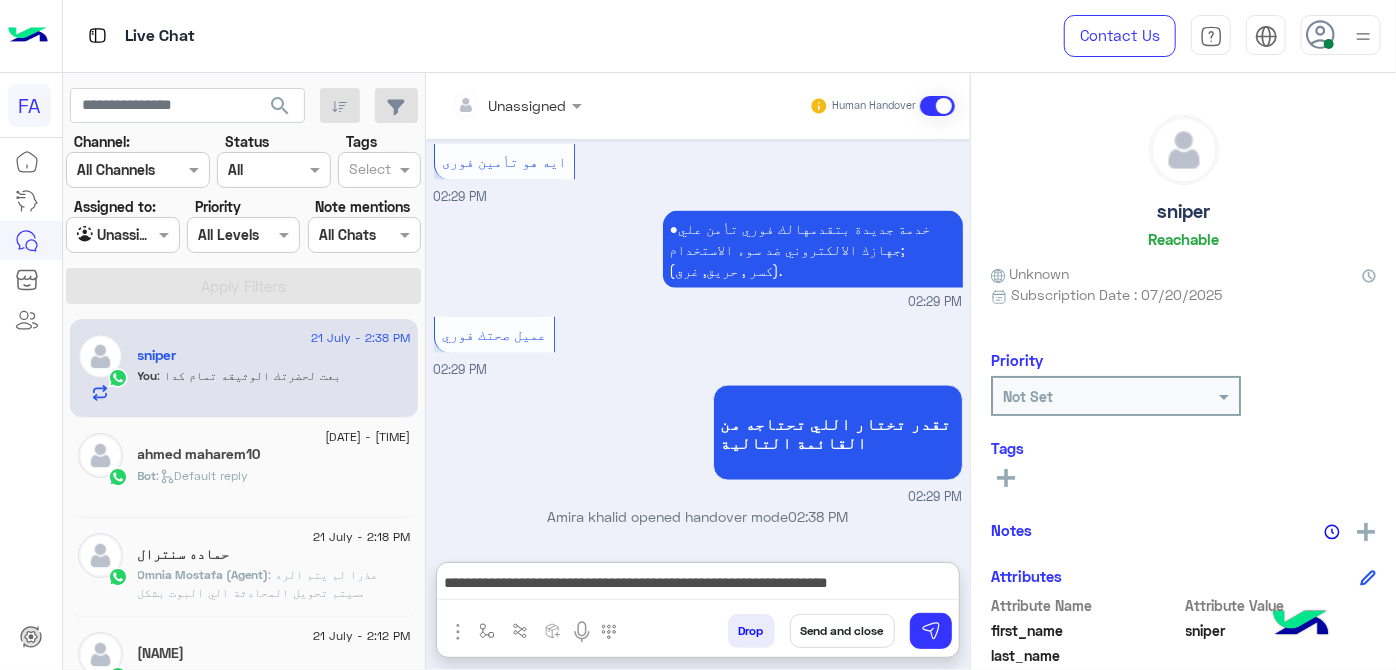 click on "Drop   Send and close" at bounding box center (795, 635) 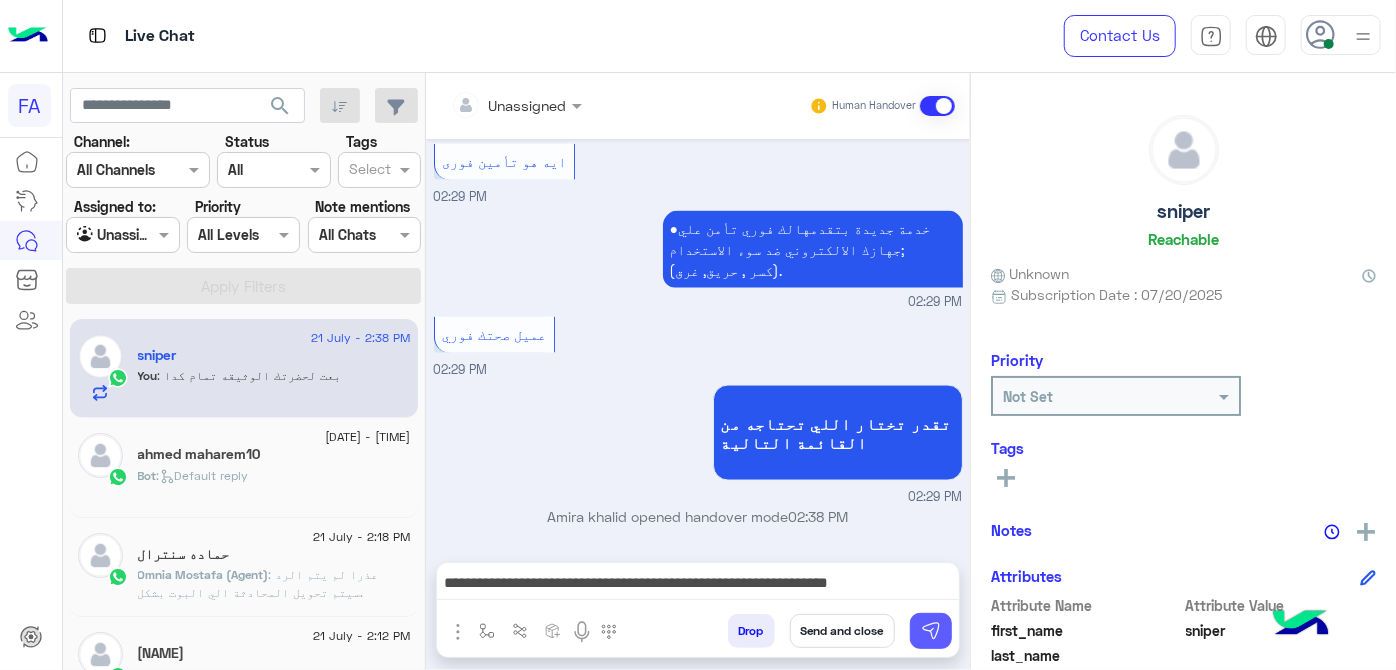 click at bounding box center (931, 631) 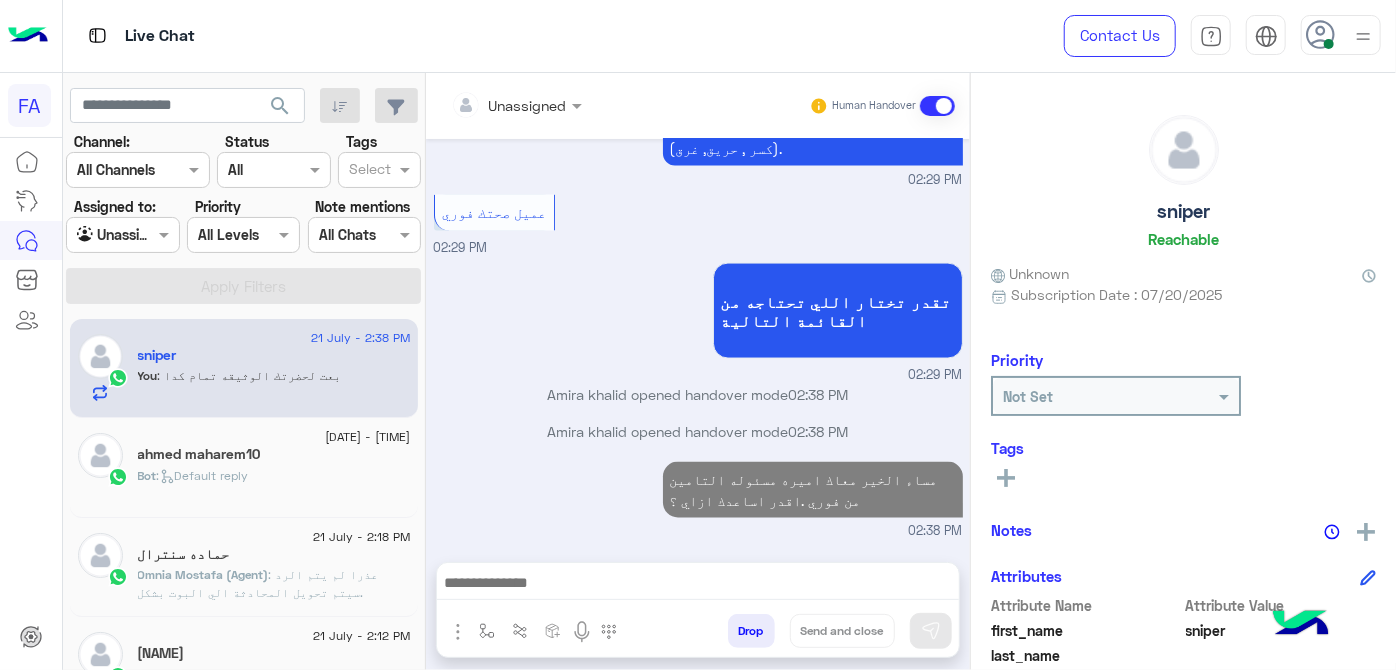 scroll, scrollTop: 1550, scrollLeft: 0, axis: vertical 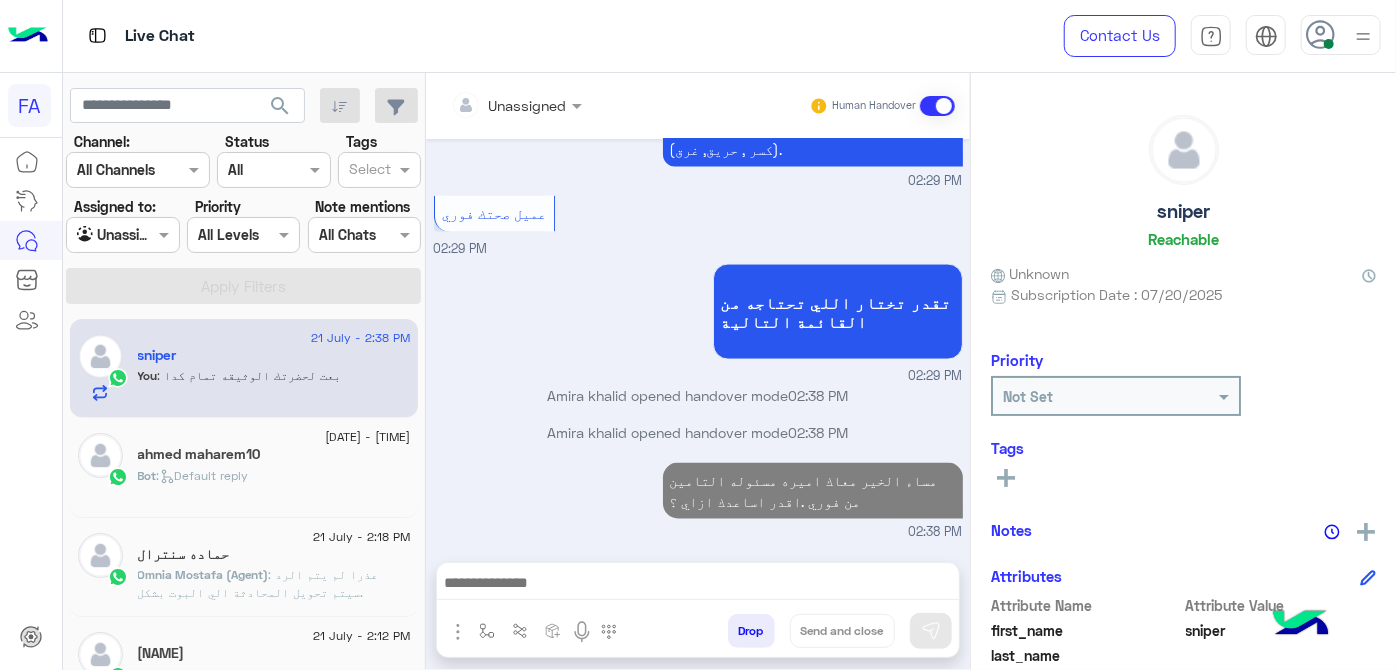 click at bounding box center (122, 234) 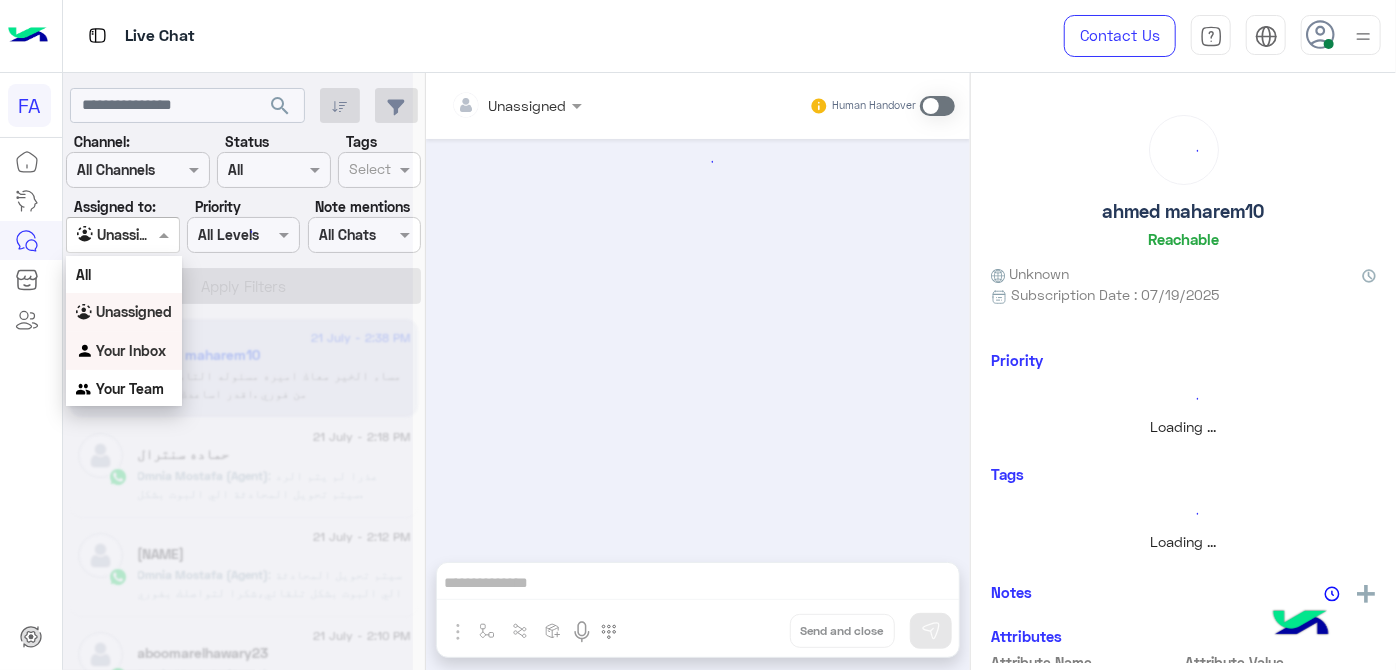 scroll, scrollTop: 0, scrollLeft: 0, axis: both 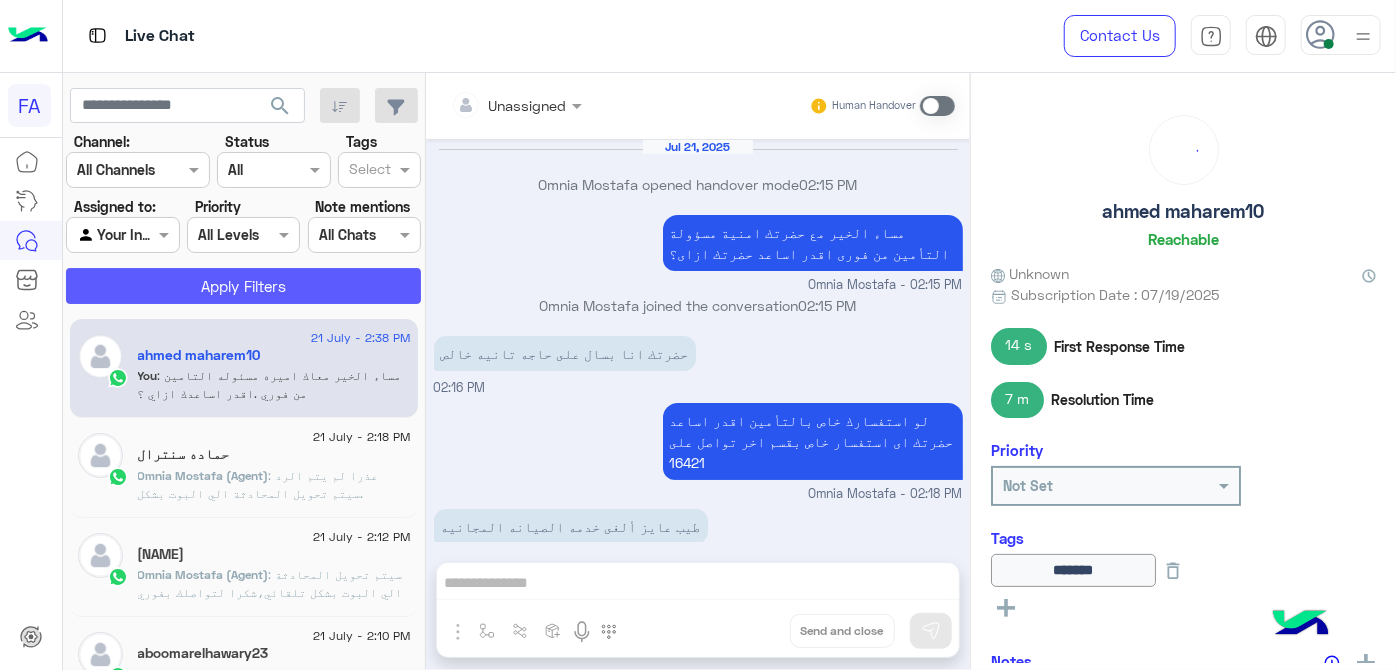 click on "Apply Filters" 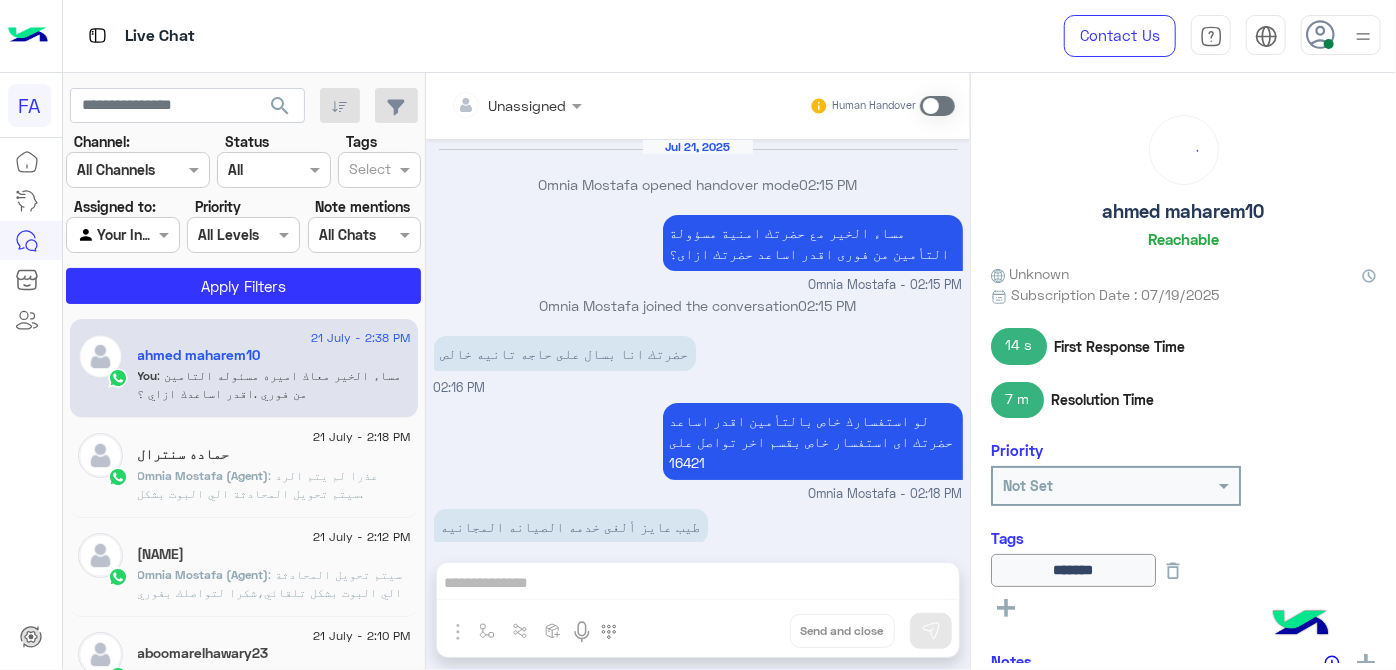 scroll, scrollTop: 406, scrollLeft: 0, axis: vertical 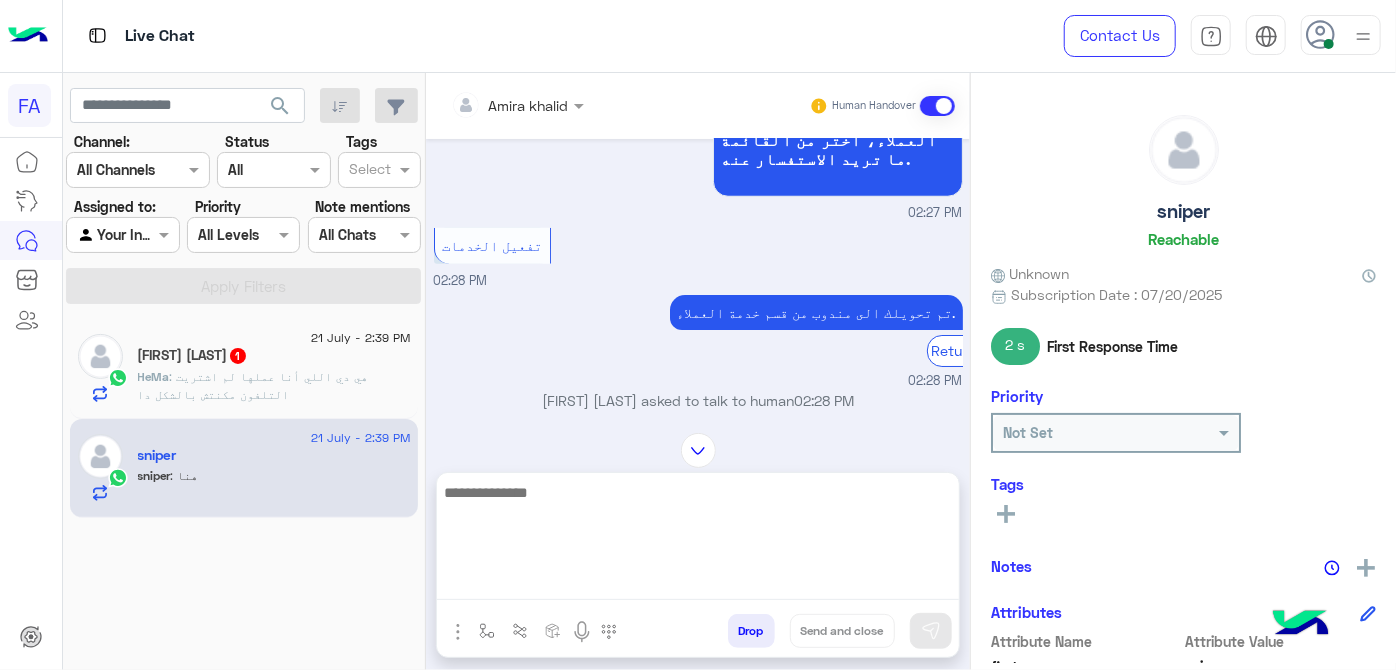click at bounding box center [698, 540] 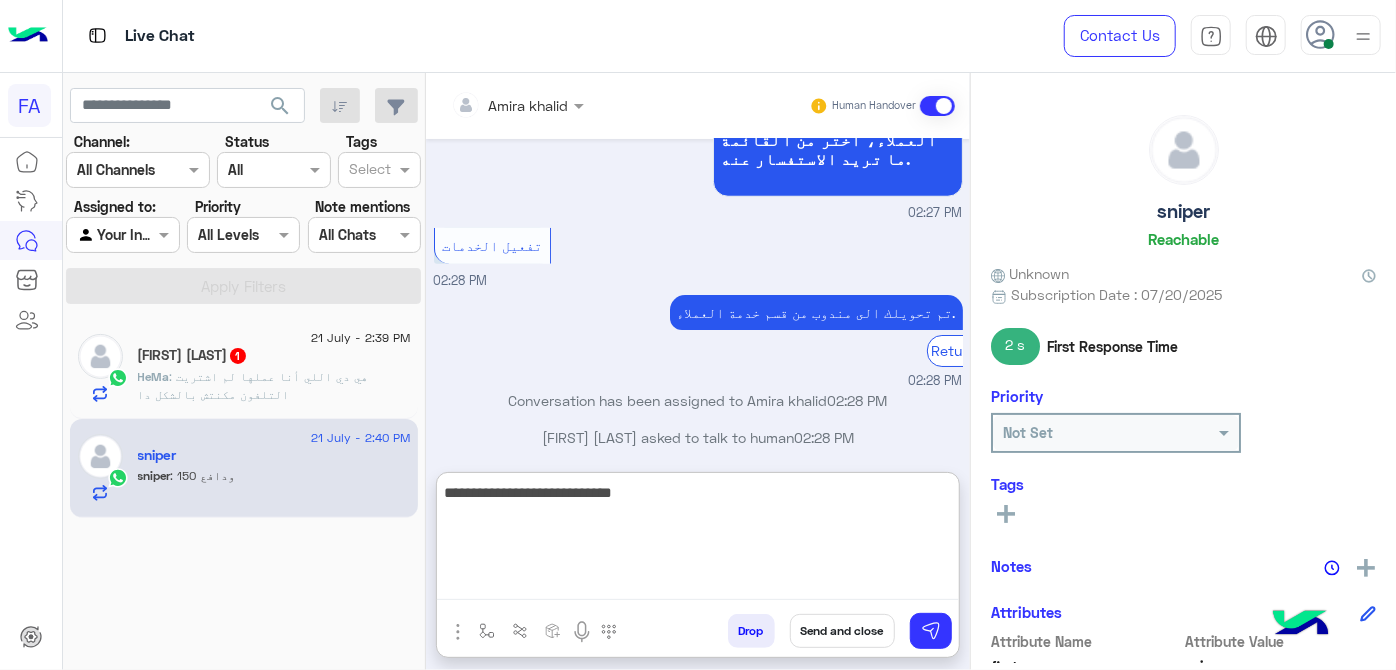 scroll, scrollTop: 2352, scrollLeft: 0, axis: vertical 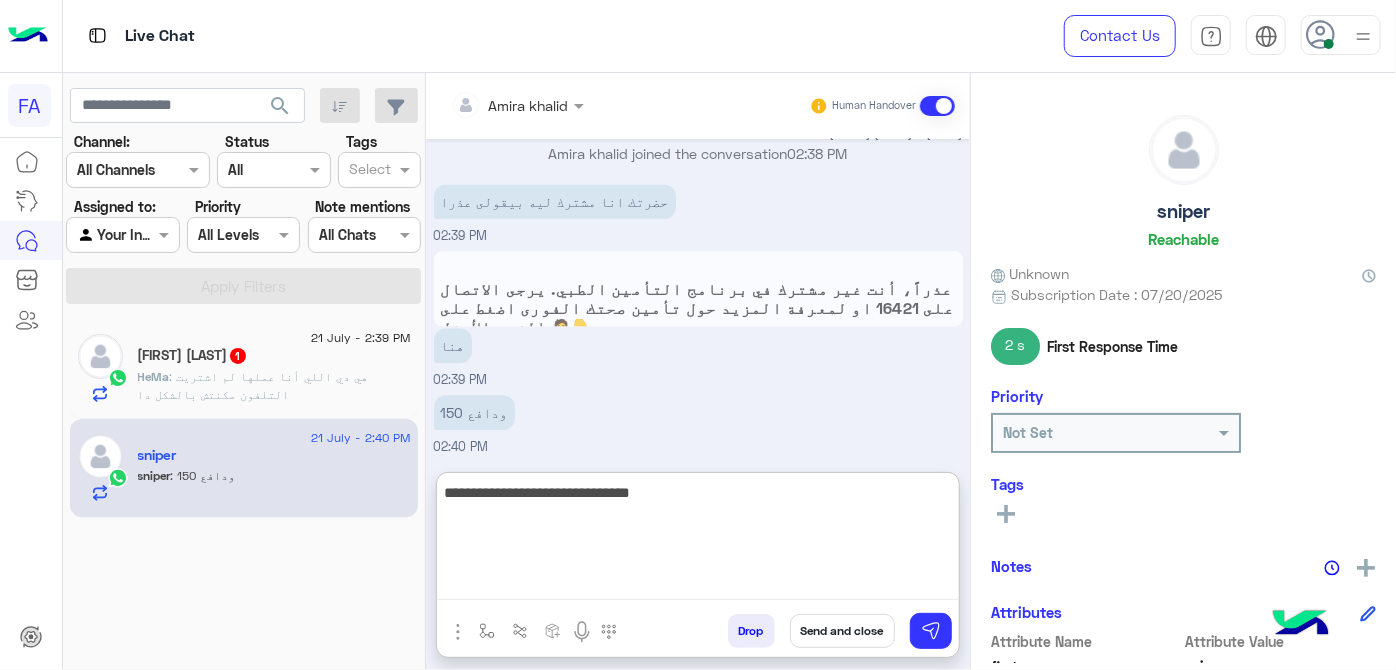 type on "**********" 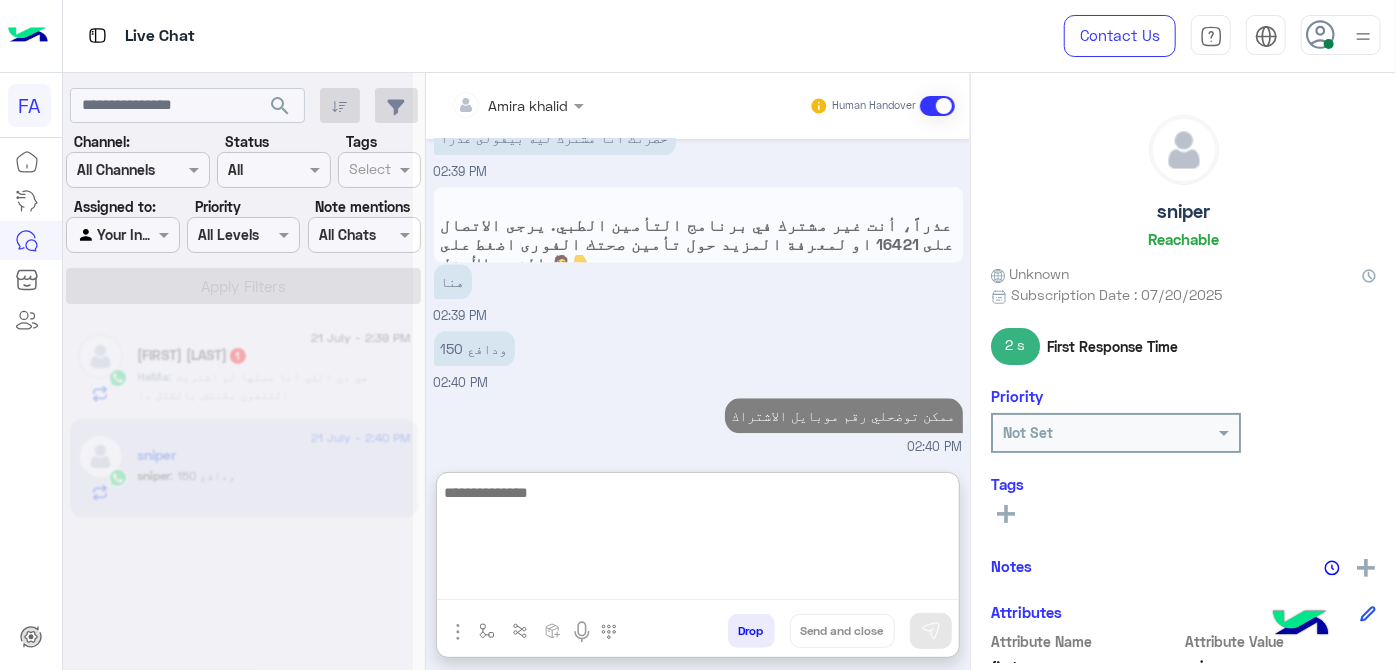 scroll, scrollTop: 2416, scrollLeft: 0, axis: vertical 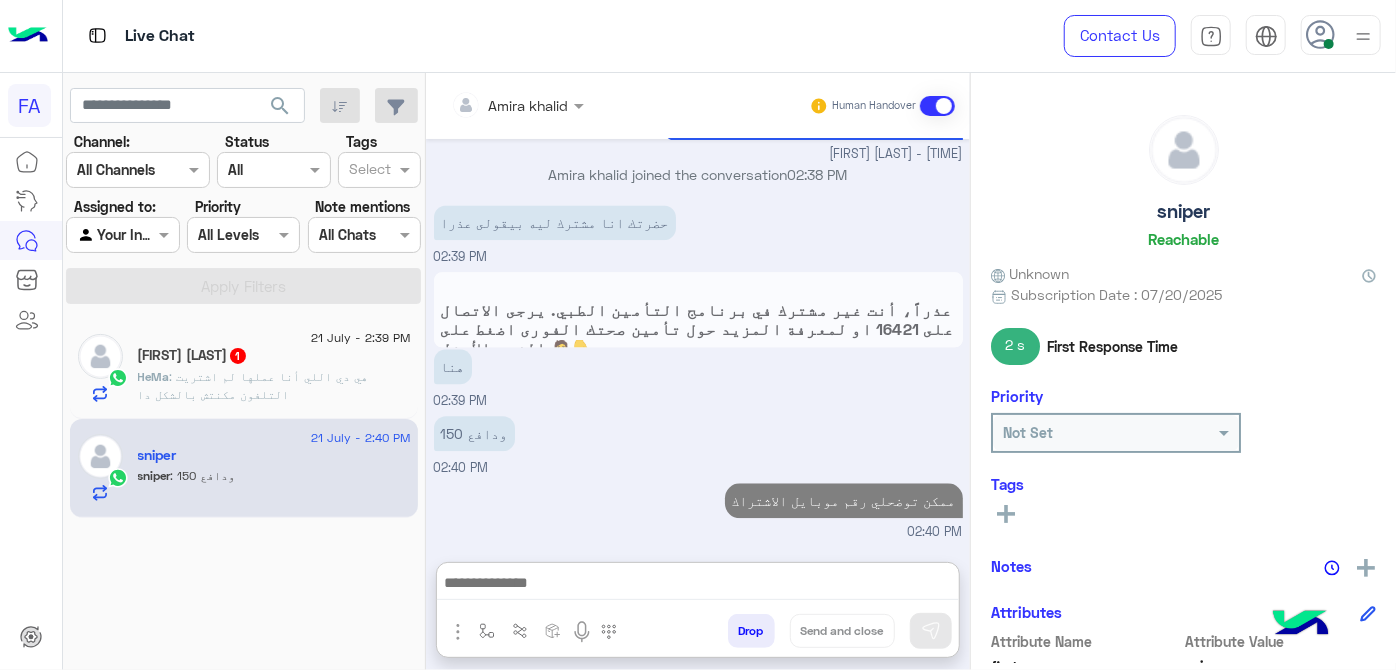 click on "[FIRST] [LAST]  1" 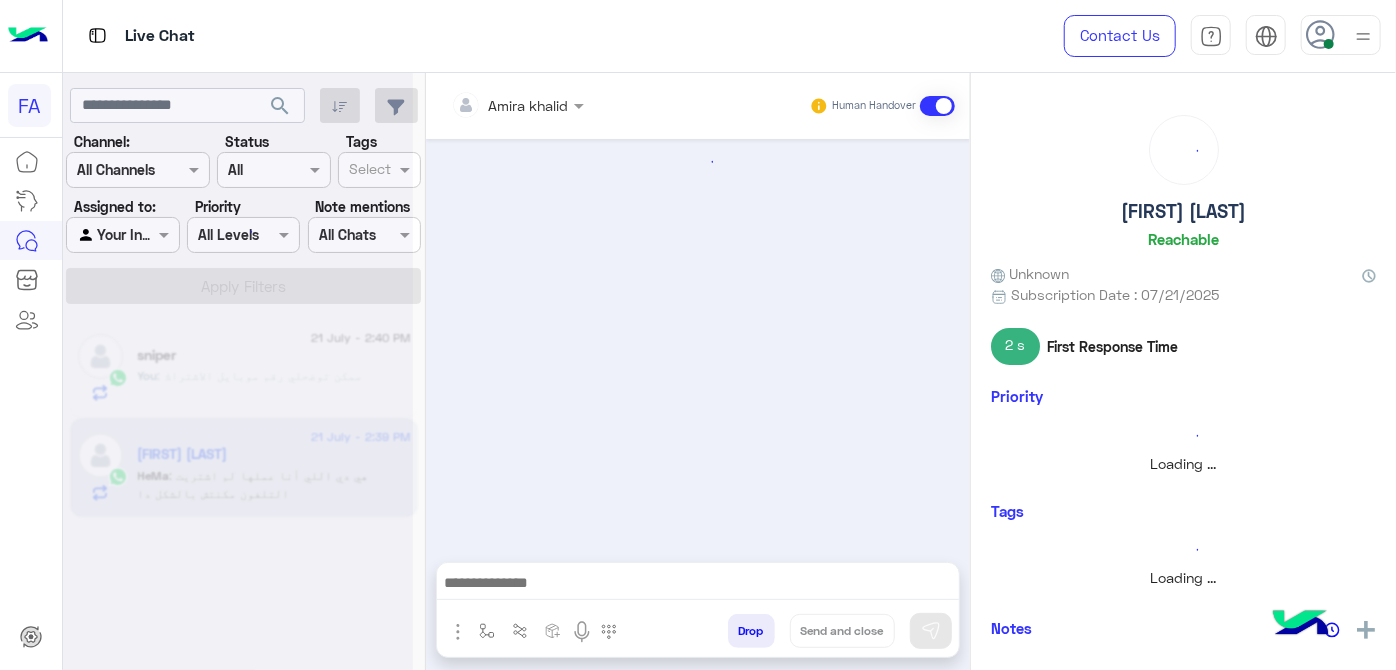 scroll, scrollTop: 407, scrollLeft: 0, axis: vertical 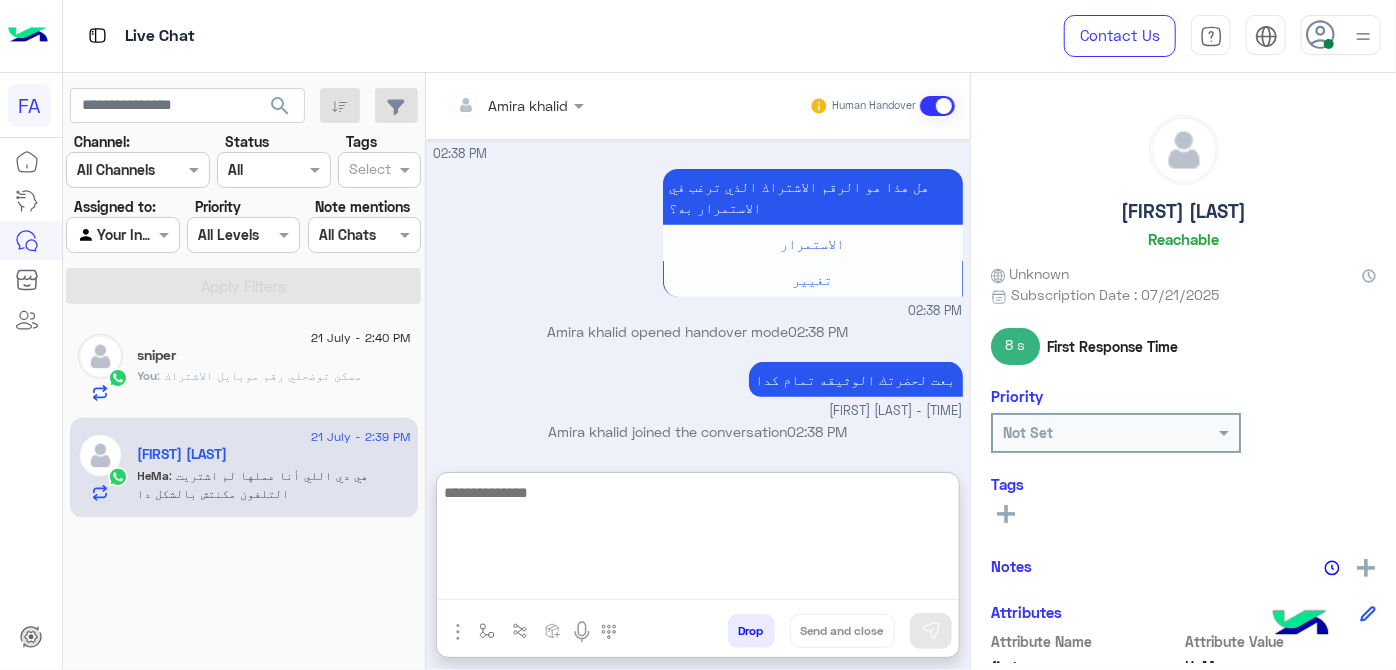 click at bounding box center (698, 540) 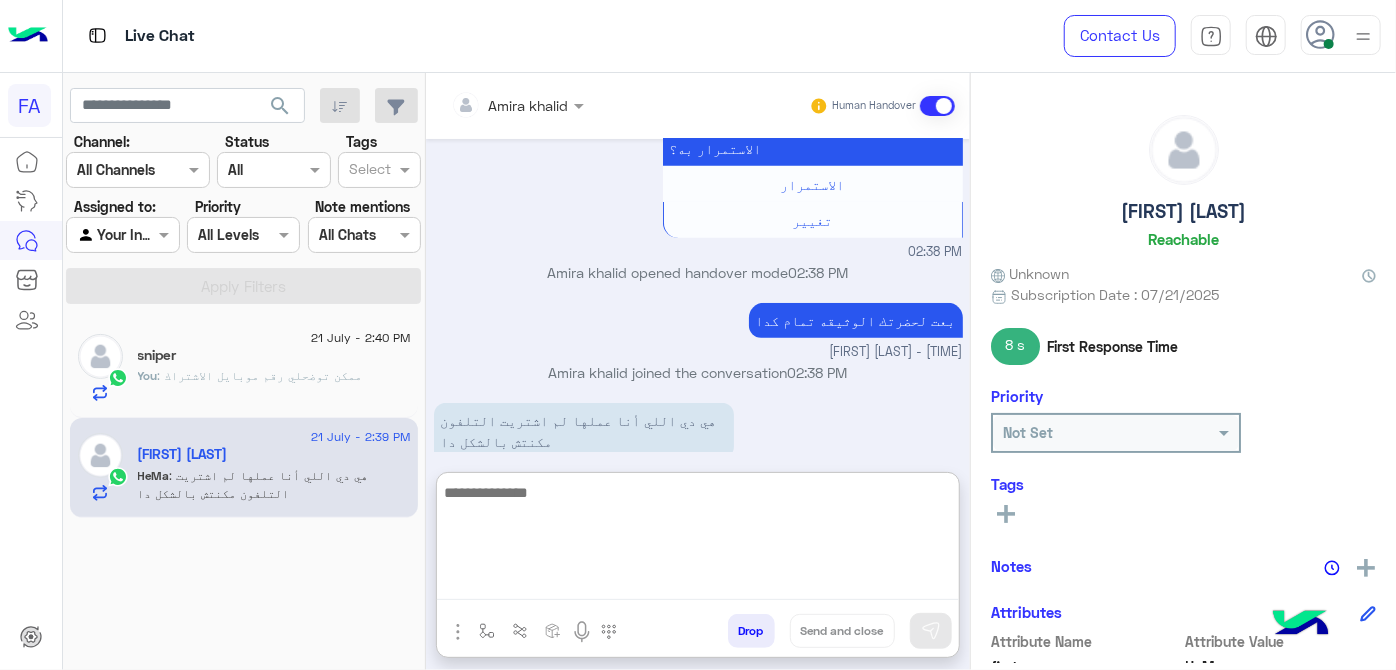 scroll, scrollTop: 496, scrollLeft: 0, axis: vertical 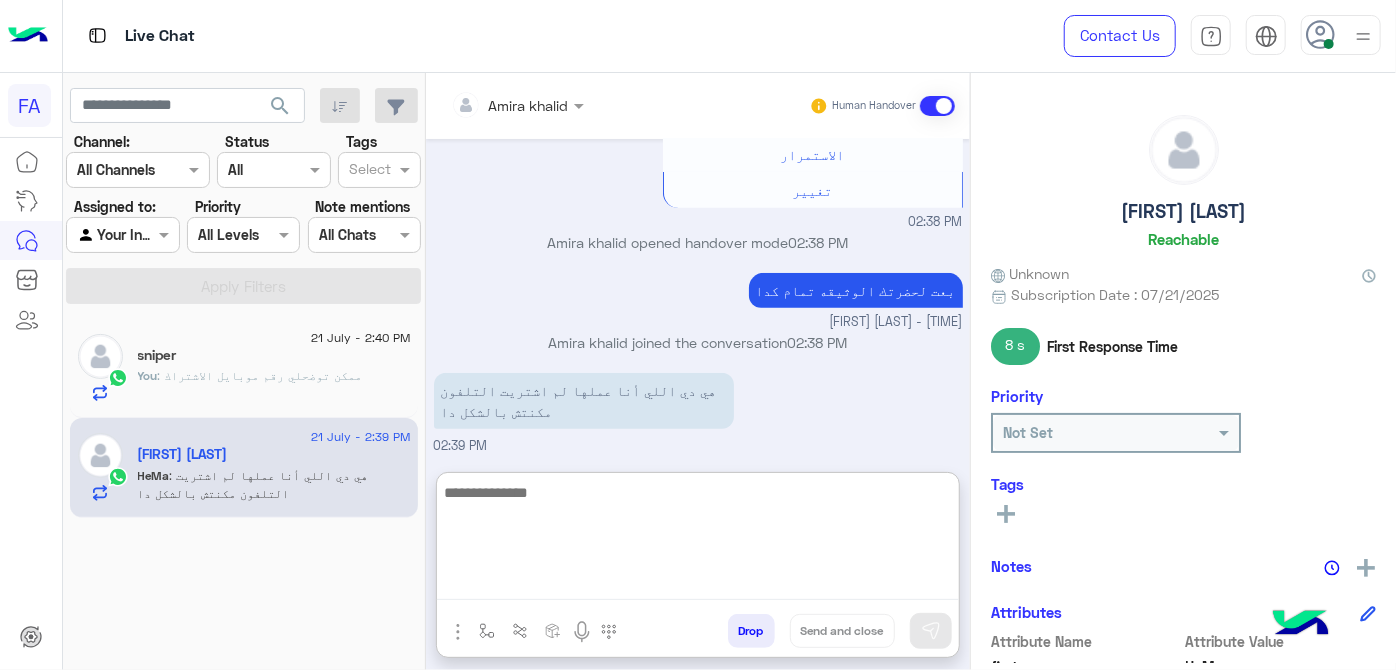click at bounding box center (698, 540) 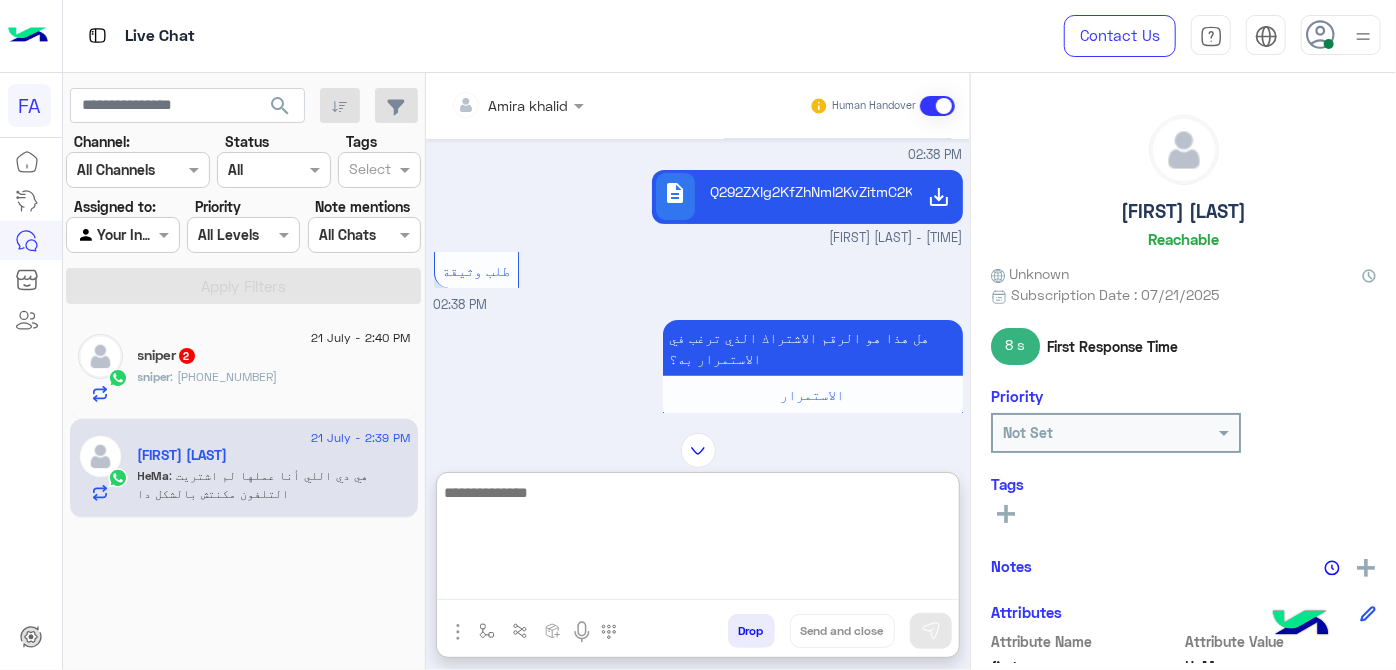 scroll, scrollTop: 133, scrollLeft: 0, axis: vertical 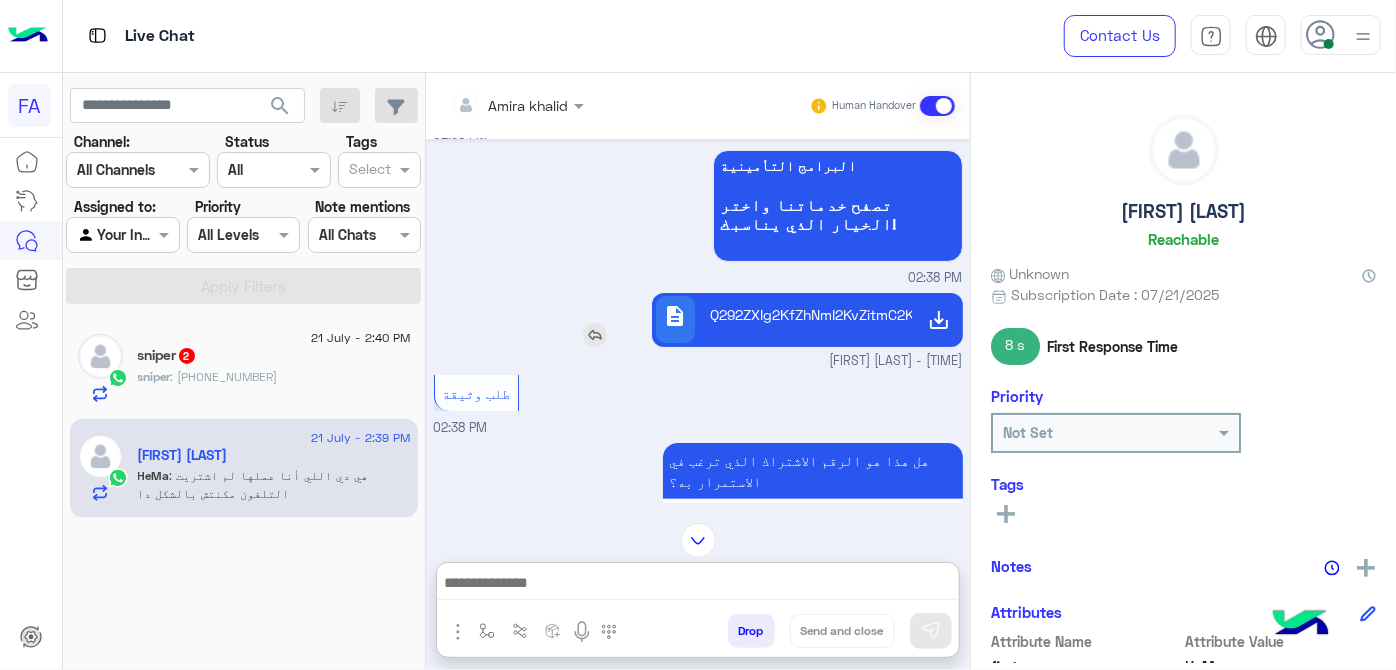 click 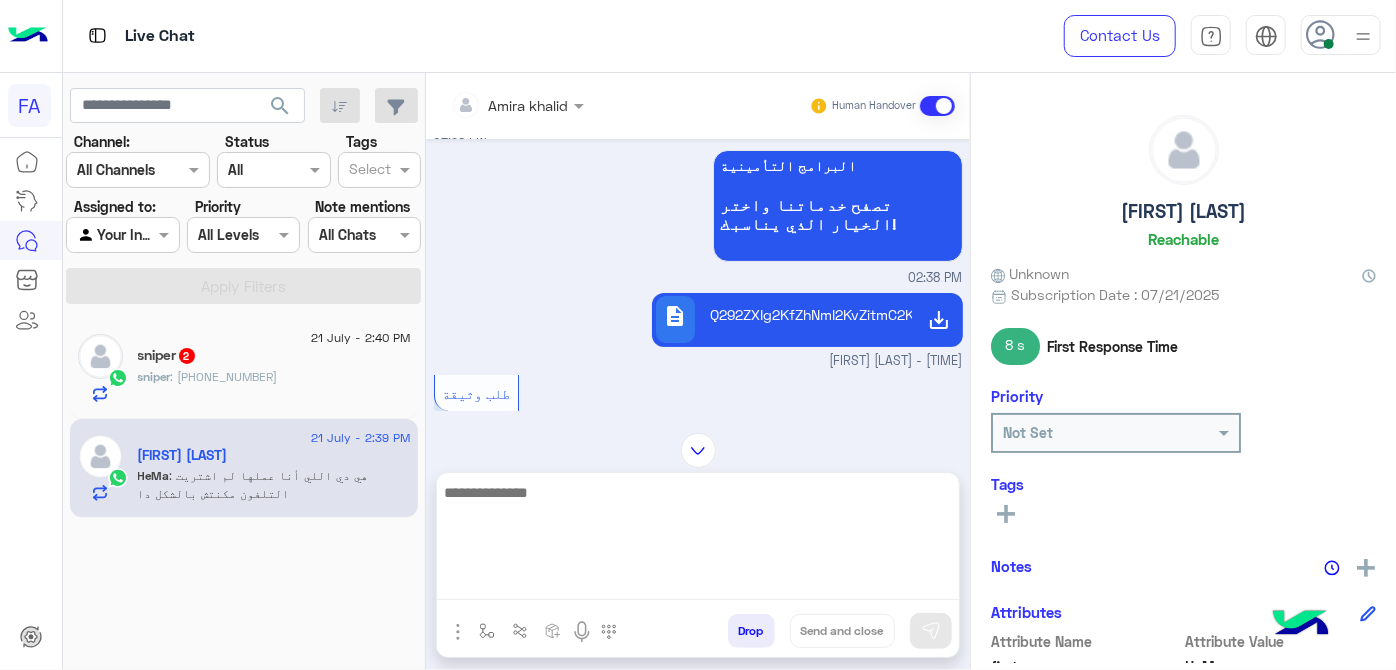 click at bounding box center [698, 540] 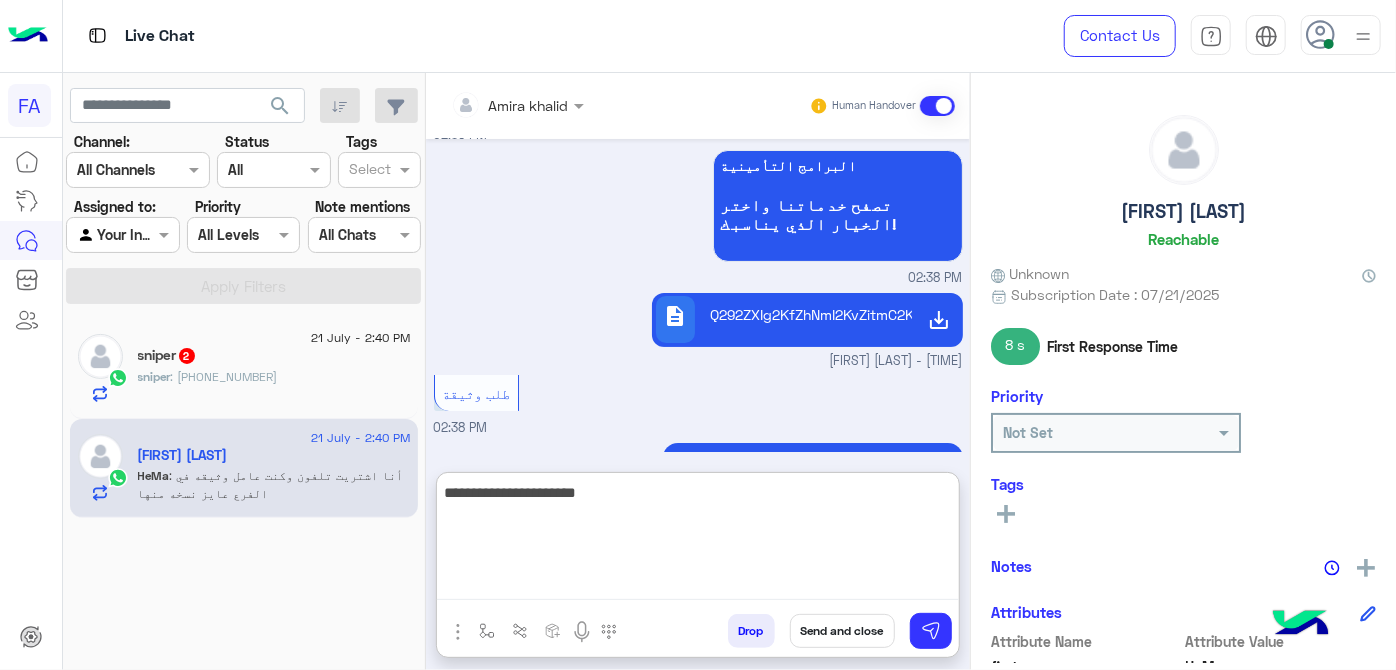scroll, scrollTop: 584, scrollLeft: 0, axis: vertical 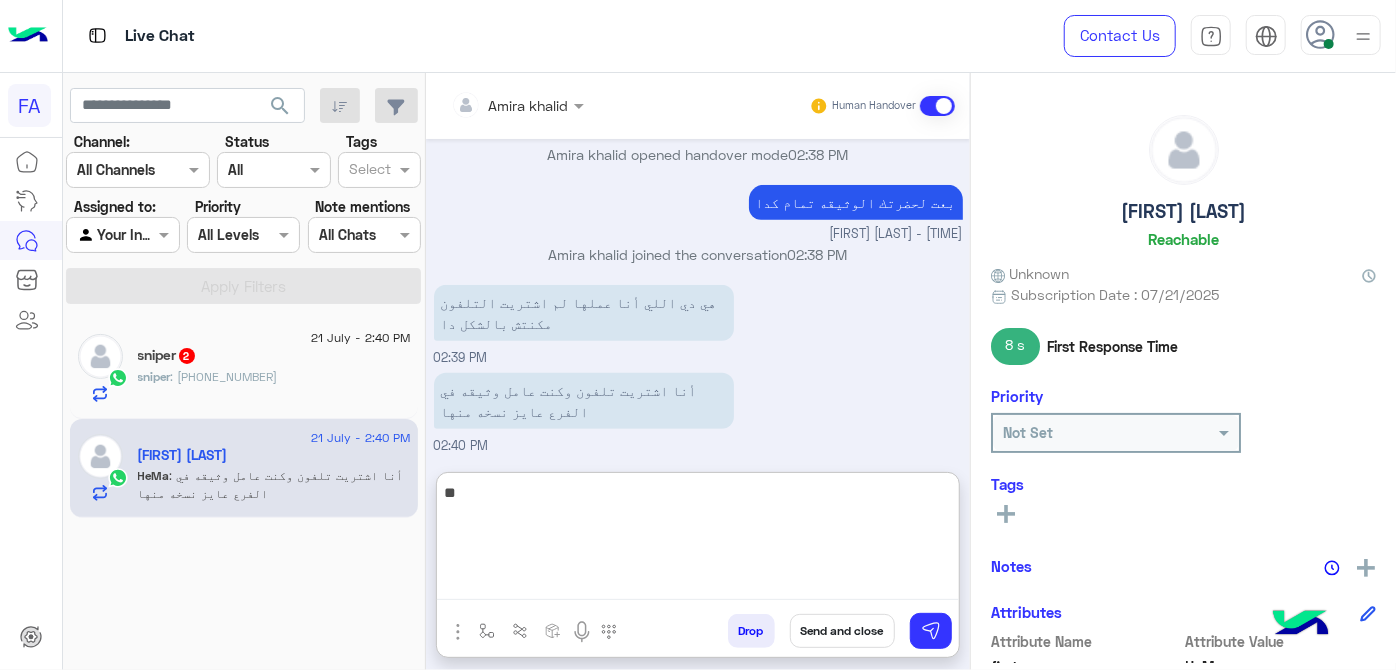 type on "*" 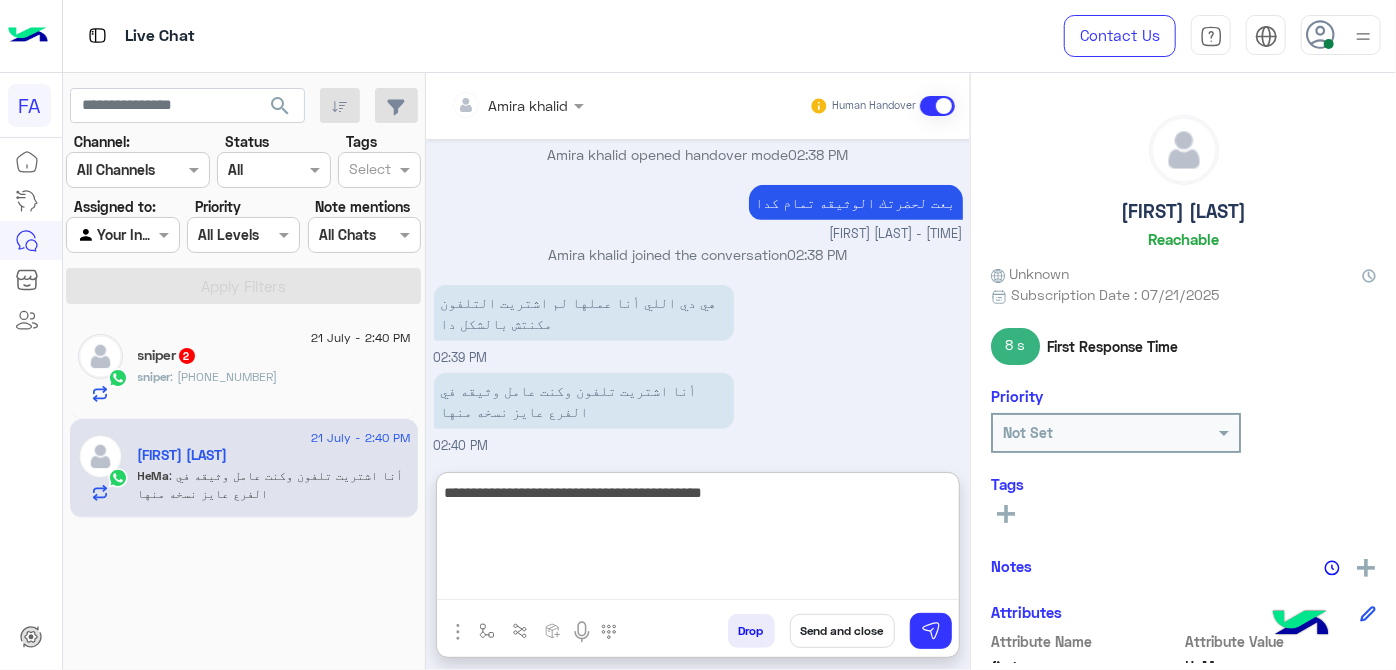 type on "**********" 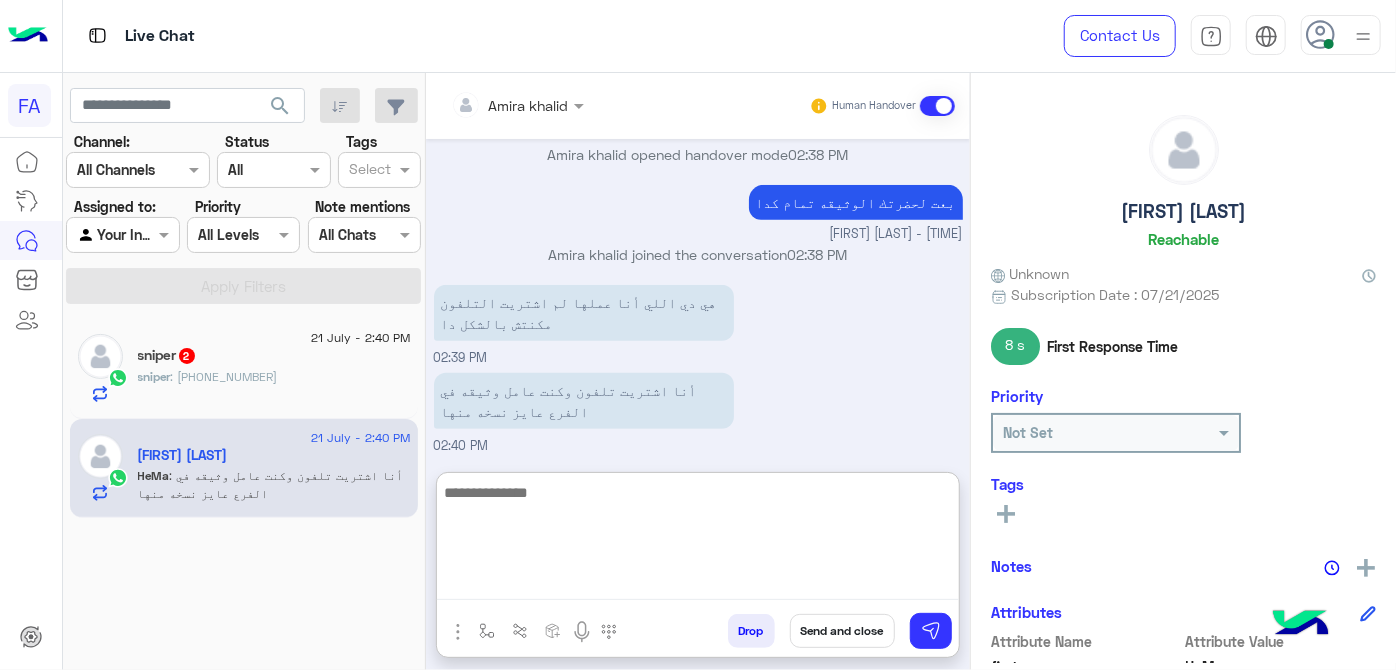 scroll, scrollTop: 648, scrollLeft: 0, axis: vertical 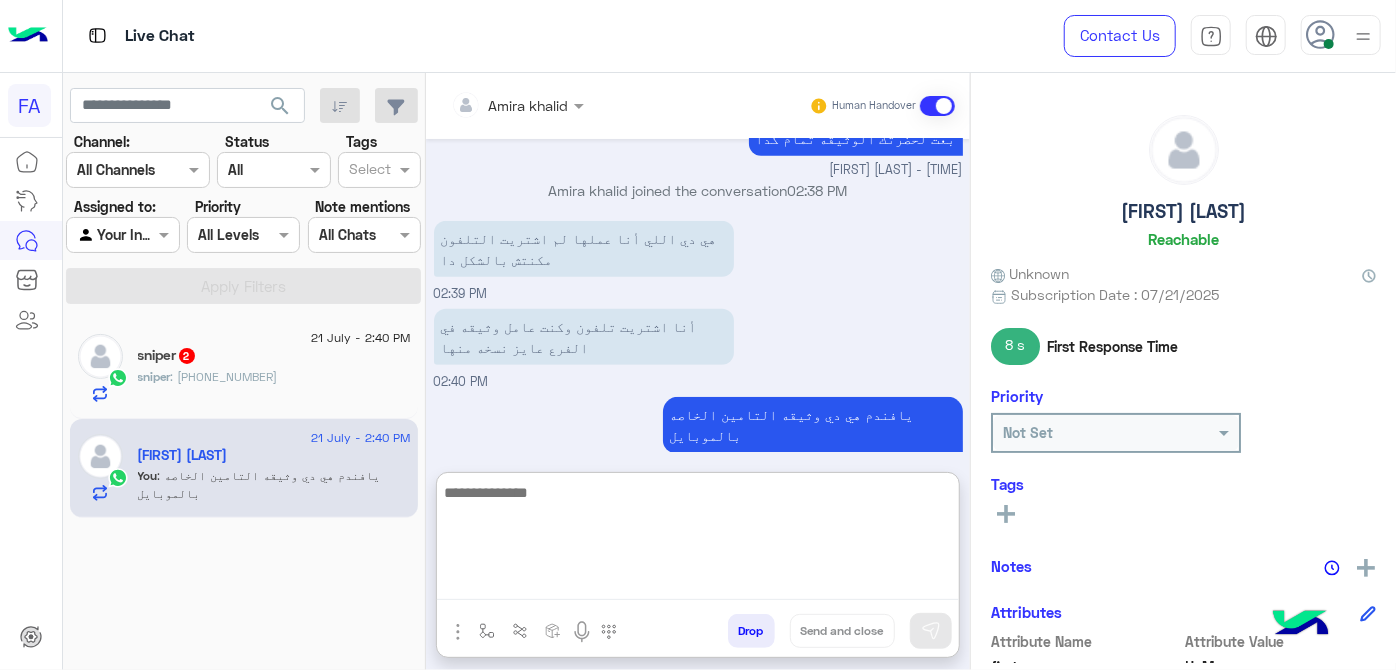 click at bounding box center [698, 540] 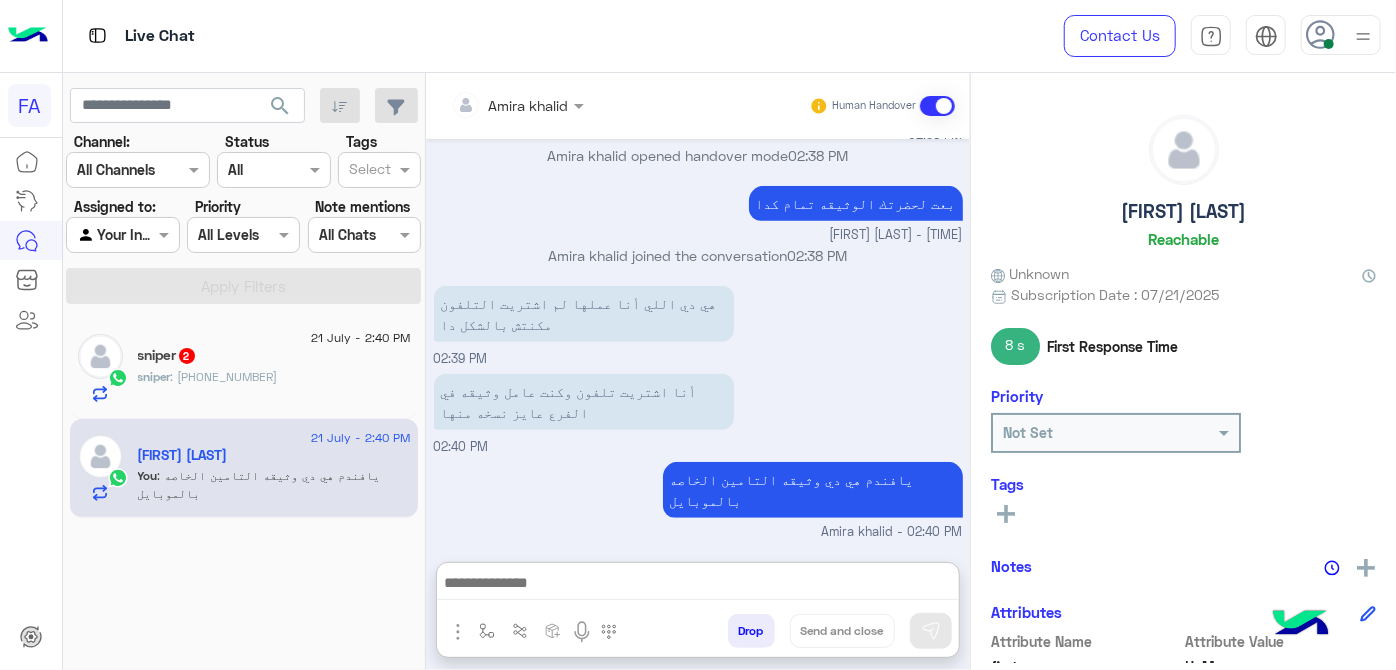click on ": [PHONE]" 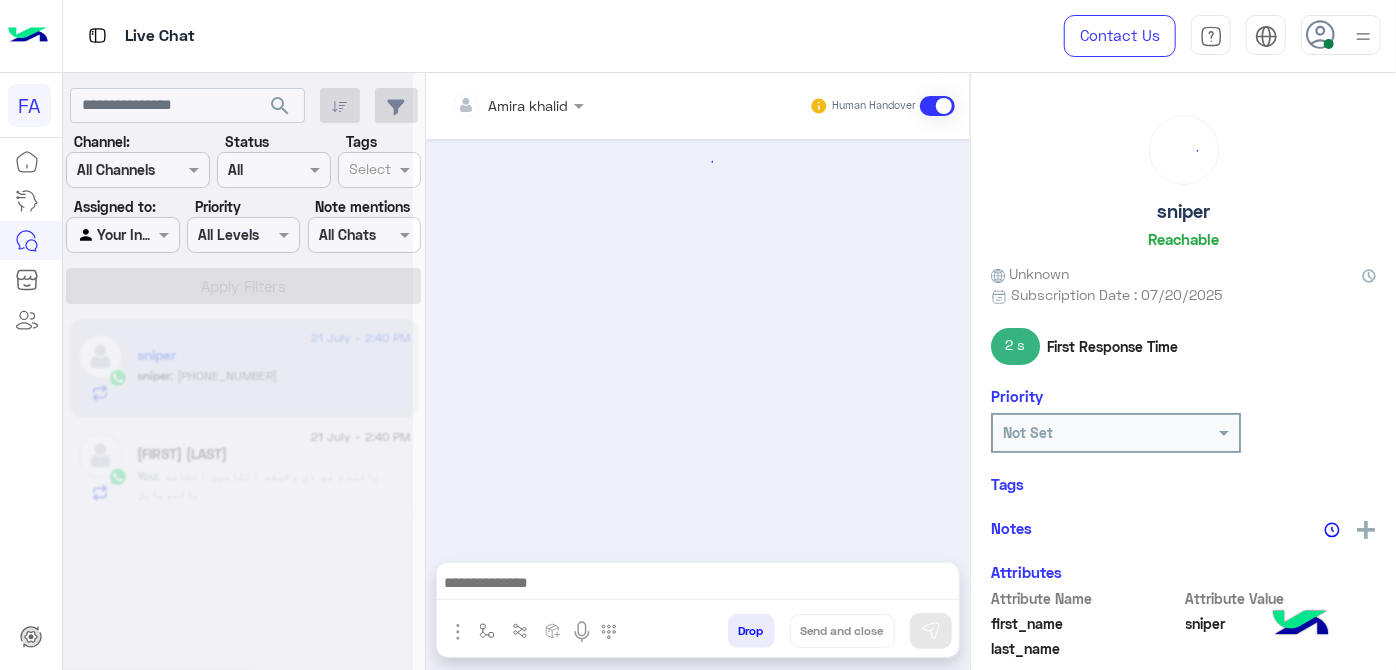 scroll, scrollTop: 388, scrollLeft: 0, axis: vertical 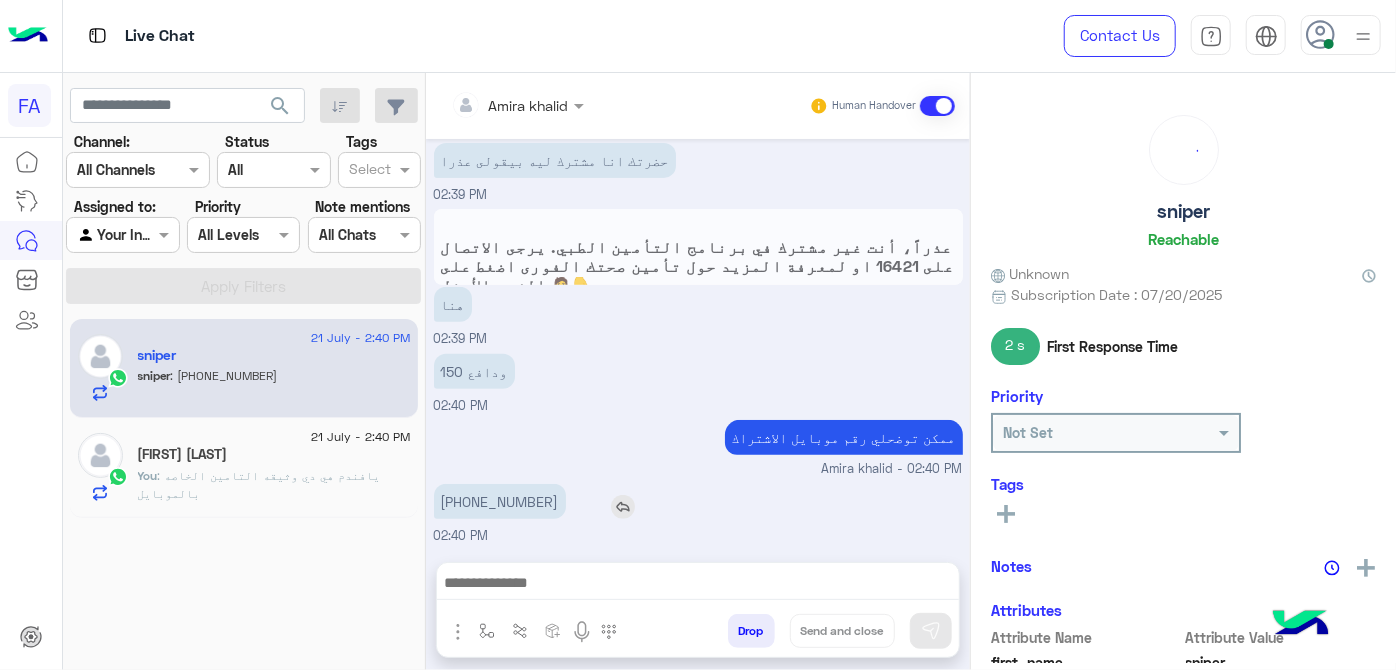 click on "[PHONE]" at bounding box center [467, 501] 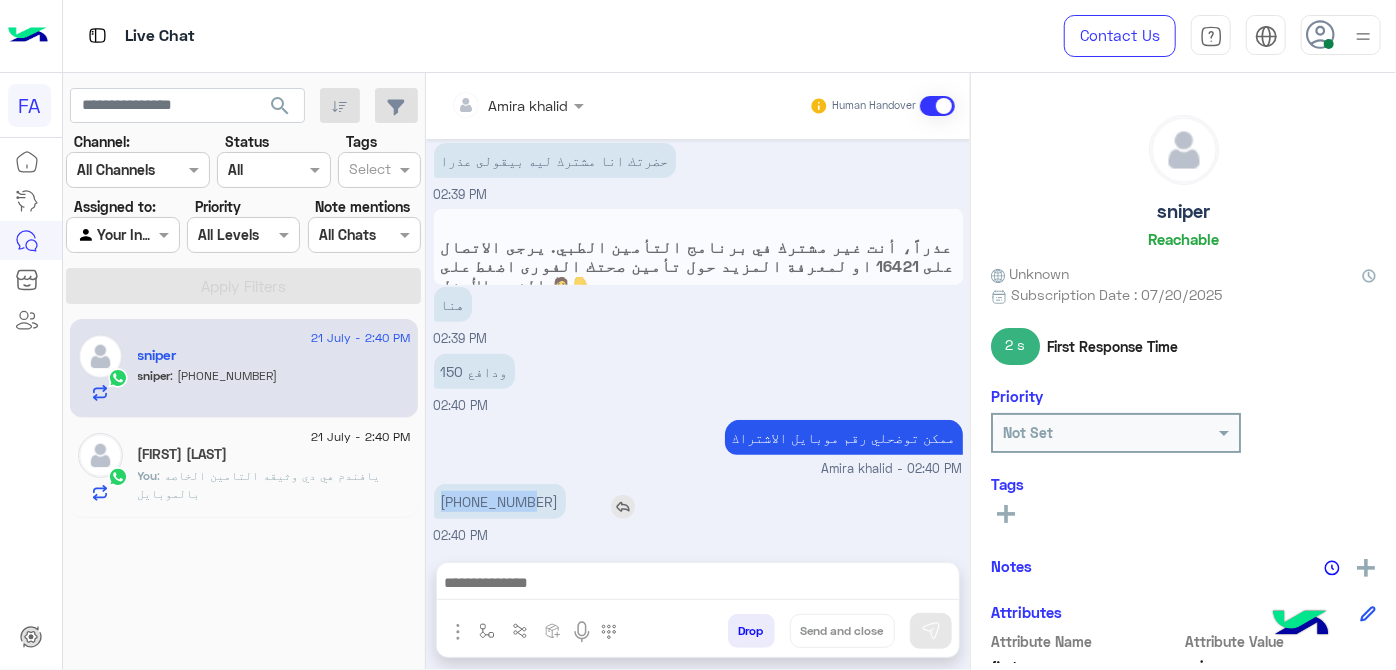 click on "[PHONE]" at bounding box center [467, 501] 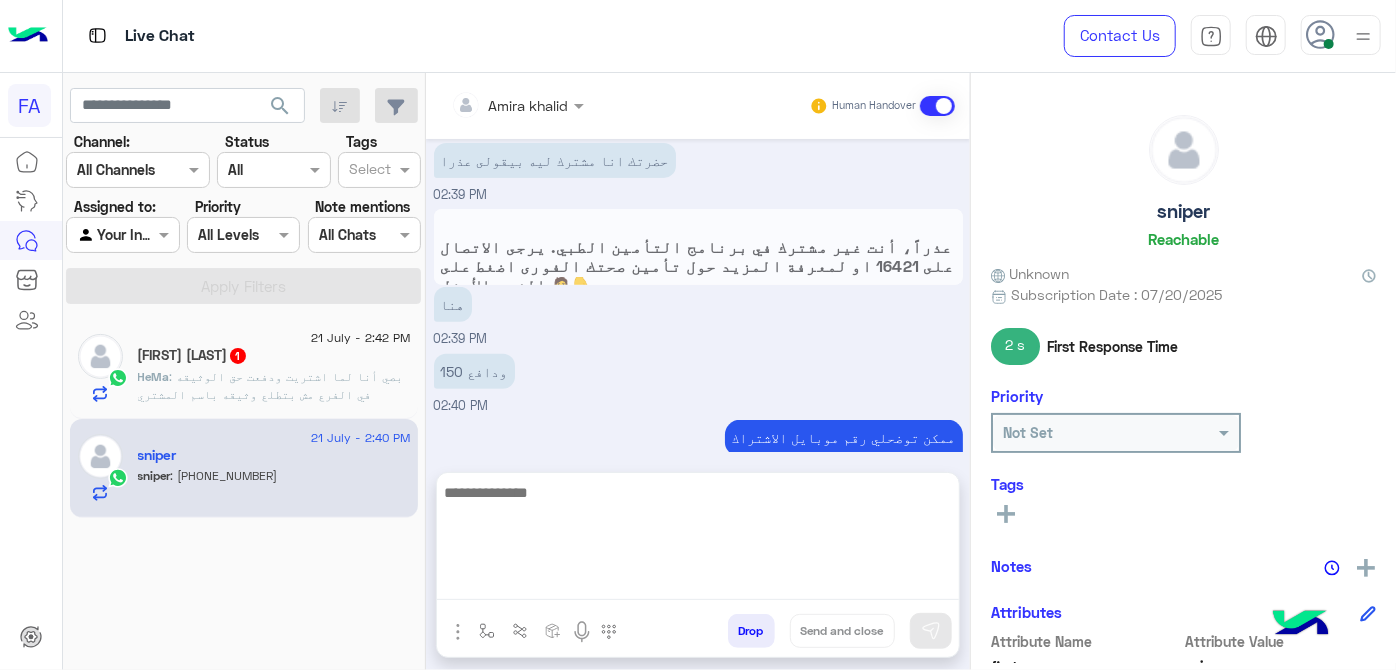 click at bounding box center (698, 540) 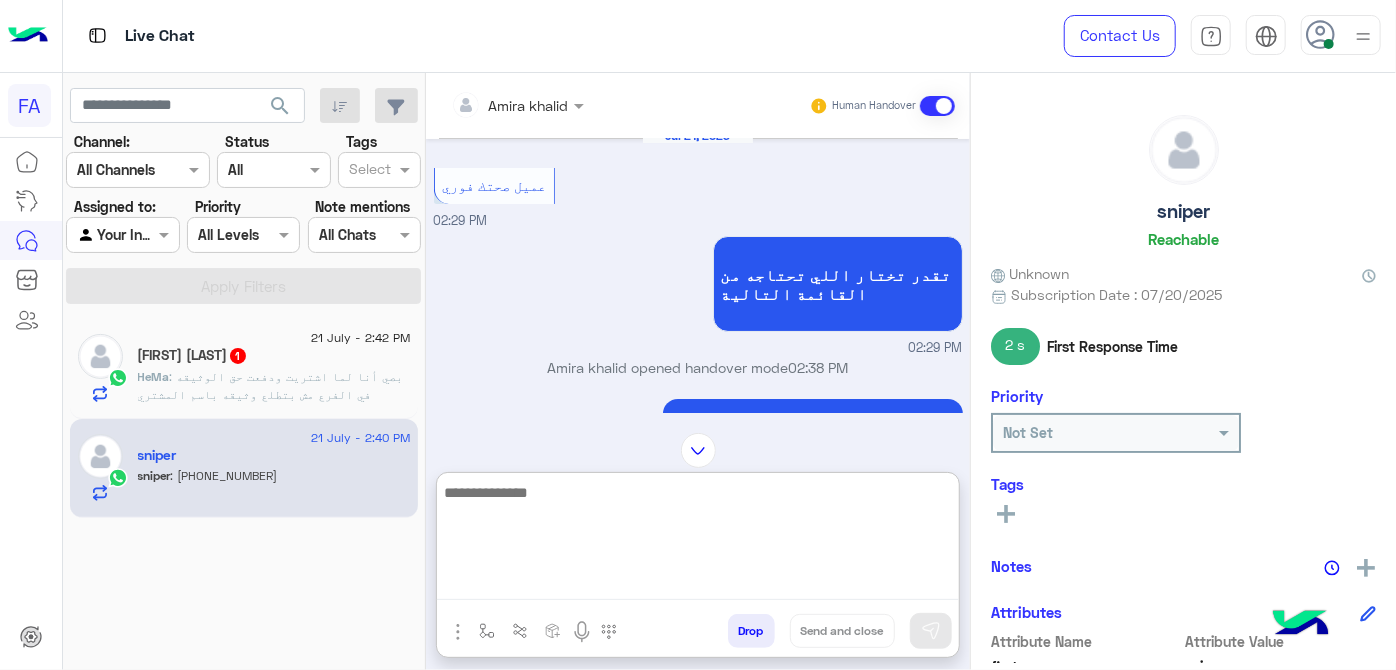 scroll, scrollTop: 0, scrollLeft: 0, axis: both 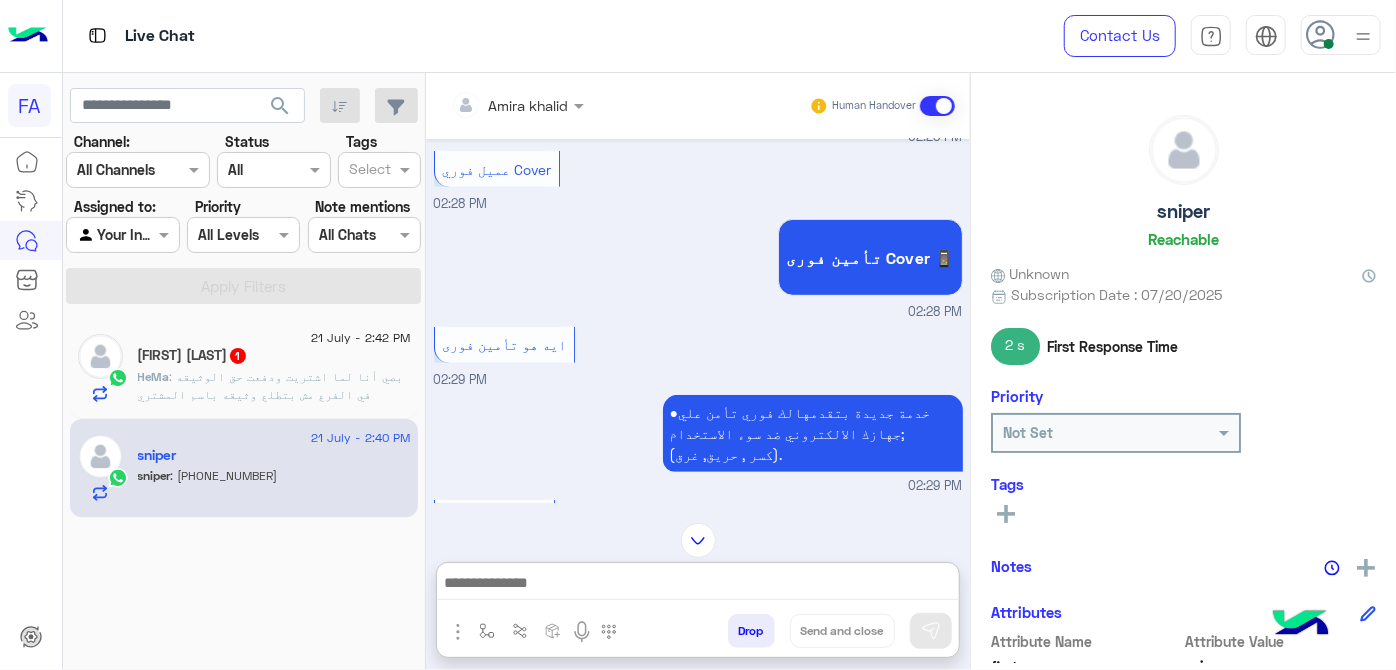 click at bounding box center (698, 540) 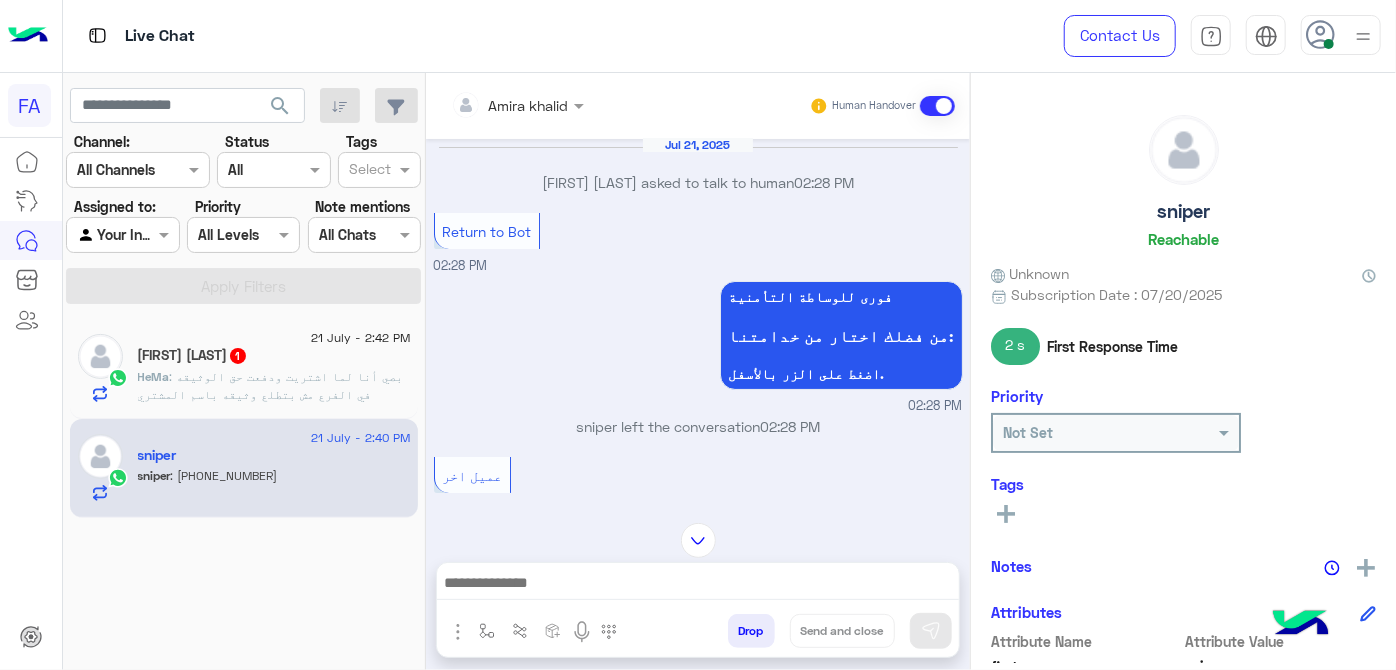 scroll, scrollTop: 0, scrollLeft: 0, axis: both 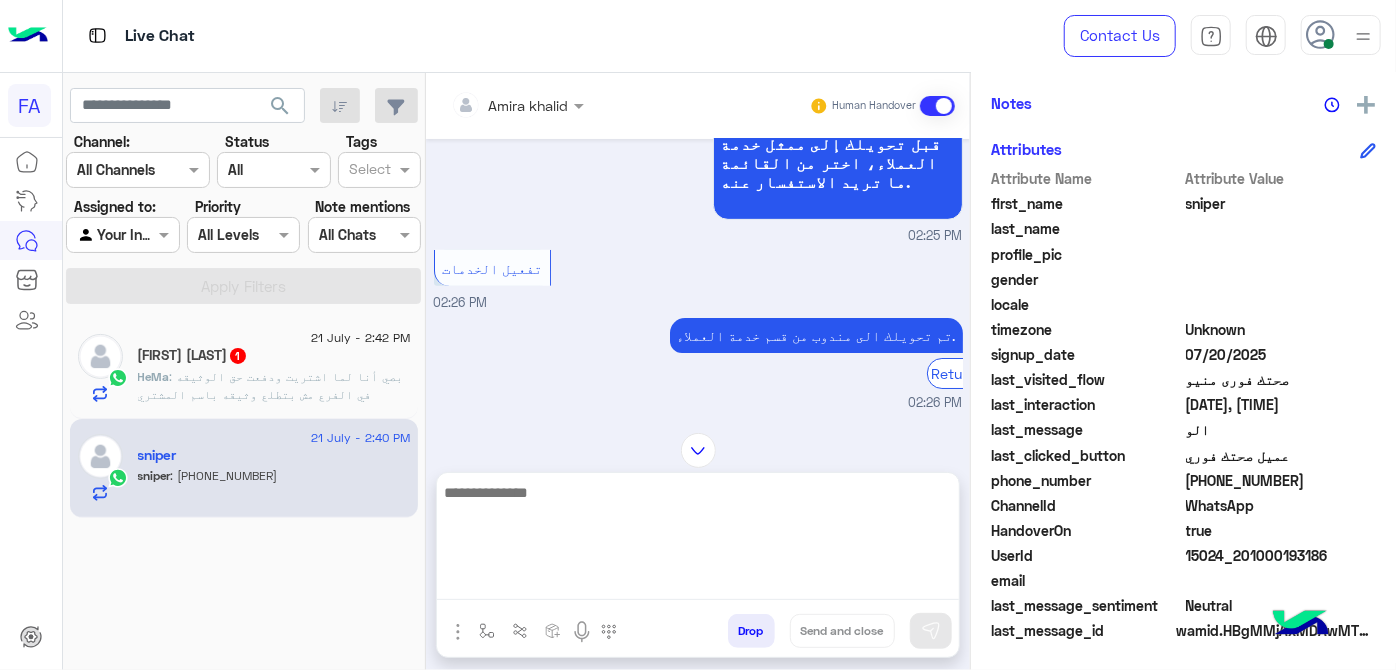 click at bounding box center (698, 540) 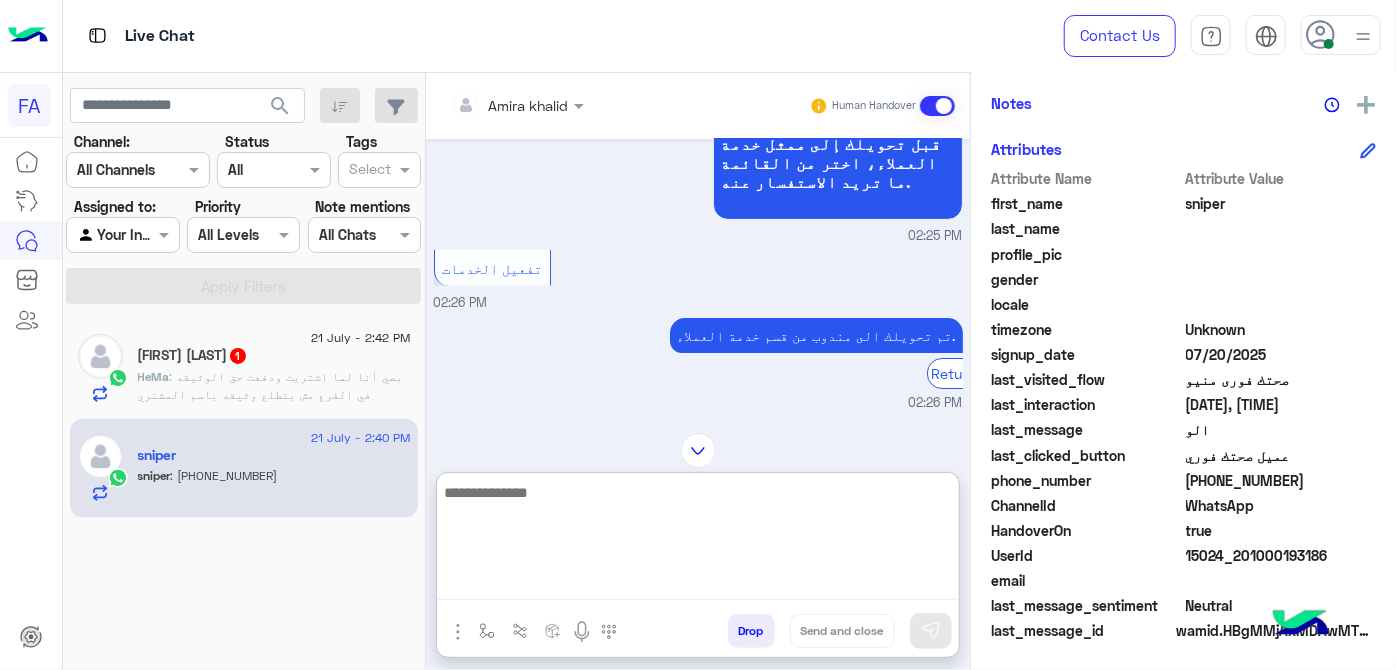paste on "**********" 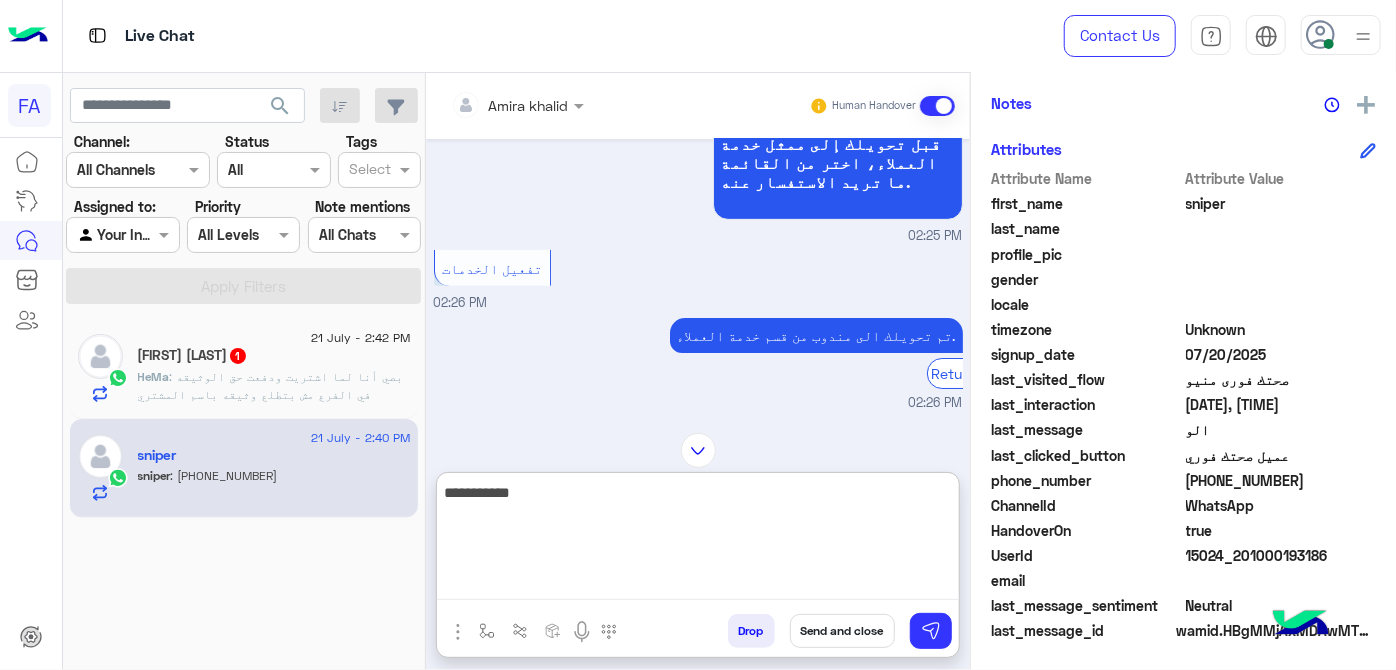 click on "**********" at bounding box center [698, 540] 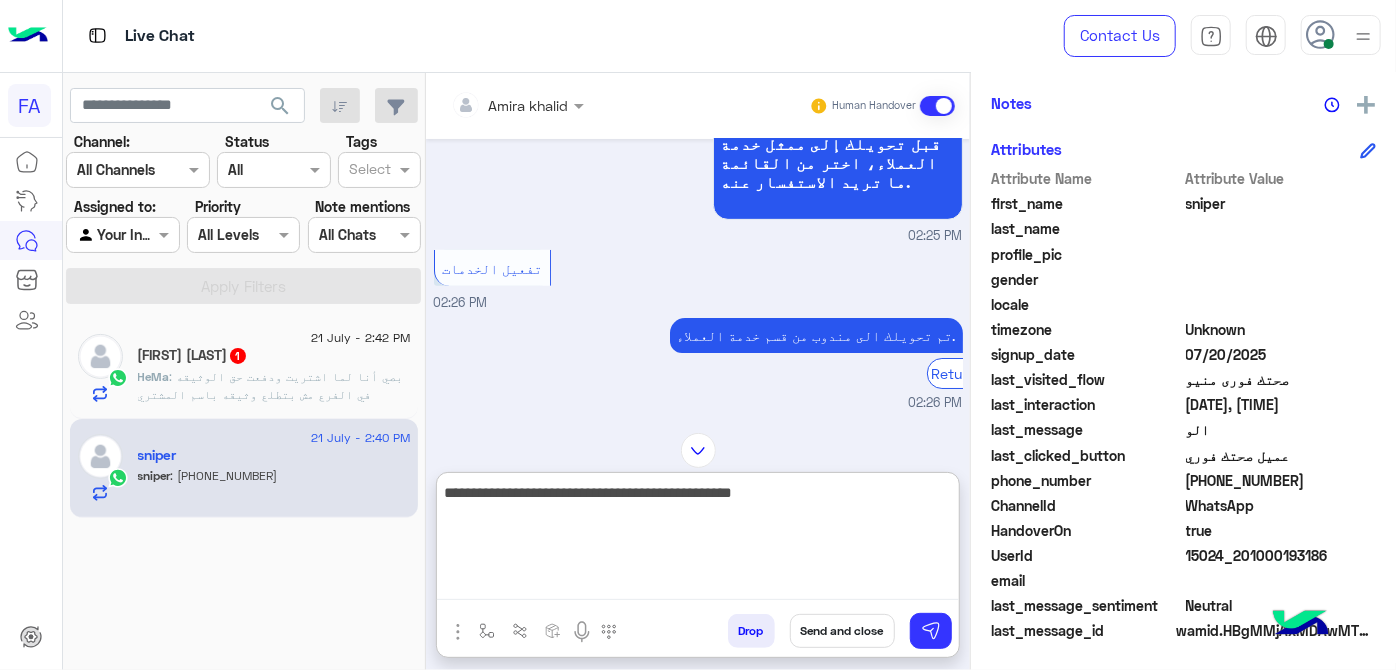 type on "**********" 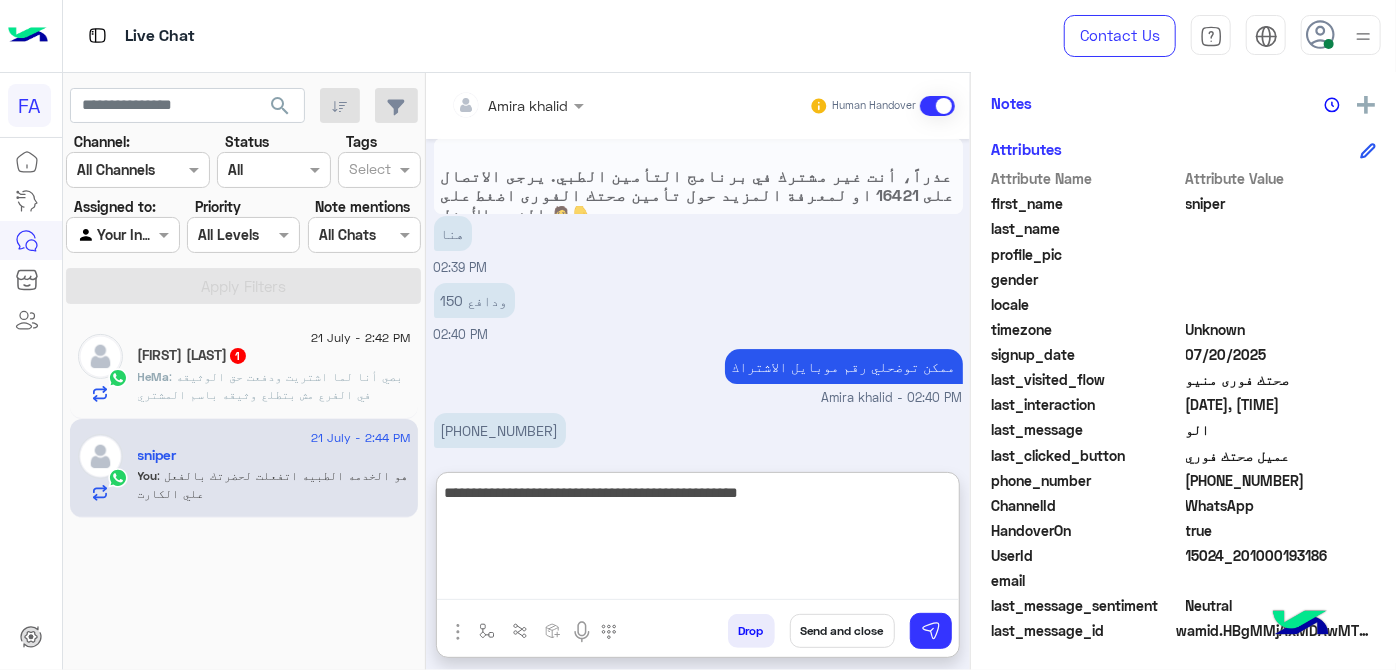 scroll, scrollTop: 7196, scrollLeft: 0, axis: vertical 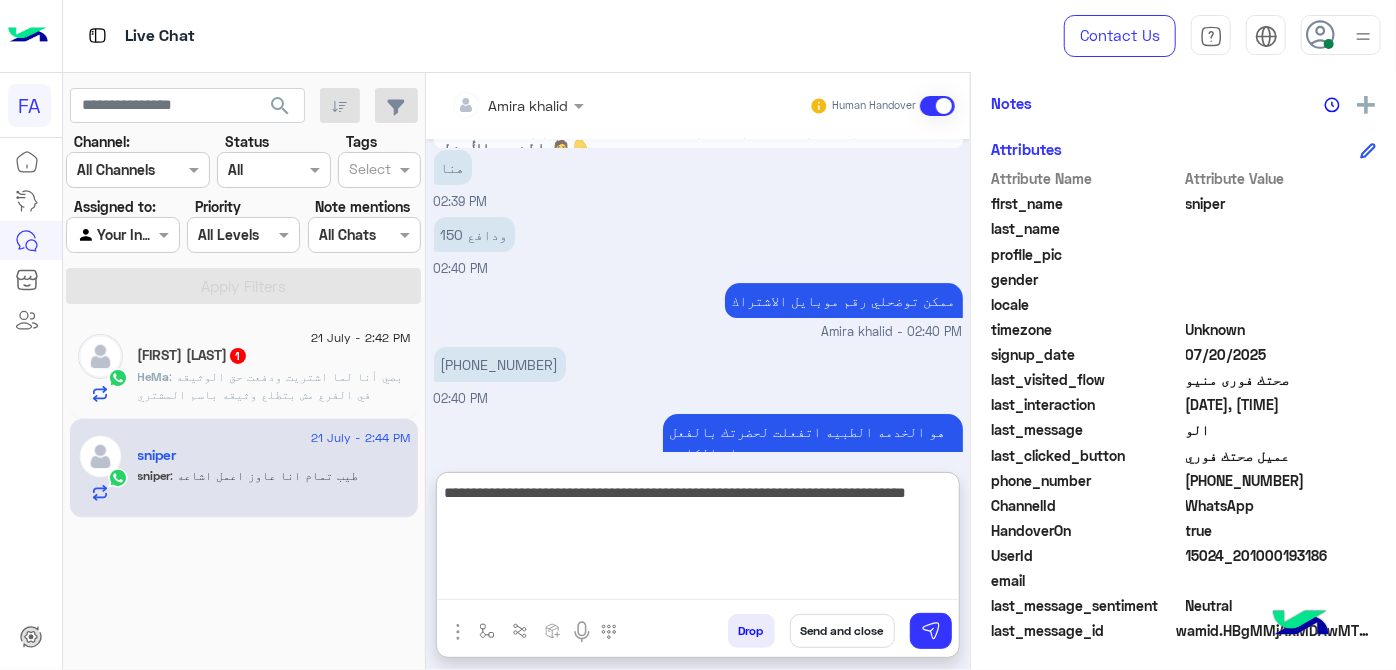 type on "**********" 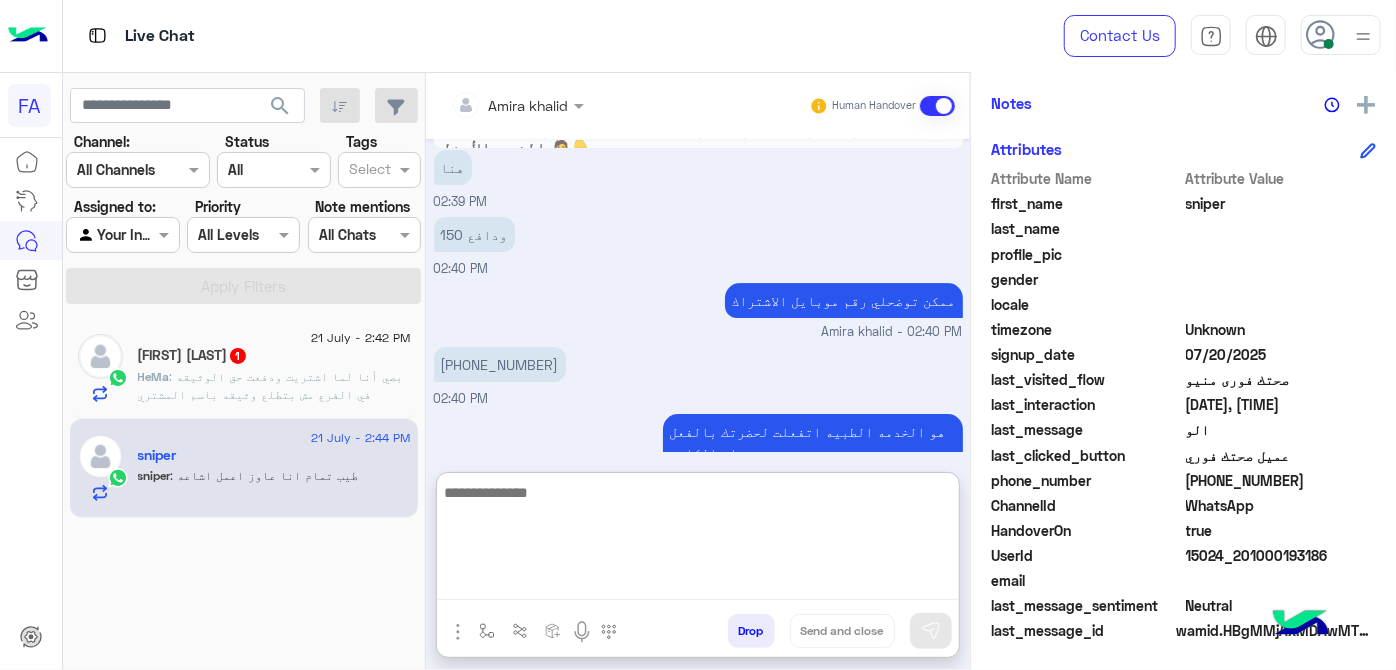 scroll, scrollTop: 7281, scrollLeft: 0, axis: vertical 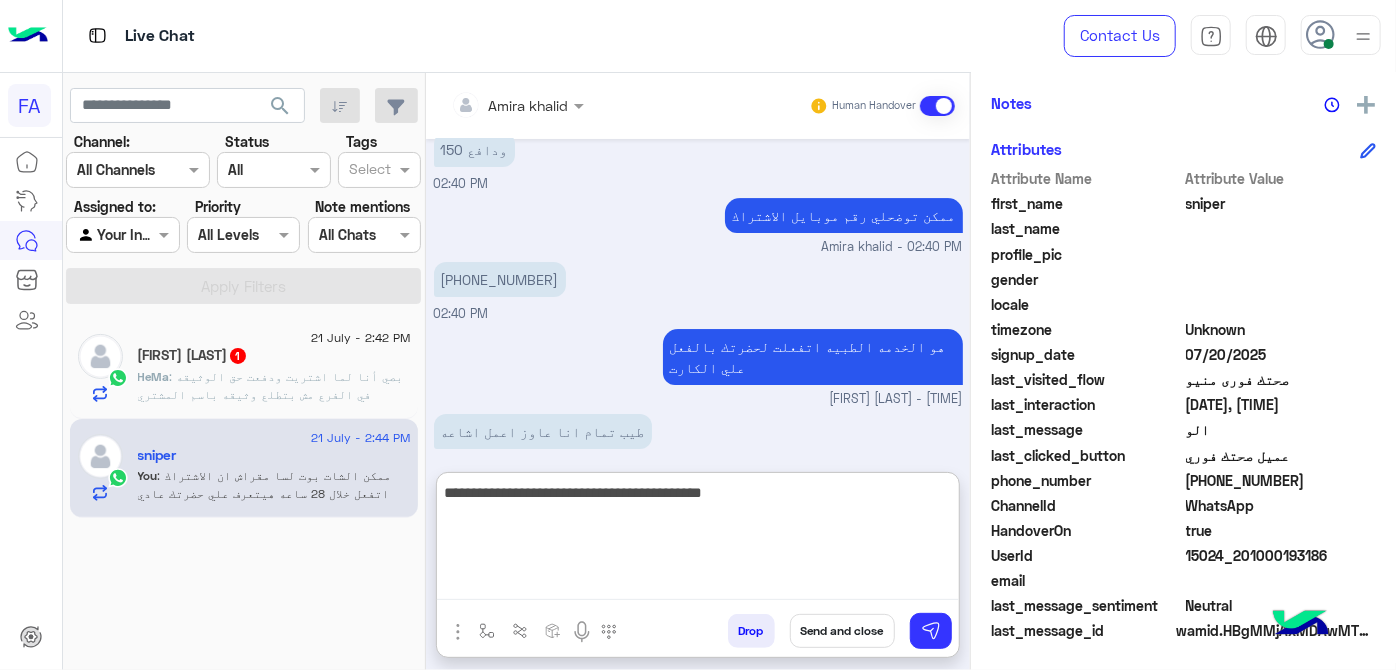 type on "**********" 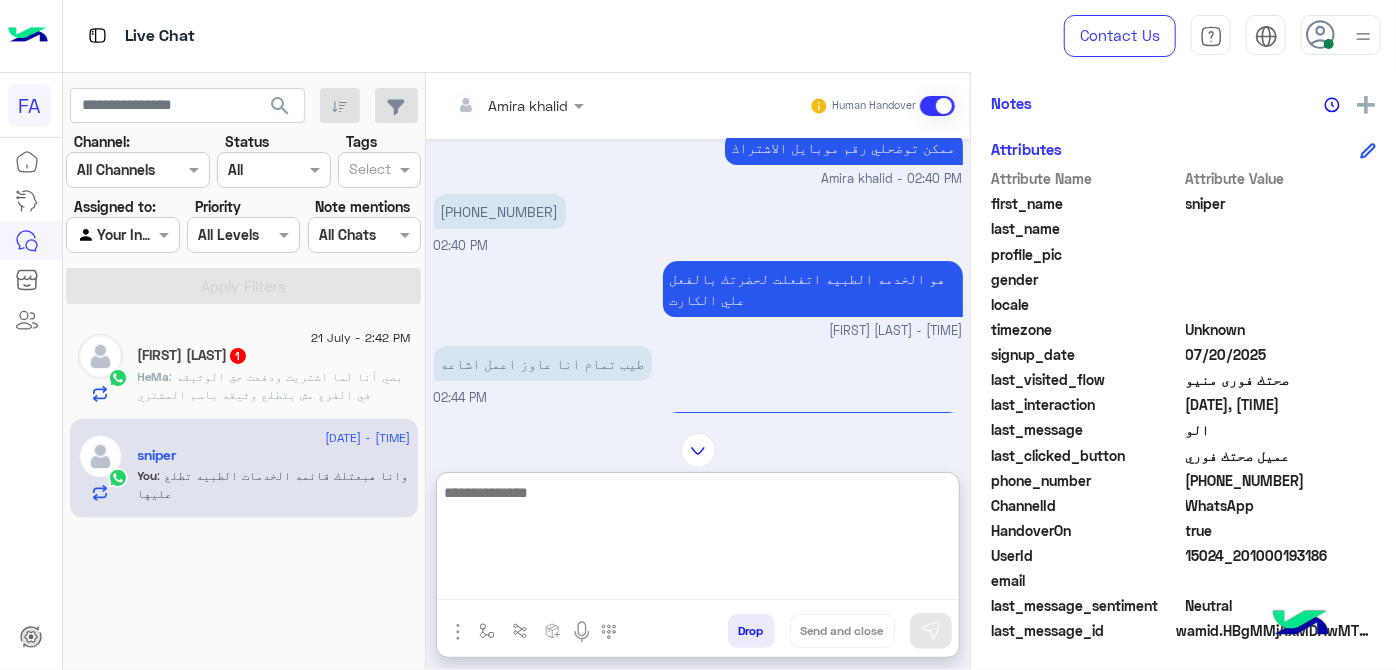 scroll, scrollTop: 7292, scrollLeft: 0, axis: vertical 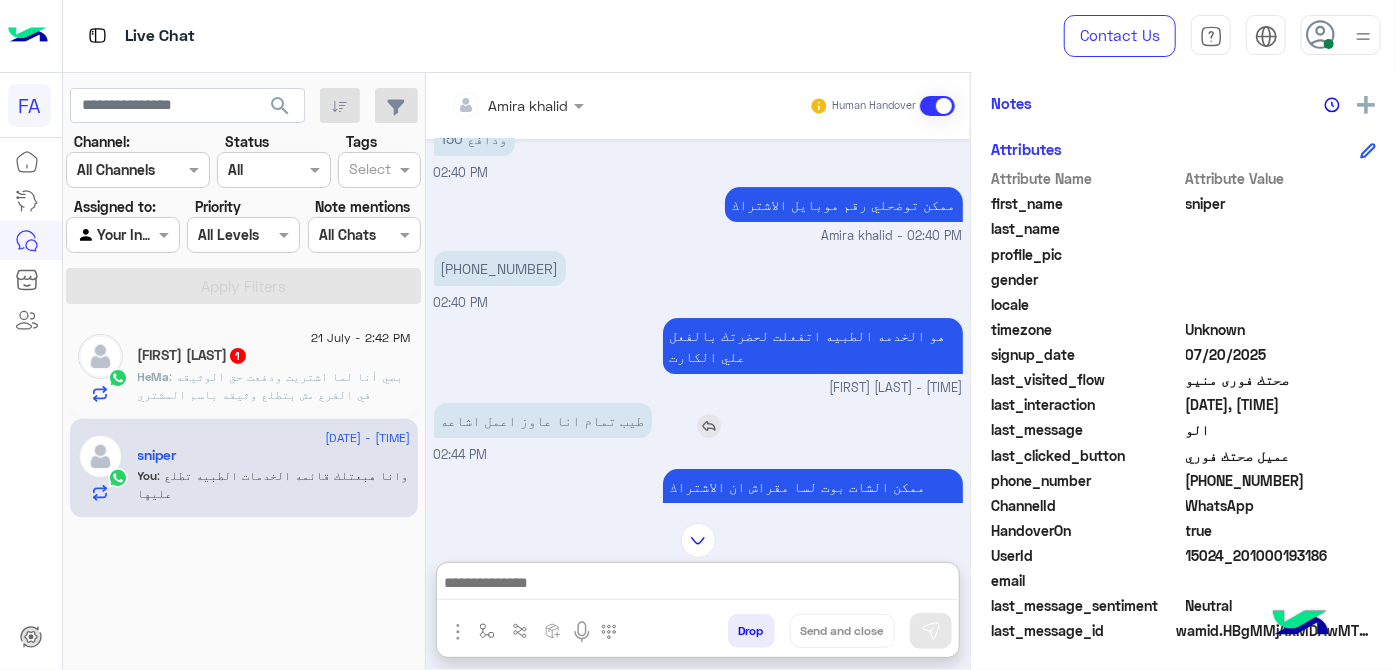 click at bounding box center [709, 426] 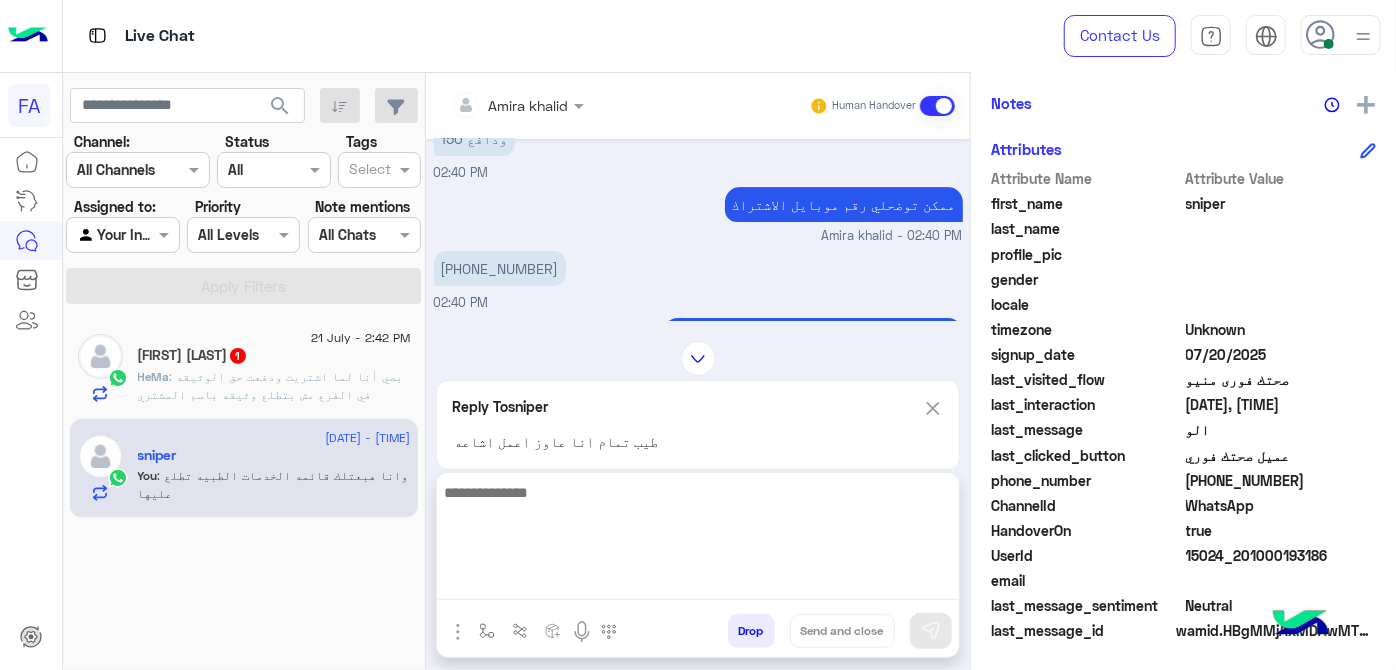 click at bounding box center (698, 540) 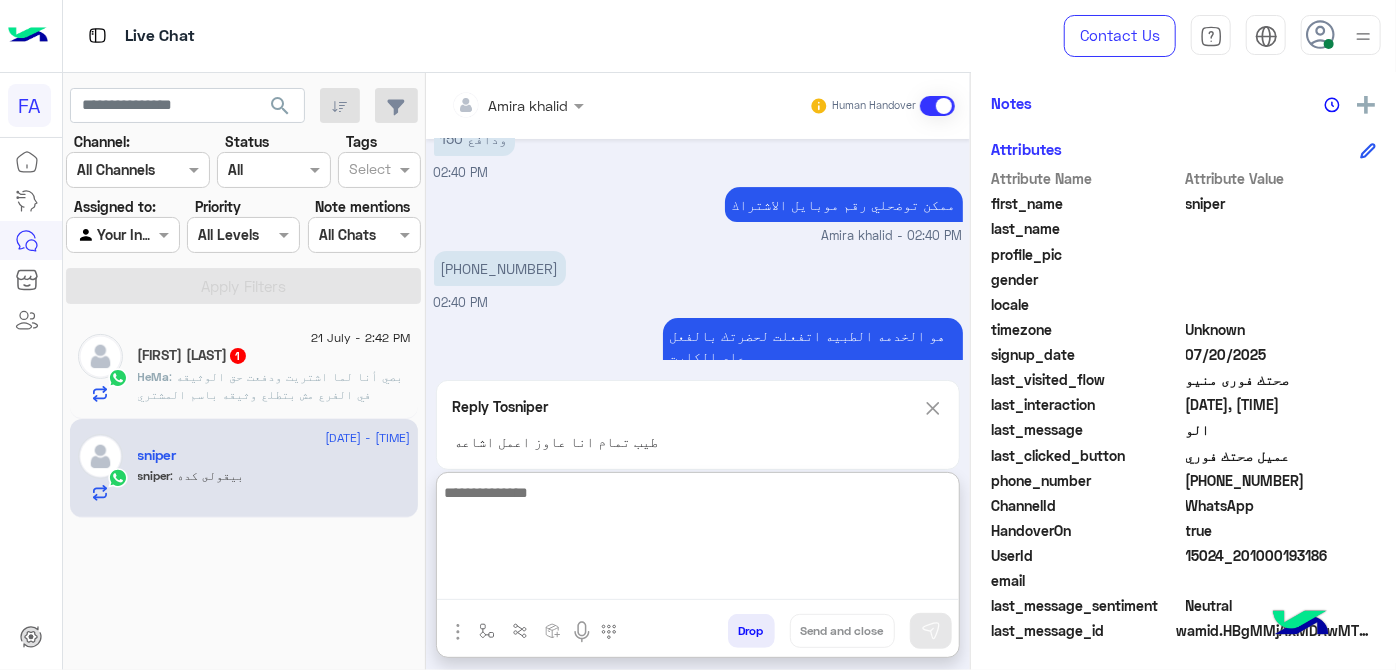 scroll, scrollTop: 7632, scrollLeft: 0, axis: vertical 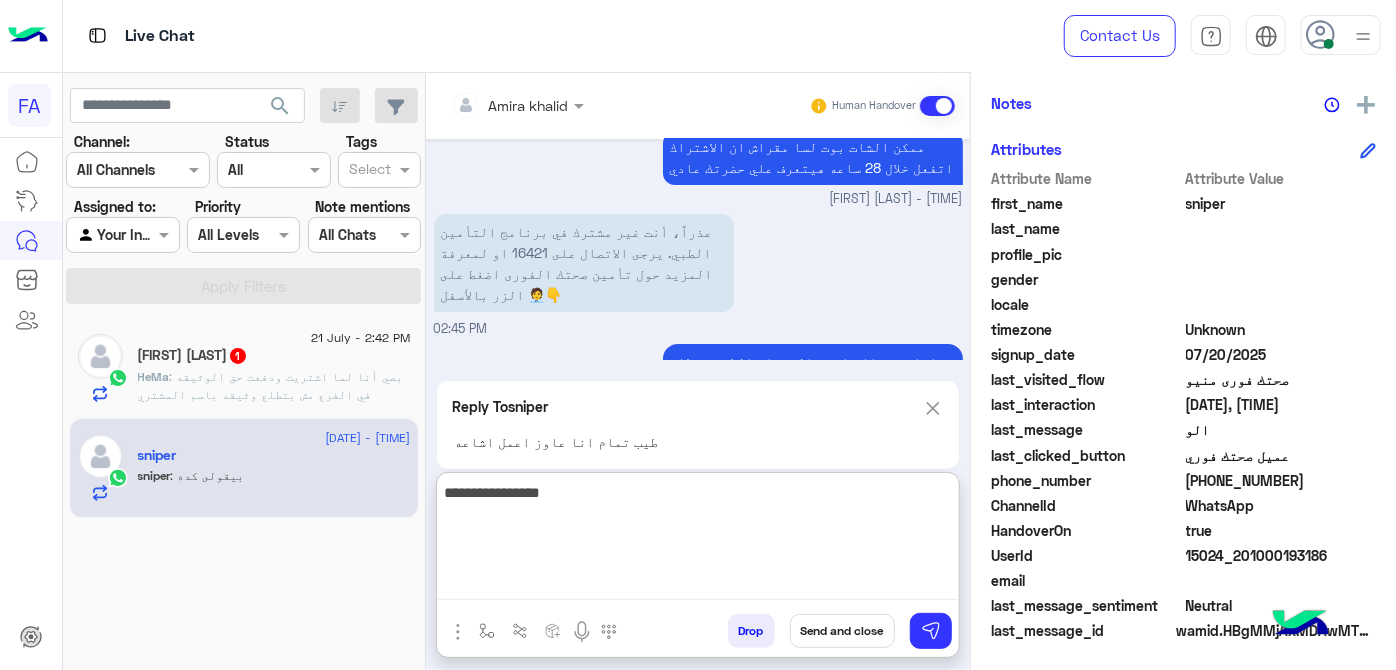 type on "**********" 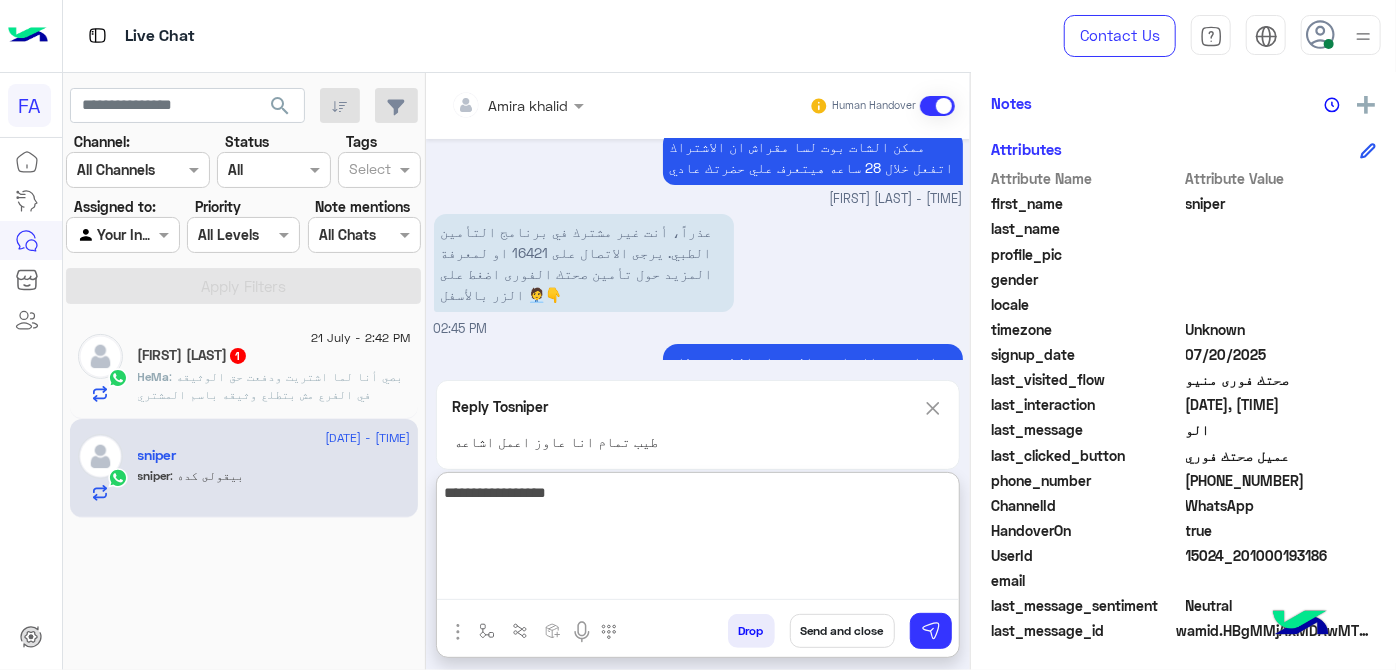 type 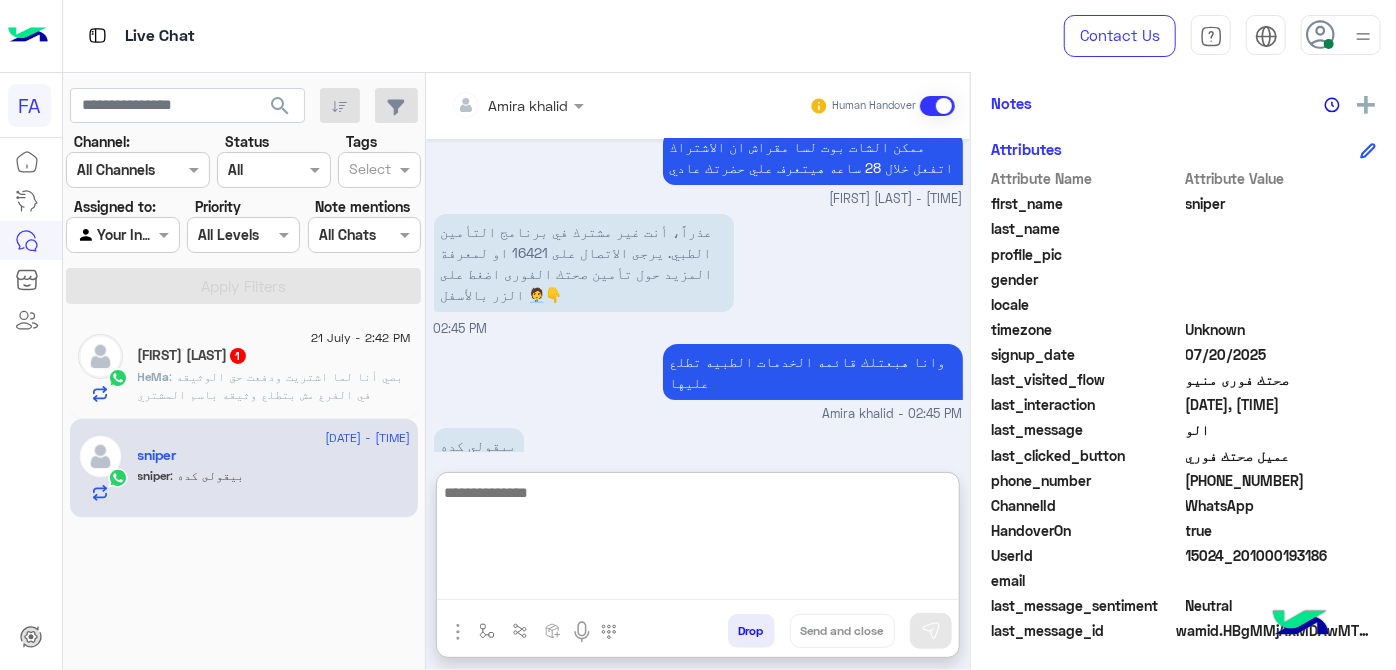 scroll, scrollTop: 7639, scrollLeft: 0, axis: vertical 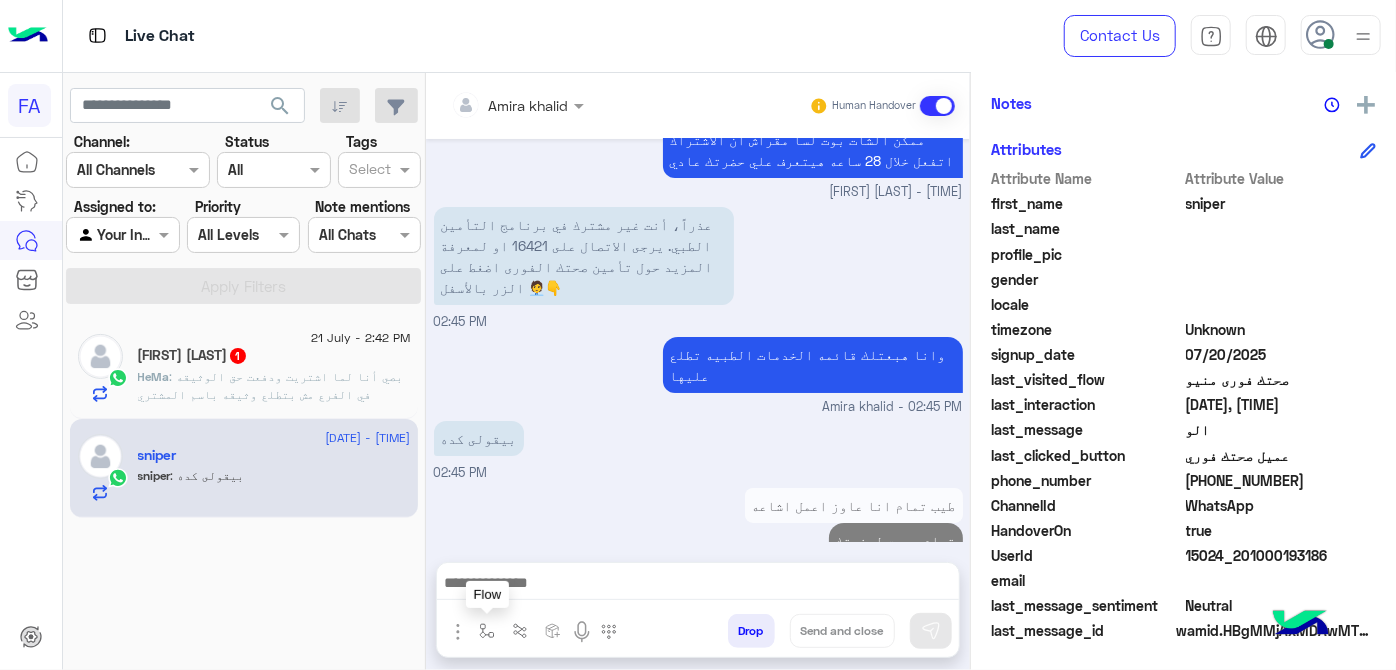 click at bounding box center (487, 631) 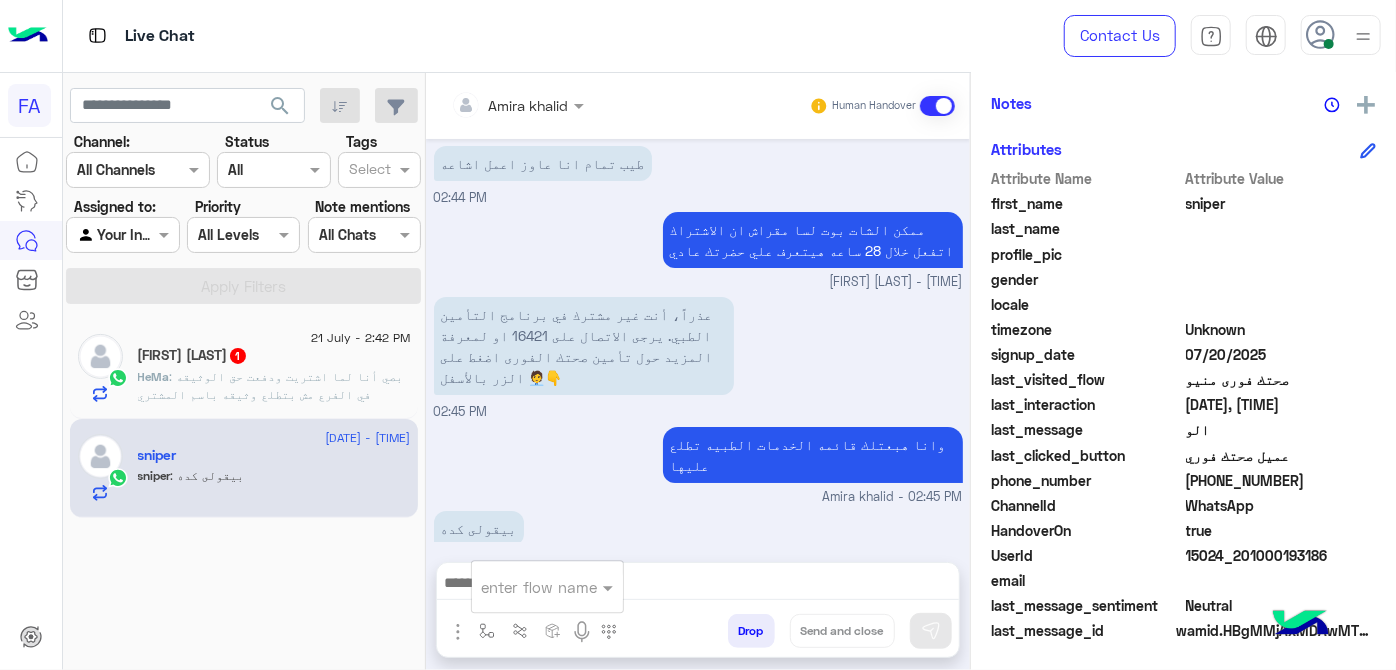 click at bounding box center [523, 587] 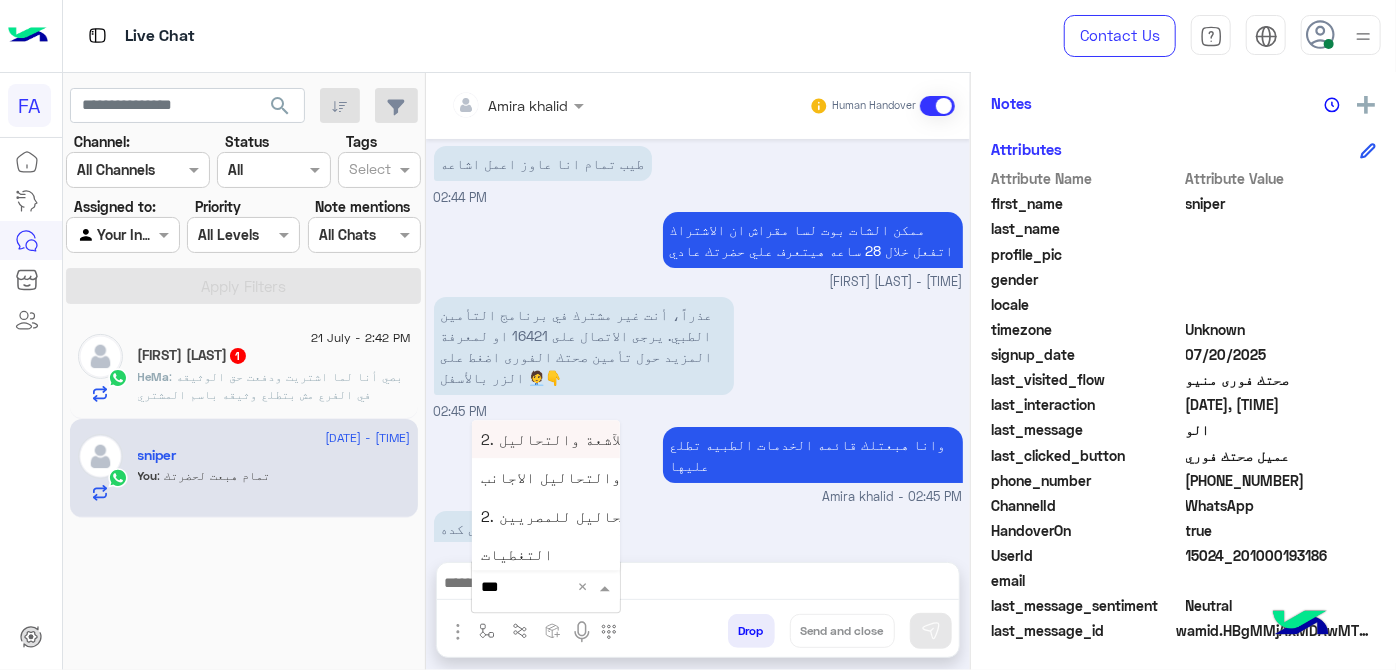 type on "****" 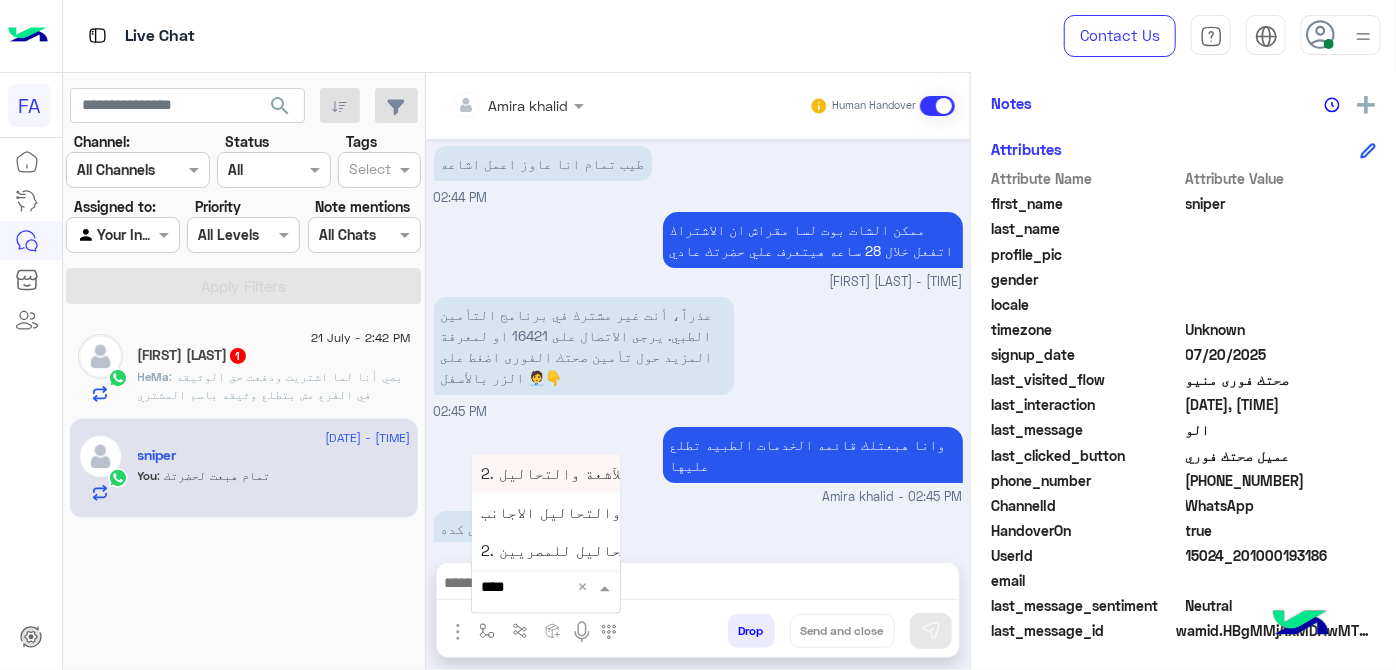 click on "2.	المعامل الآشعة والتحاليل  🔬🧪" at bounding box center (612, 474) 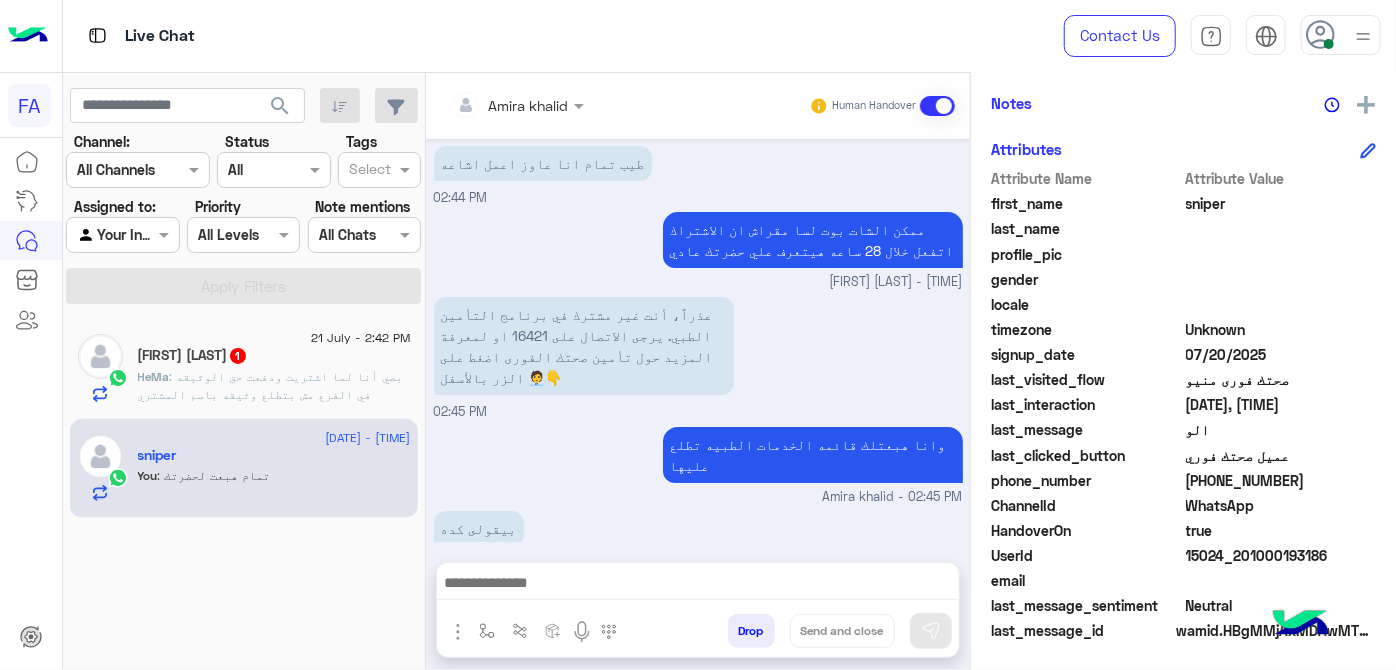 type on "**********" 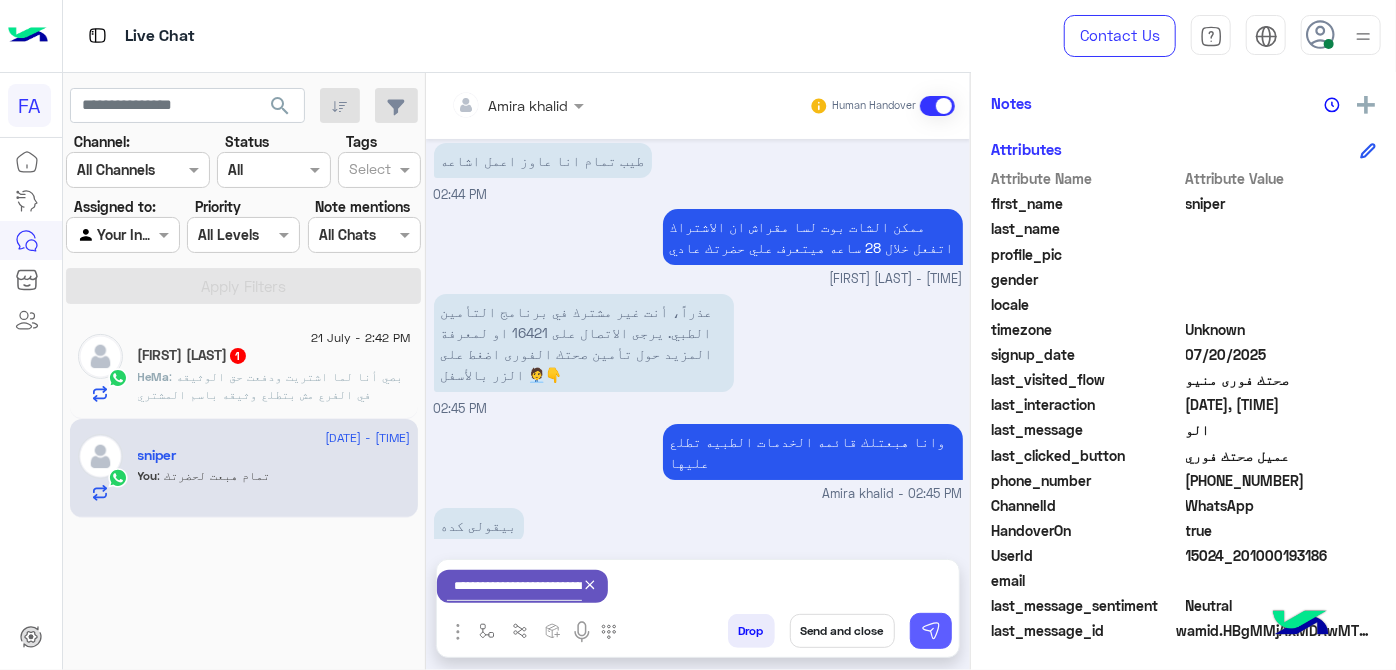 click at bounding box center [931, 631] 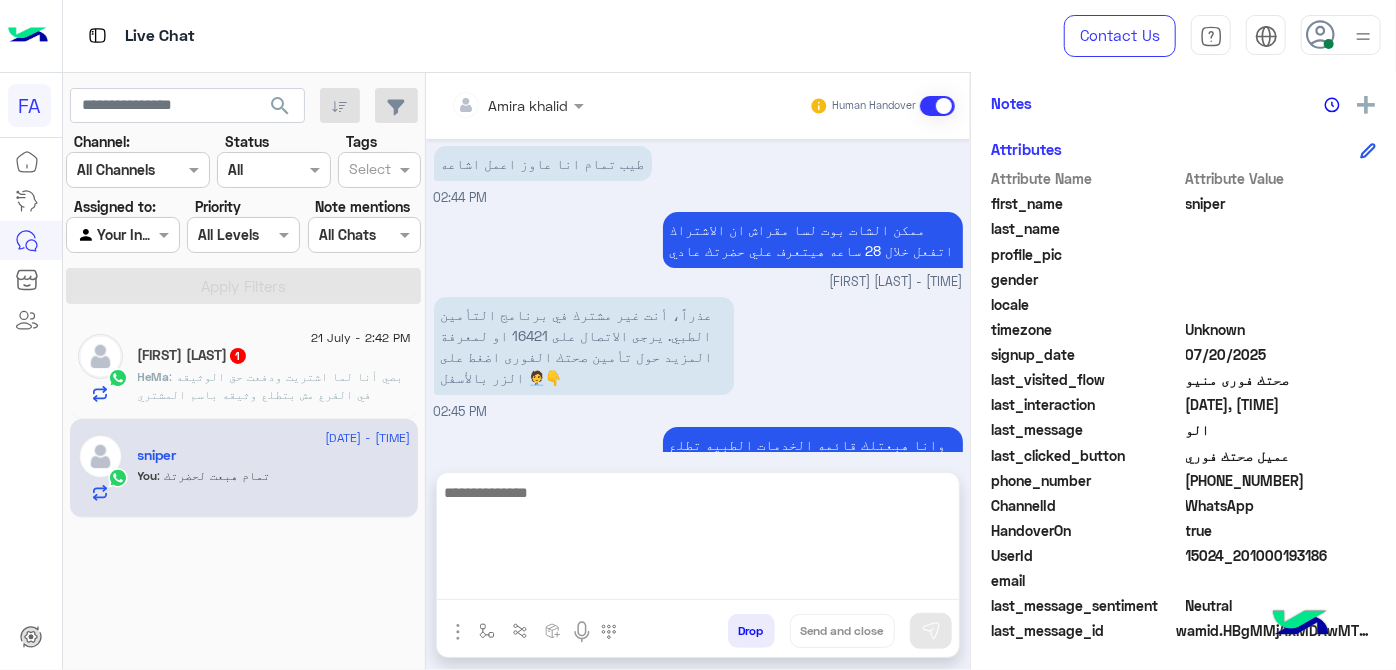 click at bounding box center [698, 540] 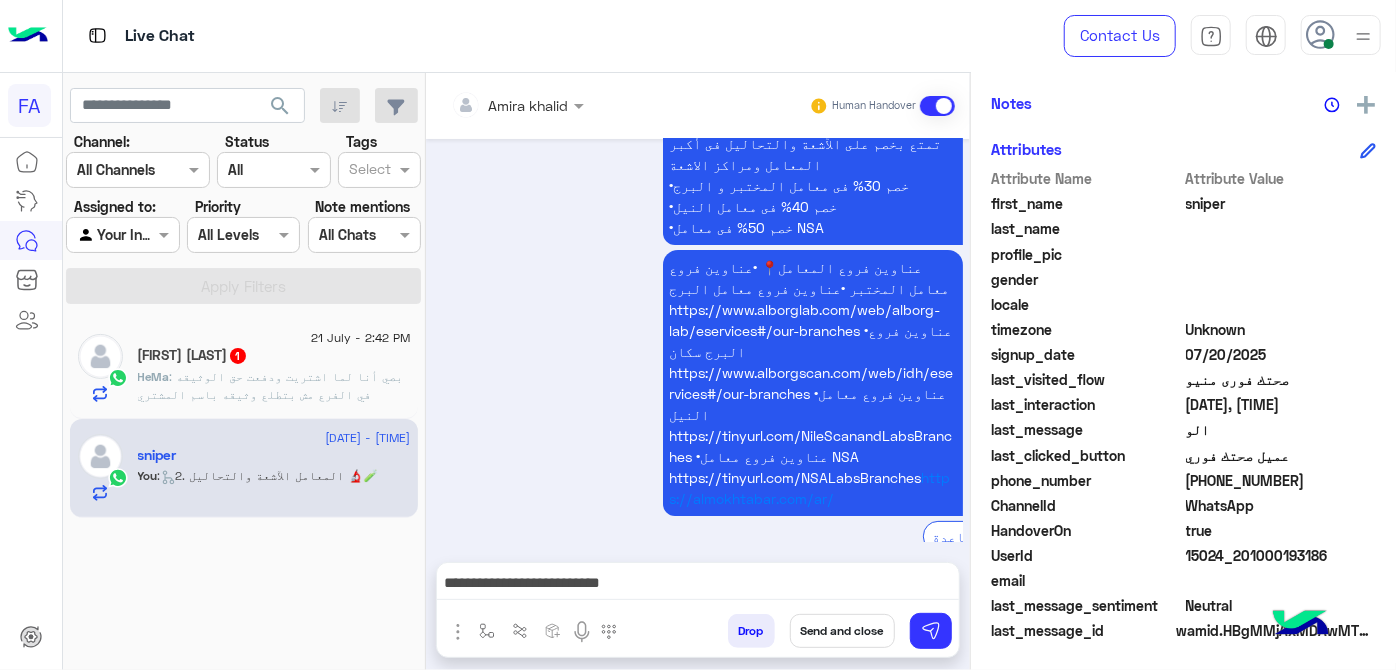 scroll, scrollTop: 8032, scrollLeft: 0, axis: vertical 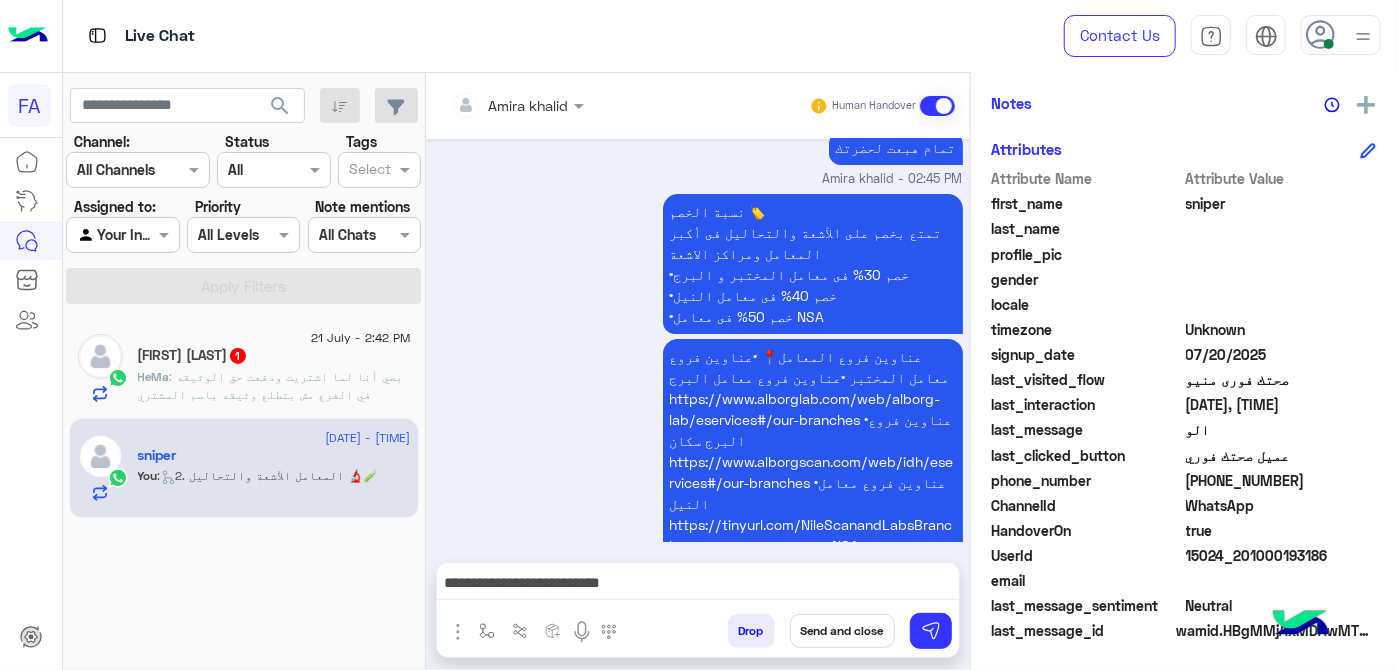 drag, startPoint x: 667, startPoint y: 626, endPoint x: 664, endPoint y: 611, distance: 15.297058 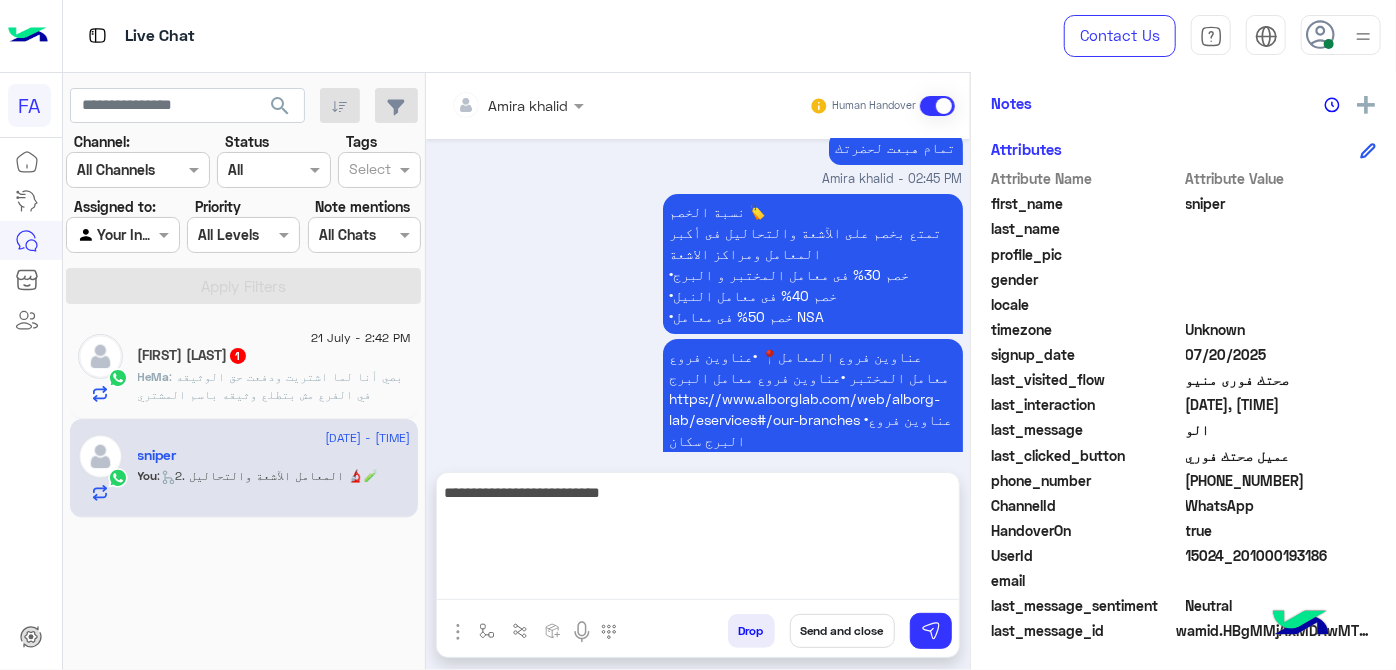 click on "**********" at bounding box center (698, 540) 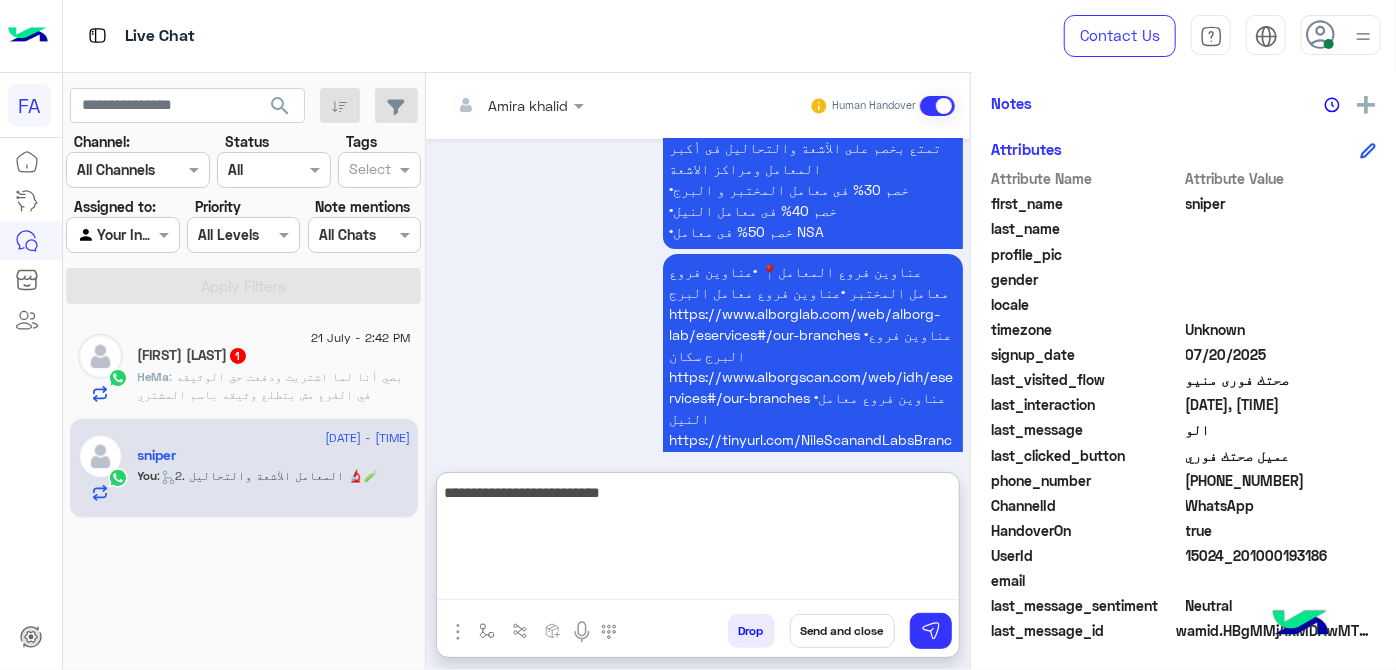 scroll, scrollTop: 8121, scrollLeft: 0, axis: vertical 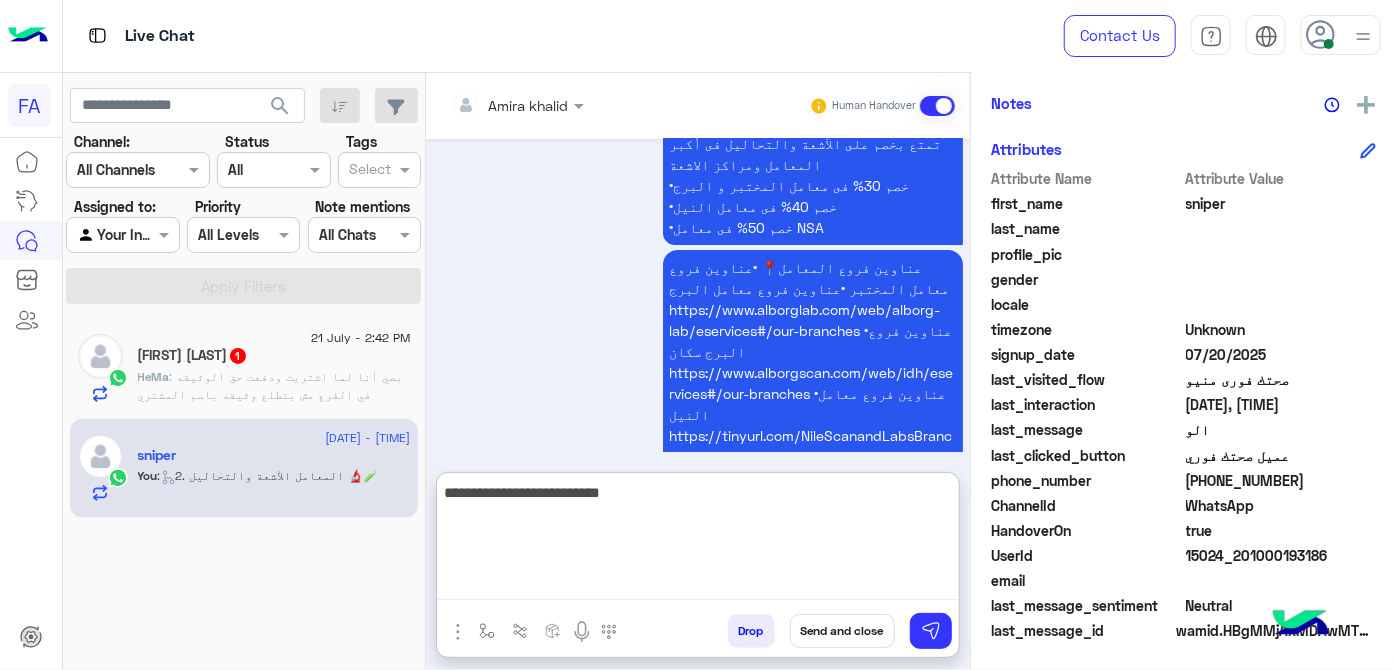 paste on "**********" 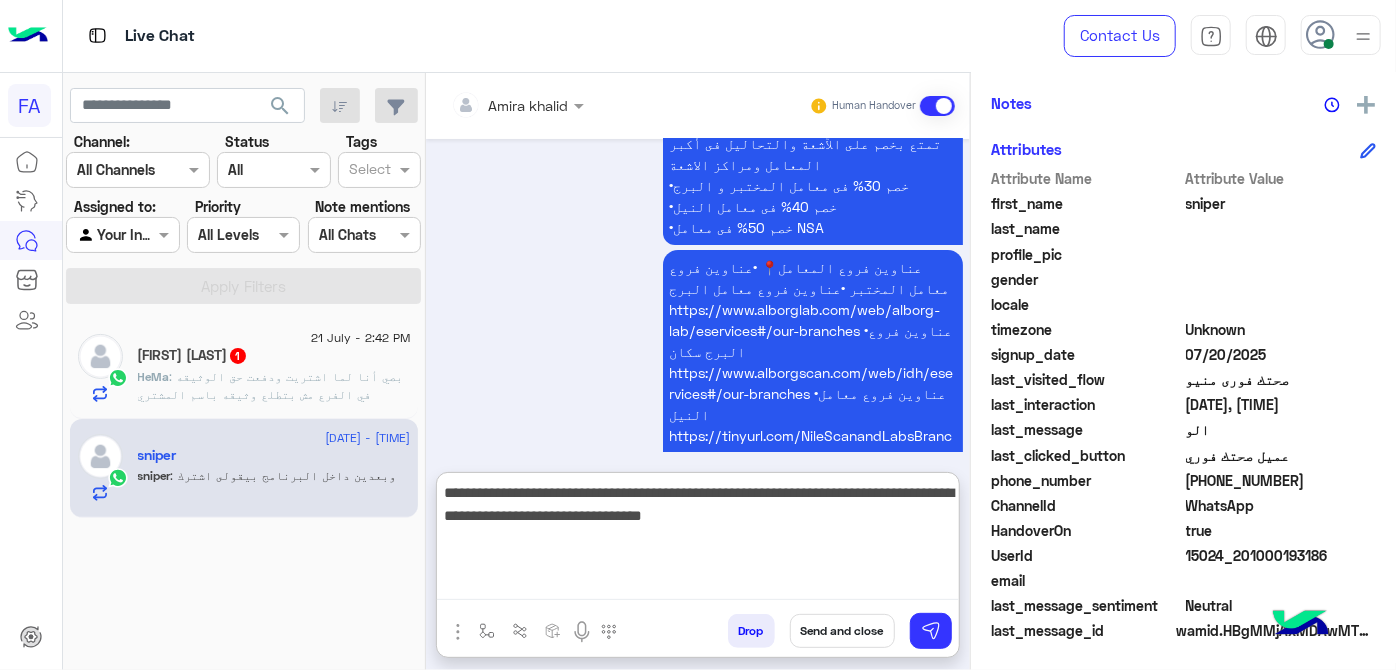 scroll, scrollTop: 8187, scrollLeft: 0, axis: vertical 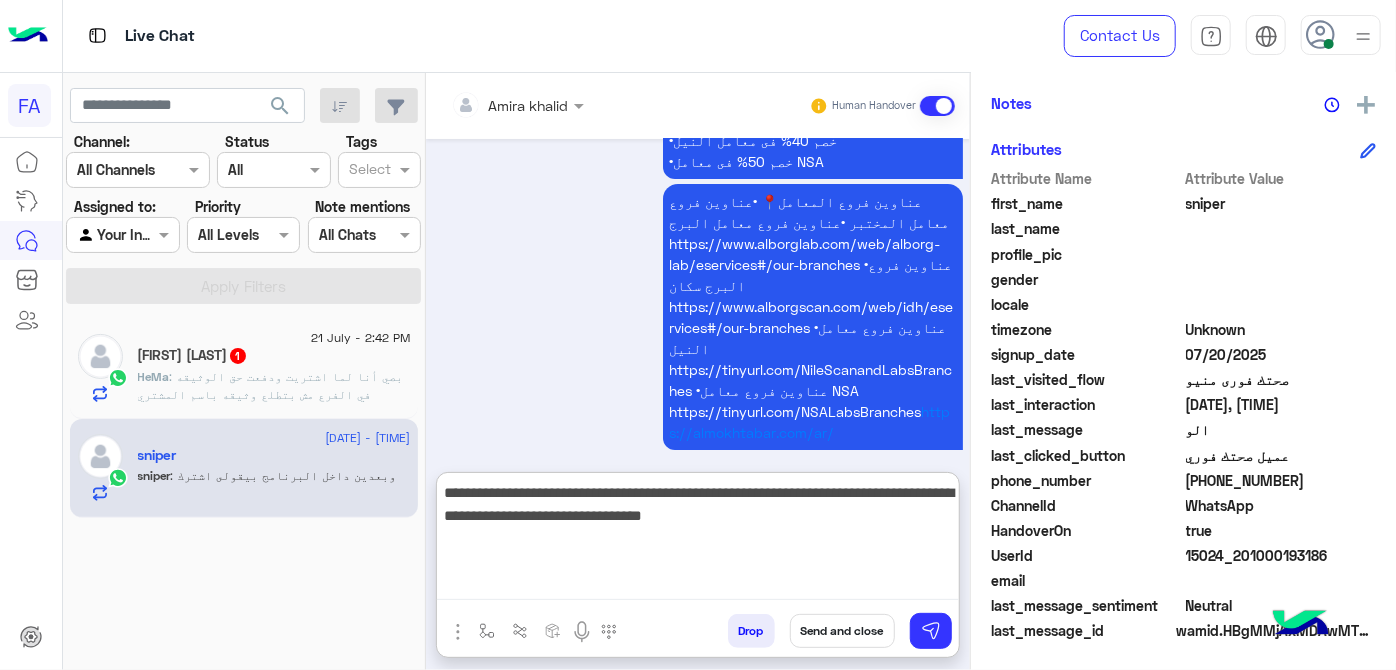 drag, startPoint x: 447, startPoint y: 496, endPoint x: 740, endPoint y: 495, distance: 293.0017 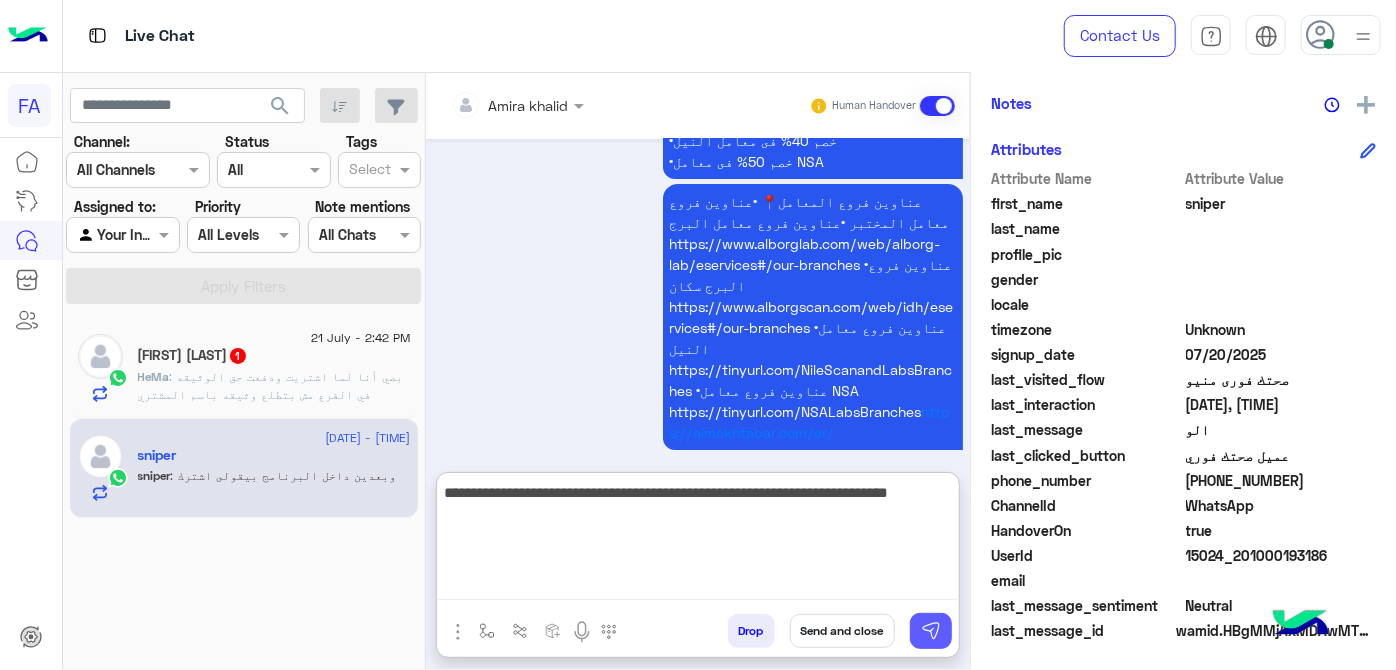 type on "**********" 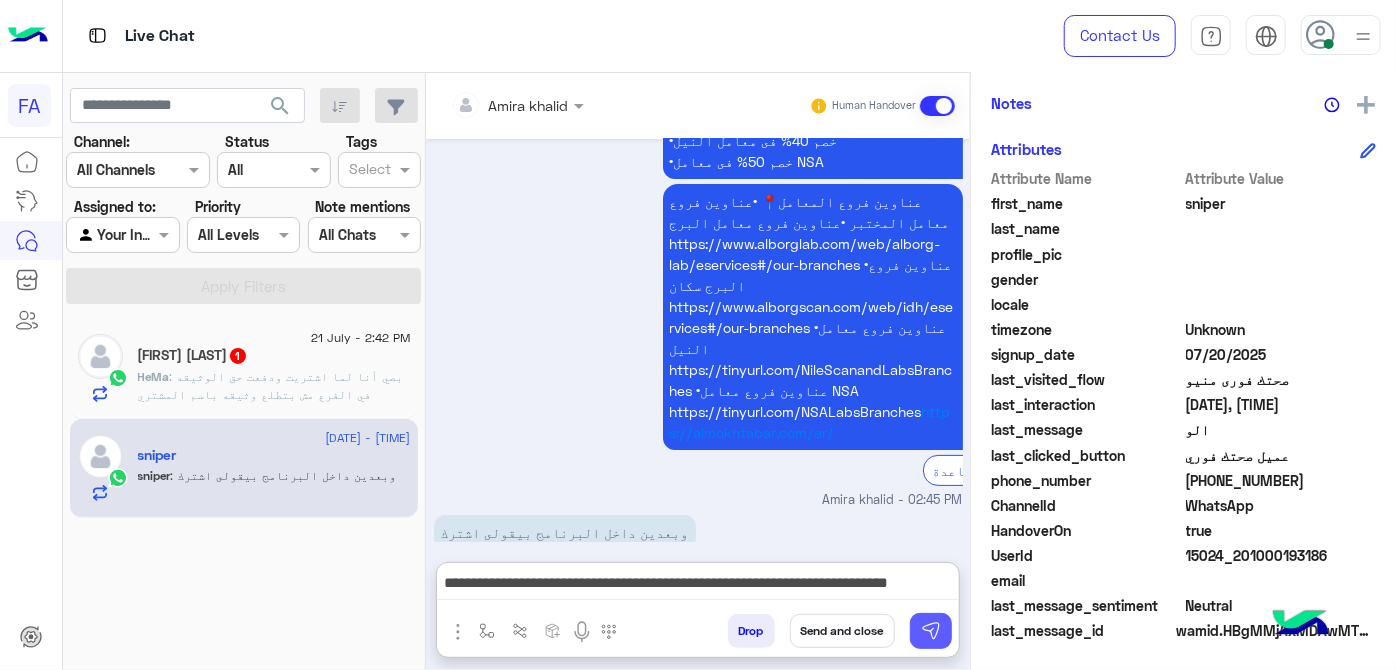click at bounding box center [931, 631] 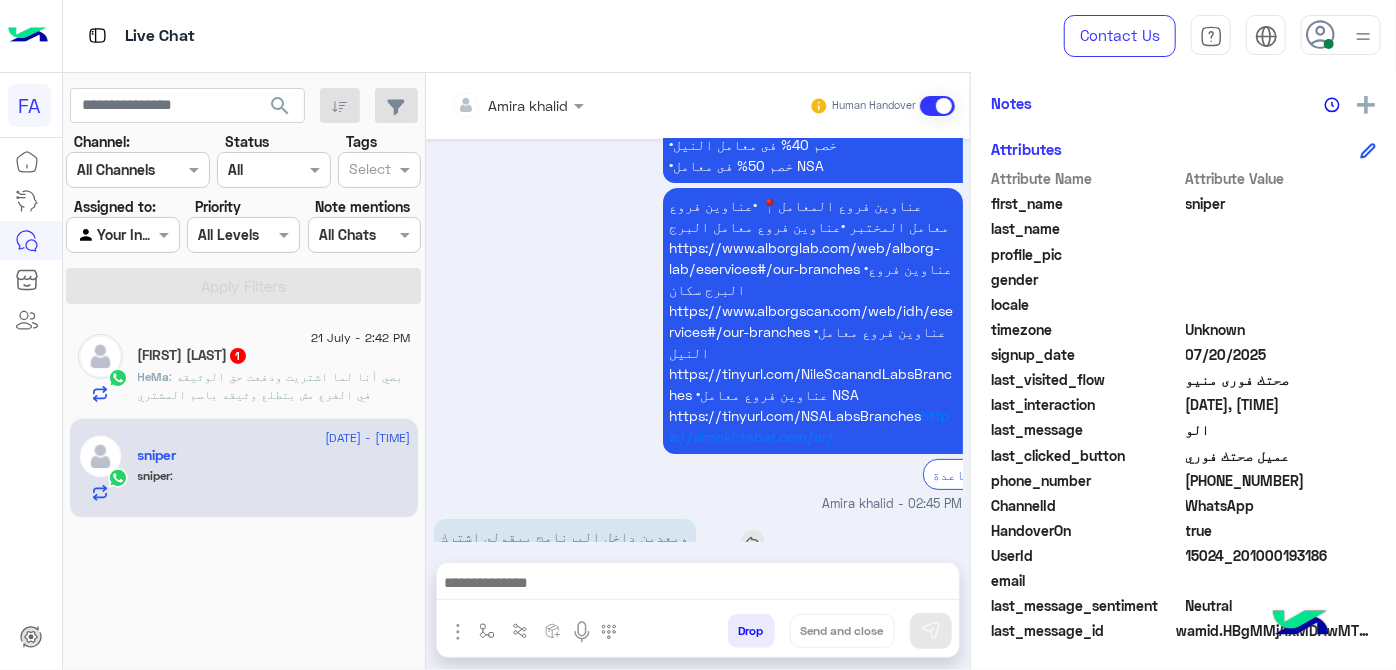 scroll, scrollTop: 8250, scrollLeft: 0, axis: vertical 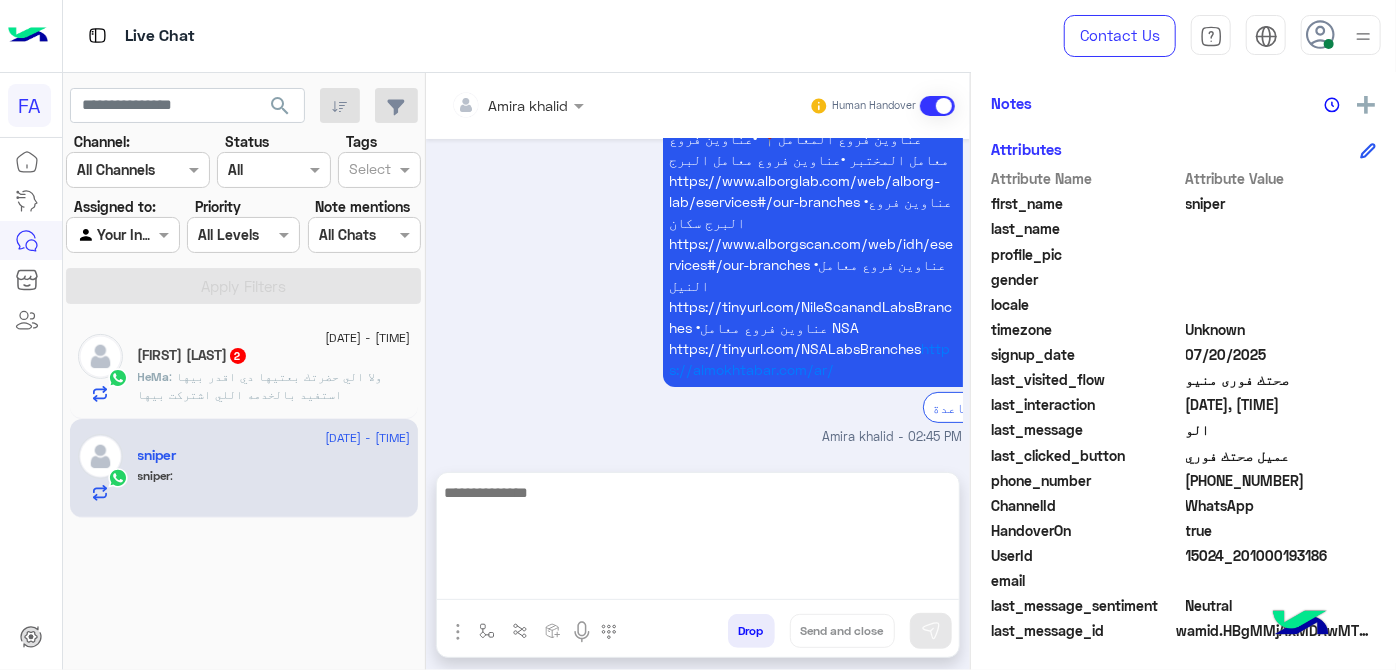 click at bounding box center (698, 540) 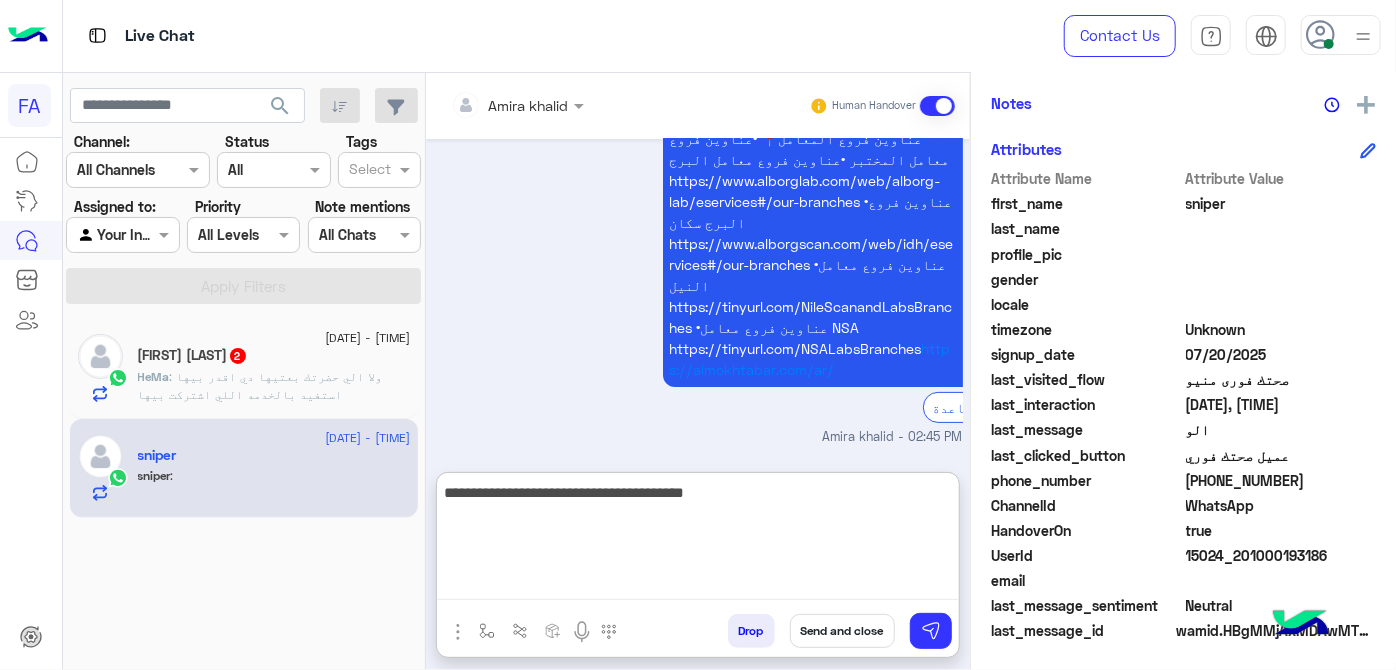 type on "**********" 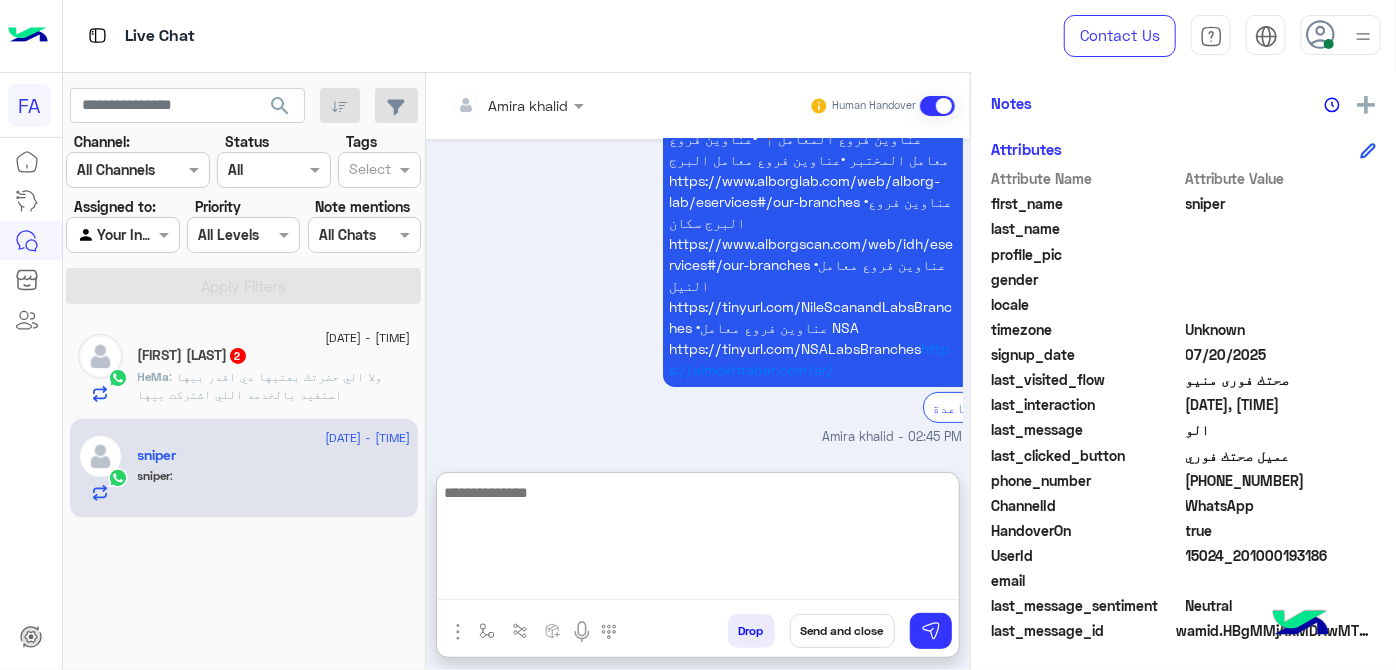 scroll, scrollTop: 8403, scrollLeft: 0, axis: vertical 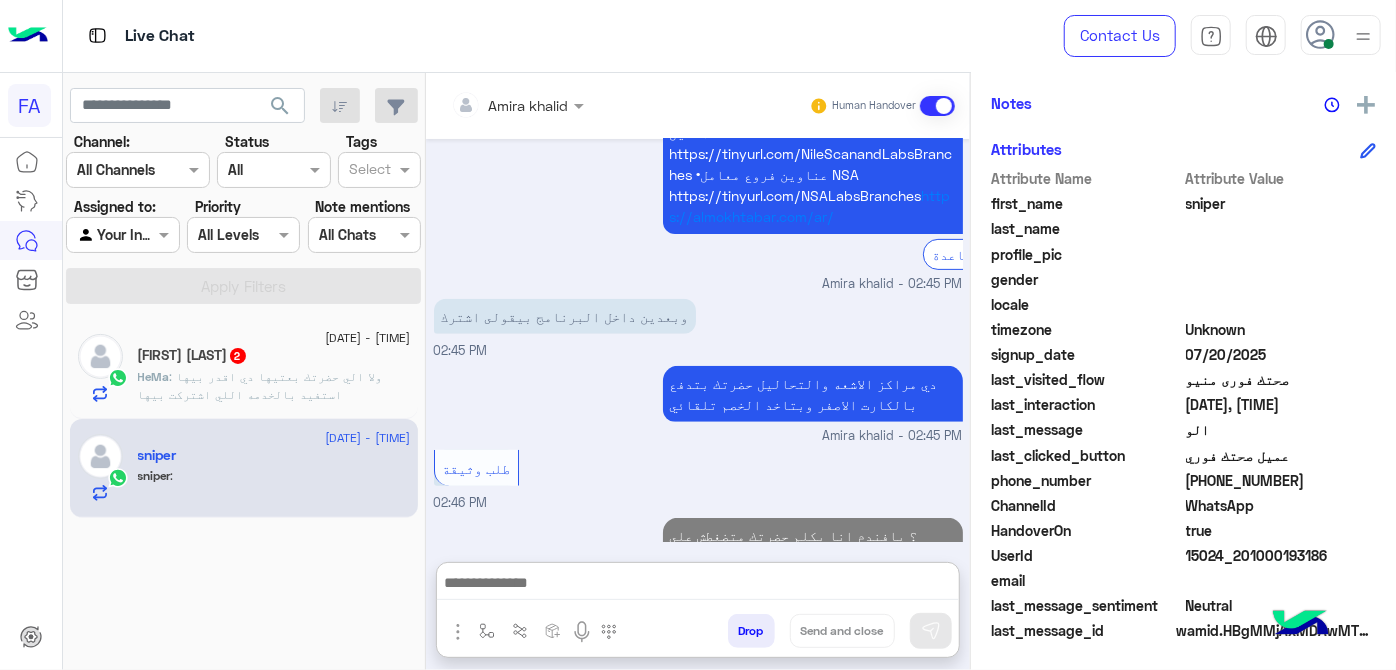click on "[FIRST] : ولا الي حضرتك بعتيها دي اقدر بيها استفيد بالخدمه اللي اشتركت بيها" 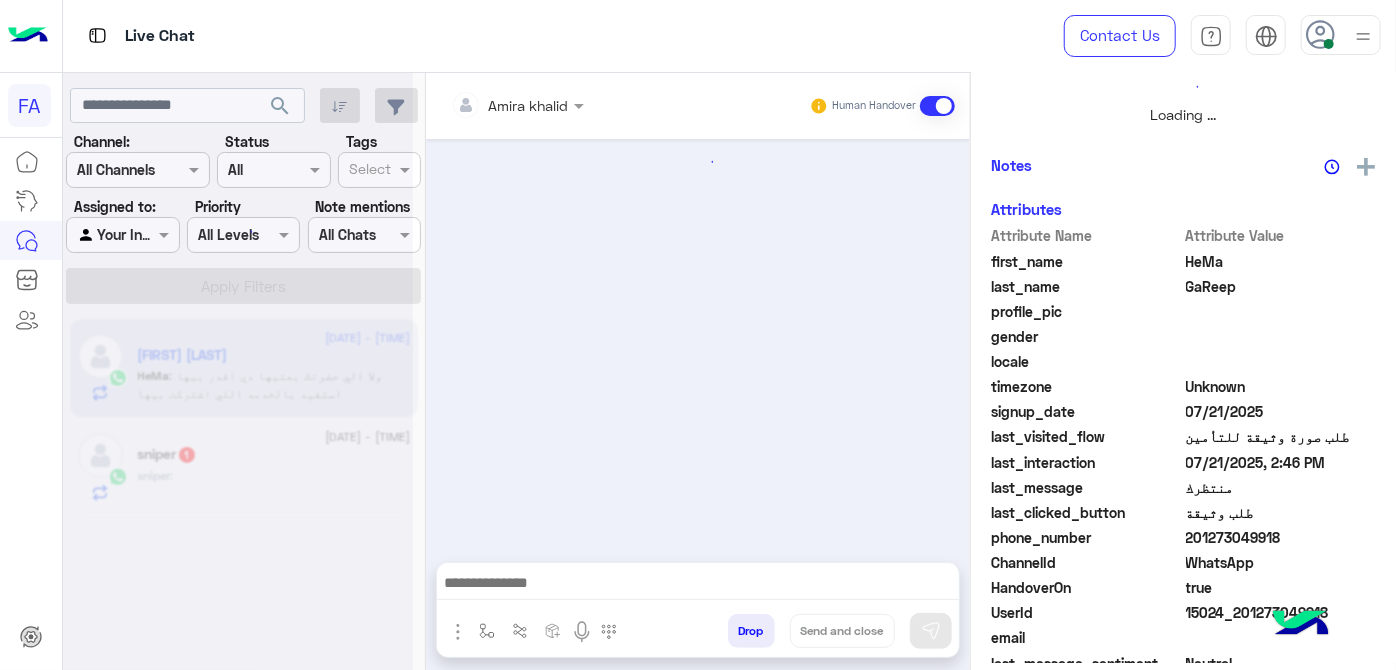 scroll, scrollTop: 0, scrollLeft: 0, axis: both 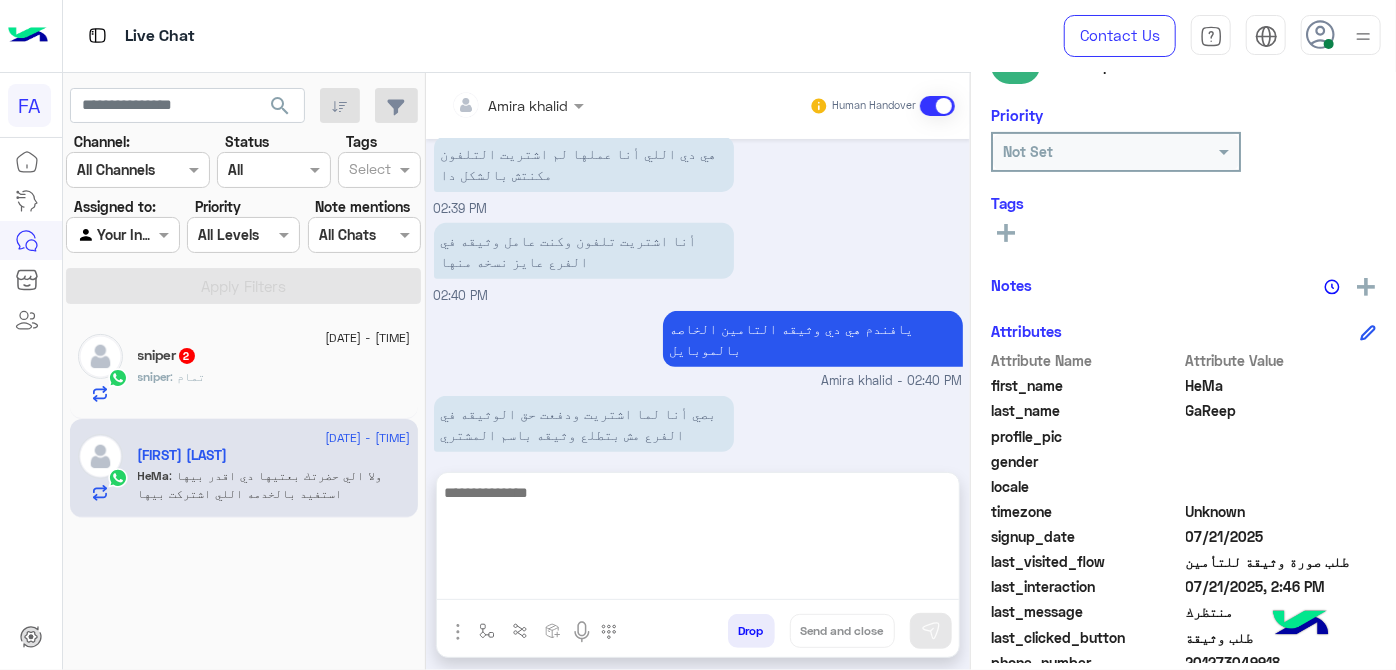 click at bounding box center (698, 540) 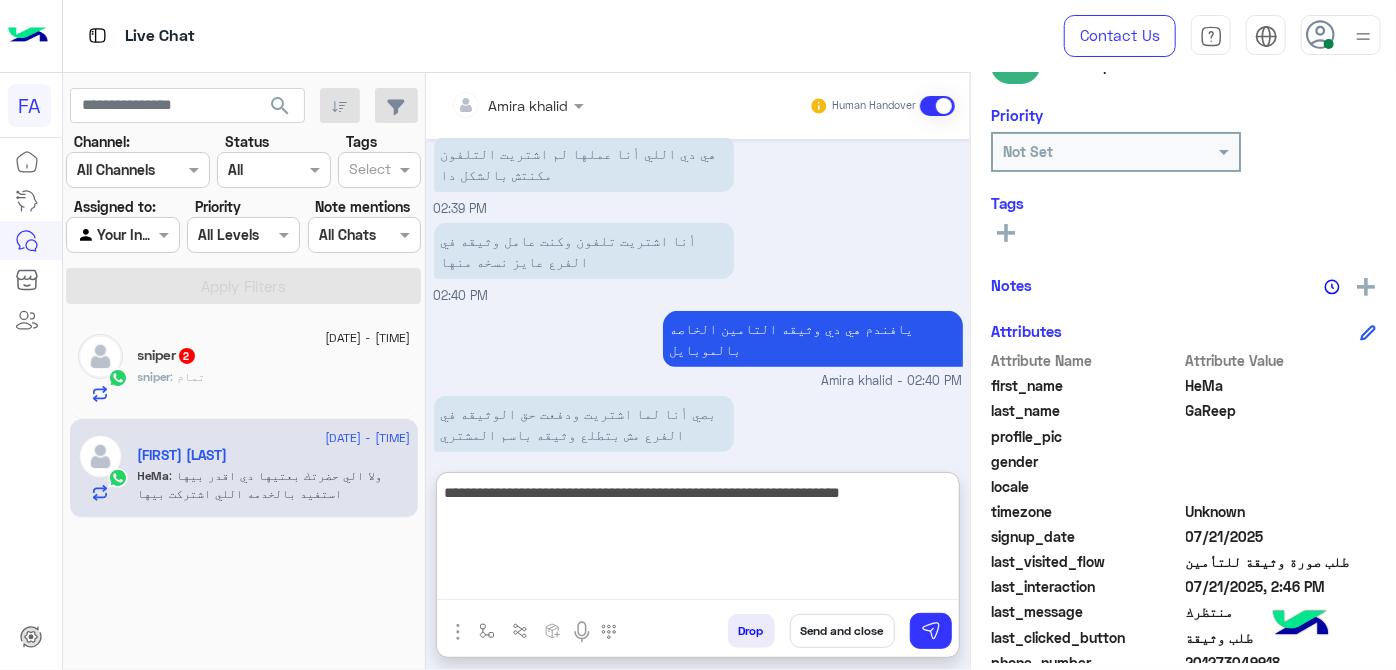 type on "**********" 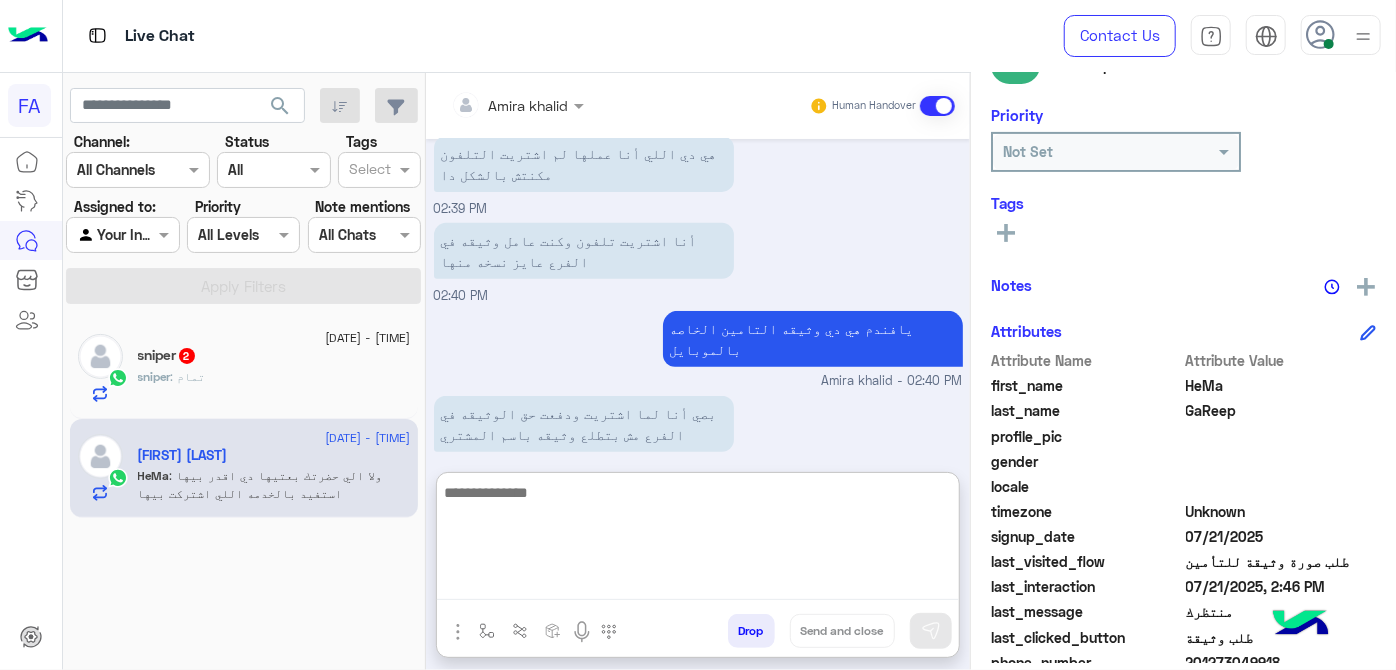 scroll, scrollTop: 578, scrollLeft: 0, axis: vertical 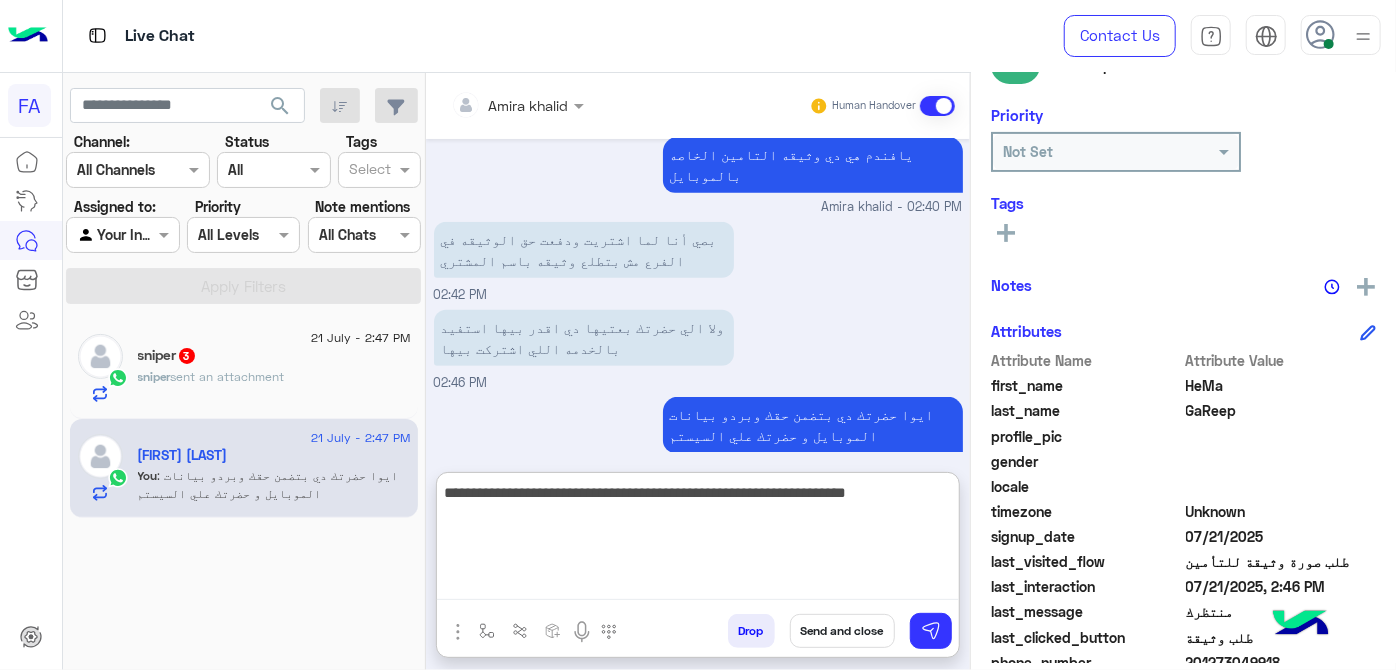type on "**********" 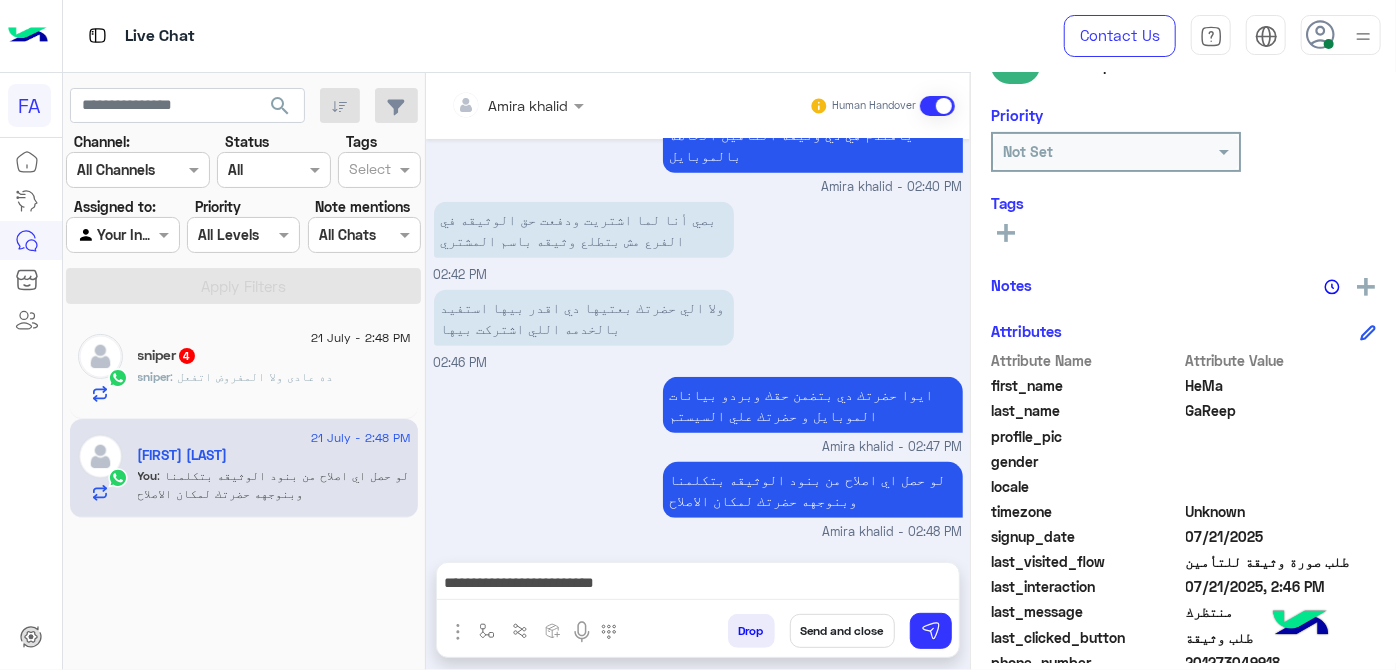 scroll, scrollTop: 573, scrollLeft: 0, axis: vertical 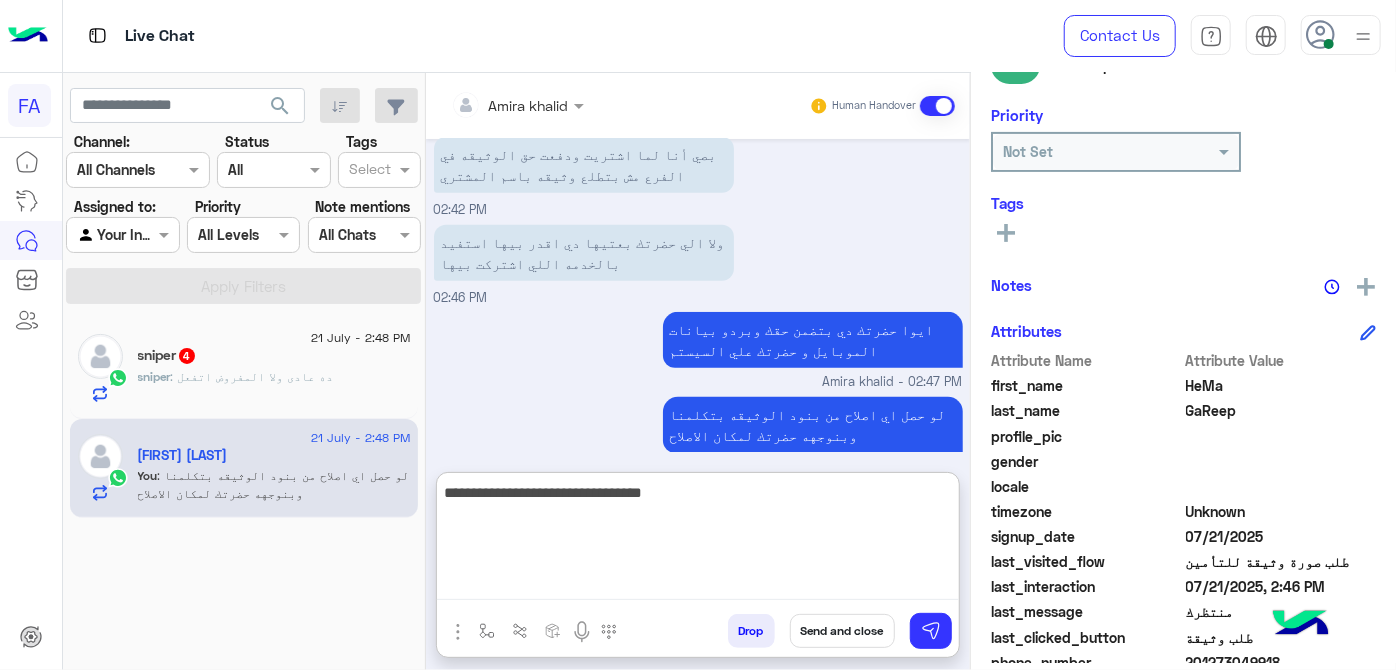 type on "**********" 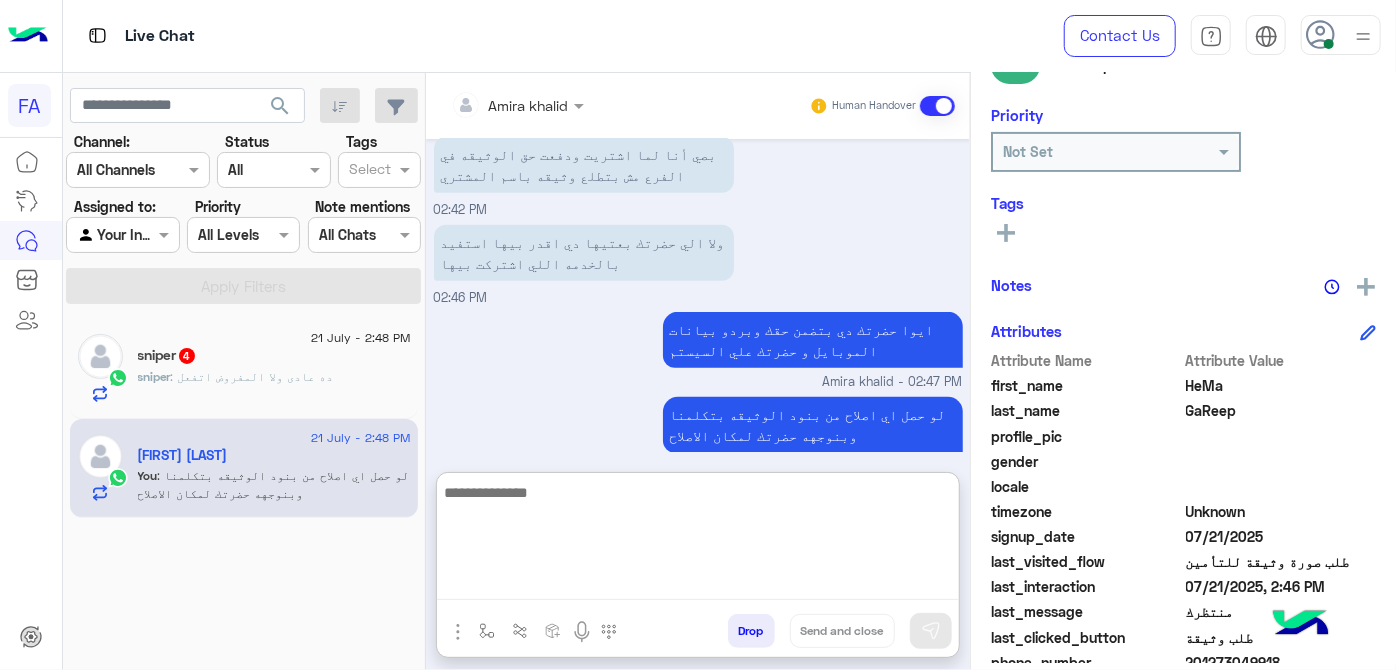 scroll, scrollTop: 727, scrollLeft: 0, axis: vertical 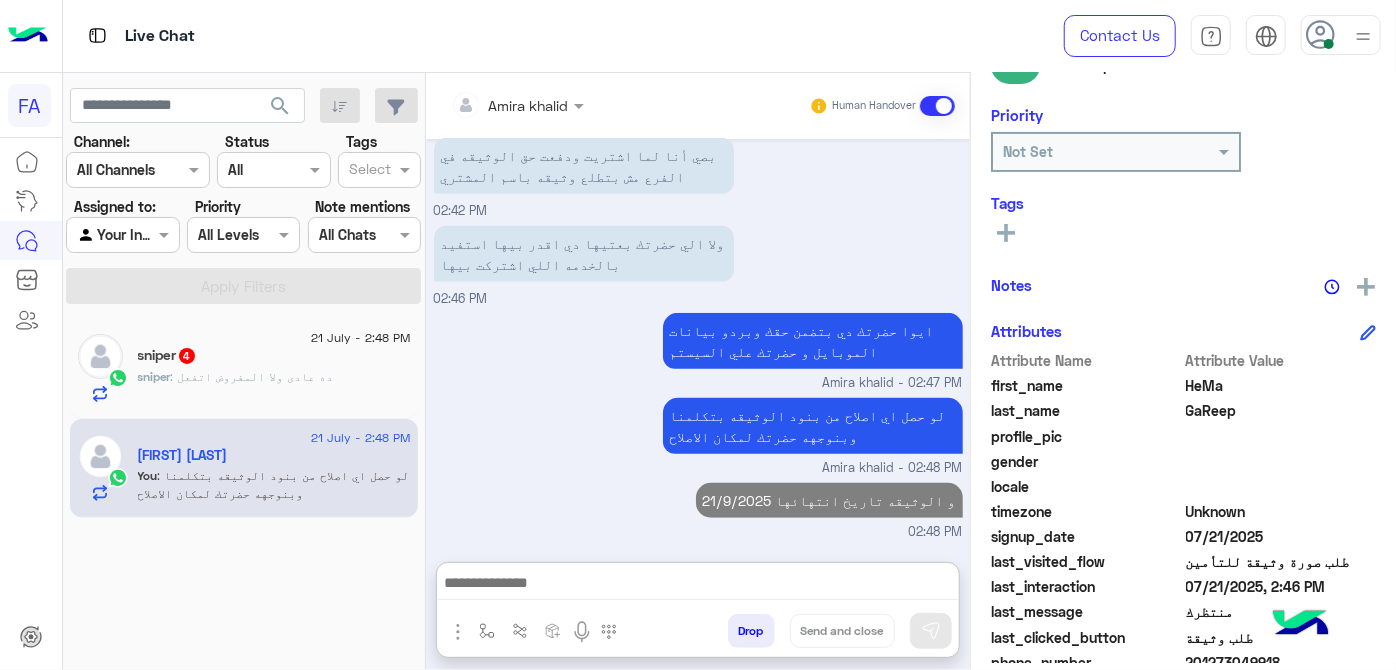 click 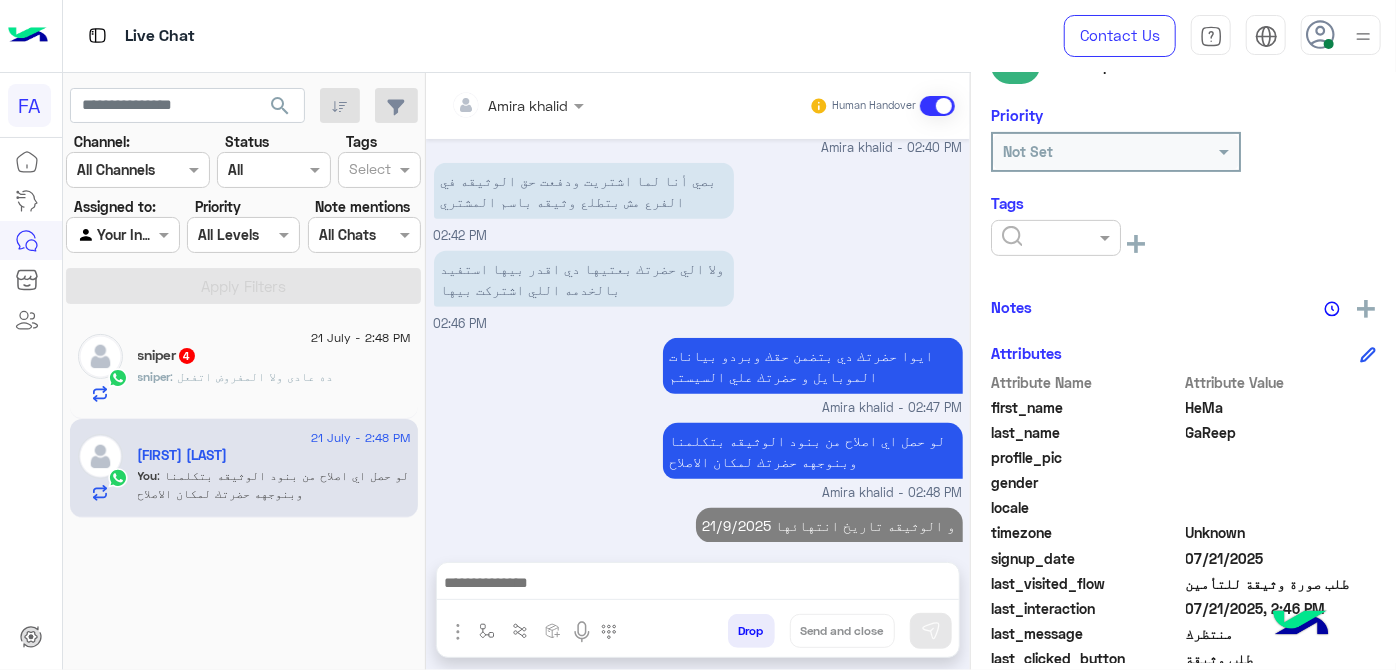 click 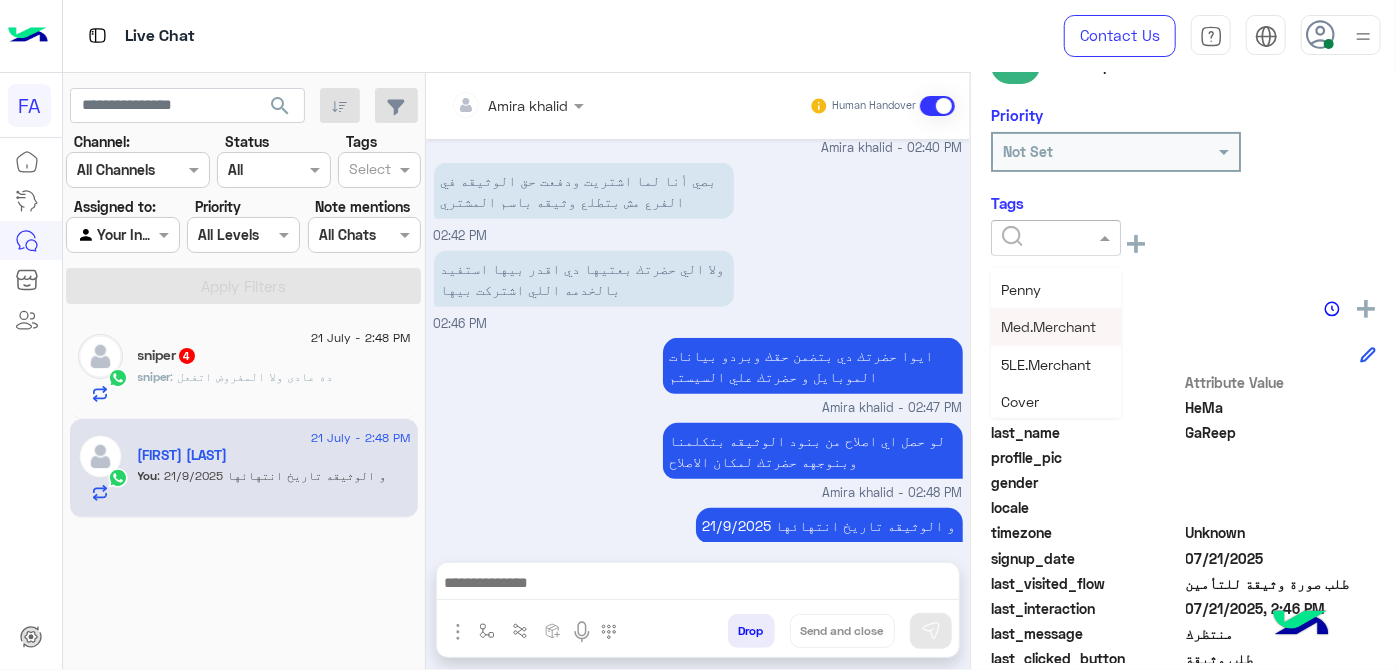scroll, scrollTop: 454, scrollLeft: 0, axis: vertical 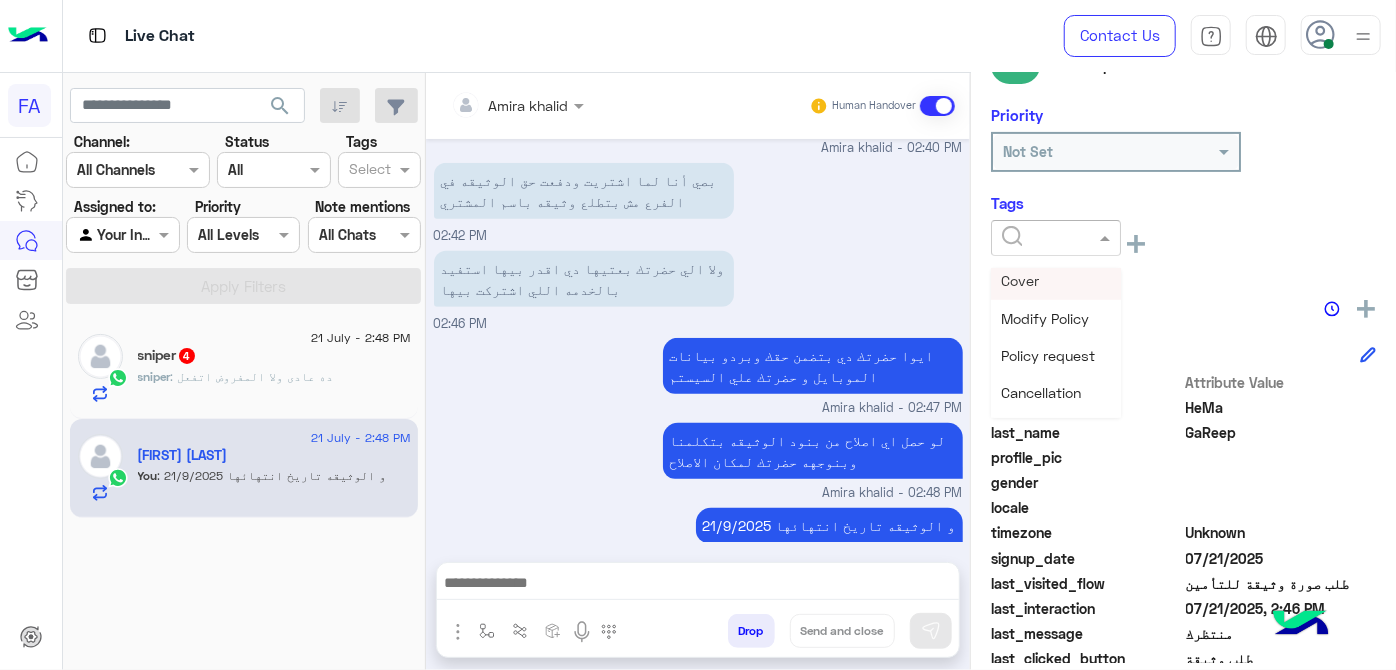 click on "Cover" at bounding box center (1056, 280) 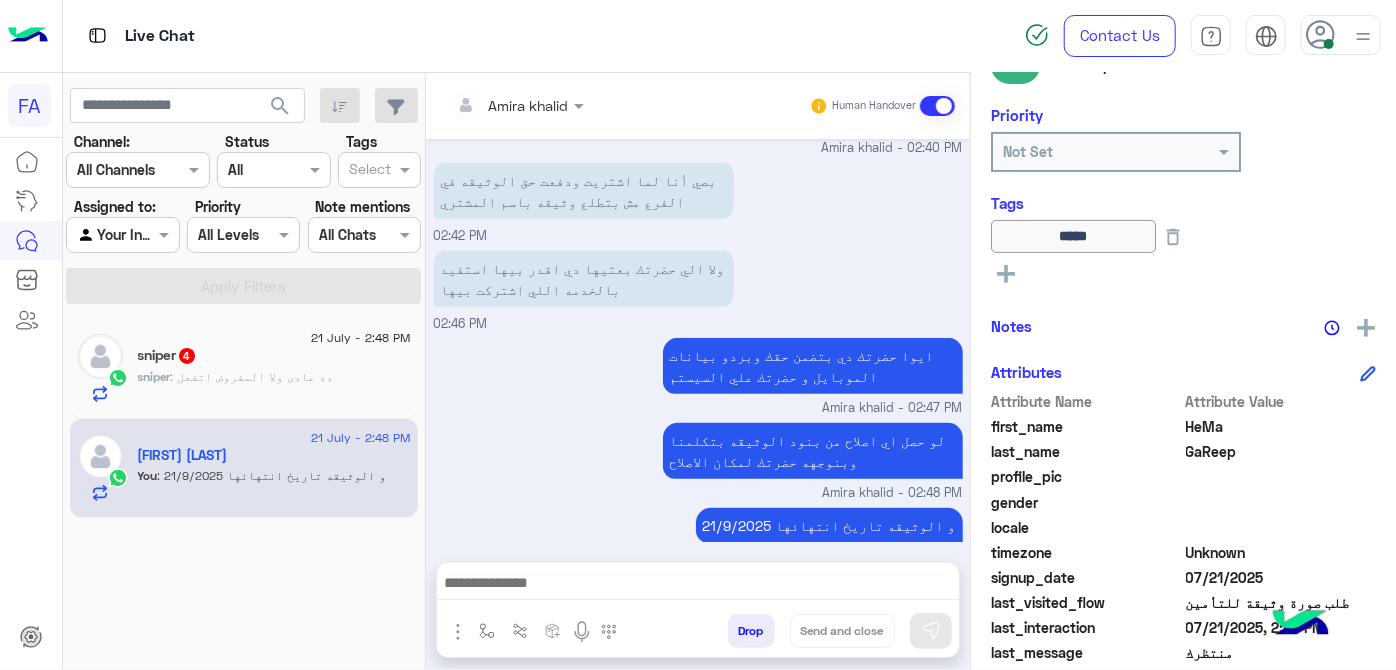 click 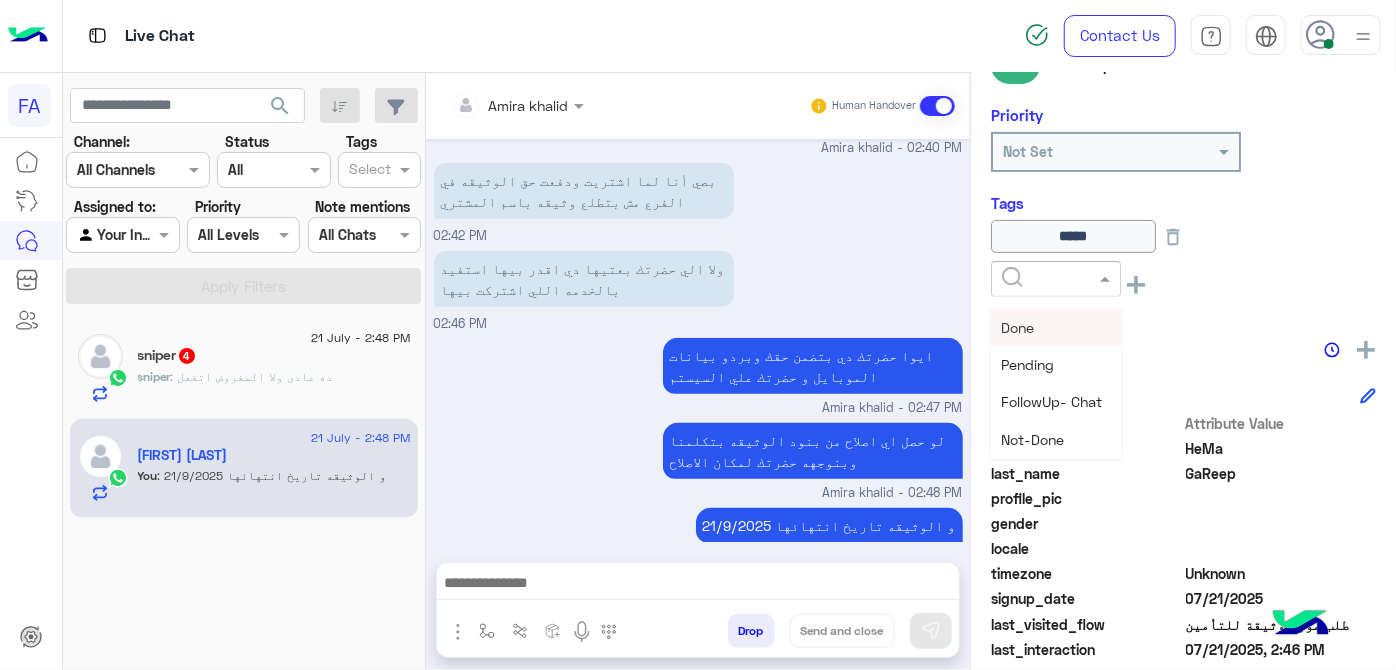 click 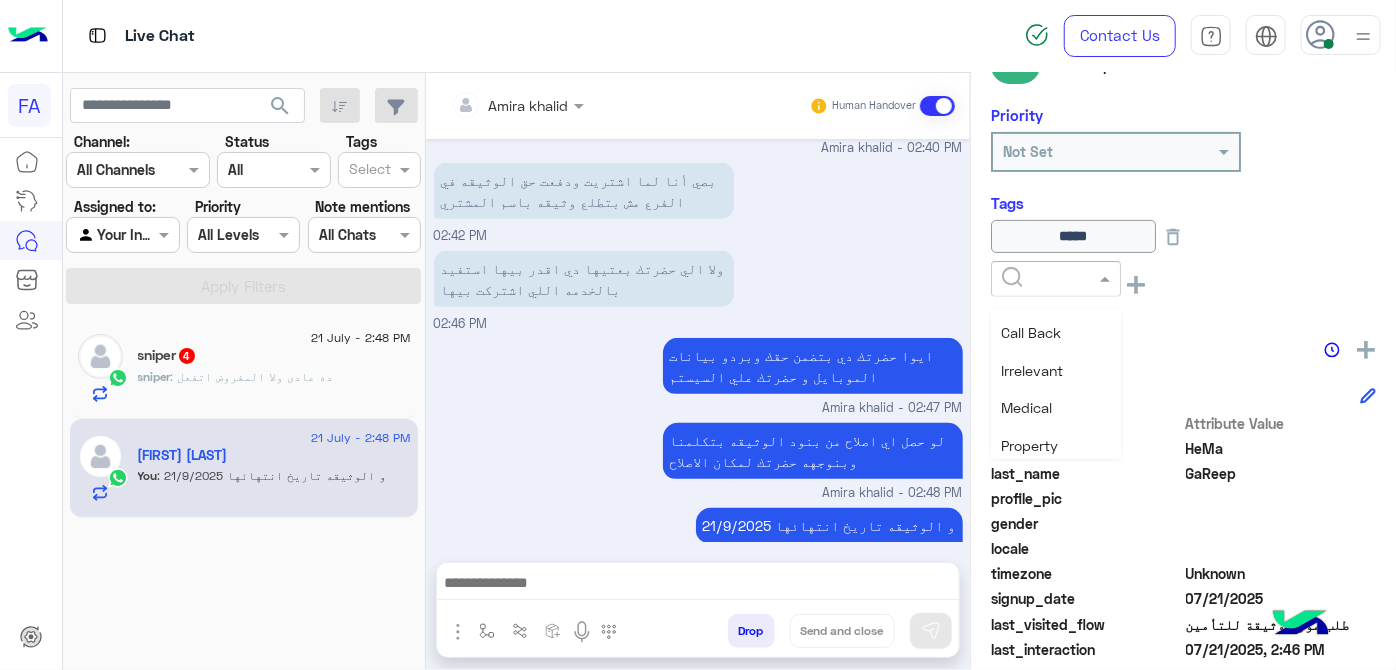 scroll, scrollTop: 0, scrollLeft: 0, axis: both 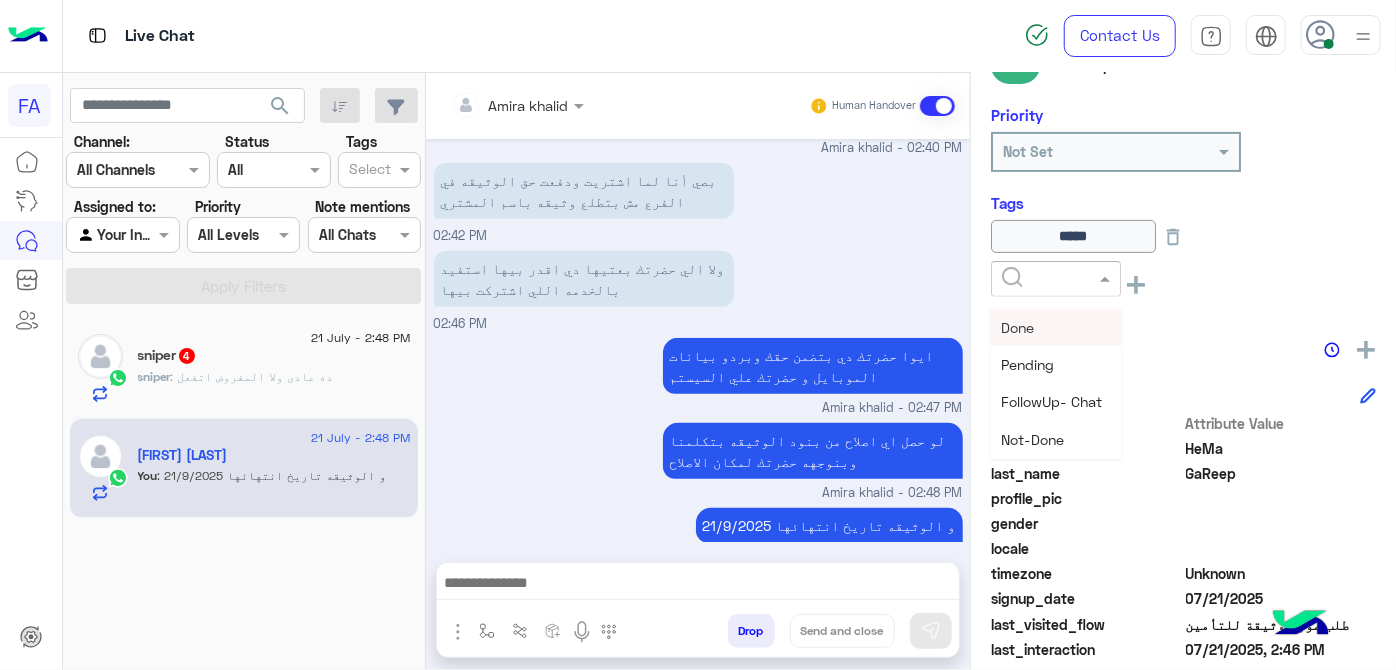 click on "Done" at bounding box center (1056, 327) 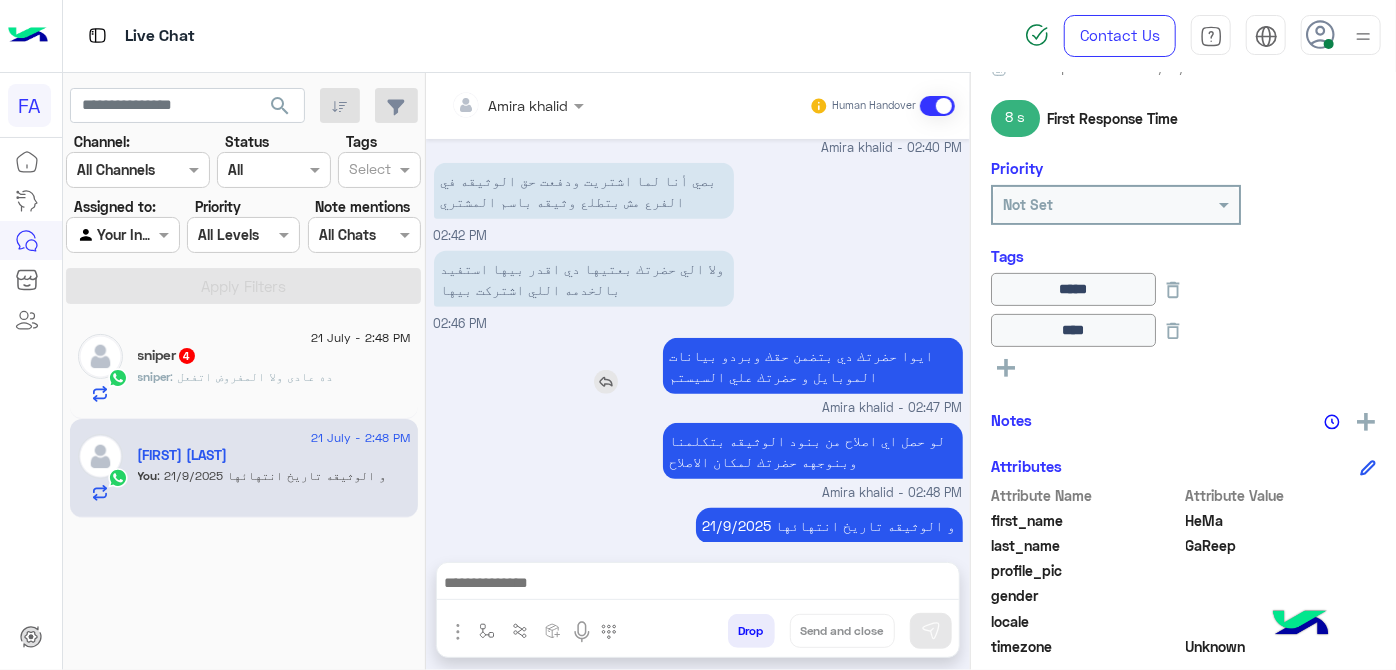 scroll, scrollTop: 454, scrollLeft: 0, axis: vertical 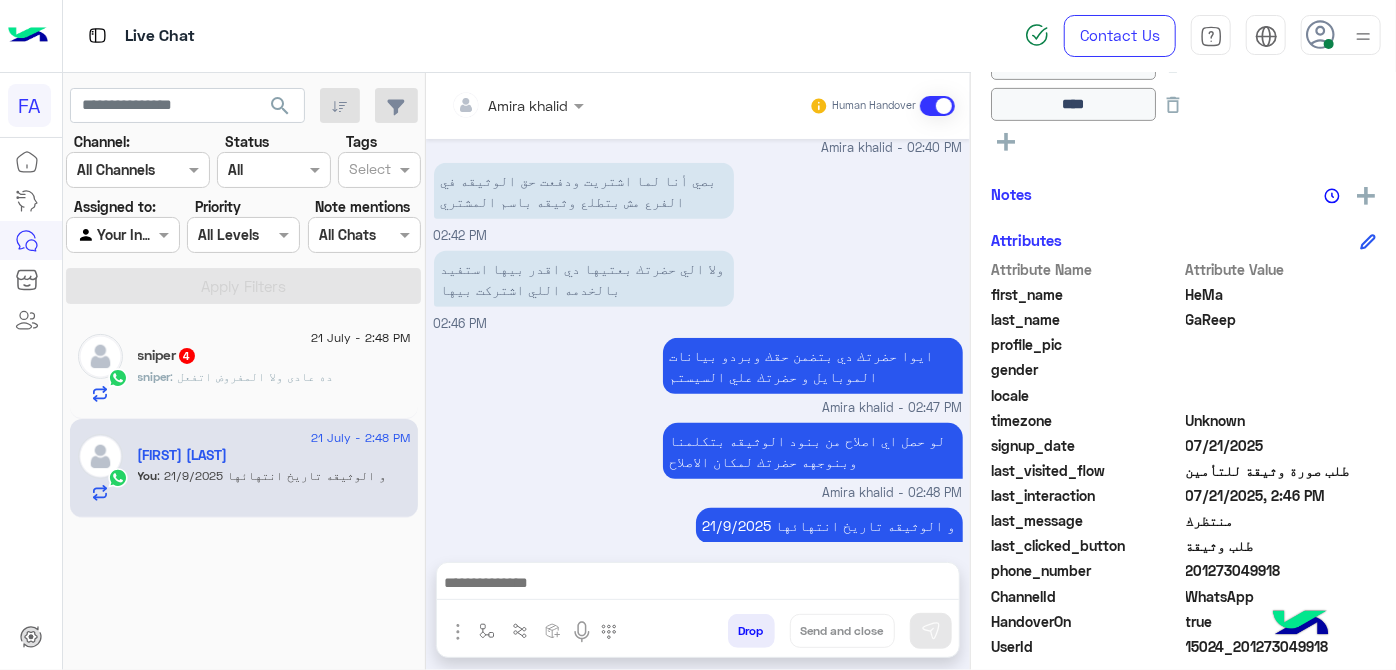 click on "201273049918" 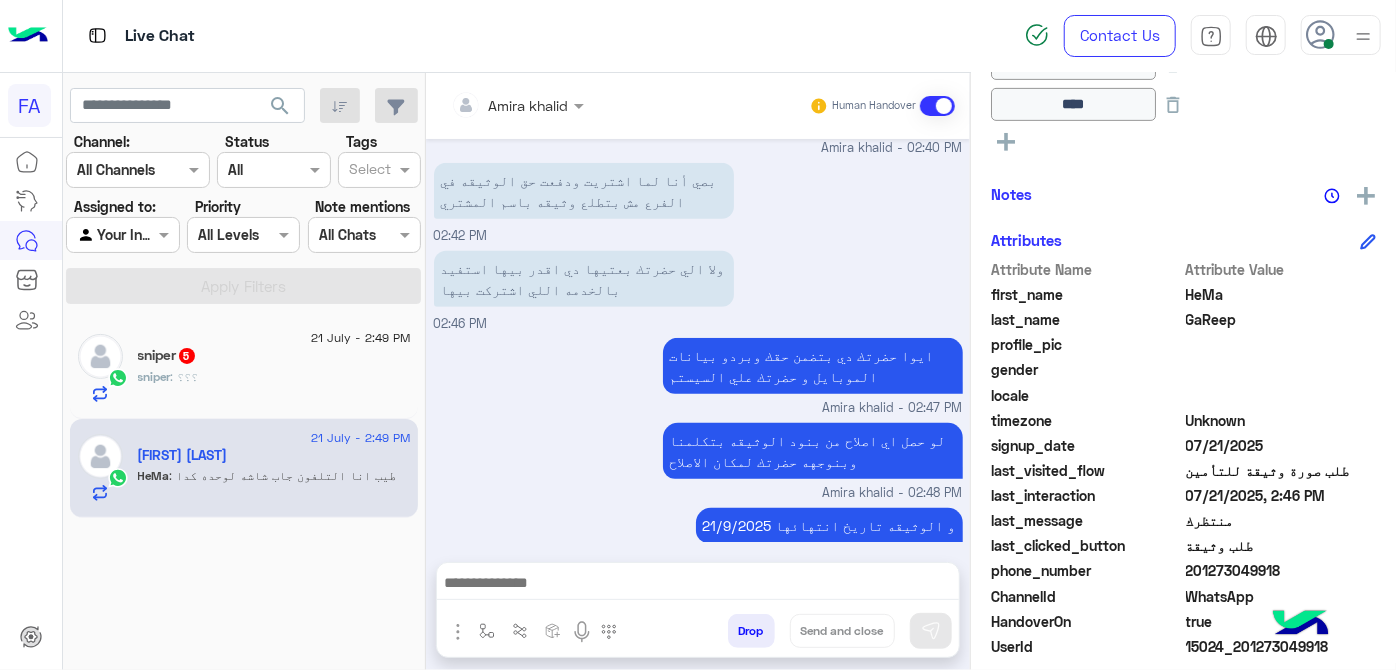 scroll, scrollTop: 704, scrollLeft: 0, axis: vertical 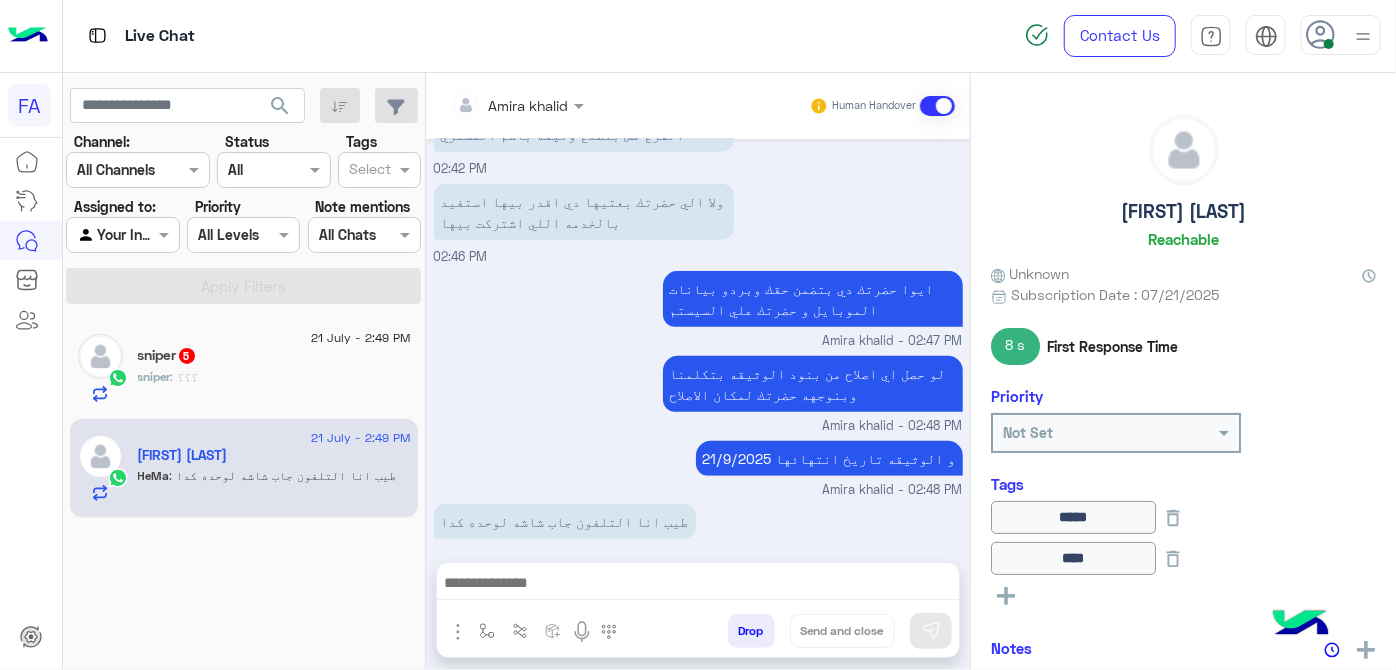 click on "[FIRST] [LAST]" 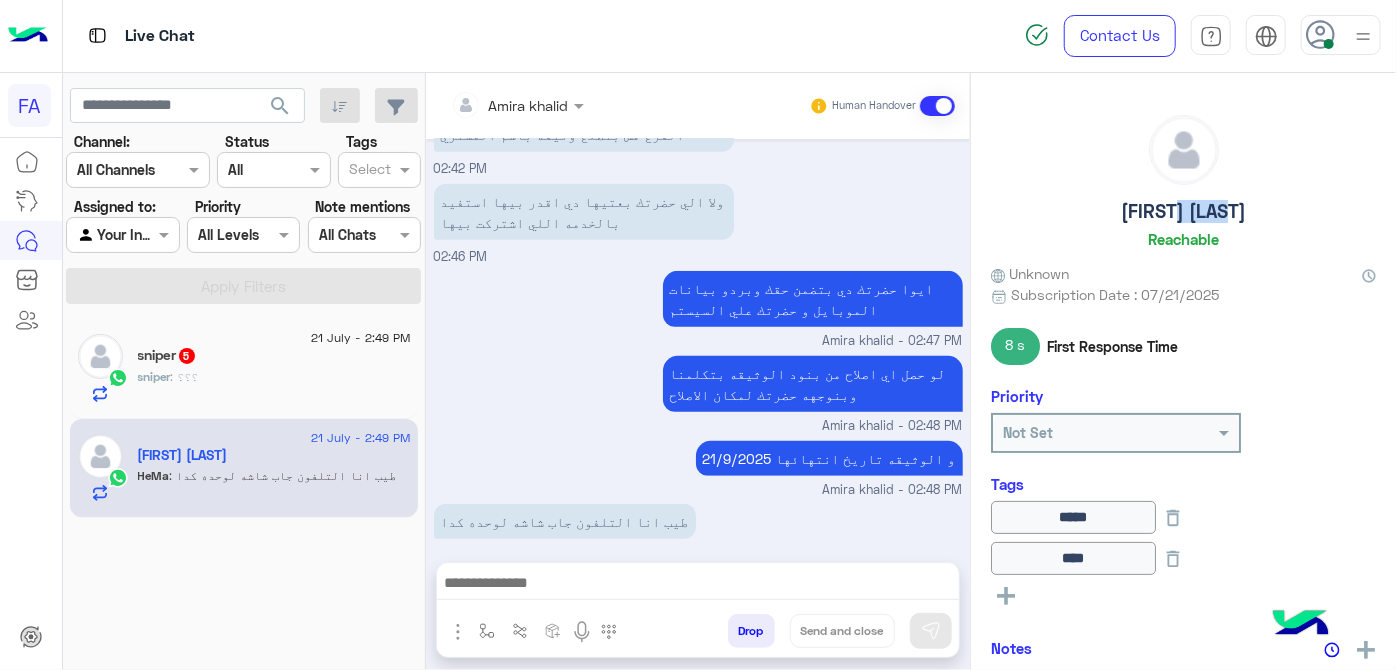 click on "[FIRST] [LAST]" 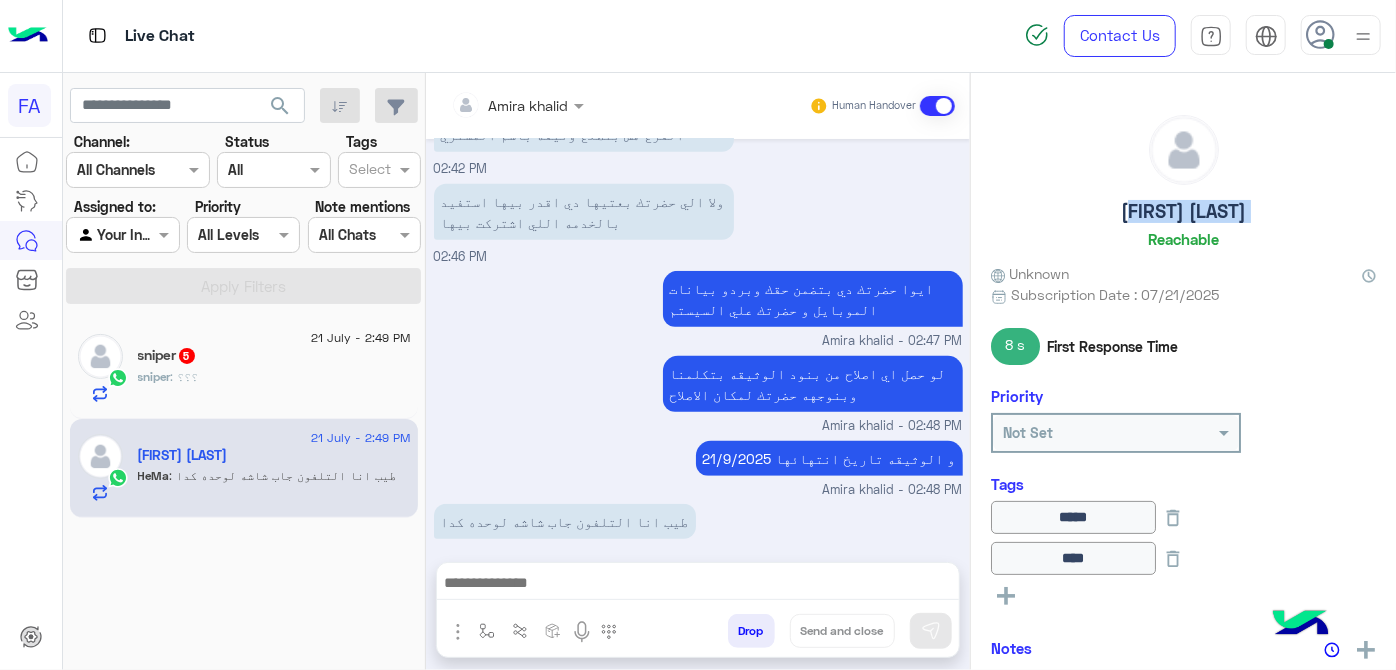 click on "[FIRST] [LAST]" 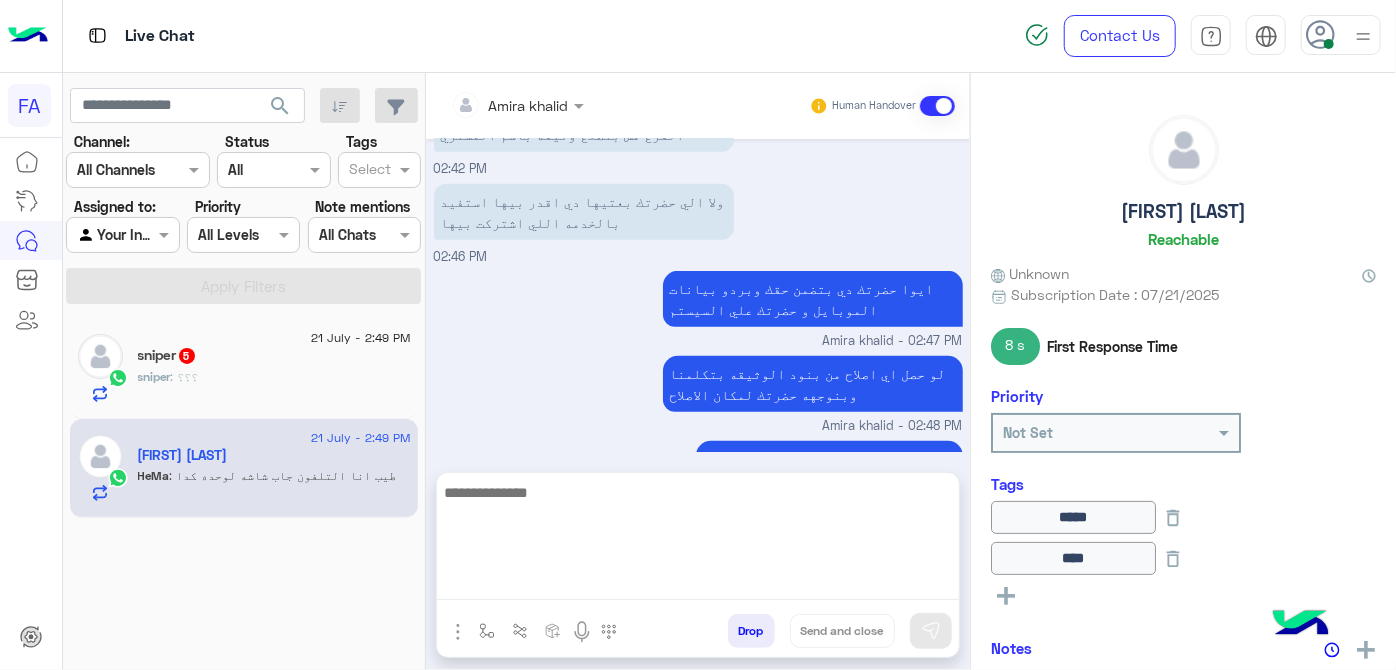 click at bounding box center (698, 540) 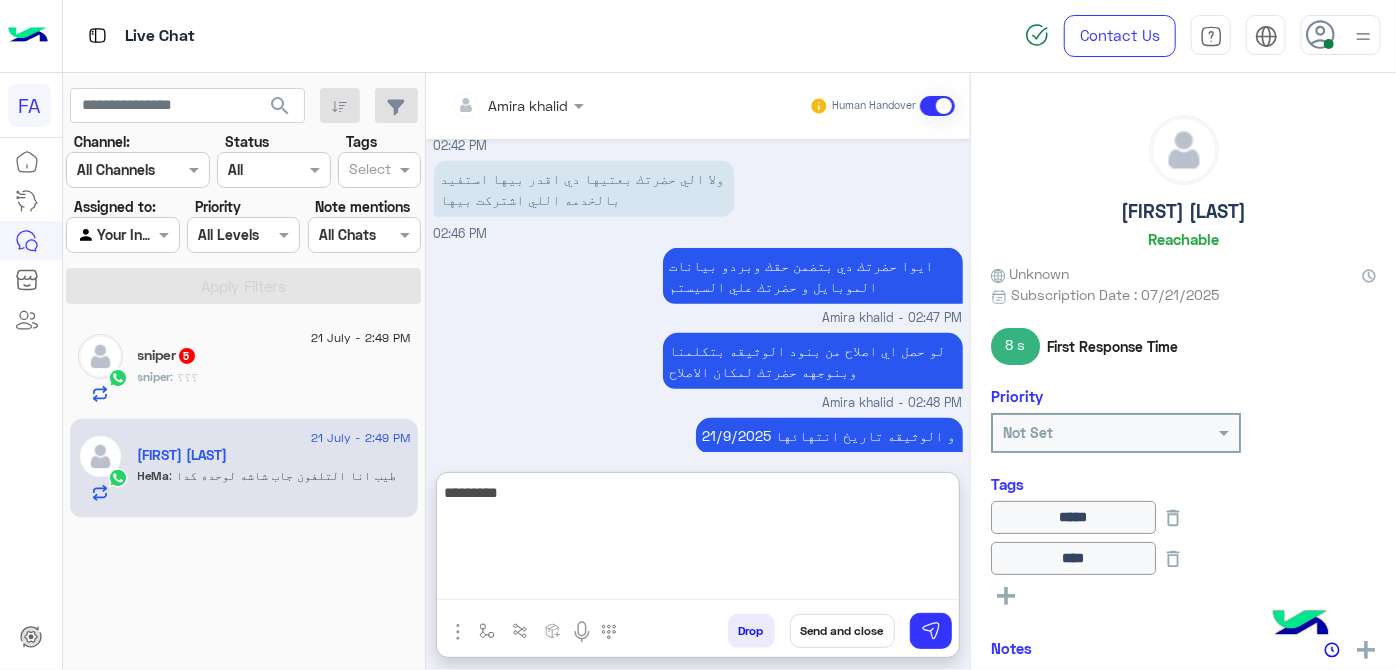 type on "*********" 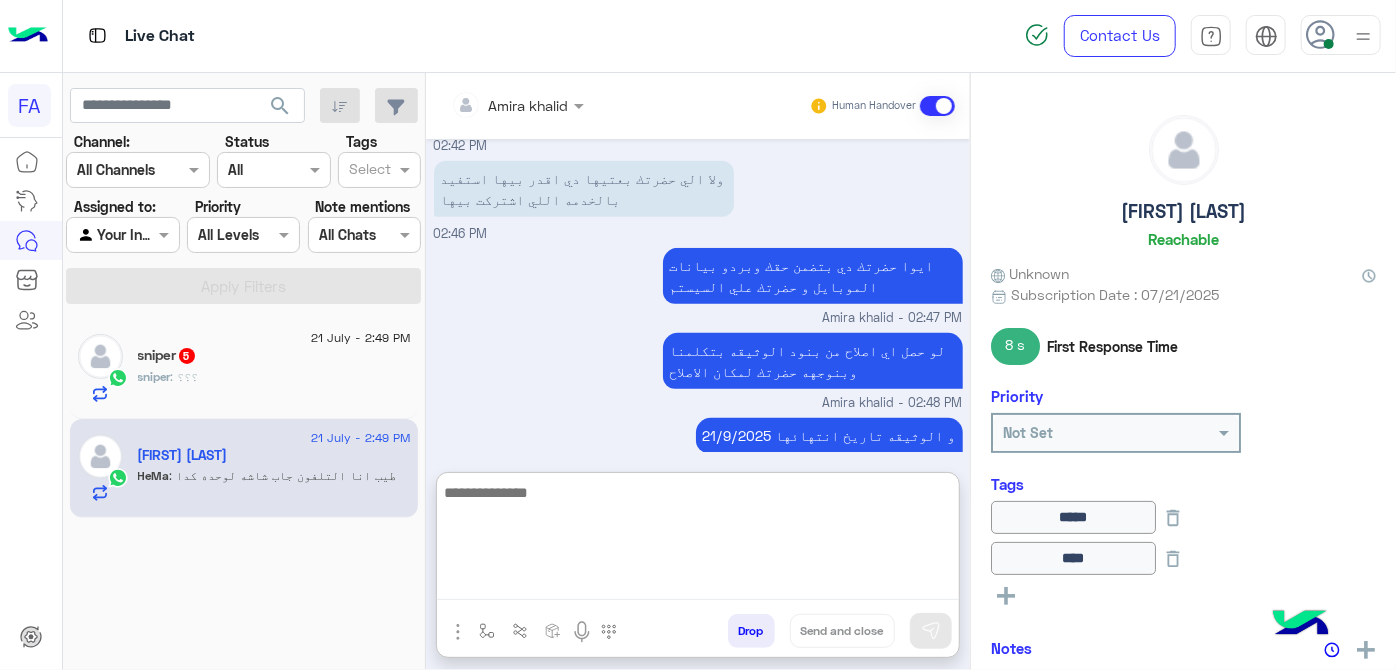 scroll, scrollTop: 856, scrollLeft: 0, axis: vertical 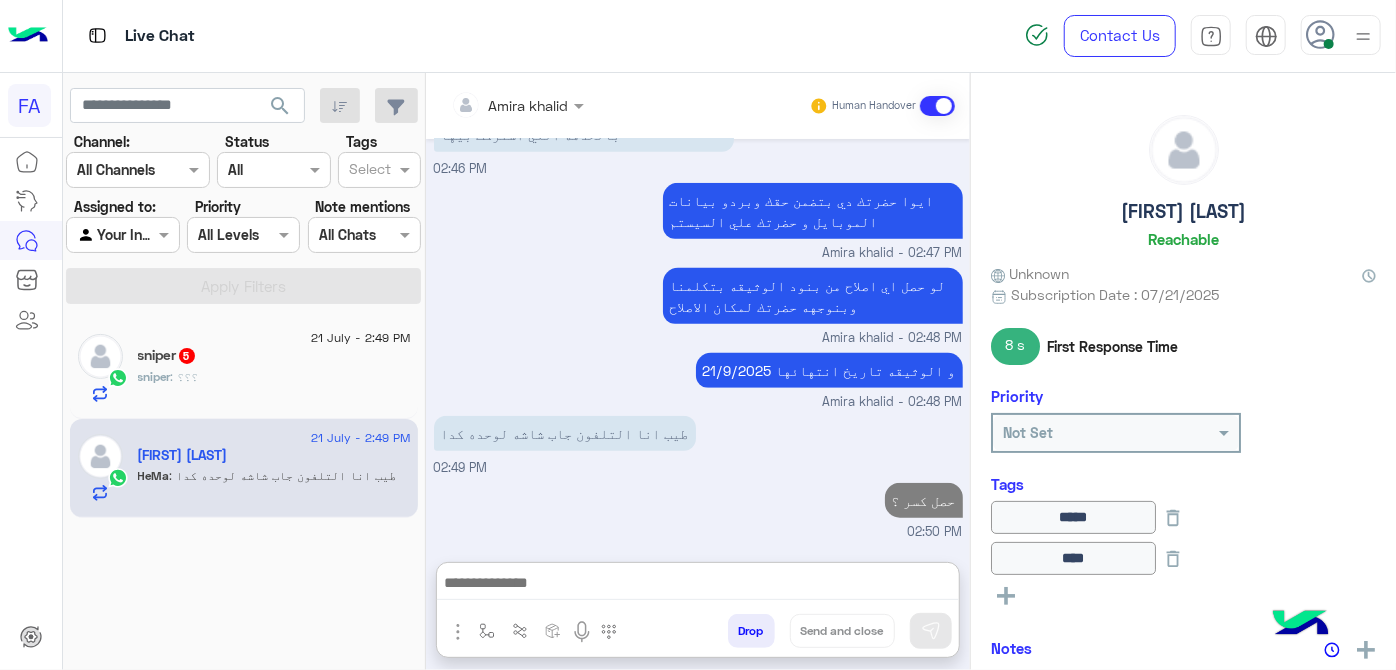 click on "sniper   5" 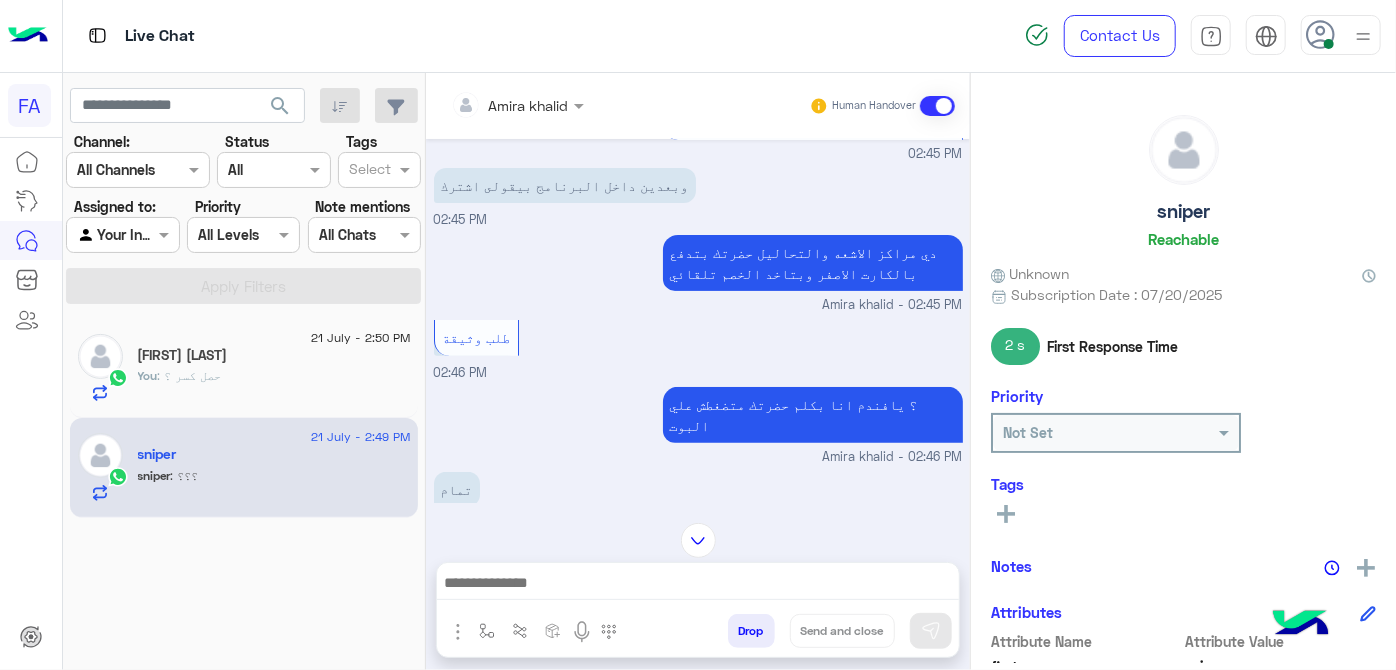 scroll, scrollTop: 655, scrollLeft: 0, axis: vertical 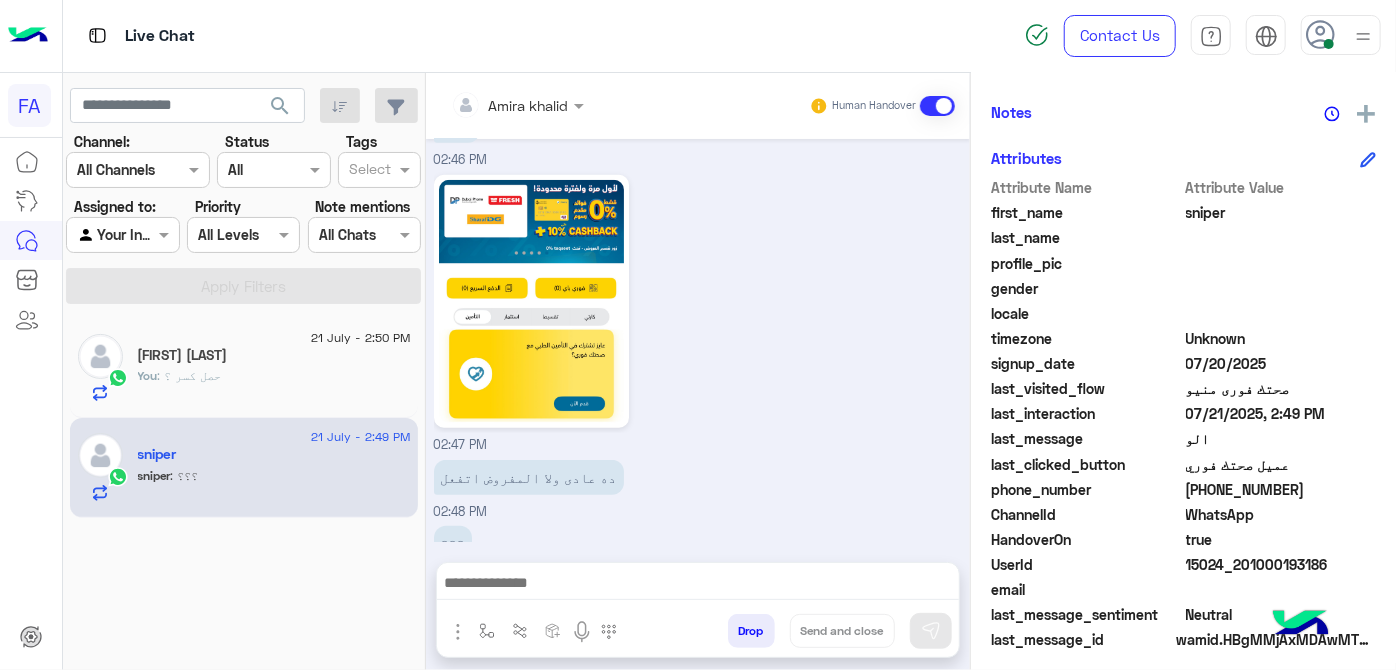 click on "[PHONE]" 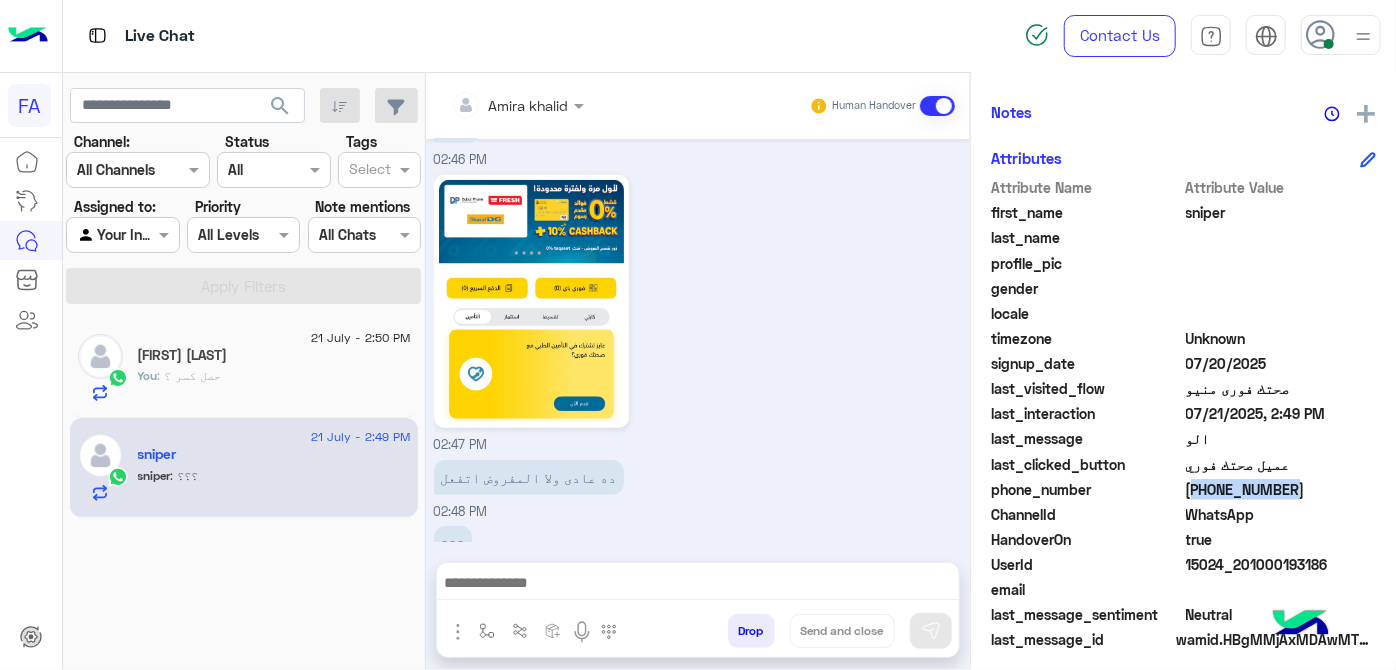 click on "[PHONE]" 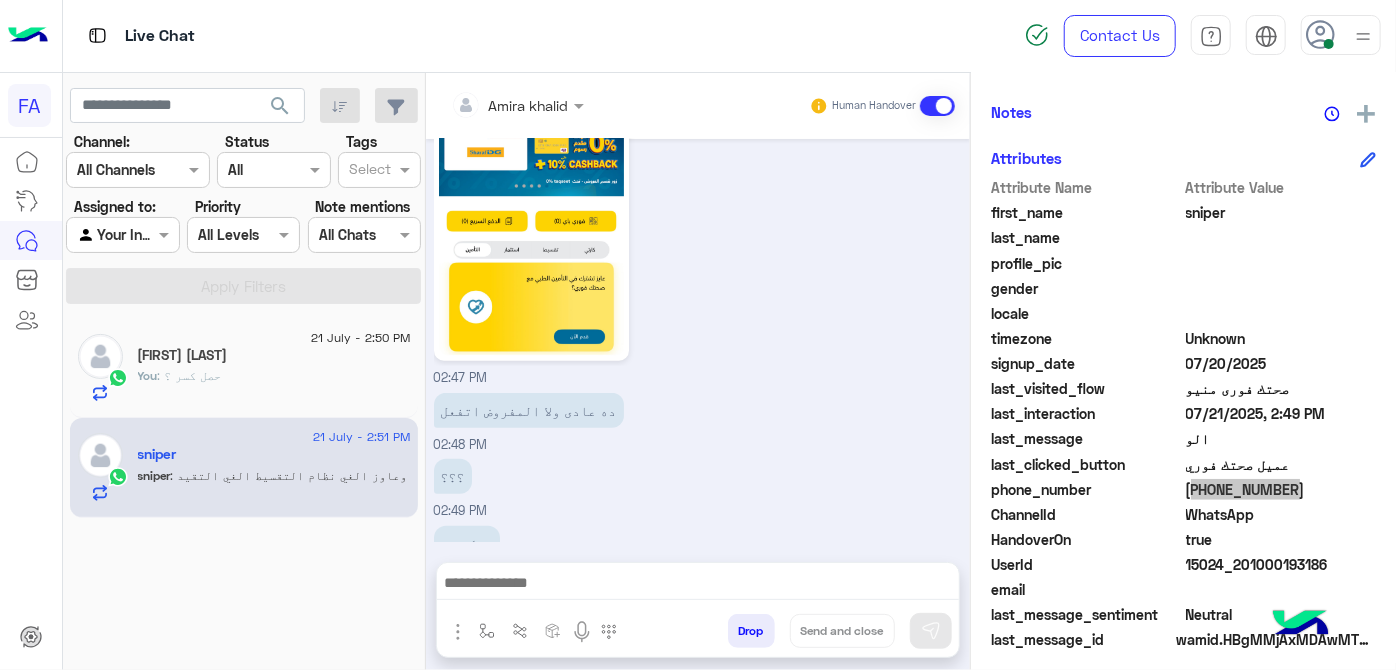 scroll, scrollTop: 788, scrollLeft: 0, axis: vertical 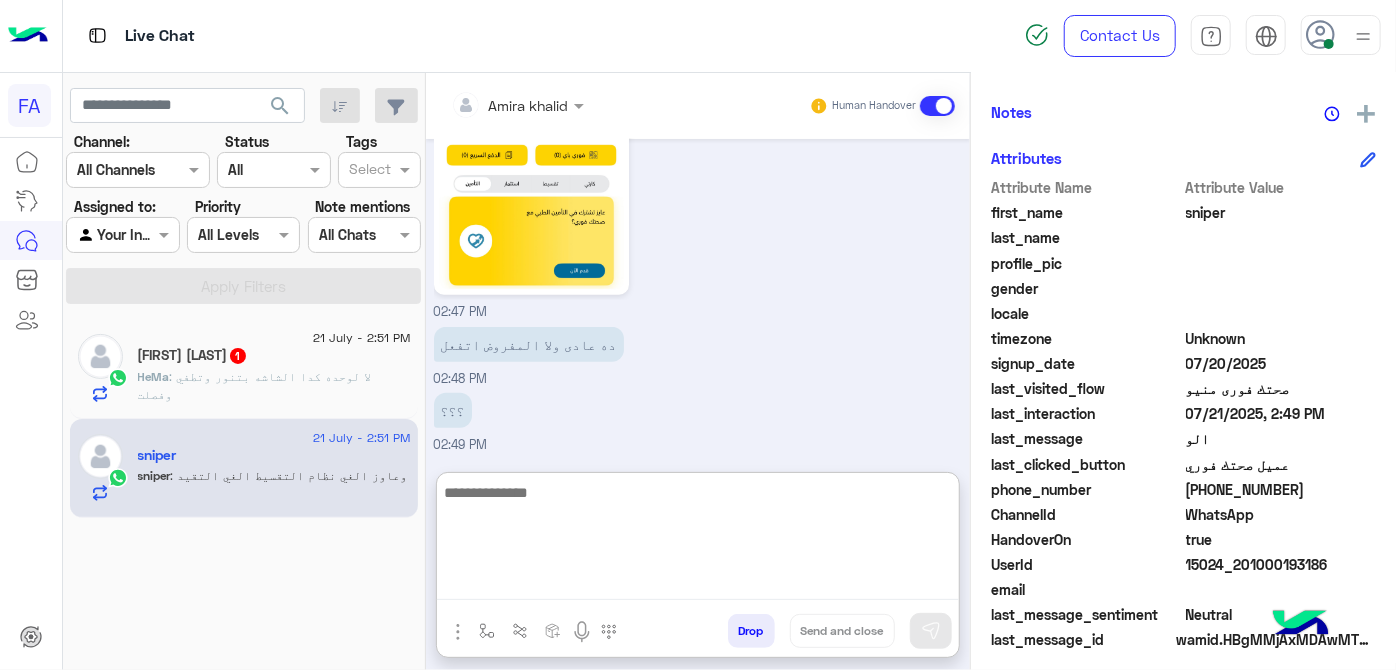 click at bounding box center [698, 540] 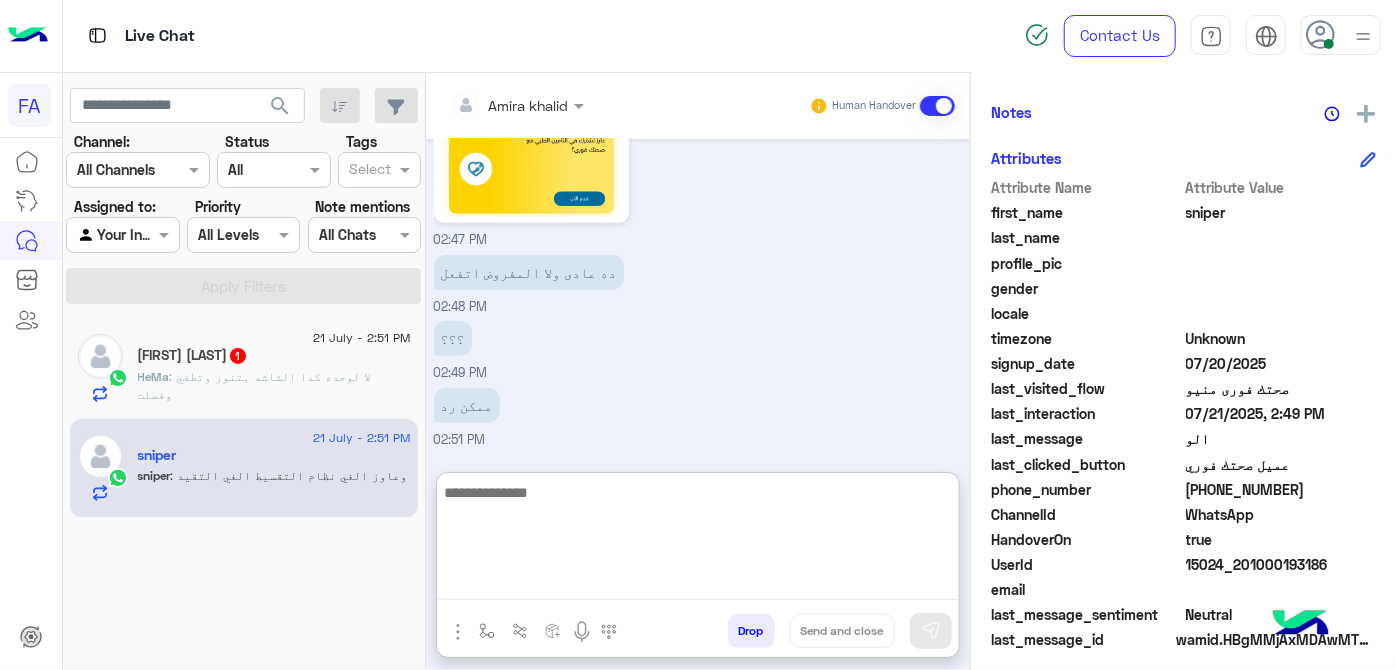 scroll, scrollTop: 877, scrollLeft: 0, axis: vertical 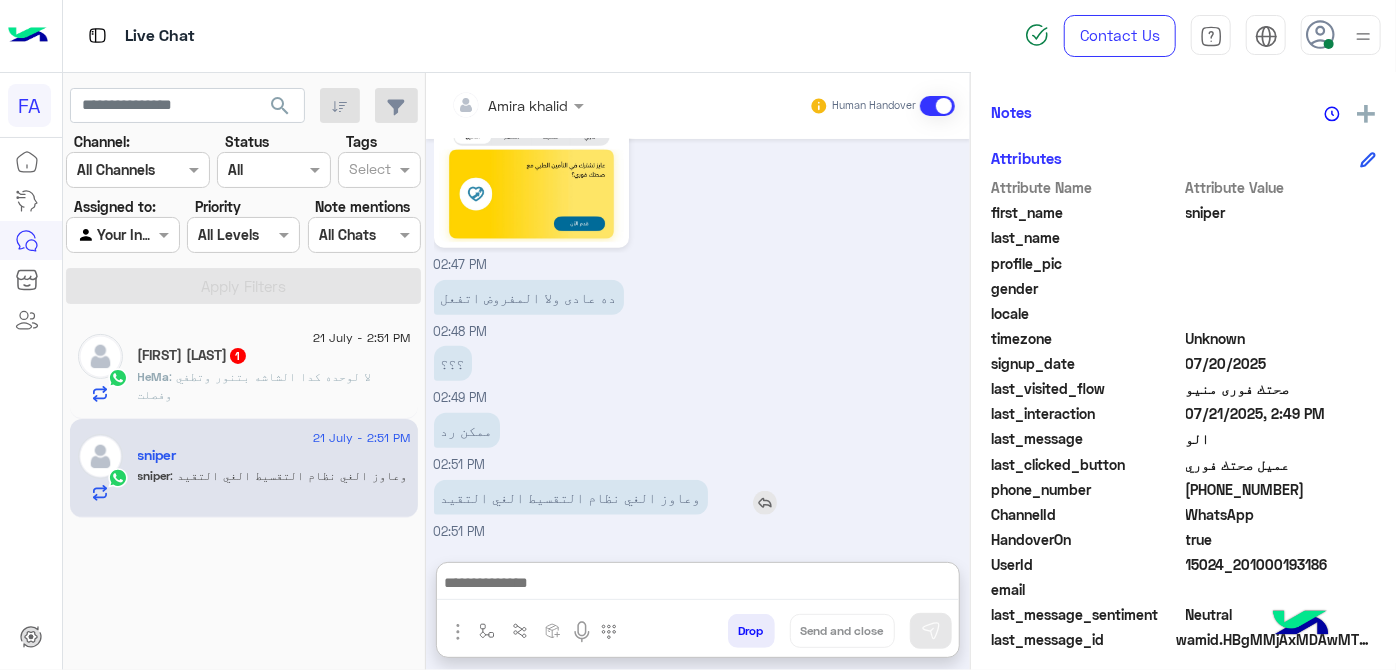 click at bounding box center [765, 503] 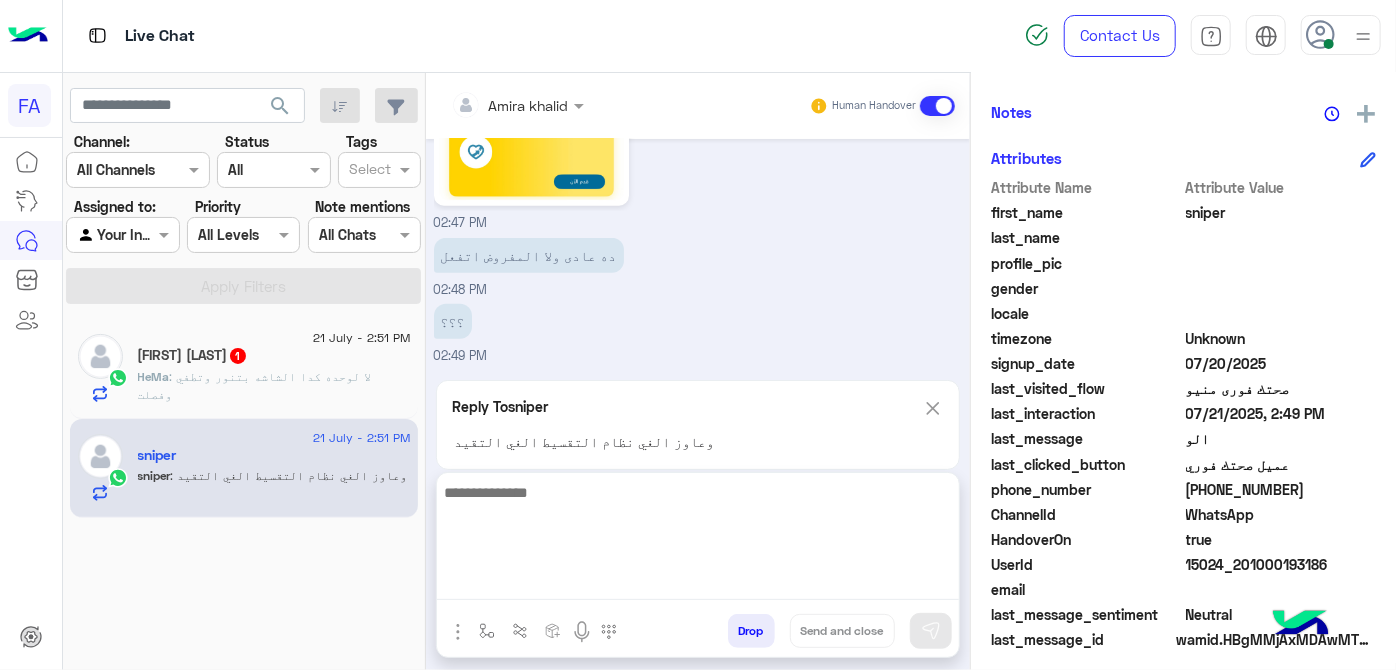 click at bounding box center [698, 540] 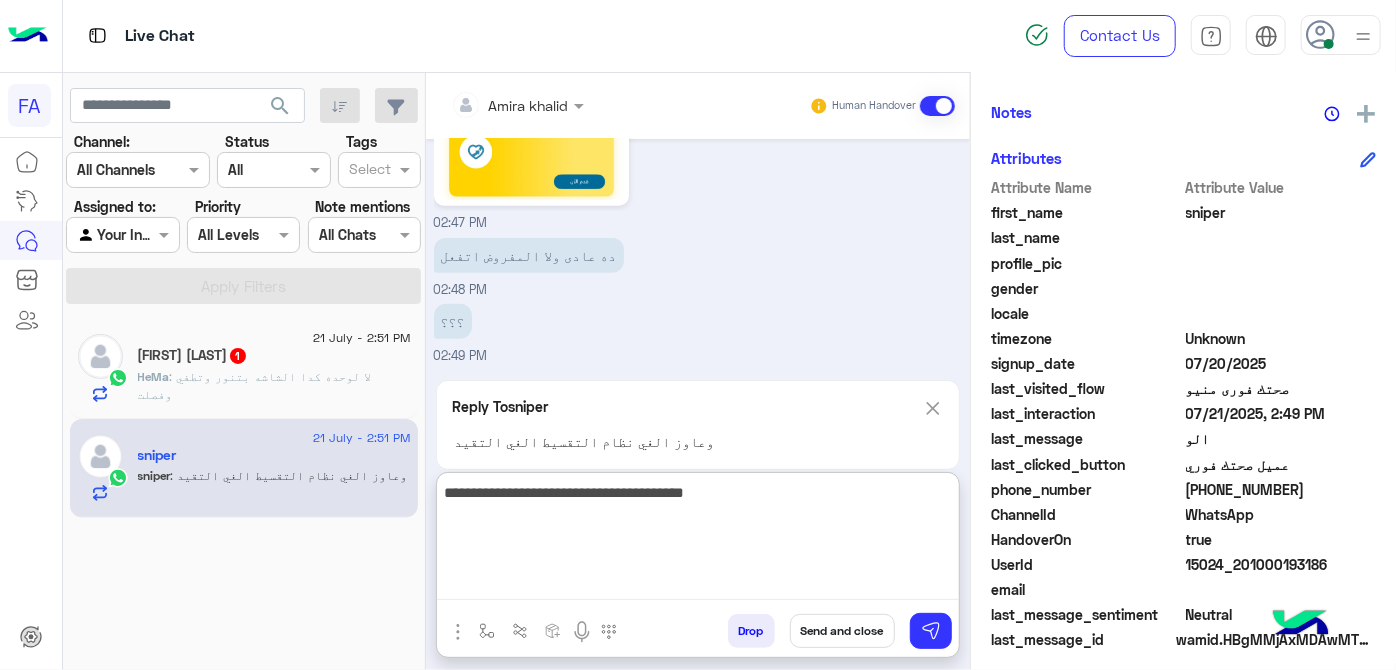 click on "**********" at bounding box center (698, 540) 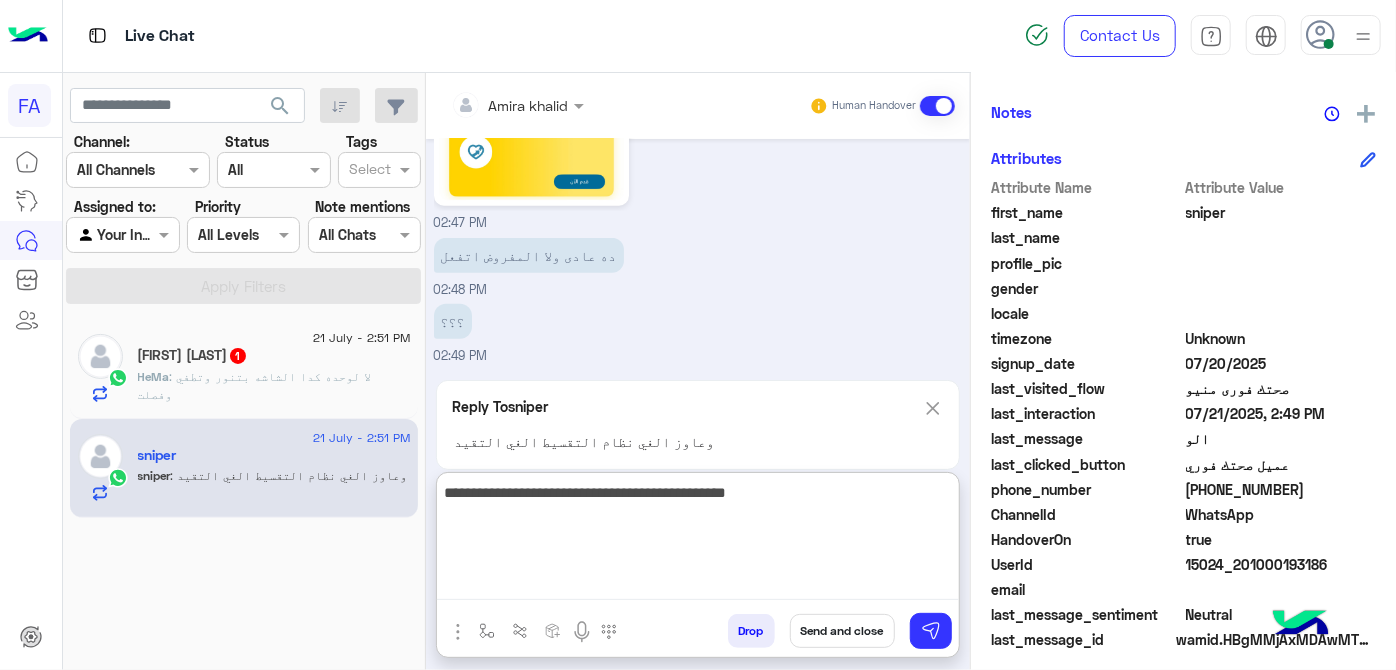 type on "**********" 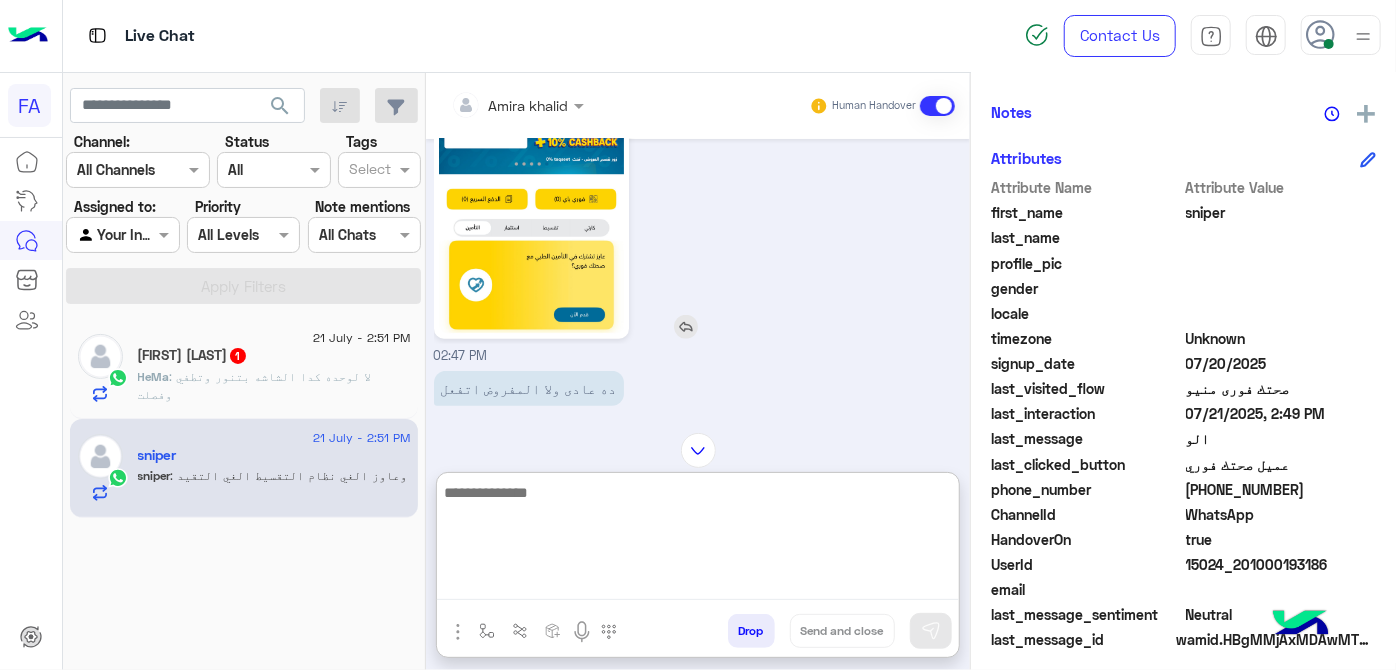 scroll, scrollTop: 724, scrollLeft: 0, axis: vertical 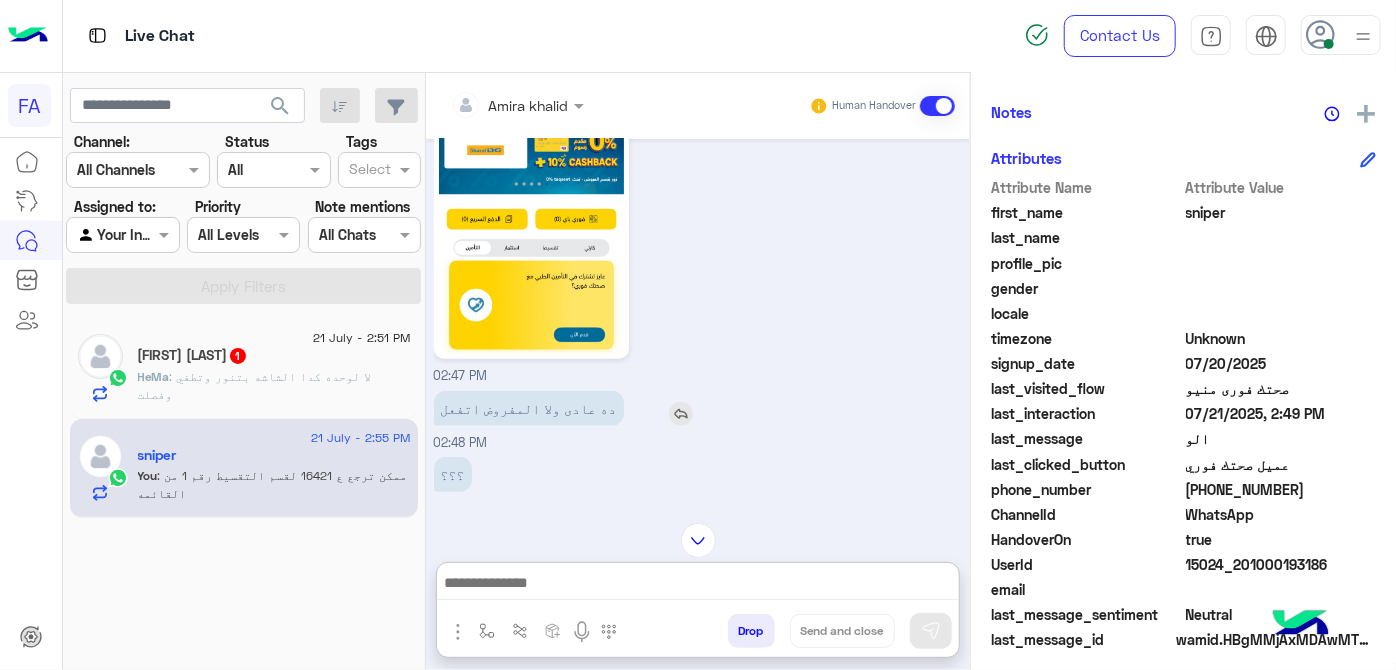 click at bounding box center [681, 414] 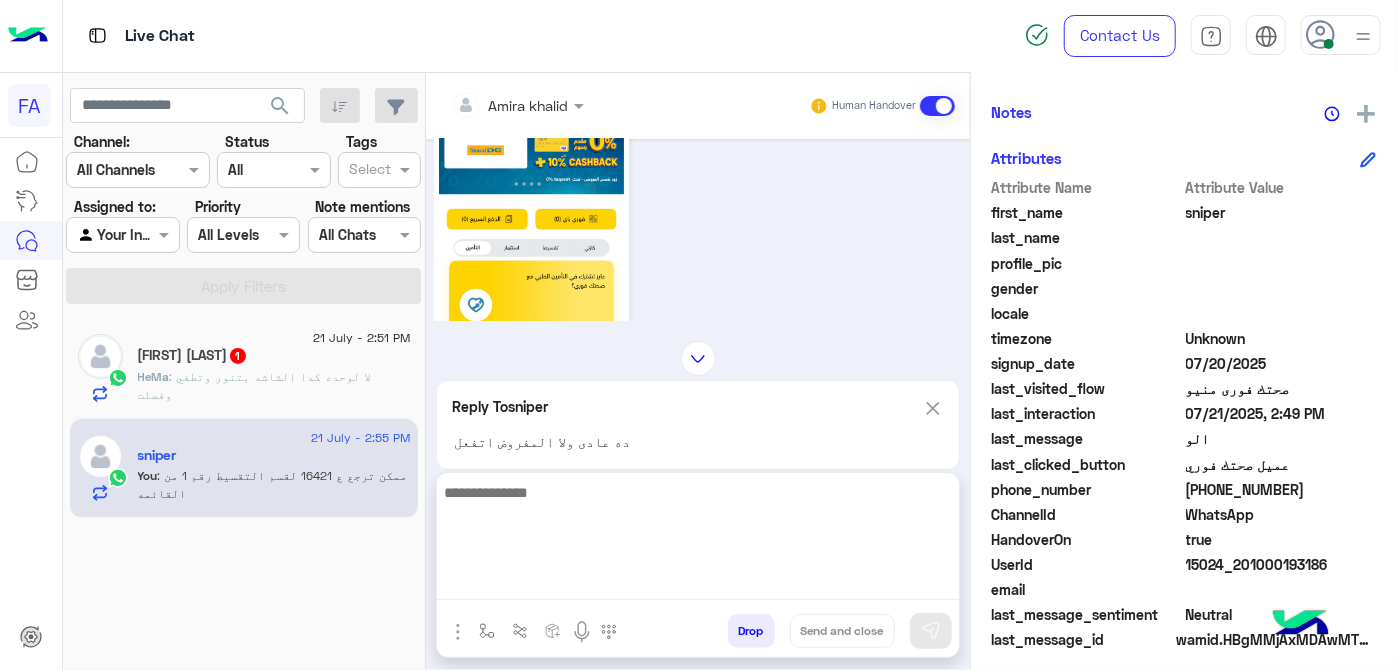 click at bounding box center (698, 540) 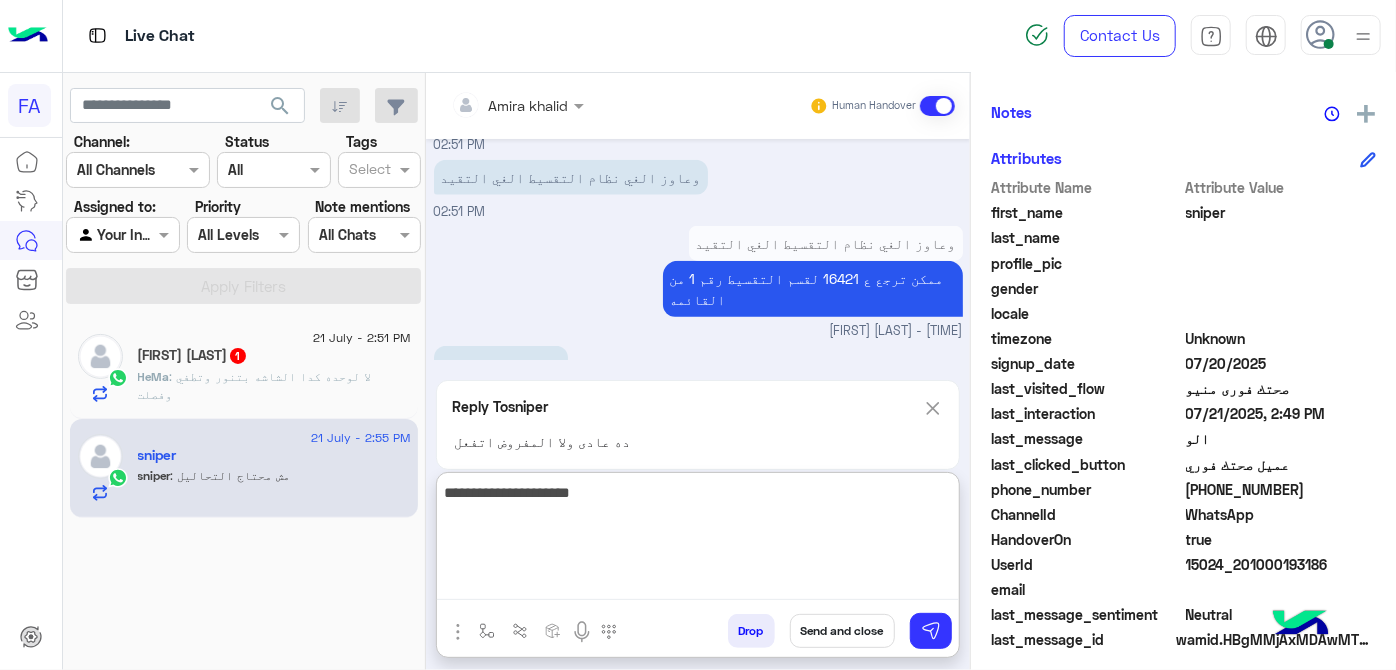 scroll, scrollTop: 1221, scrollLeft: 0, axis: vertical 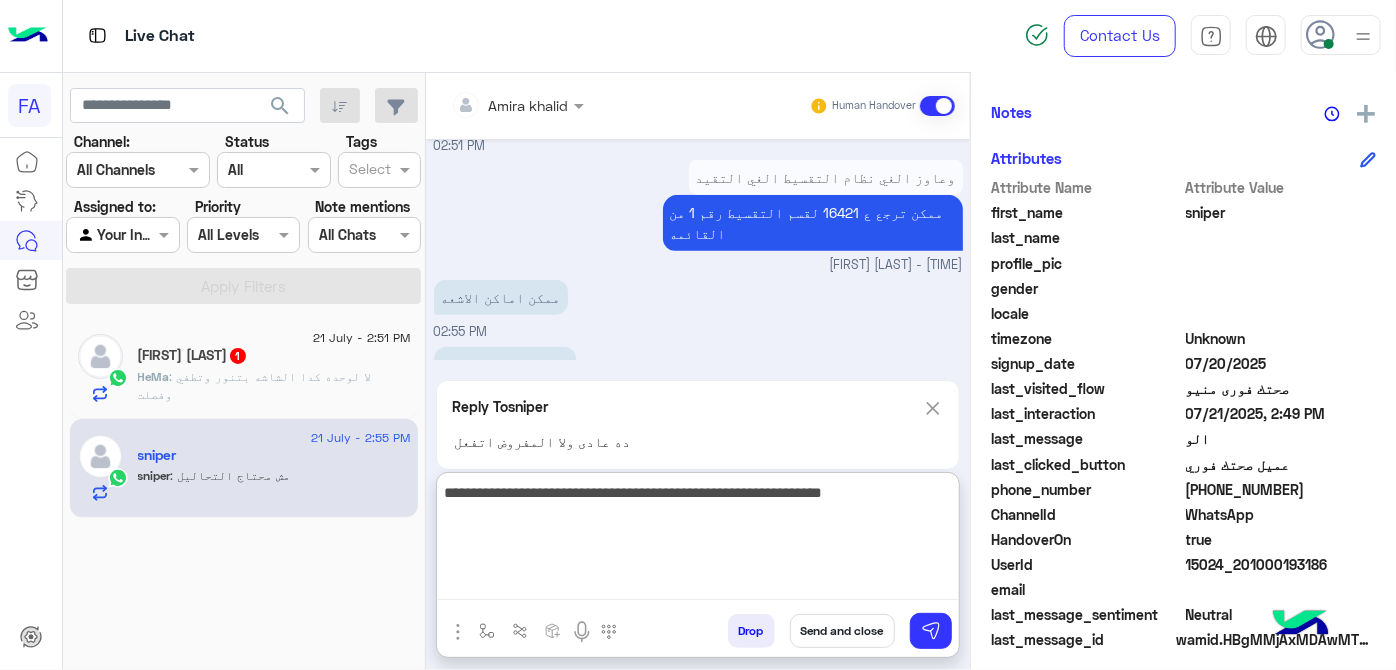 type on "**********" 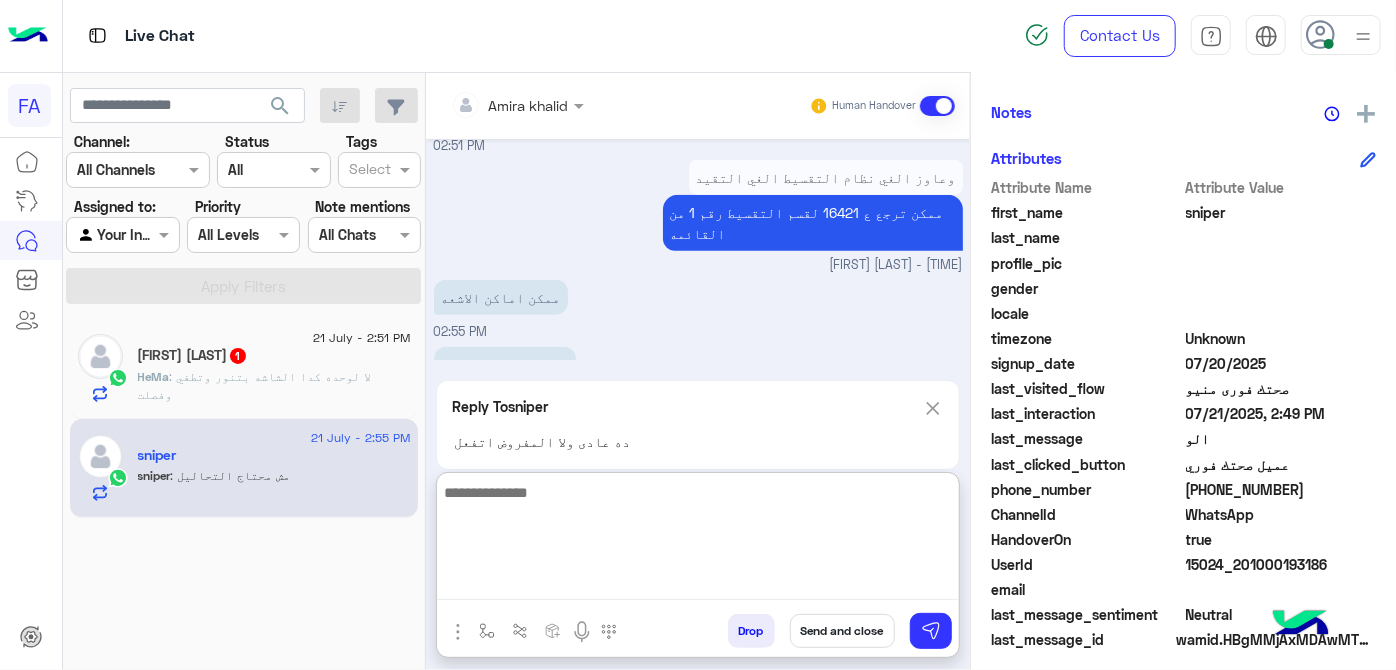 scroll, scrollTop: 1249, scrollLeft: 0, axis: vertical 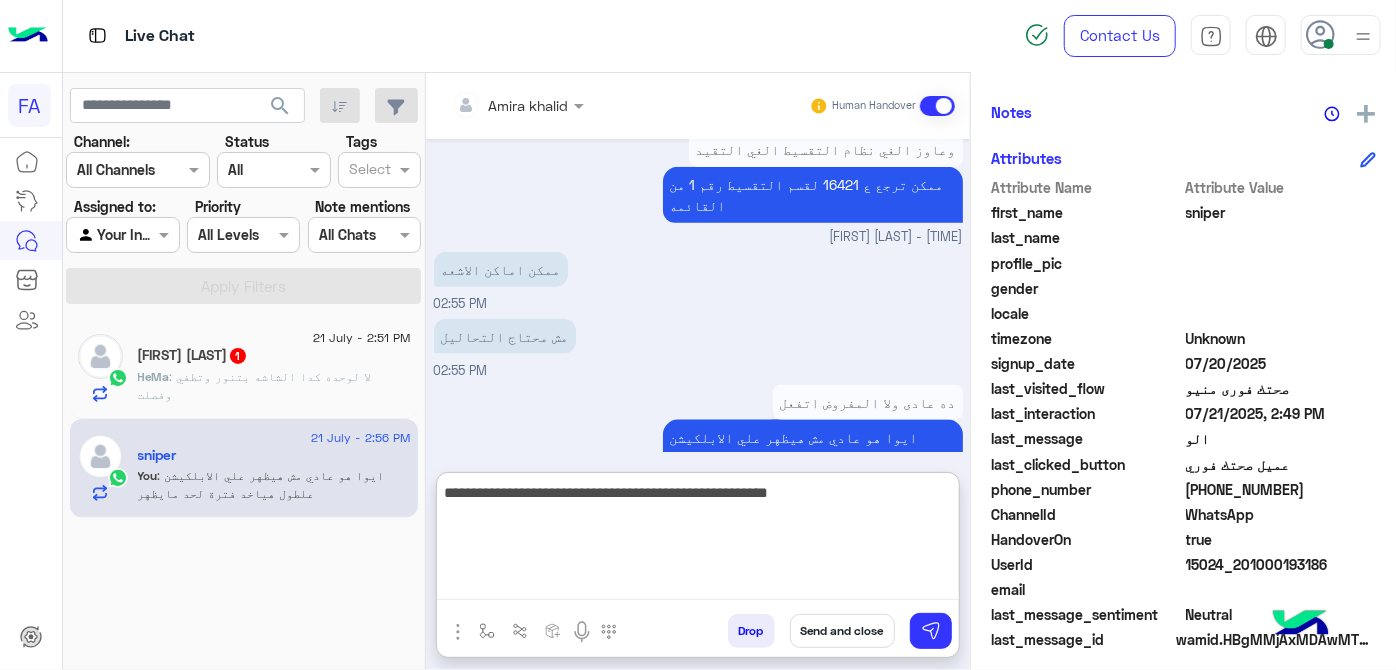 type on "**********" 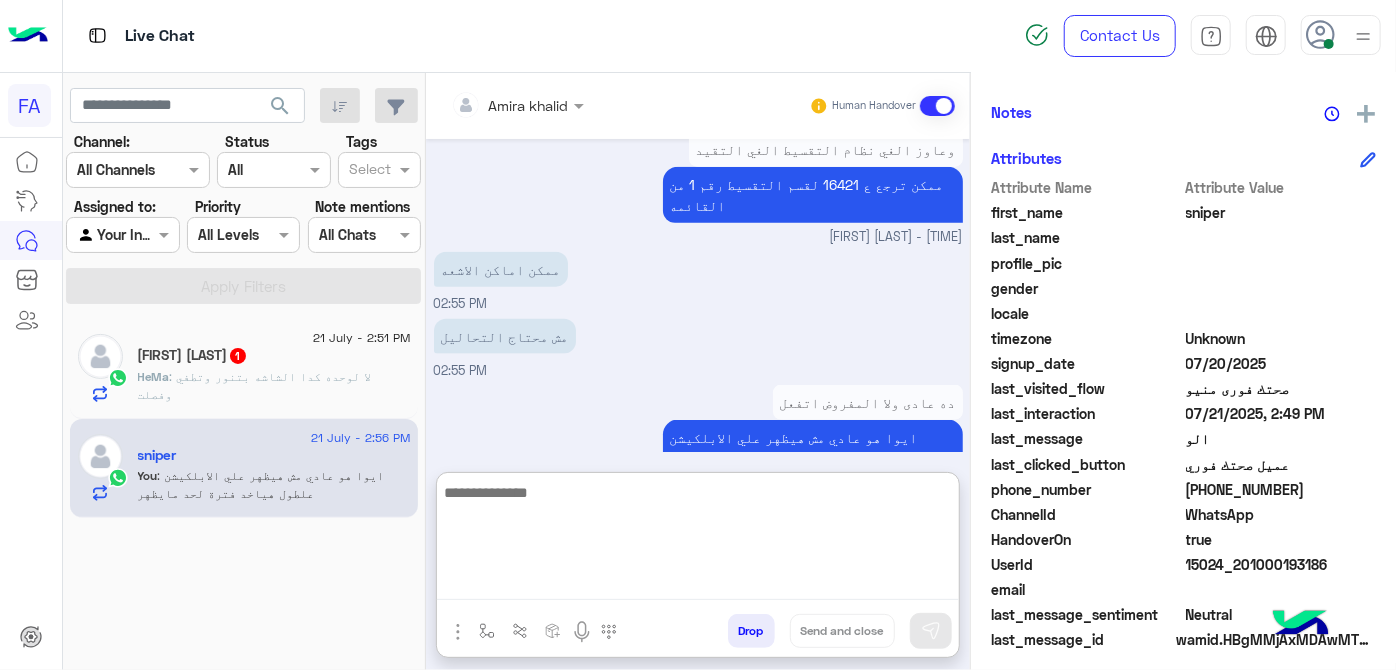 scroll, scrollTop: 1334, scrollLeft: 0, axis: vertical 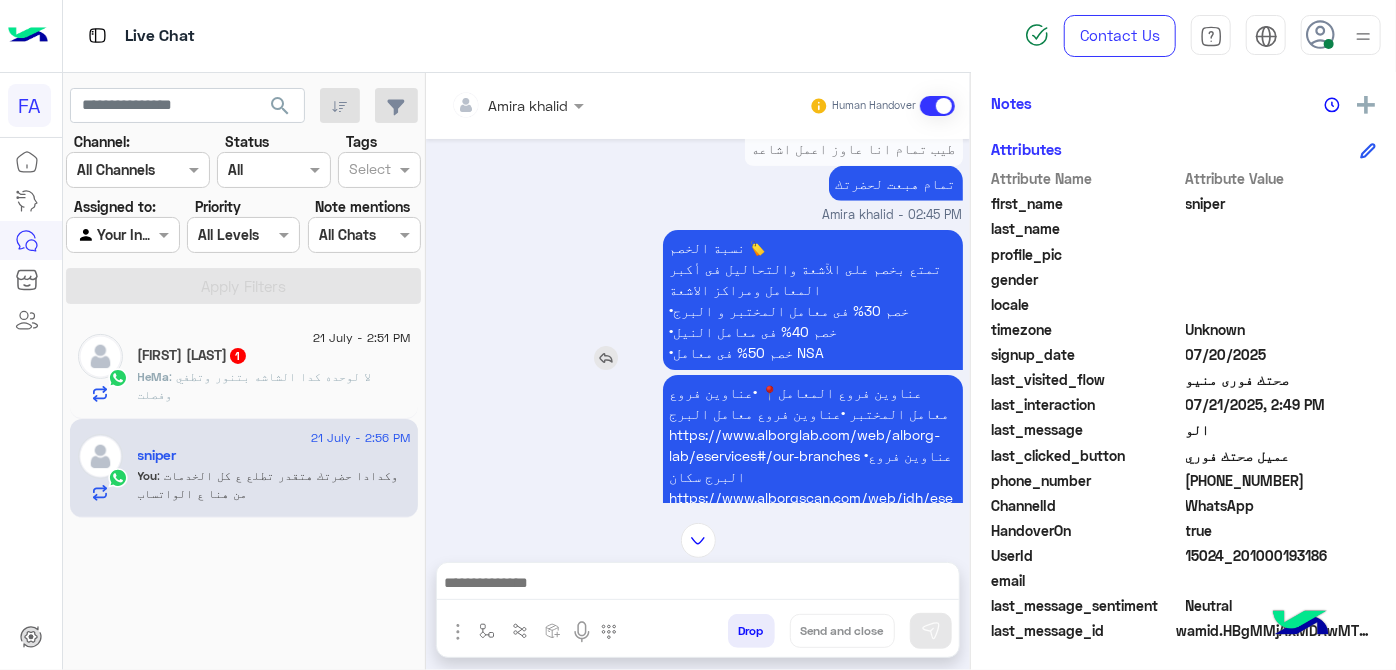 click at bounding box center (606, 358) 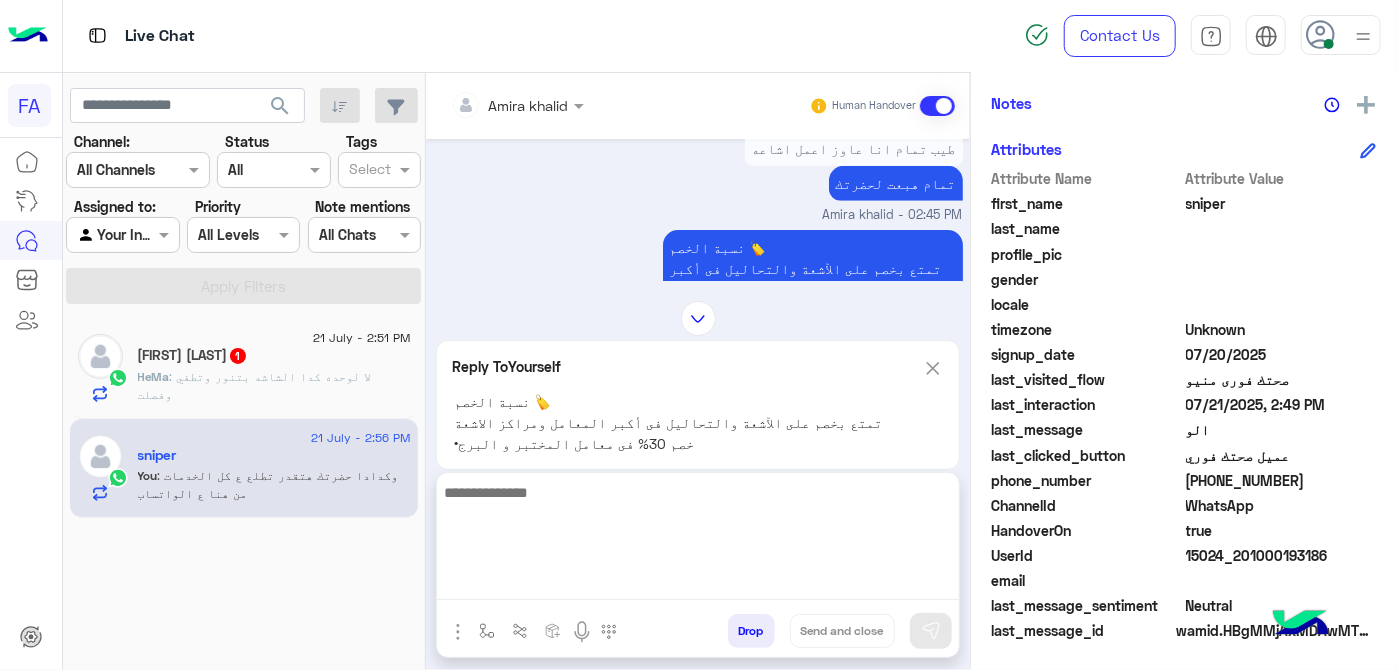 click at bounding box center [698, 540] 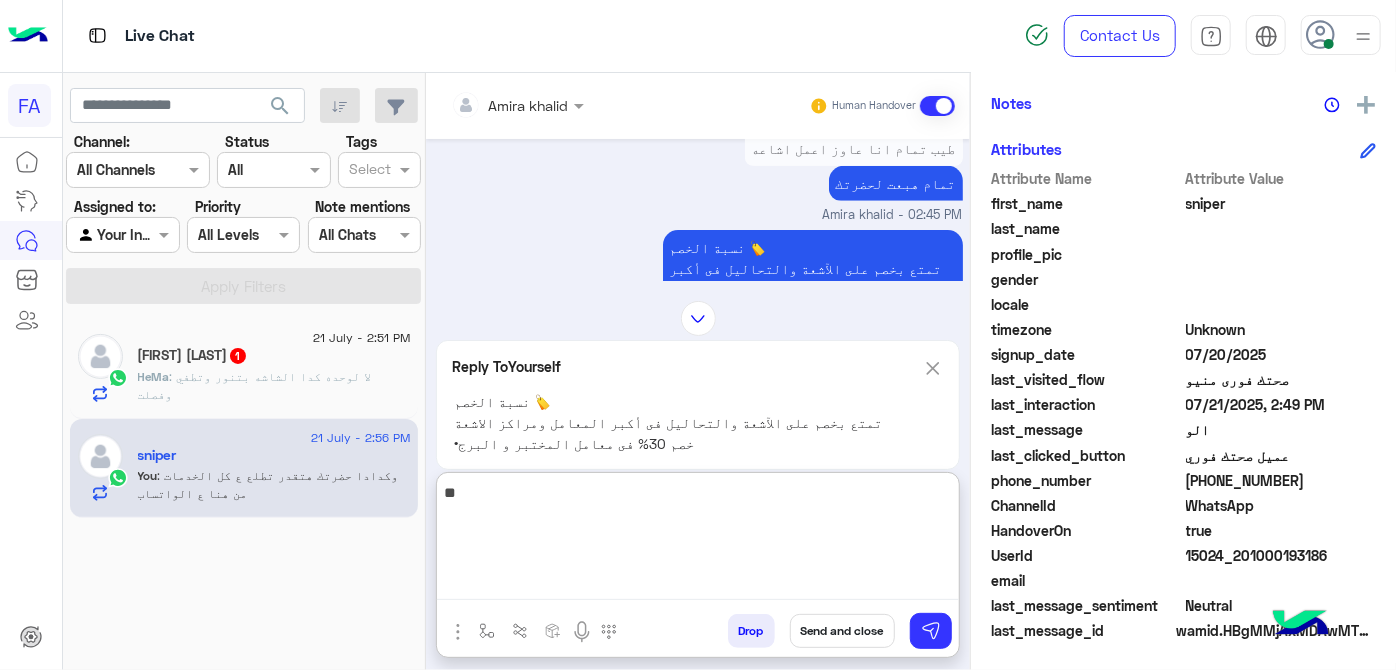 type on "*" 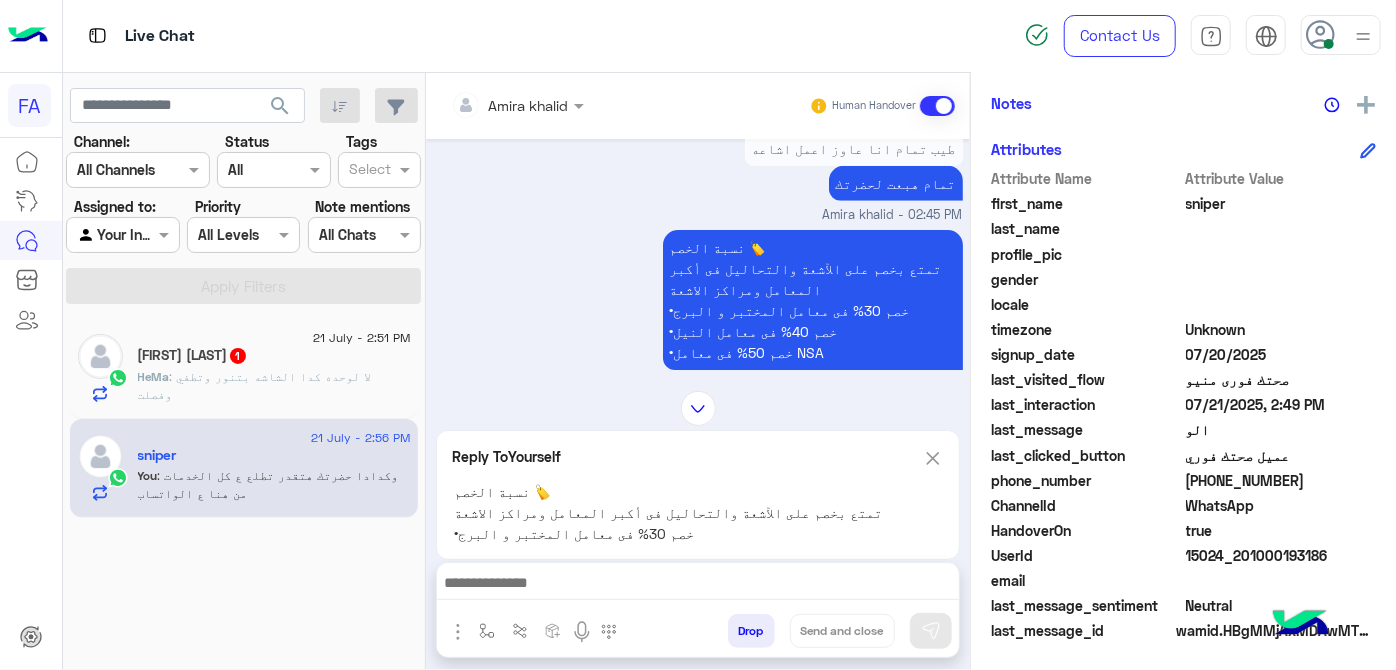 click at bounding box center [933, 458] 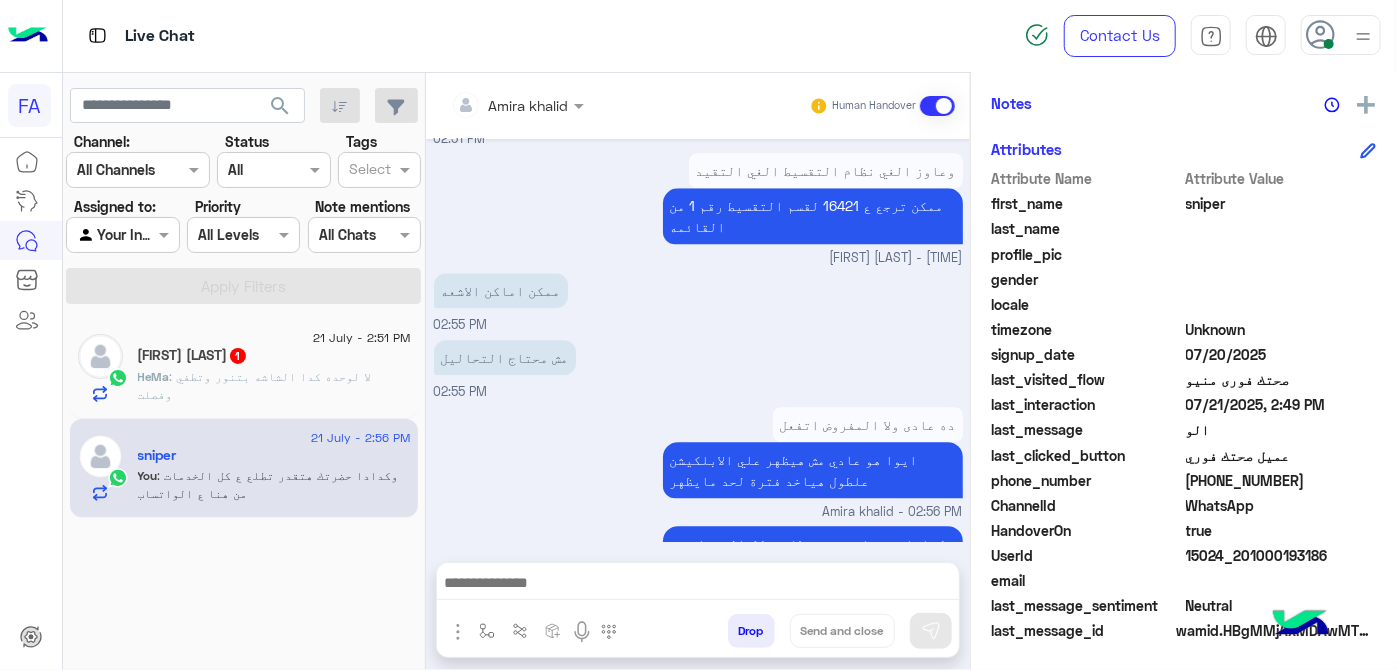 scroll, scrollTop: 2727, scrollLeft: 0, axis: vertical 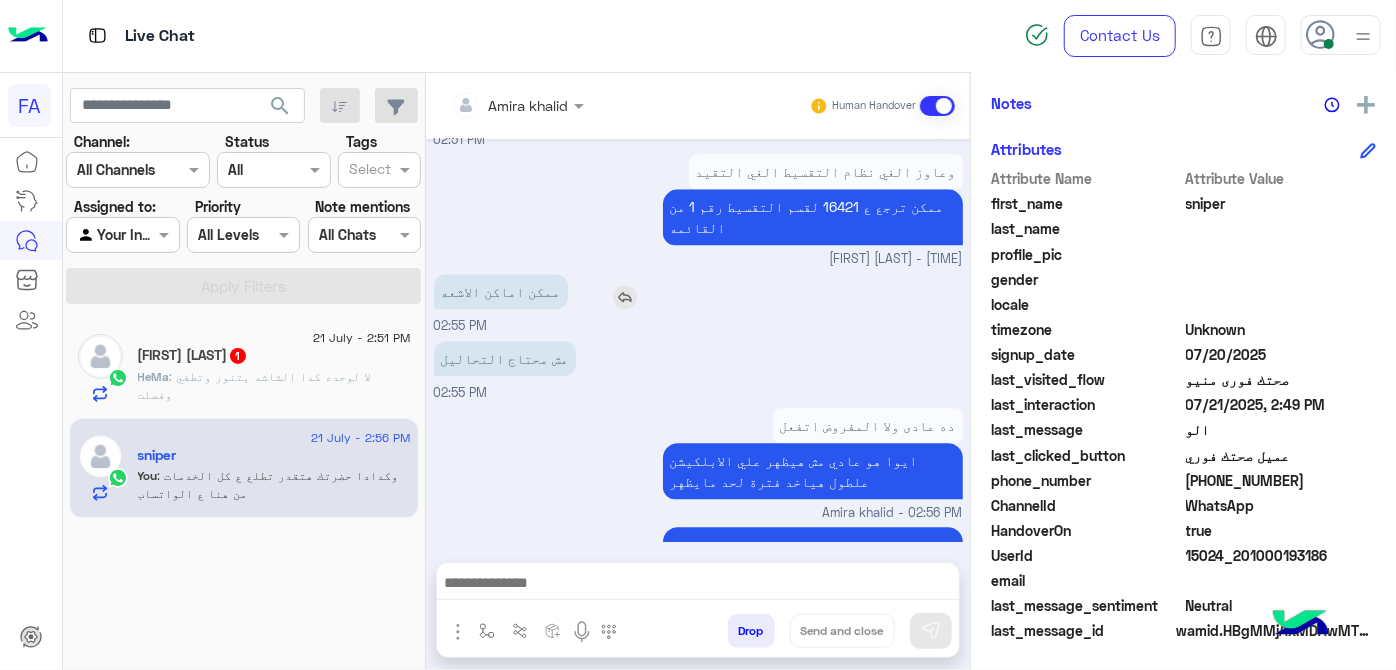 click at bounding box center (625, 297) 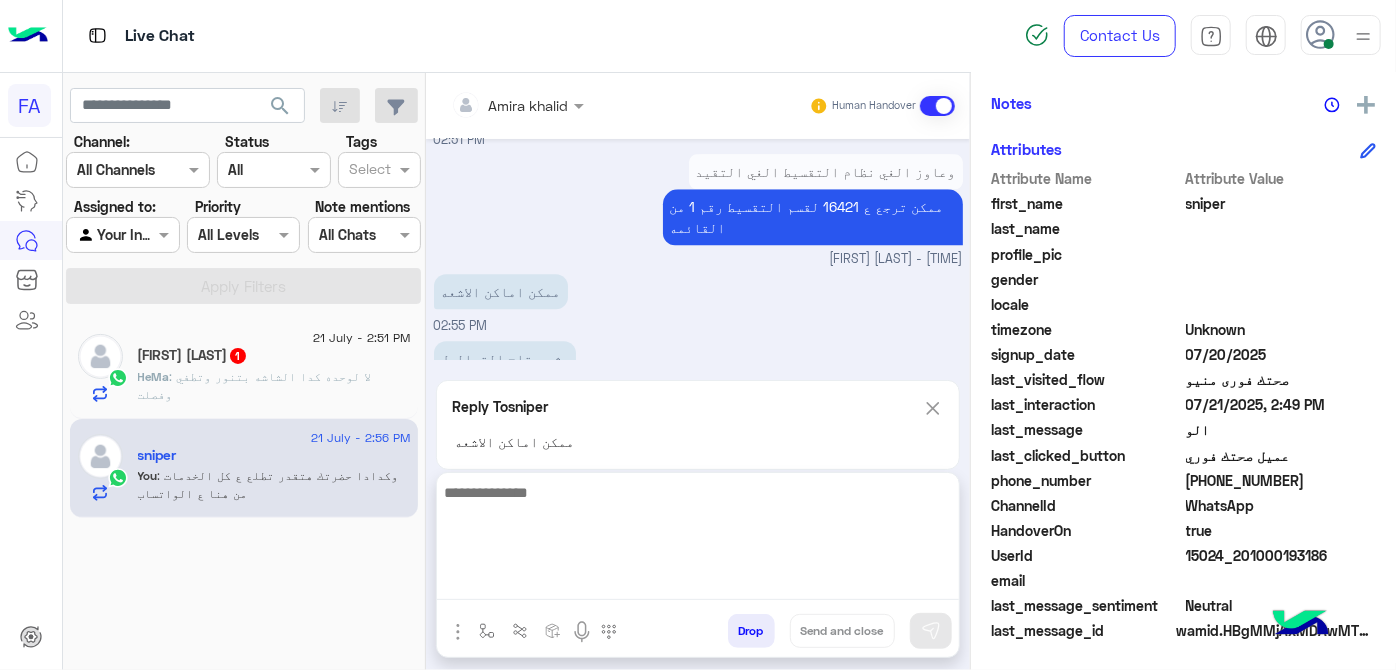 click at bounding box center (698, 540) 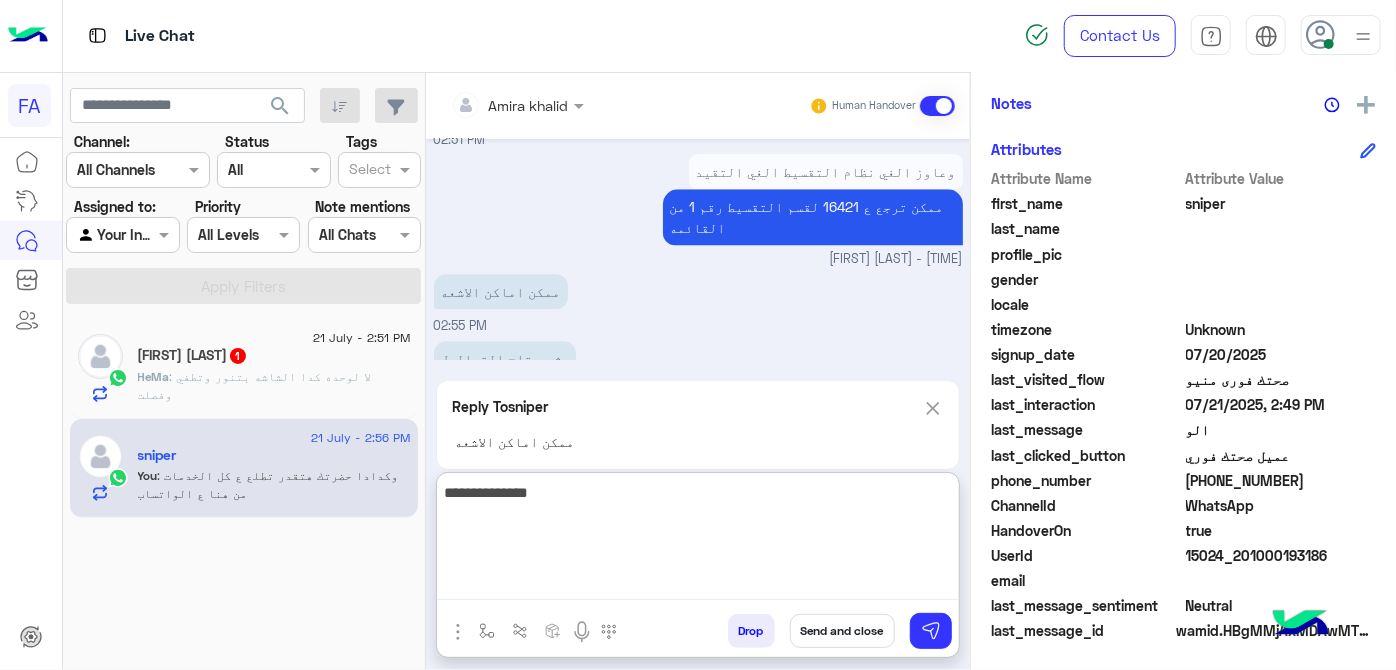 type on "**********" 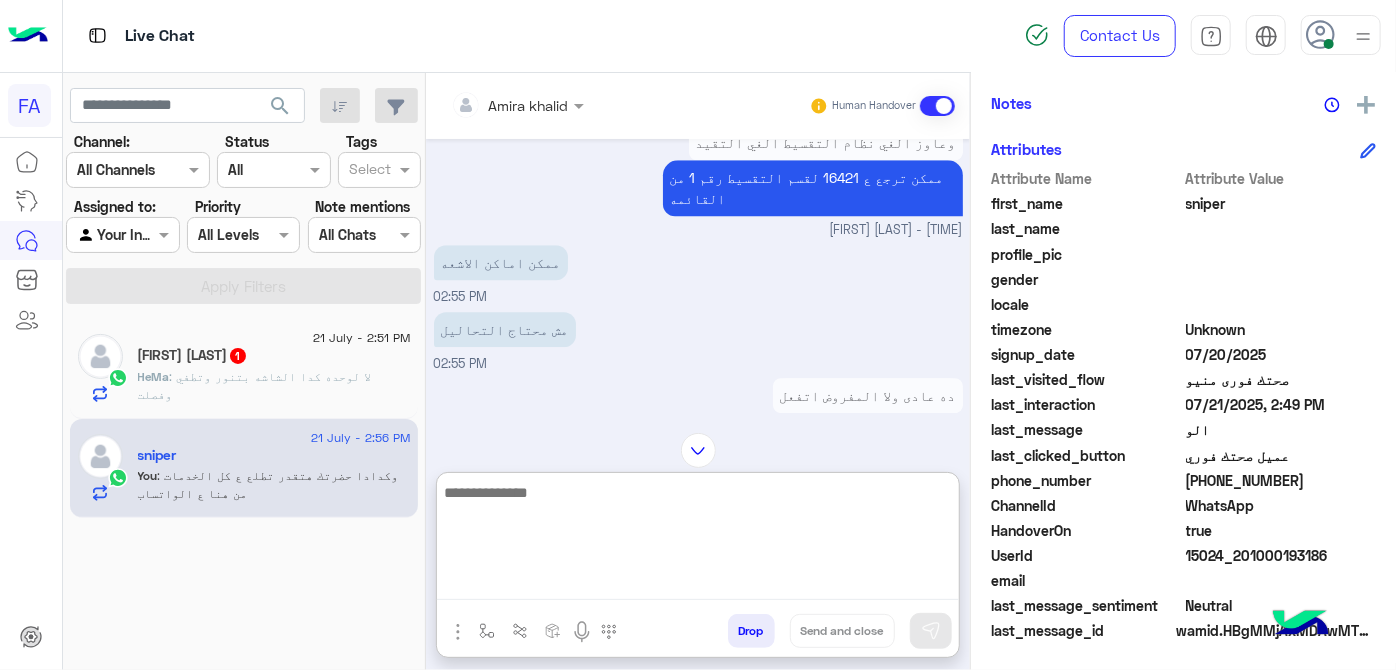 scroll, scrollTop: 3240, scrollLeft: 0, axis: vertical 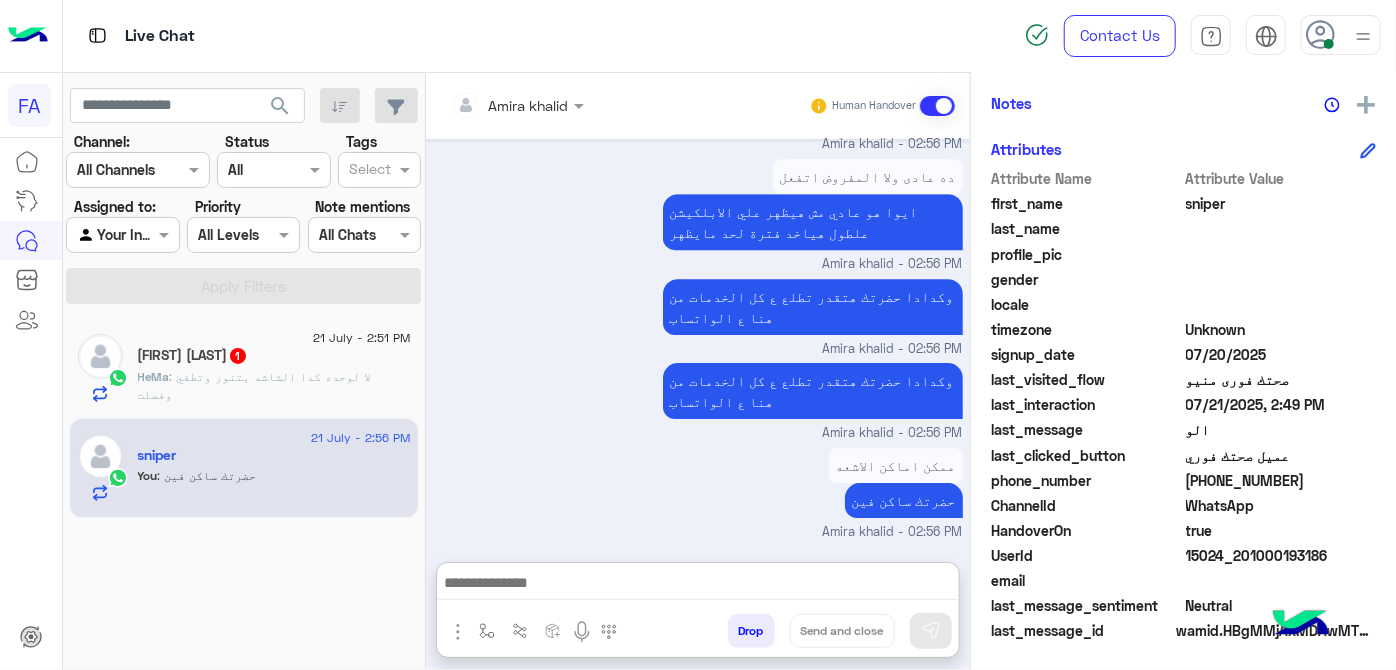 click on "1" 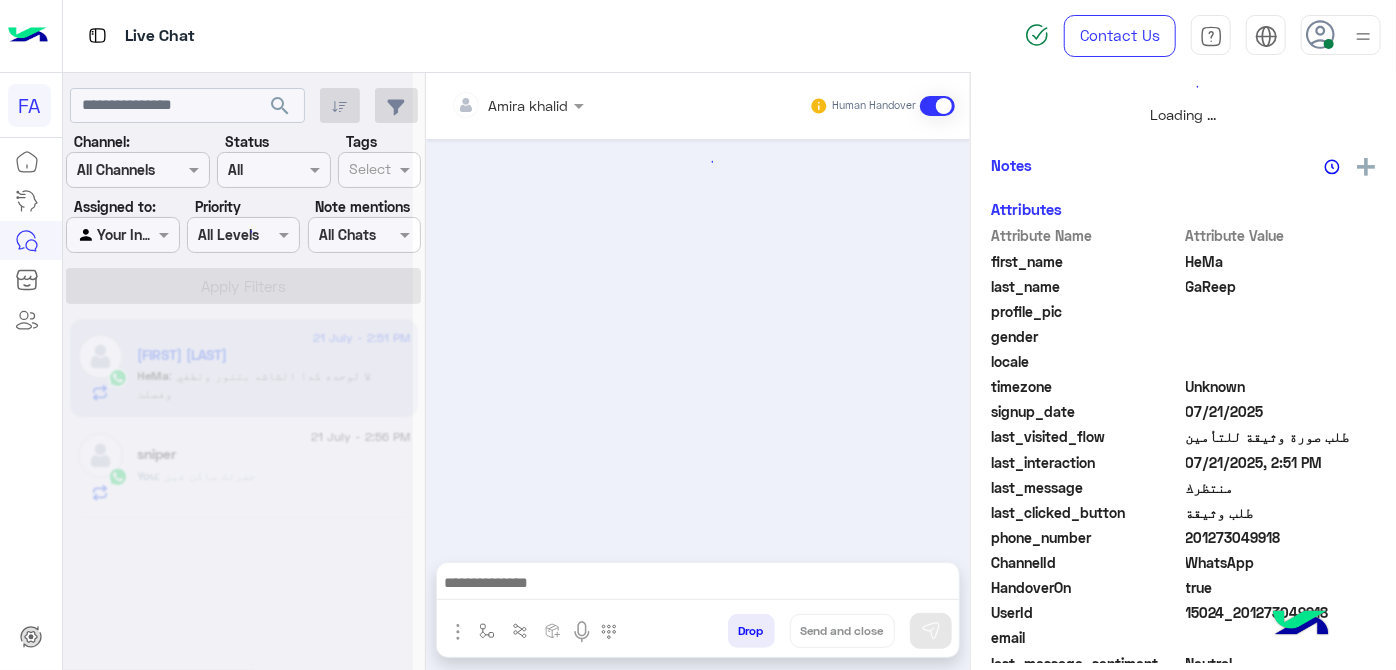 scroll, scrollTop: 0, scrollLeft: 0, axis: both 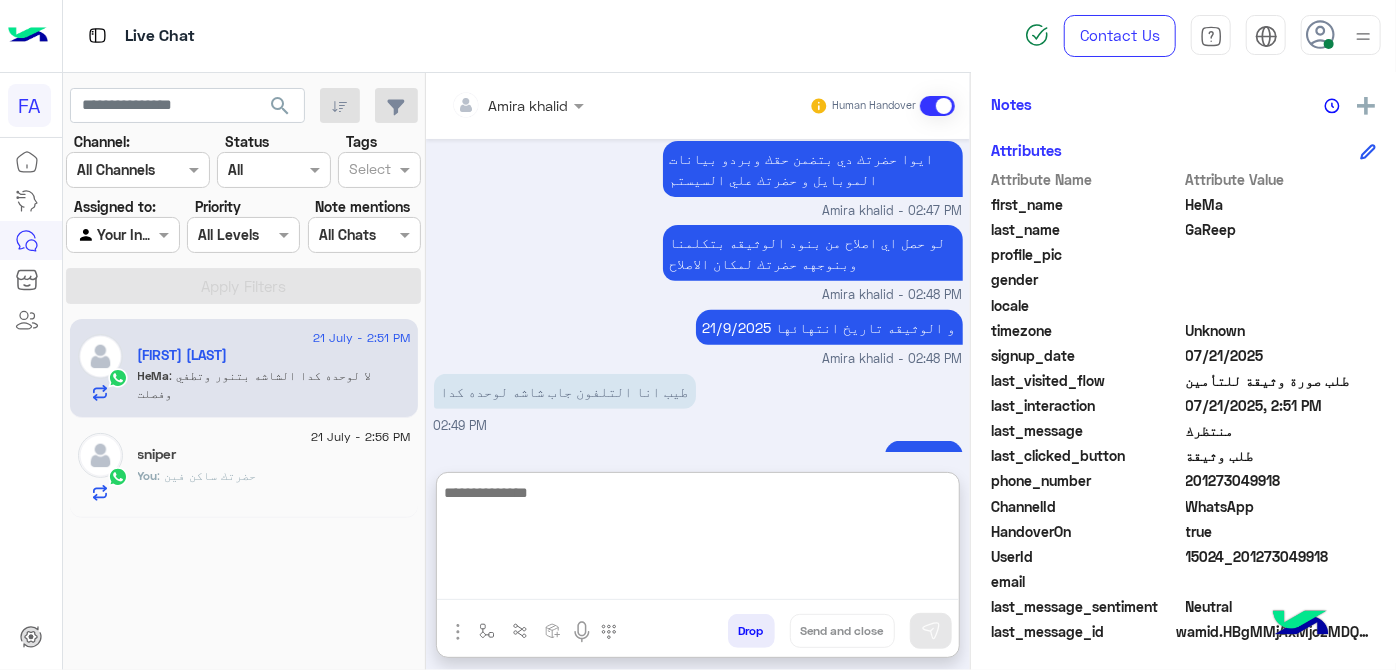 click at bounding box center (698, 540) 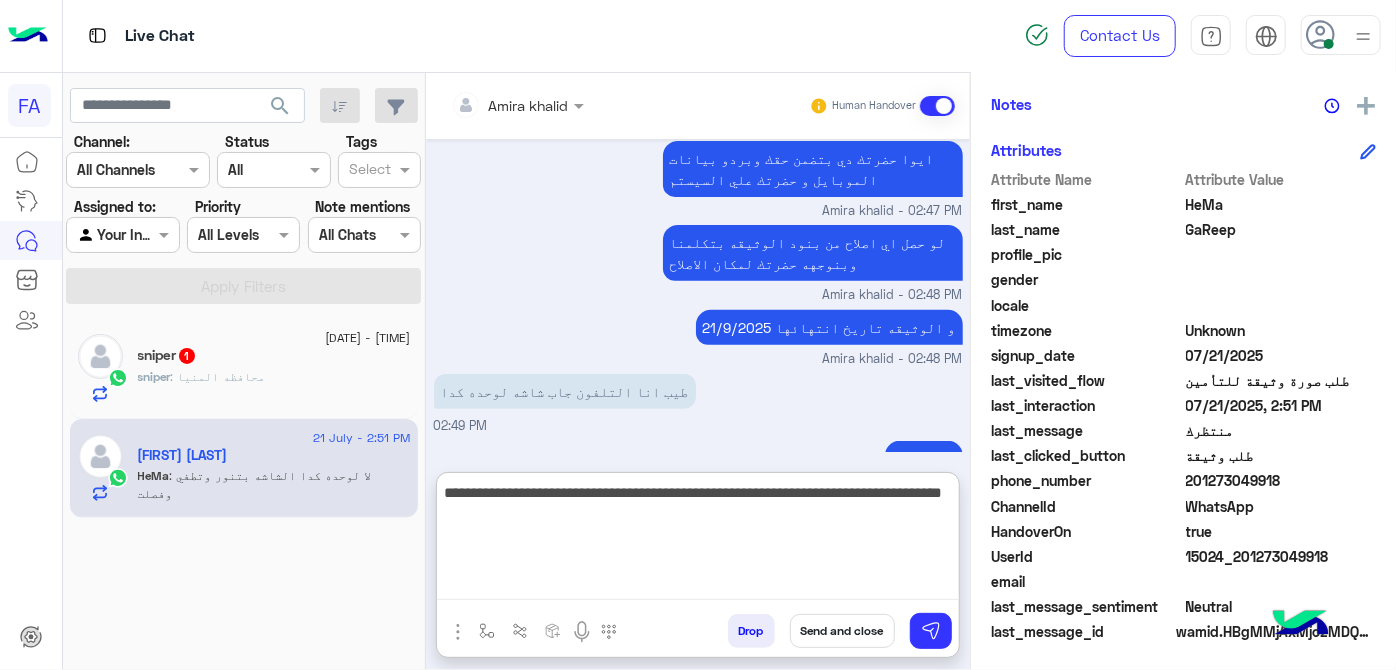 type on "**********" 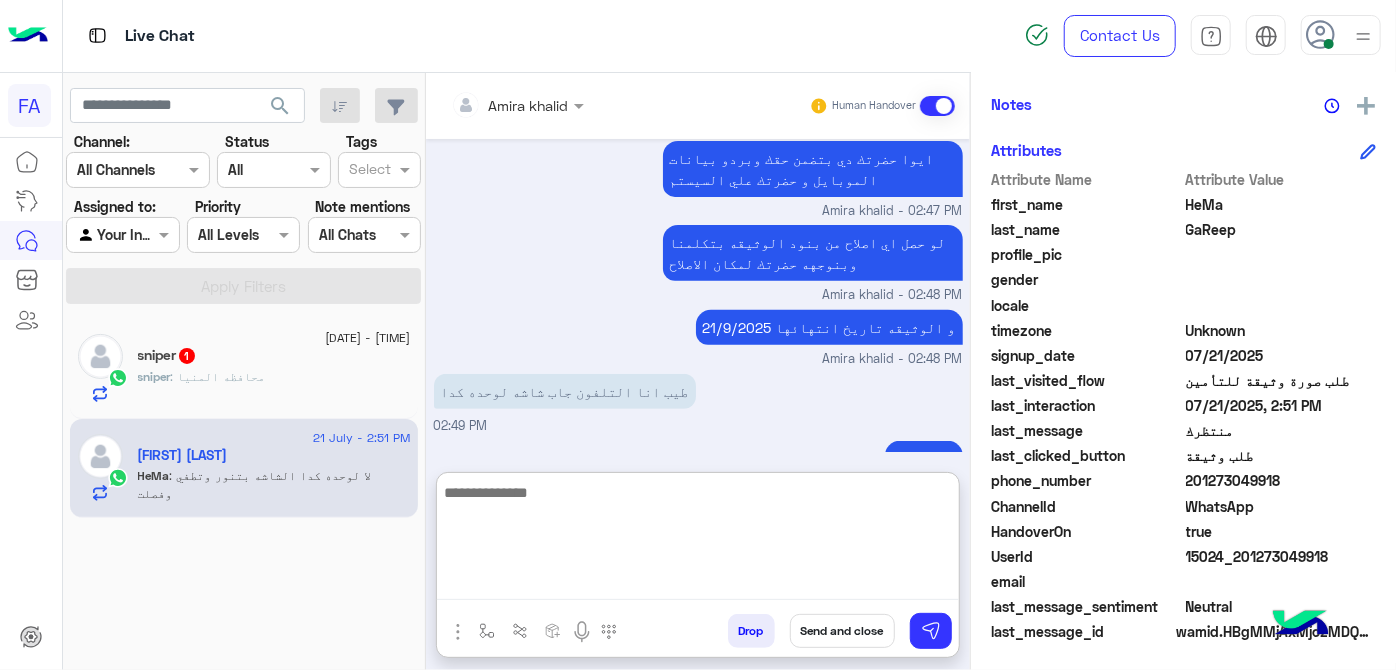 scroll, scrollTop: 560, scrollLeft: 0, axis: vertical 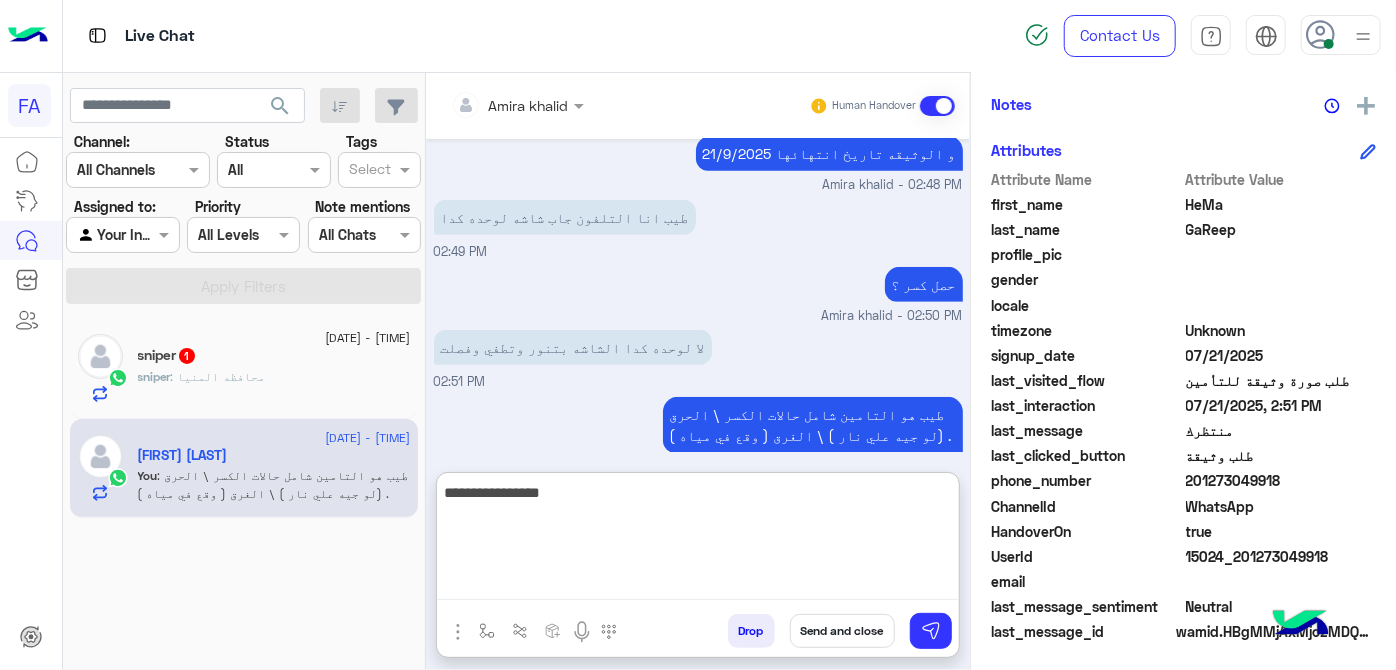 type on "**********" 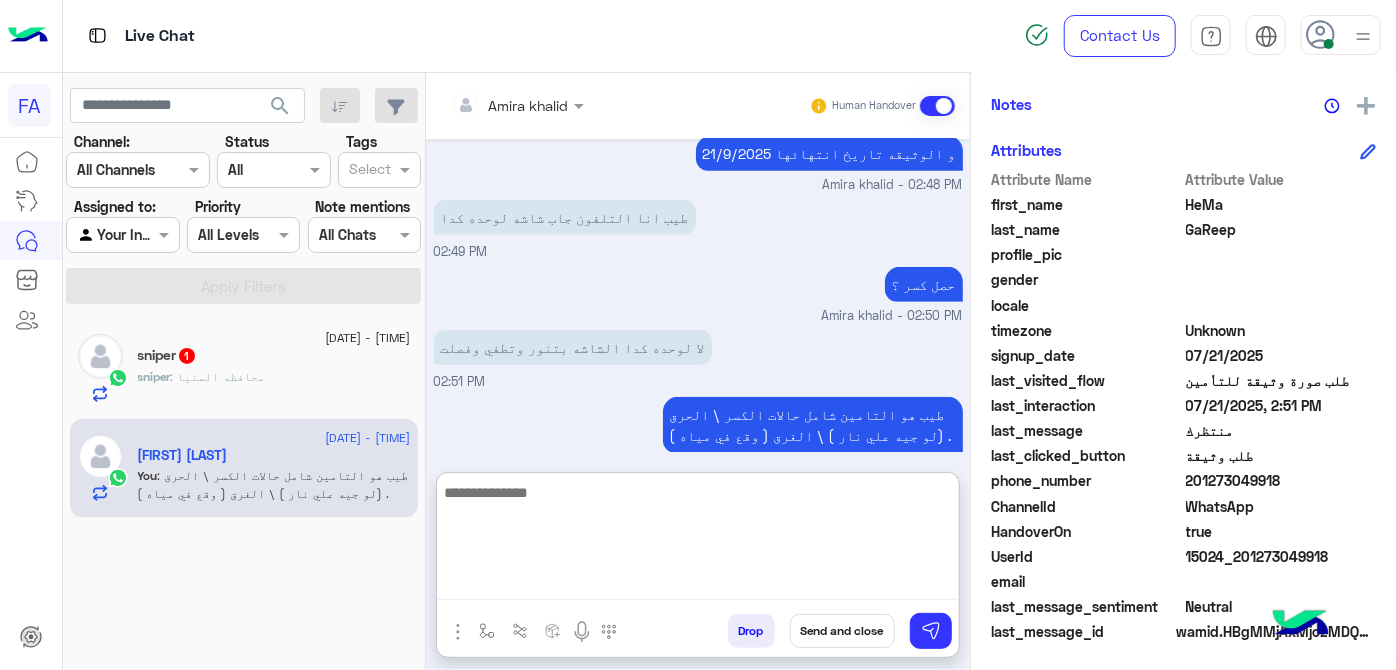scroll, scrollTop: 624, scrollLeft: 0, axis: vertical 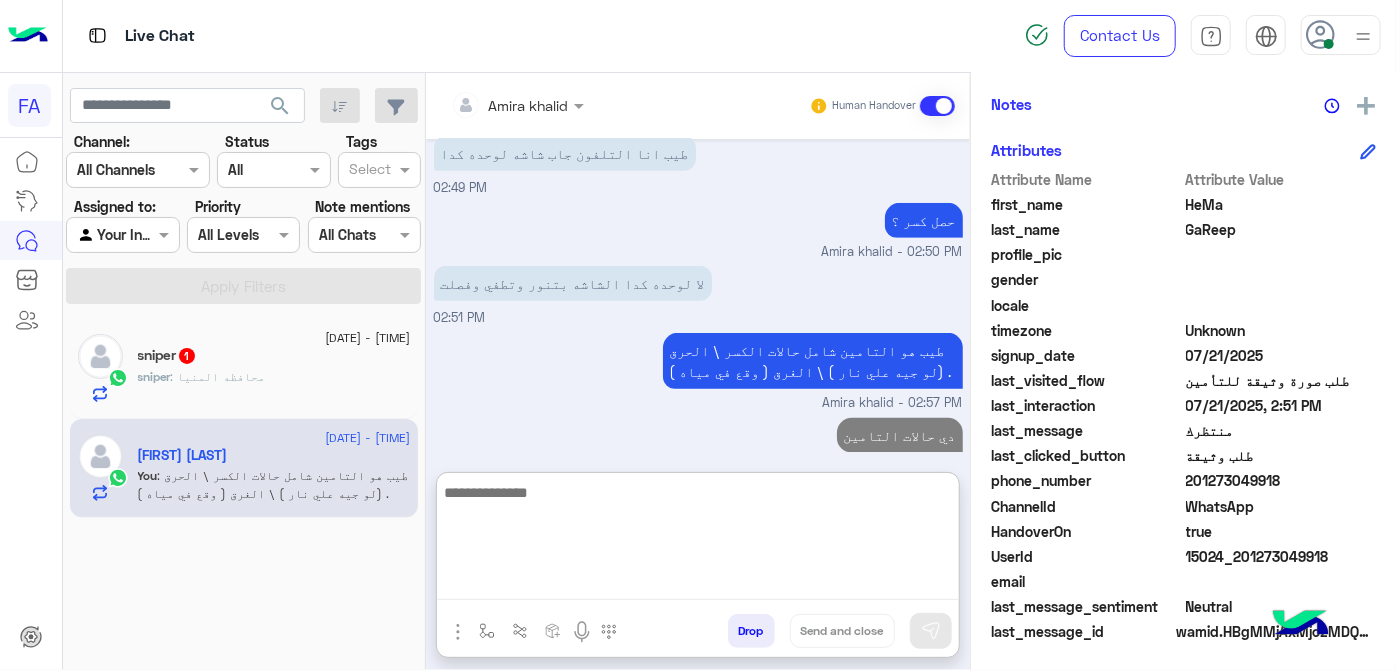 click at bounding box center (698, 540) 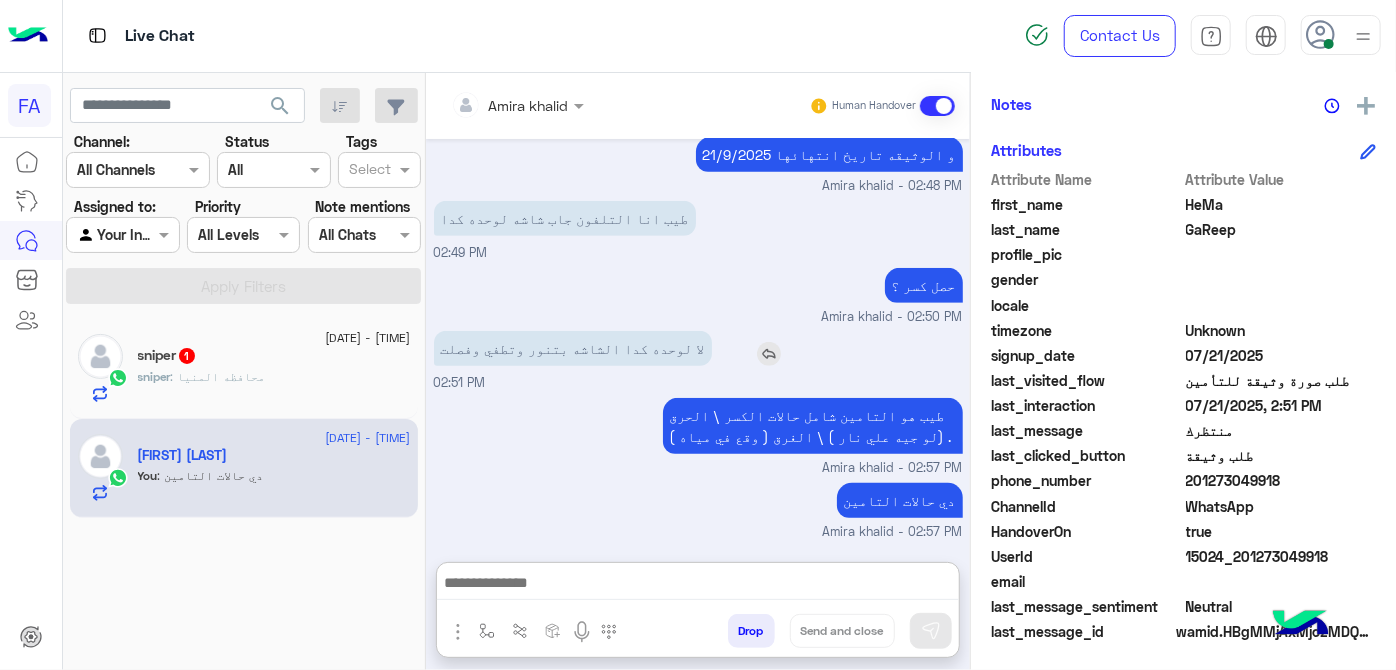 click at bounding box center (769, 333) 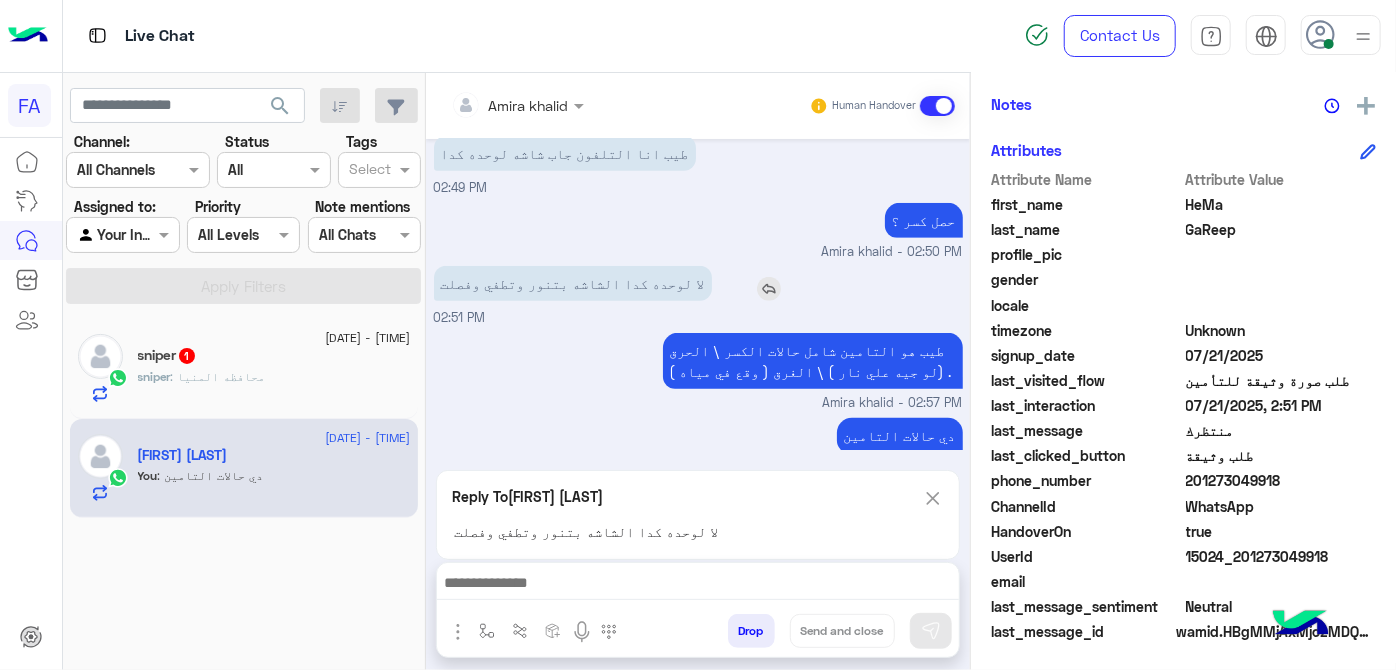 scroll, scrollTop: 624, scrollLeft: 0, axis: vertical 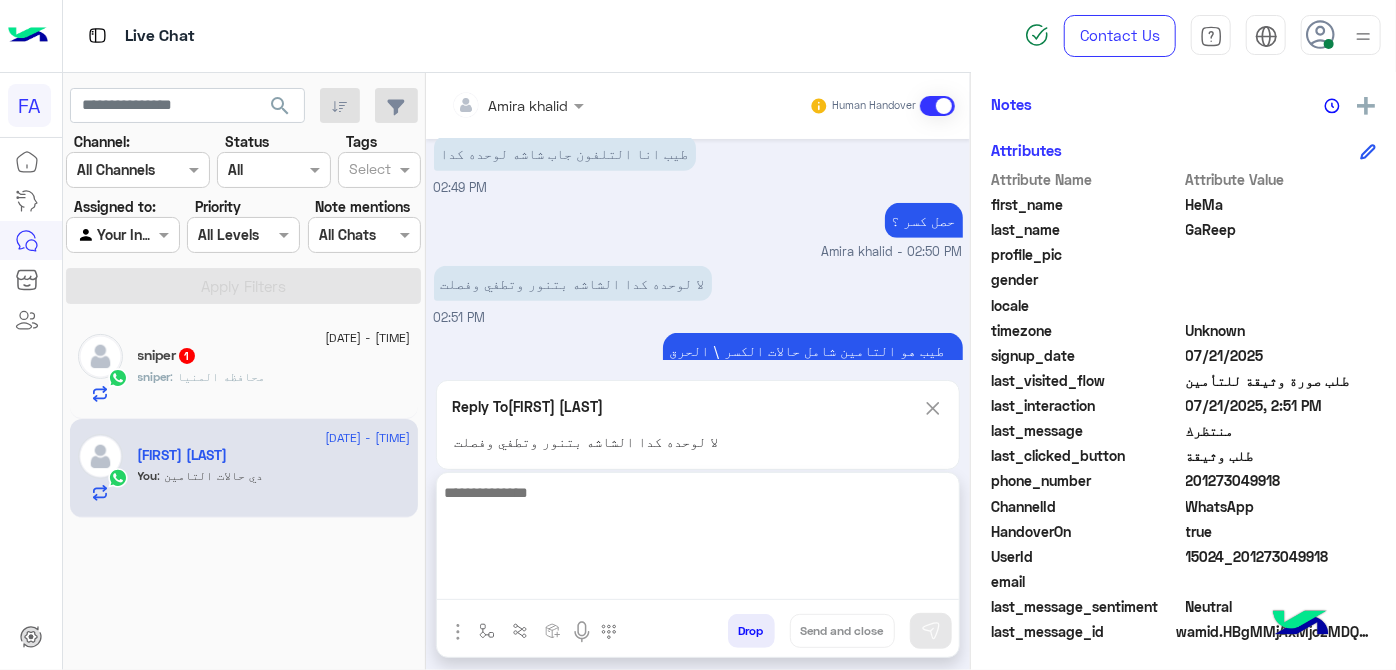 click at bounding box center [698, 540] 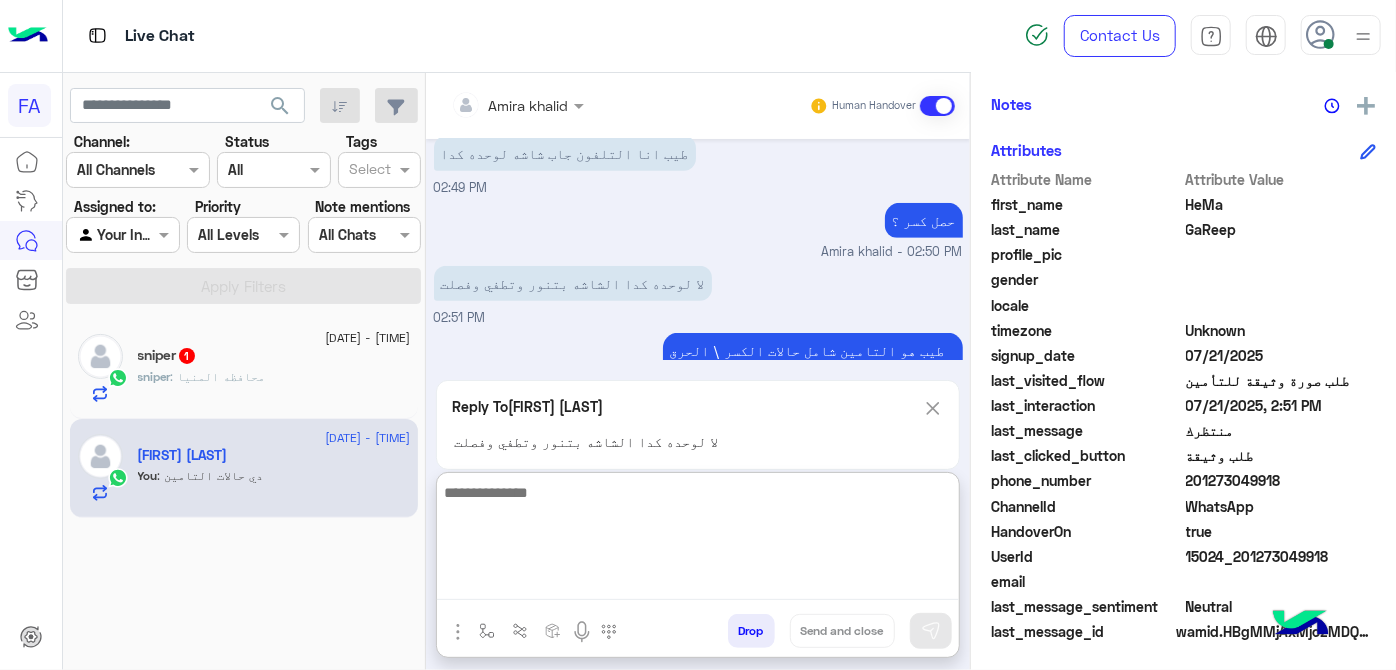 scroll, scrollTop: 714, scrollLeft: 0, axis: vertical 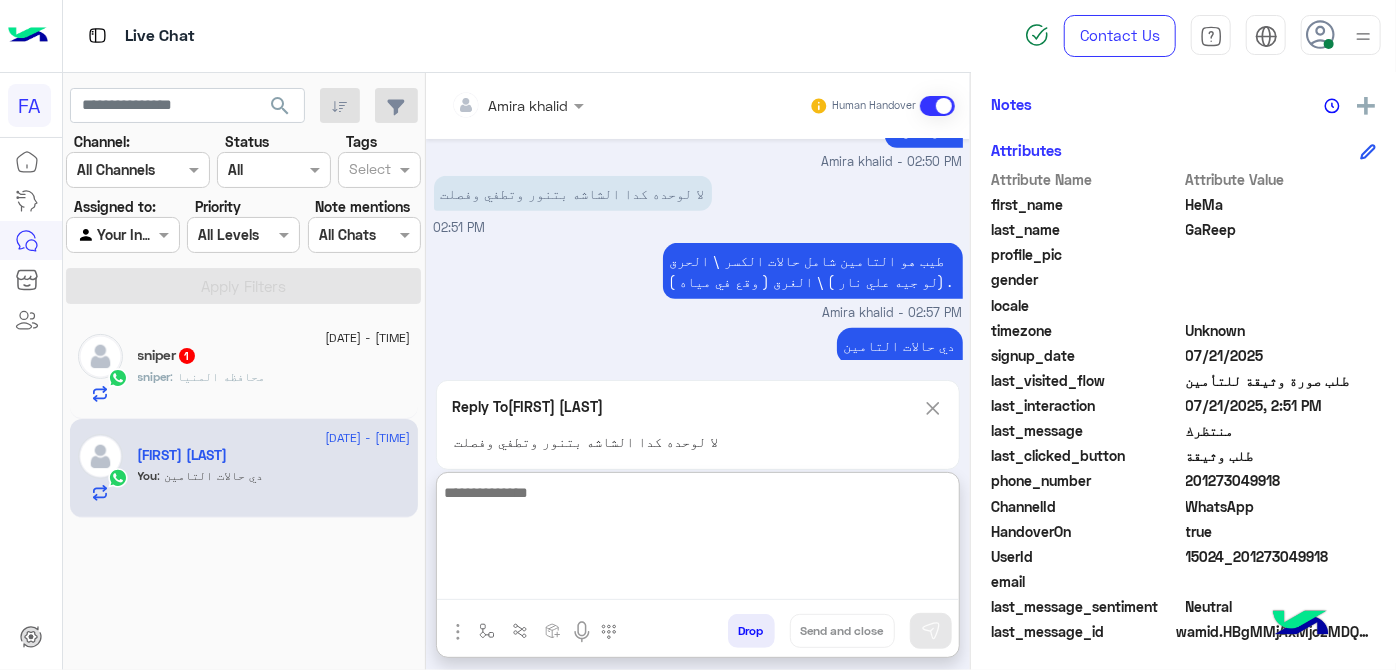 click at bounding box center (698, 540) 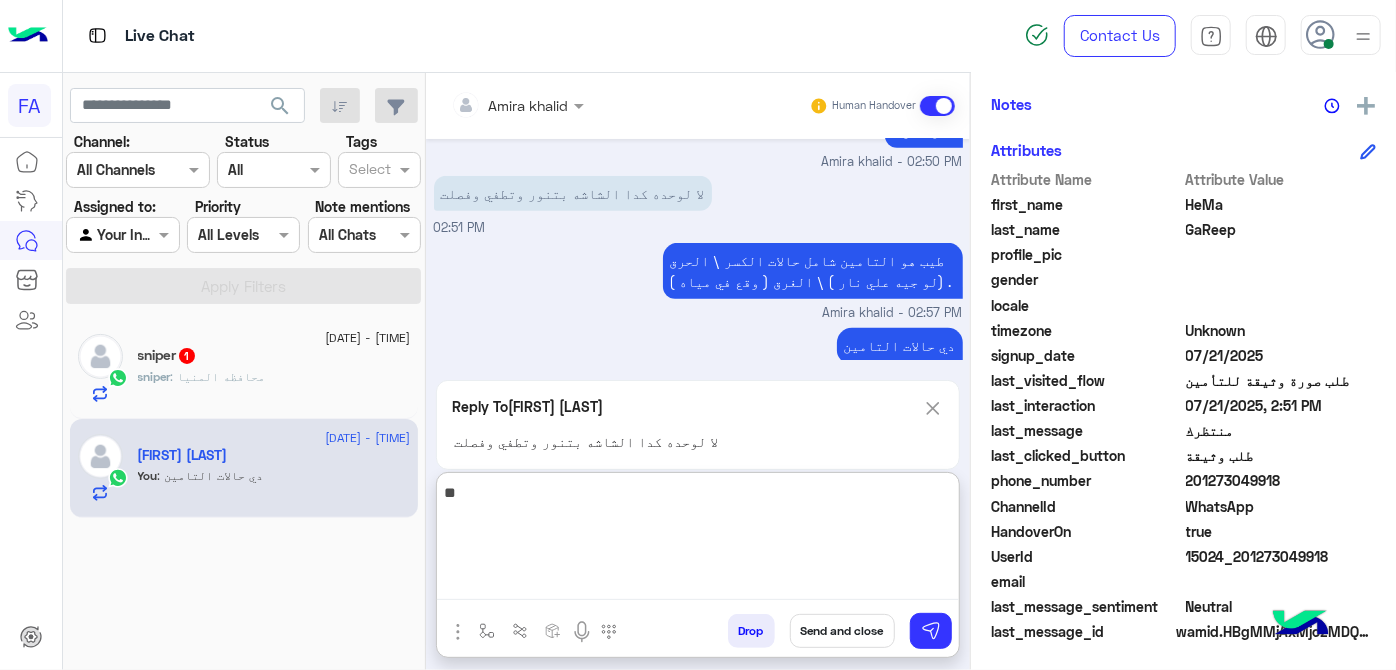 type on "*" 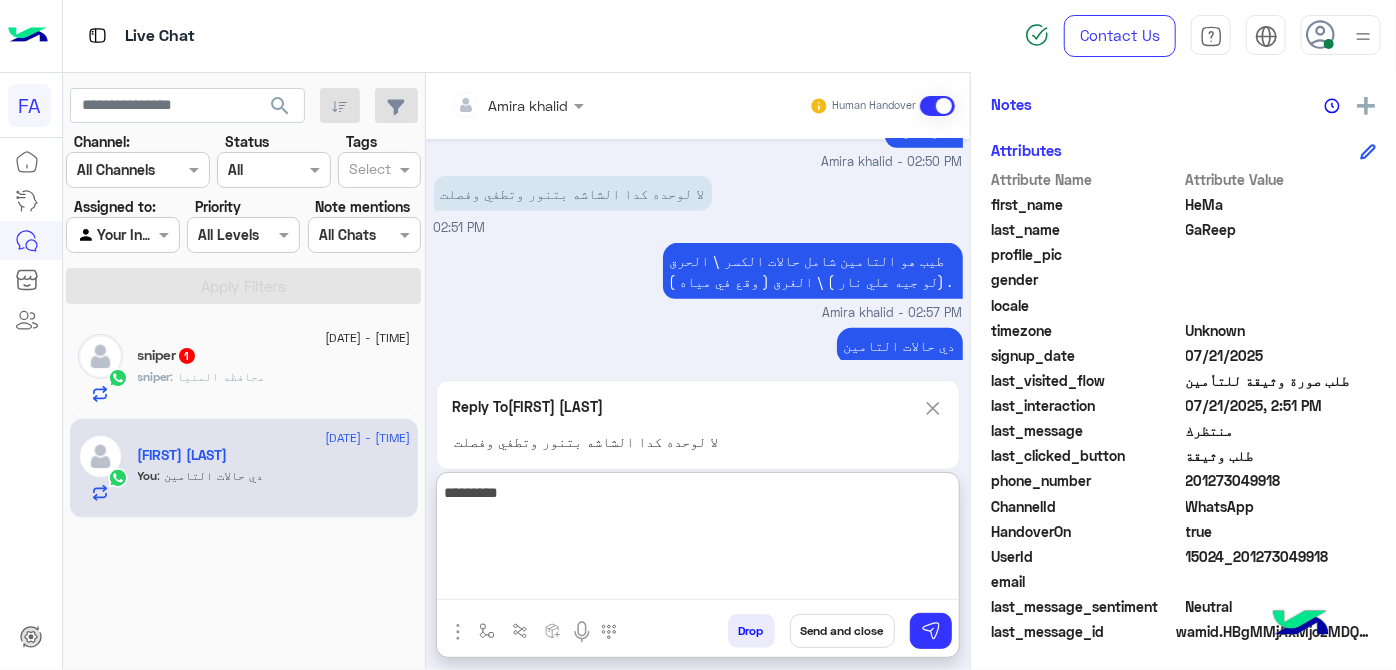 type on "*********" 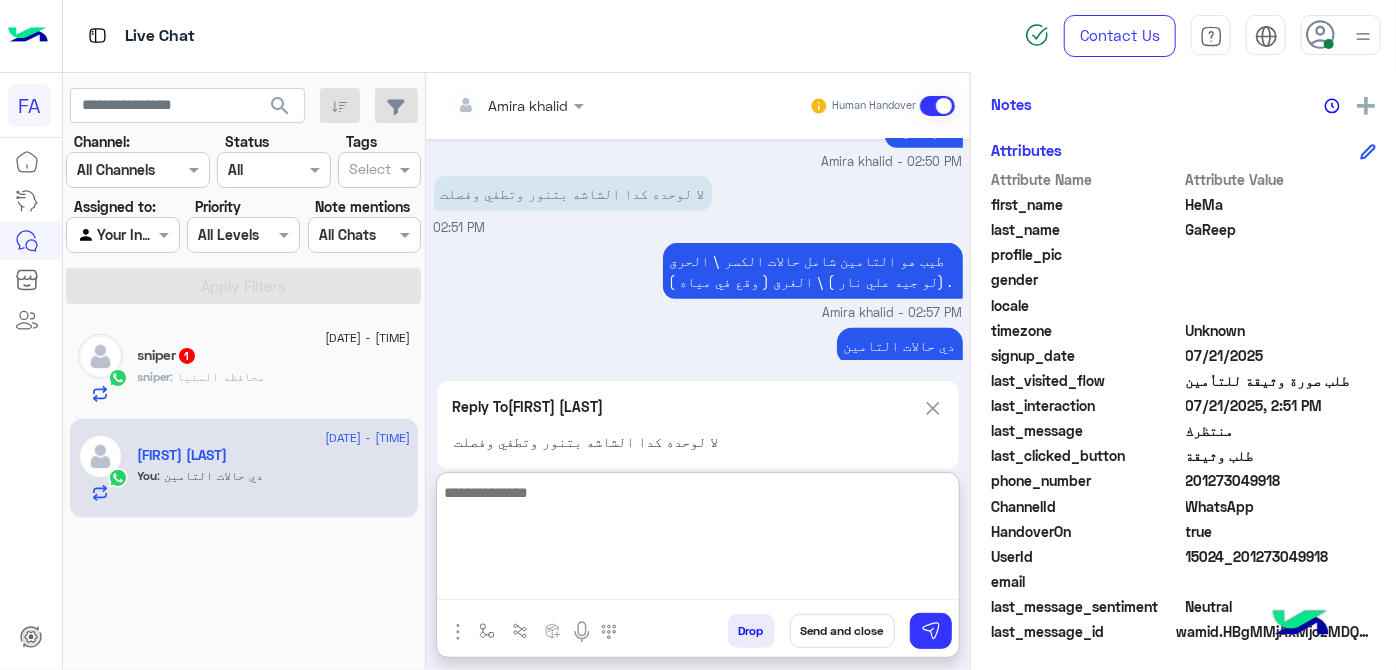 scroll, scrollTop: 722, scrollLeft: 0, axis: vertical 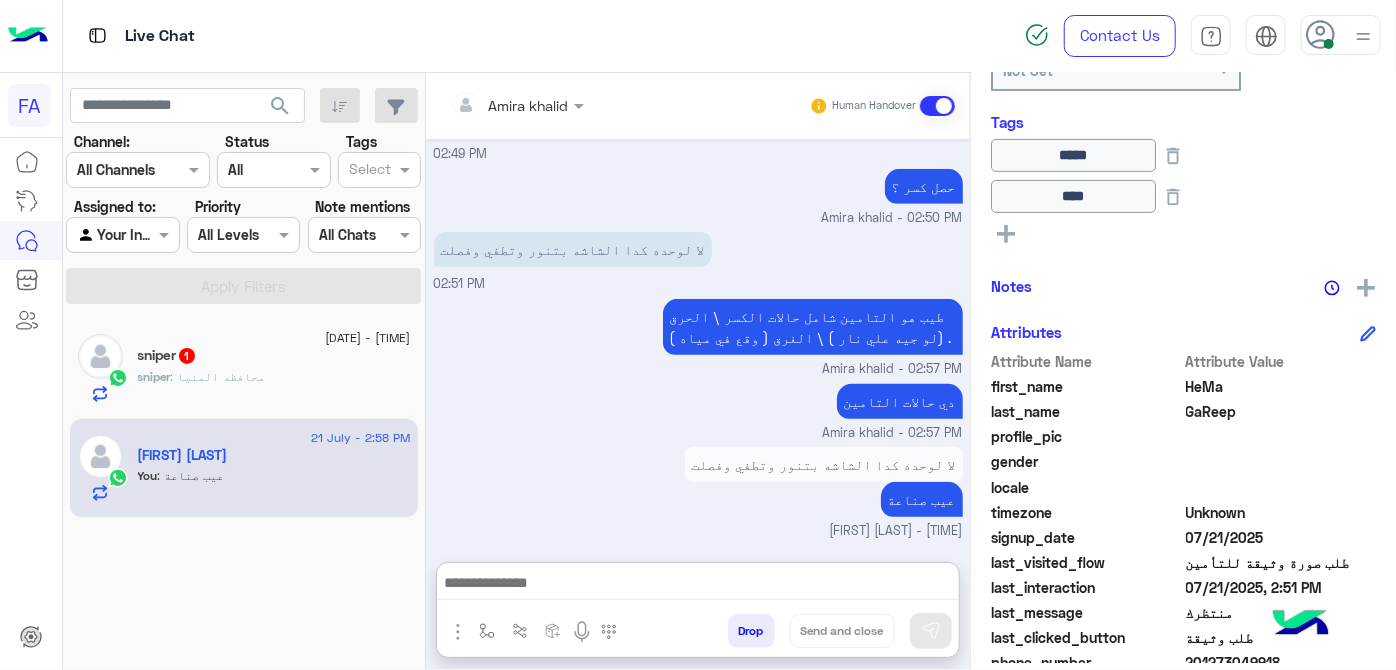 click on "sniper : محافظه المنيا" 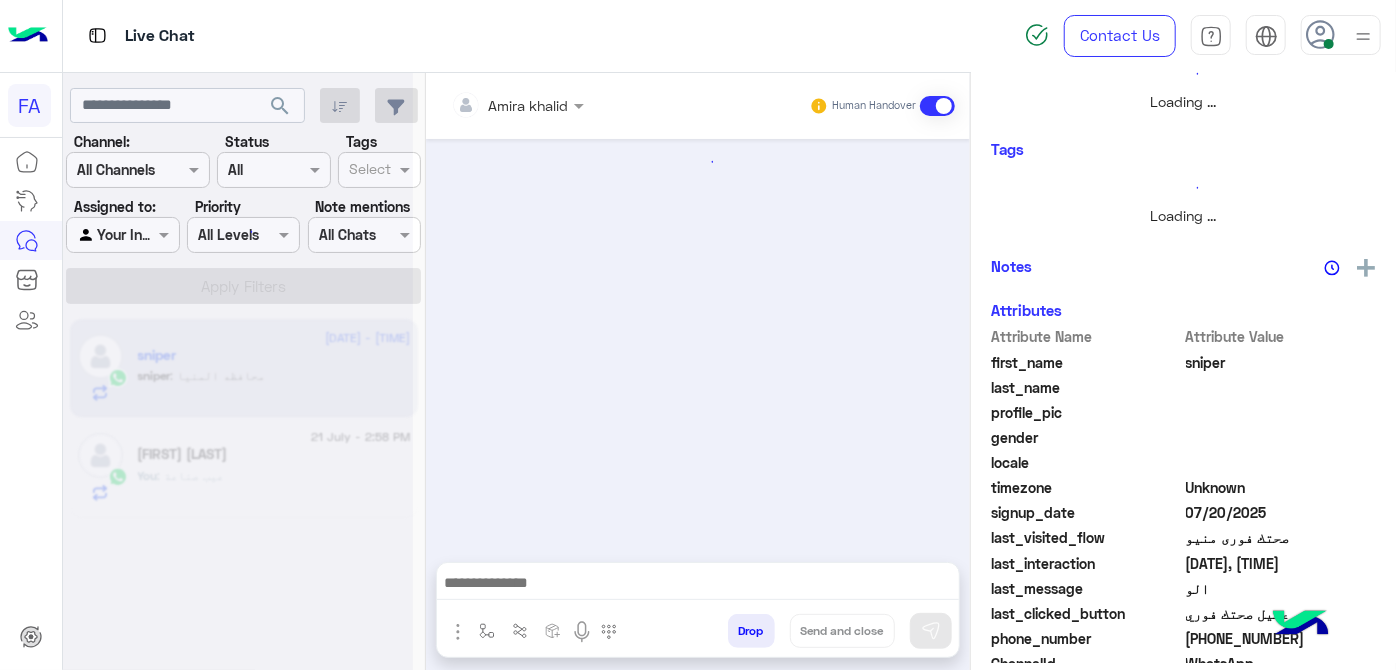 scroll, scrollTop: 428, scrollLeft: 0, axis: vertical 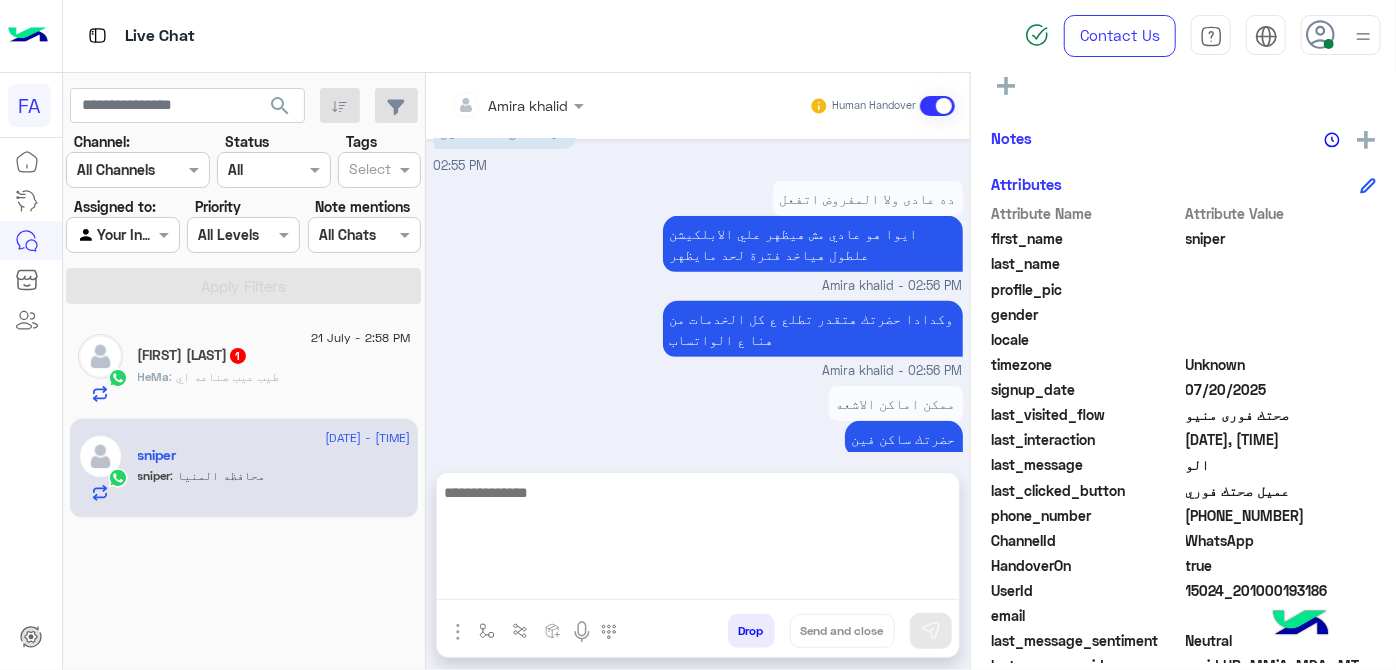 click at bounding box center [698, 540] 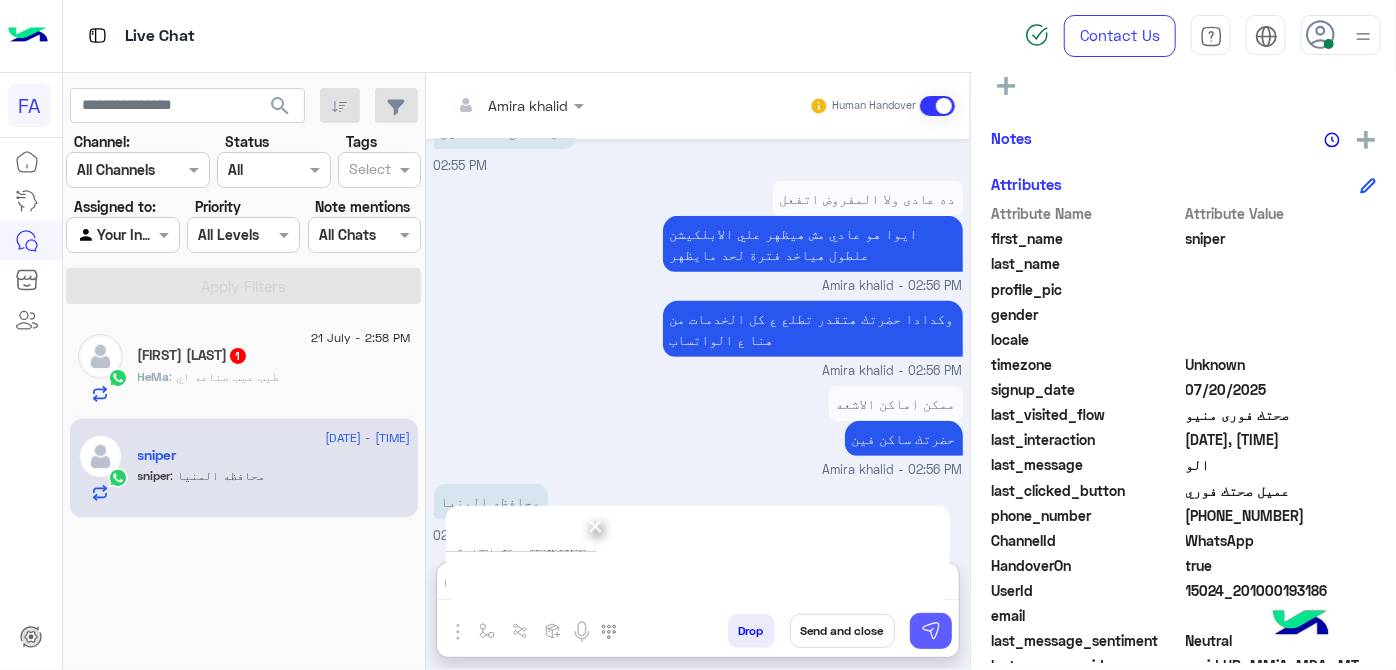 click at bounding box center [931, 631] 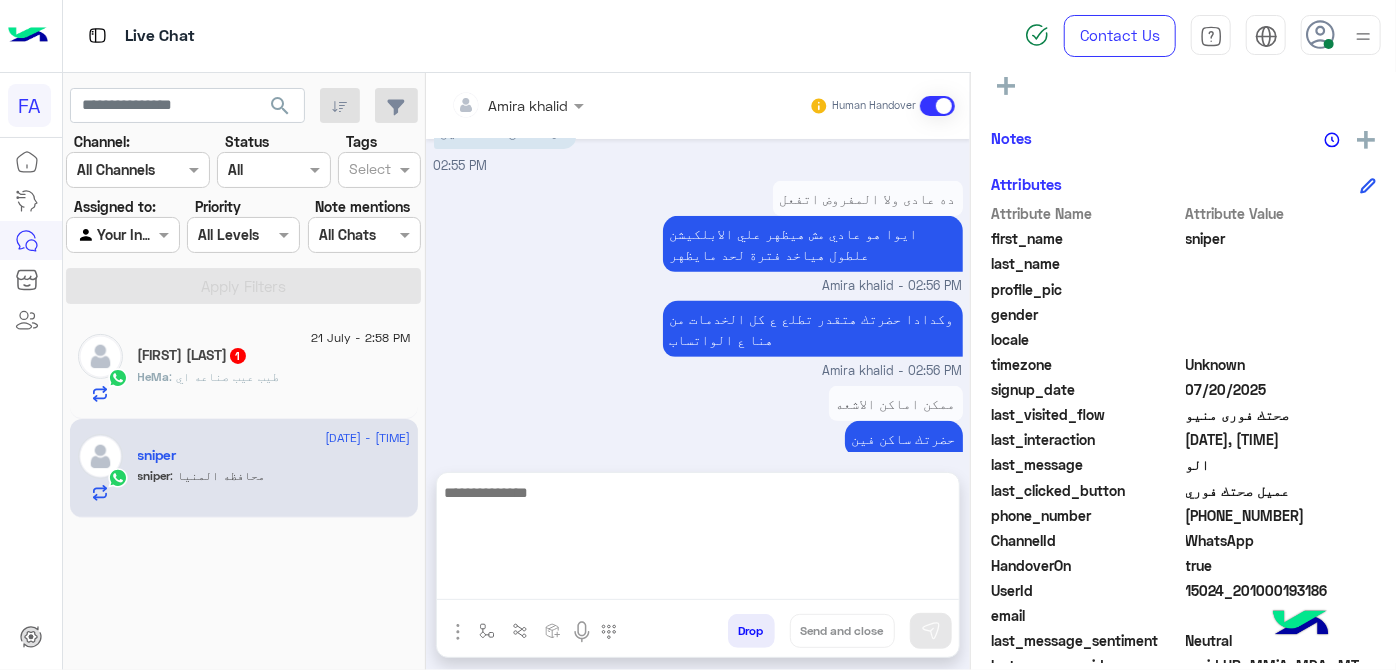 click at bounding box center [698, 540] 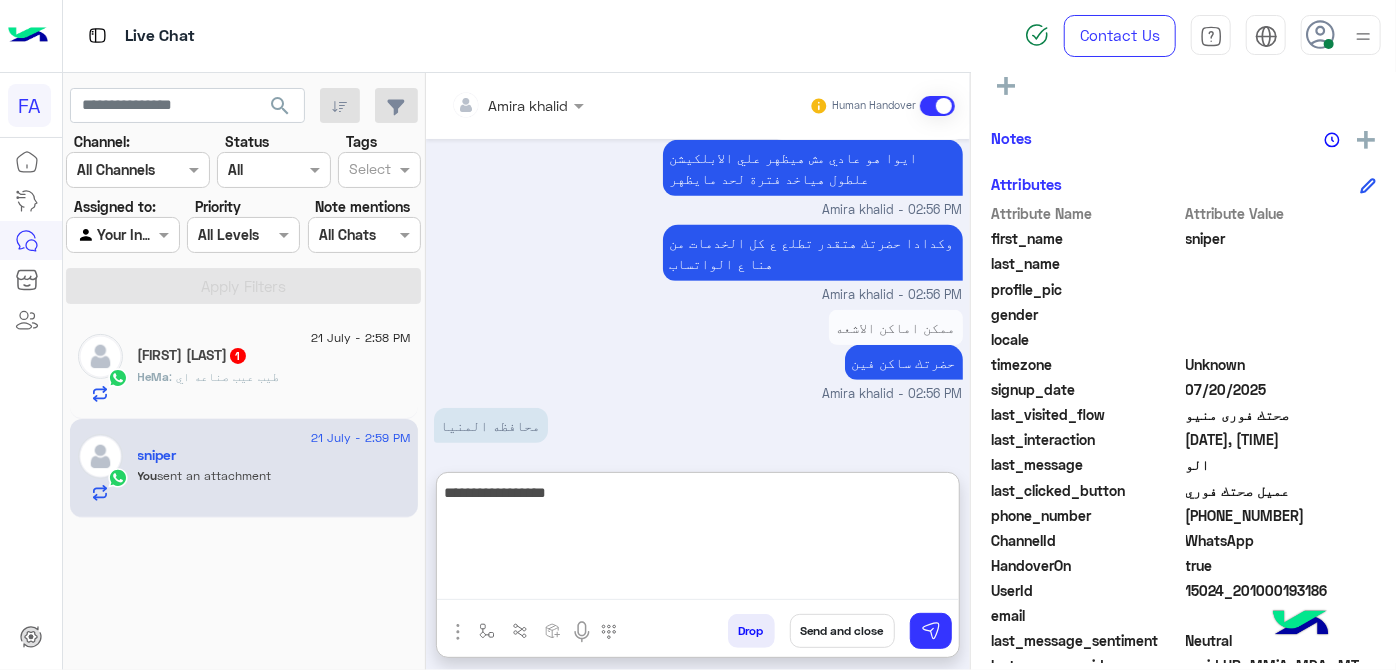 scroll, scrollTop: 813, scrollLeft: 0, axis: vertical 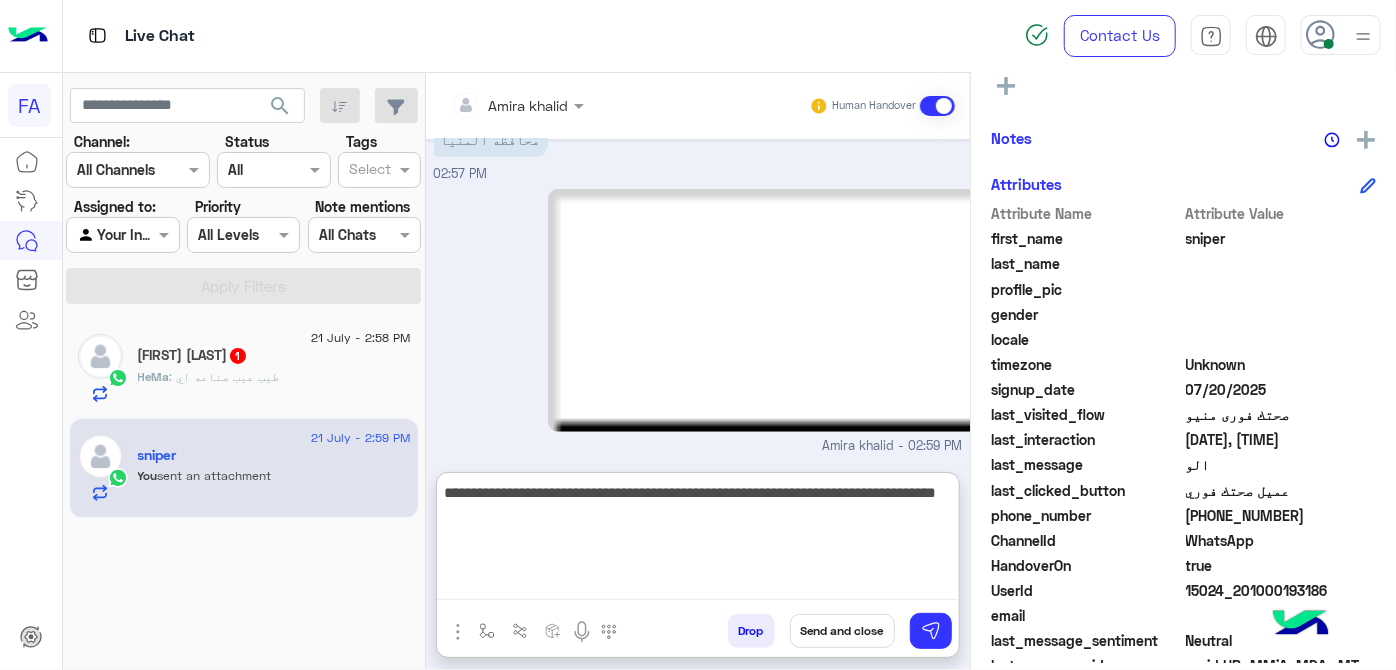 type on "**********" 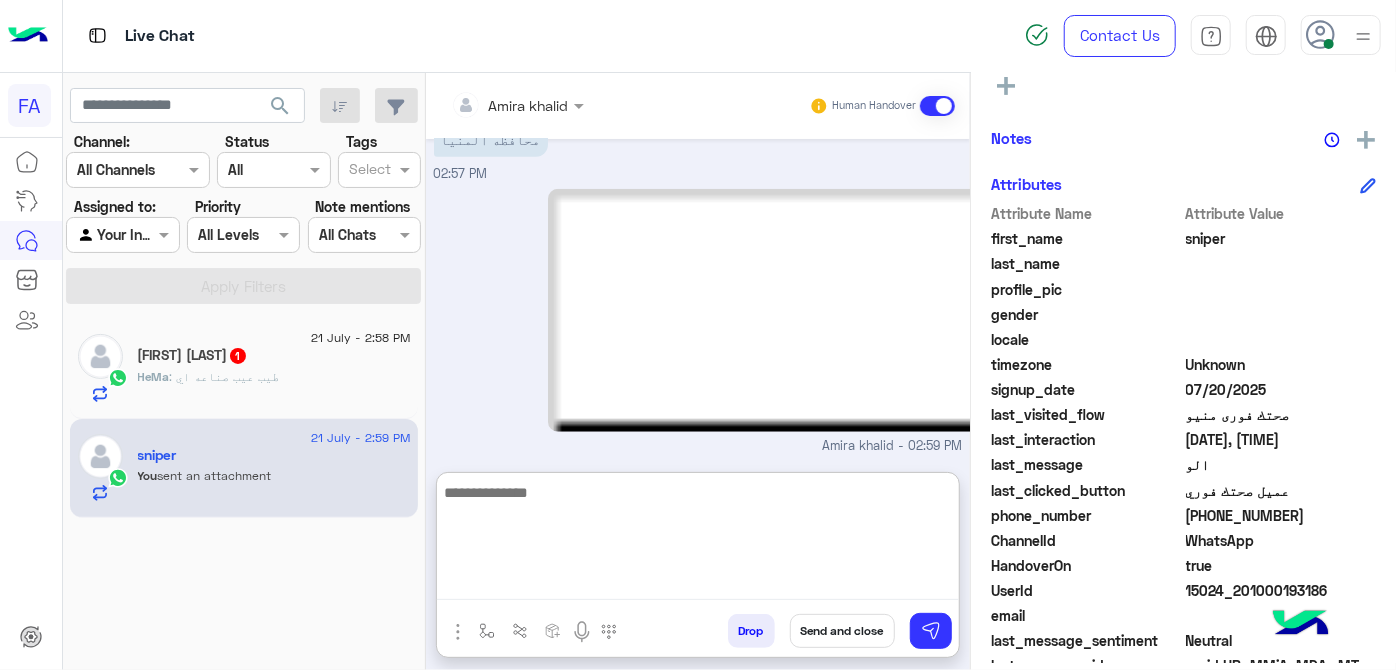 scroll, scrollTop: 897, scrollLeft: 0, axis: vertical 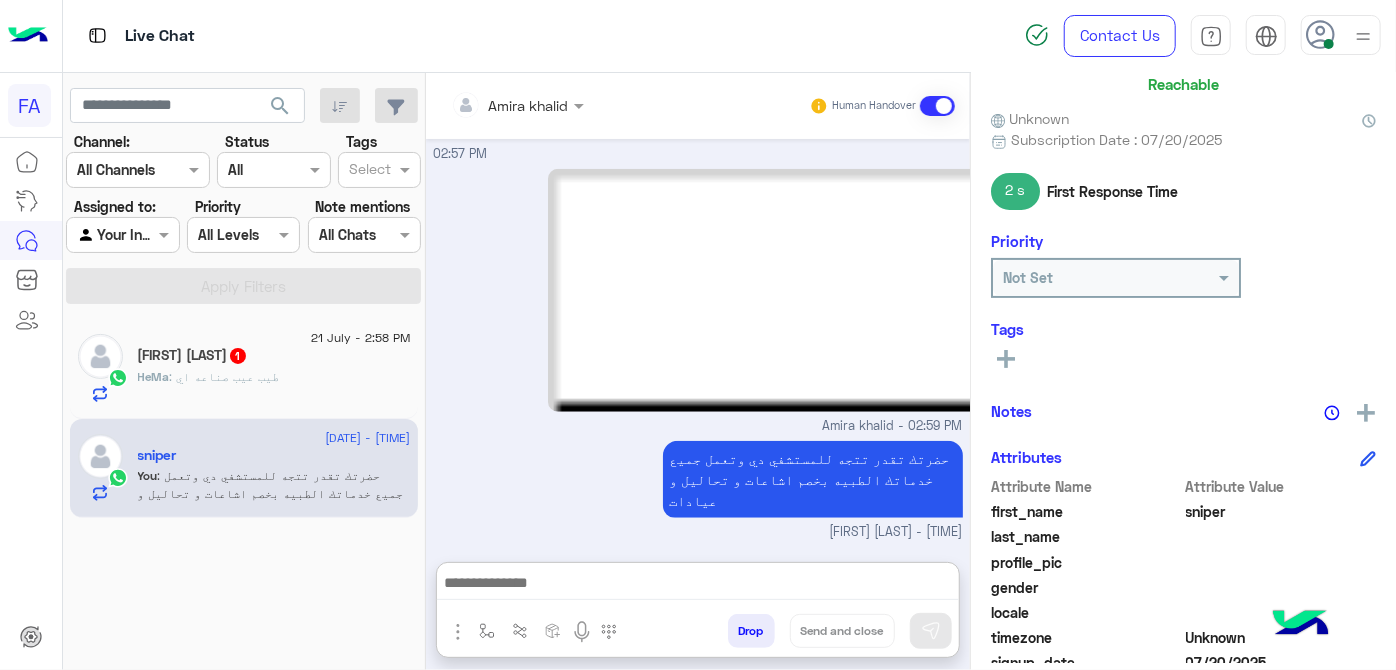 click 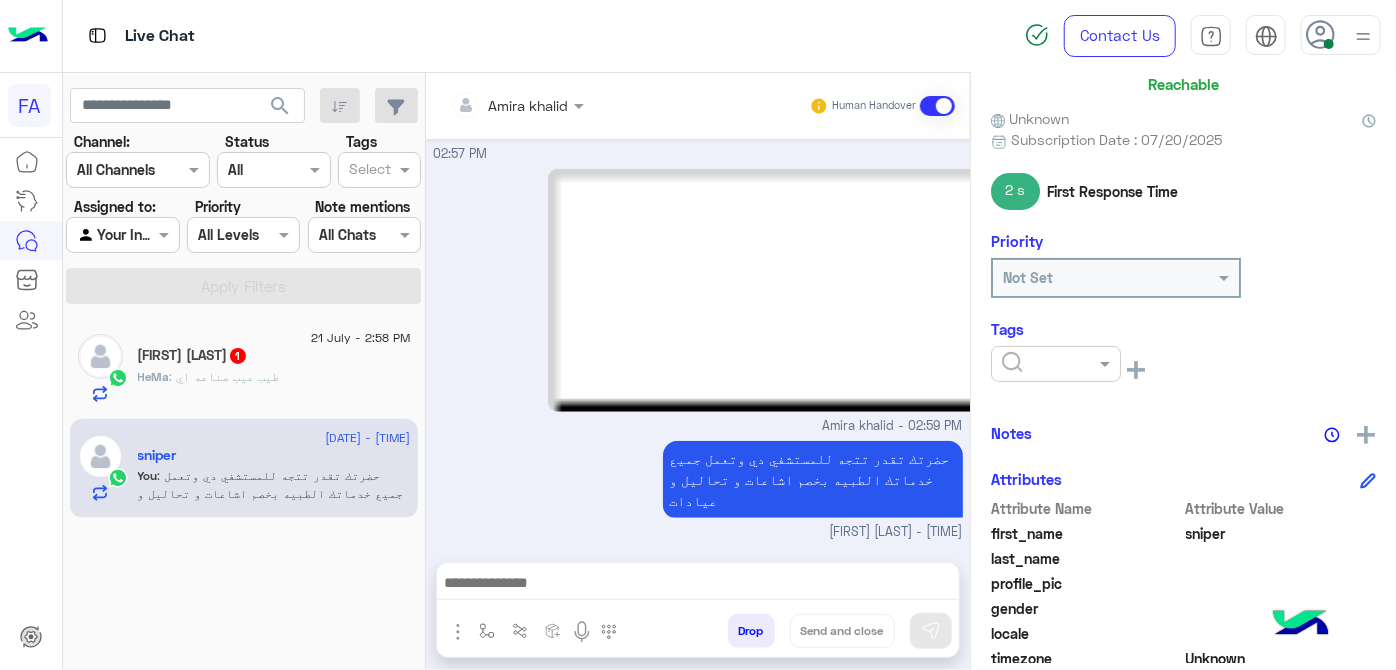 scroll, scrollTop: 808, scrollLeft: 0, axis: vertical 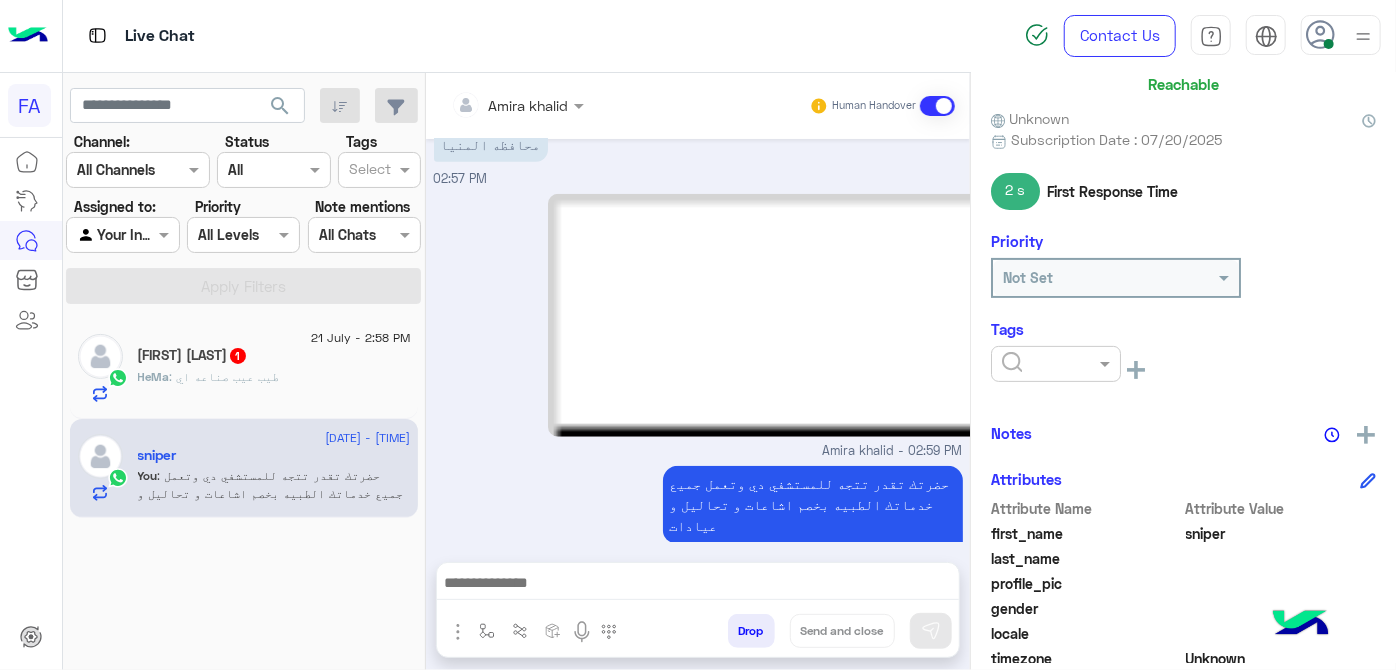 click 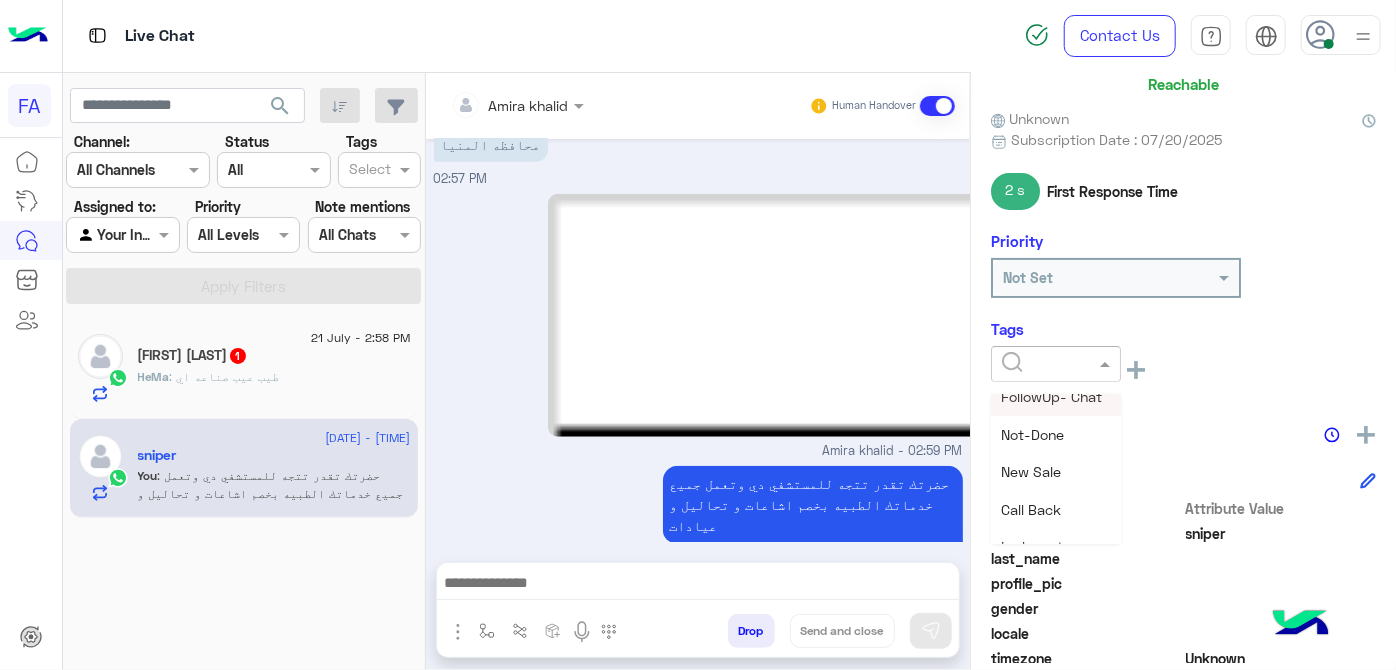 scroll, scrollTop: 181, scrollLeft: 0, axis: vertical 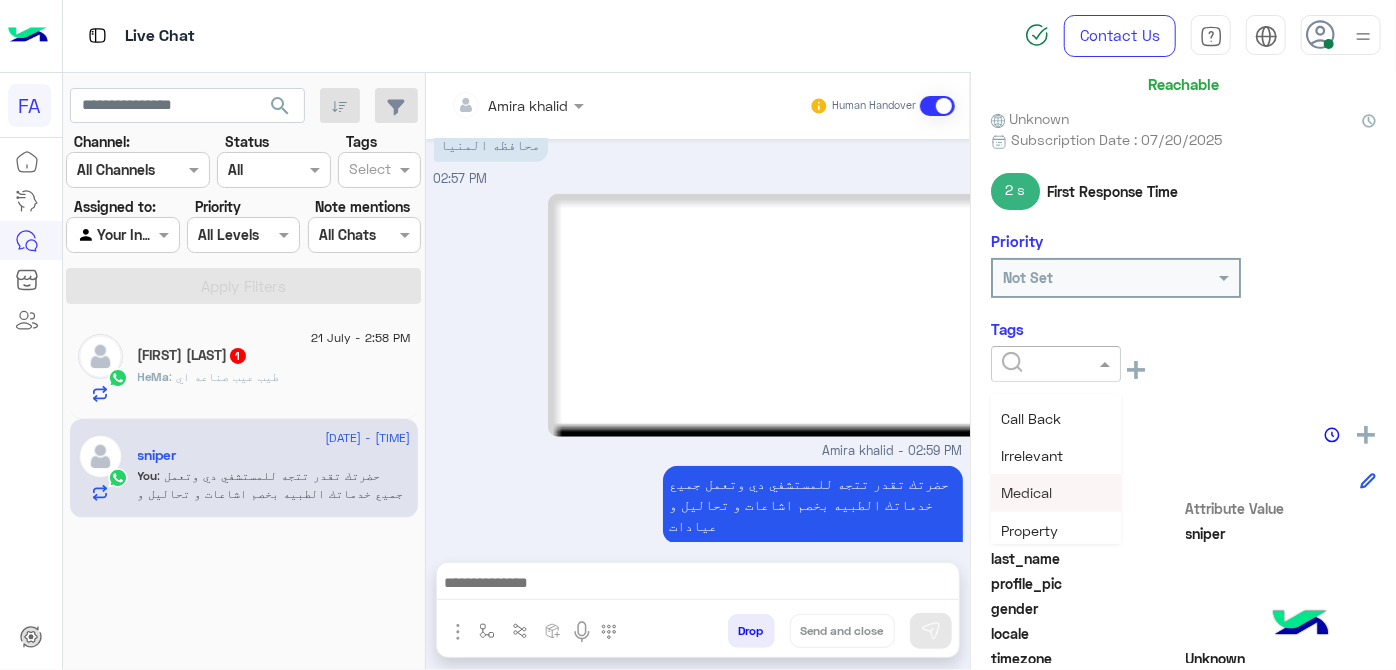 click on "Medical" at bounding box center [1056, 492] 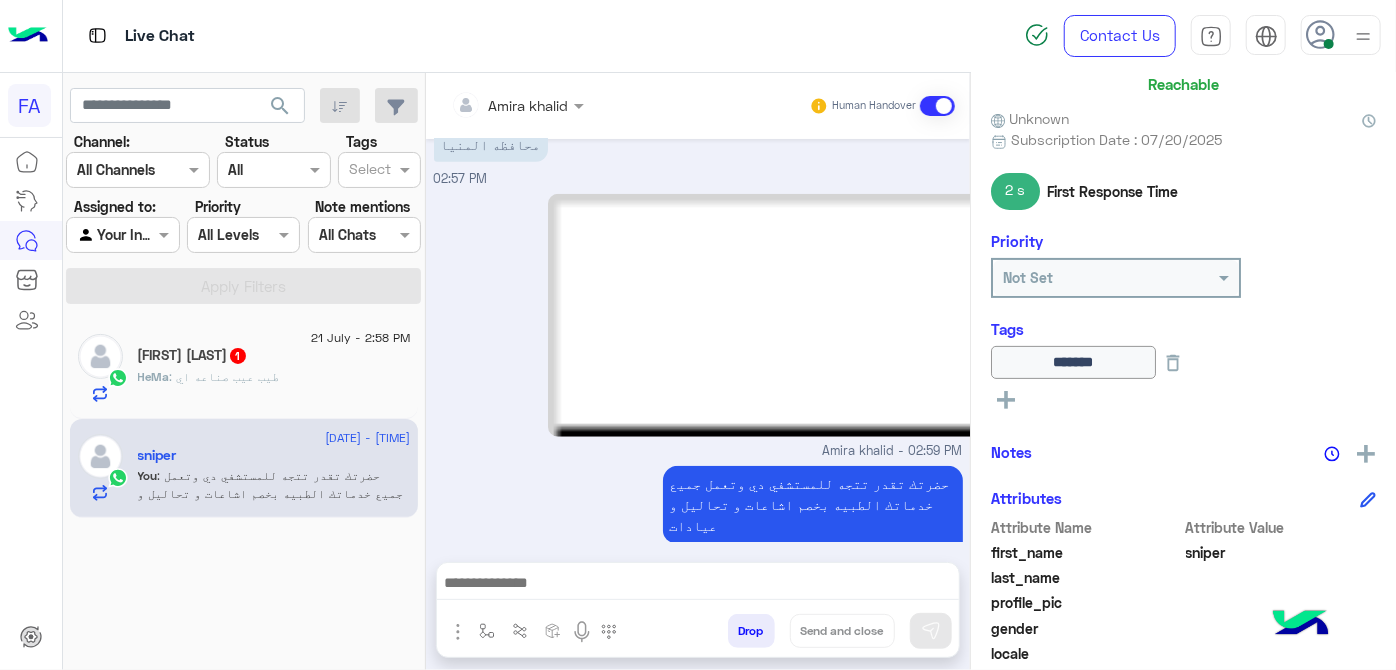 click 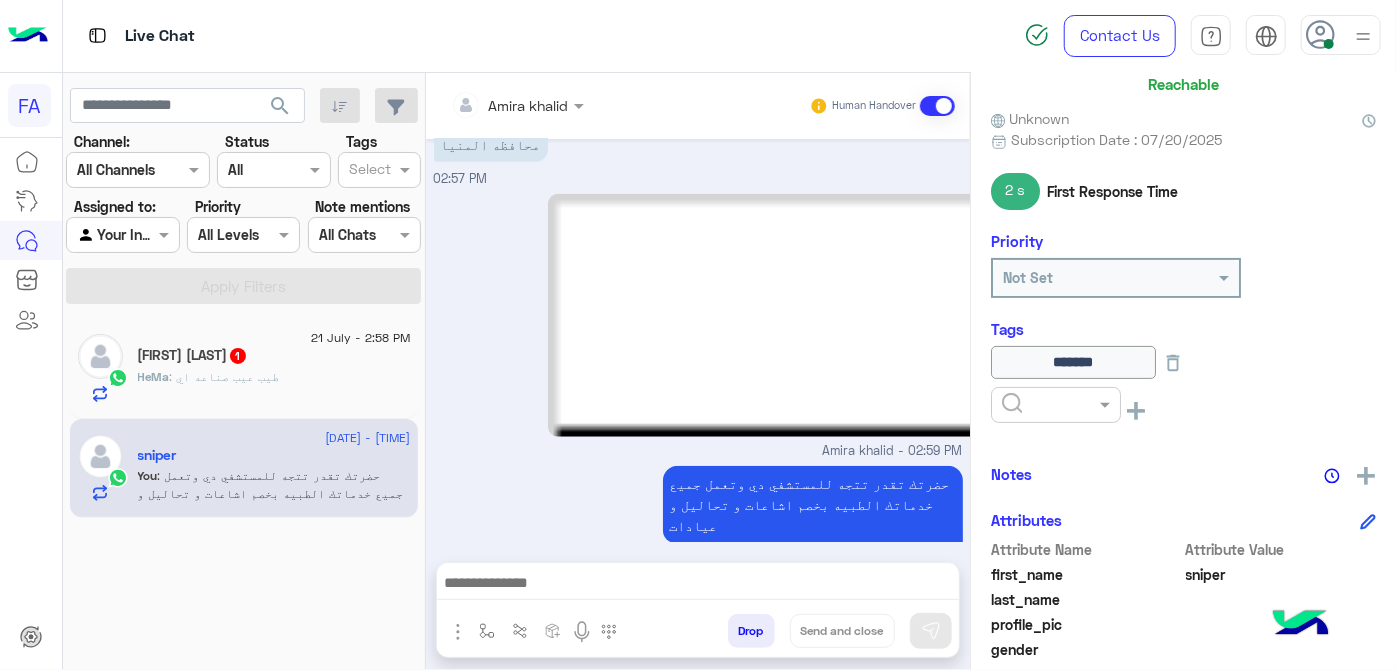drag, startPoint x: 1013, startPoint y: 397, endPoint x: 1032, endPoint y: 429, distance: 37.215588 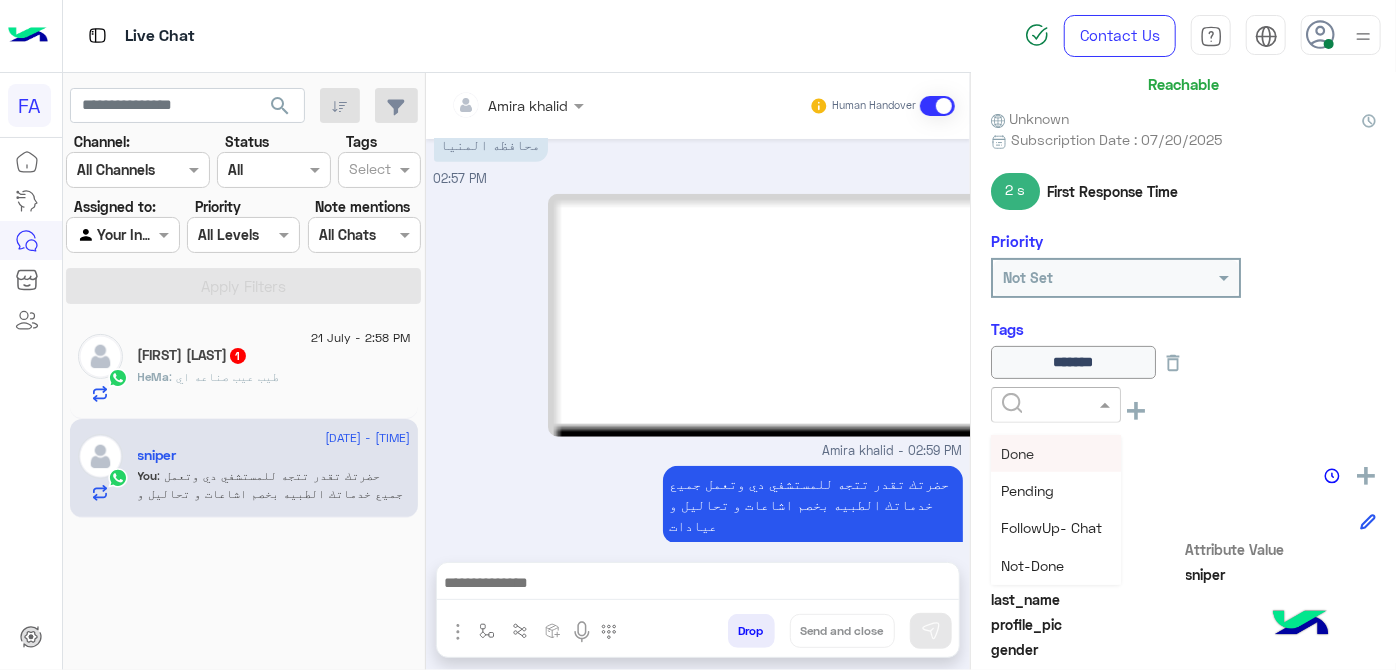 click on "Done" at bounding box center [1056, 453] 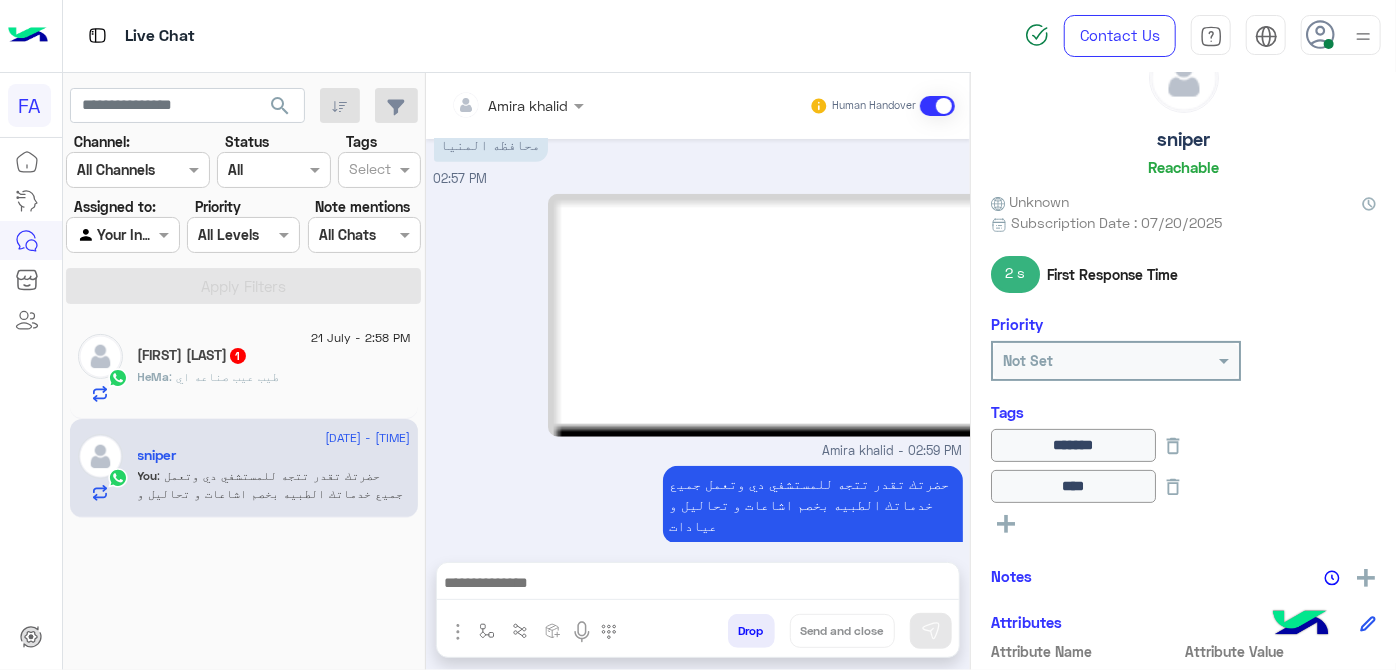 scroll, scrollTop: 0, scrollLeft: 0, axis: both 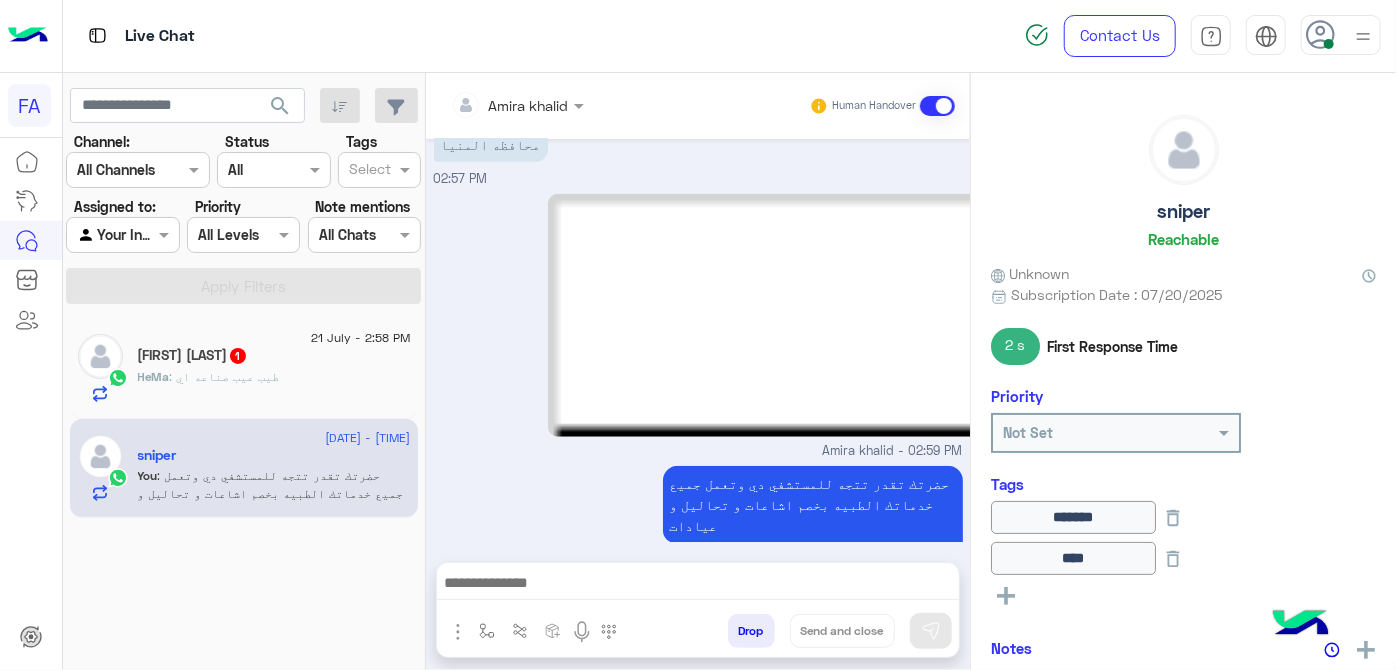 click on "[FIRST] [LAST]  1" 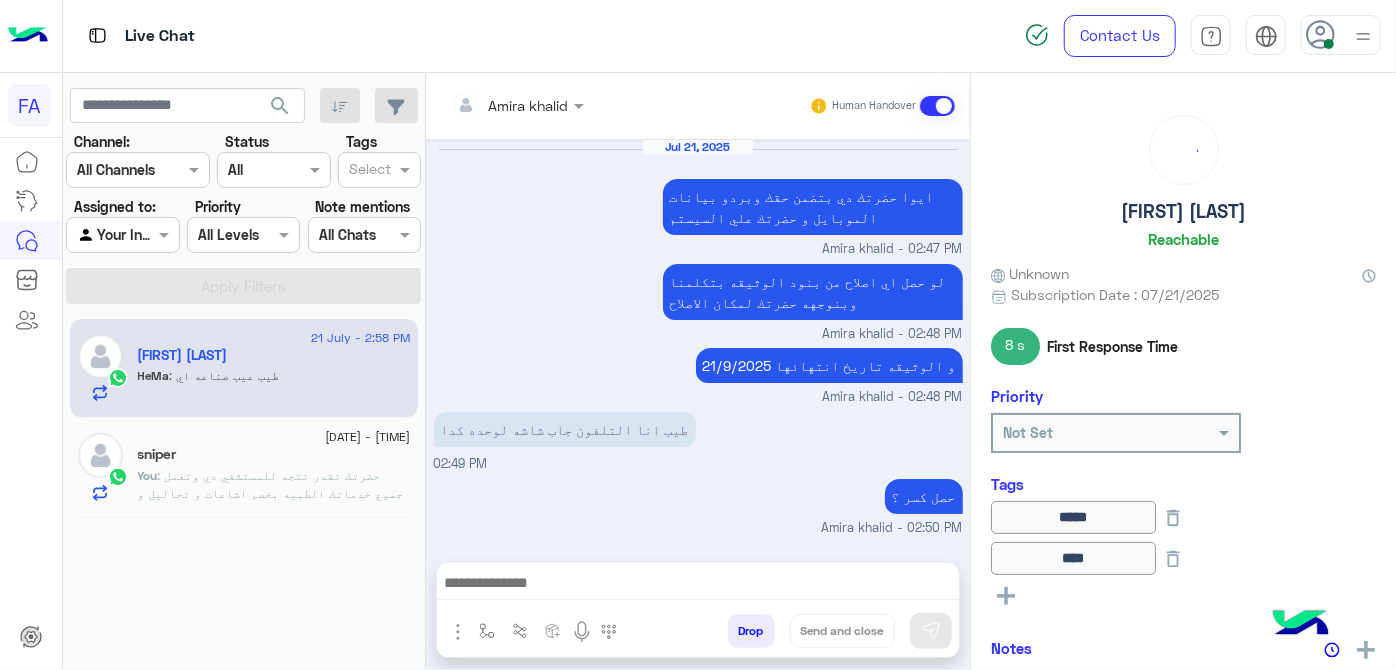 scroll, scrollTop: 373, scrollLeft: 0, axis: vertical 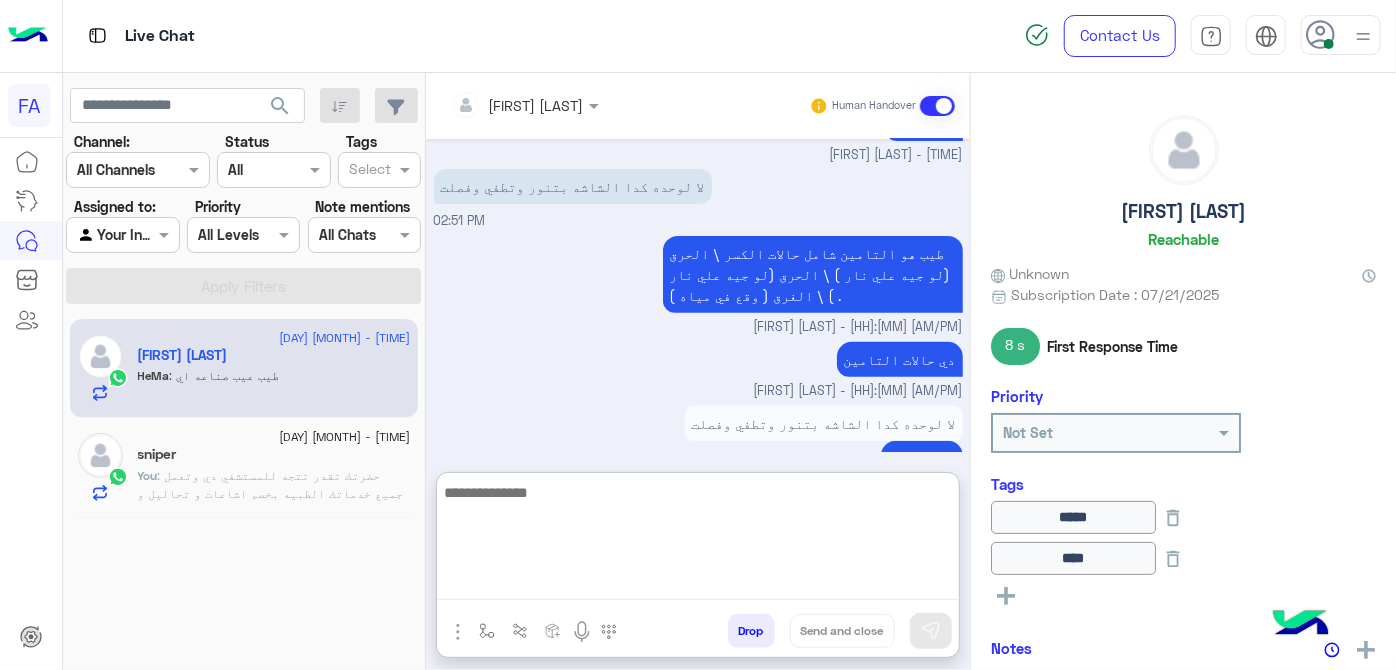 click at bounding box center [698, 540] 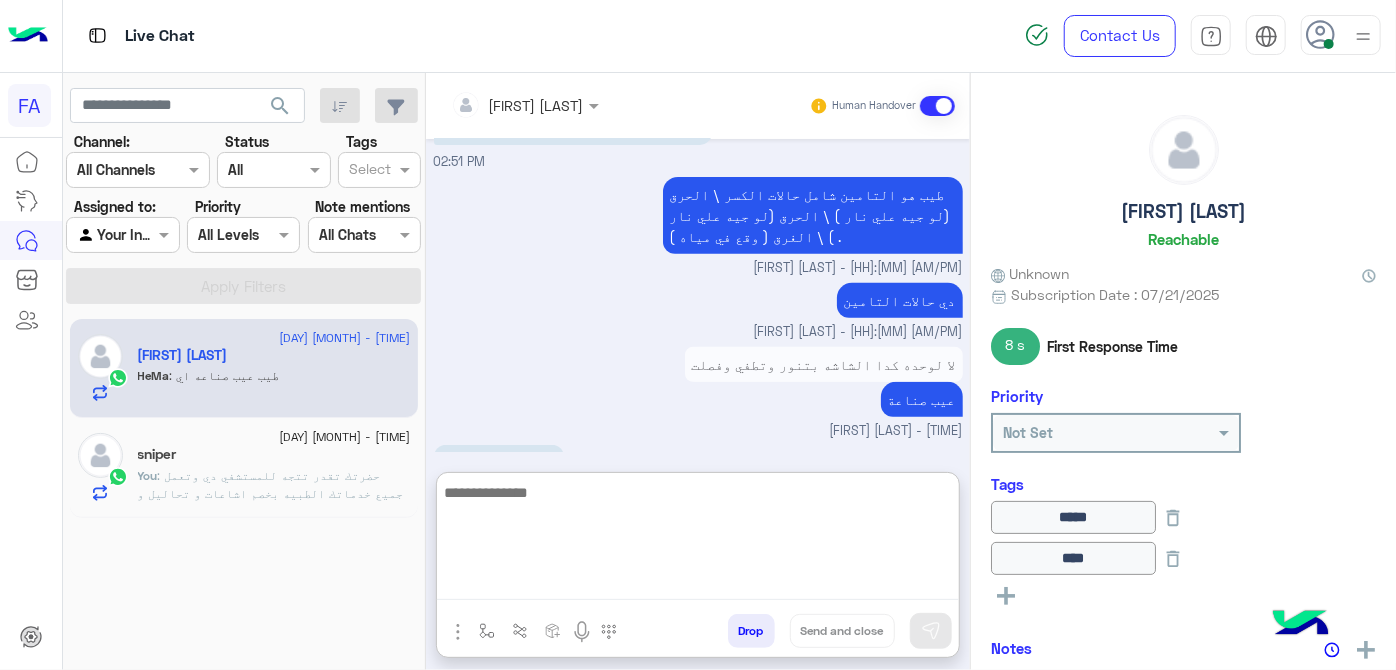 scroll, scrollTop: 463, scrollLeft: 0, axis: vertical 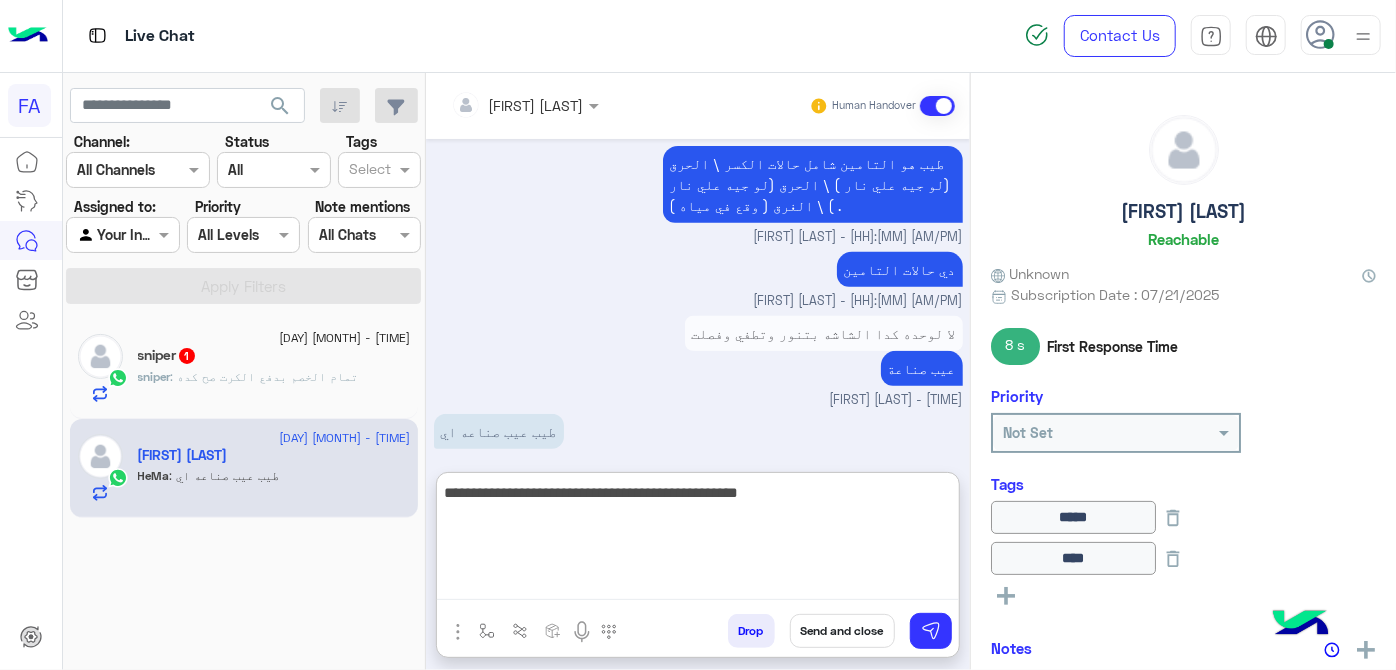 type on "**********" 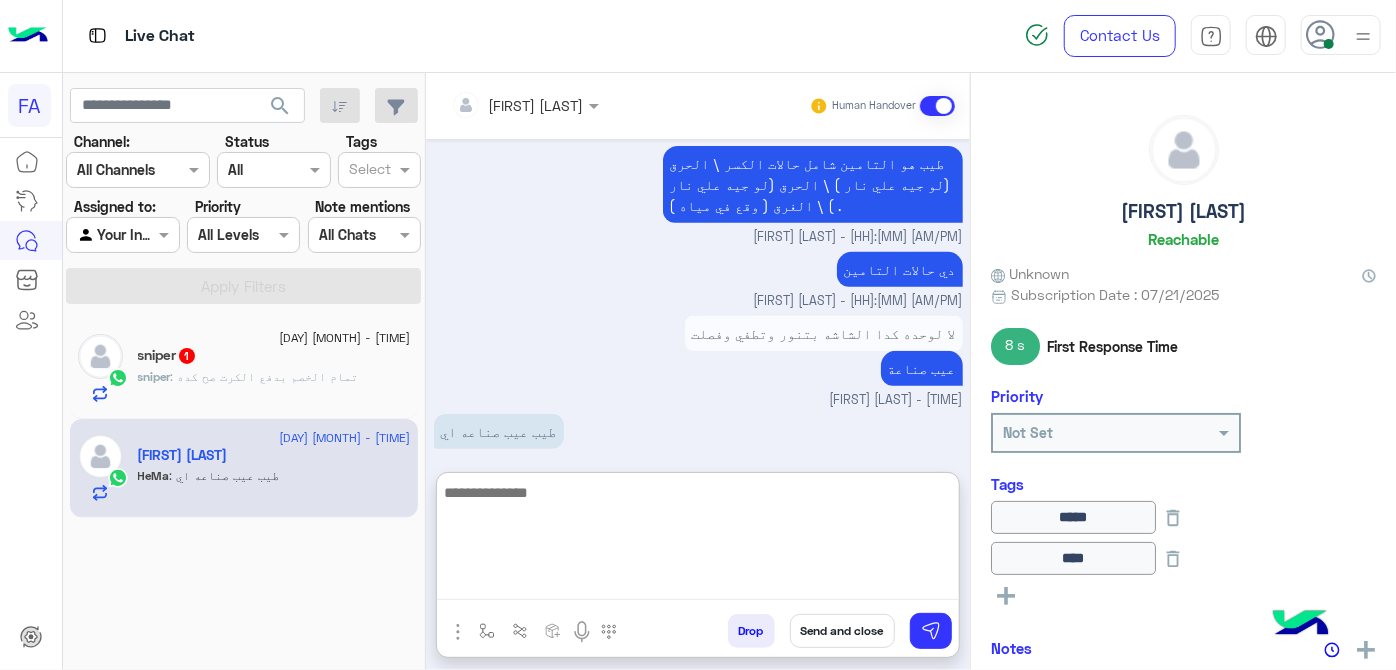 scroll, scrollTop: 547, scrollLeft: 0, axis: vertical 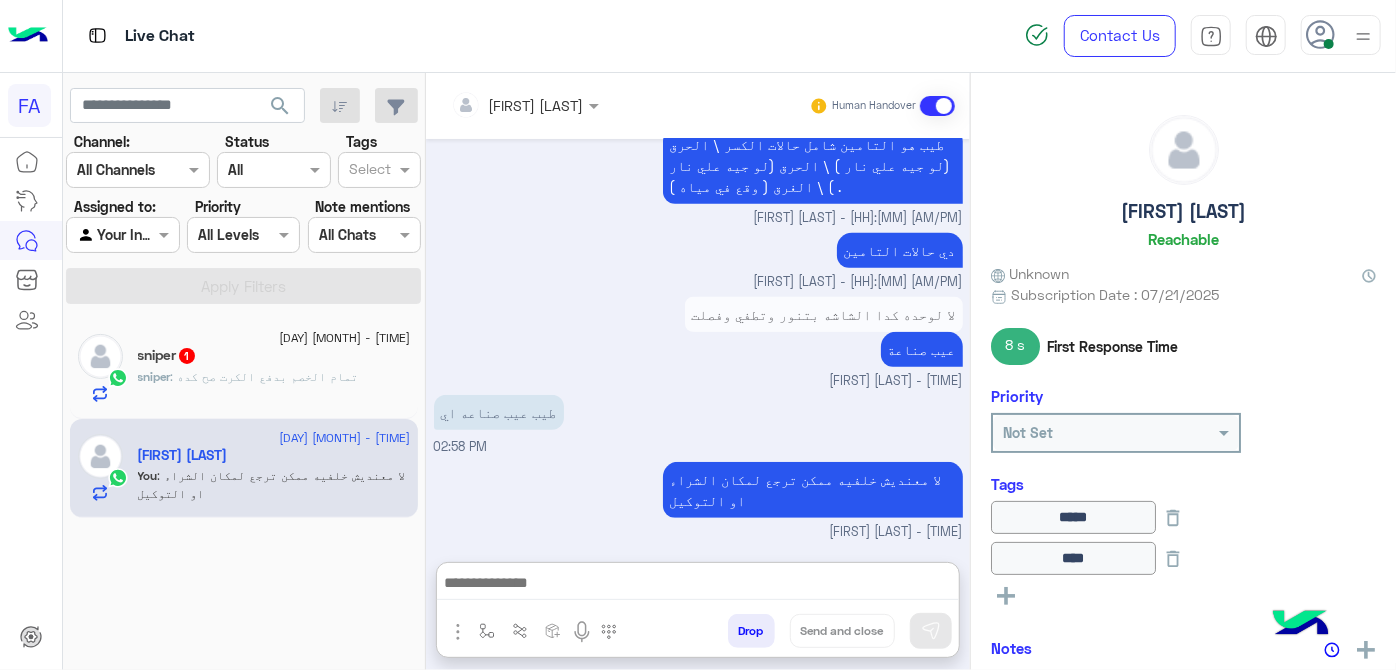 click on "[FIRST] [LAST]" 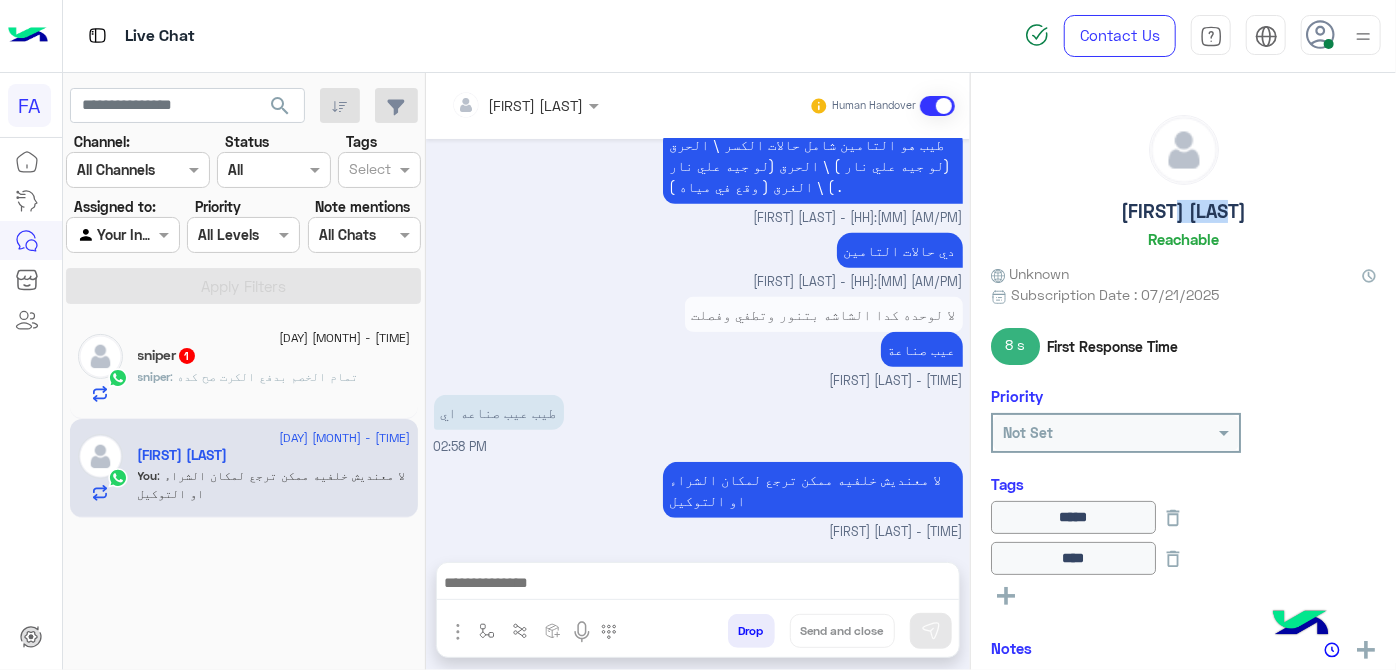 scroll, scrollTop: 458, scrollLeft: 0, axis: vertical 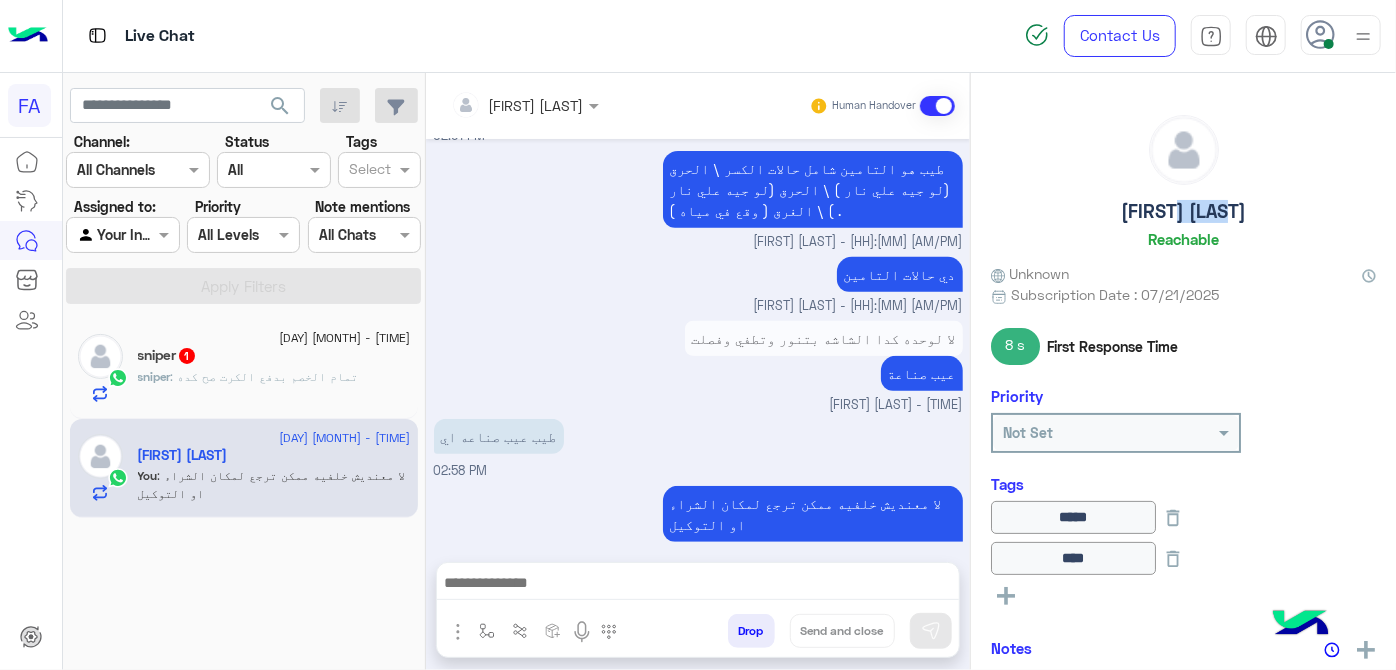 click on "[FIRST] [LAST]" 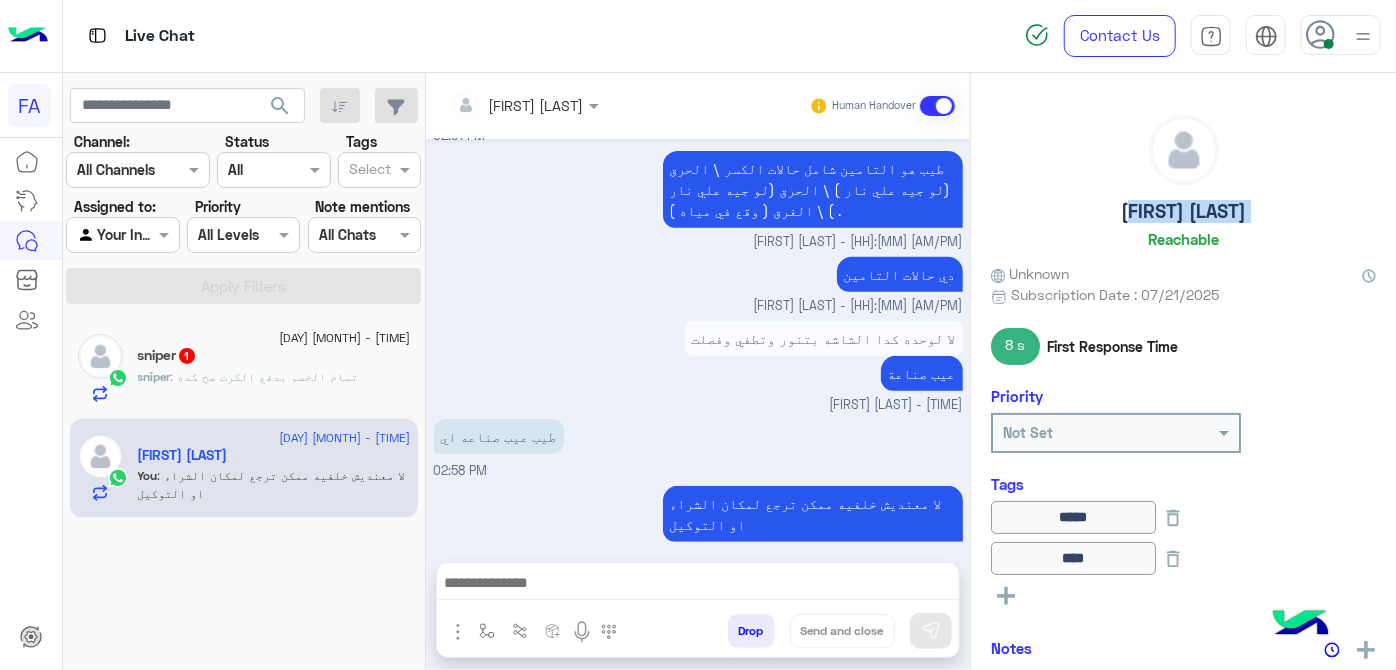 click on "[FIRST] [LAST]" 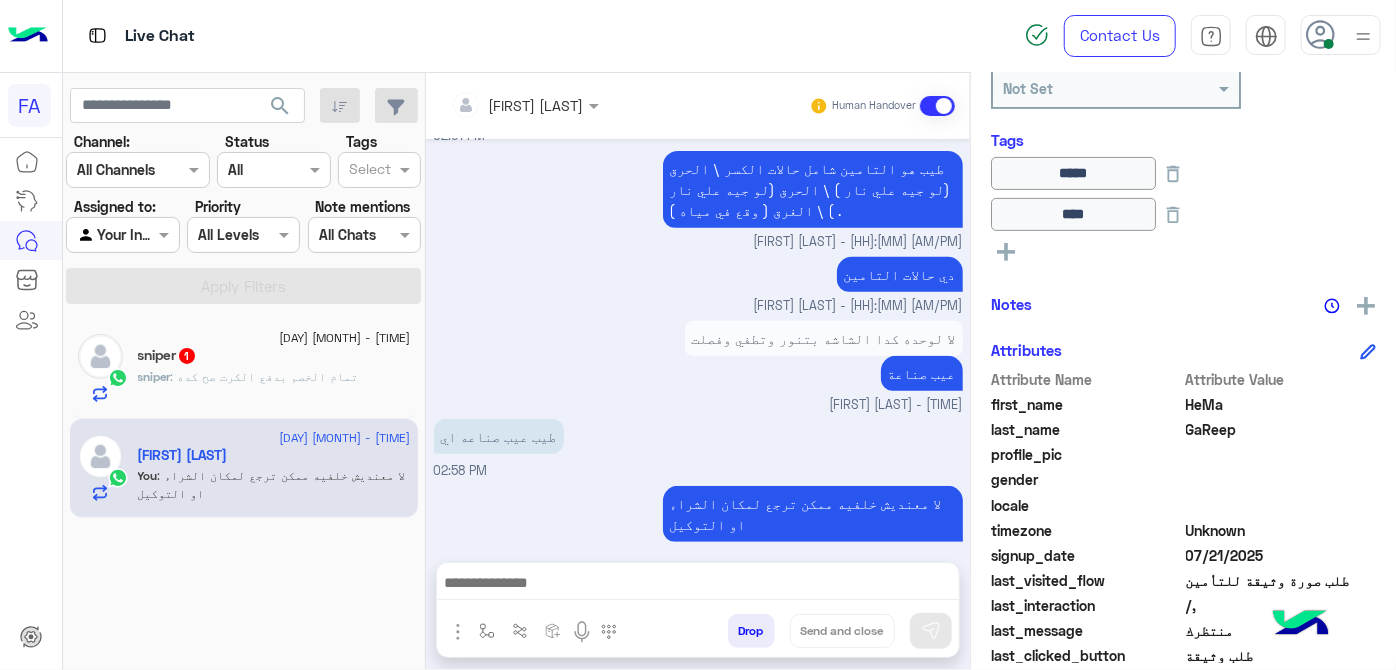 scroll, scrollTop: 544, scrollLeft: 0, axis: vertical 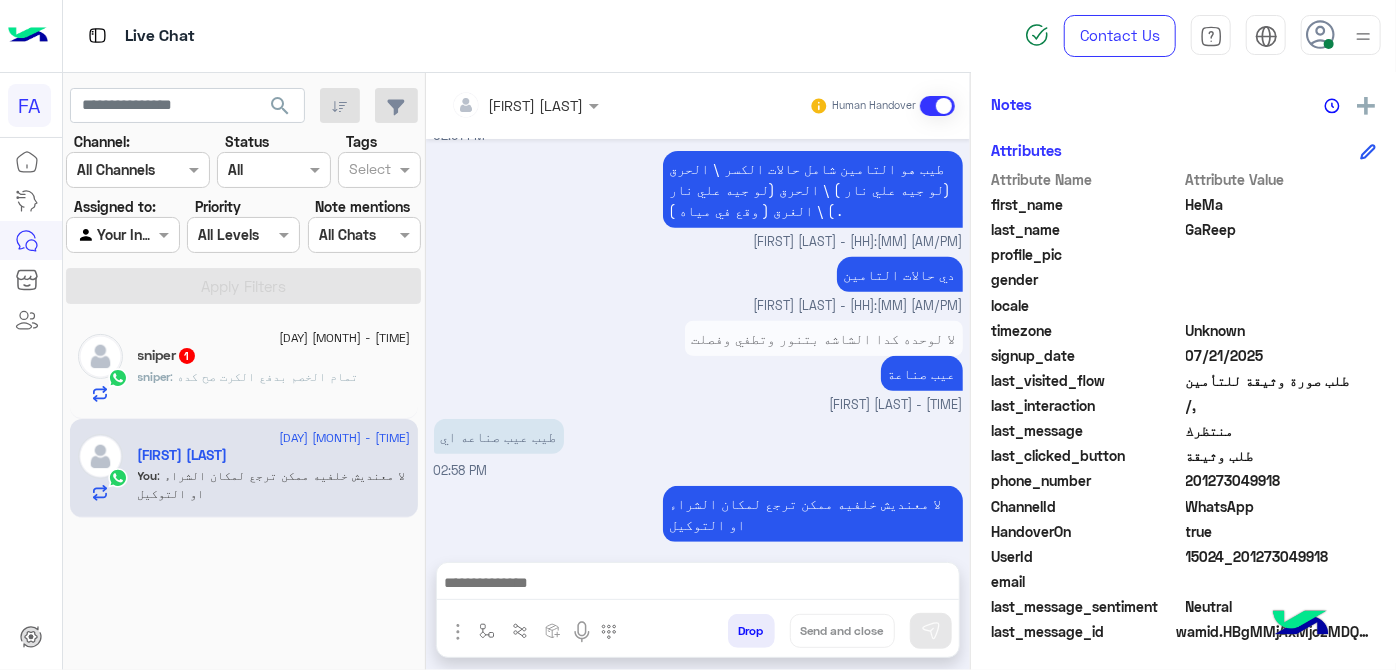 click on "201273049918" 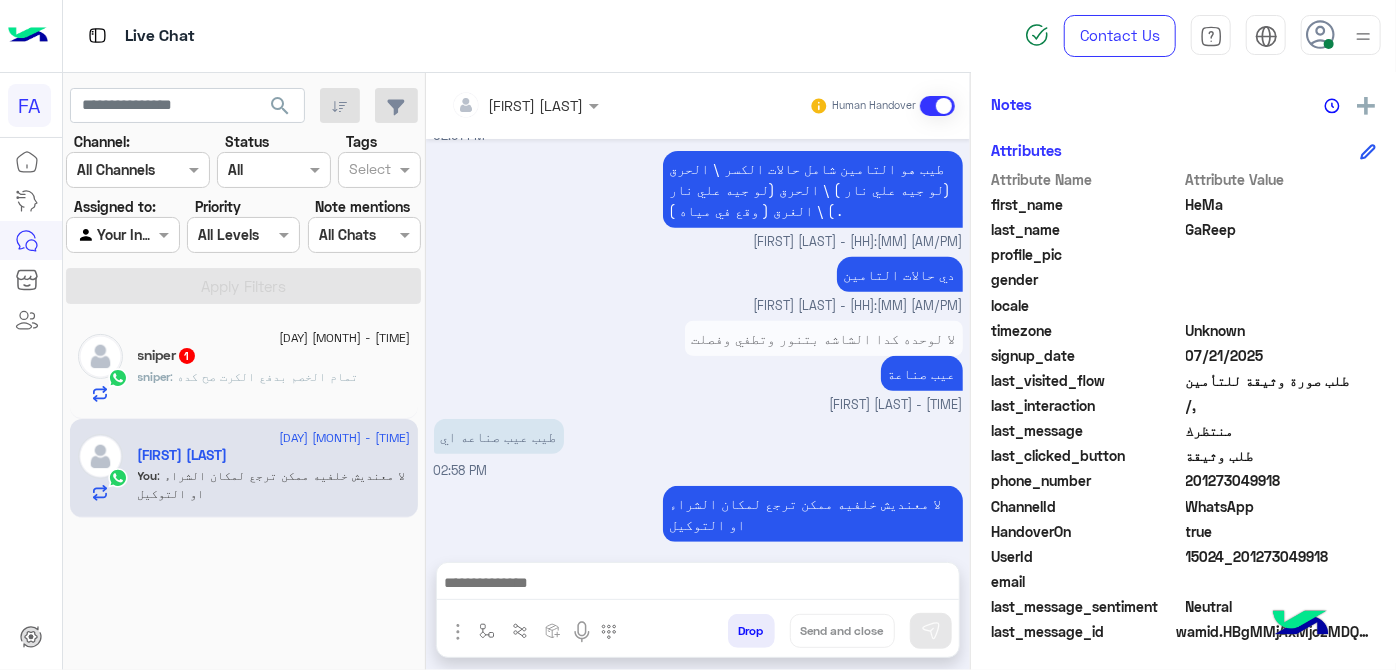 click on "sniper   1" 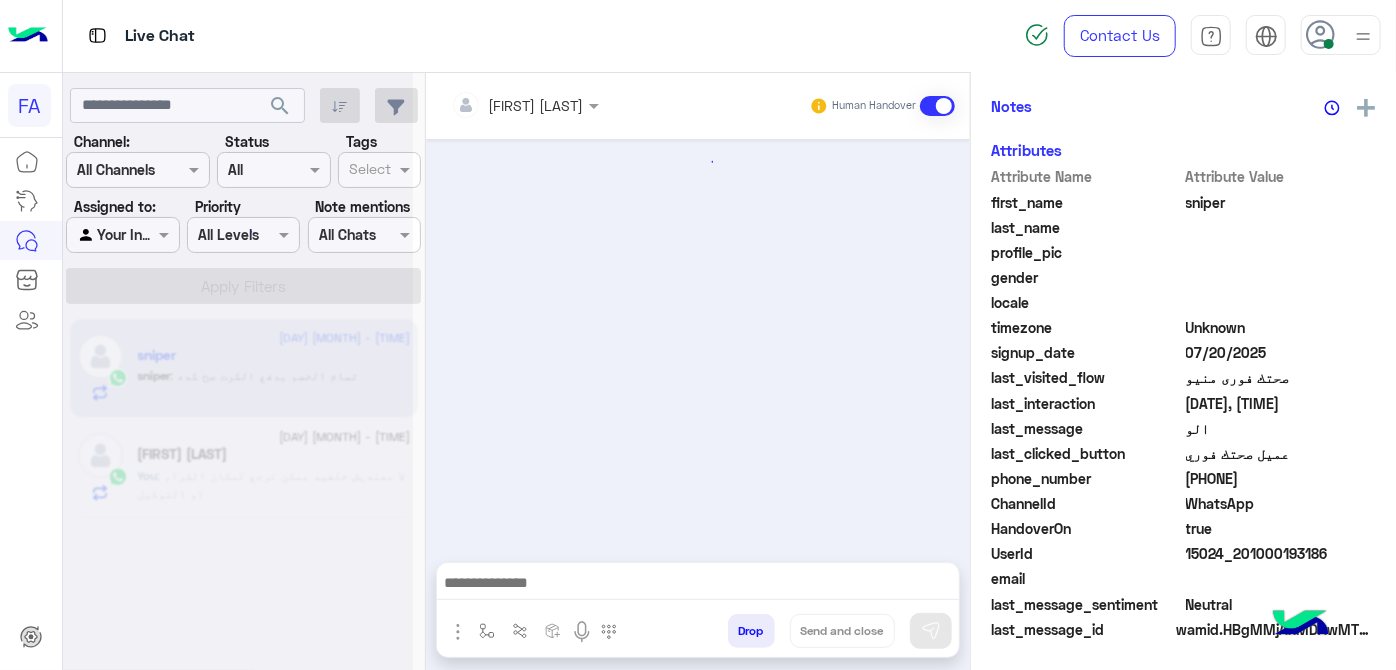 scroll, scrollTop: 249, scrollLeft: 0, axis: vertical 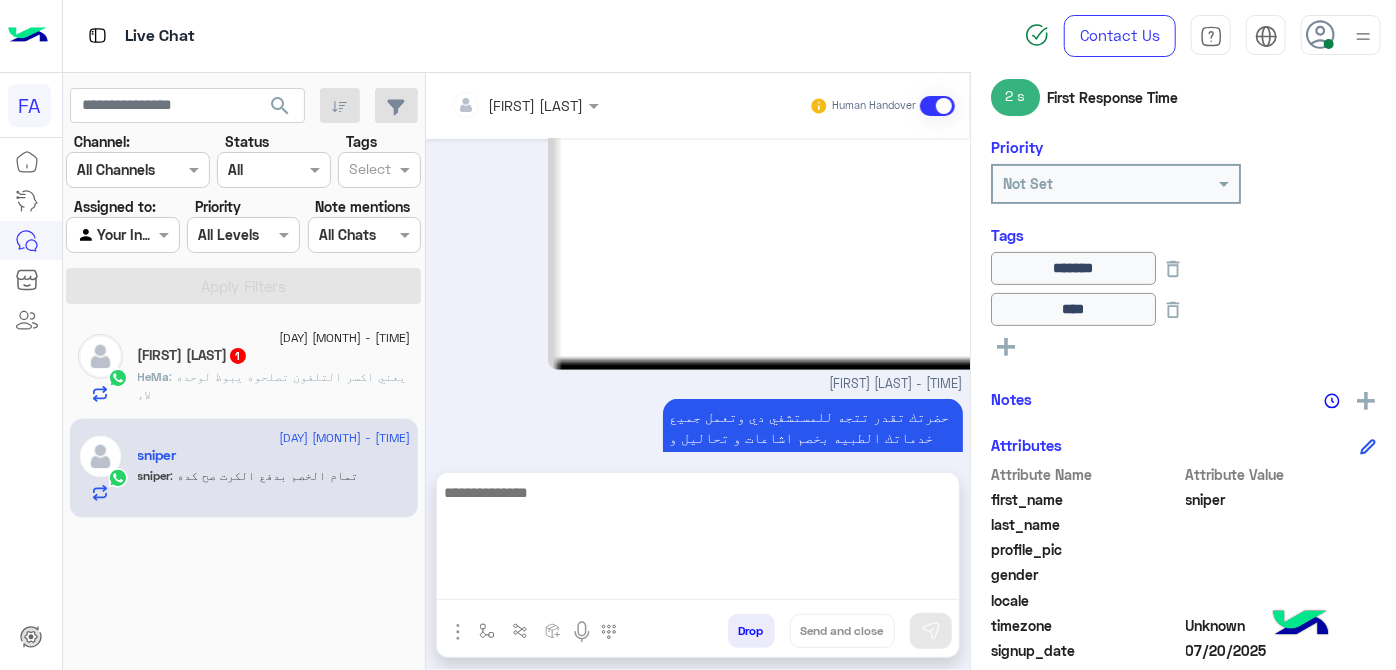 click at bounding box center [698, 540] 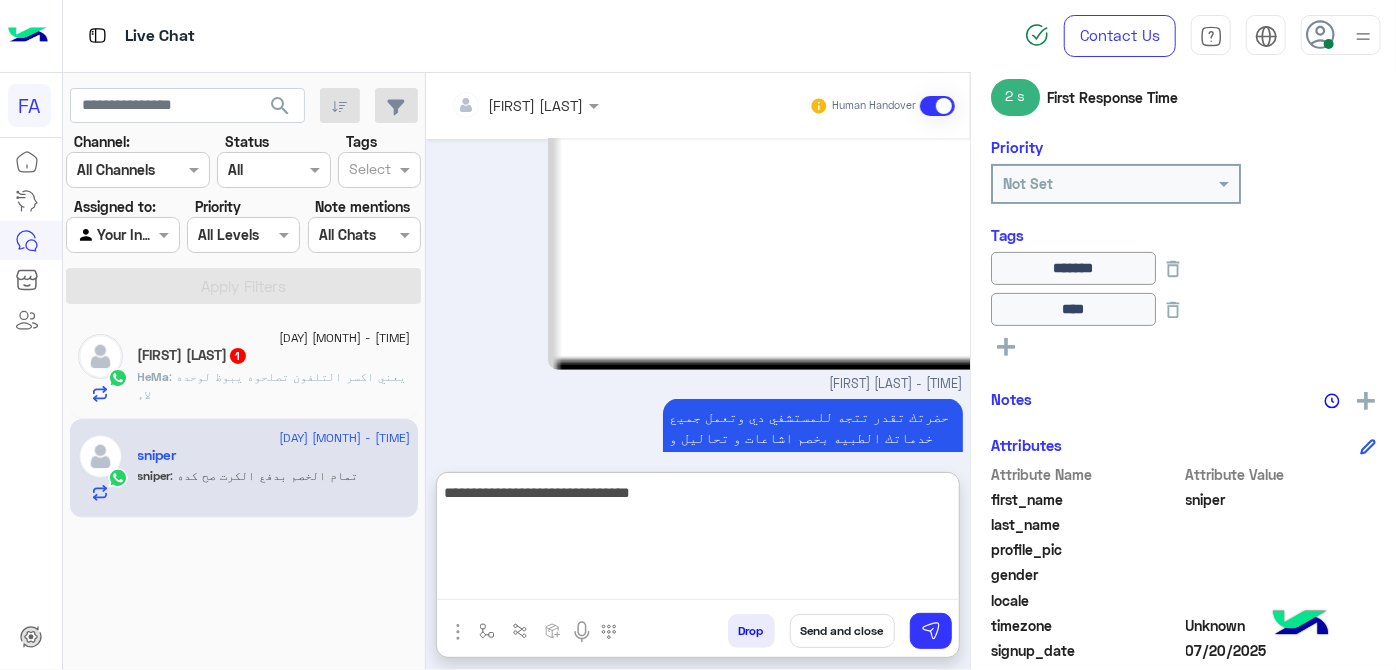 type on "**********" 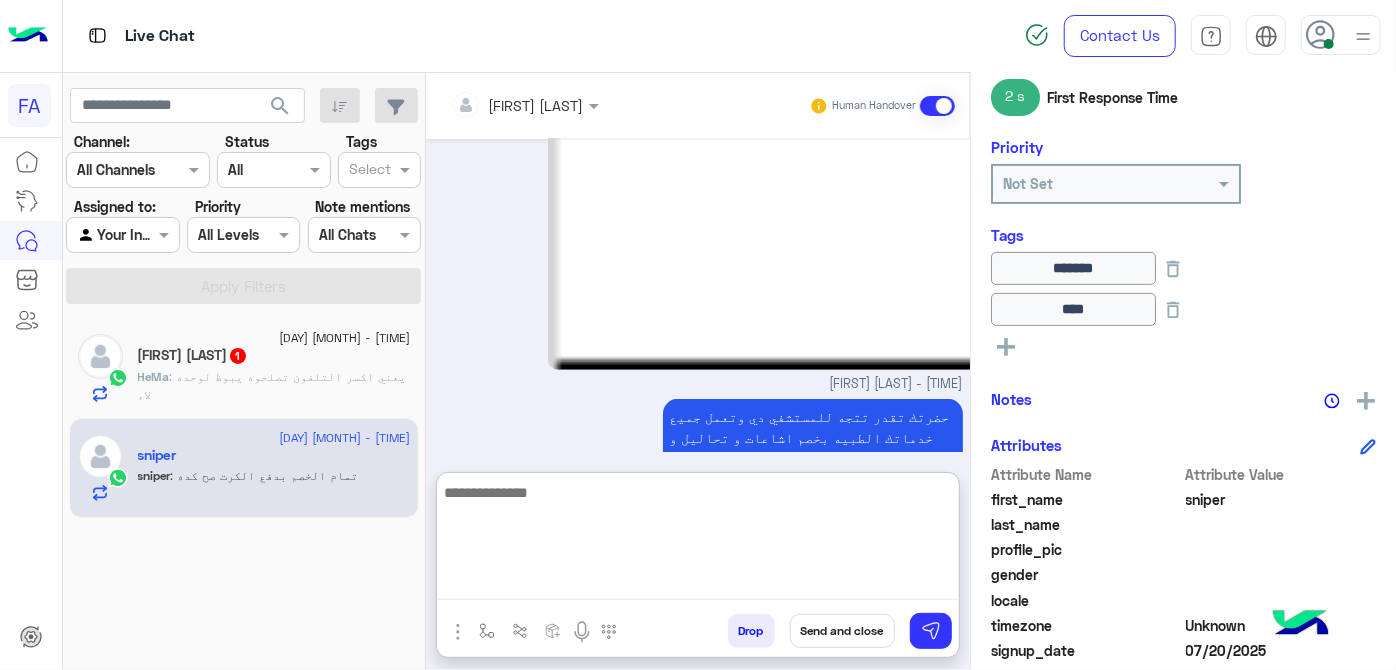scroll, scrollTop: 828, scrollLeft: 0, axis: vertical 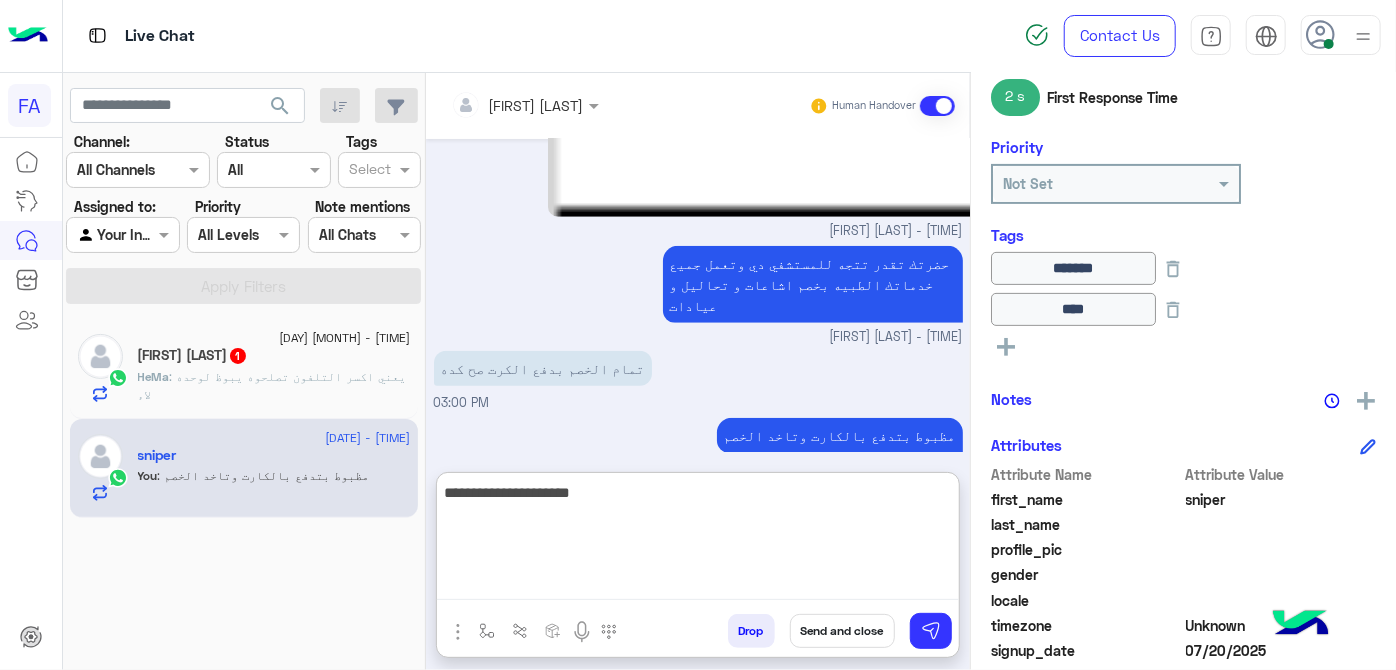 type on "**********" 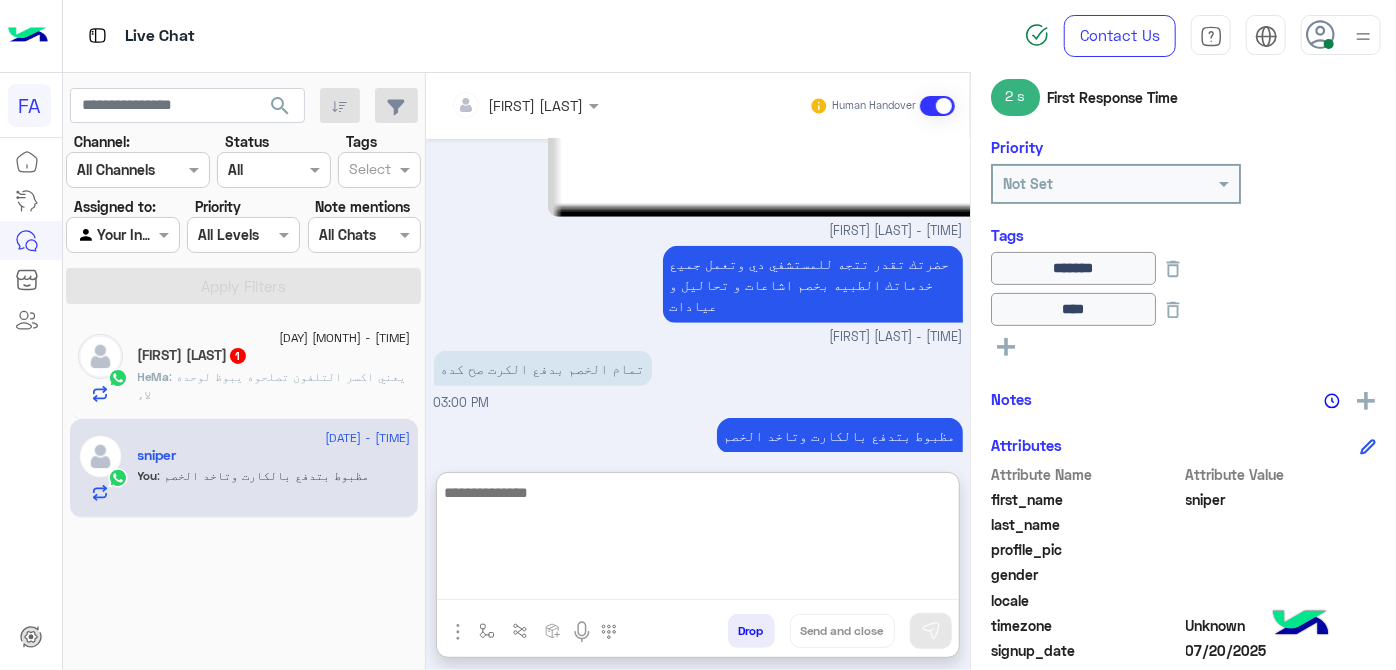 scroll, scrollTop: 892, scrollLeft: 0, axis: vertical 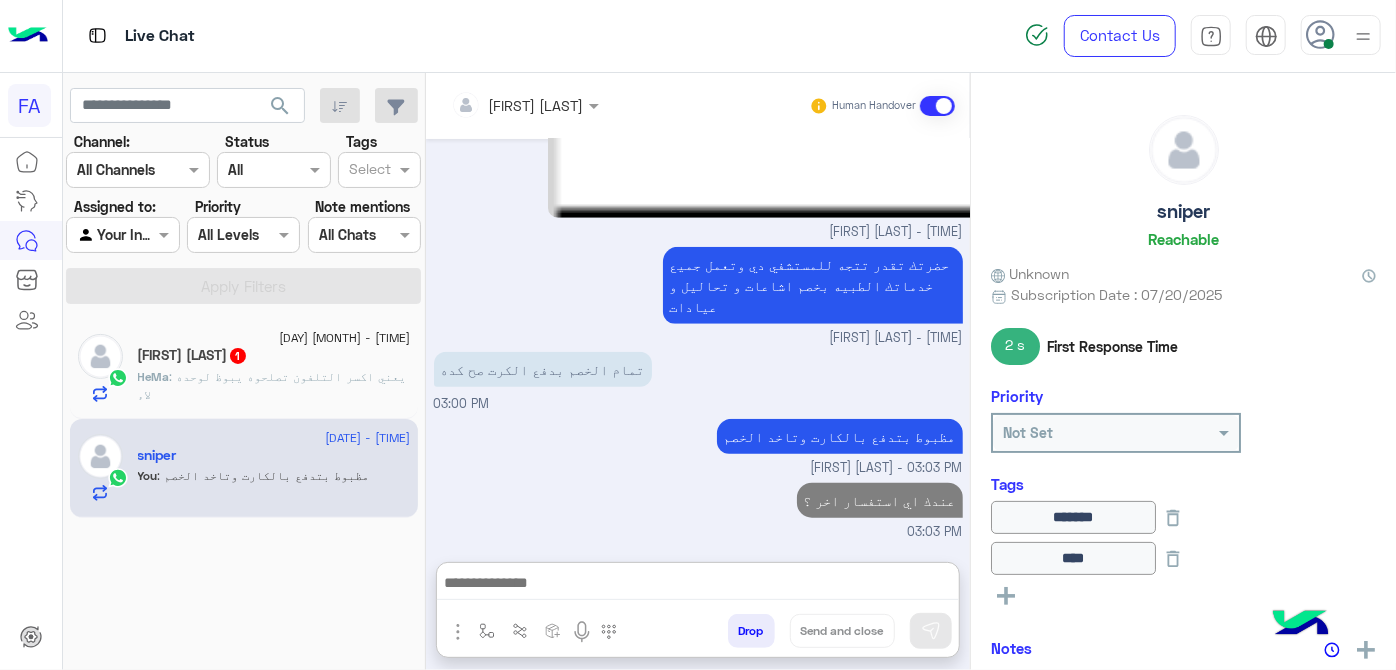 click on "sniper" 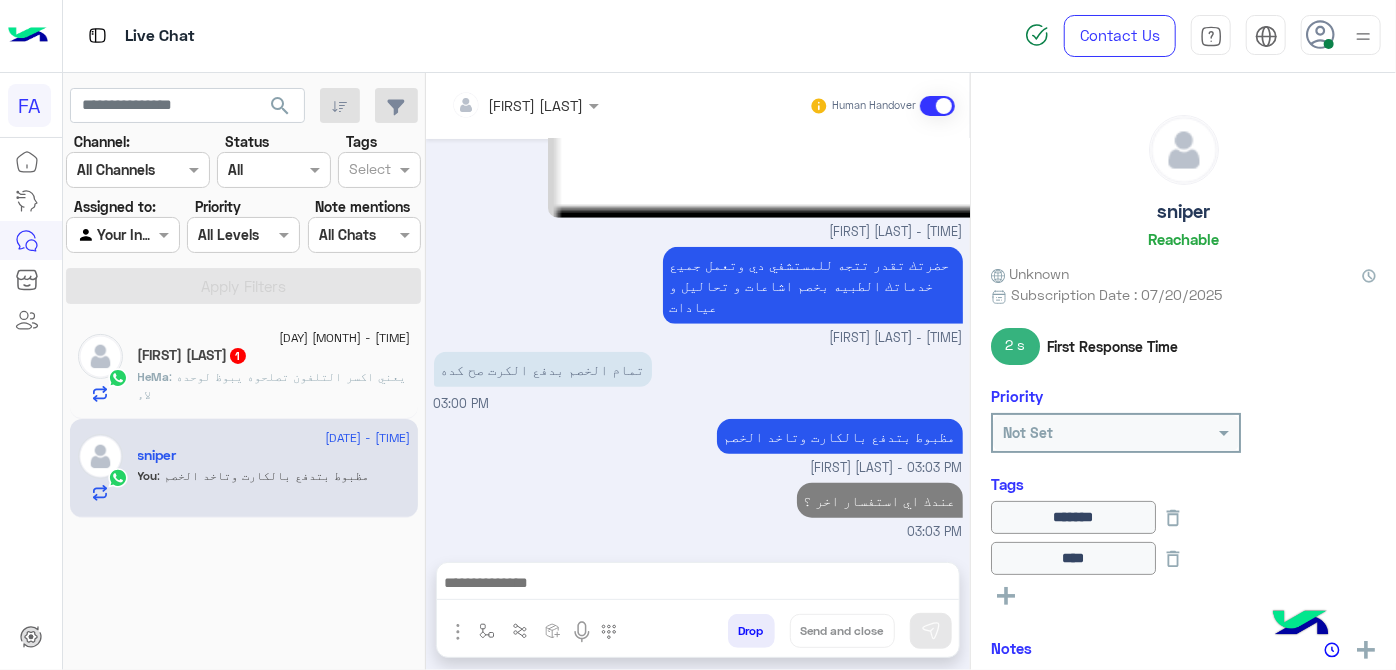 scroll, scrollTop: 802, scrollLeft: 0, axis: vertical 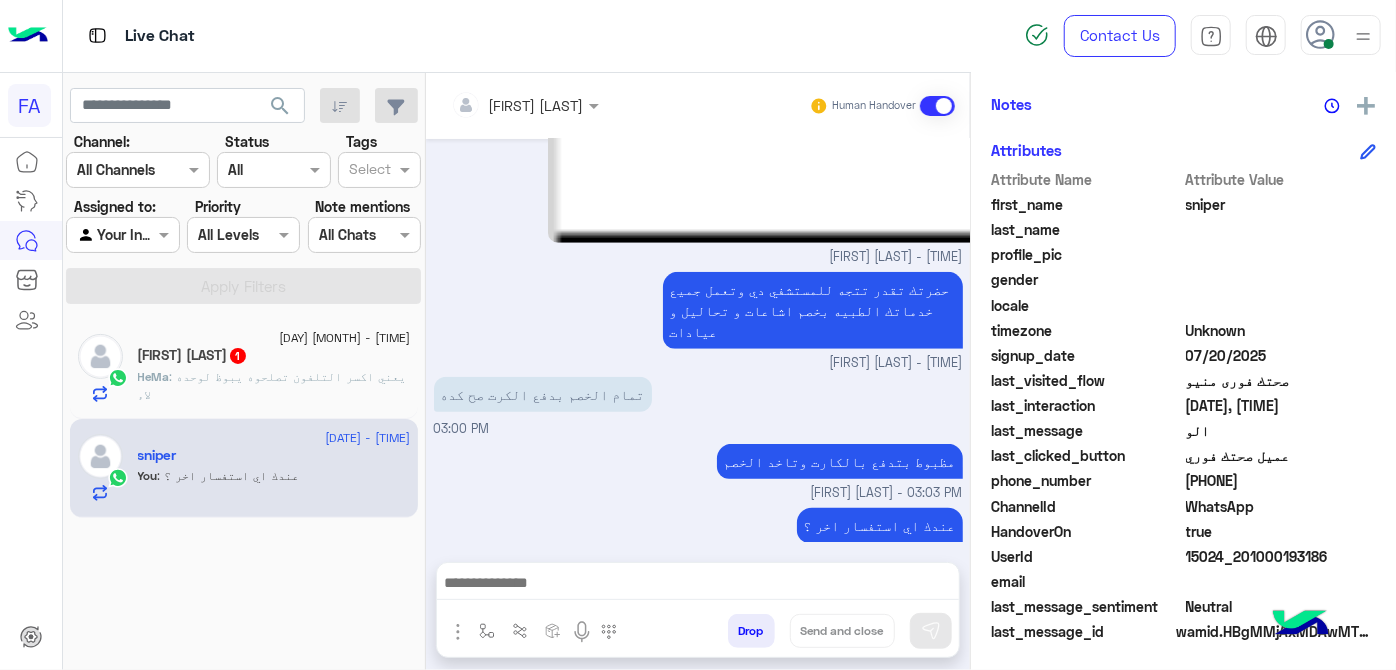 click on "[PHONE]" 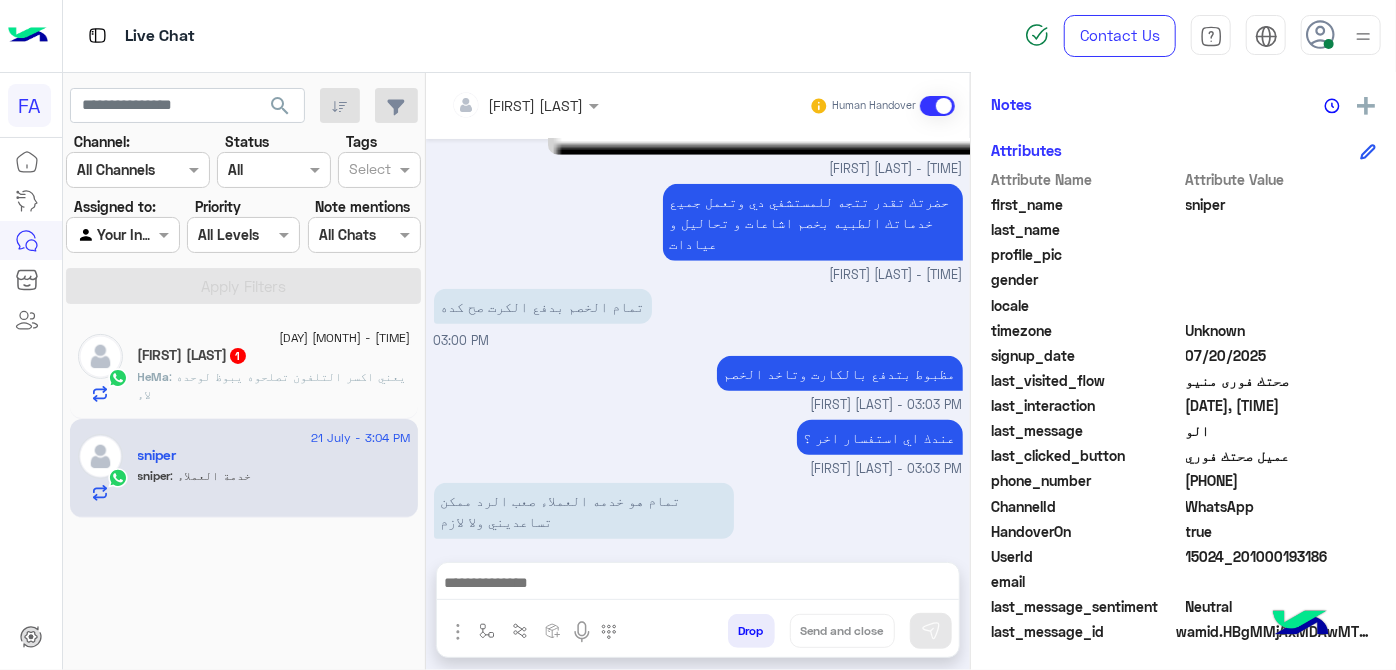 scroll, scrollTop: 956, scrollLeft: 0, axis: vertical 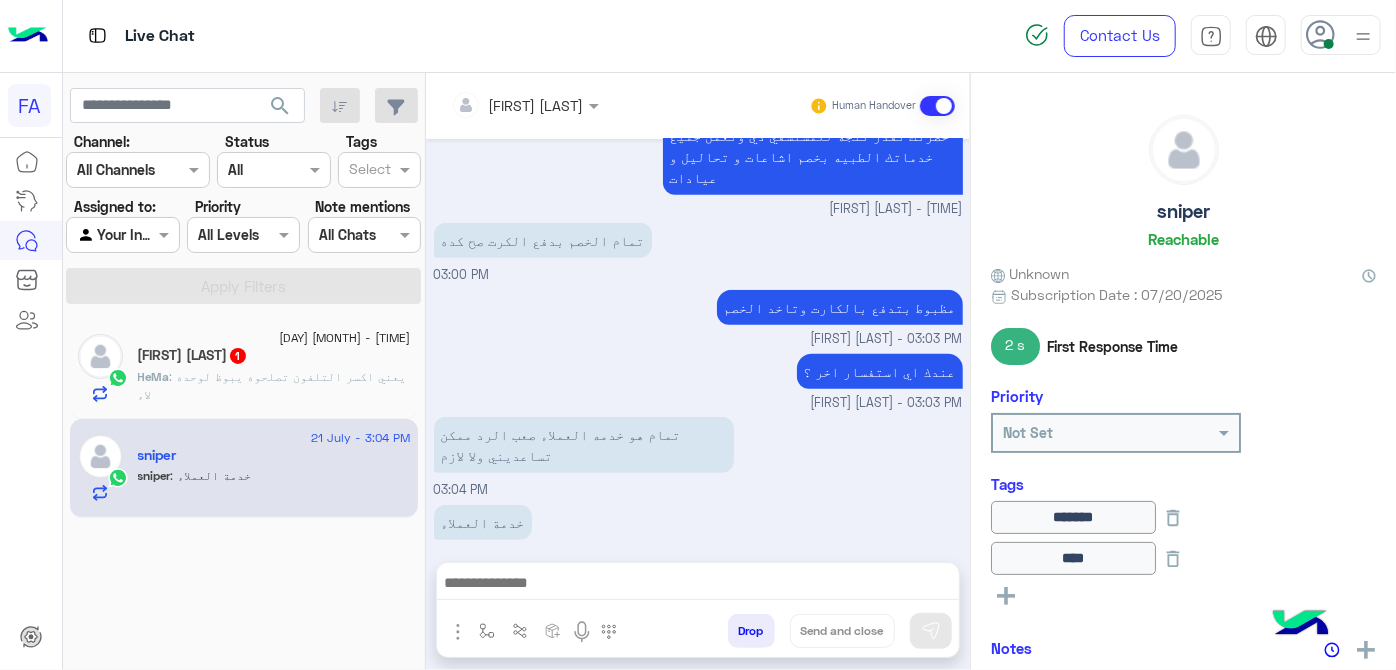 click on "sniper" 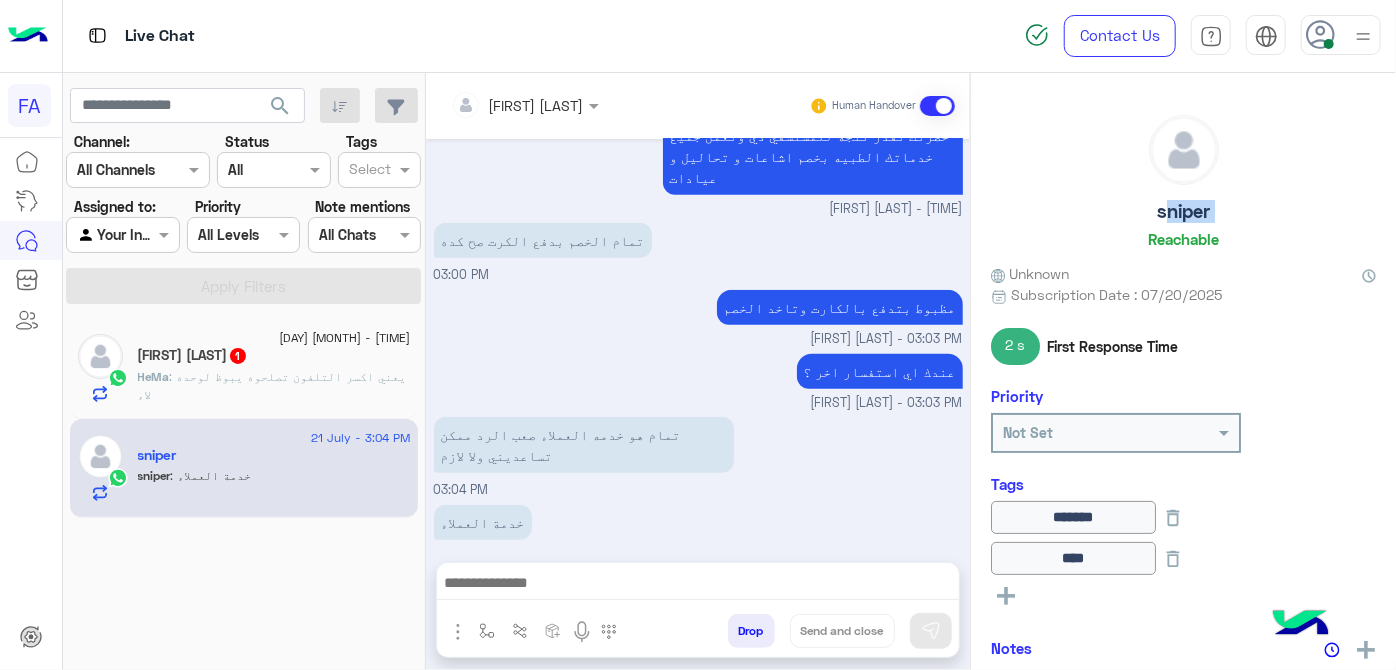 click on "sniper" 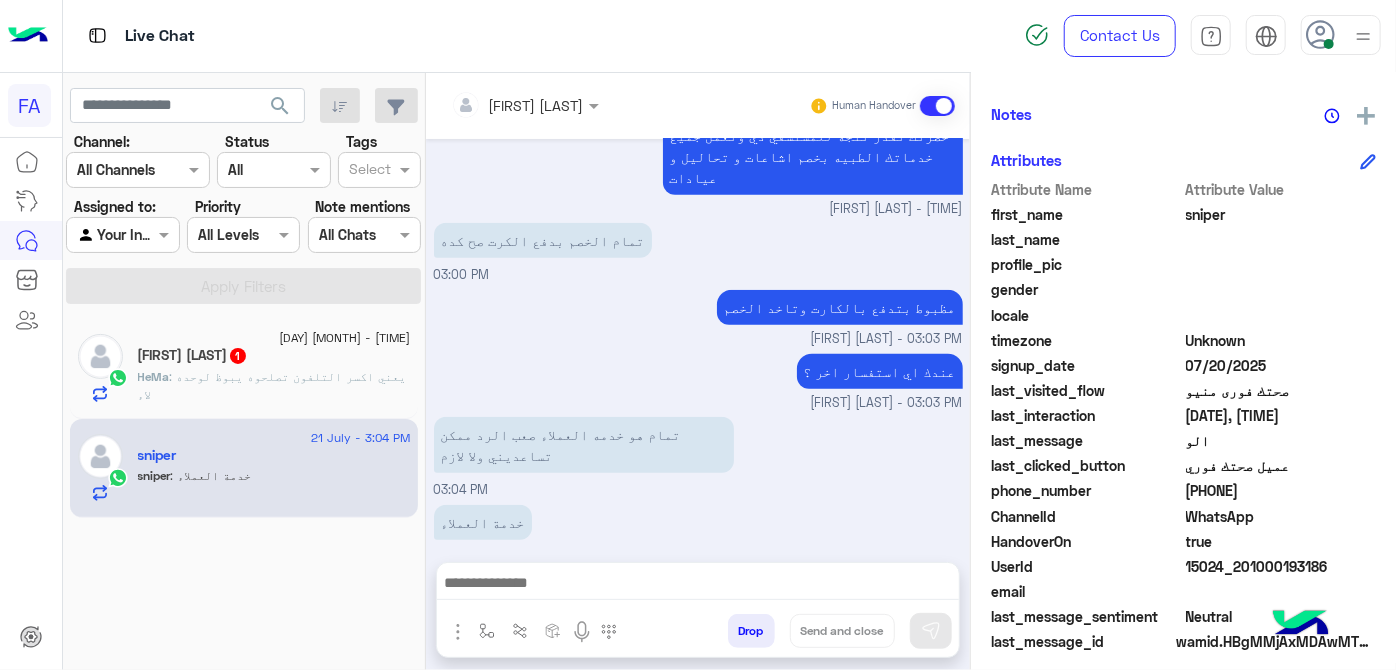 scroll, scrollTop: 544, scrollLeft: 0, axis: vertical 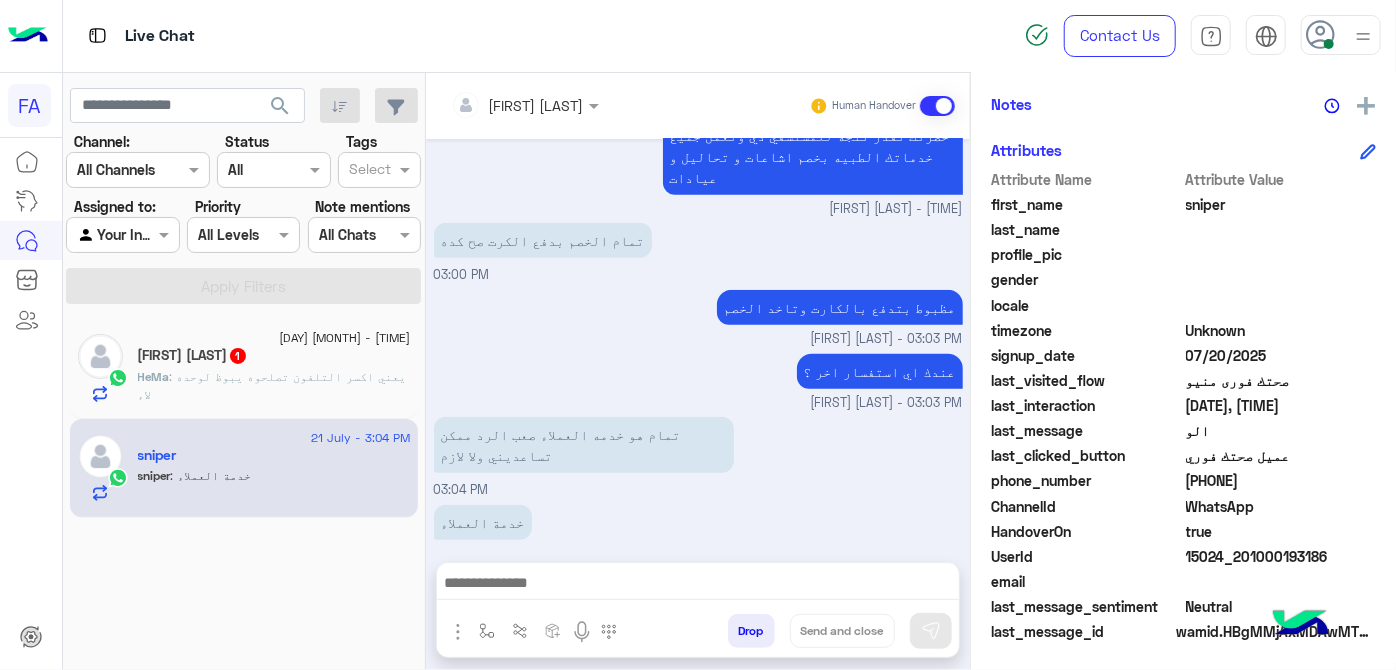 click on "[PHONE]" 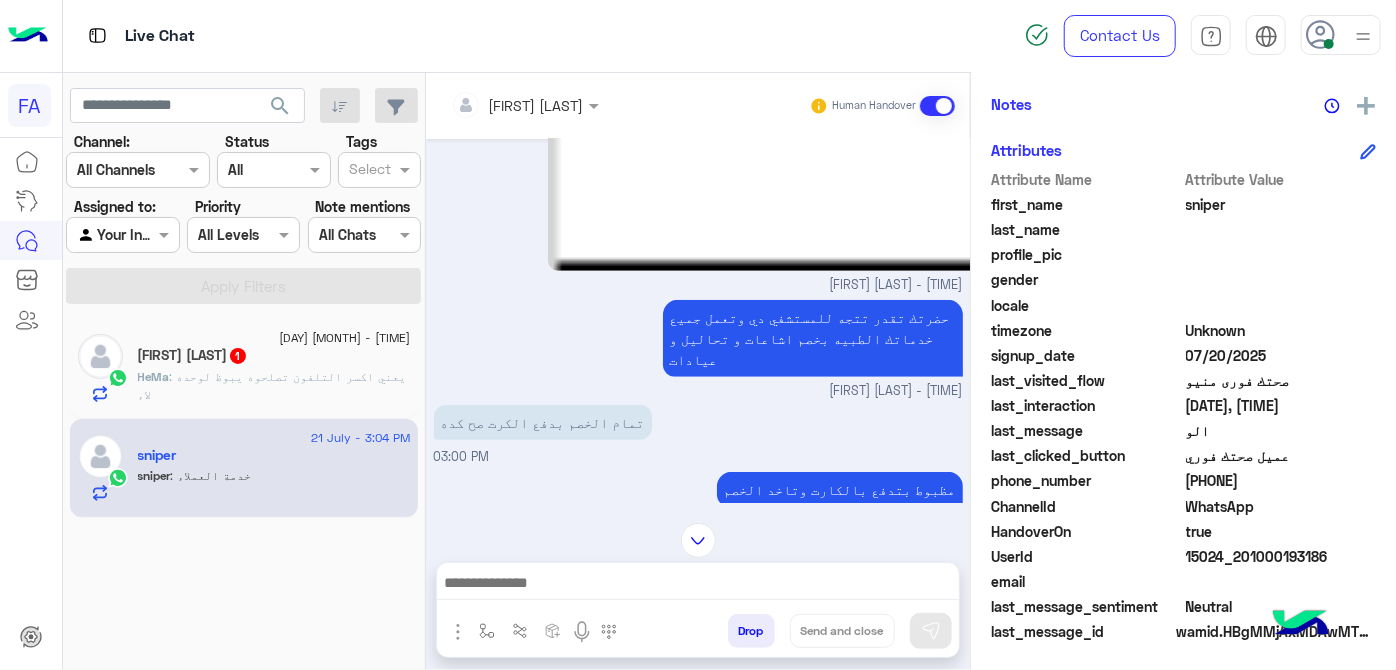 scroll, scrollTop: 956, scrollLeft: 0, axis: vertical 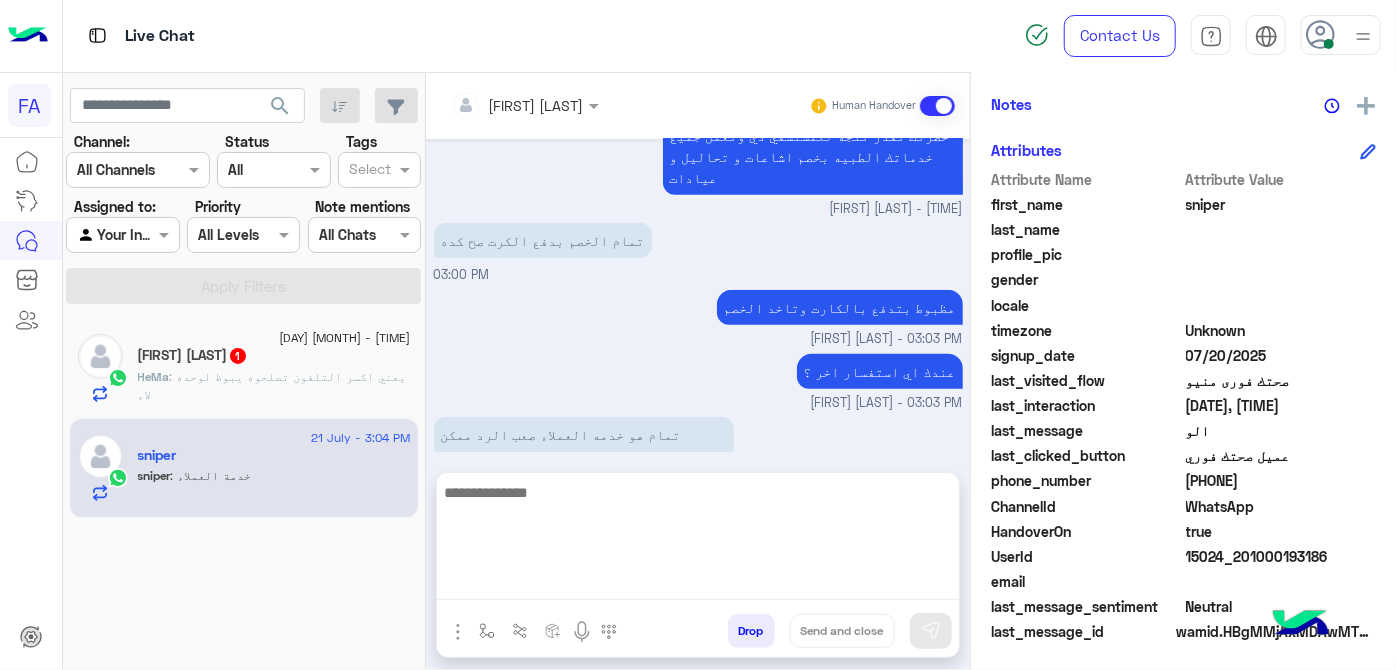 click at bounding box center (698, 540) 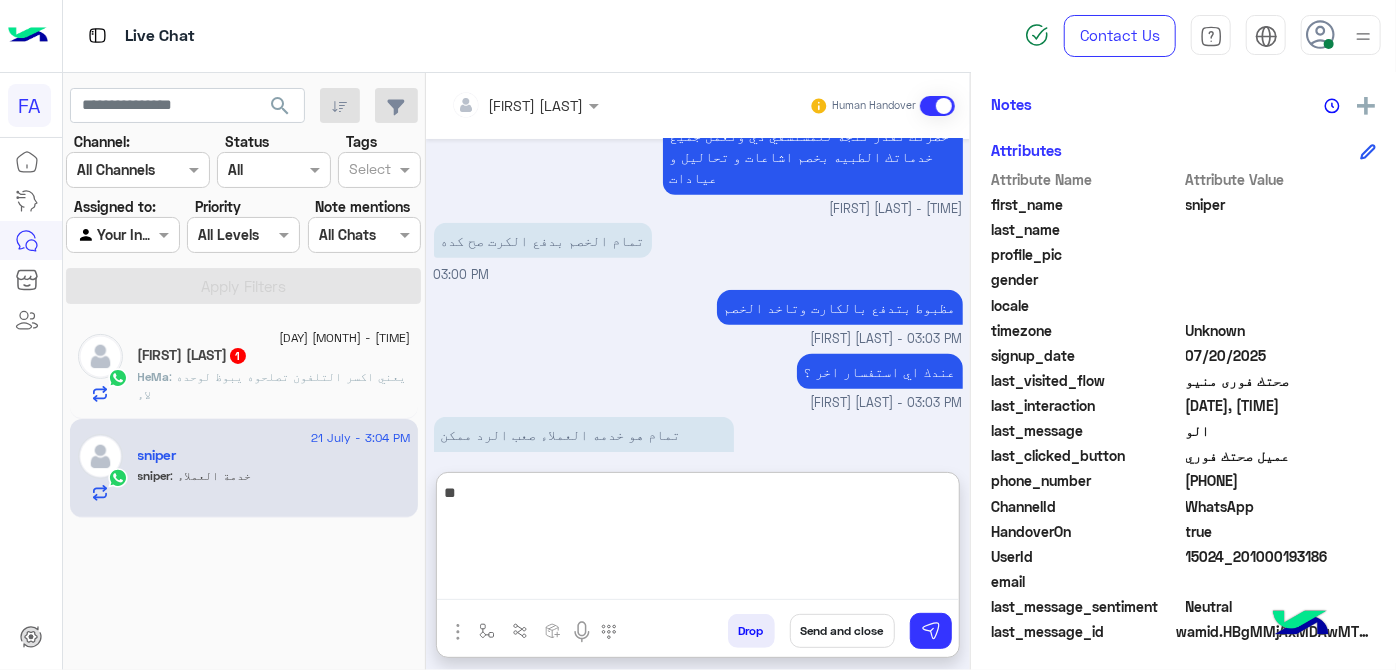 type on "*" 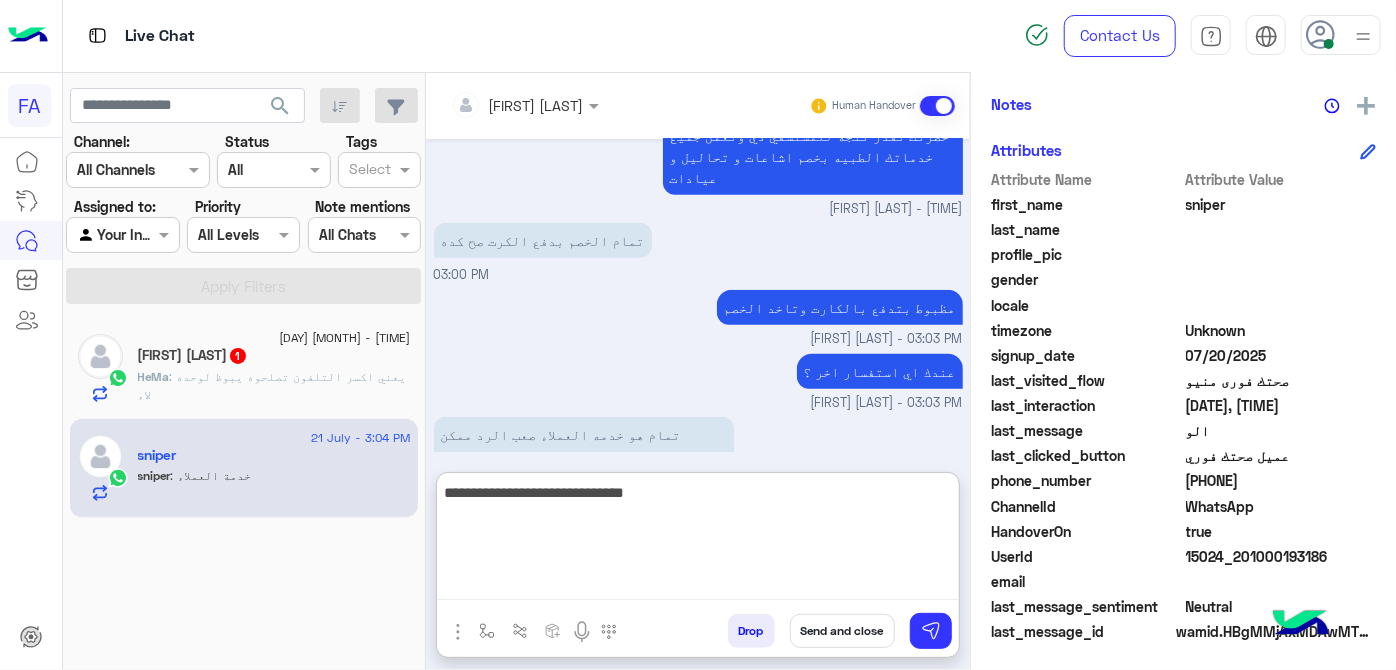 type on "**********" 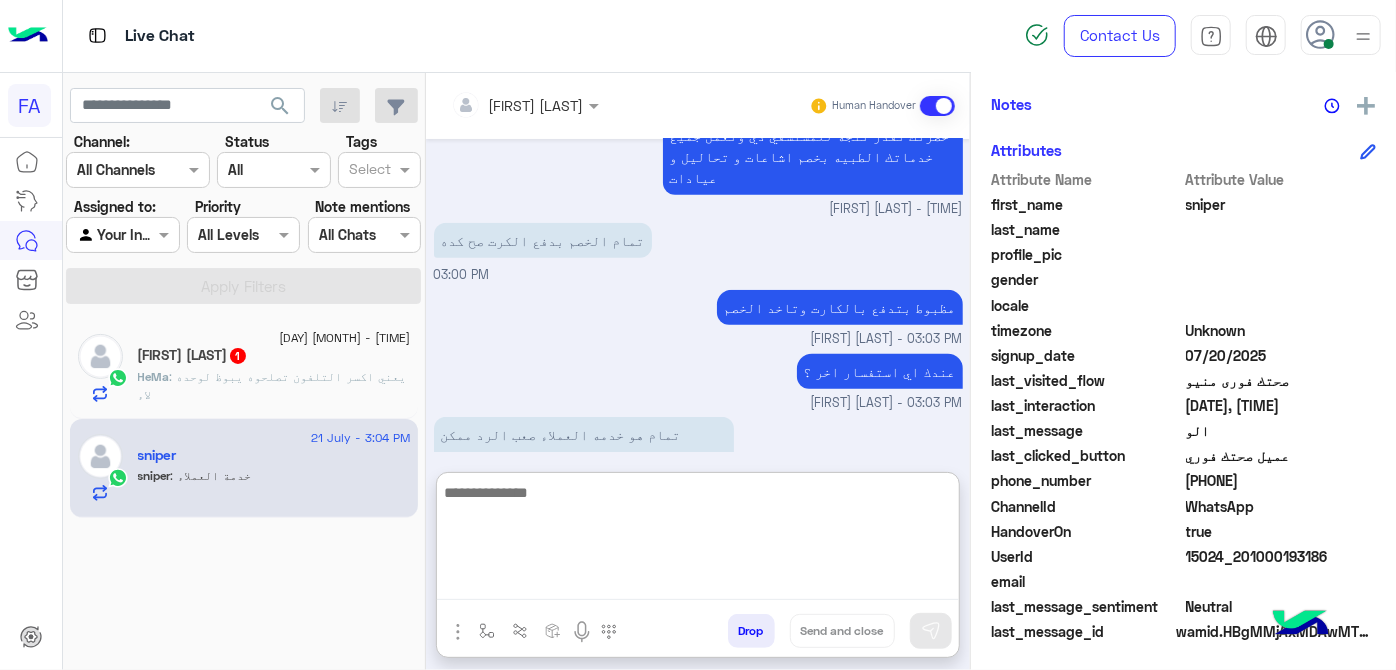 scroll, scrollTop: 1109, scrollLeft: 0, axis: vertical 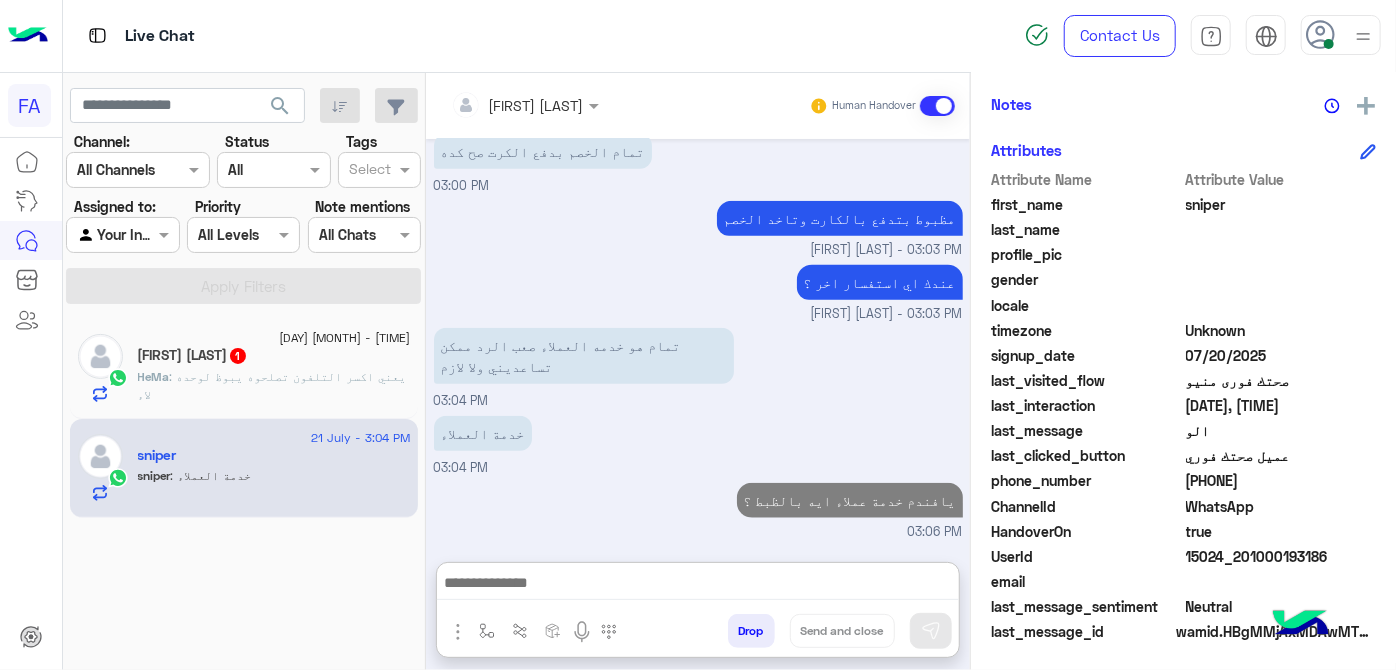 click on "[FIRST] : يعني اكسر التلفون تصلحوه يبوظ لوحده لاء" 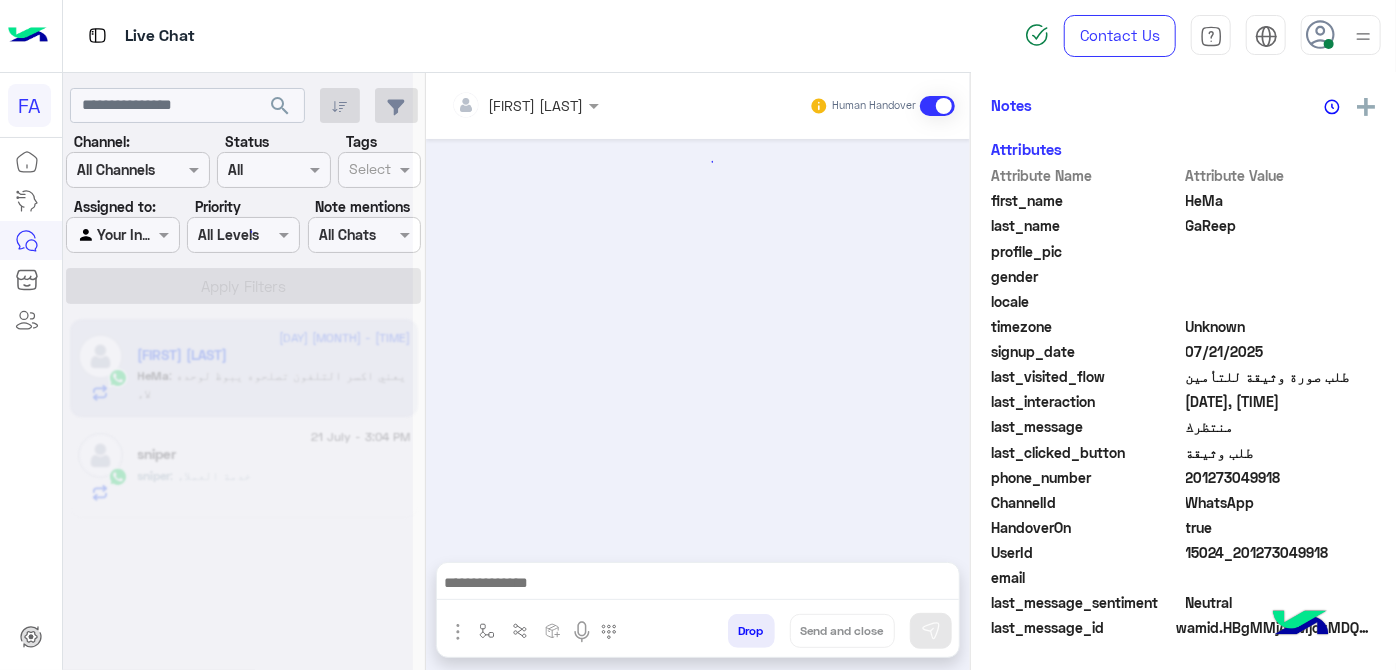 scroll, scrollTop: 540, scrollLeft: 0, axis: vertical 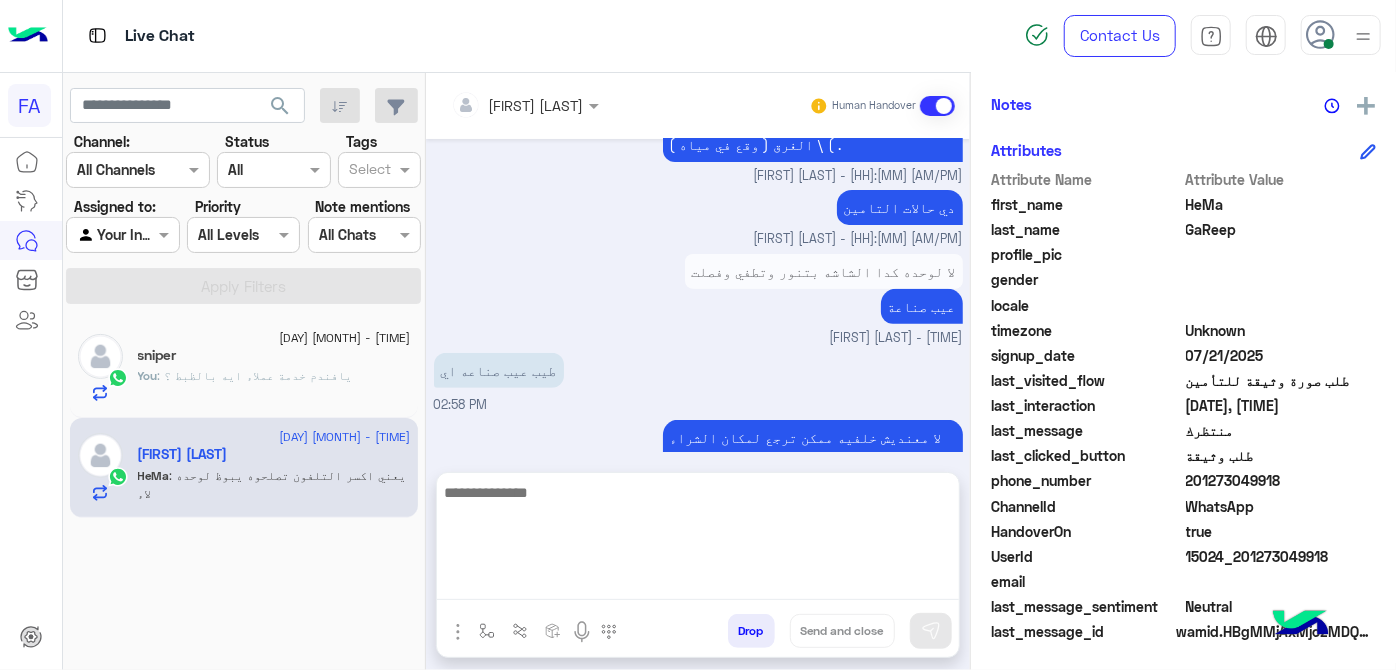click at bounding box center [698, 540] 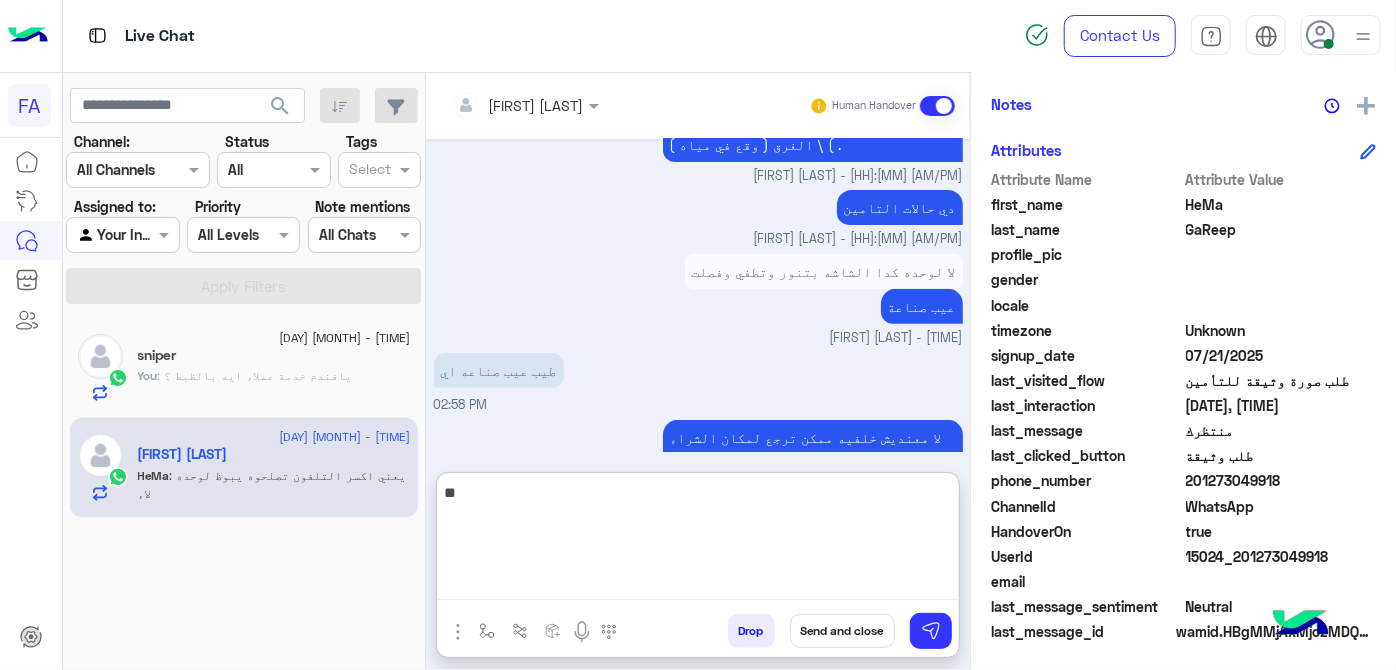 type on "***" 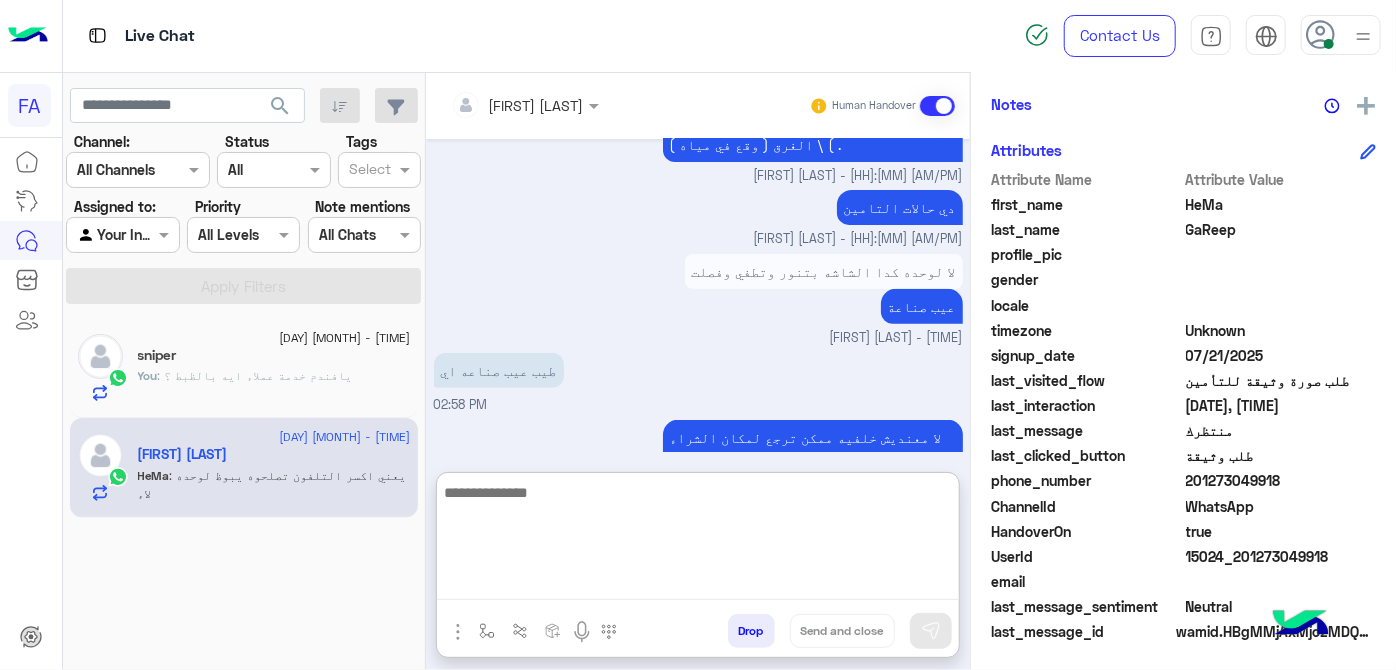scroll, scrollTop: 508, scrollLeft: 0, axis: vertical 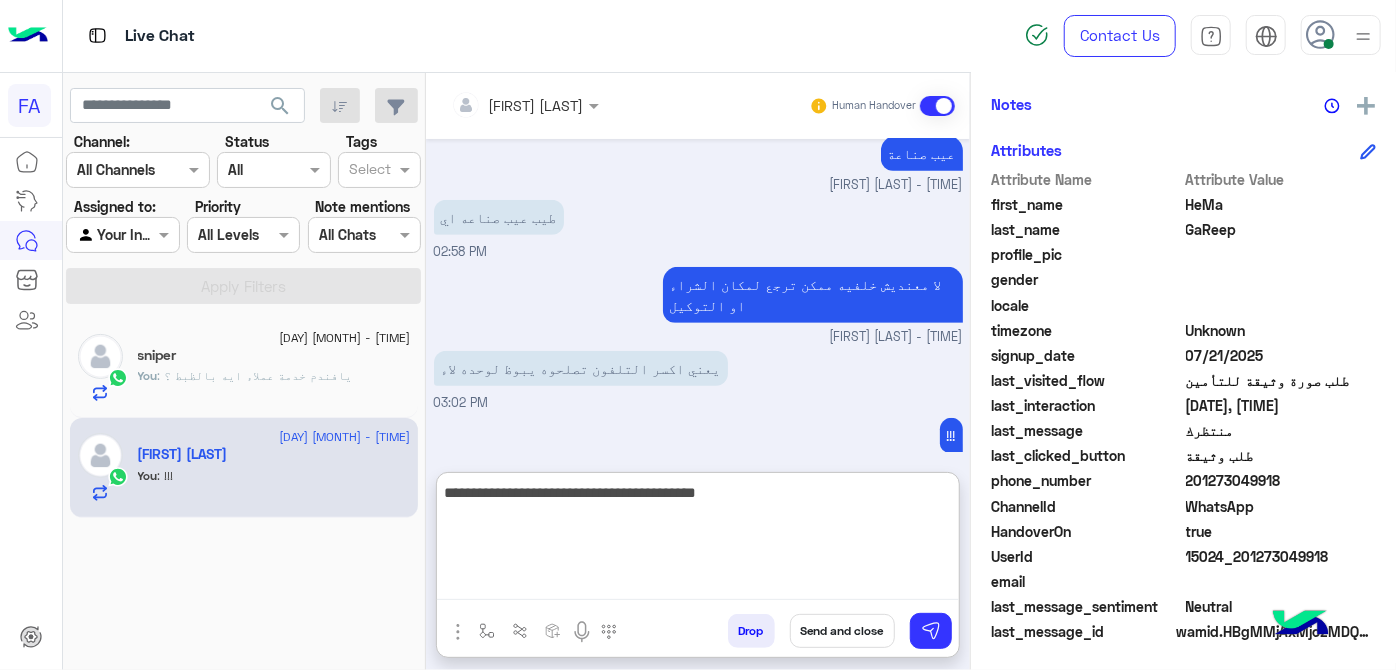 type on "**********" 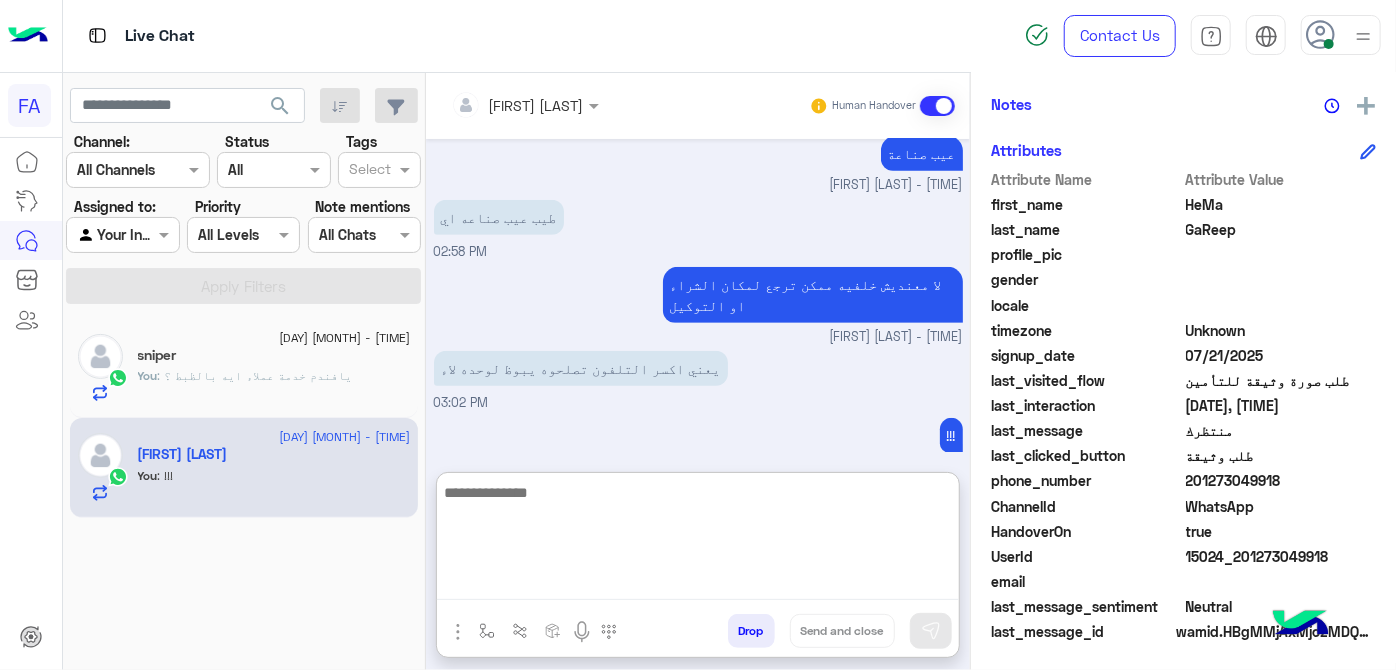 scroll, scrollTop: 593, scrollLeft: 0, axis: vertical 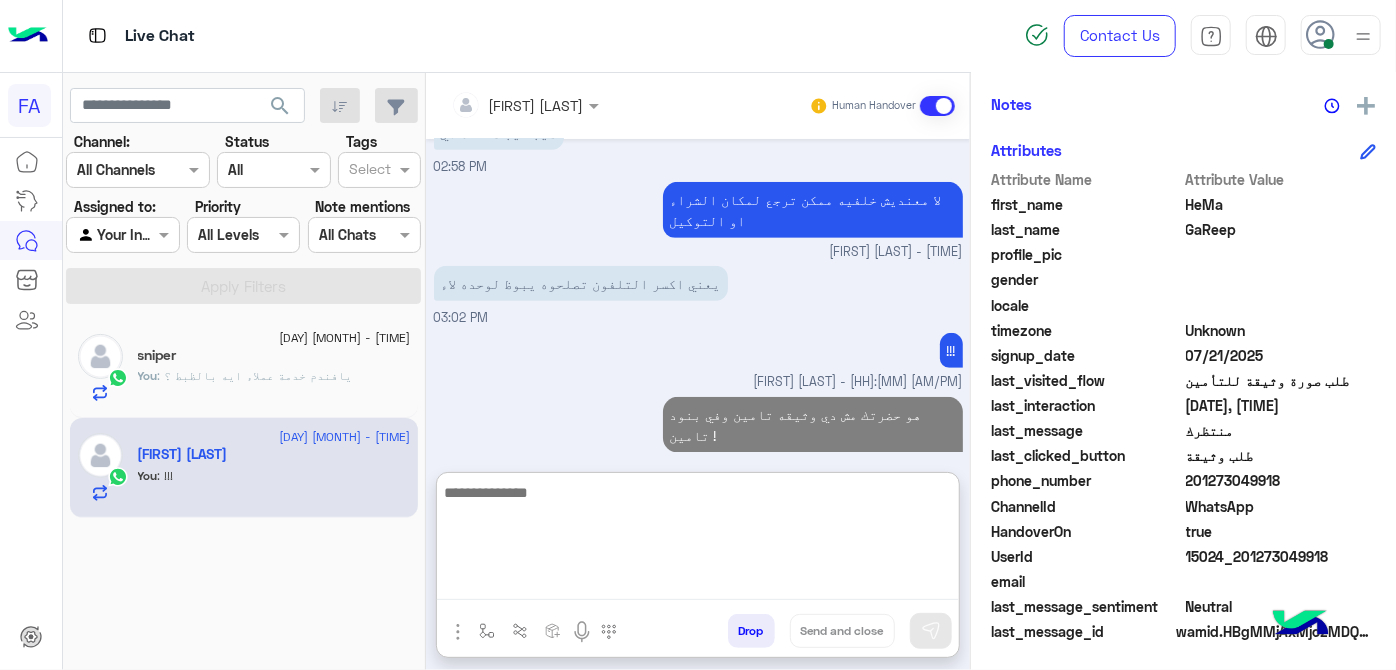 click at bounding box center [698, 540] 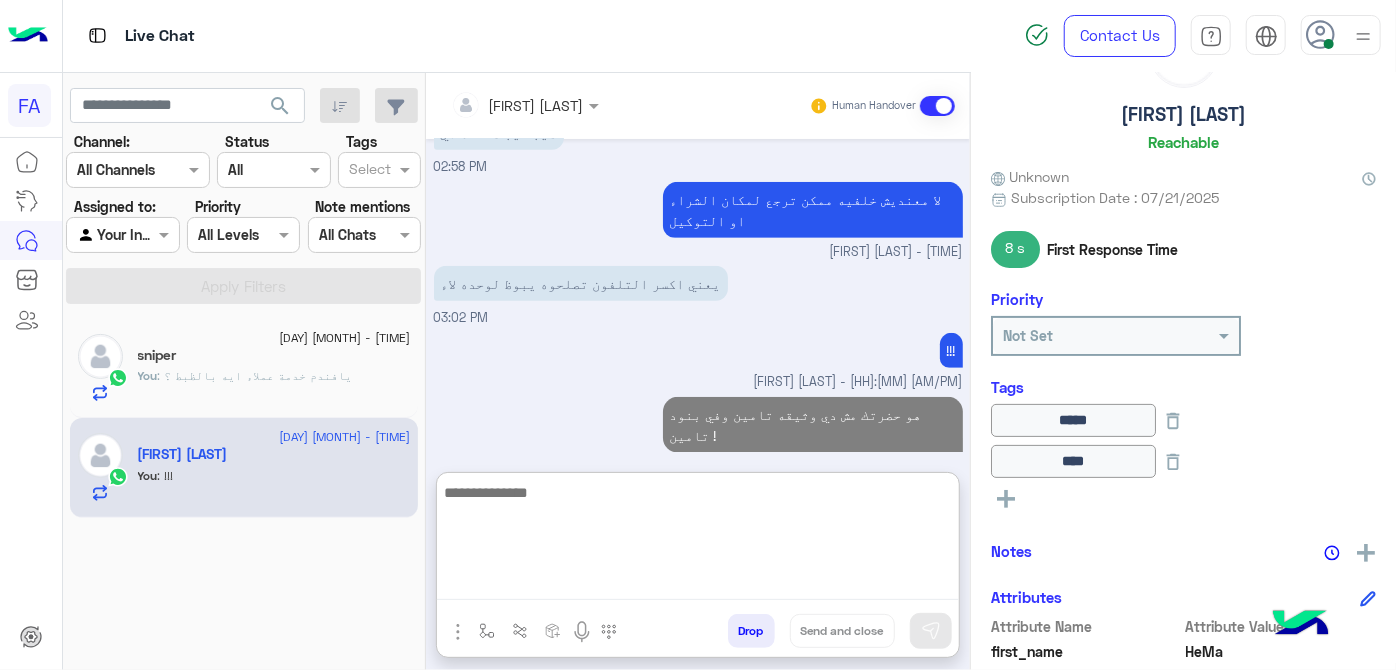 scroll, scrollTop: 89, scrollLeft: 0, axis: vertical 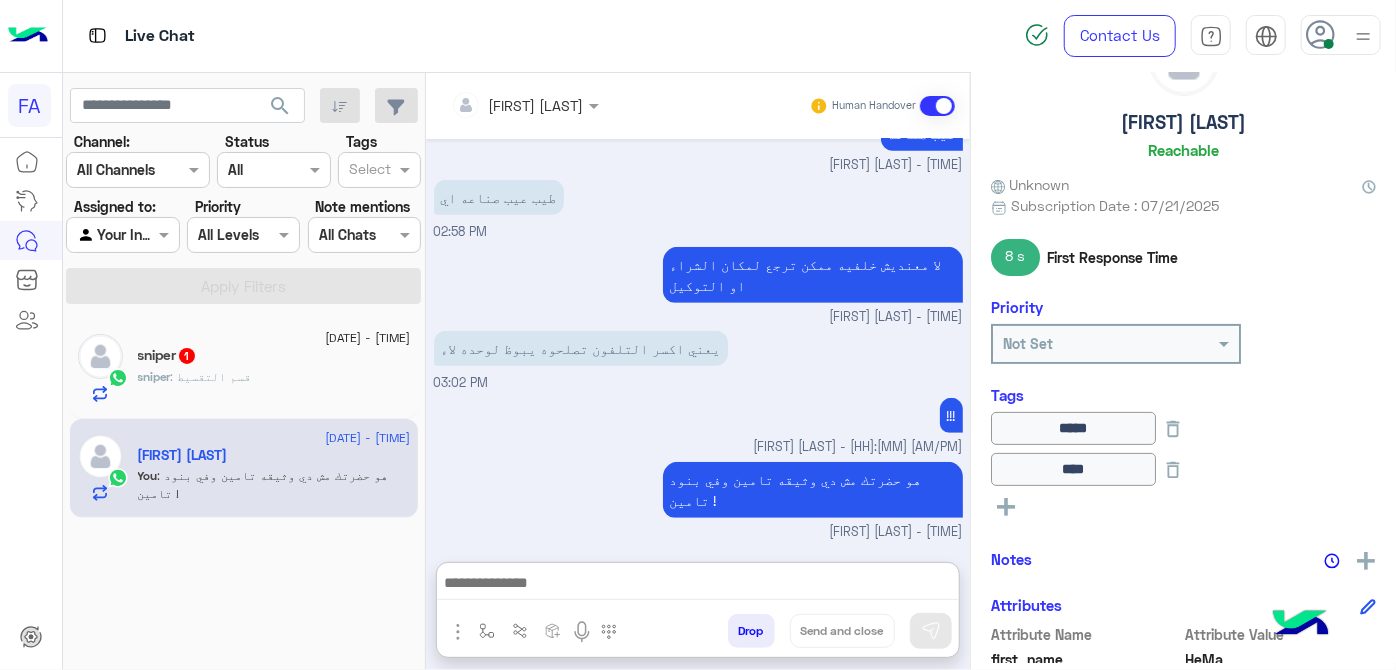 click on "sniper : قسم التقسيط" 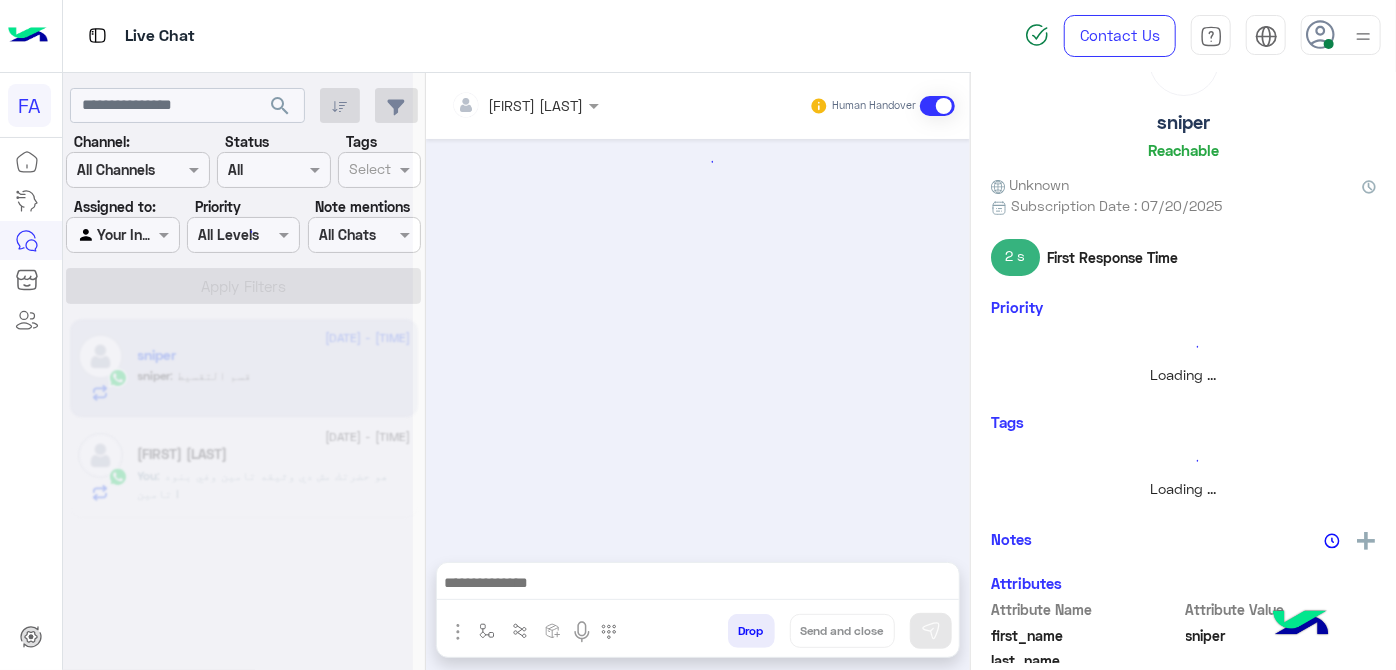 scroll, scrollTop: 530, scrollLeft: 0, axis: vertical 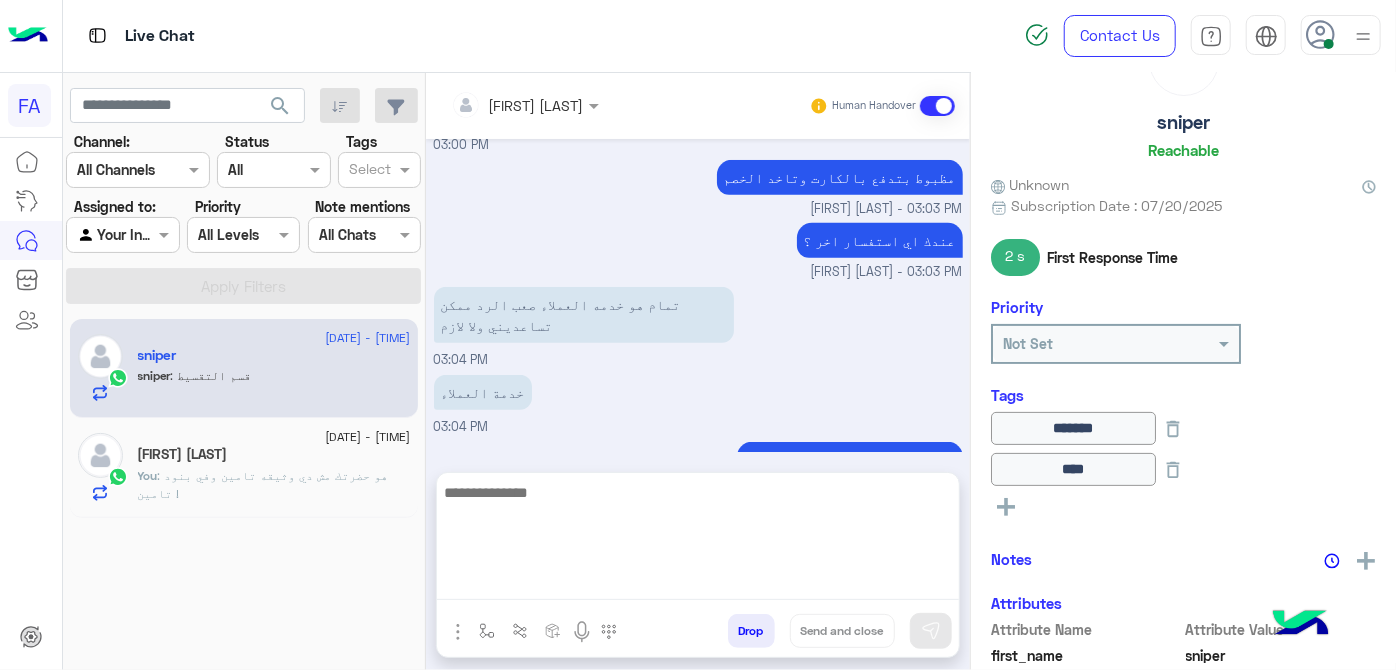 click at bounding box center (698, 540) 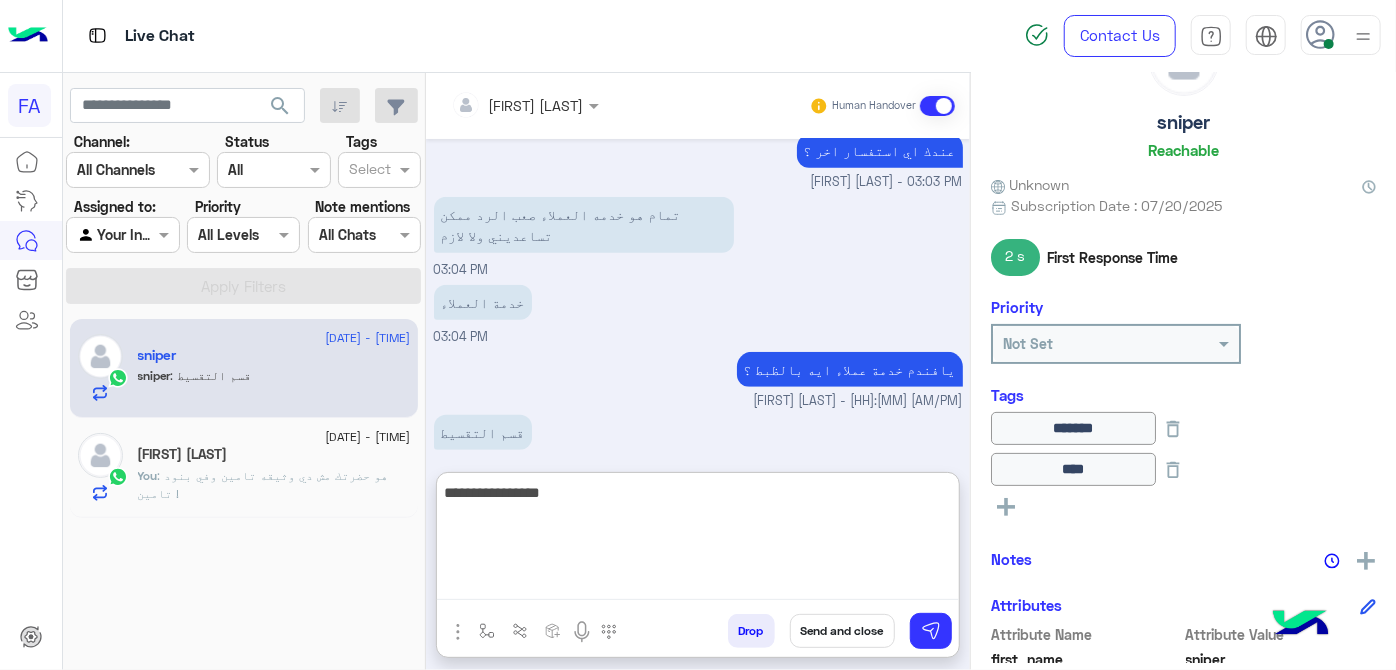 scroll, scrollTop: 687, scrollLeft: 0, axis: vertical 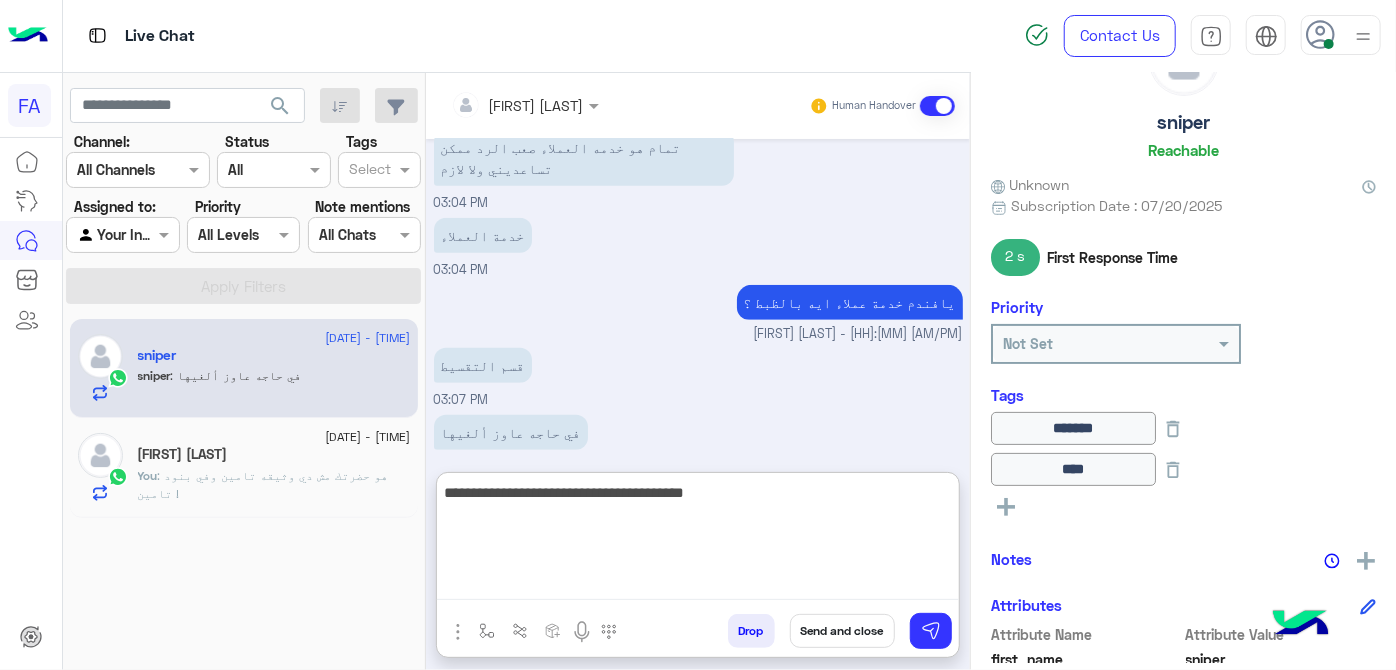type on "**********" 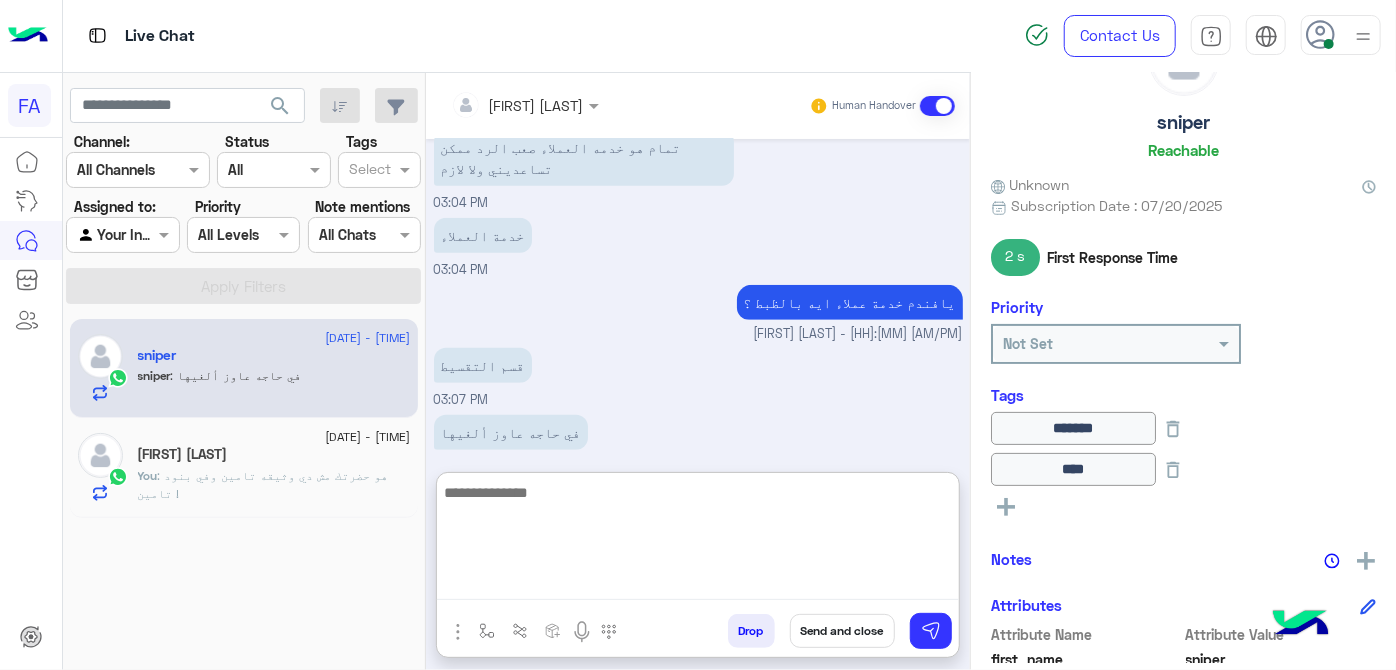 scroll, scrollTop: 750, scrollLeft: 0, axis: vertical 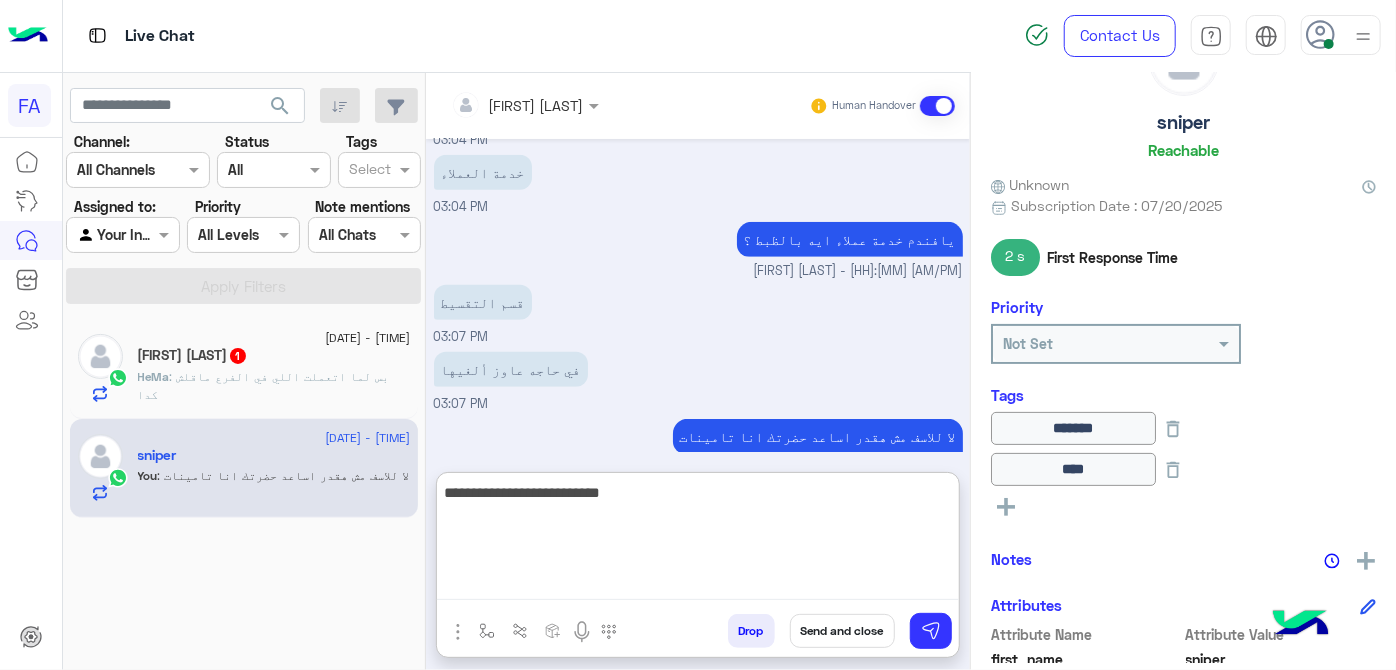 type on "**********" 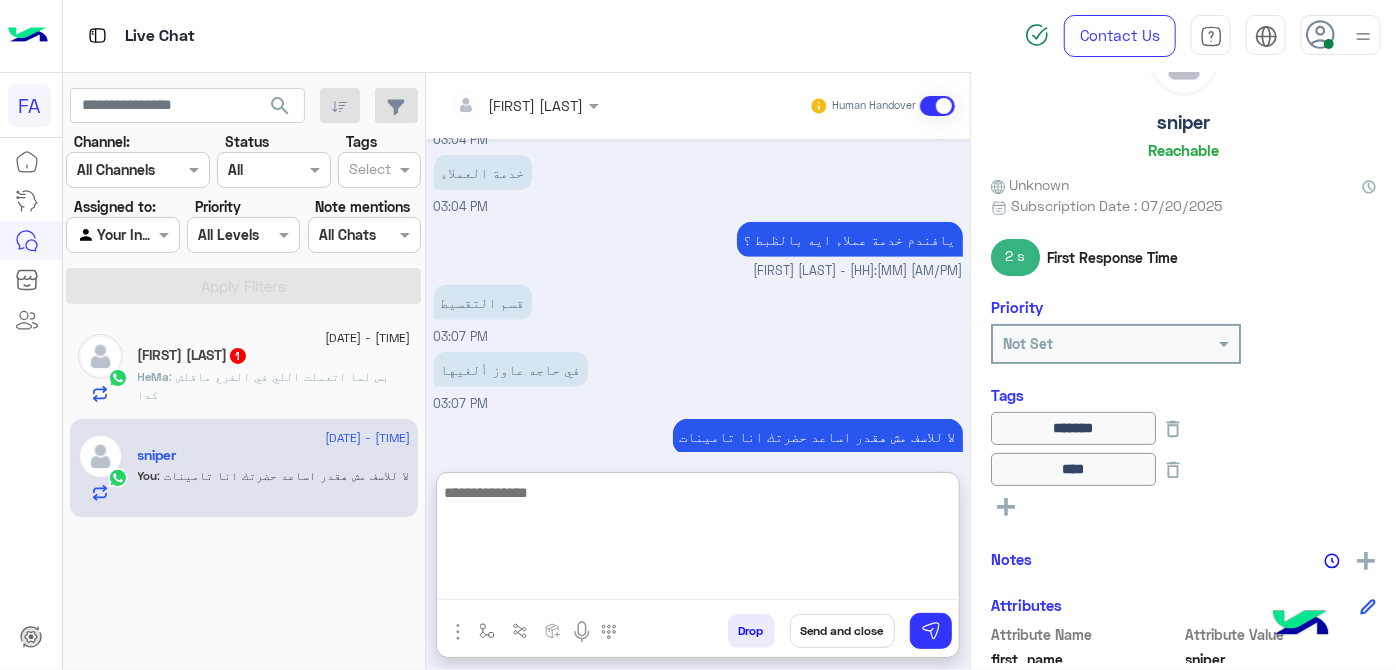 scroll, scrollTop: 814, scrollLeft: 0, axis: vertical 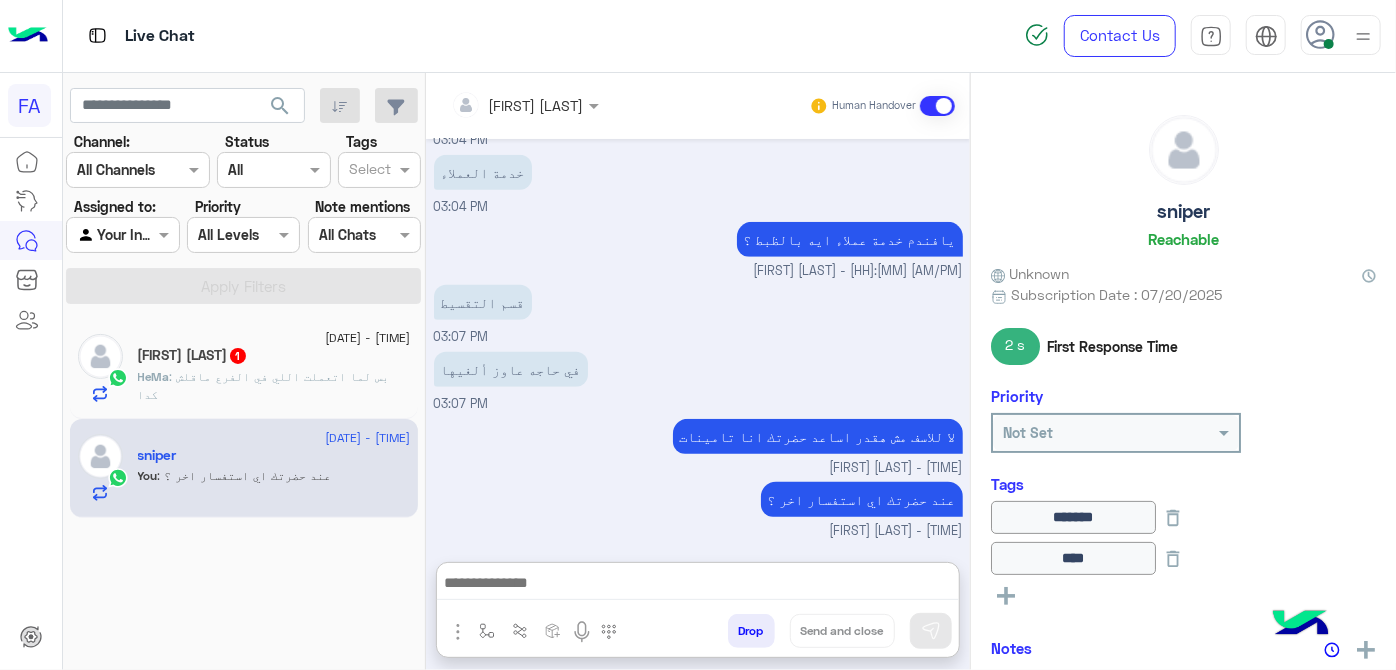 click on "[FIRST] [LAST]  1" 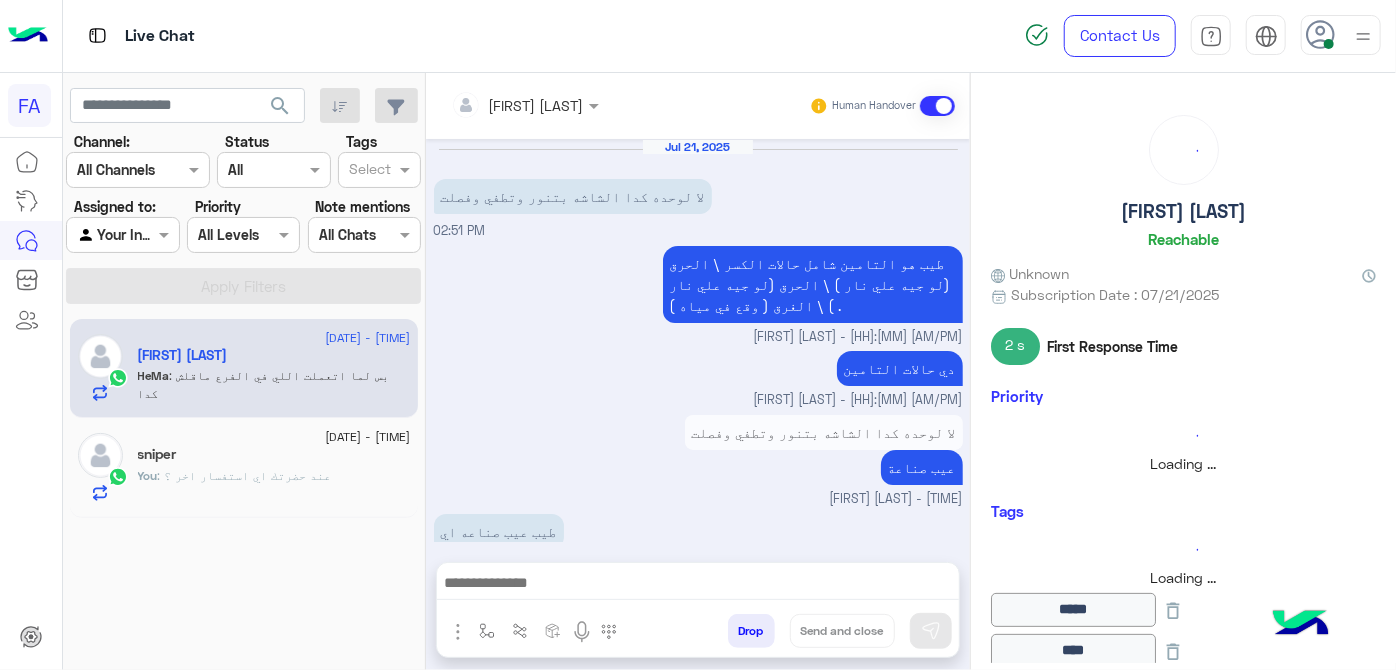 scroll, scrollTop: 376, scrollLeft: 0, axis: vertical 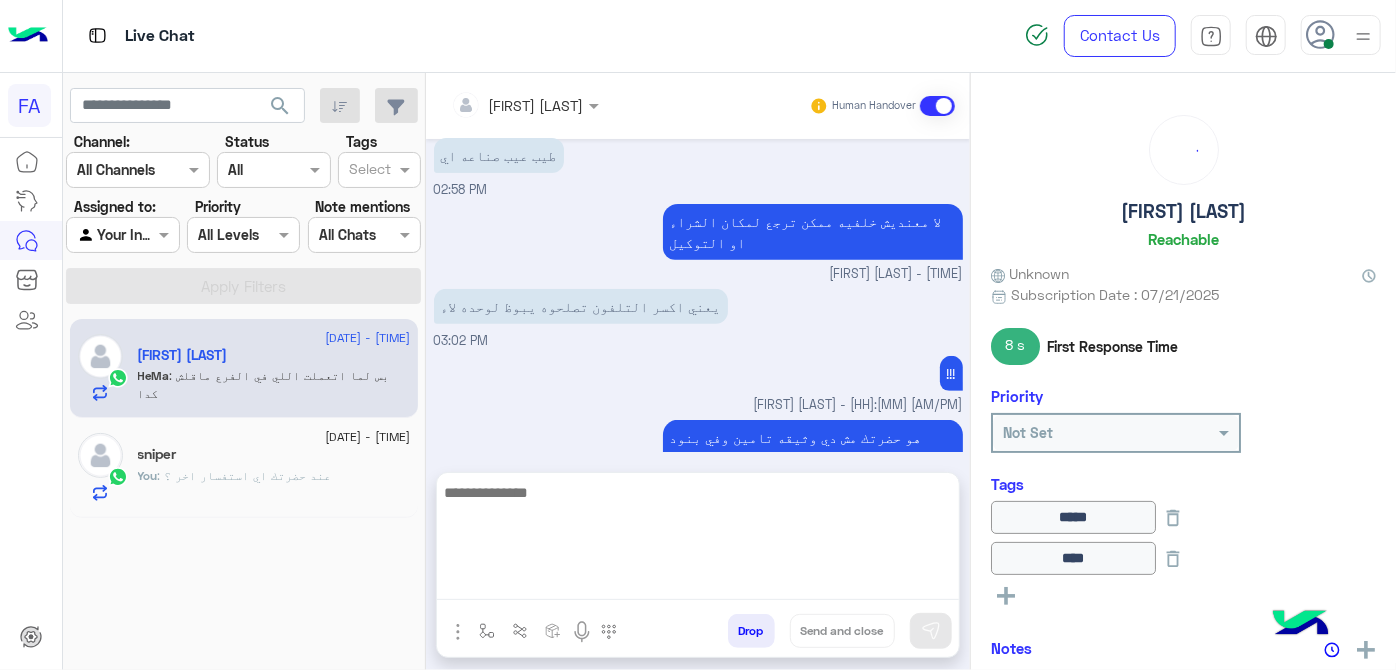 click at bounding box center [698, 540] 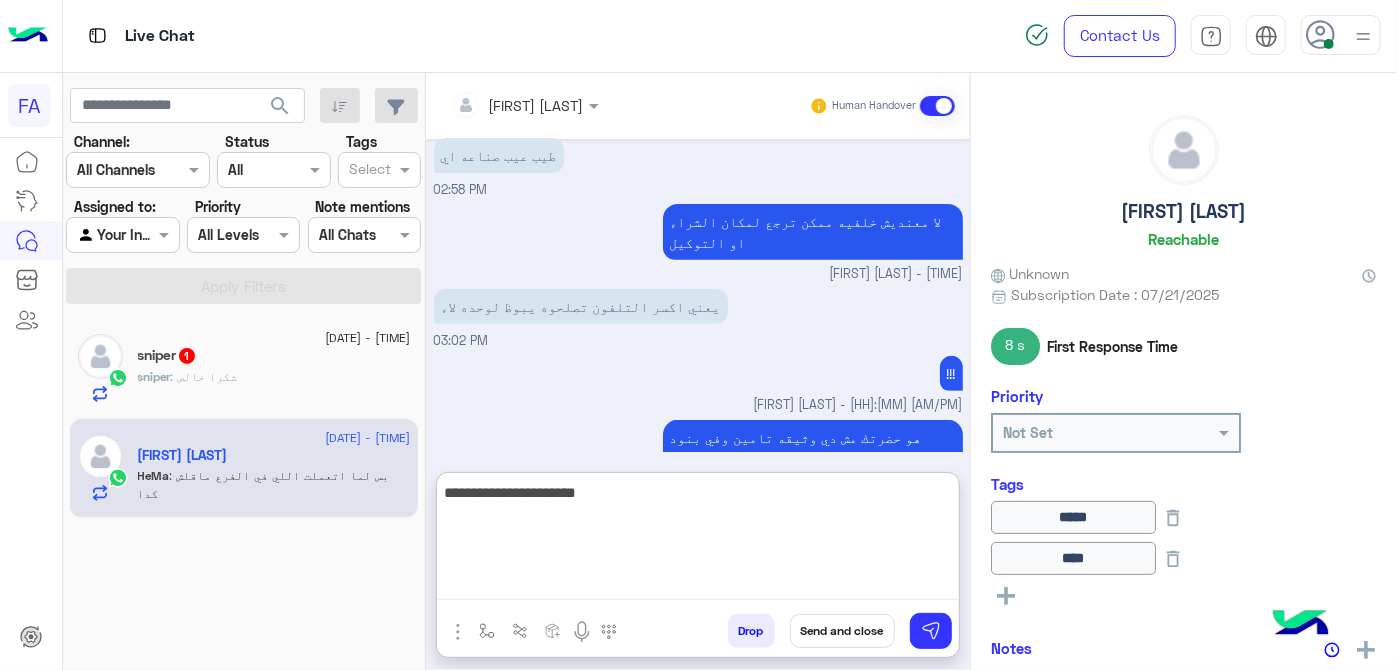 type on "**********" 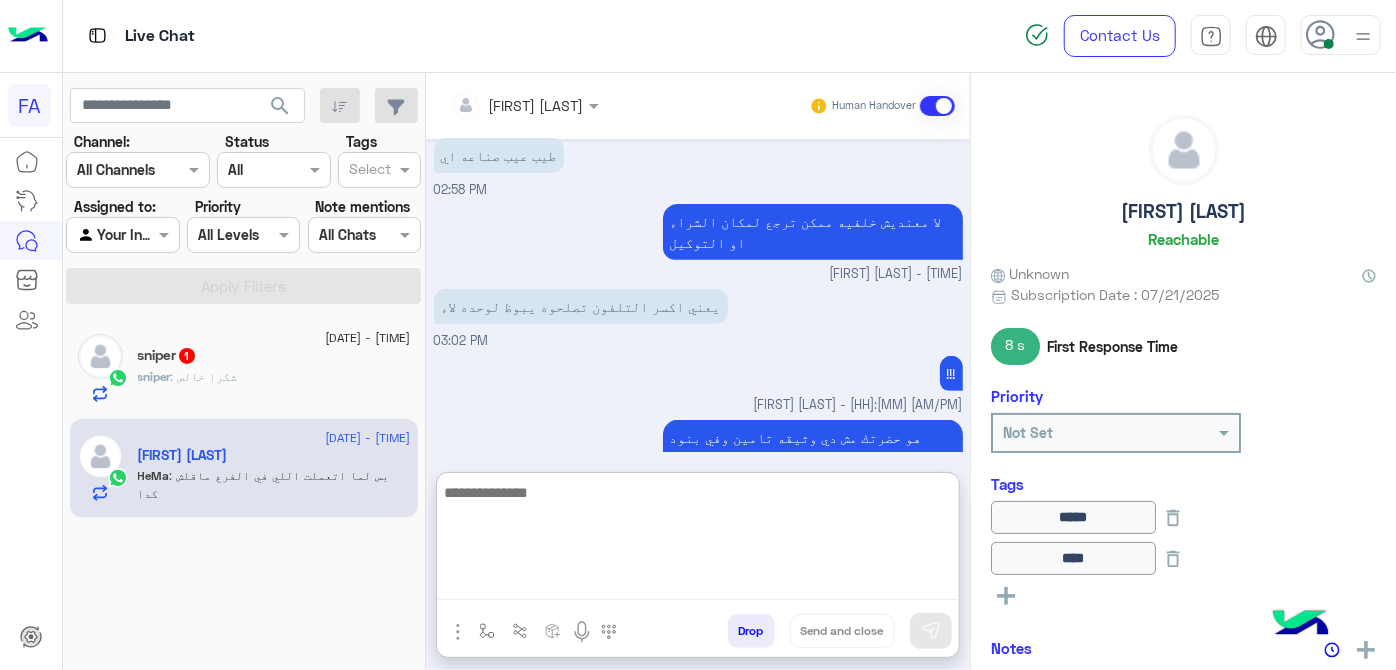 scroll, scrollTop: 529, scrollLeft: 0, axis: vertical 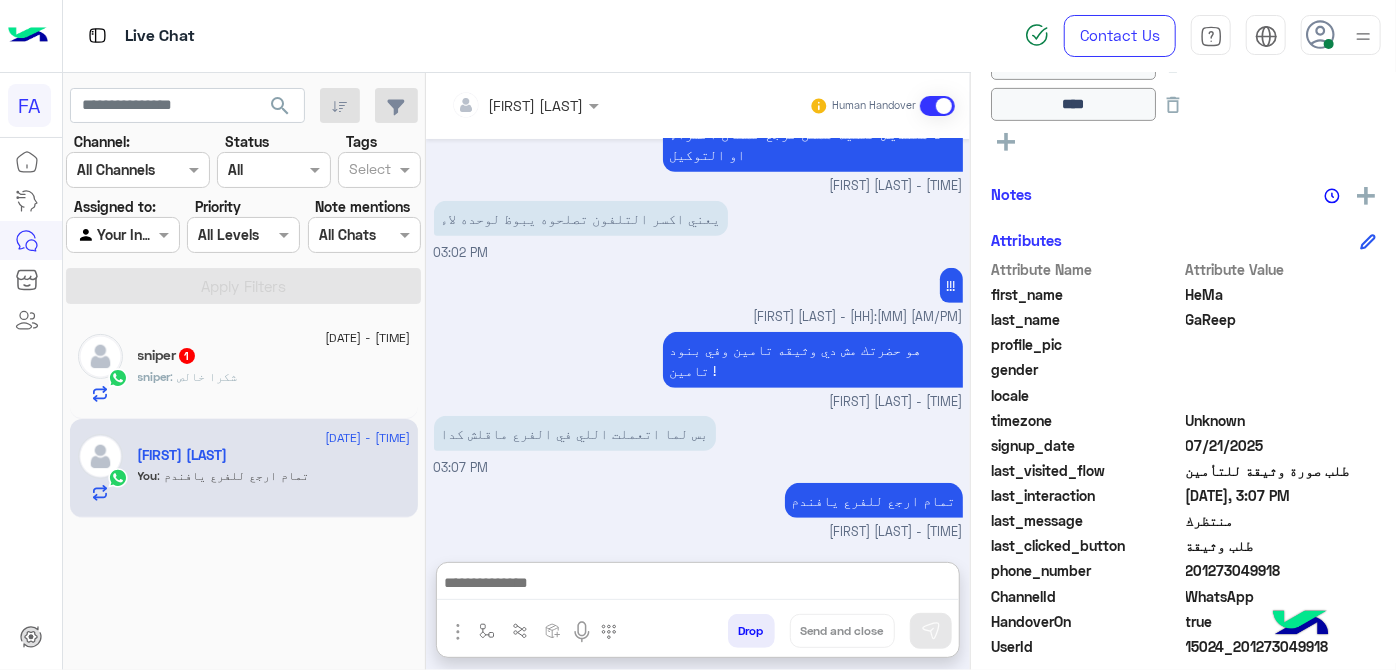 click on "sniper   1" 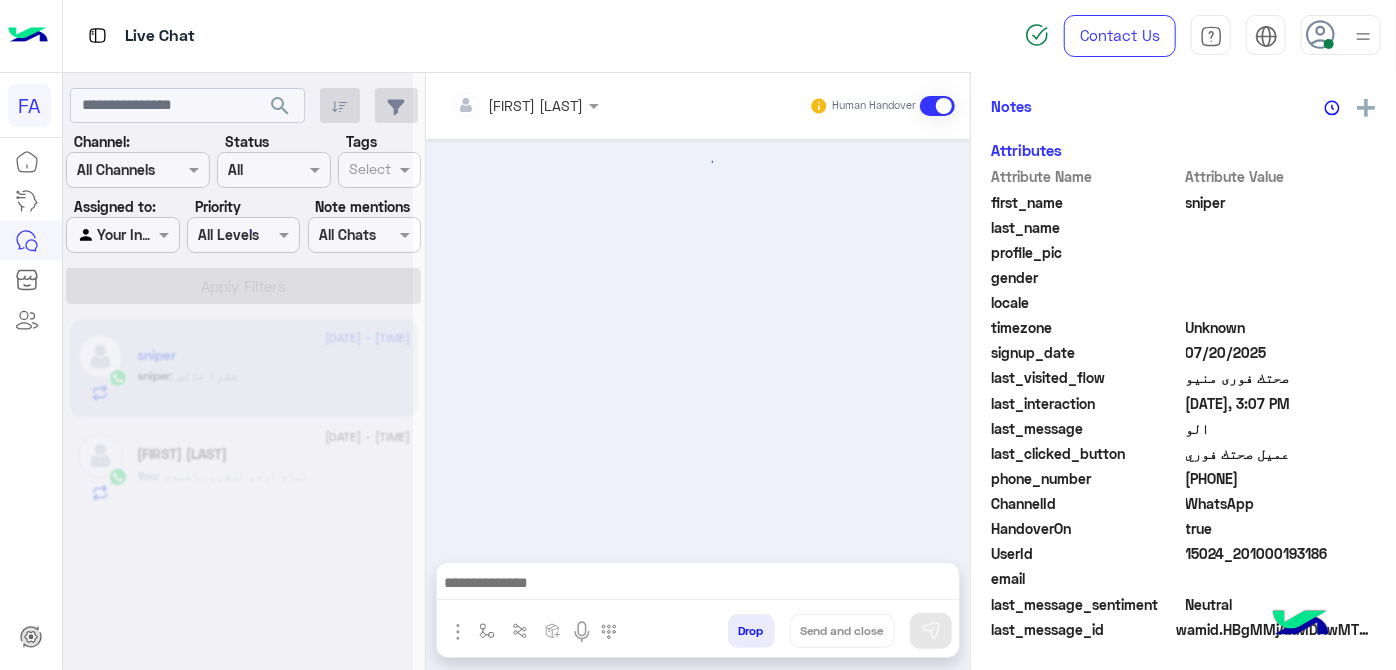 scroll, scrollTop: 521, scrollLeft: 0, axis: vertical 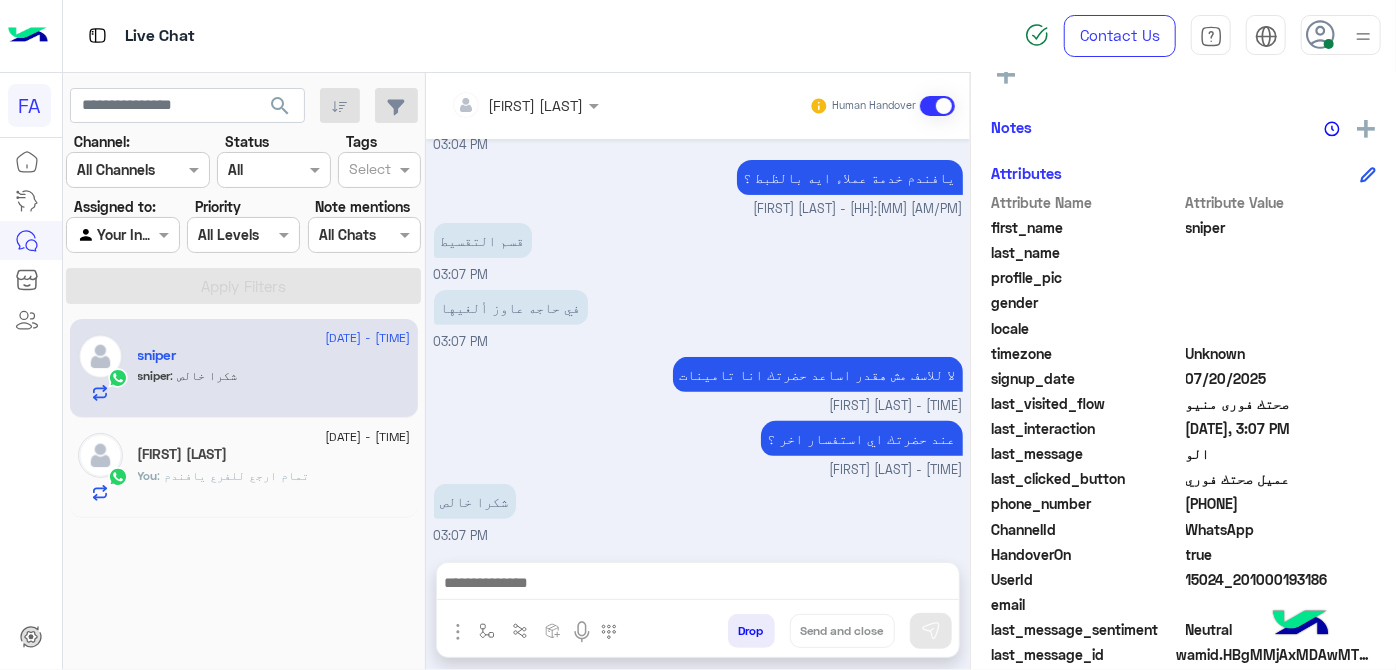 drag, startPoint x: 655, startPoint y: 635, endPoint x: 655, endPoint y: 618, distance: 17 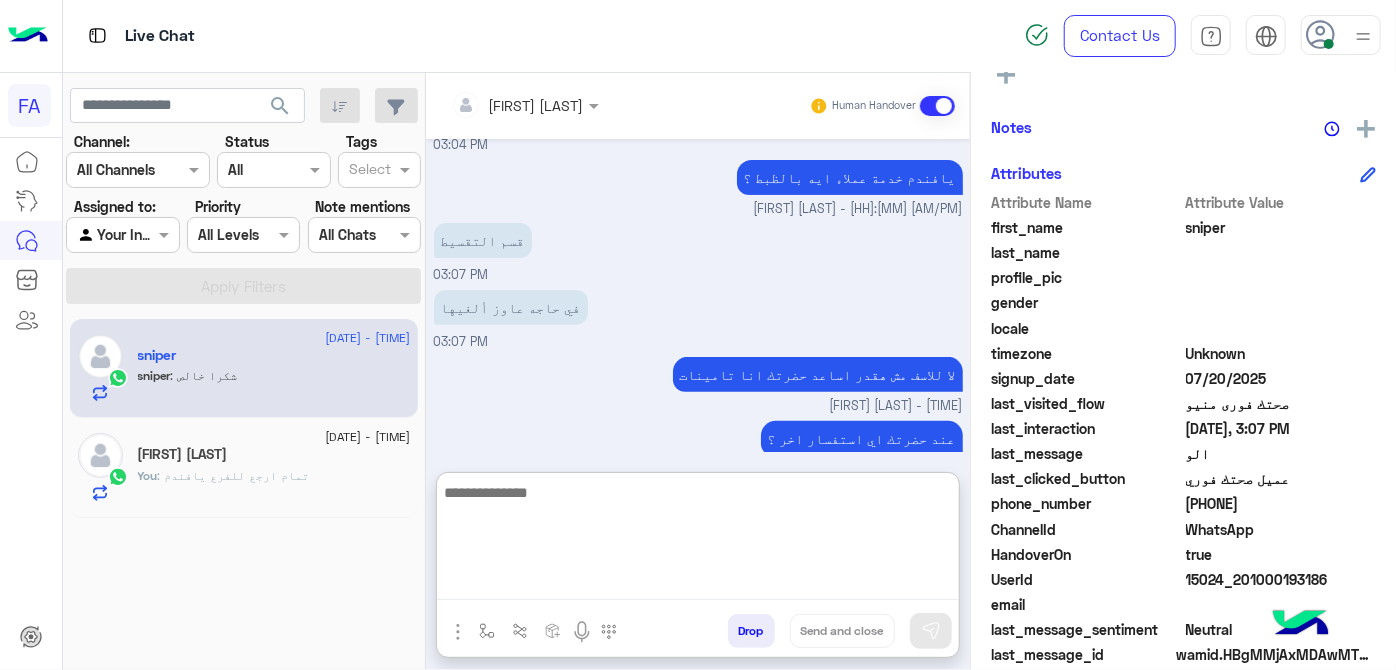 click at bounding box center (698, 540) 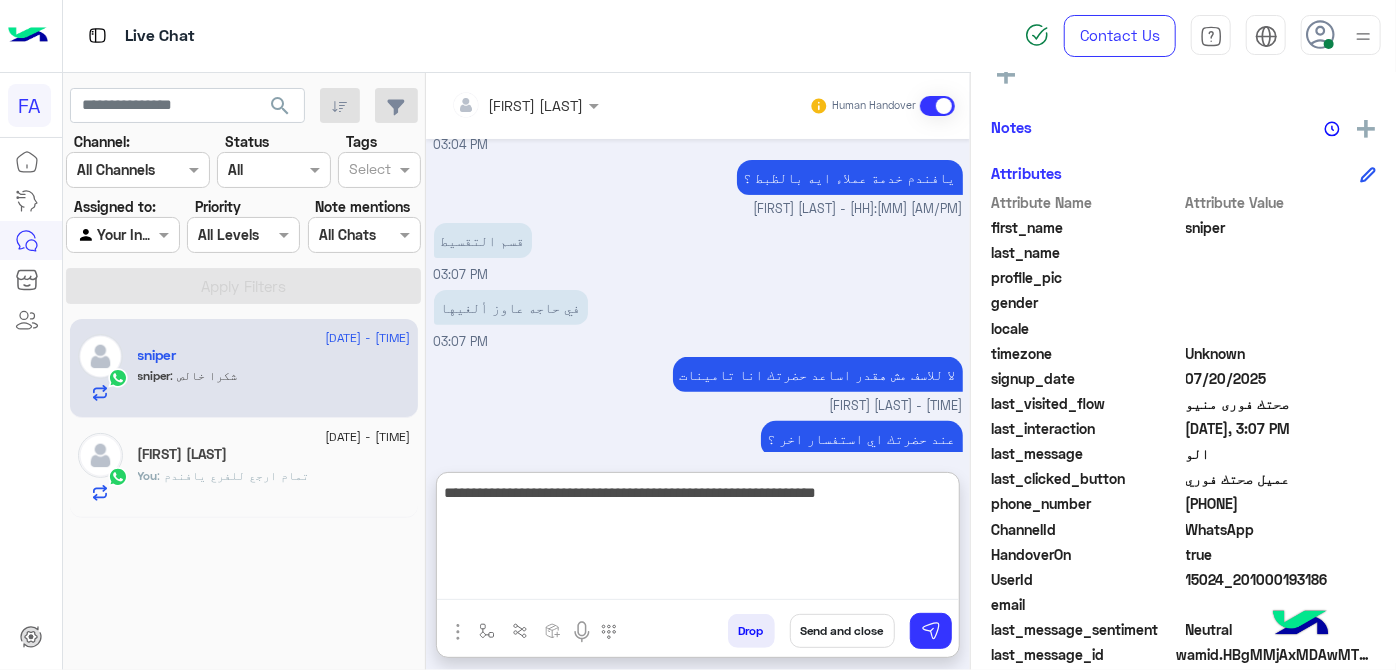 type on "**********" 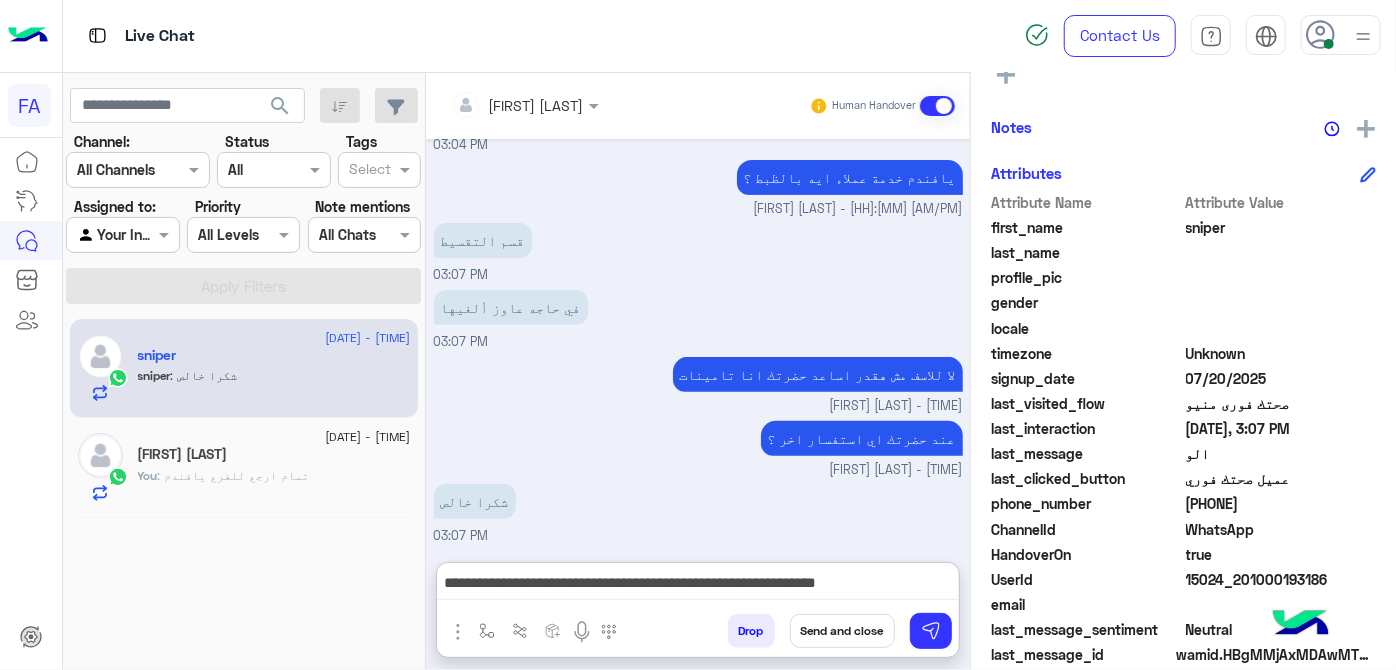 click on "Send and close" at bounding box center [842, 631] 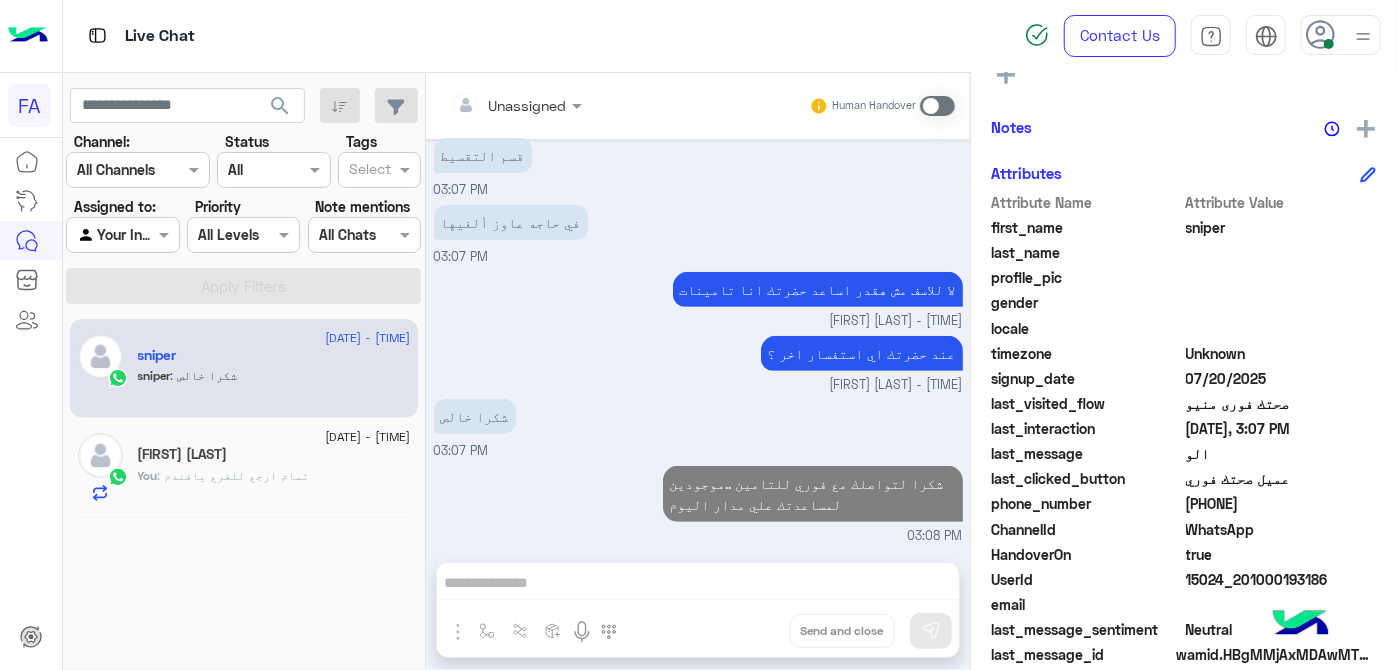 scroll, scrollTop: 423, scrollLeft: 0, axis: vertical 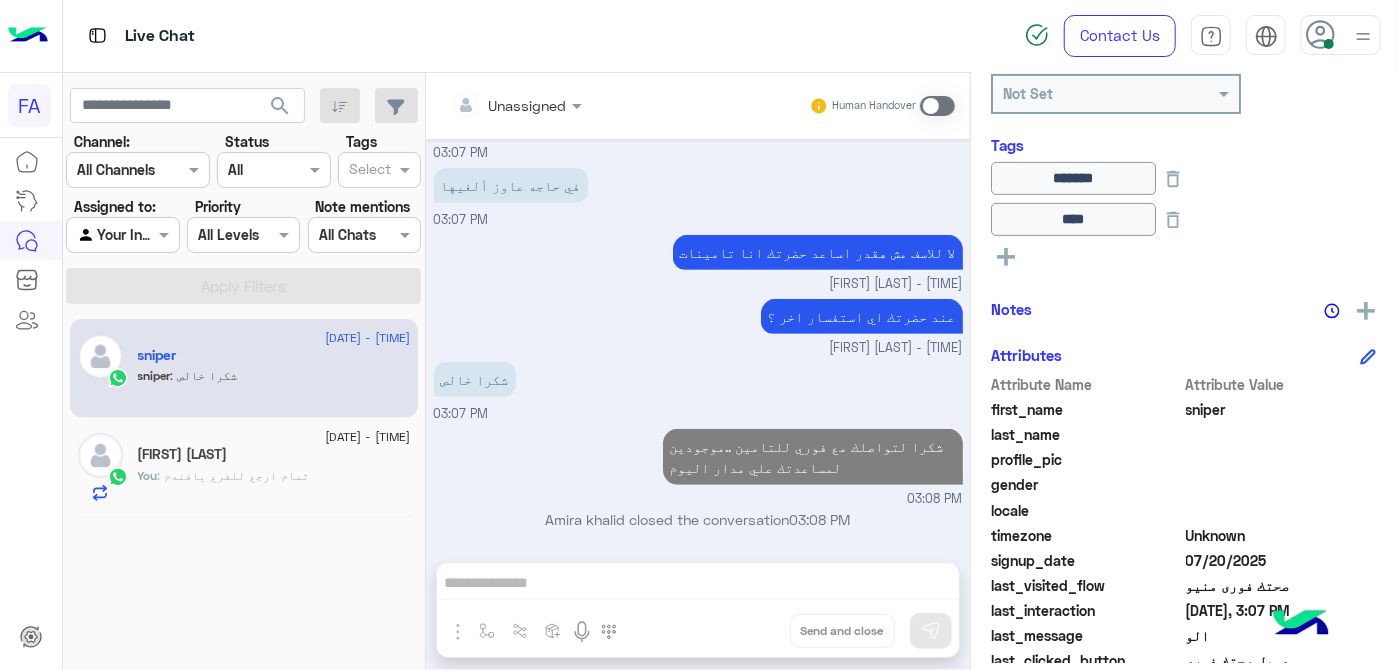 click on ": تمام ارجع للفرع يافندم" 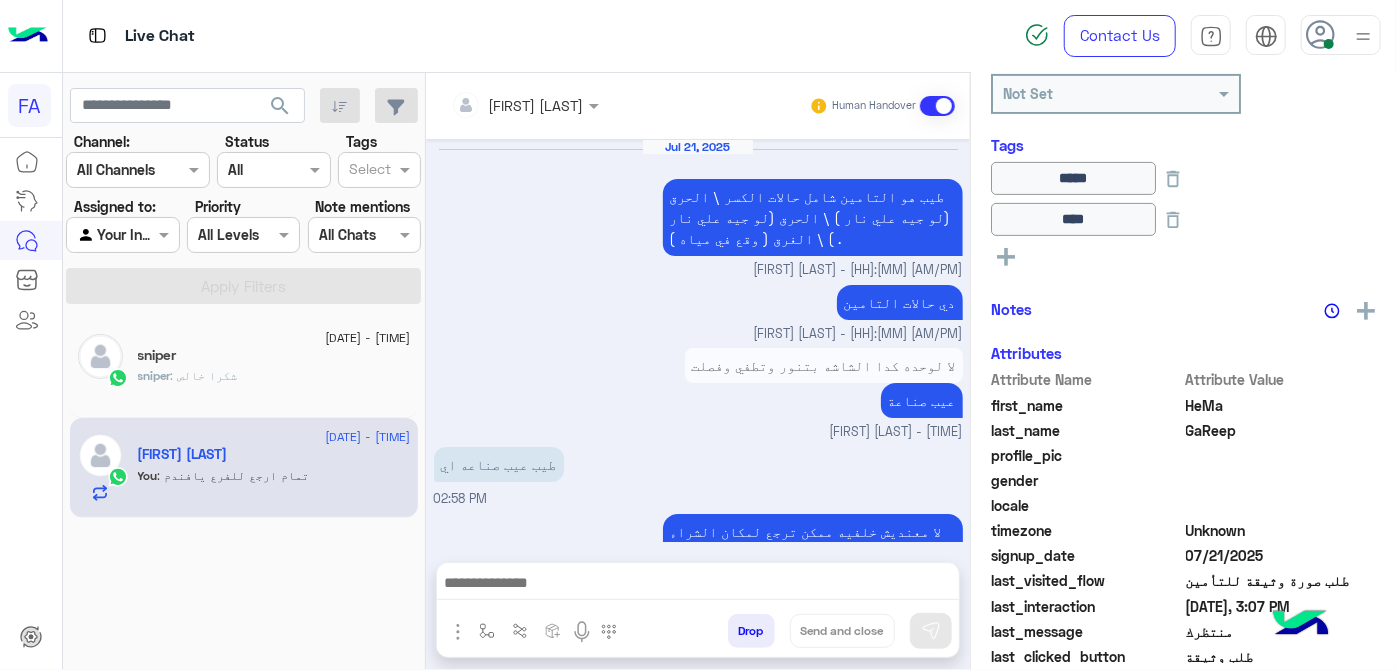 scroll, scrollTop: 373, scrollLeft: 0, axis: vertical 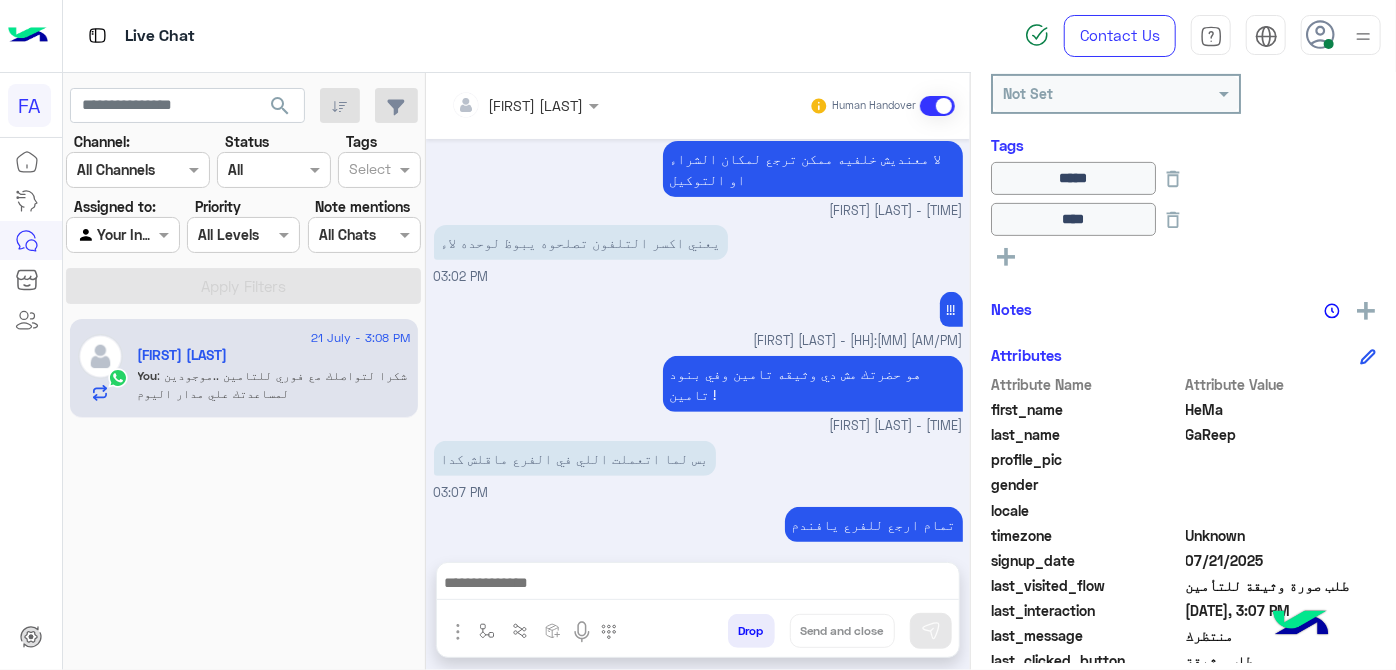 click on "Drop   Send and close" at bounding box center (795, 635) 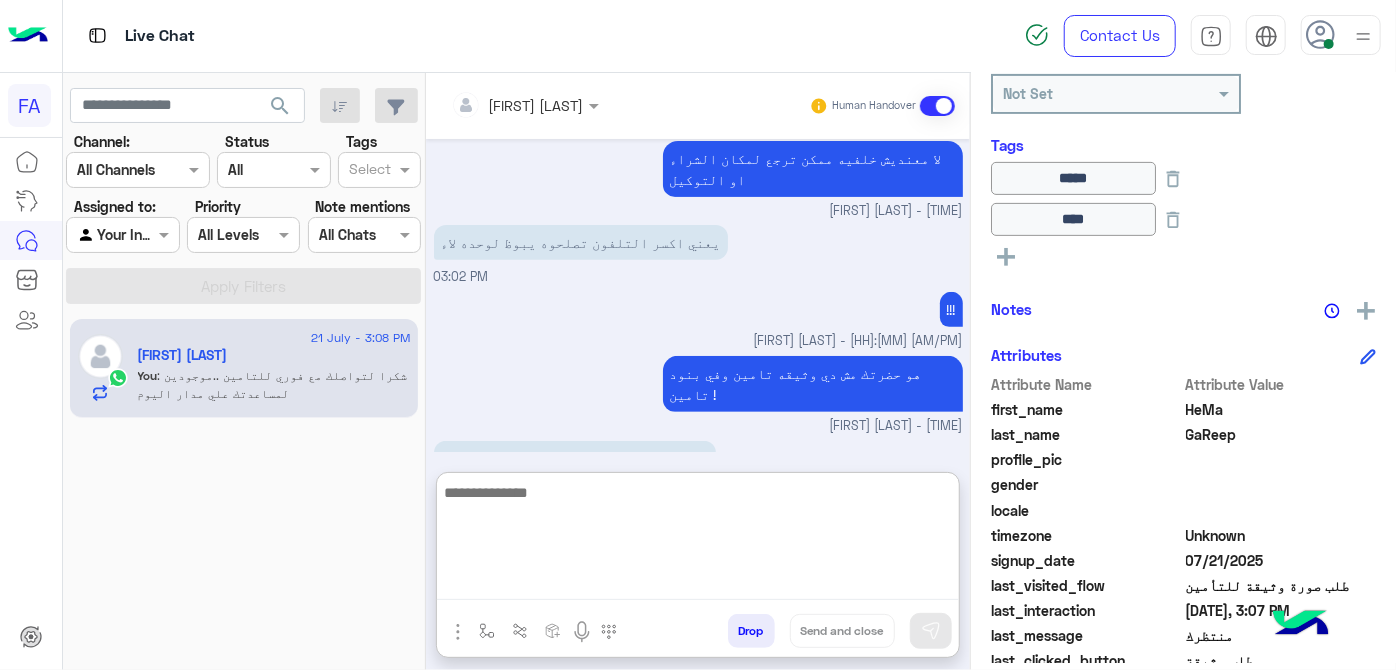 click at bounding box center [698, 540] 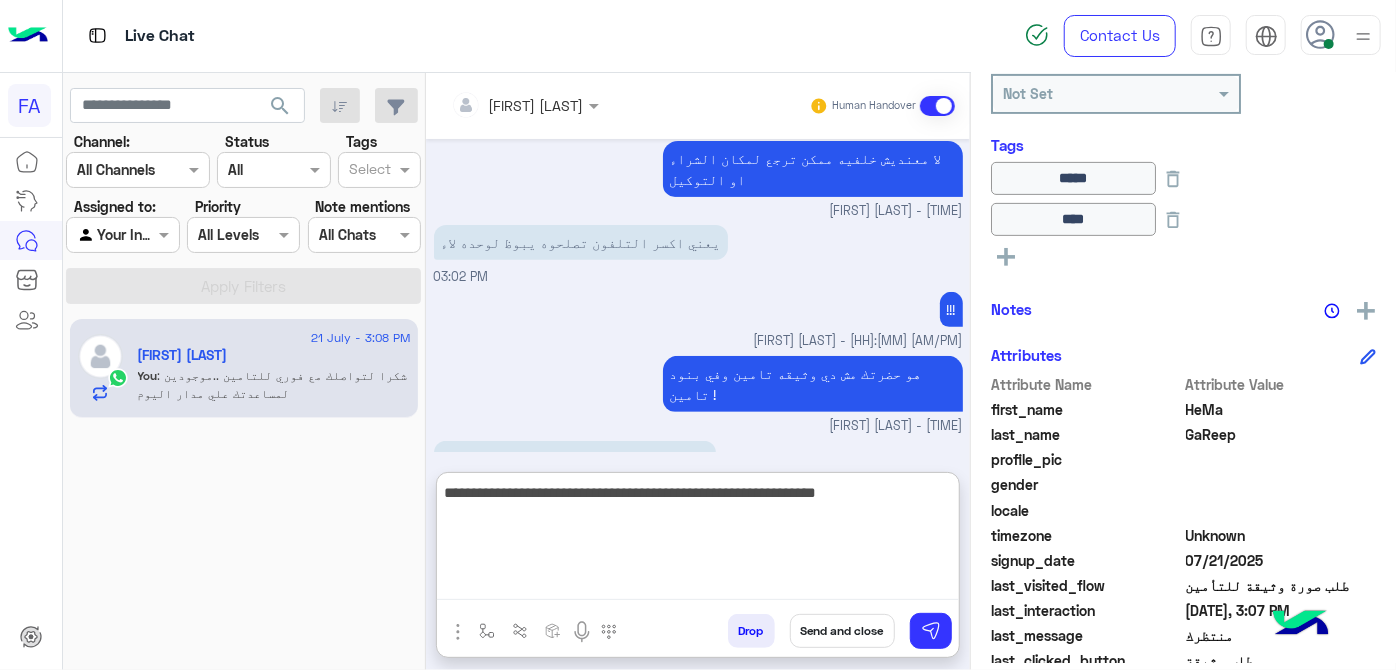 click on "**********" at bounding box center (698, 540) 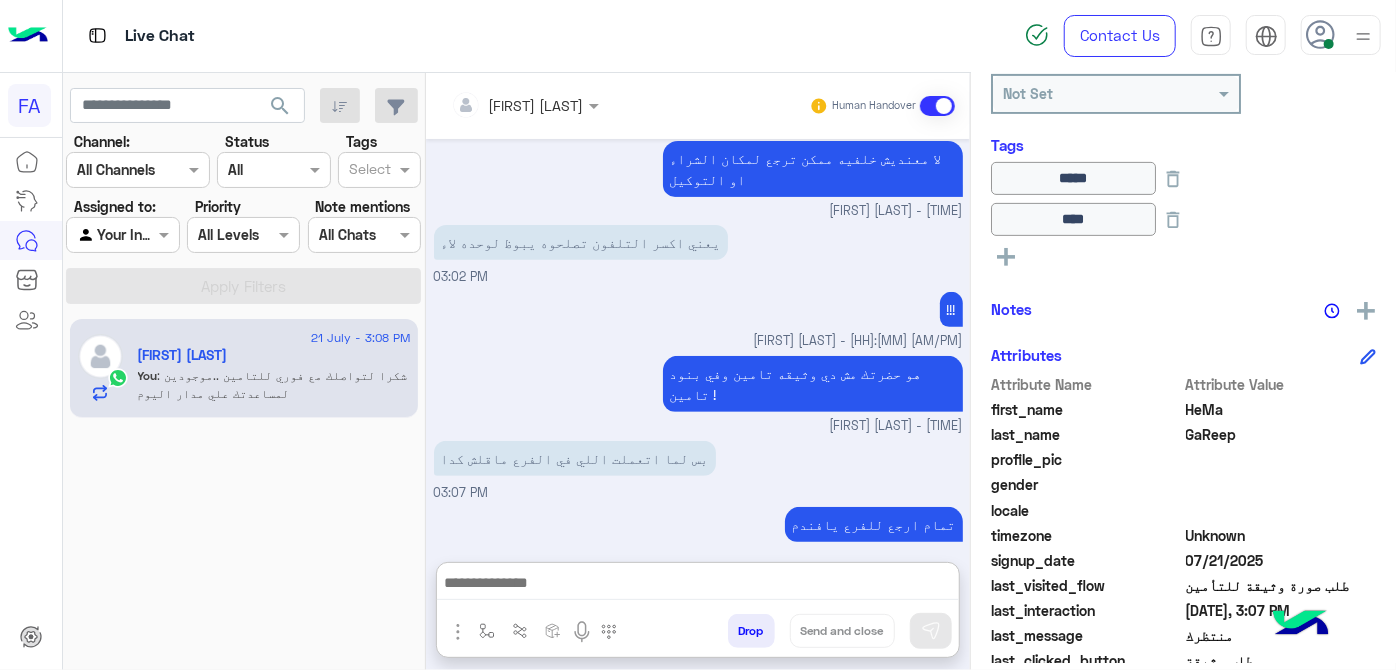 drag, startPoint x: 129, startPoint y: 221, endPoint x: 141, endPoint y: 254, distance: 35.1141 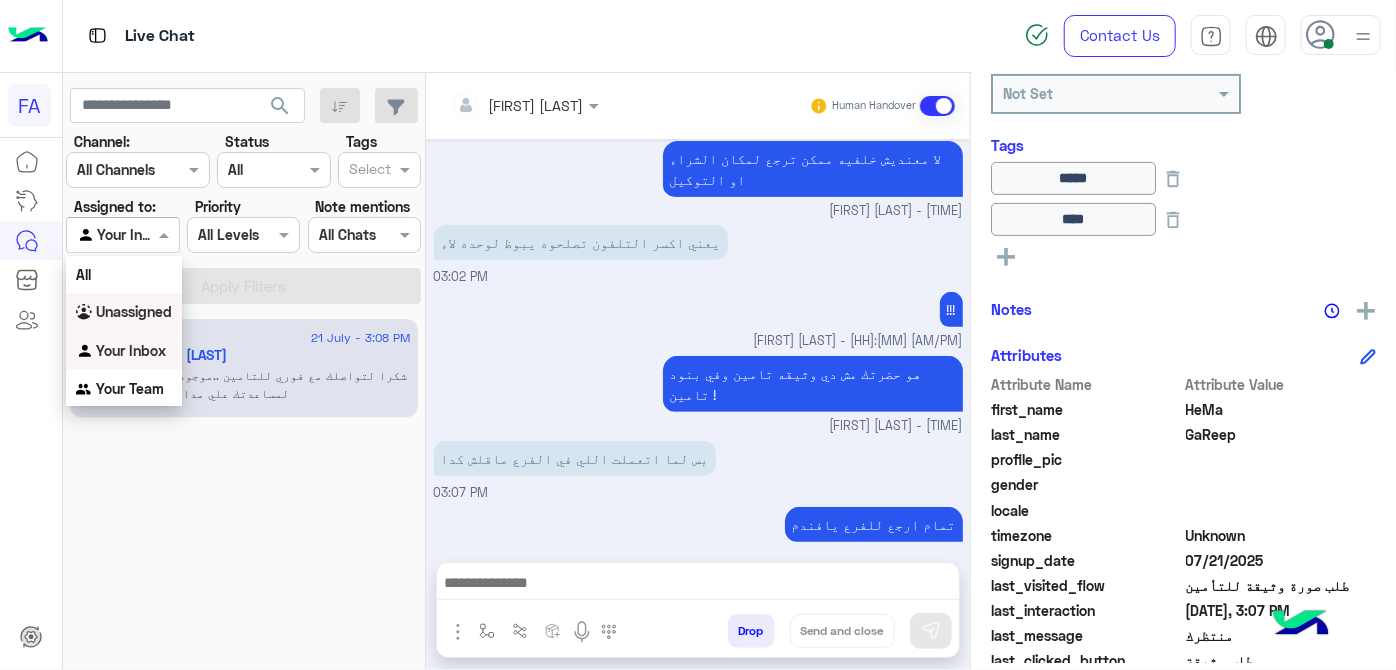 click on "Unassigned" at bounding box center (134, 311) 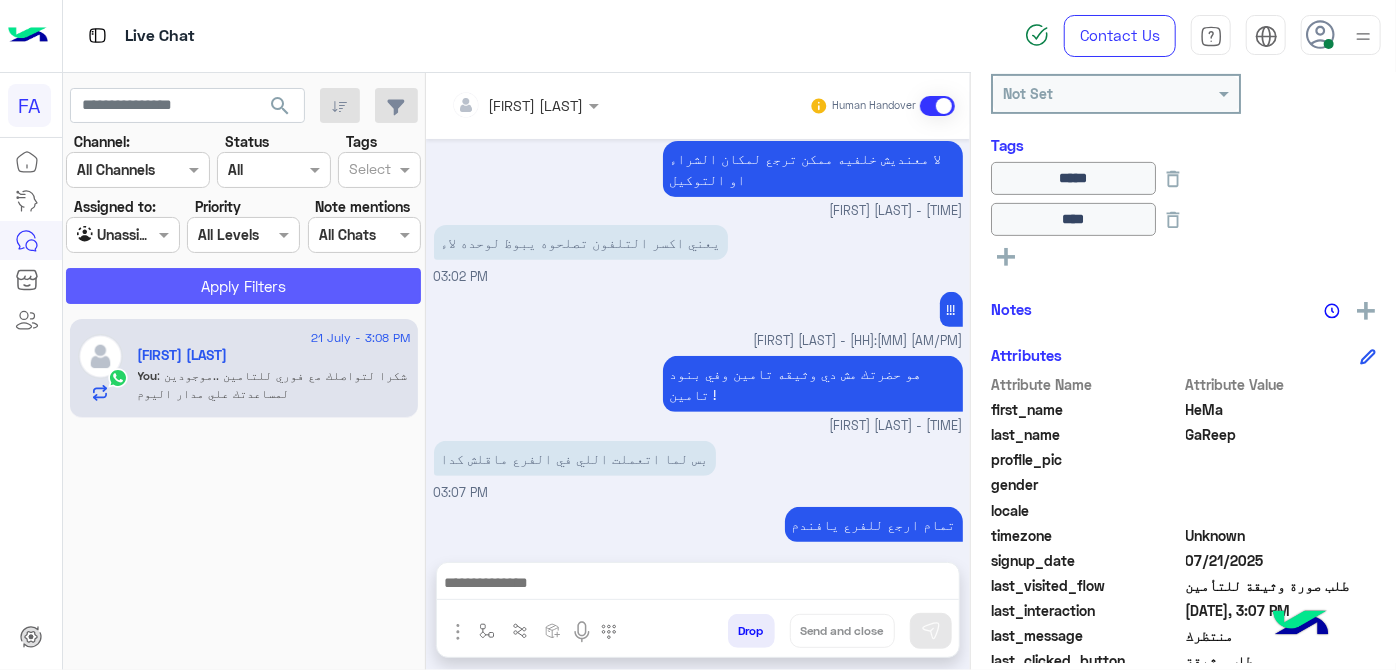 click on "Apply Filters" 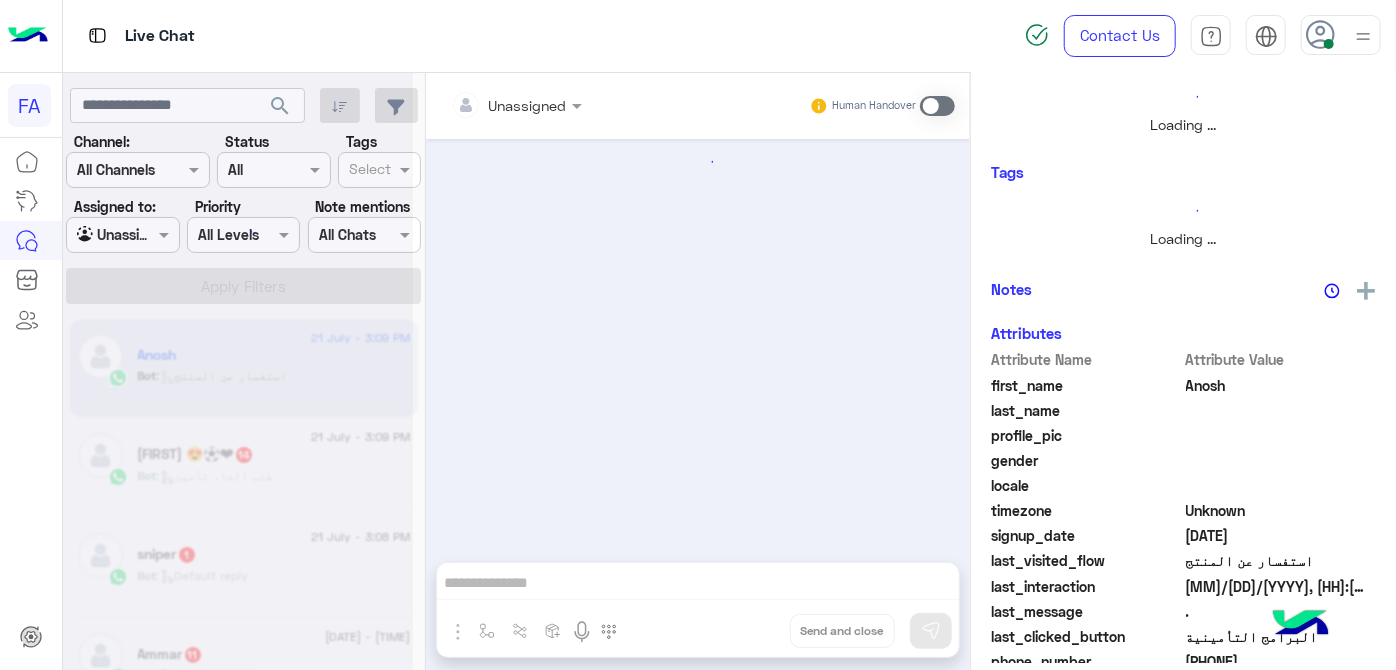 scroll, scrollTop: 0, scrollLeft: 0, axis: both 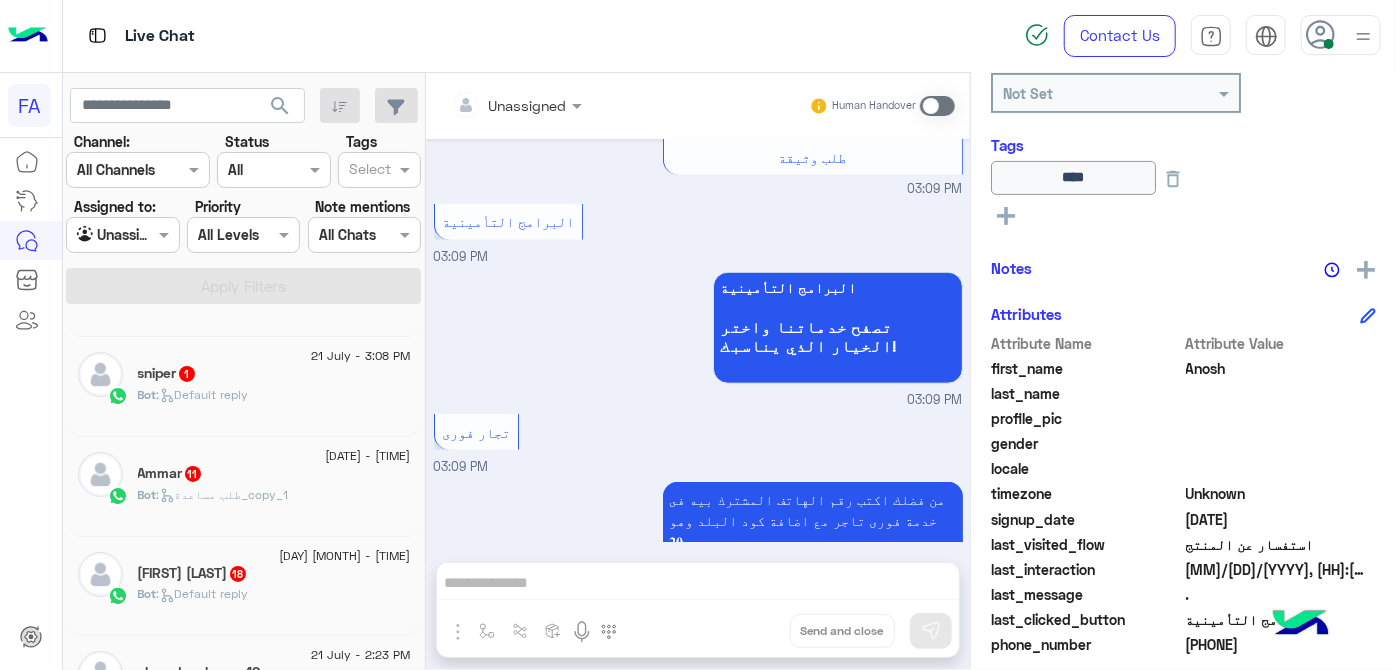 click on "sniper   1" 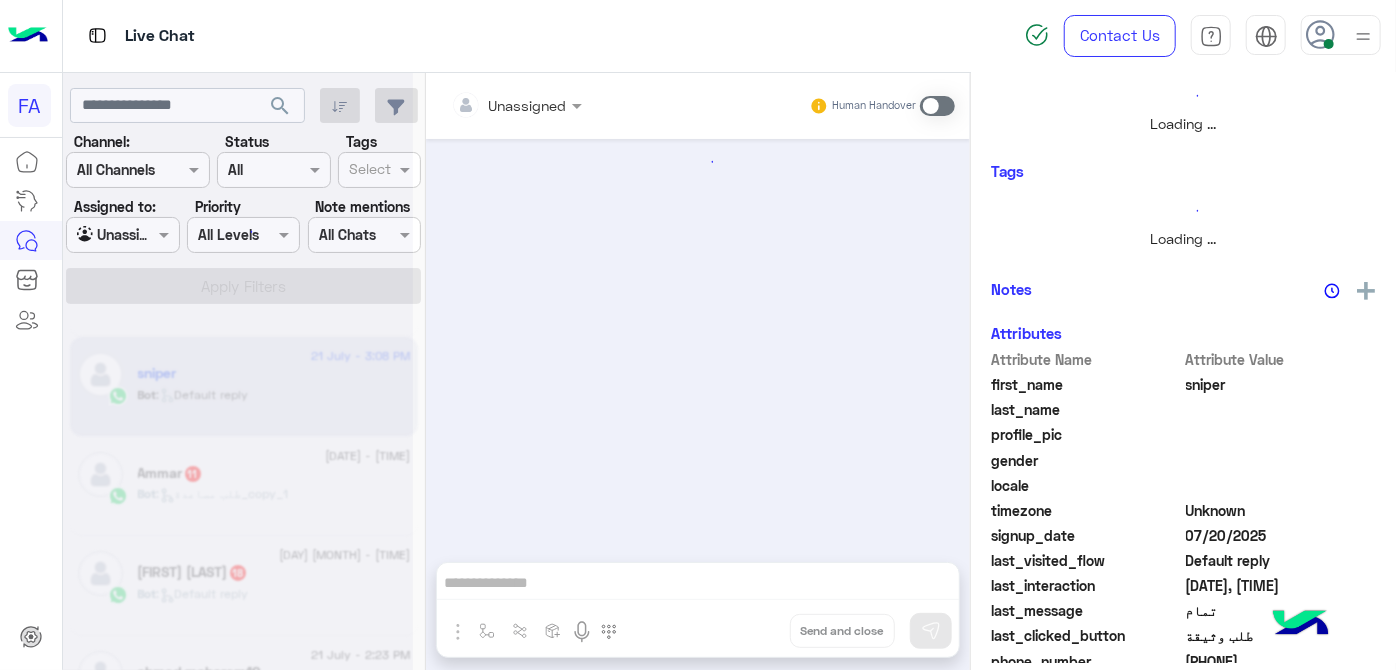 scroll, scrollTop: 0, scrollLeft: 0, axis: both 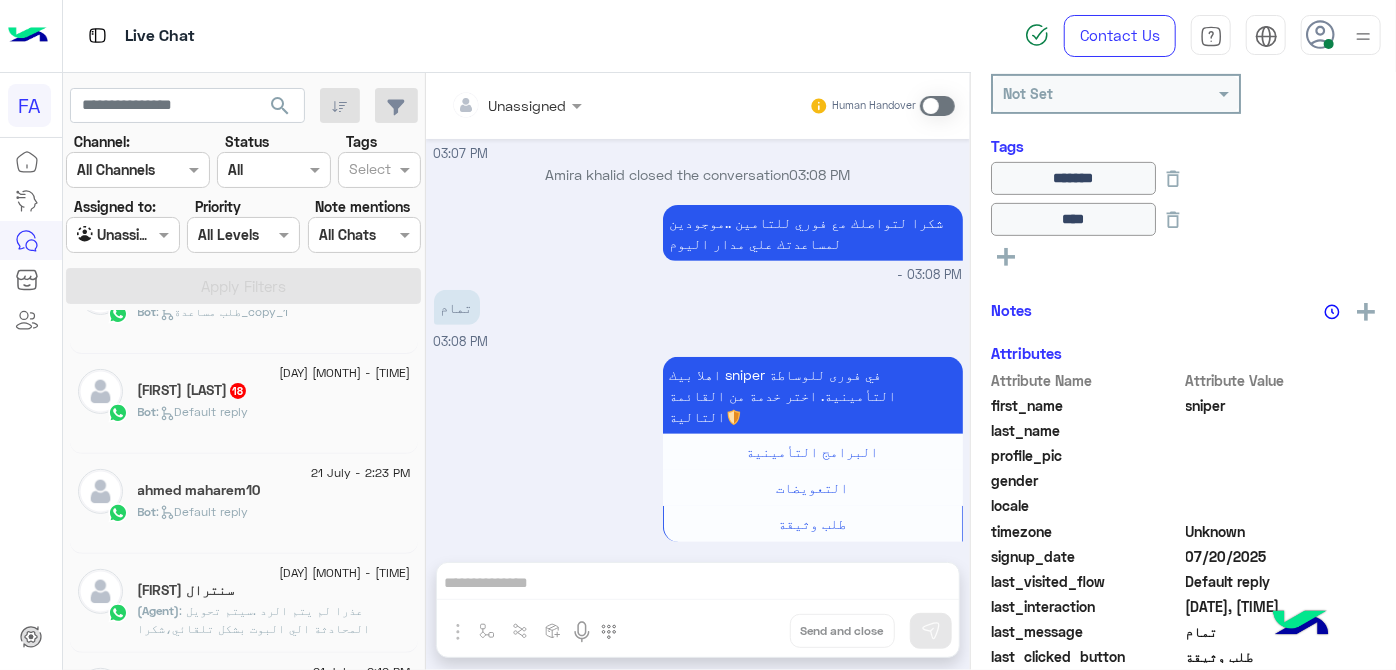click on ":   Default reply" 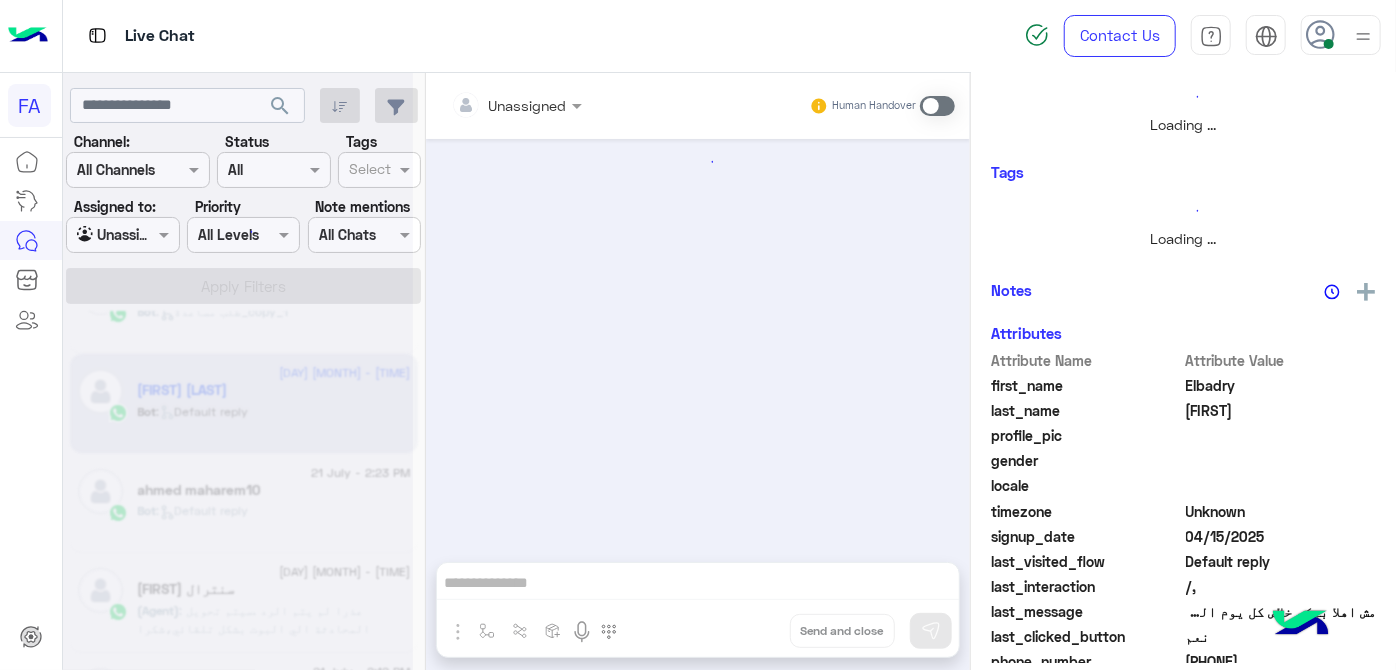 scroll, scrollTop: 0, scrollLeft: 0, axis: both 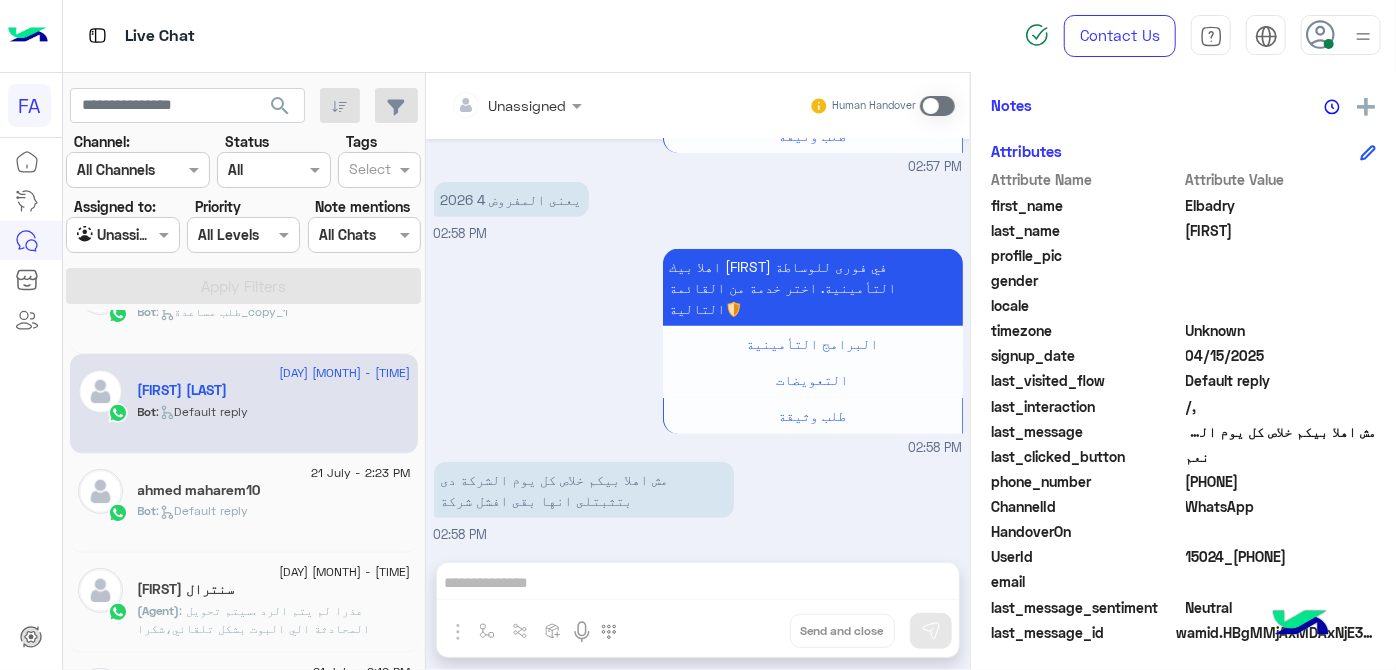 drag, startPoint x: 576, startPoint y: 211, endPoint x: 642, endPoint y: 218, distance: 66.37017 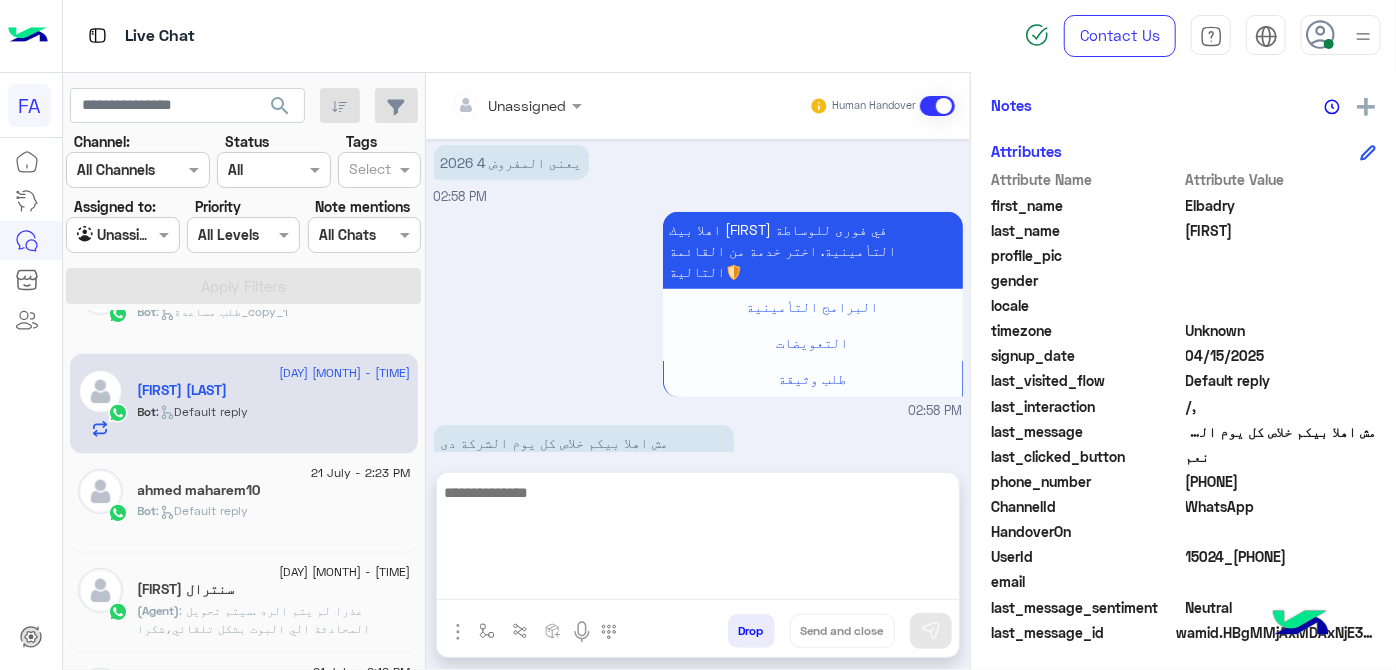 click at bounding box center (698, 540) 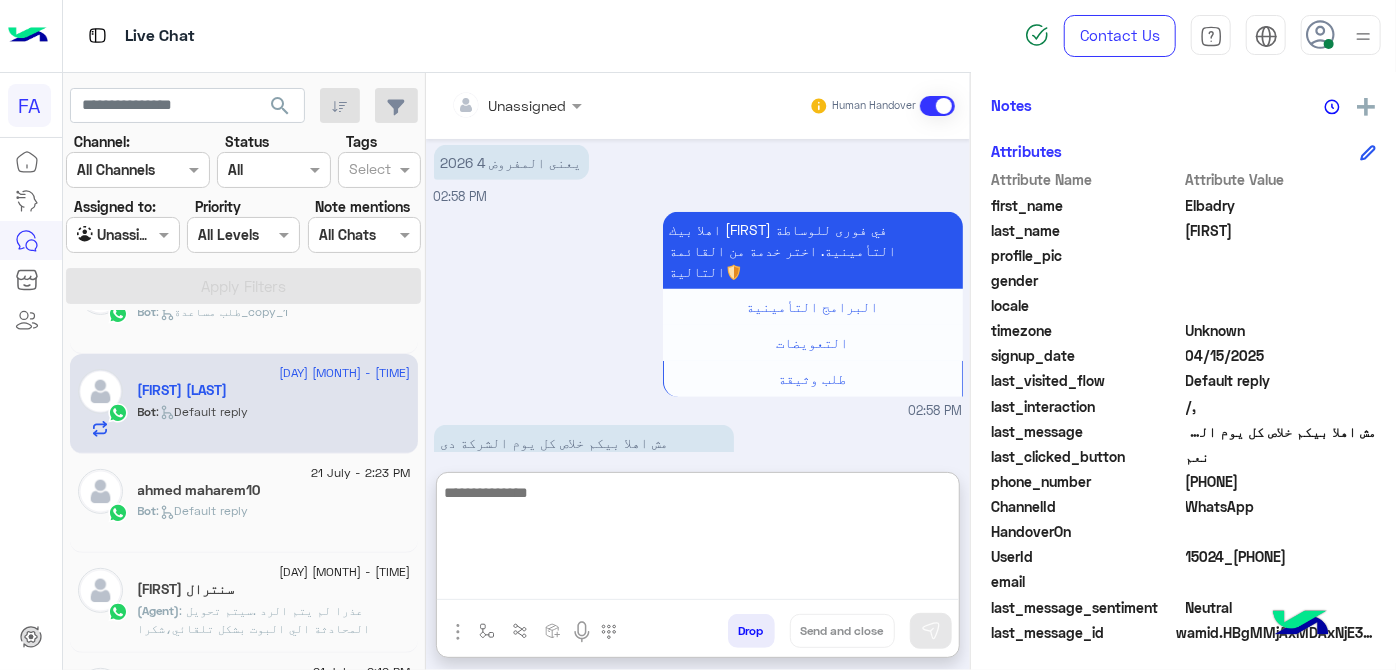 paste on "**********" 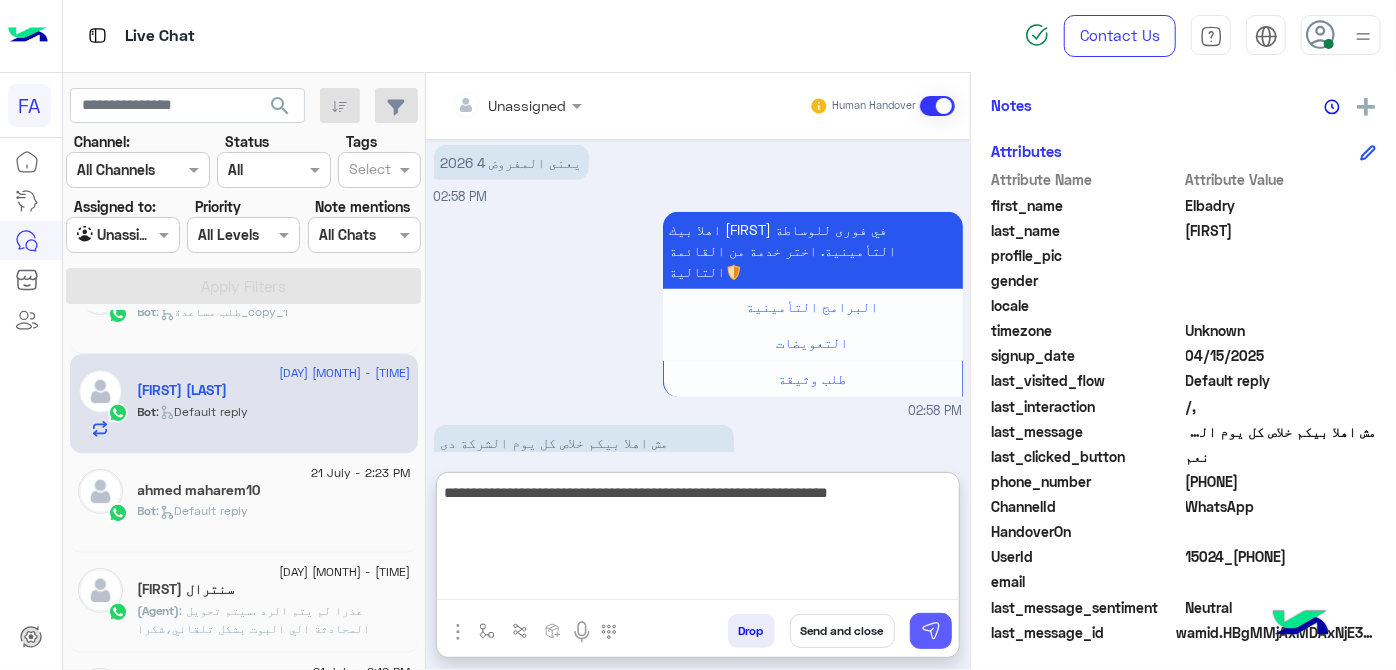 type on "**********" 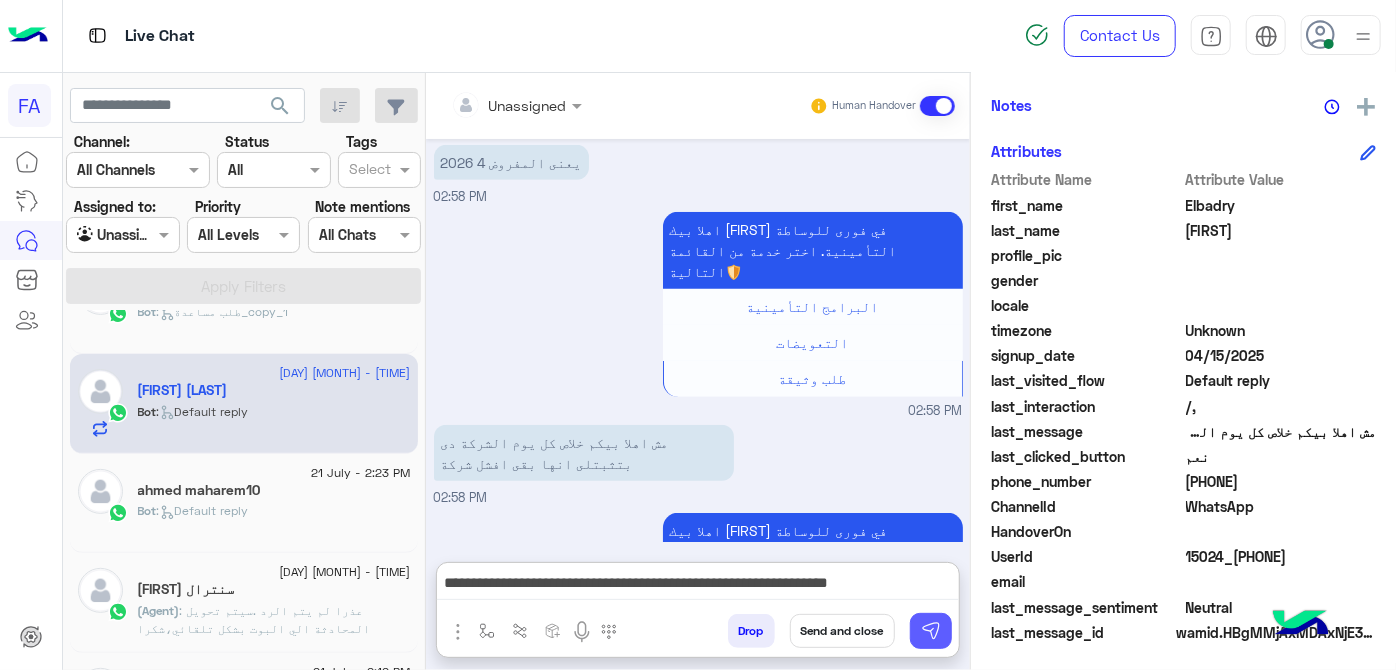 click at bounding box center (931, 631) 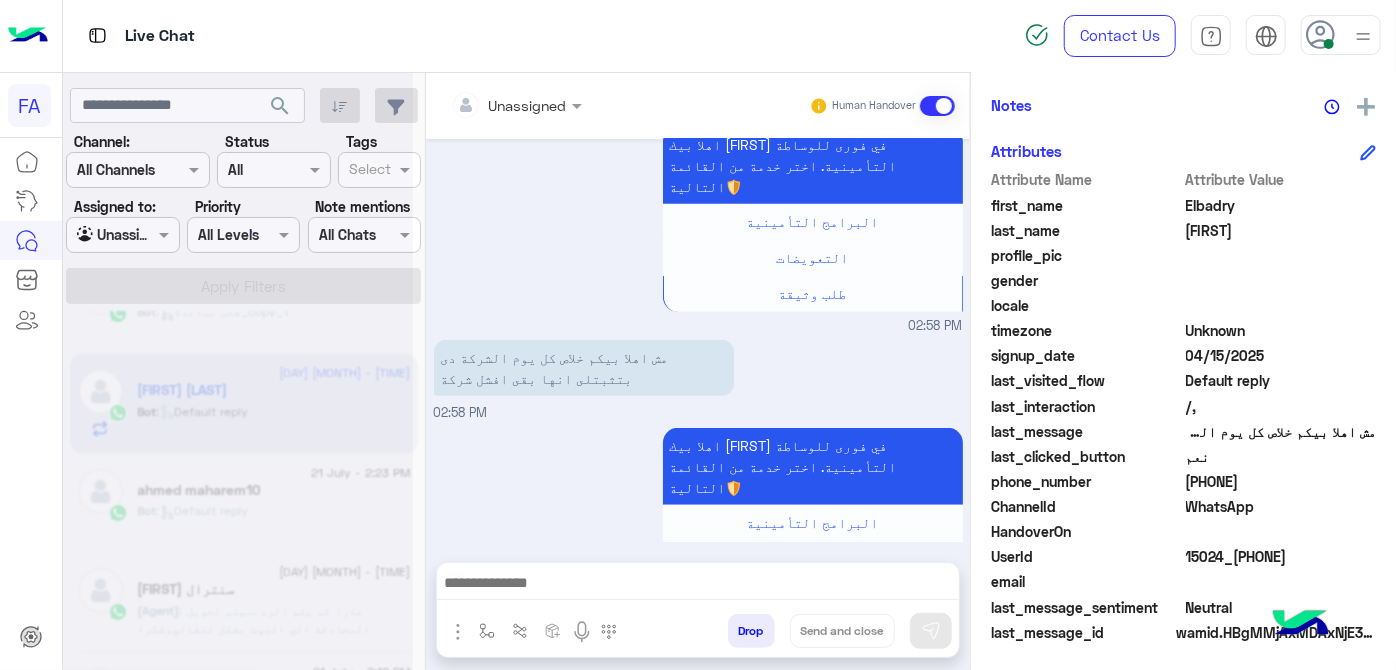 scroll, scrollTop: 4463, scrollLeft: 0, axis: vertical 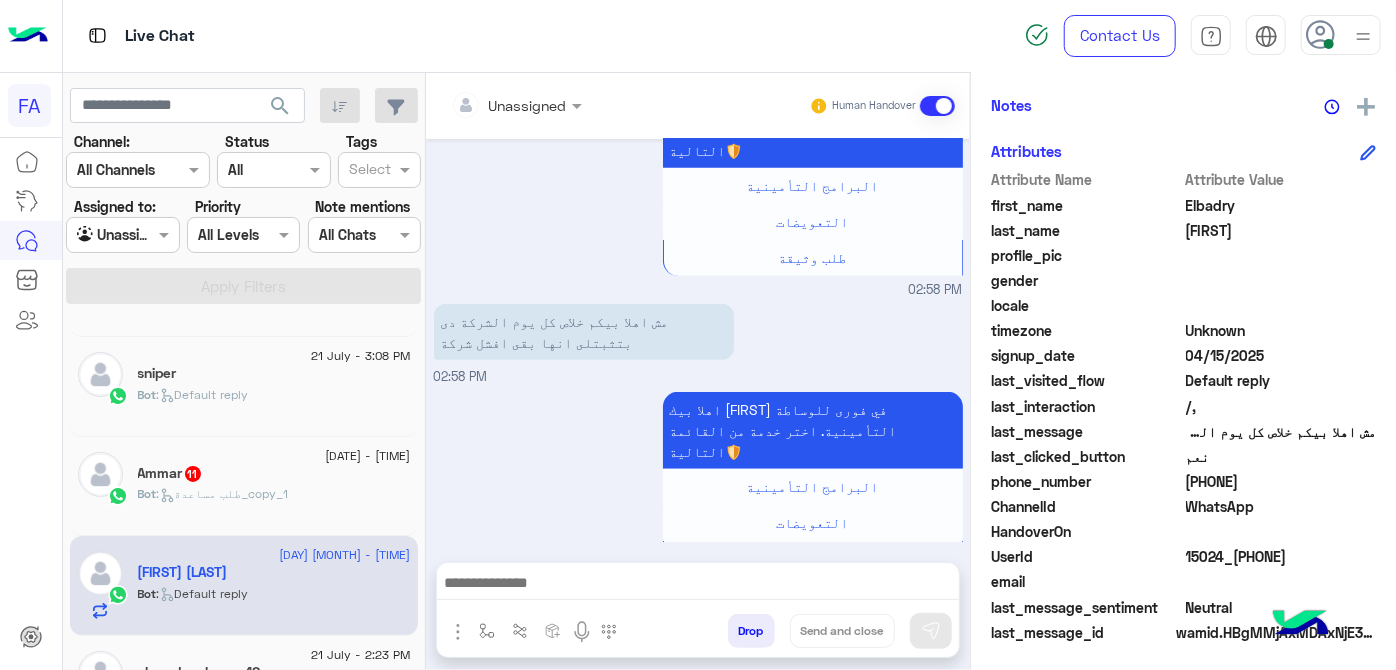 click on "Bot :   طلب مساعدة_copy_1" 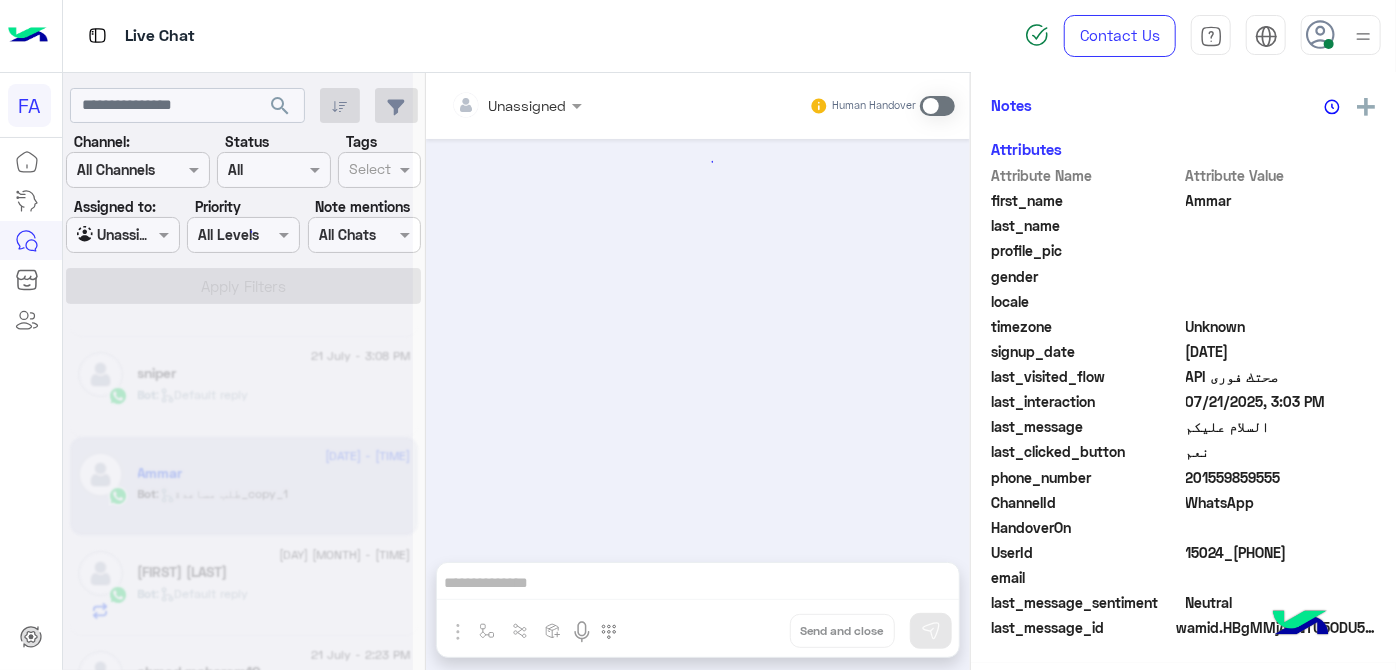 scroll, scrollTop: 485, scrollLeft: 0, axis: vertical 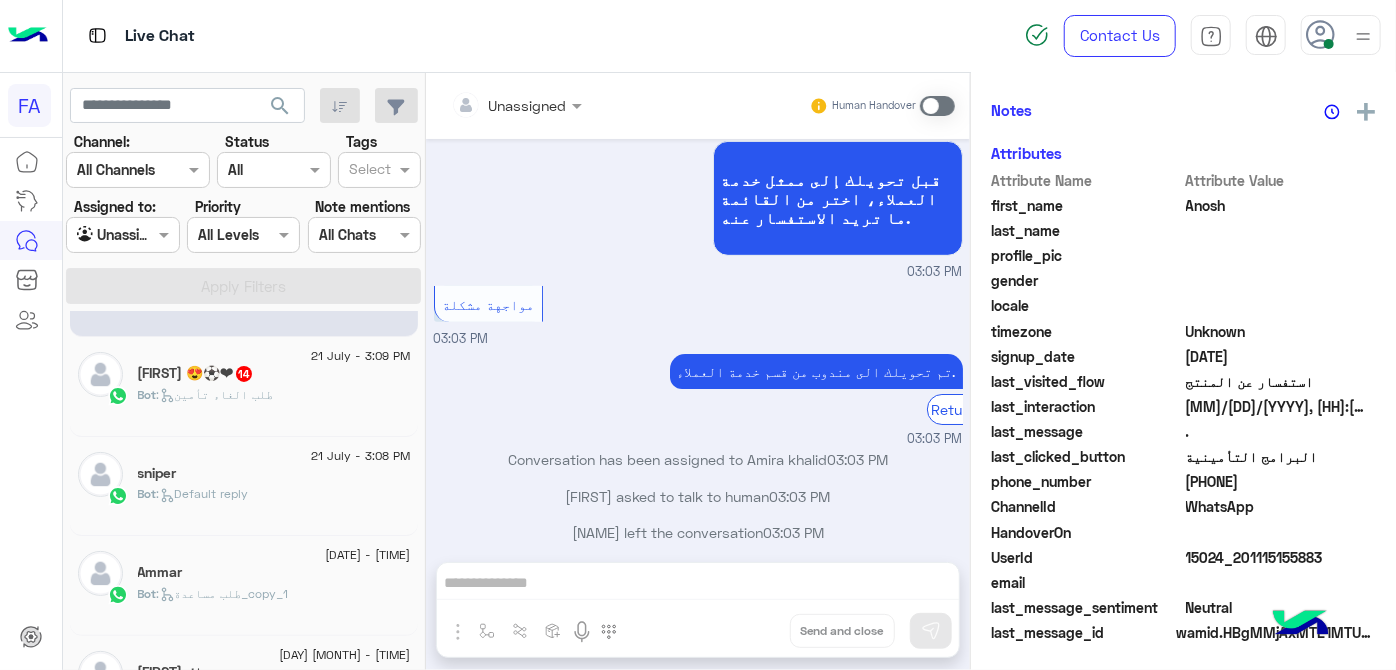 type on "****" 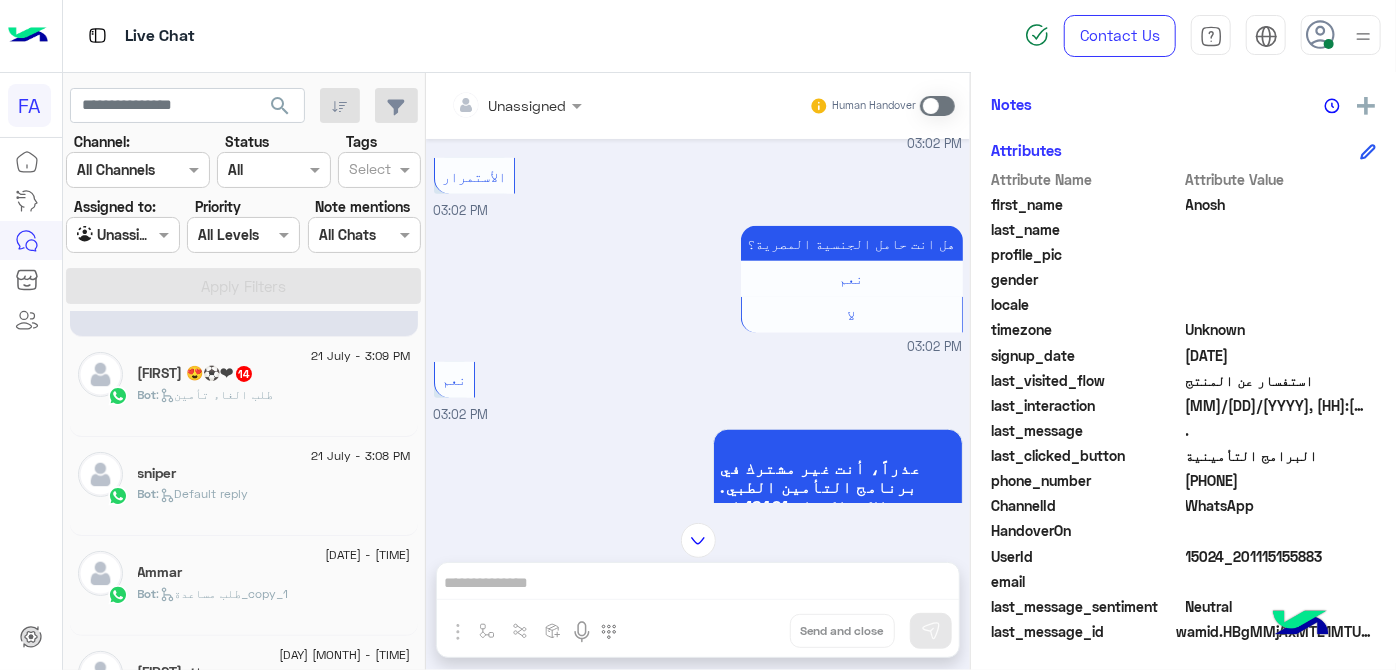 click at bounding box center (937, 106) 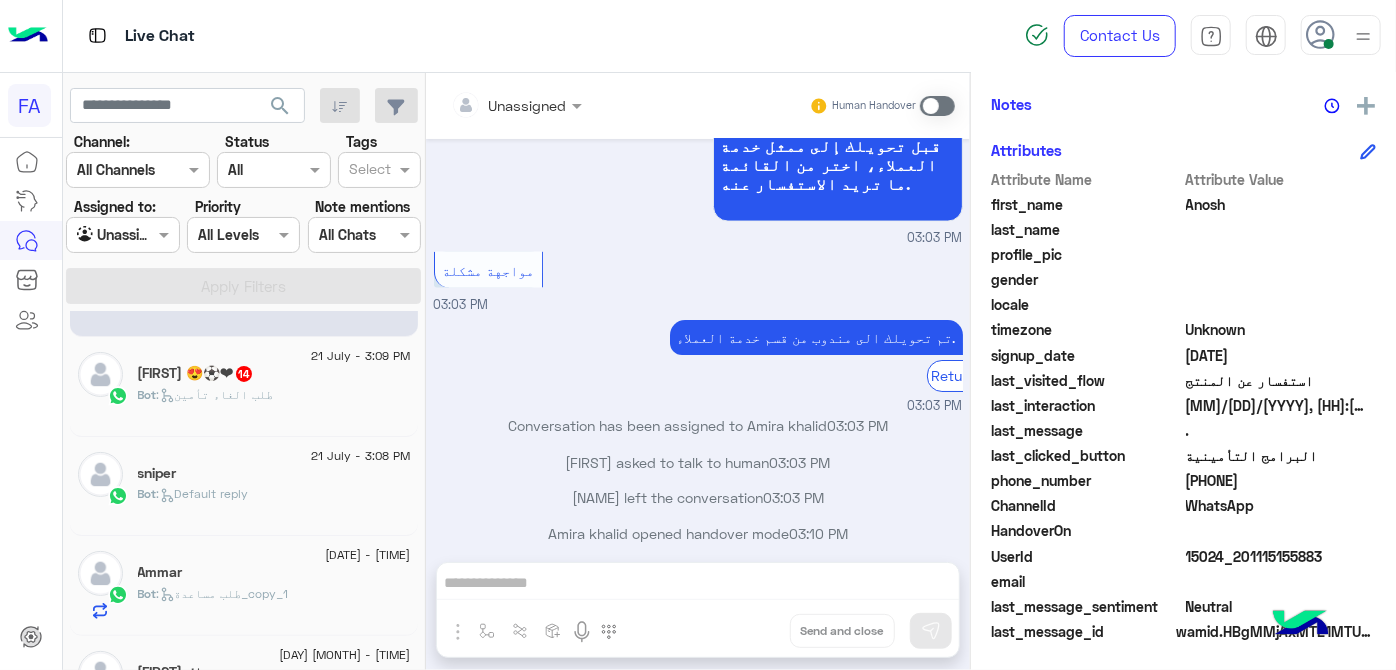 click on "Unassigned Human Handover     Jul [DATE], [YEAR]  تقدر تختار اللي تحتاجه من القائمة التالية    03:02 PM   صورة الوثيقة     03:02 PM  هل هذا هو الرقم الاشتراك الذي ترغب في الاستمرار به؟  الاستمرار    تغيير     03:02 PM   الاستمرار     03:02 PM  من فضلك حاول مرة اخرى اوتحدث مع احد من ممثلى خدمة العملاء.  خدمة عملاء     03:02 PM   كيفية الاستفادة    03:02 PM  هل انت عميل صحتك فوري؟  نعم   لا     03:02 PM   نعم    03:02 PM  هل هذا هو الرقم الاشتراك الذي ترغب في الاستمرار به؟  الأستمرار   تغيير     03:02 PM   الأستمرار    03:02 PM  هل انت حامل الجنسية المصرية؟  نعم   لا     03:02 PM   نعم    03:02 PM     03:02 PM  خدمة عملاء    03:03 PM     03:03 PM    مواجهة مشكلة    03:03 PM   Return to Bot" at bounding box center (698, 375) 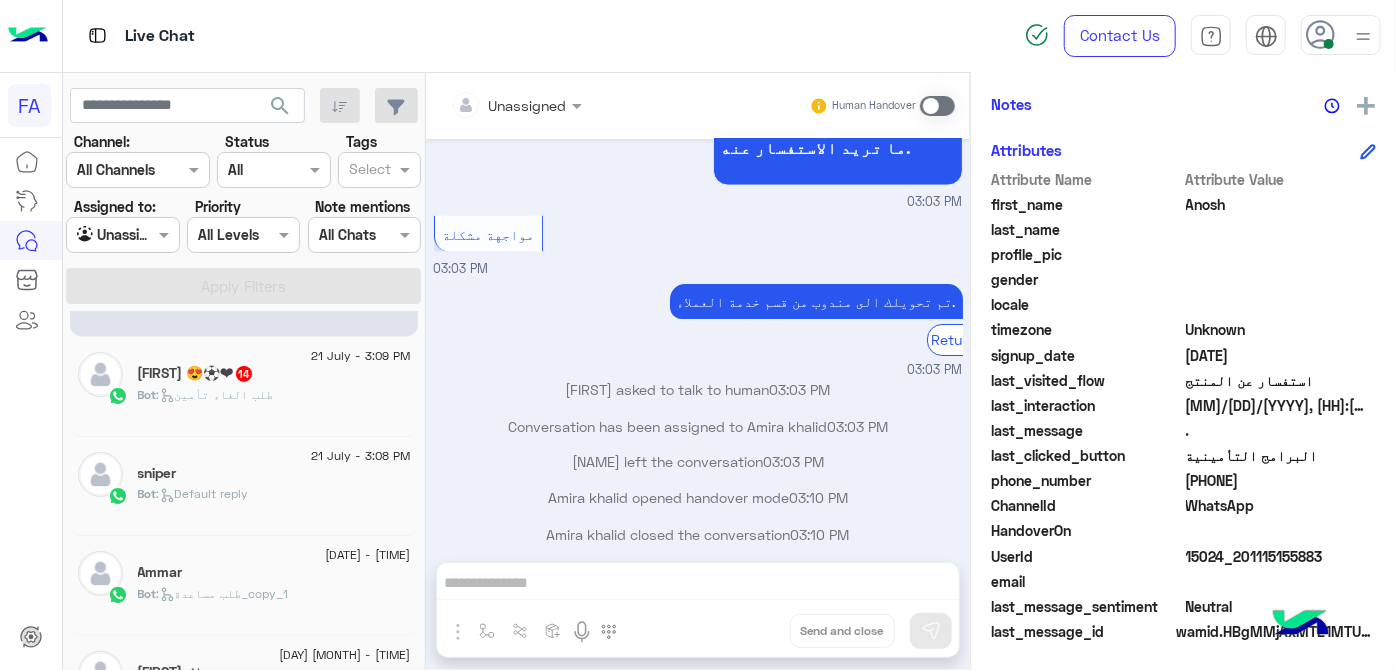 click on "Unassigned Human Handover     Jul [DATE], [YEAR]  تقدر تختار اللي تحتاجه من القائمة التالية    03:02 PM   صورة الوثيقة     03:02 PM  هل هذا هو الرقم الاشتراك الذي ترغب في الاستمرار به؟  الاستمرار    تغيير     03:02 PM   الاستمرار     03:02 PM  من فضلك حاول مرة اخرى اوتحدث مع احد من ممثلى خدمة العملاء.  خدمة عملاء     03:02 PM   كيفية الاستفادة    03:02 PM  هل انت عميل صحتك فوري؟  نعم   لا     03:02 PM   نعم    03:02 PM  هل هذا هو الرقم الاشتراك الذي ترغب في الاستمرار به؟  الأستمرار   تغيير     03:02 PM   الأستمرار    03:02 PM  هل انت حامل الجنسية المصرية؟  نعم   لا     03:02 PM   نعم    03:02 PM     03:02 PM  خدمة عملاء    03:03 PM     03:03 PM    مواجهة مشكلة    03:03 PM   Return to Bot" at bounding box center (698, 375) 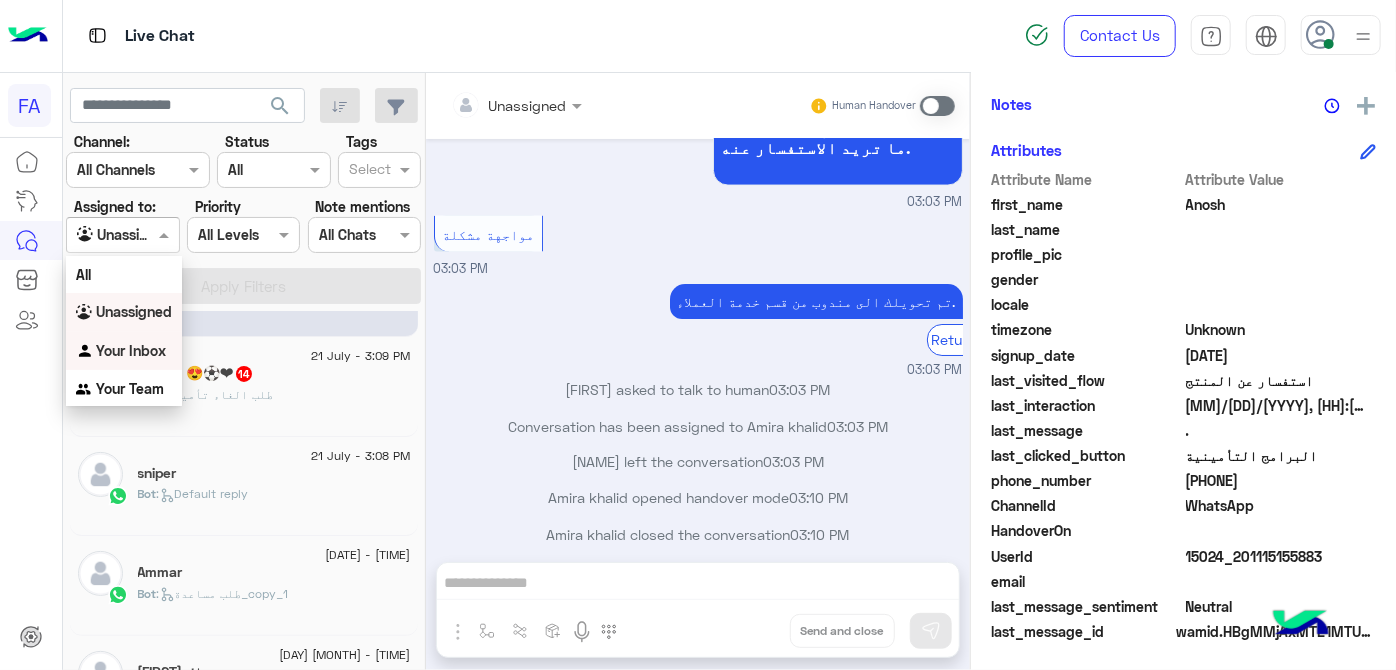 drag, startPoint x: 145, startPoint y: 339, endPoint x: 165, endPoint y: 286, distance: 56.648037 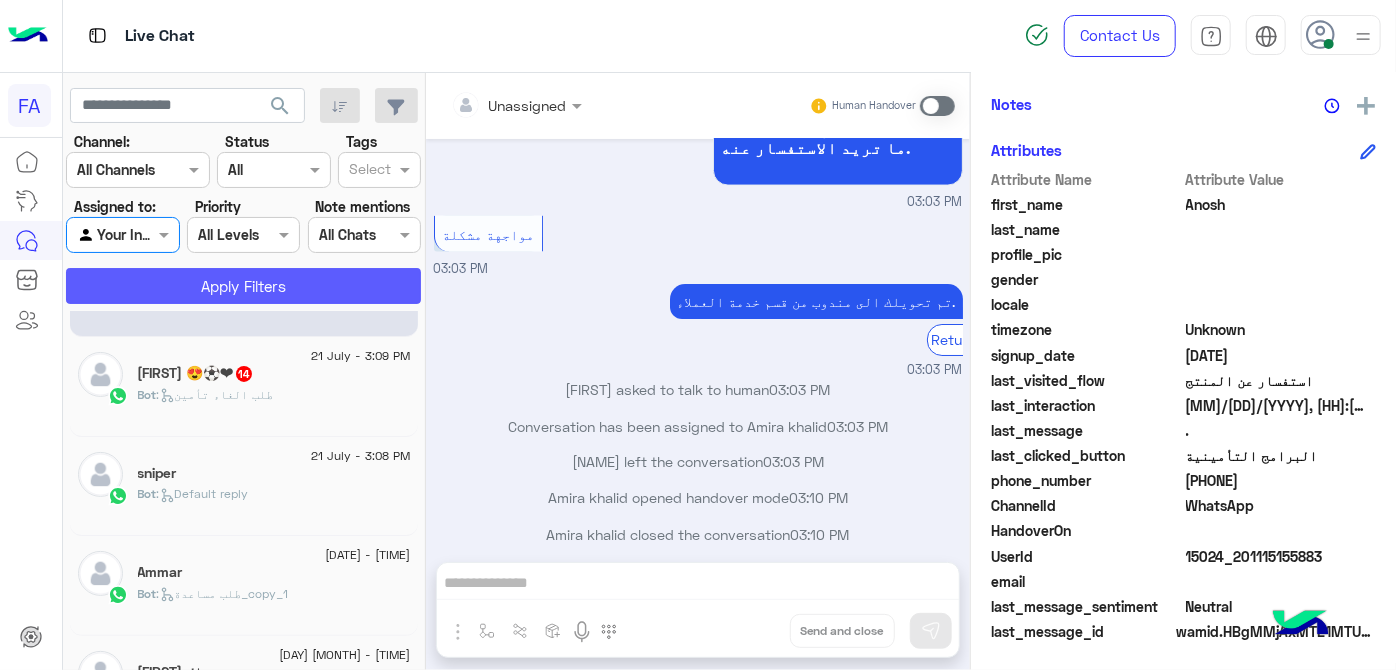click on "Apply Filters" 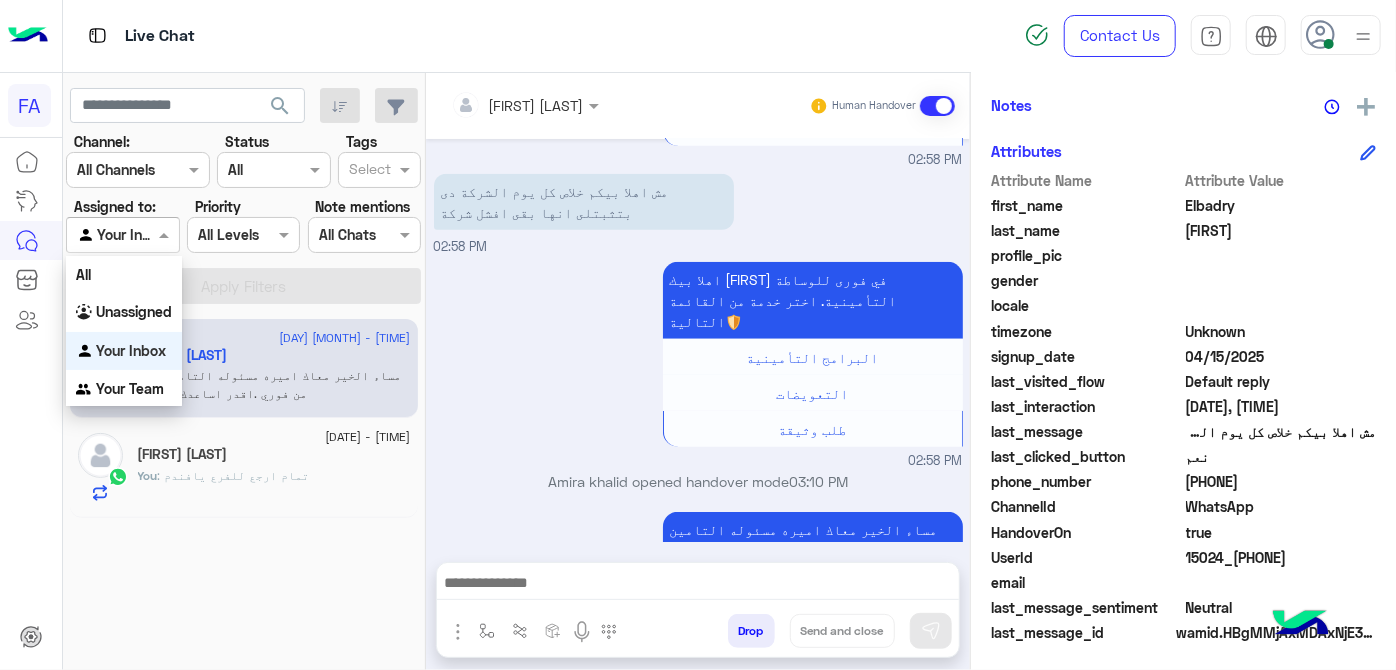 click at bounding box center (122, 234) 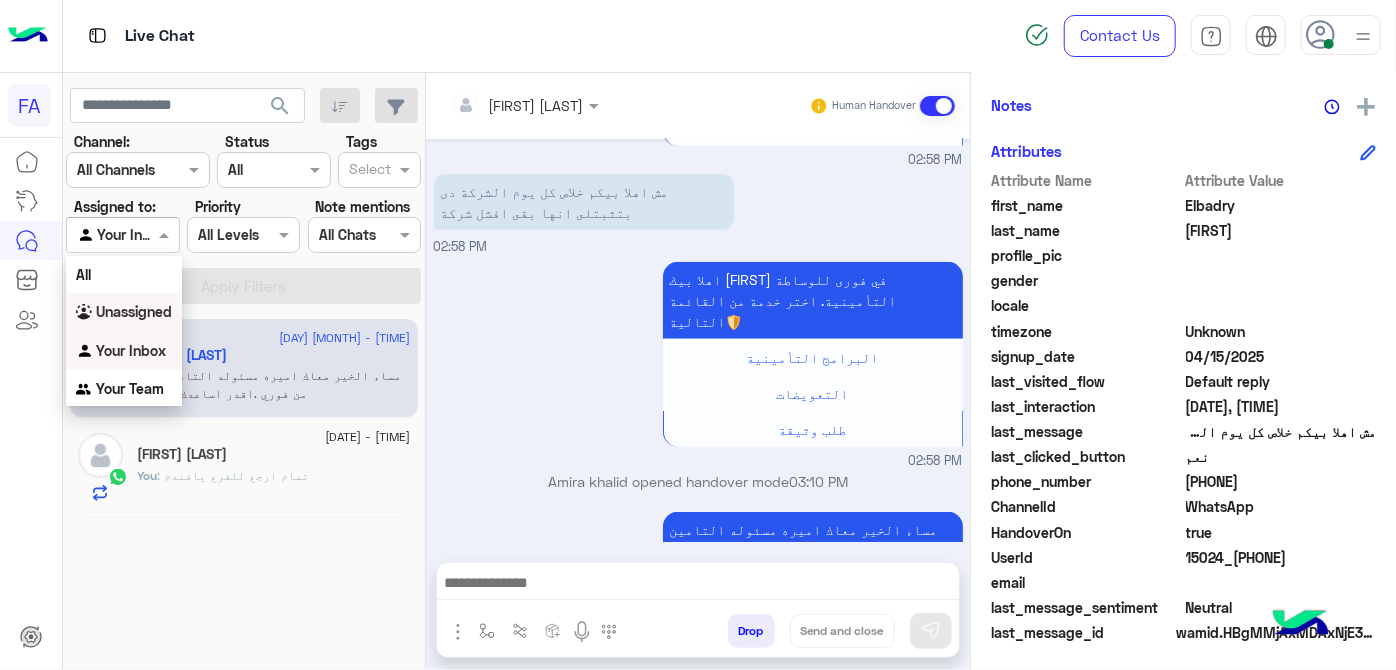 drag, startPoint x: 144, startPoint y: 319, endPoint x: 146, endPoint y: 296, distance: 23.086792 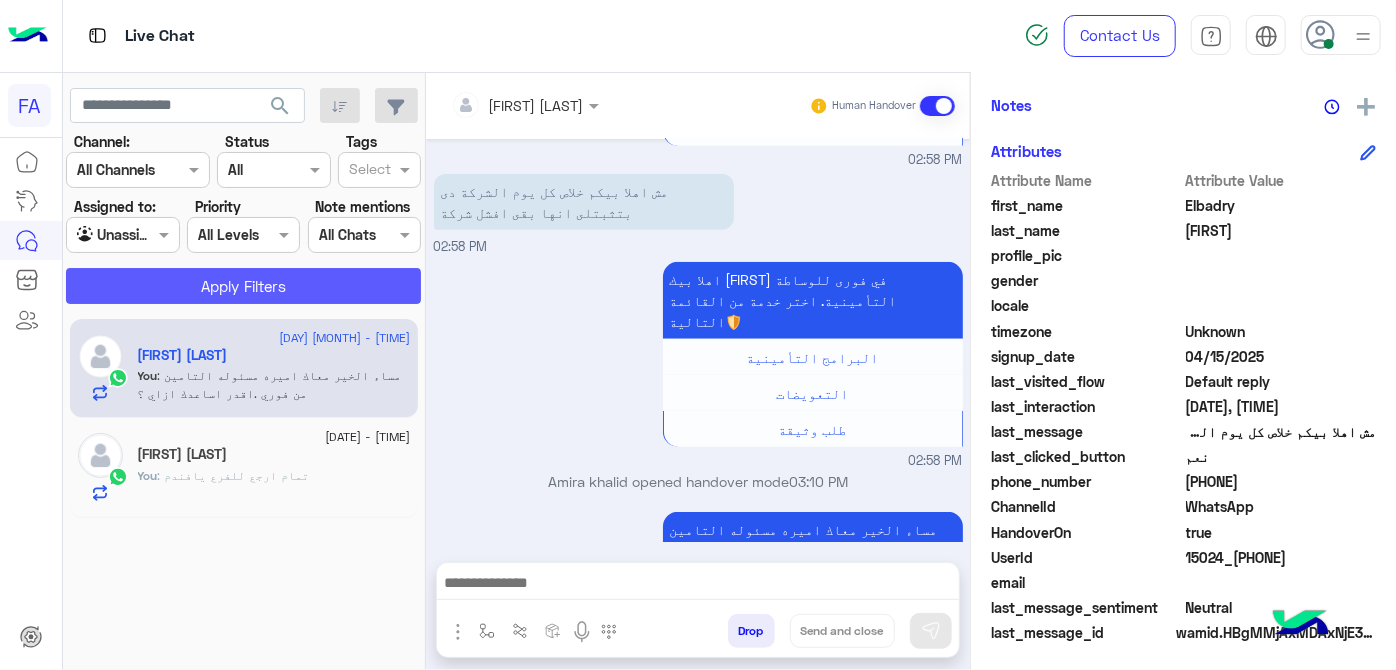 click on "Apply Filters" 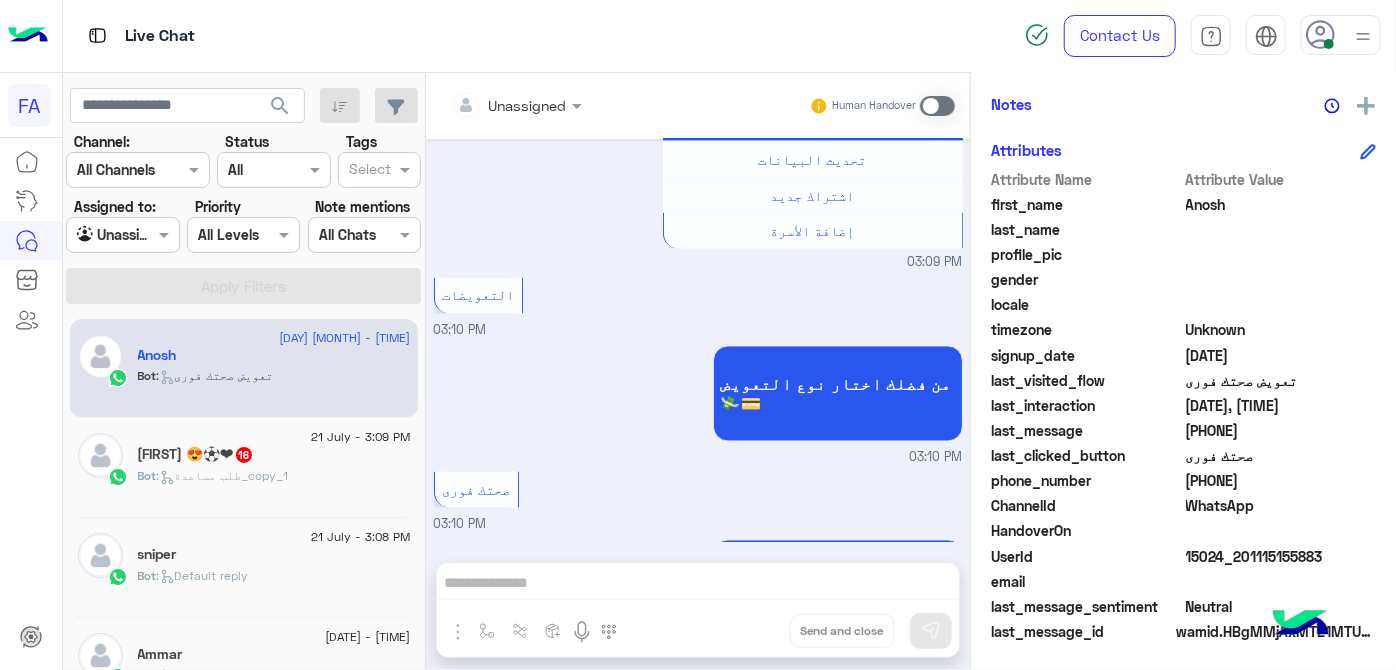 click on ":   طلب مساعدة_copy_1" 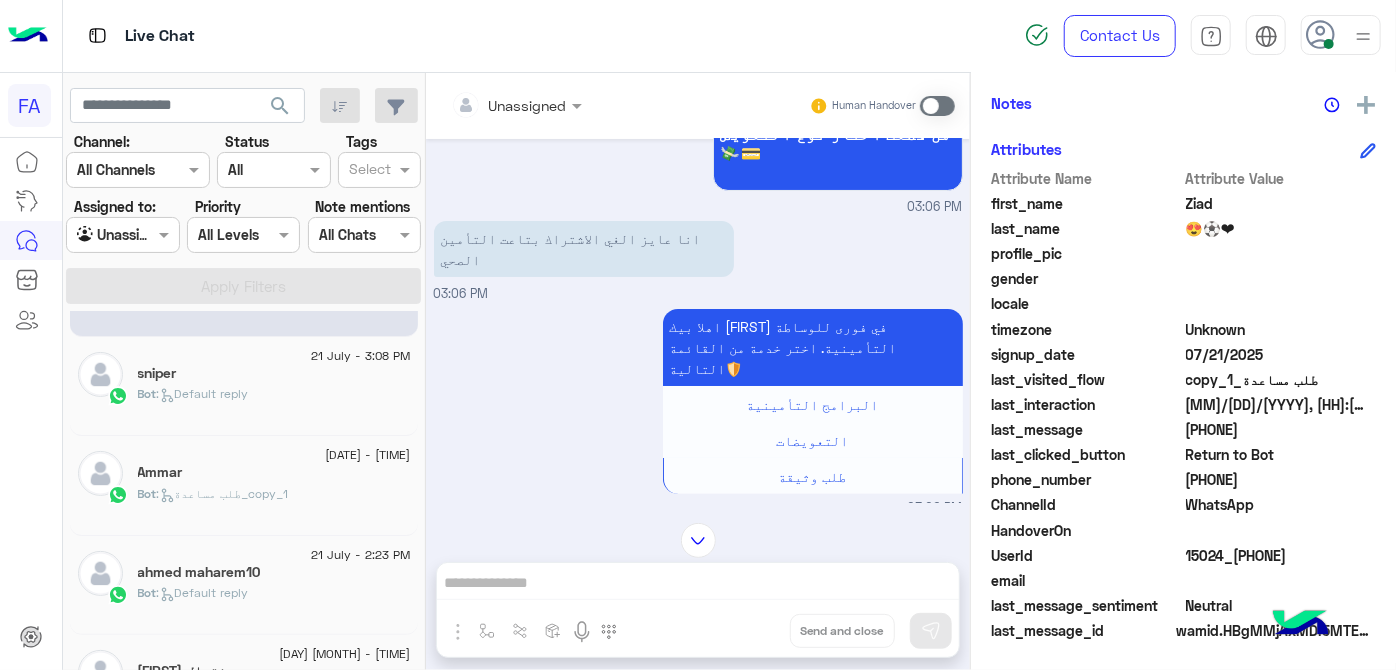 click on ":   طلب مساعدة_copy_1" 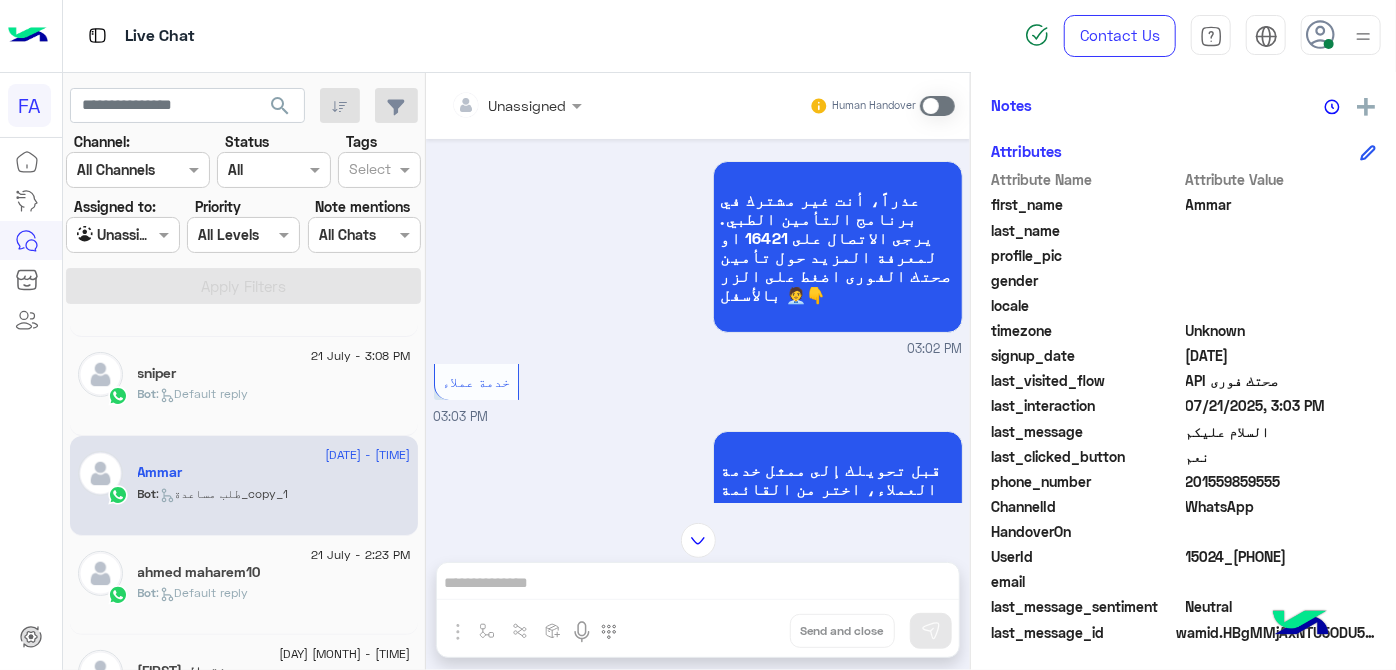 click on ":   Default reply" 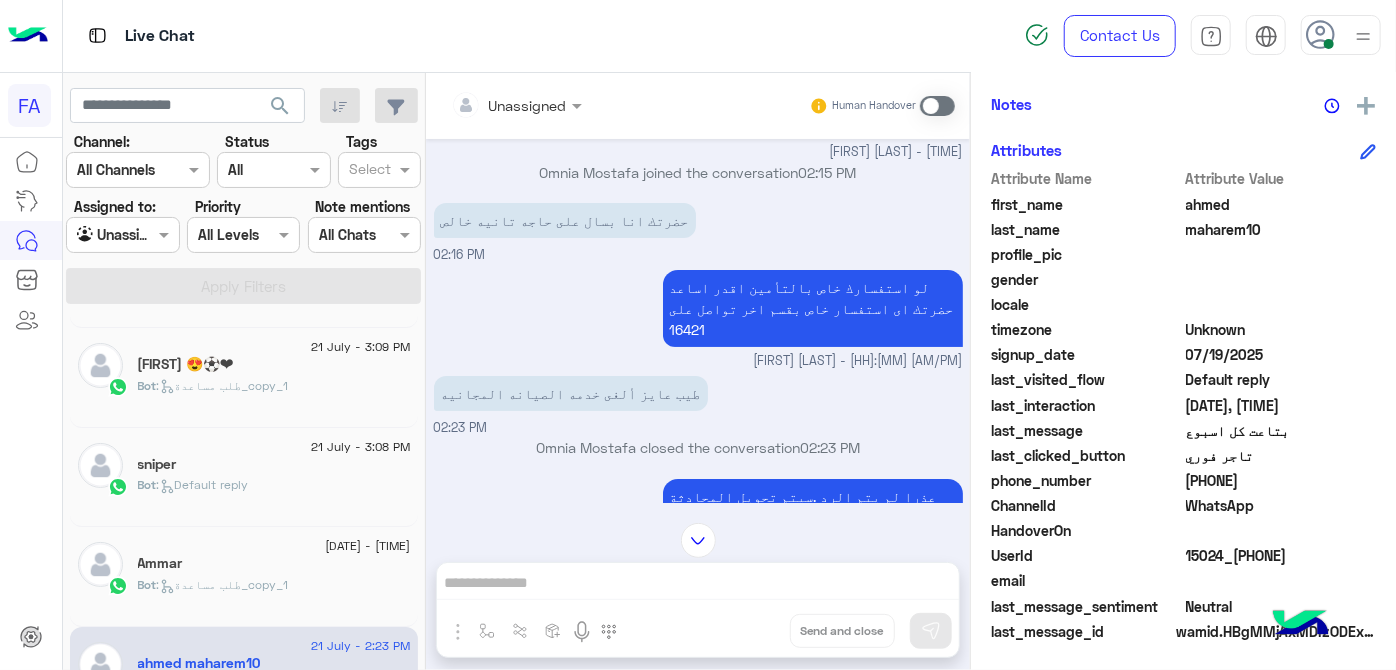 click on ":   طلب مساعدة_copy_1" 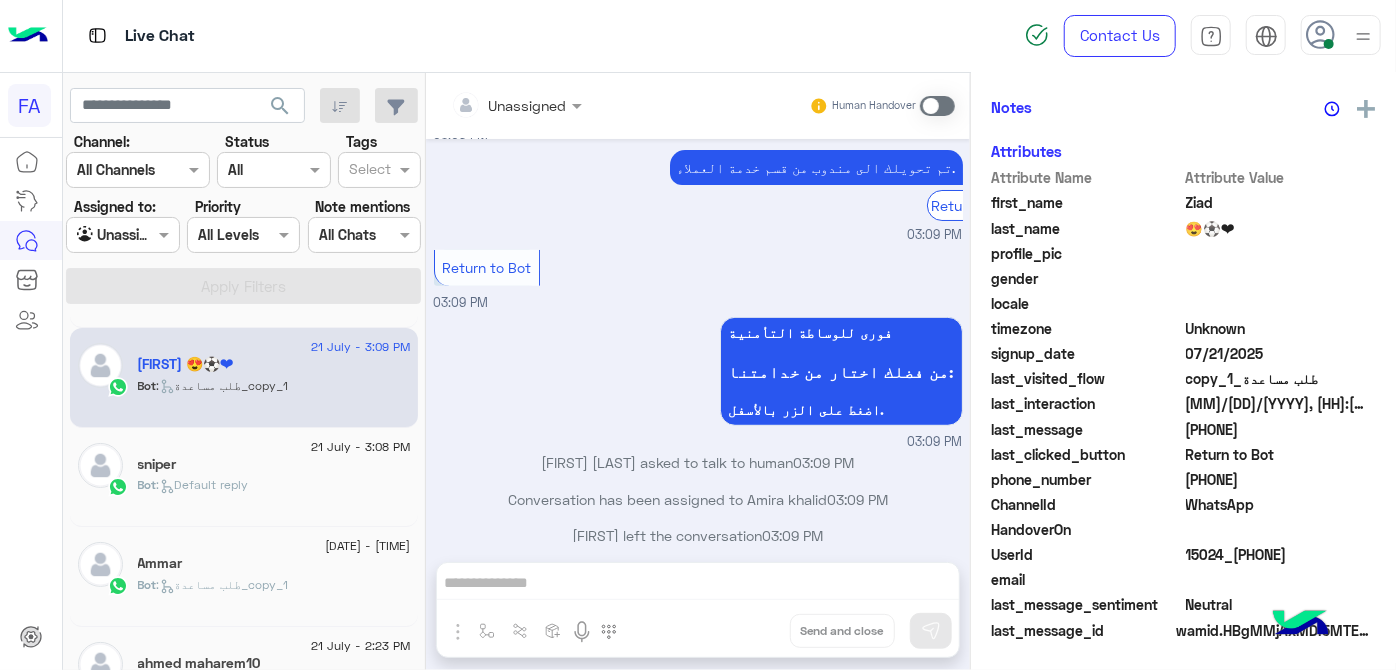click at bounding box center (937, 106) 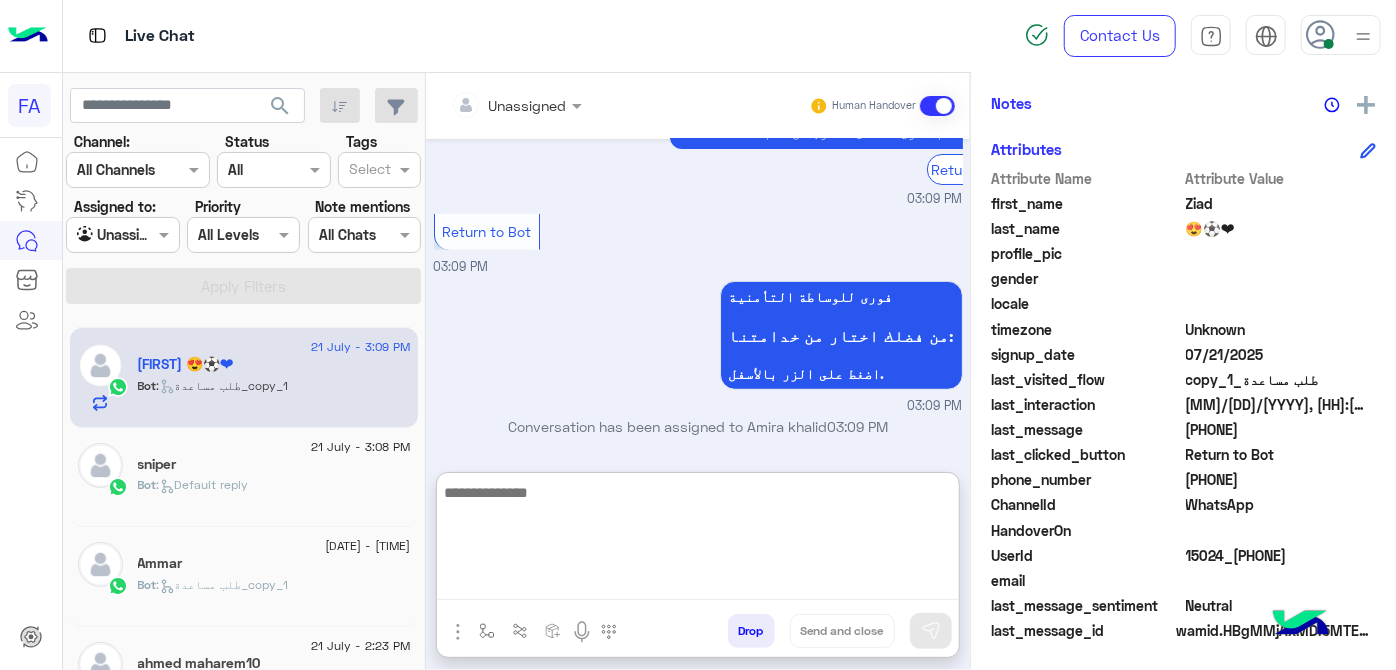 click at bounding box center (698, 540) 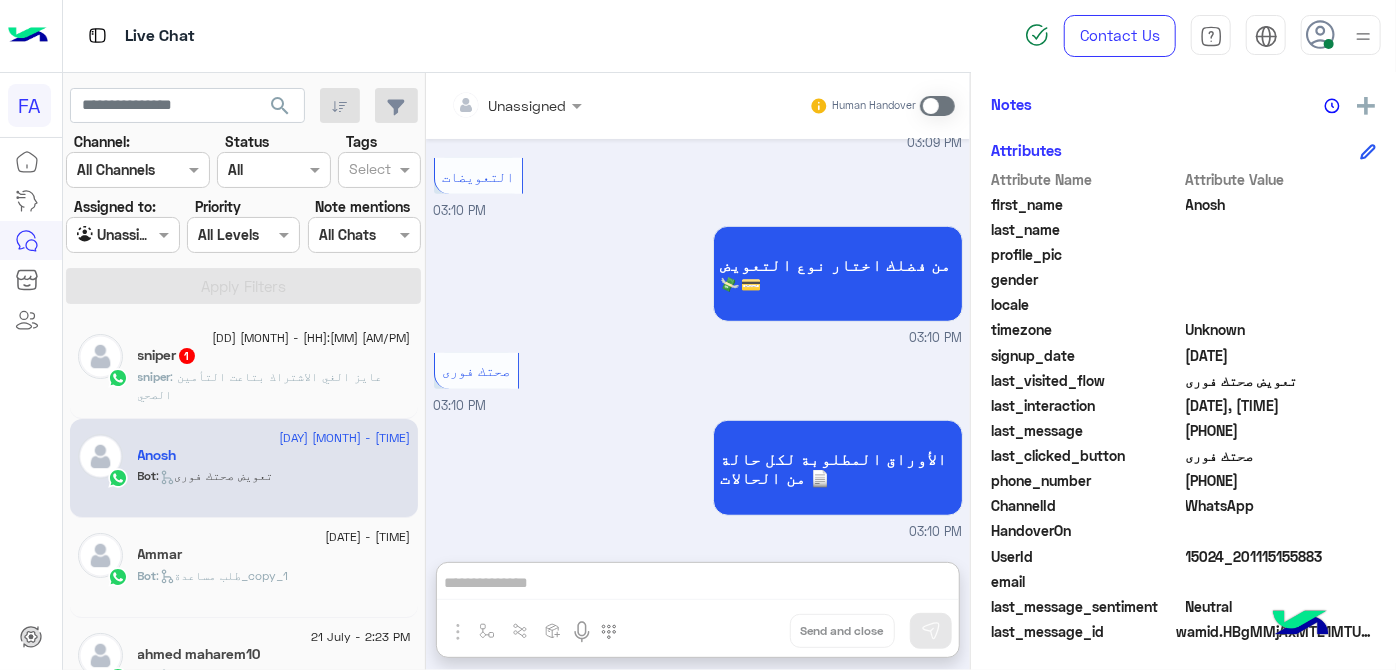 click at bounding box center [122, 234] 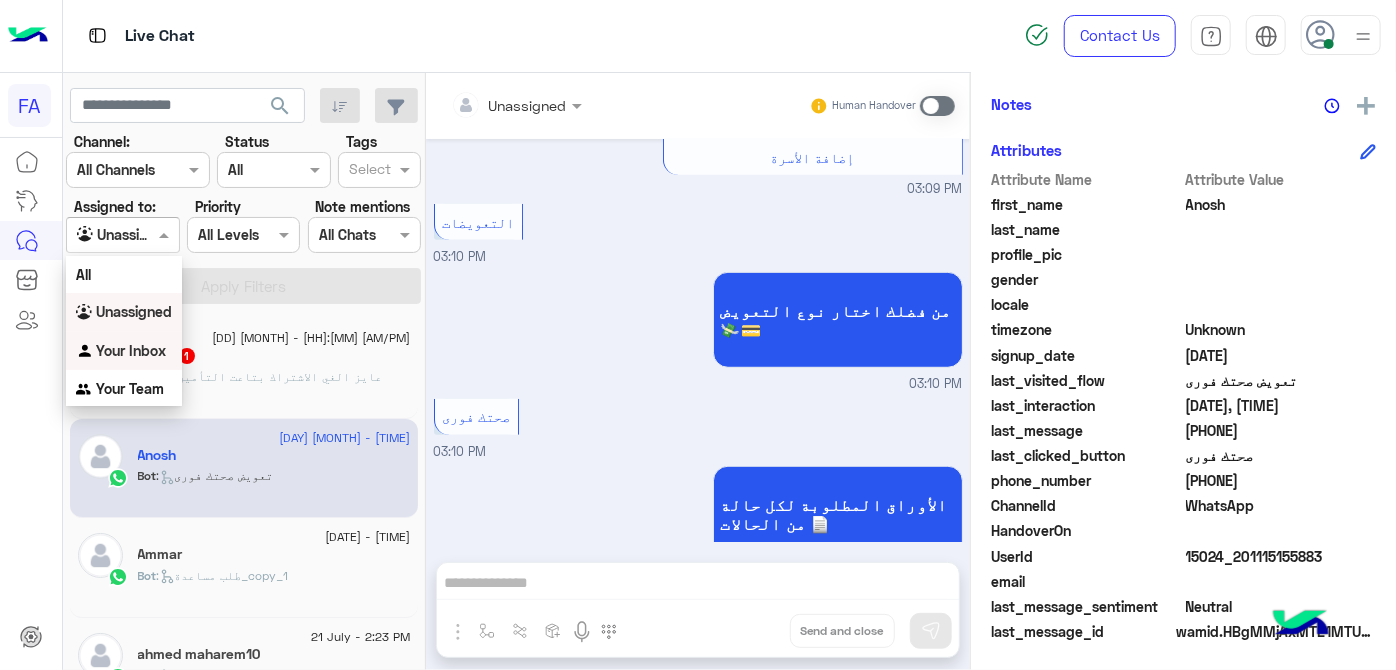 click on "[DAY] [MONTH] - [TIME]" 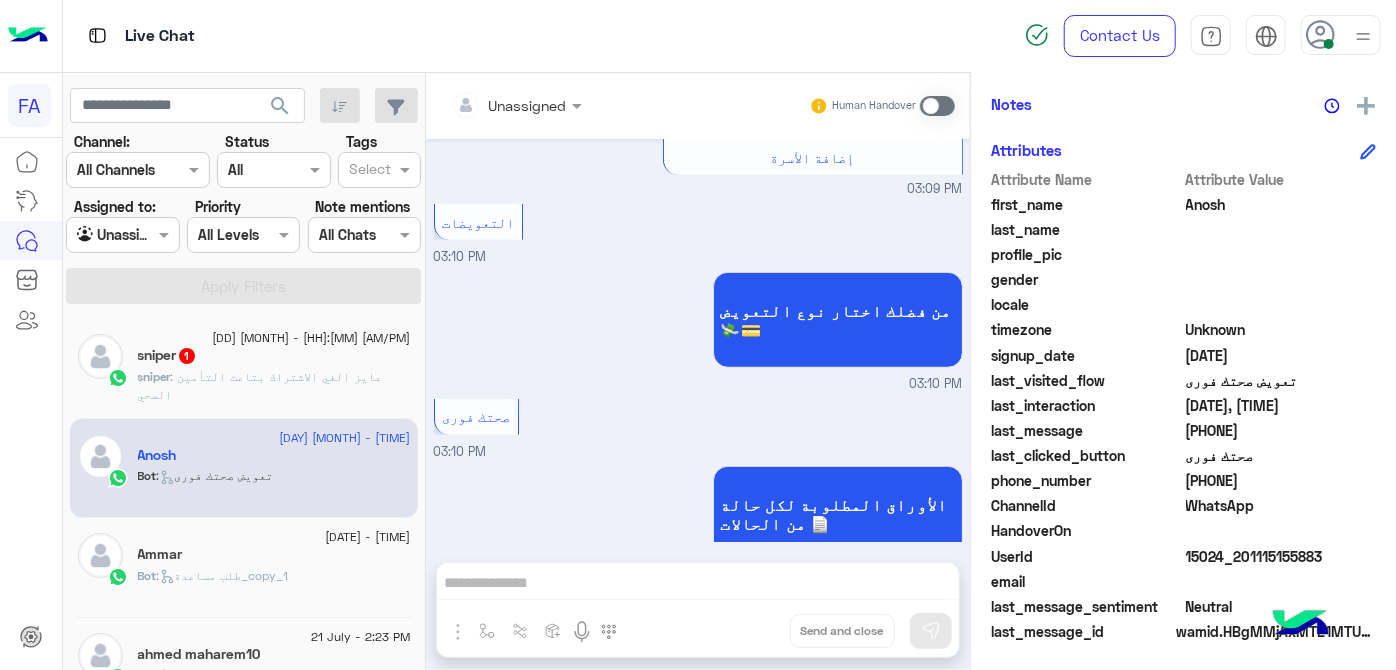 click on ": عايز الغي الاشتراك بتاعت التأمين الصحي" 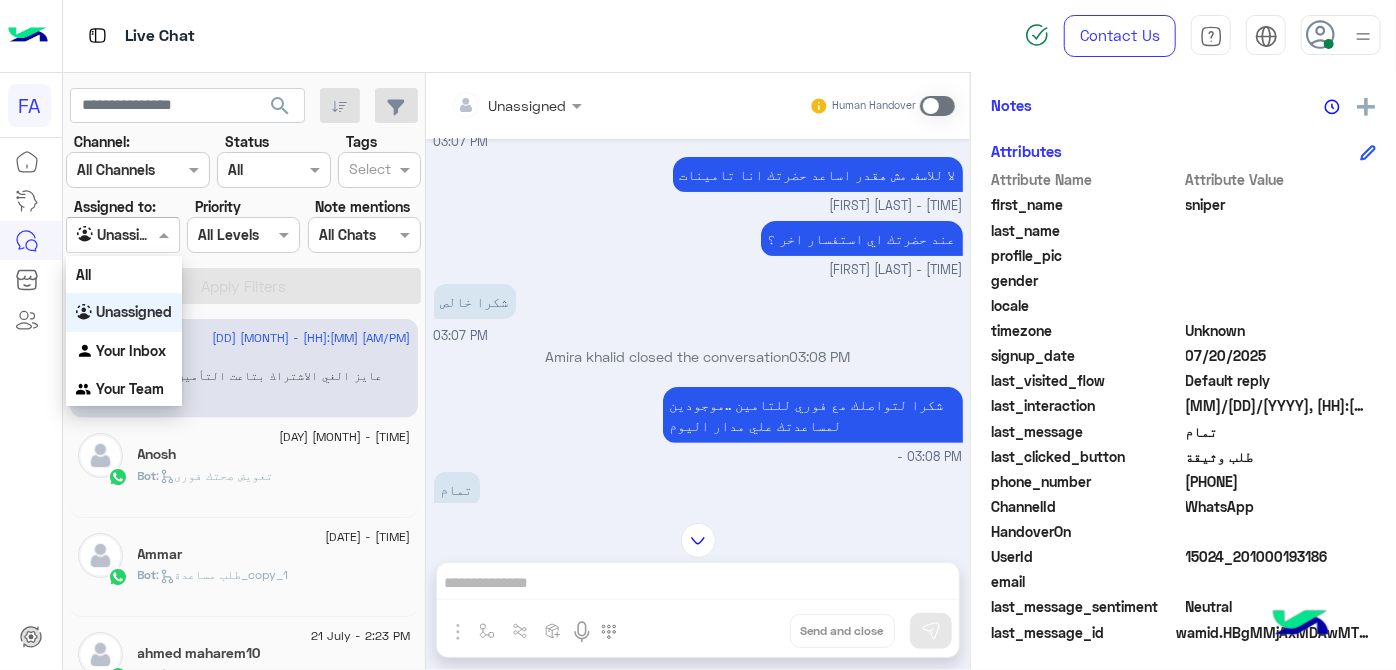 click at bounding box center (122, 234) 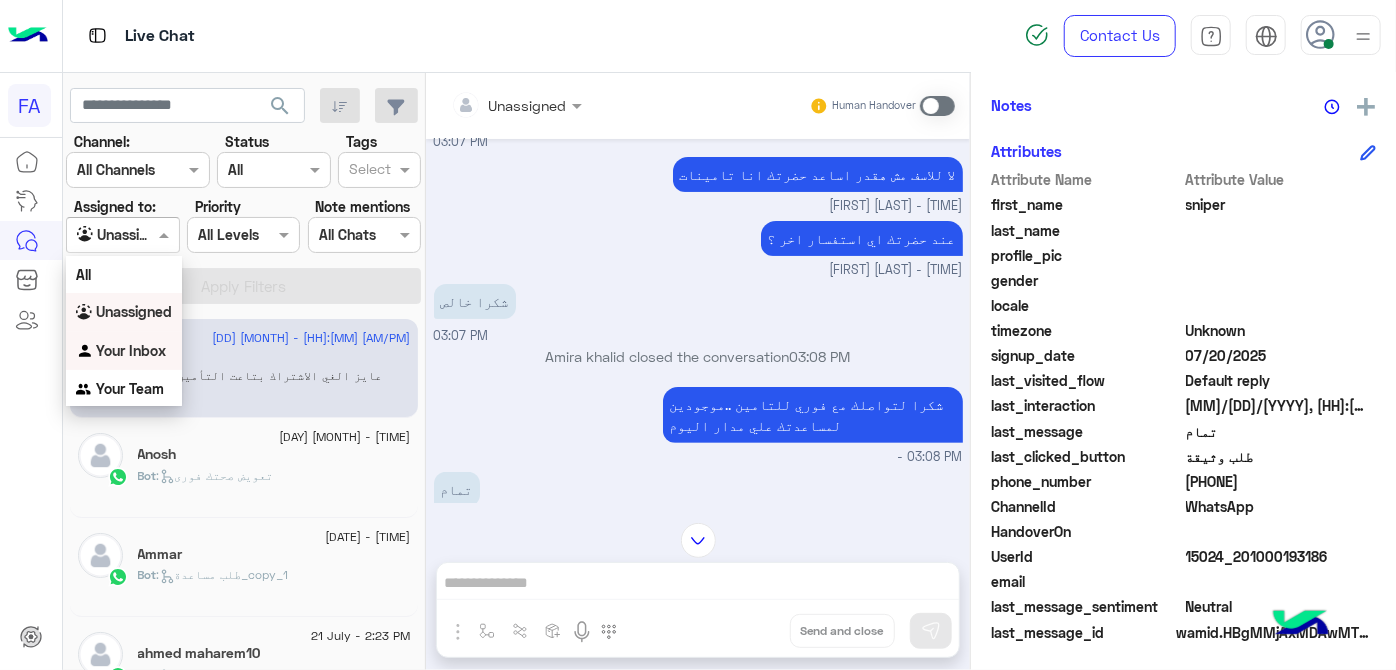 drag, startPoint x: 125, startPoint y: 344, endPoint x: 130, endPoint y: 335, distance: 10.29563 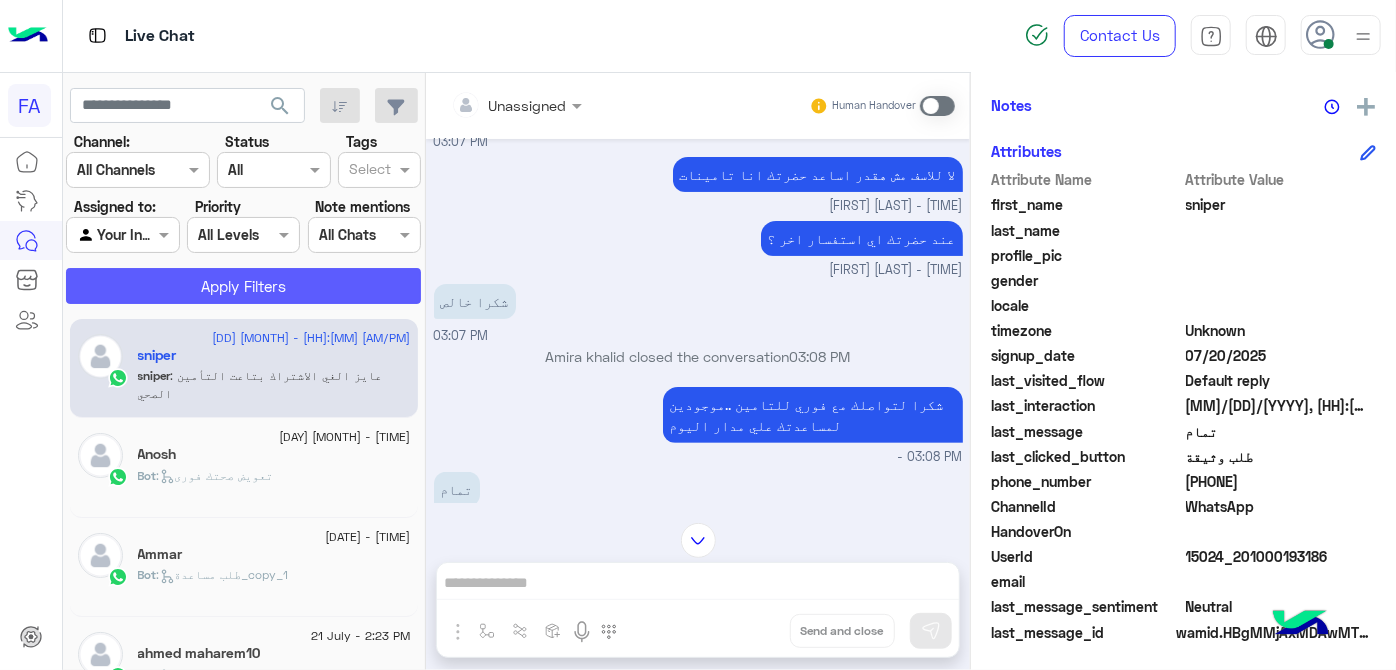 click on "Apply Filters" 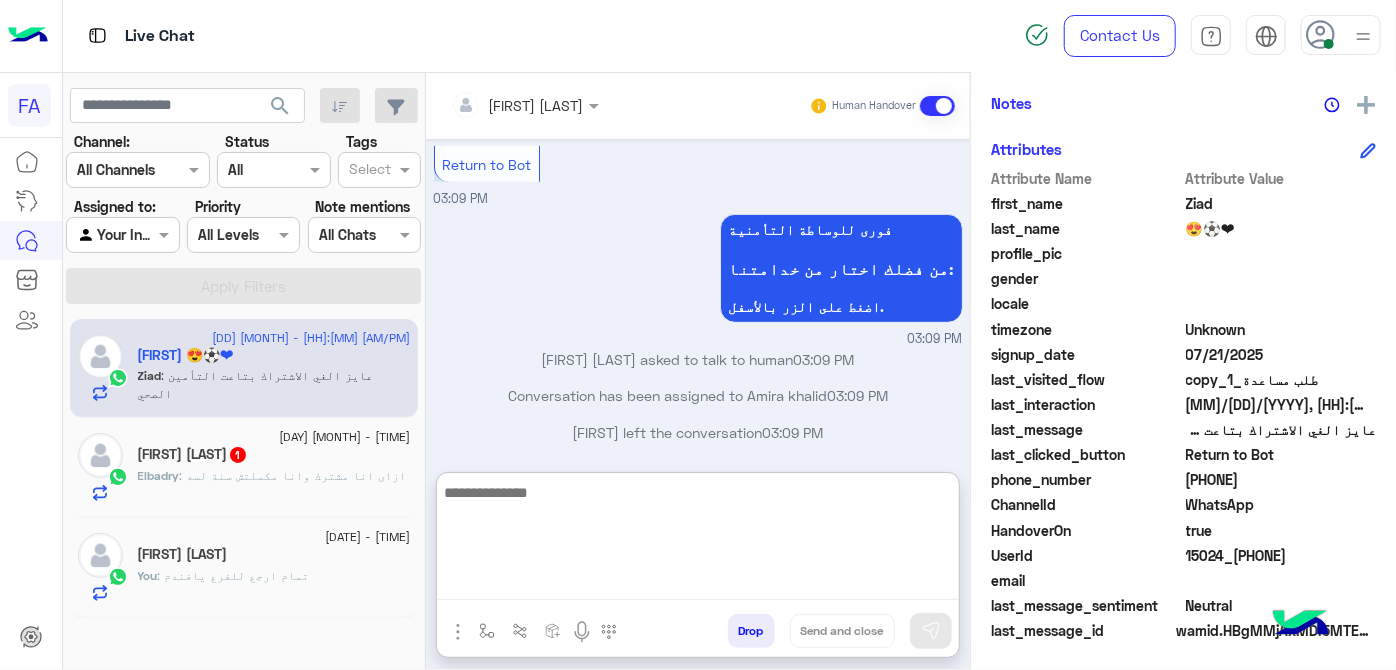 click at bounding box center (698, 540) 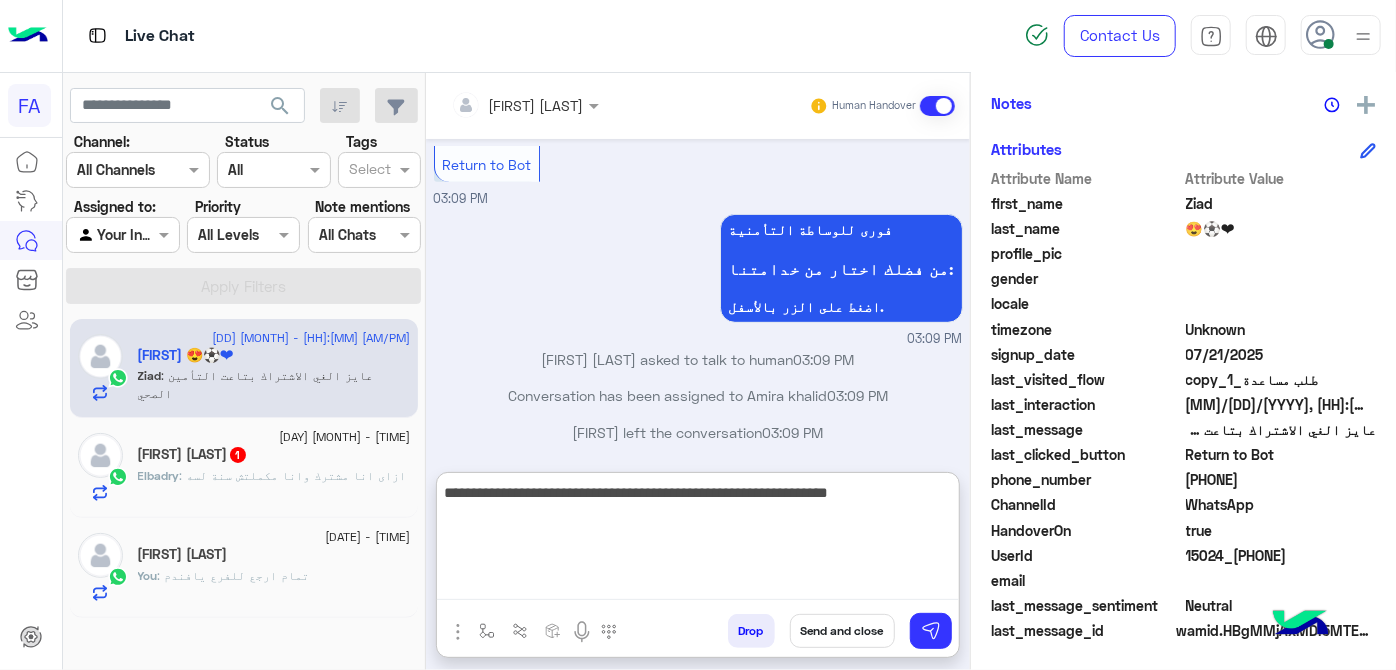 drag, startPoint x: 483, startPoint y: 497, endPoint x: 637, endPoint y: 496, distance: 154.00325 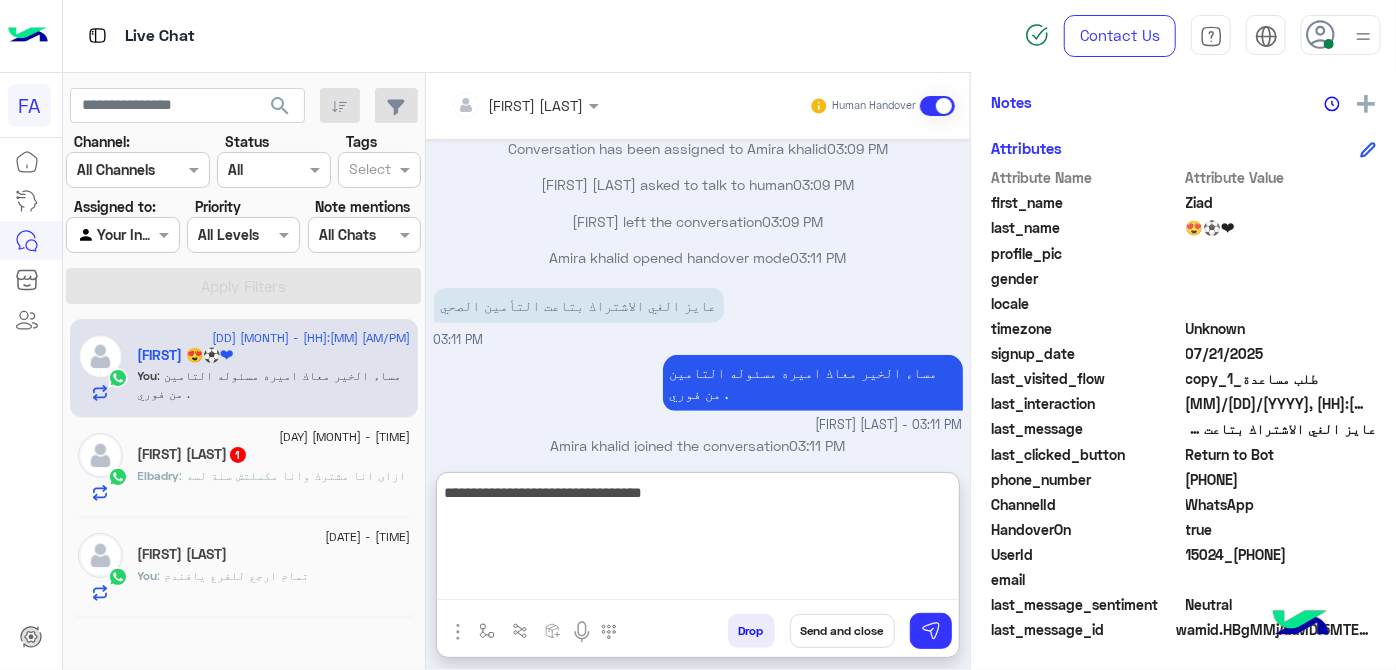 type on "**********" 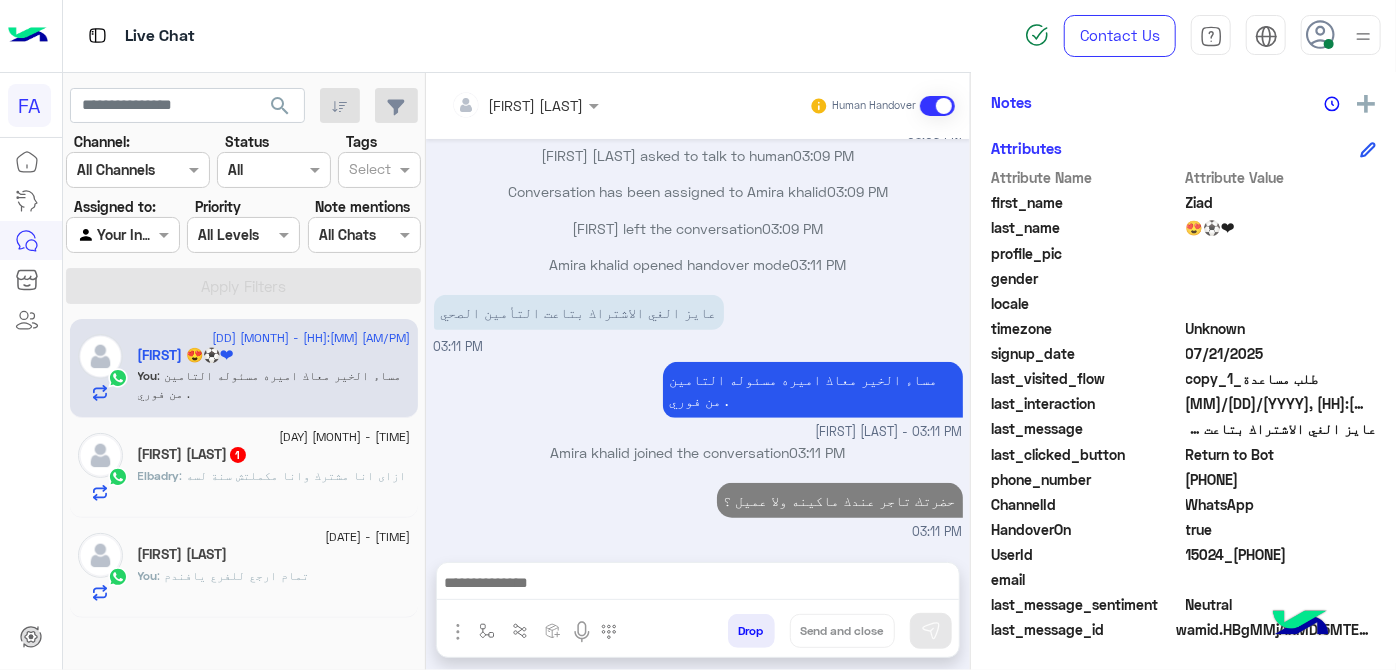 click on ": ازاى انا مشترك وانا مكملتش سنة لسه" 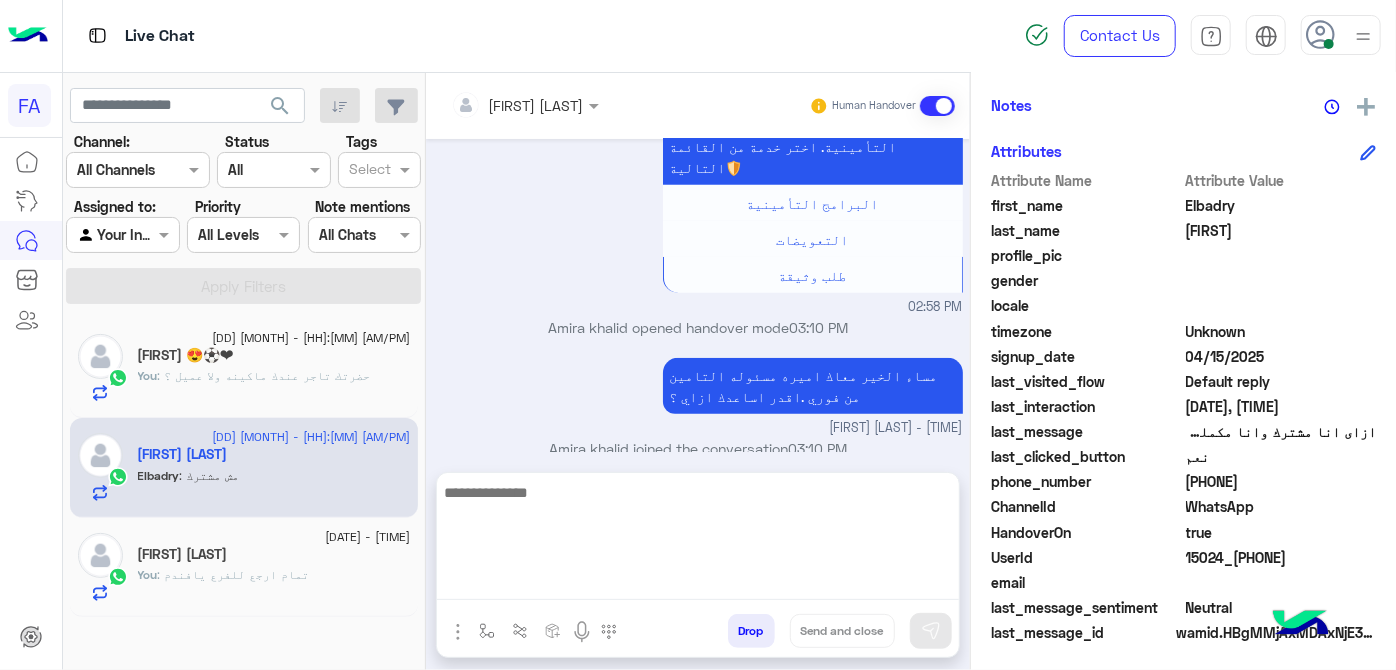 click at bounding box center (698, 540) 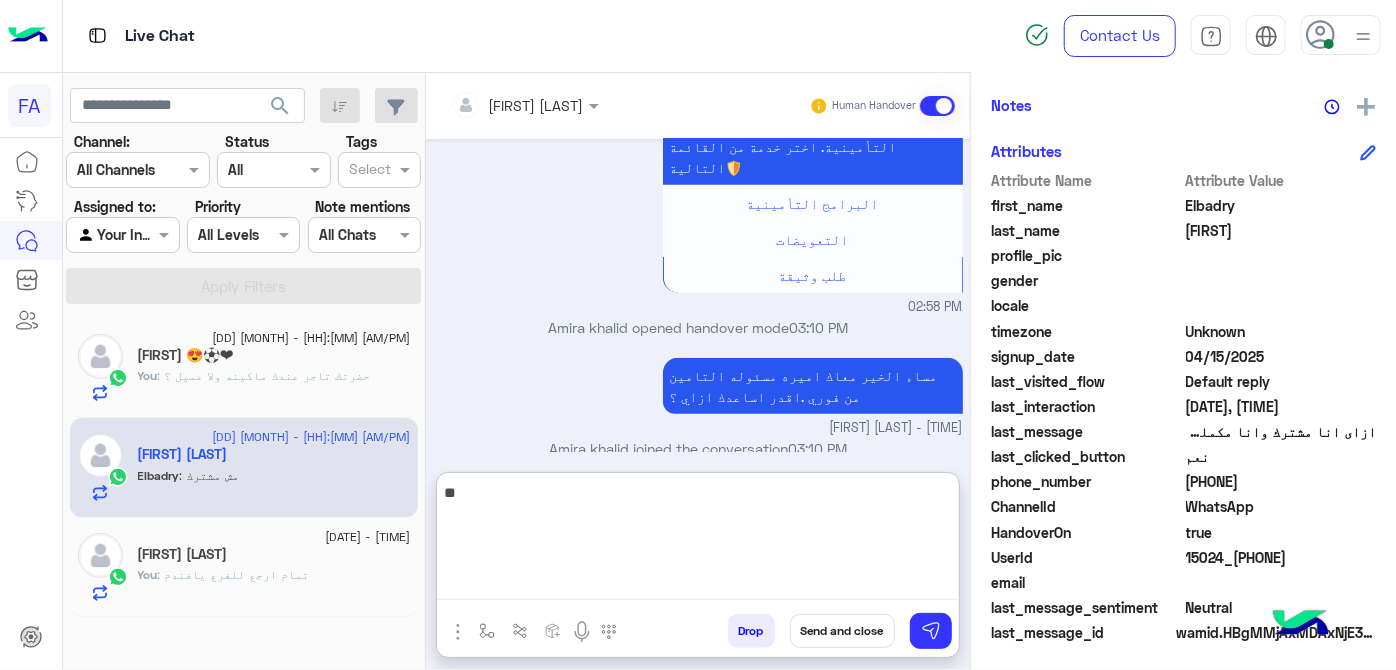 type on "*" 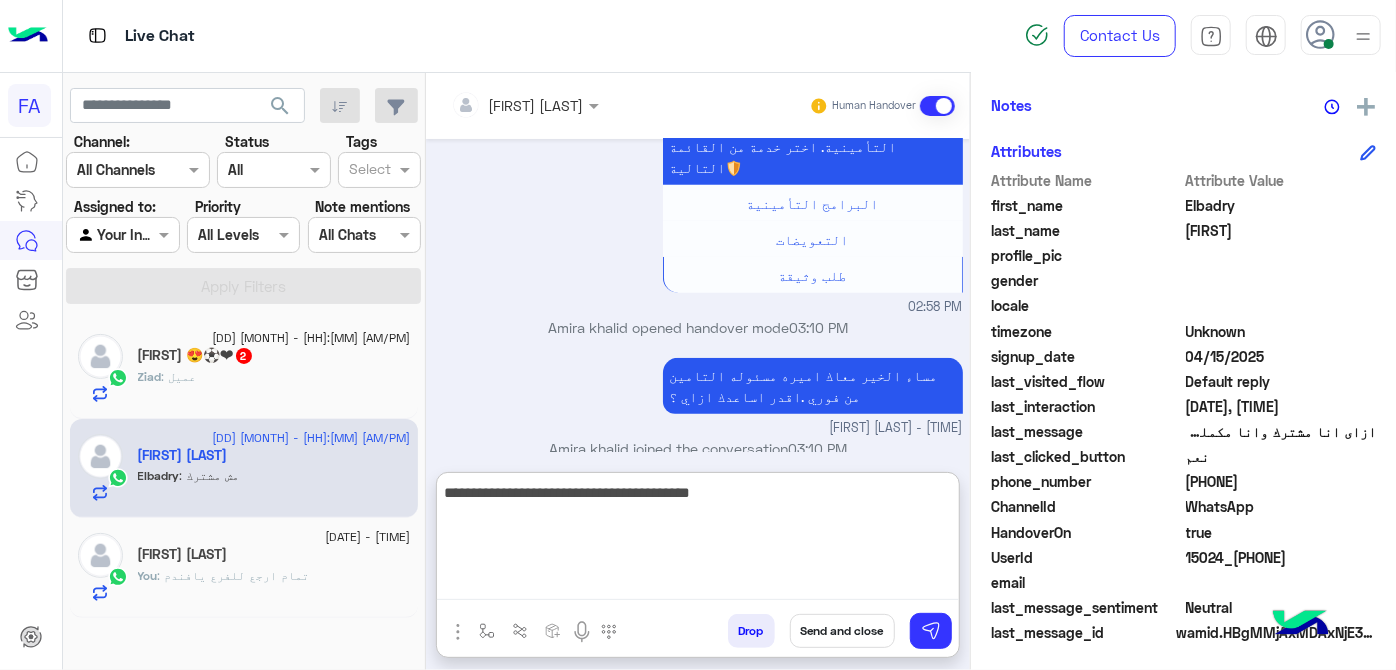 type on "**********" 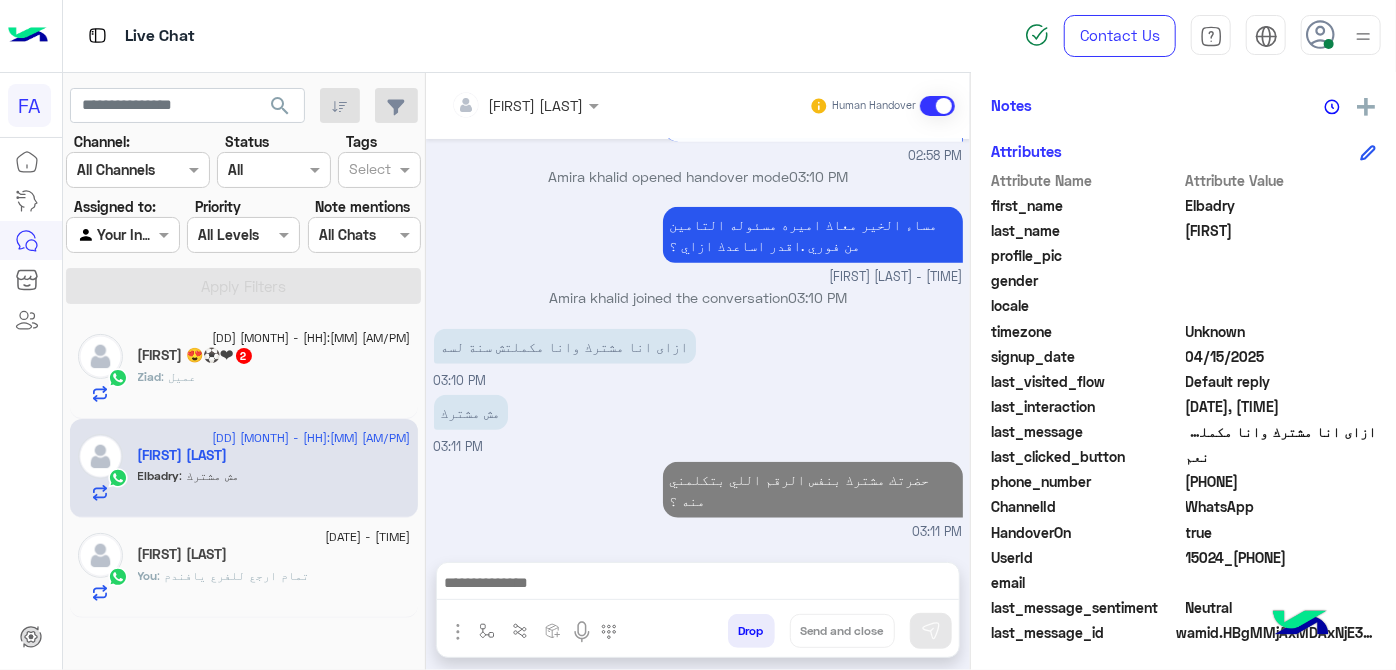 click on "[PHONE]" 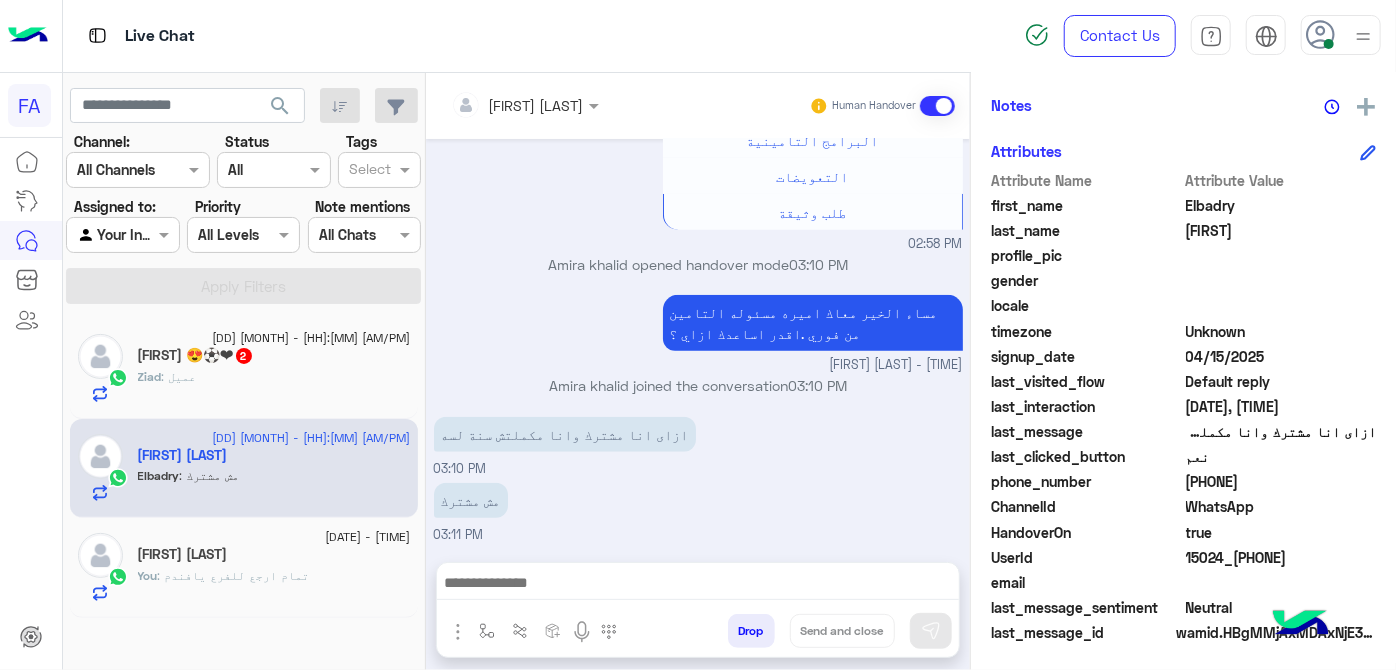 click on "[PHONE]" 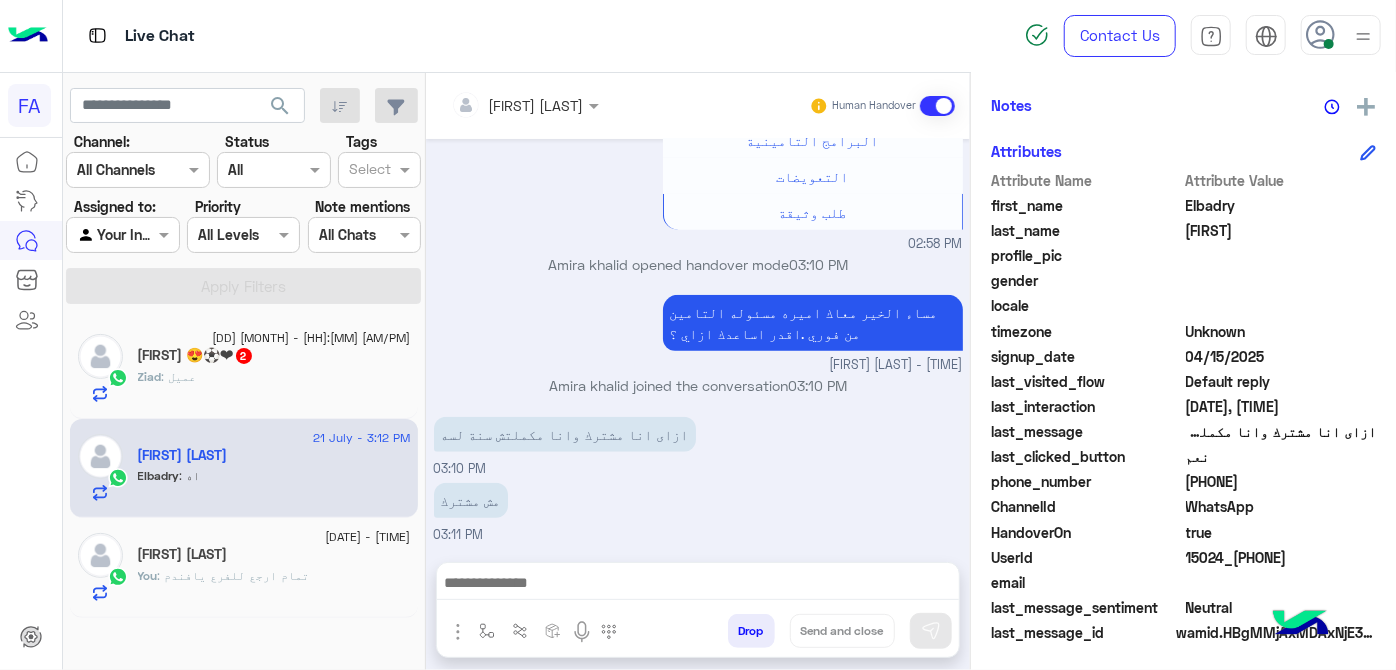 scroll, scrollTop: 870, scrollLeft: 0, axis: vertical 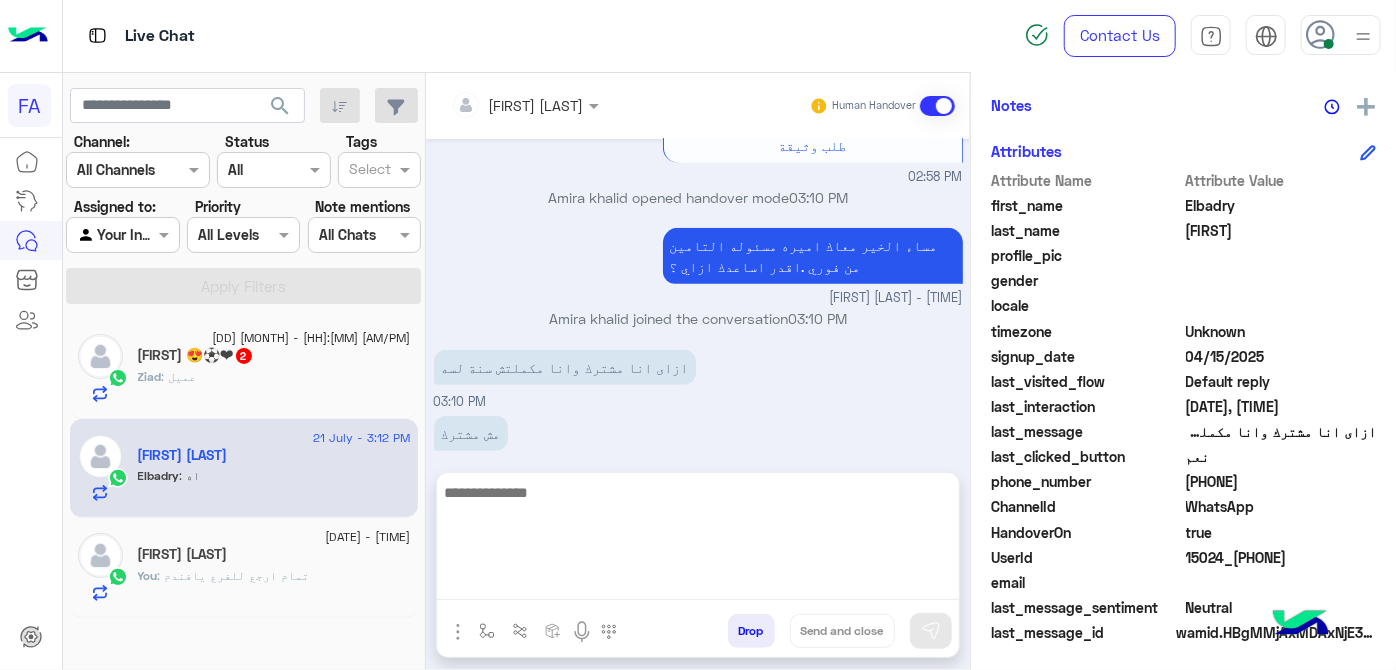 click at bounding box center (698, 540) 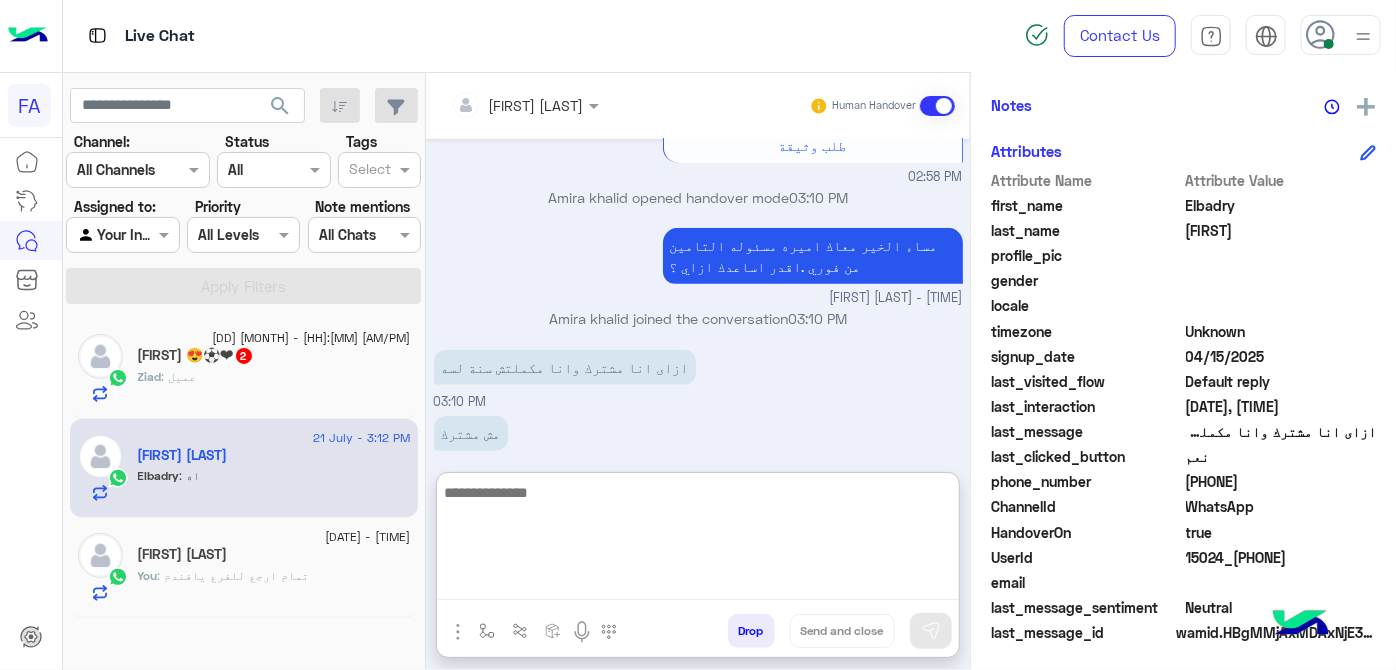 scroll, scrollTop: 893, scrollLeft: 0, axis: vertical 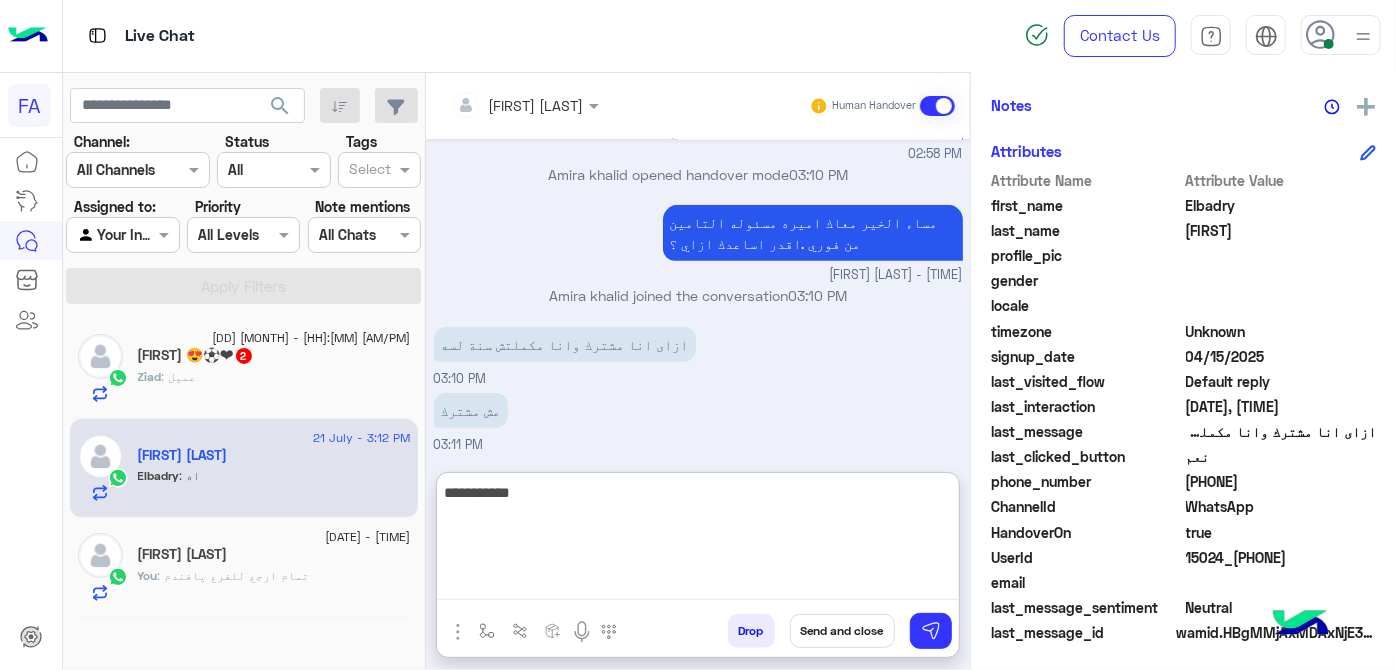 paste on "**********" 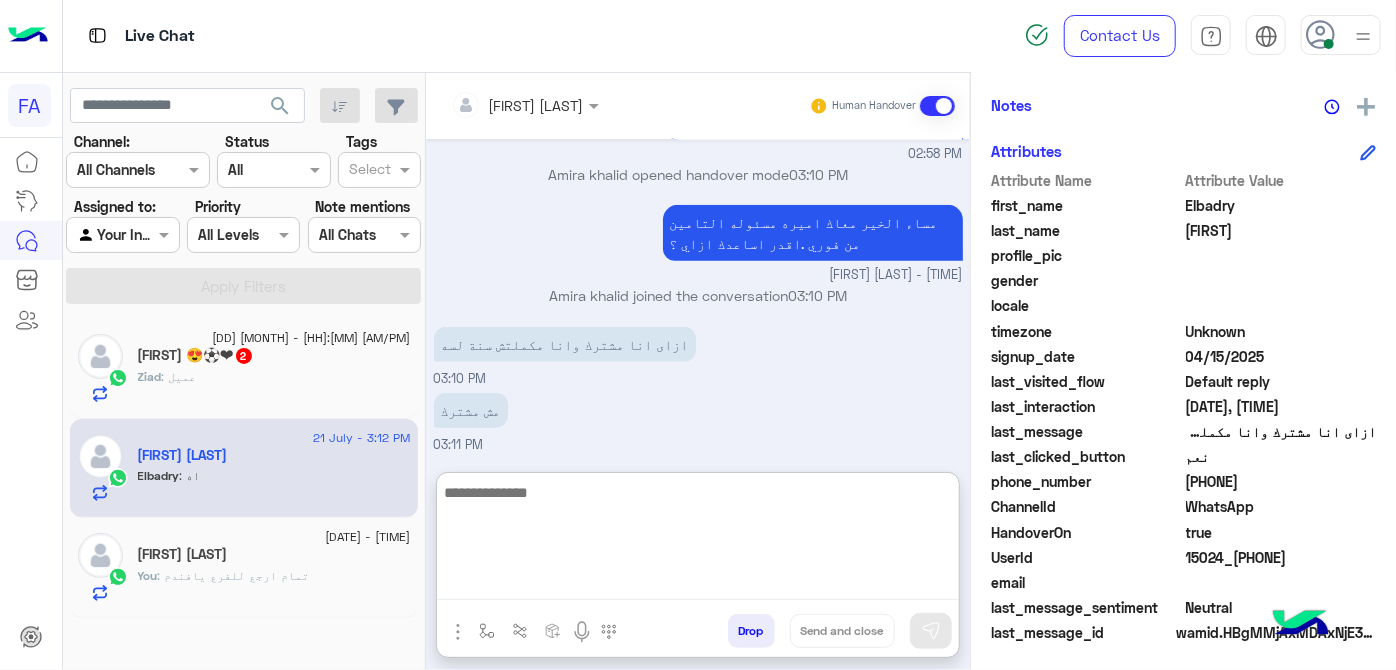 scroll, scrollTop: 1023, scrollLeft: 0, axis: vertical 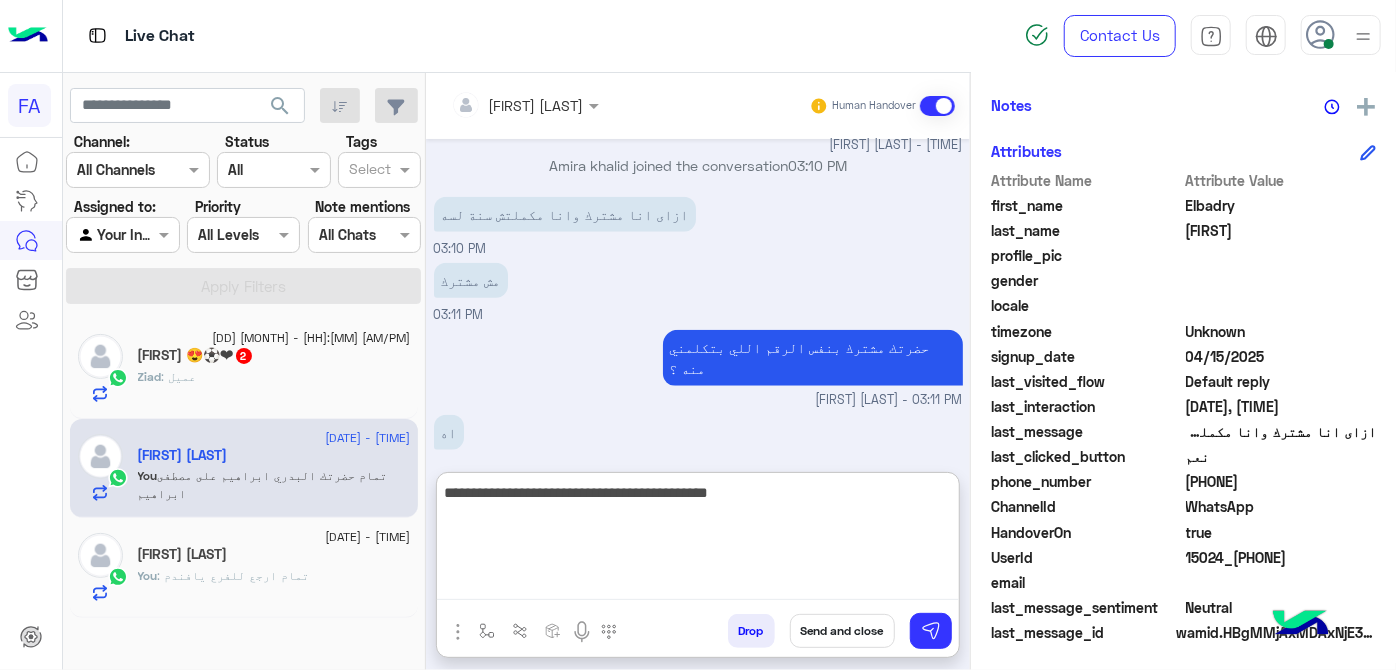 type on "**********" 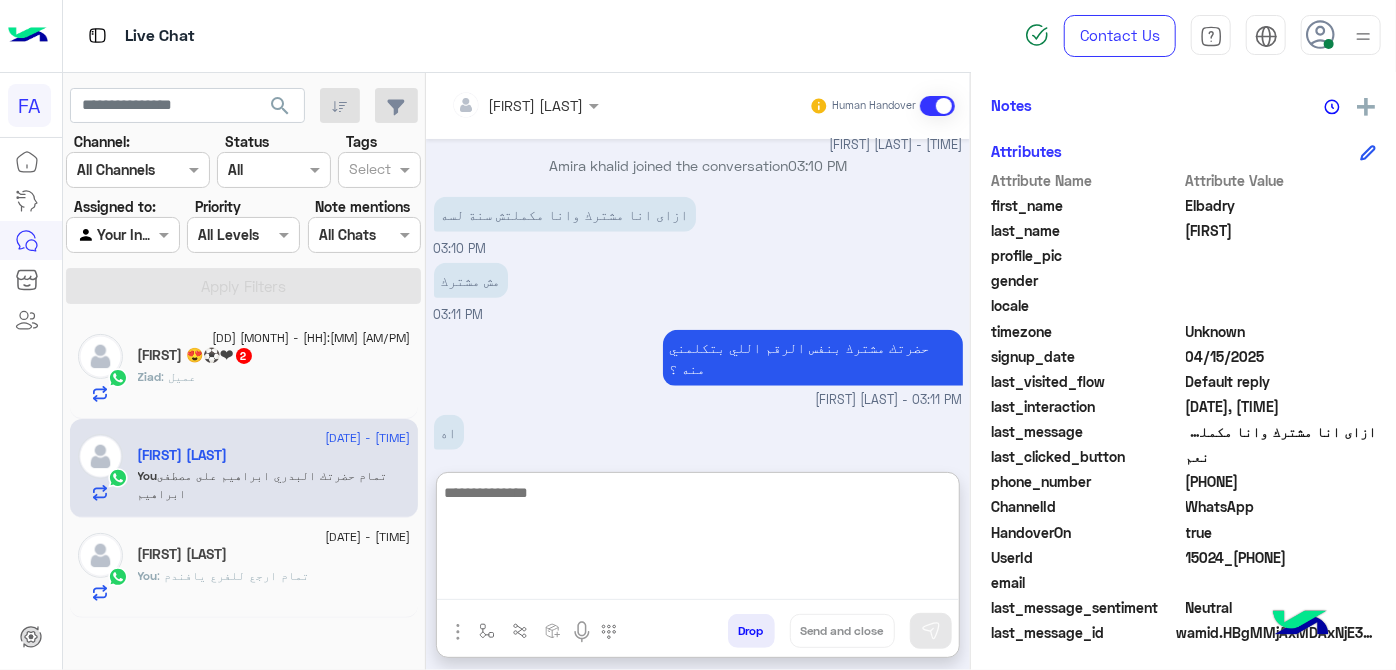 scroll, scrollTop: 1108, scrollLeft: 0, axis: vertical 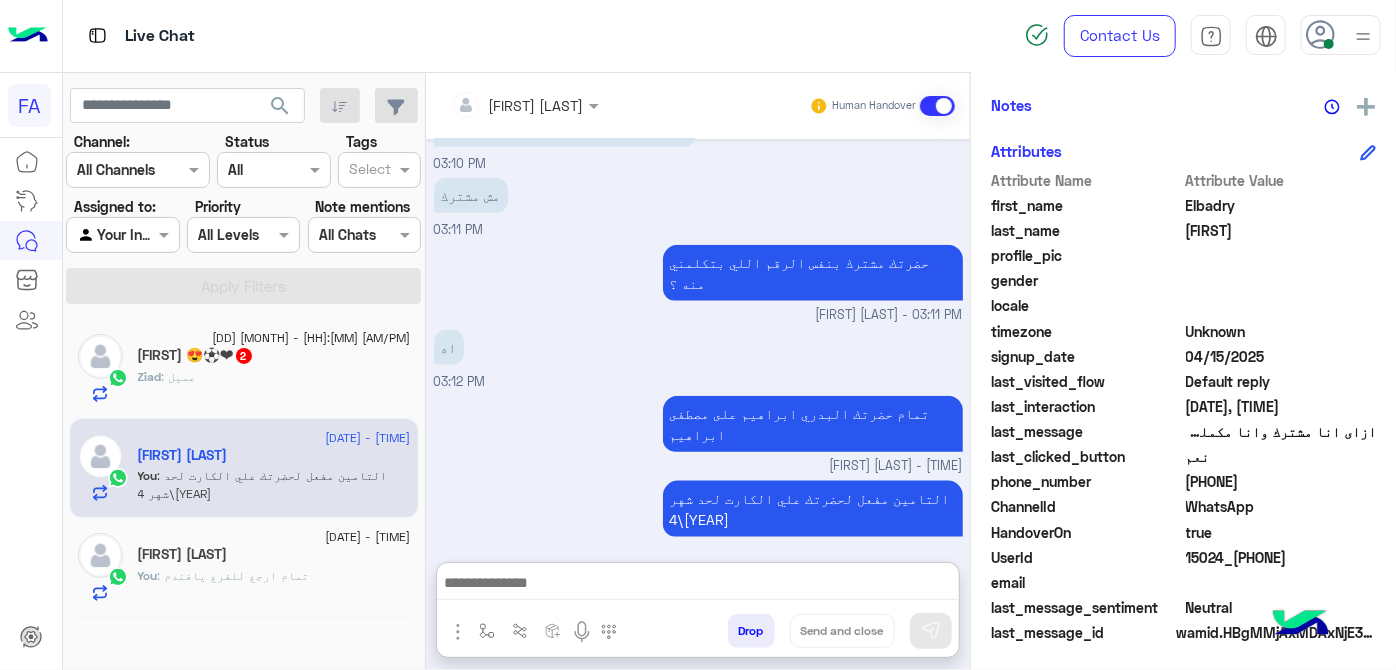 click on "[FIRST] [LAST]  2" 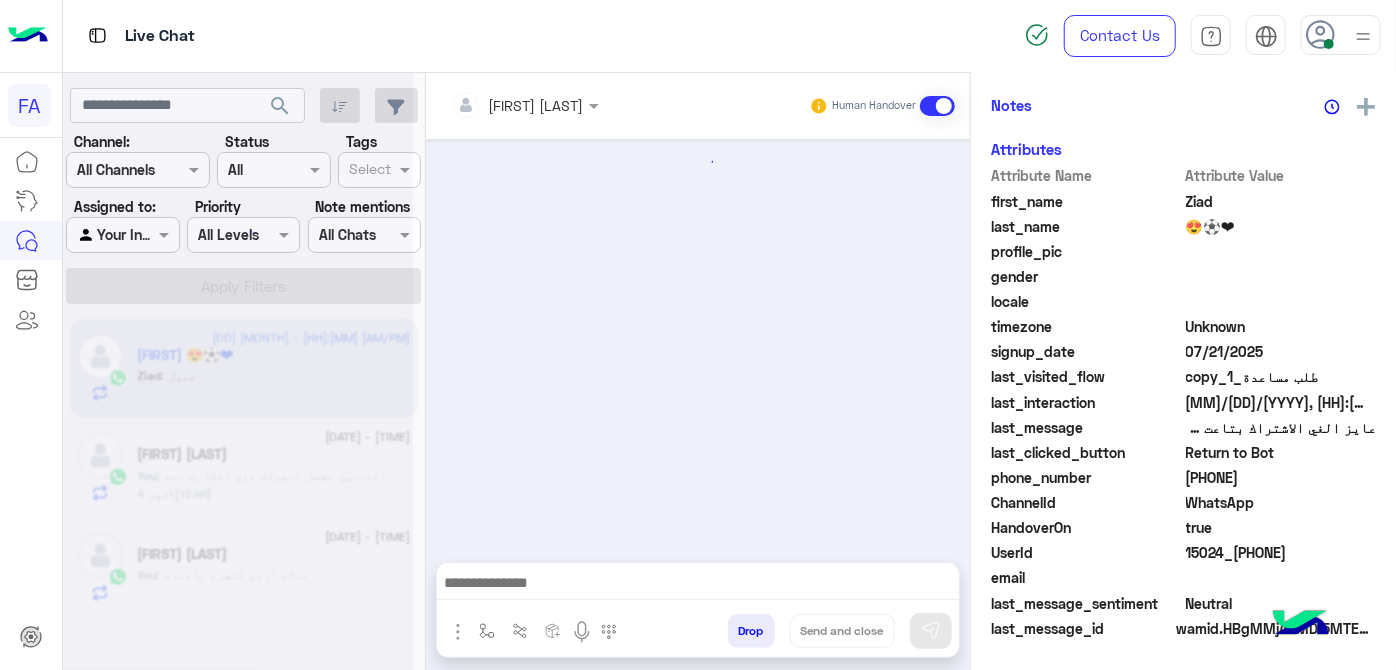 scroll, scrollTop: 522, scrollLeft: 0, axis: vertical 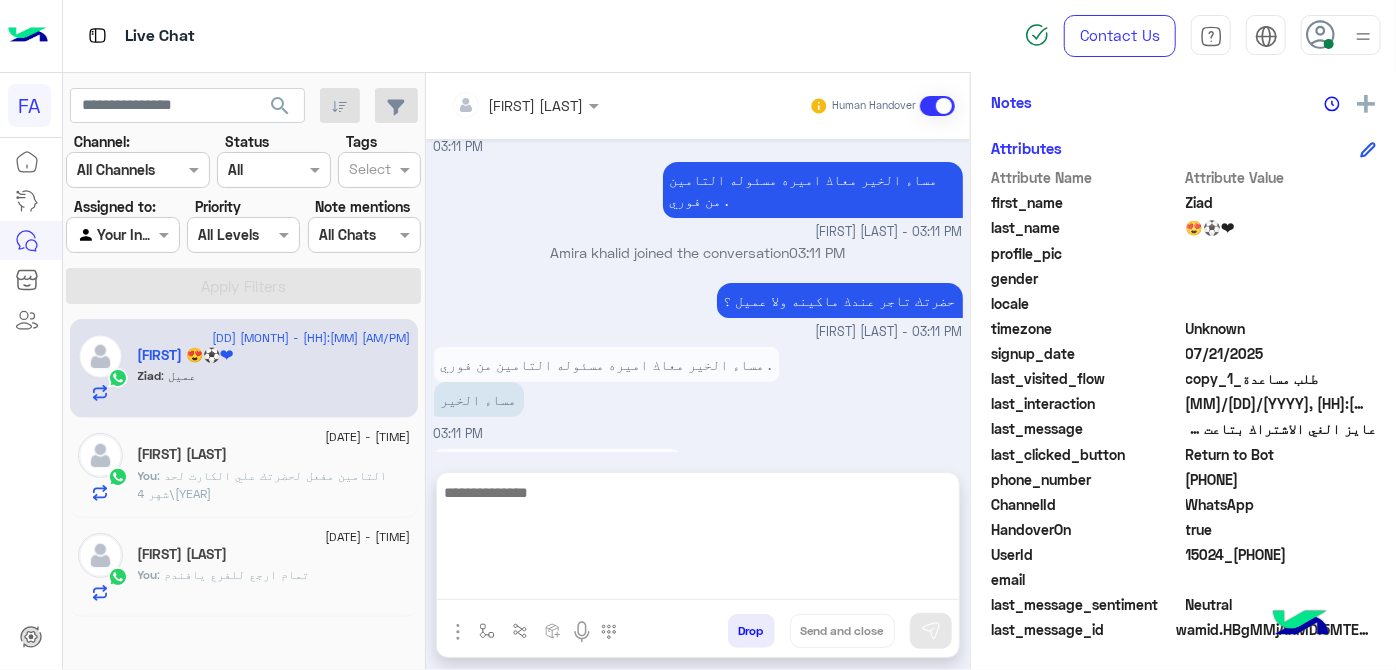click at bounding box center [698, 540] 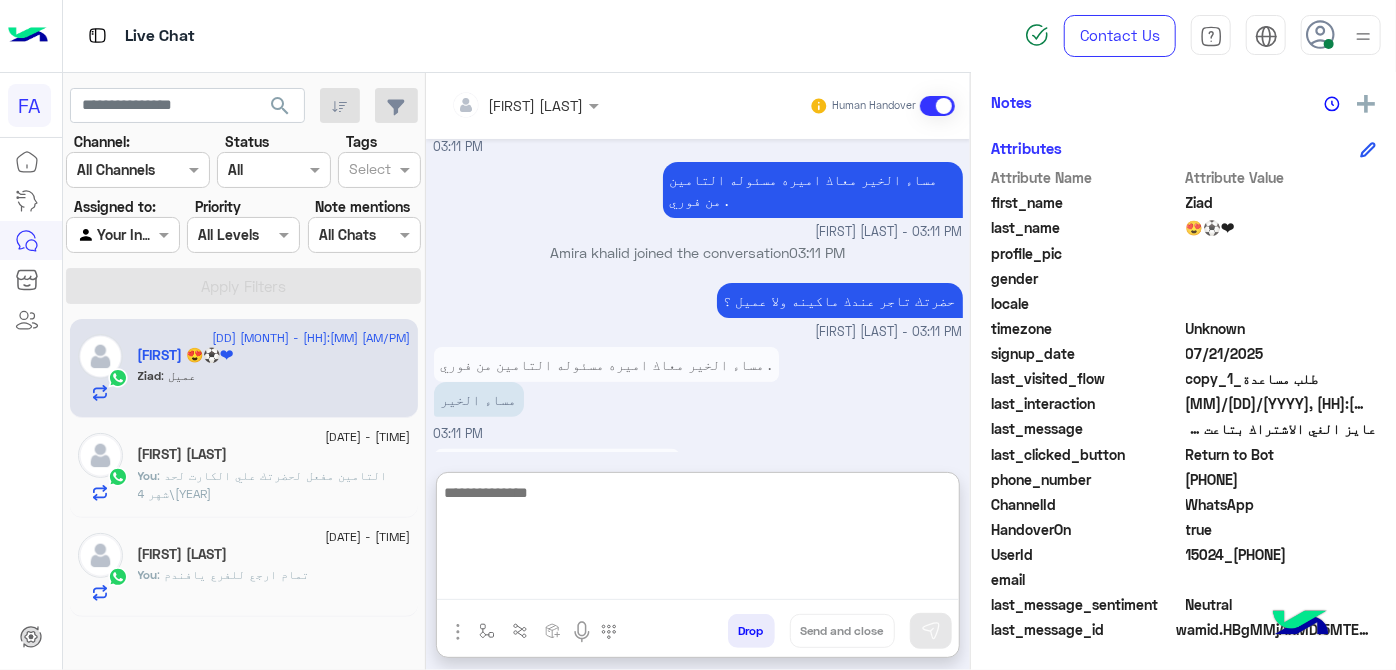 click at bounding box center (698, 540) 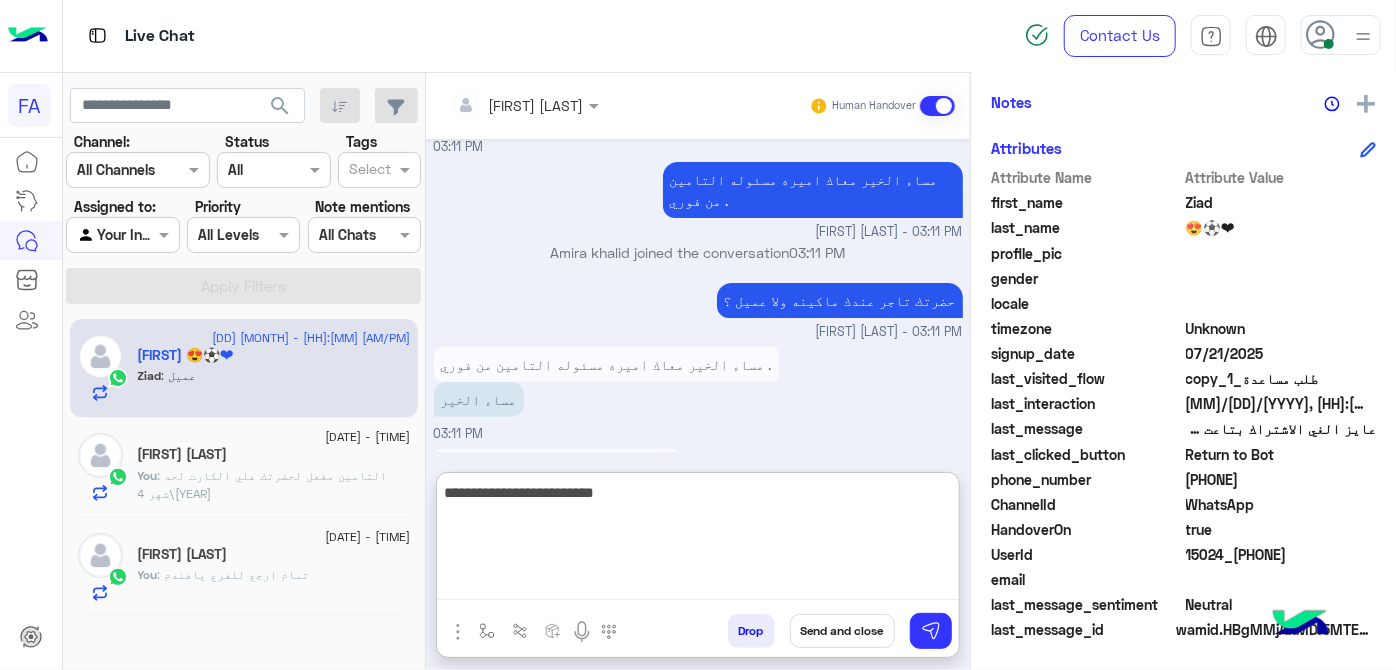 type on "**********" 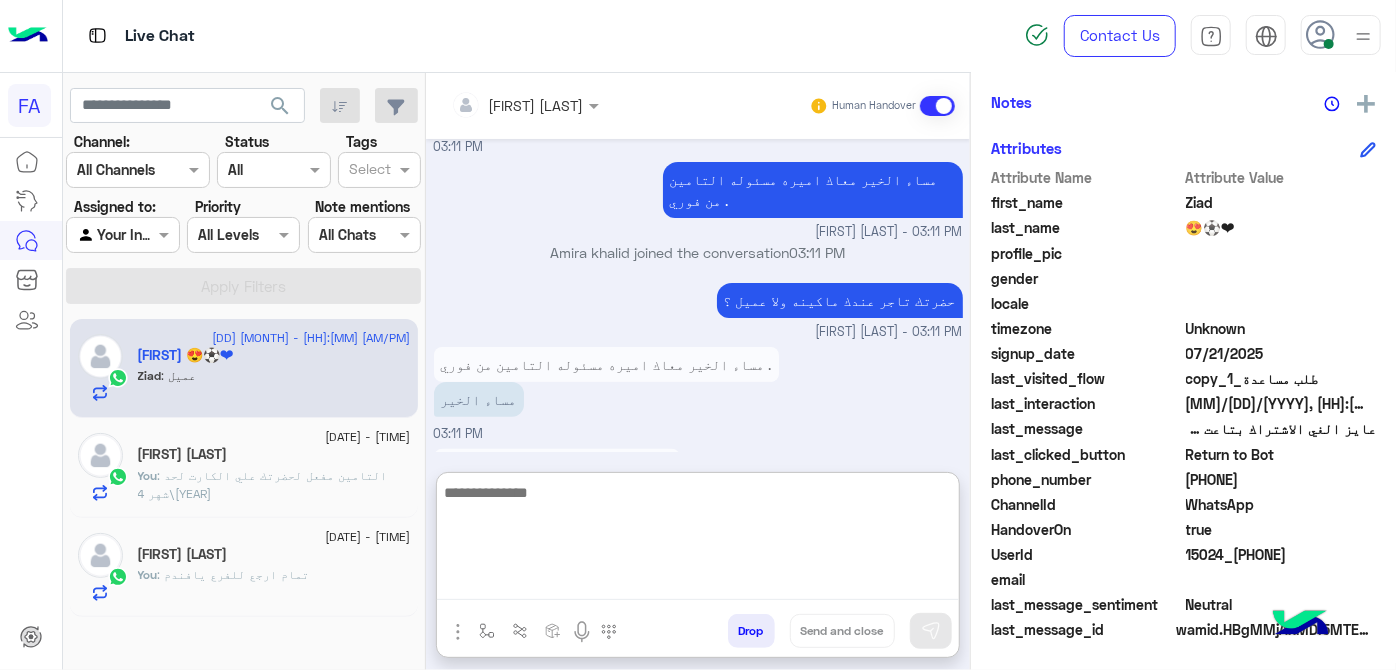 scroll, scrollTop: 383, scrollLeft: 0, axis: vertical 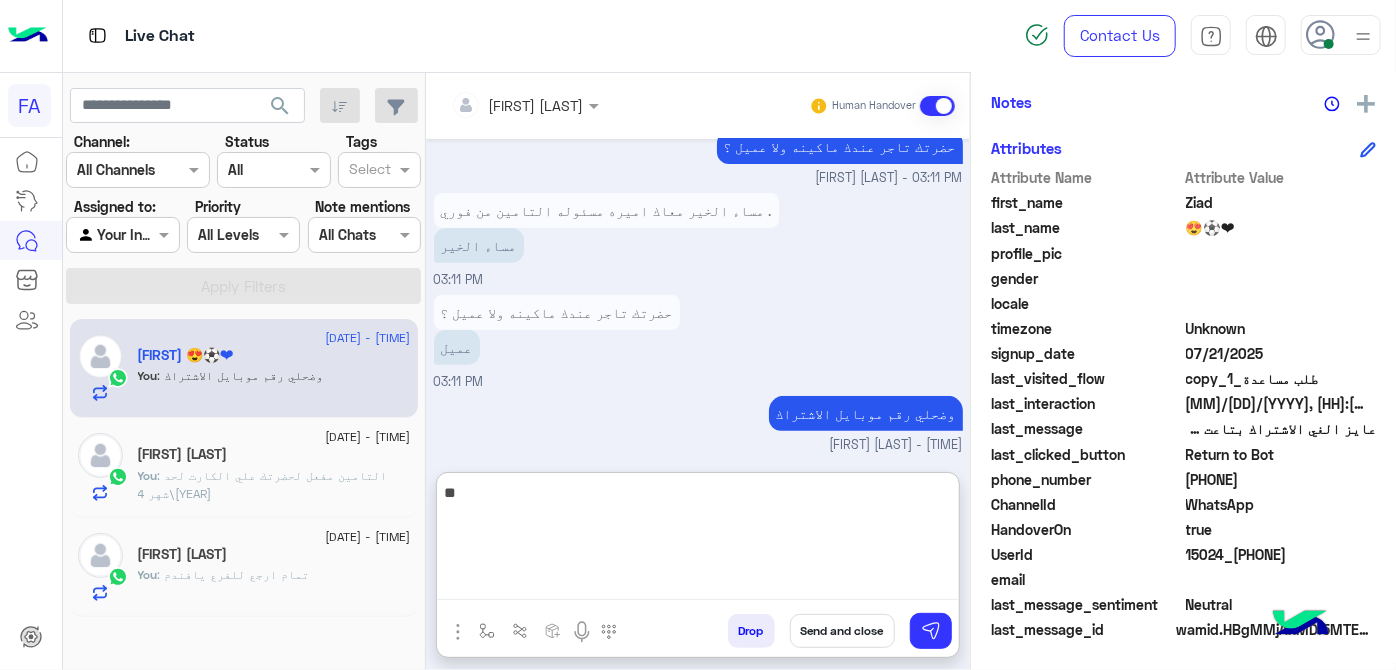 type on "*" 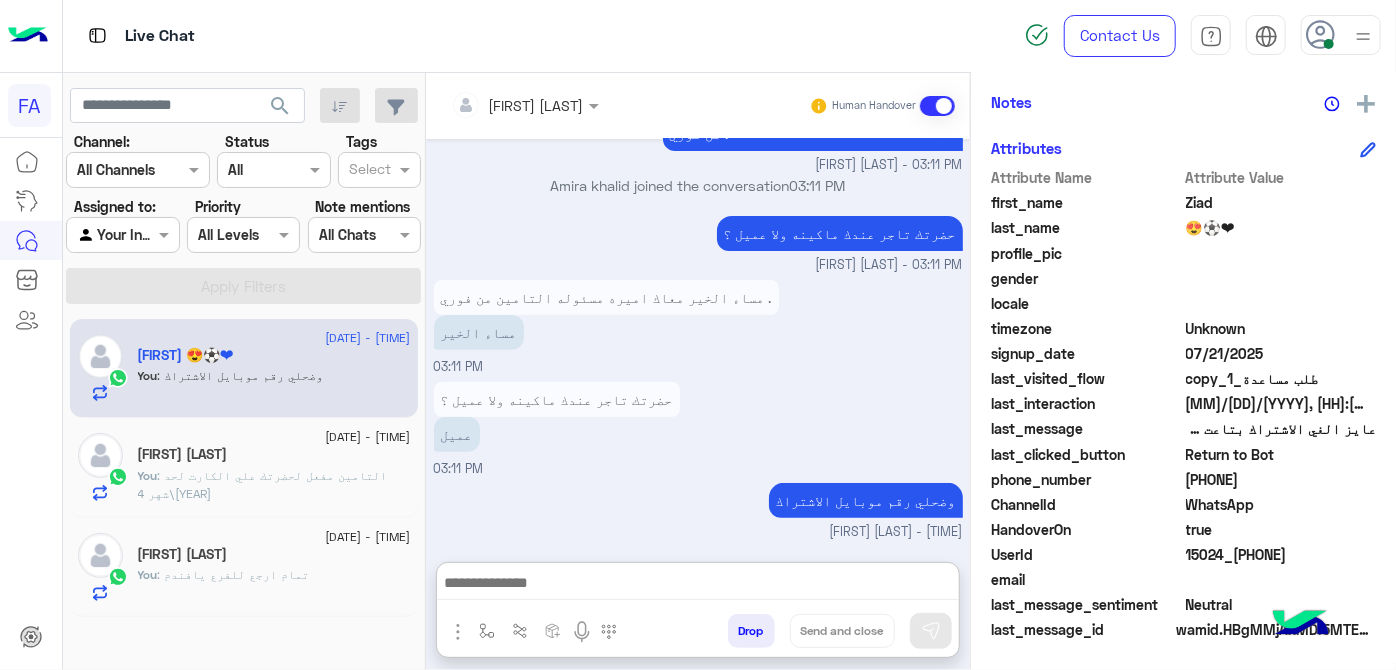 click on "[PHONE]" 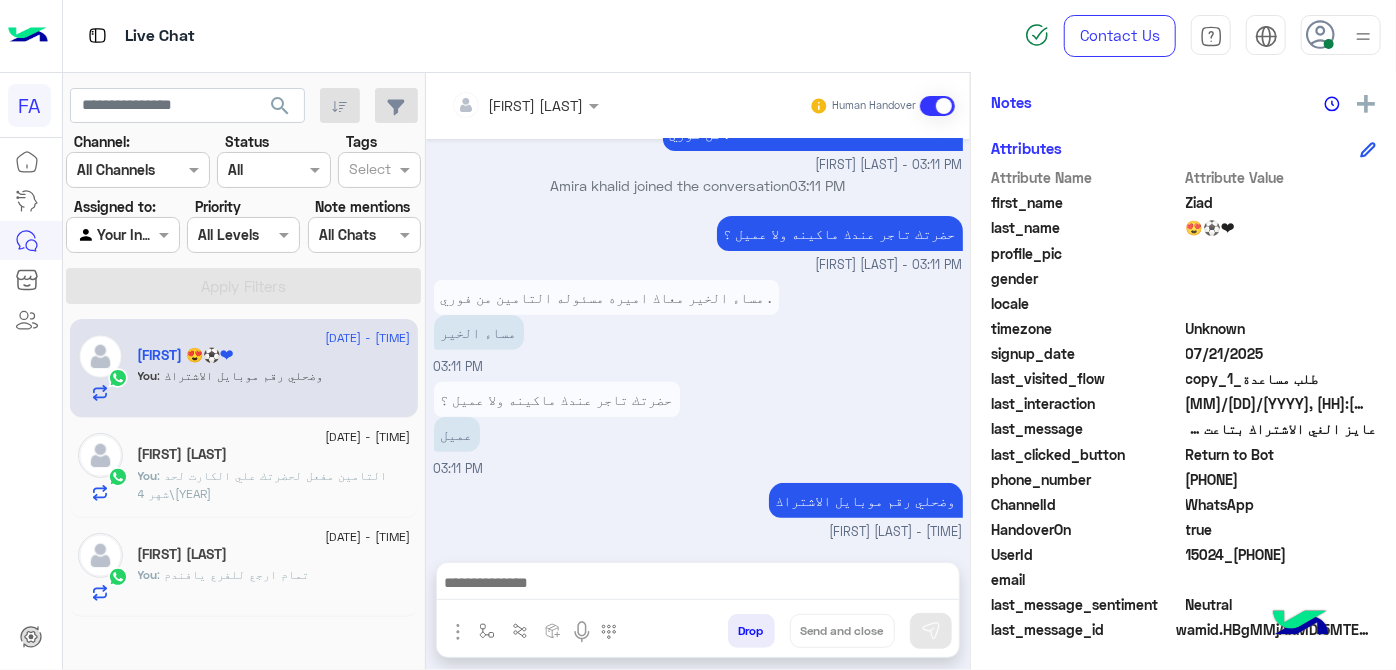 scroll, scrollTop: 293, scrollLeft: 0, axis: vertical 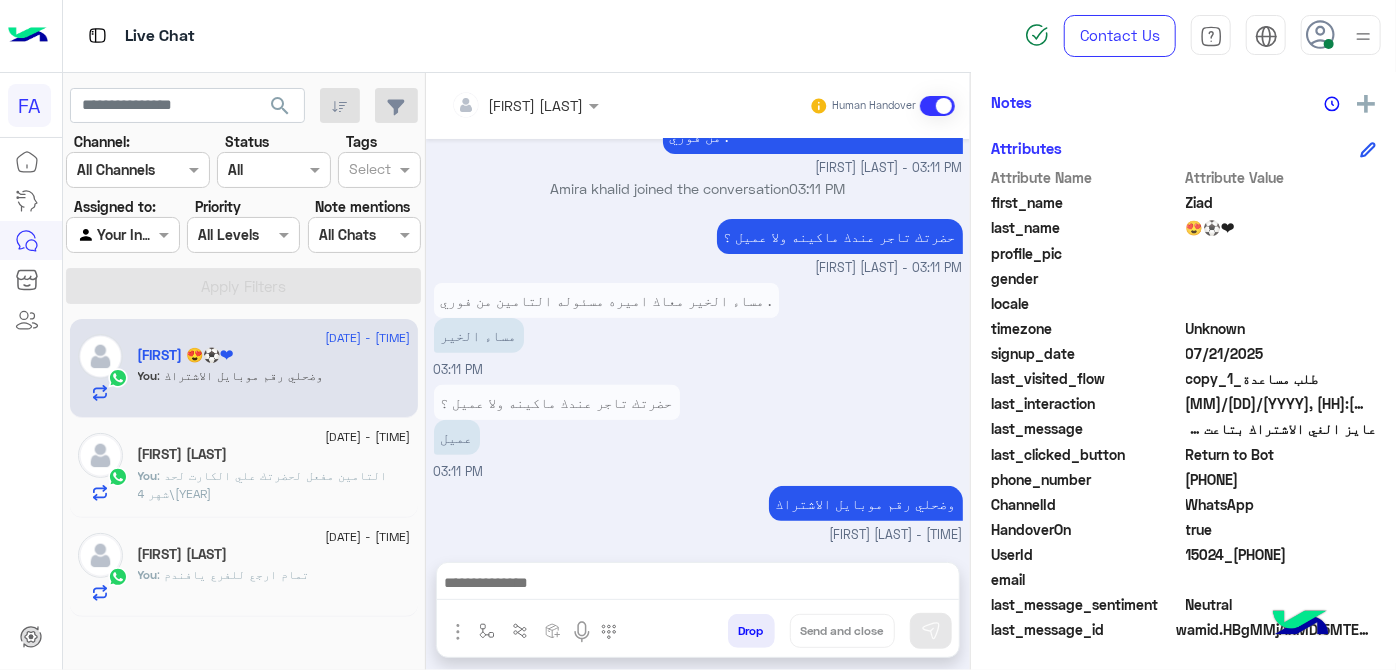 click on "[PHONE]" 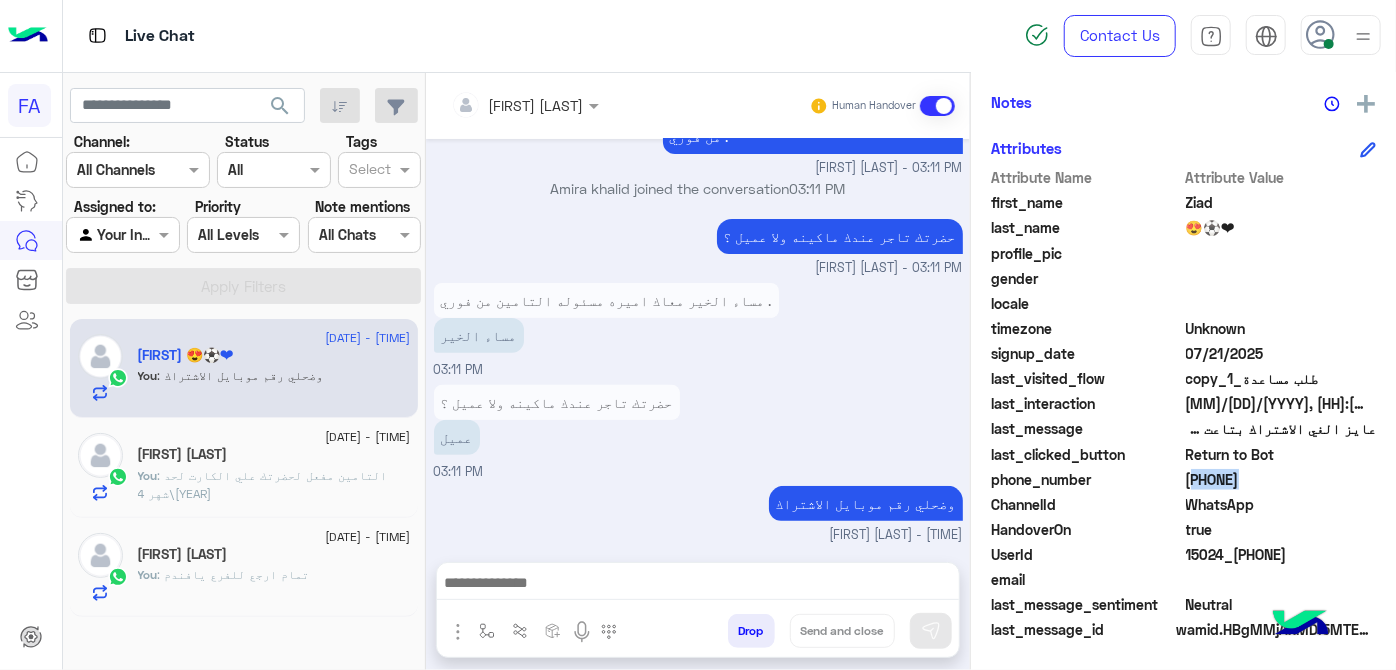 click on "[PHONE]" 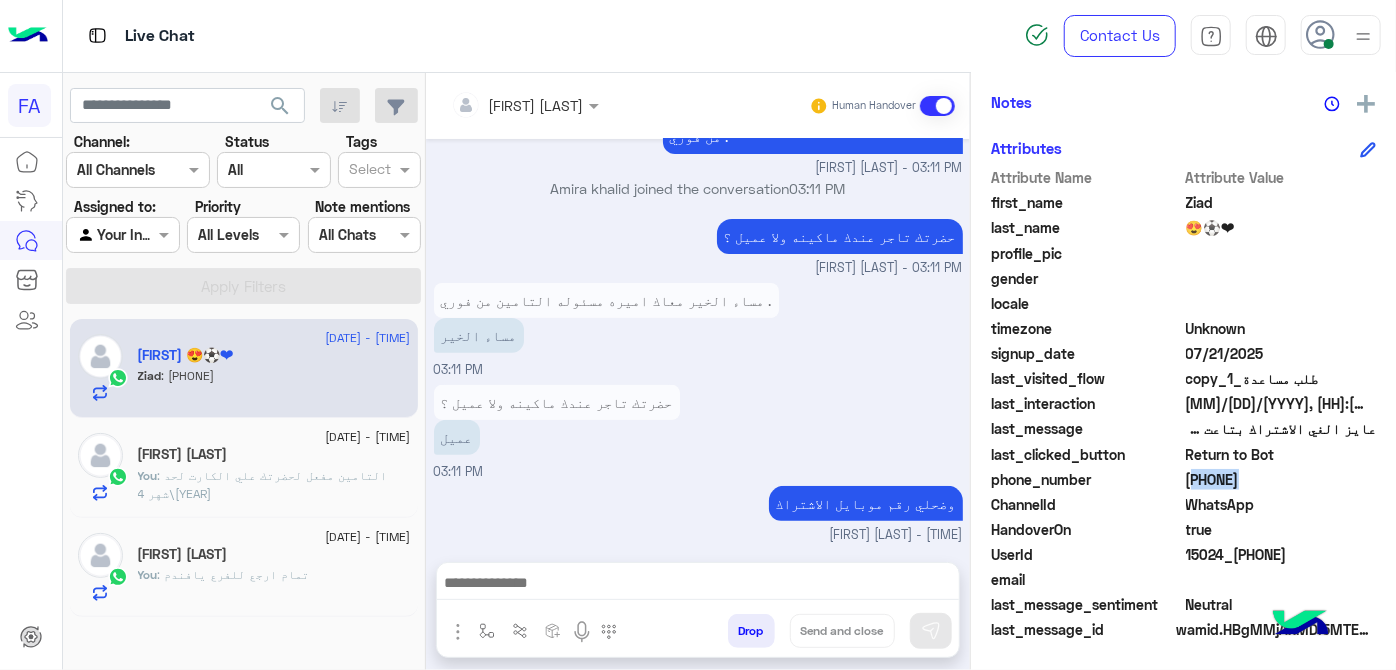 scroll, scrollTop: 360, scrollLeft: 0, axis: vertical 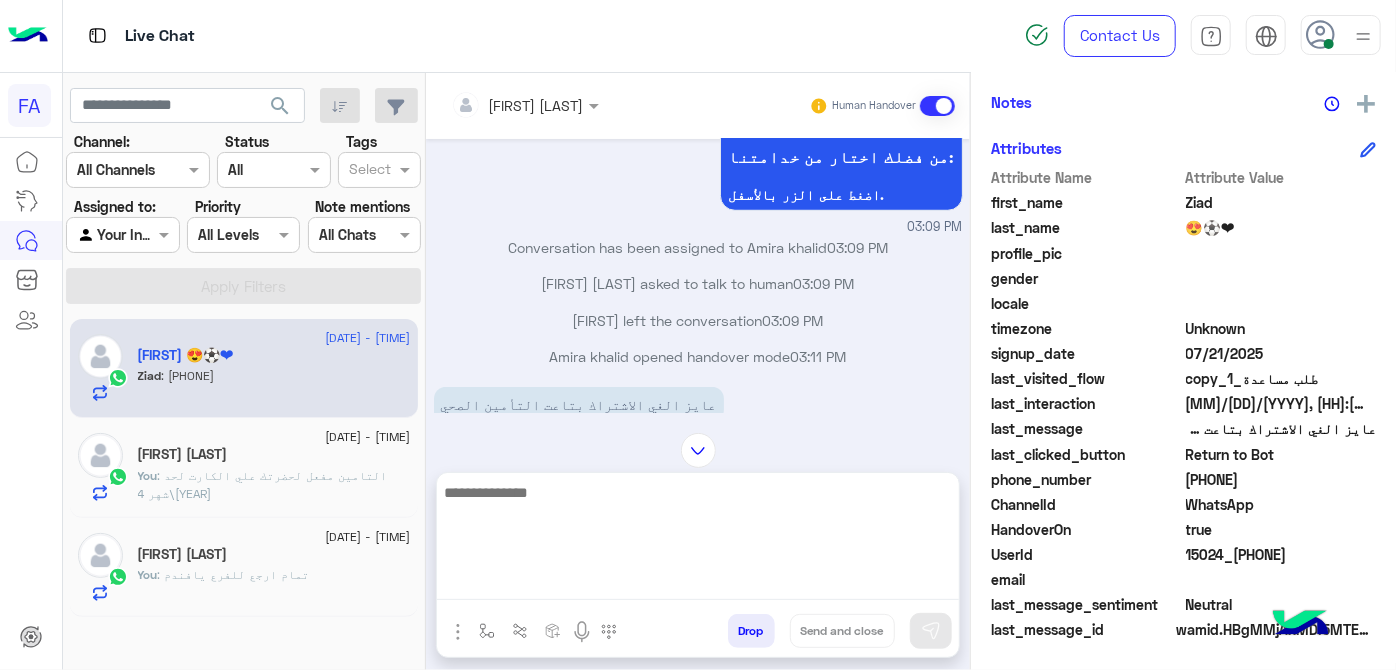 click at bounding box center (698, 540) 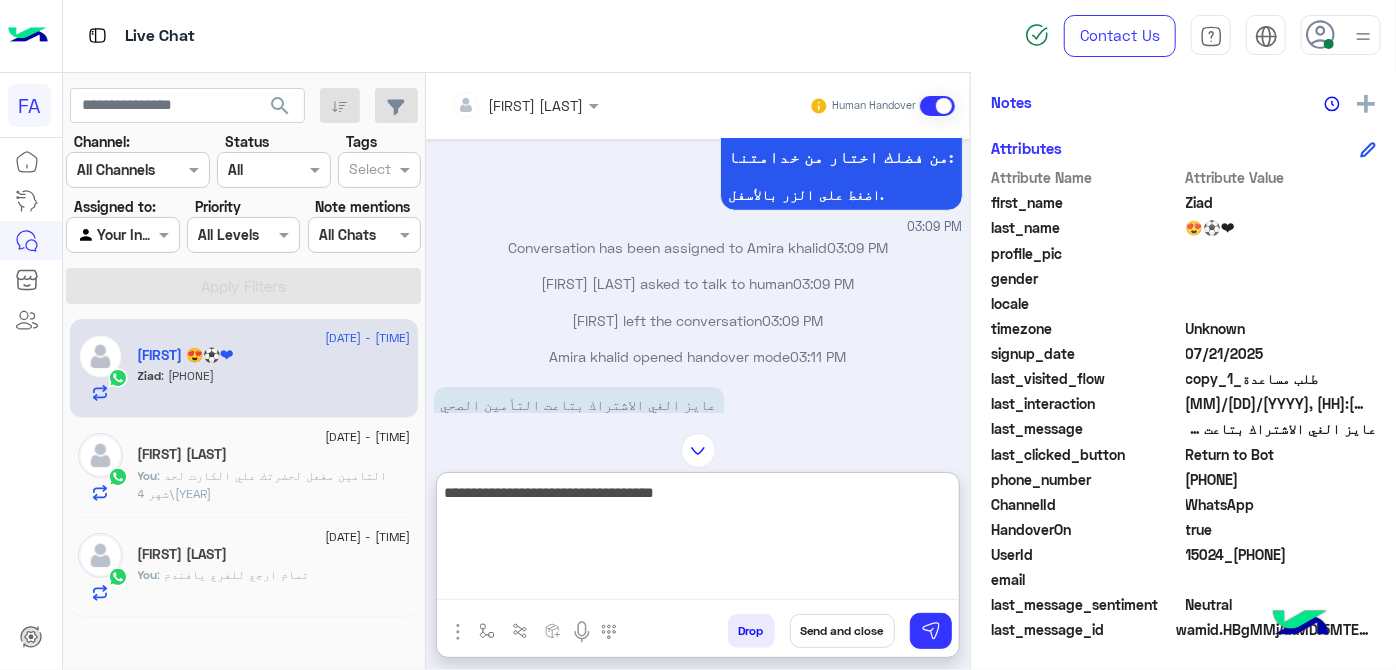 type on "**********" 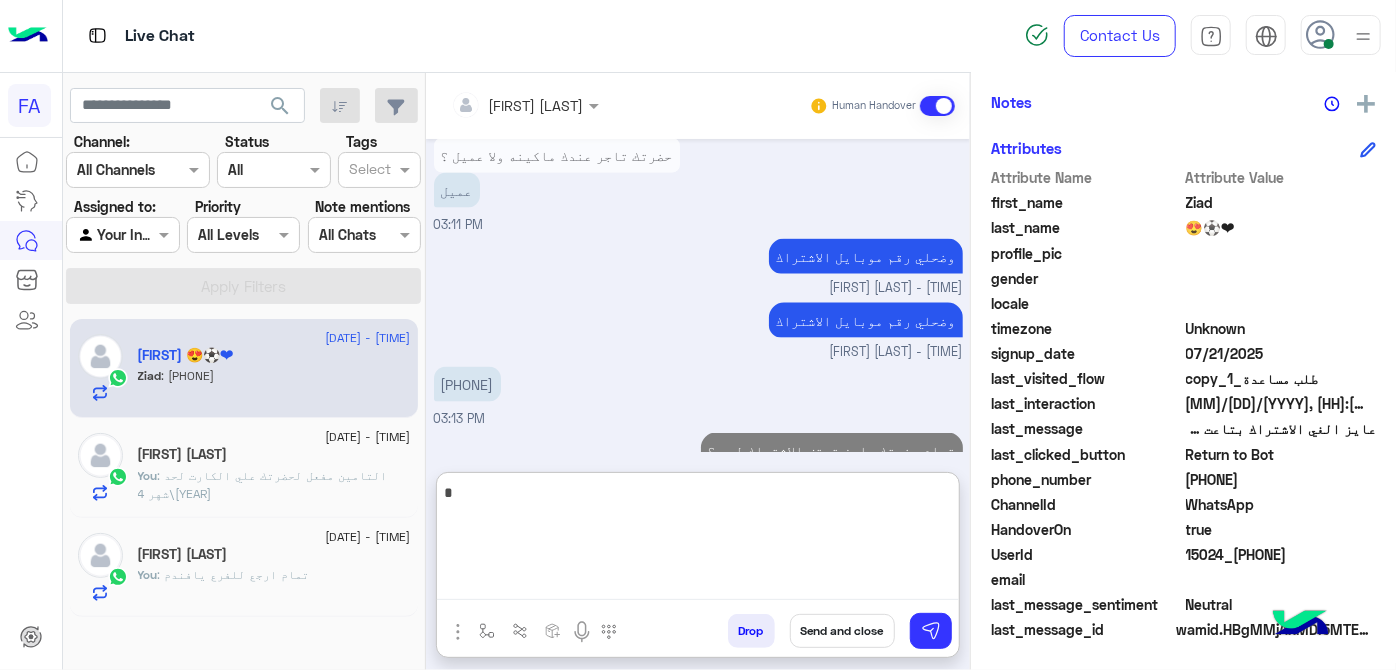 scroll, scrollTop: 1426, scrollLeft: 0, axis: vertical 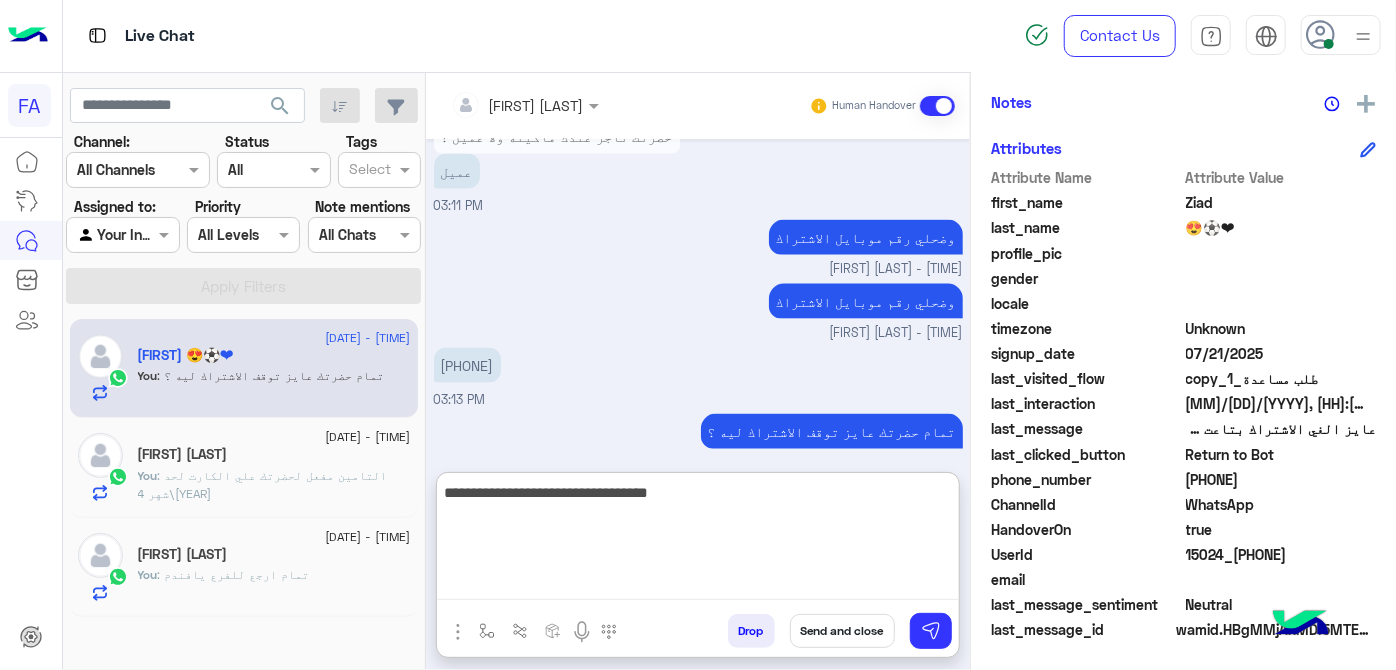 type on "**********" 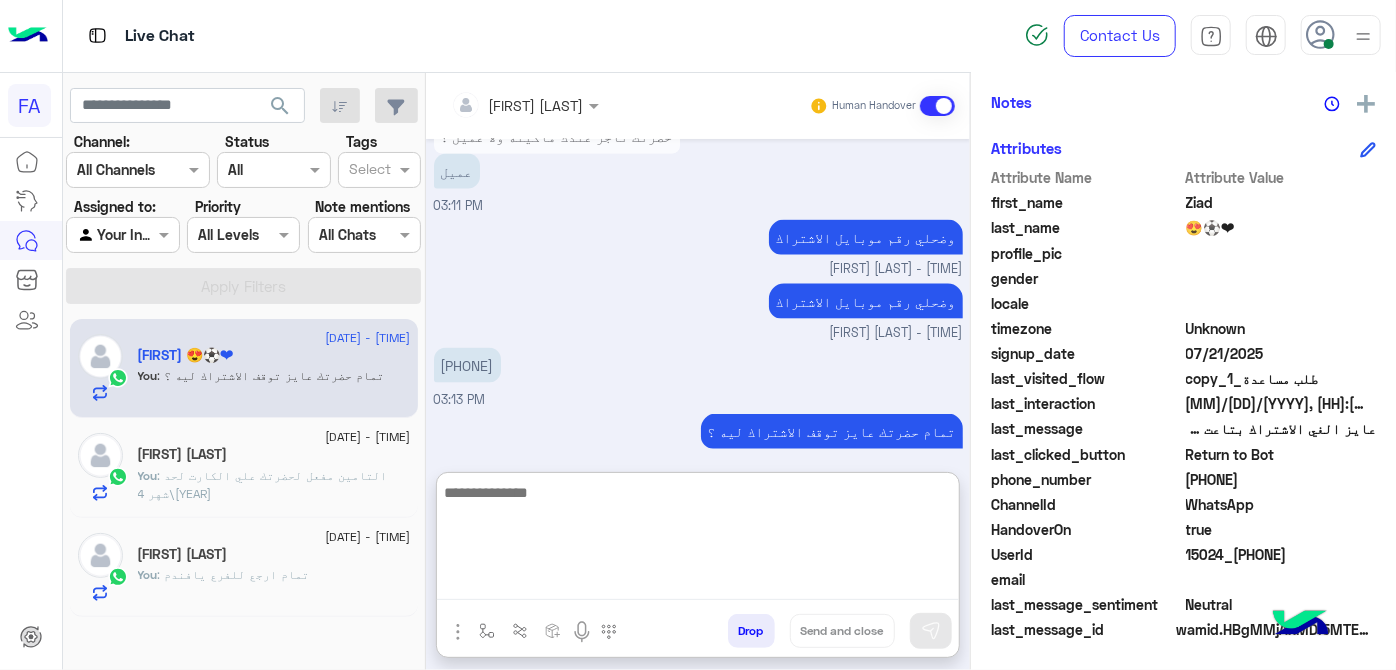 scroll, scrollTop: 1489, scrollLeft: 0, axis: vertical 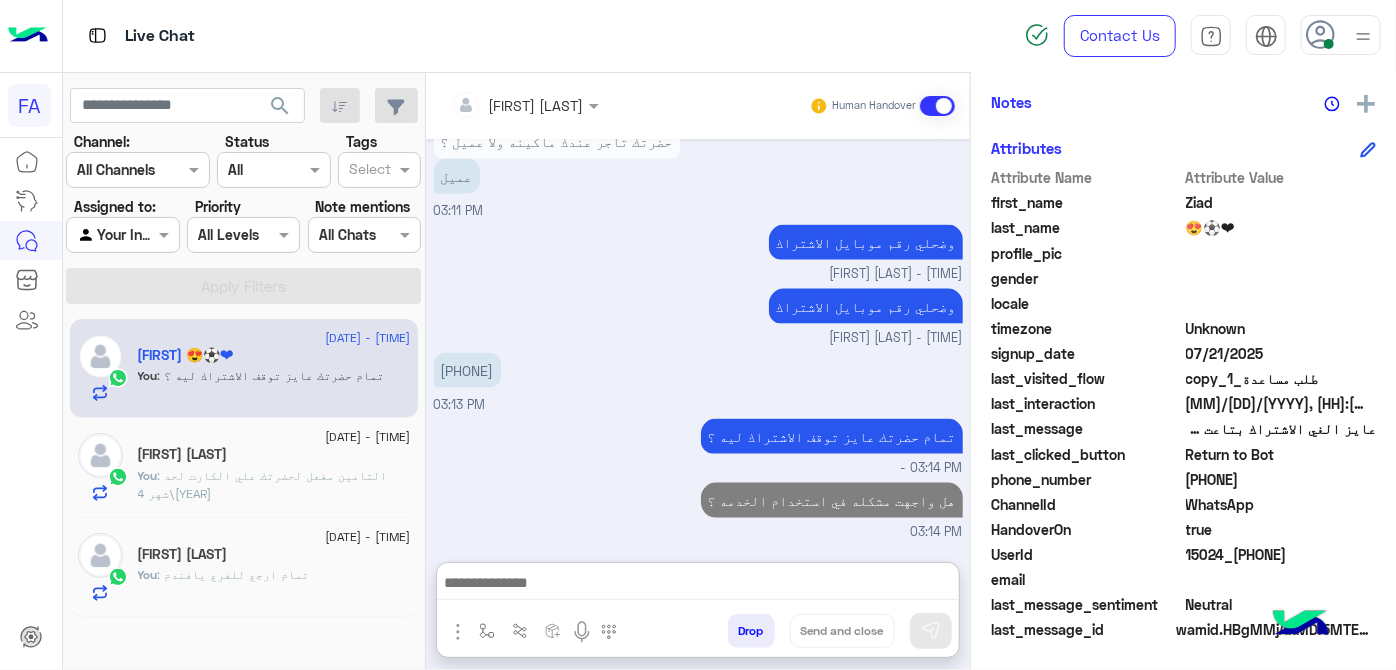 click on "You  : تمام ارجع للفرع يافندم" 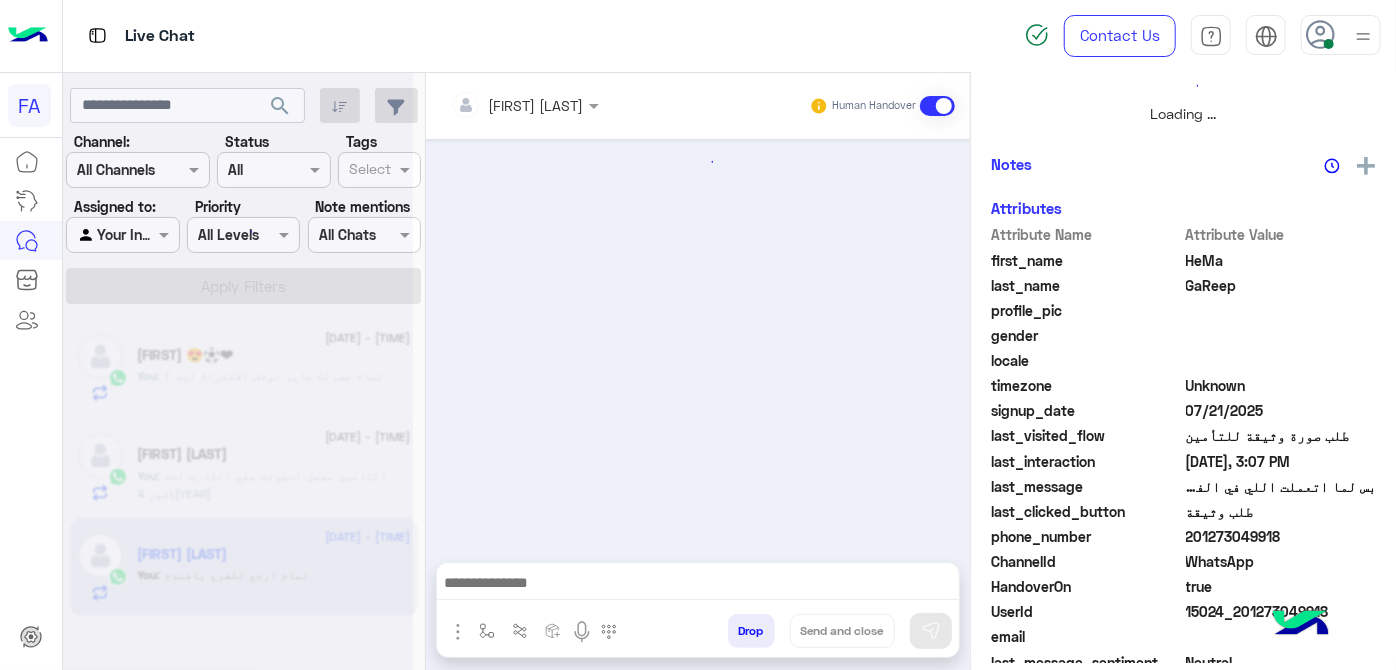 scroll, scrollTop: 0, scrollLeft: 0, axis: both 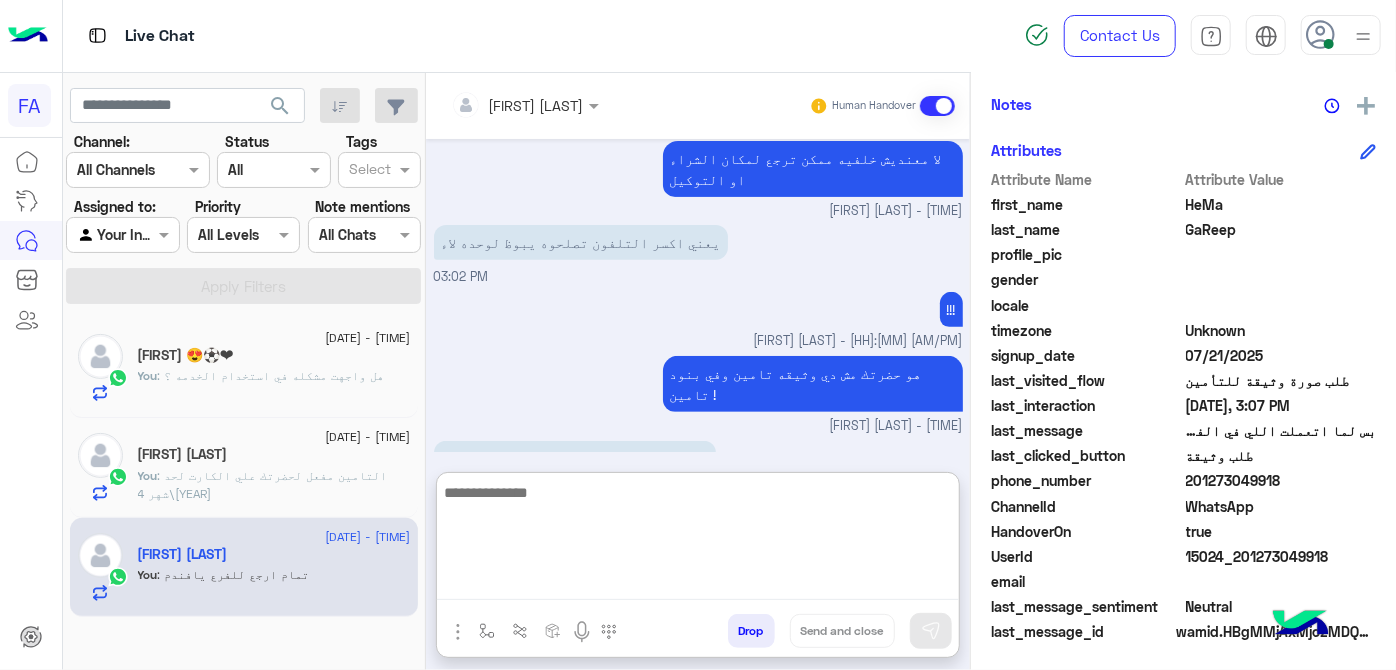 click at bounding box center [698, 540] 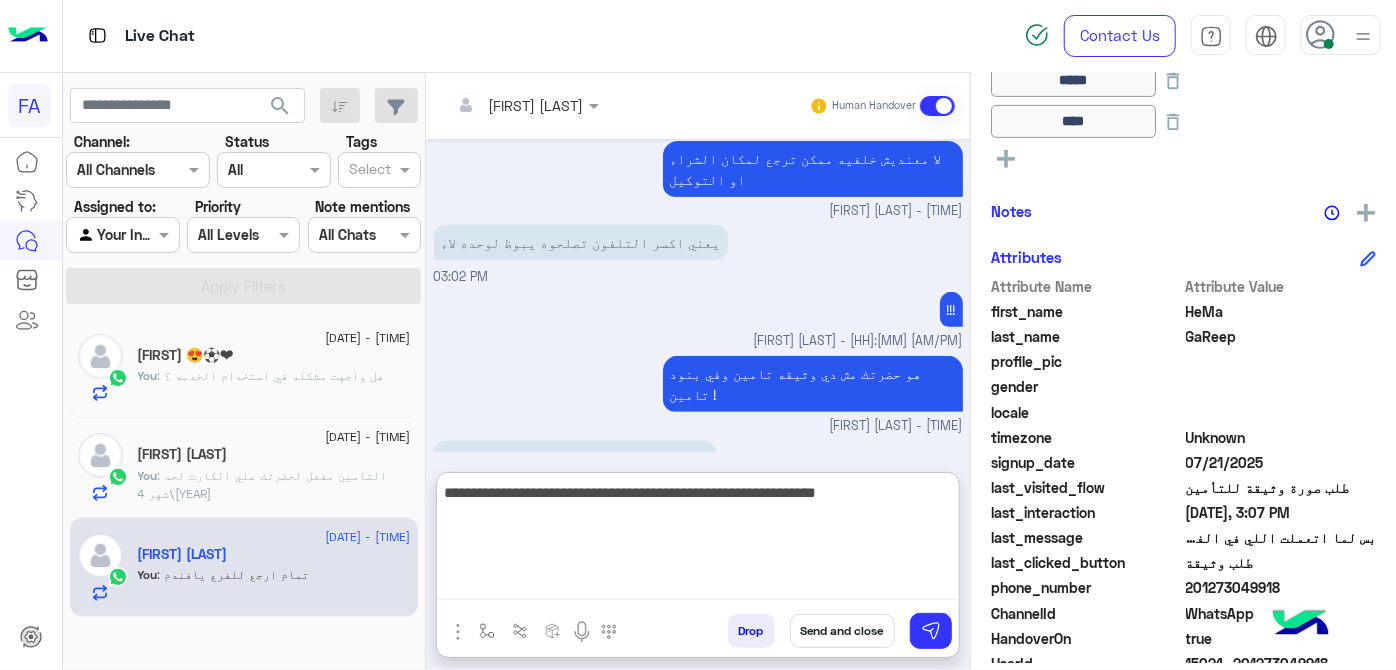 scroll, scrollTop: 181, scrollLeft: 0, axis: vertical 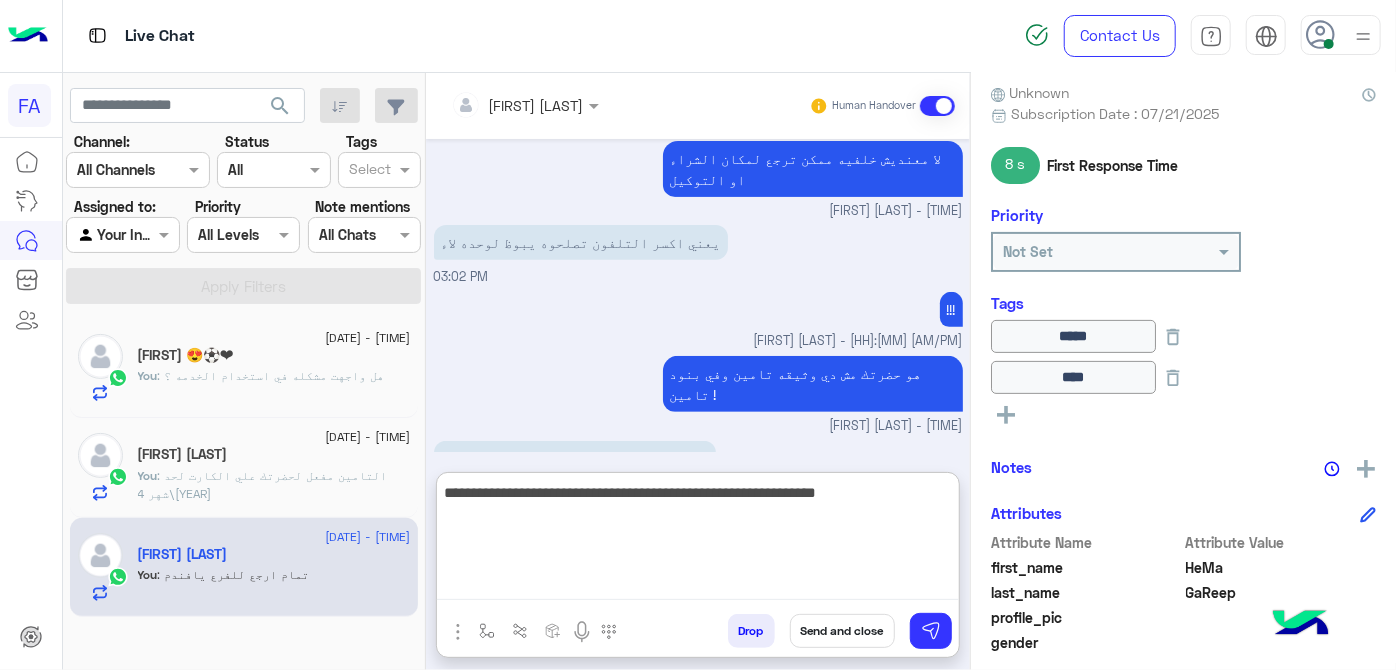 type on "**********" 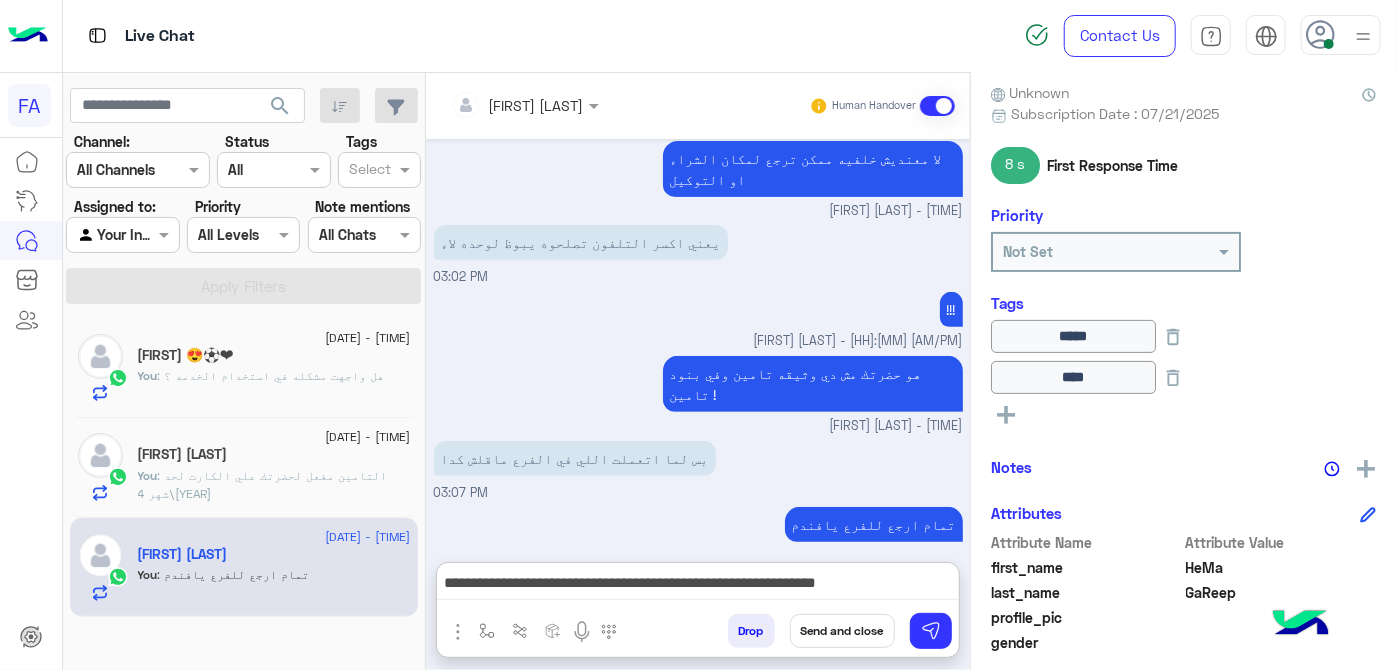 click on "Send and close" at bounding box center (842, 631) 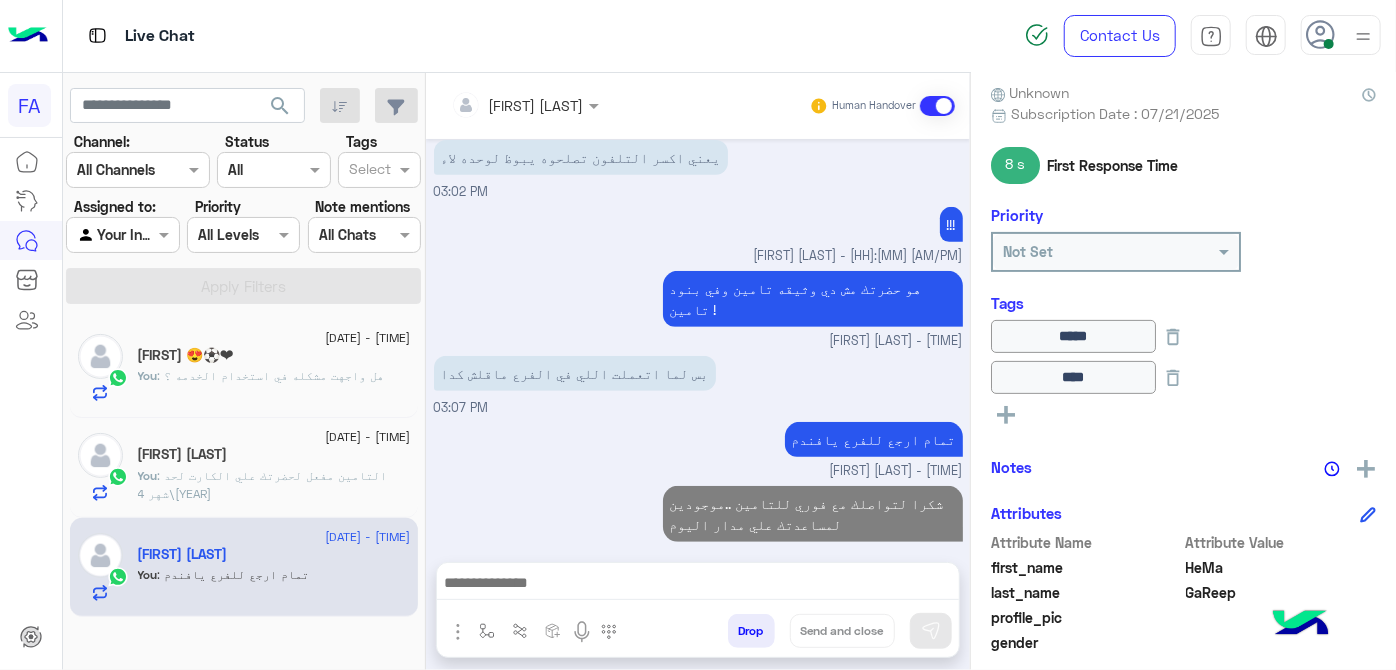 scroll, scrollTop: 494, scrollLeft: 0, axis: vertical 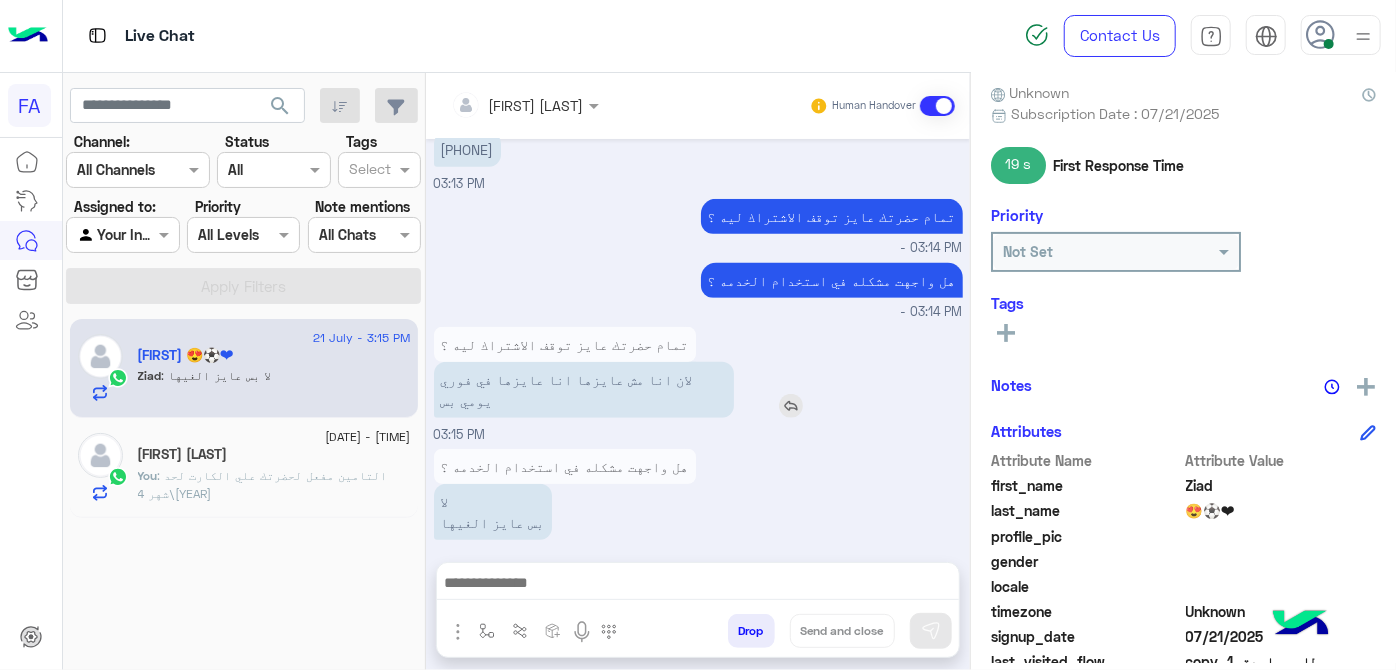 click at bounding box center (791, 406) 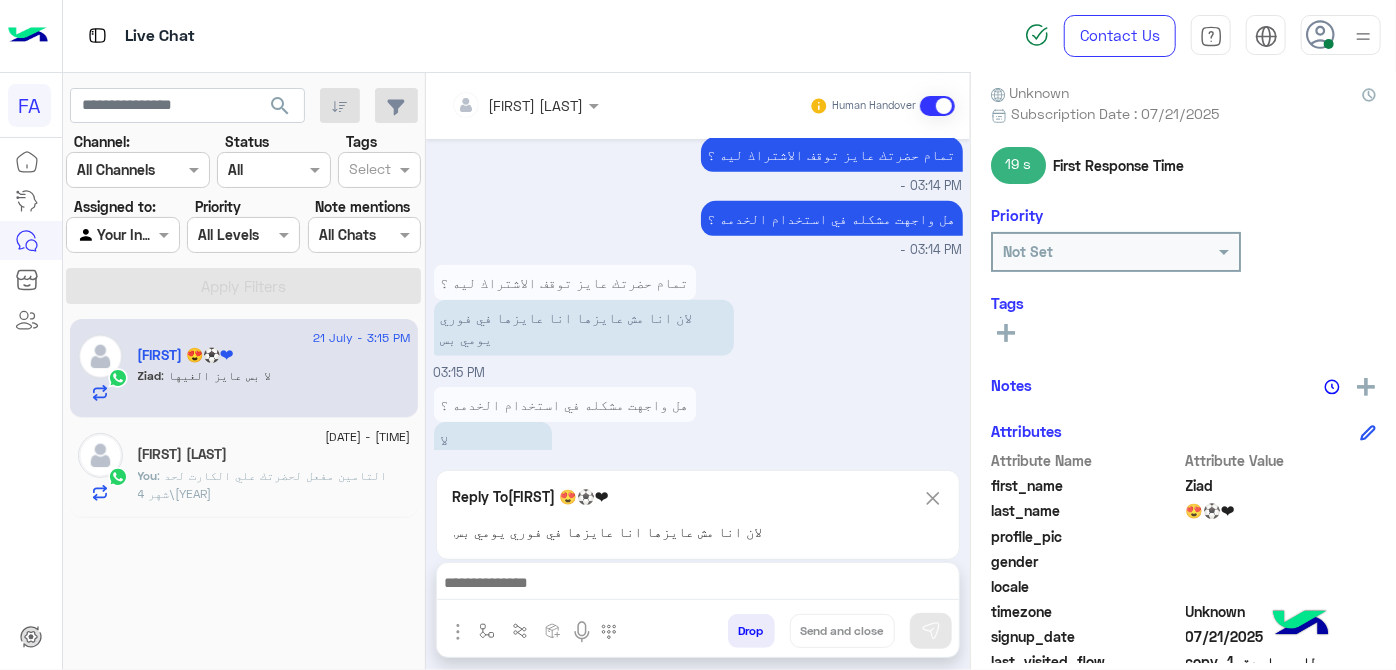 scroll, scrollTop: 656, scrollLeft: 0, axis: vertical 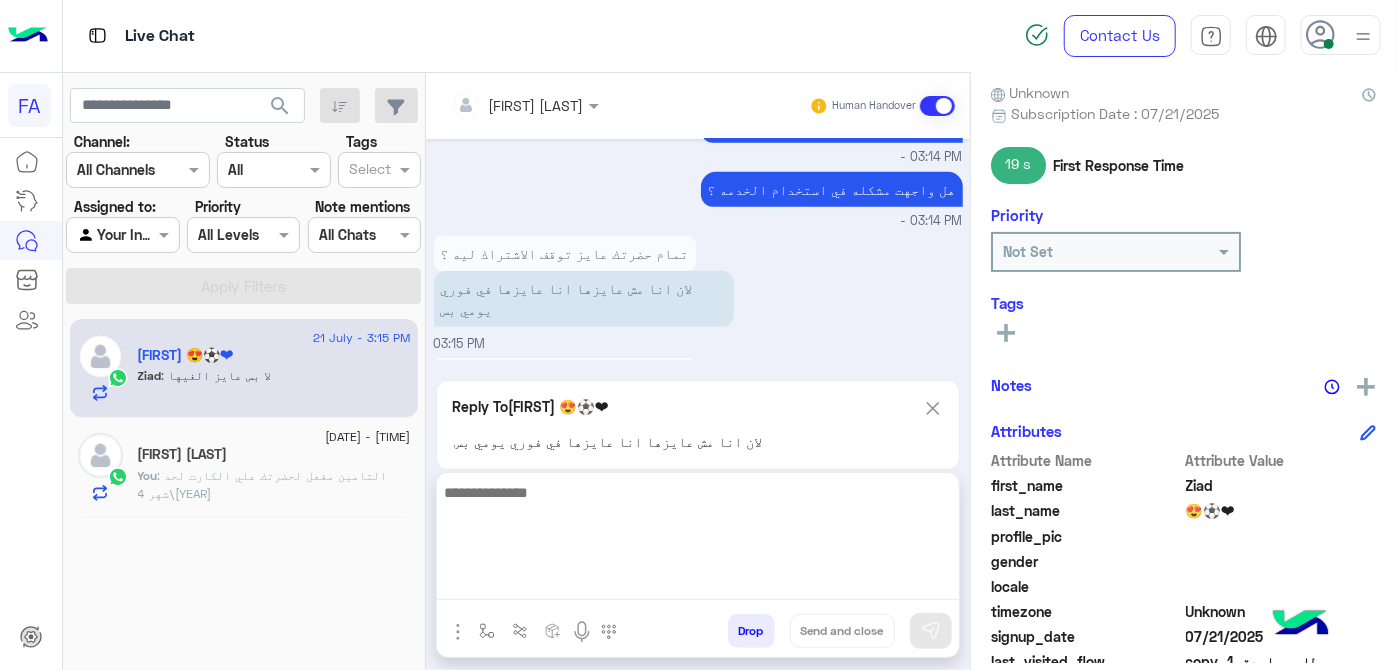 click at bounding box center (698, 540) 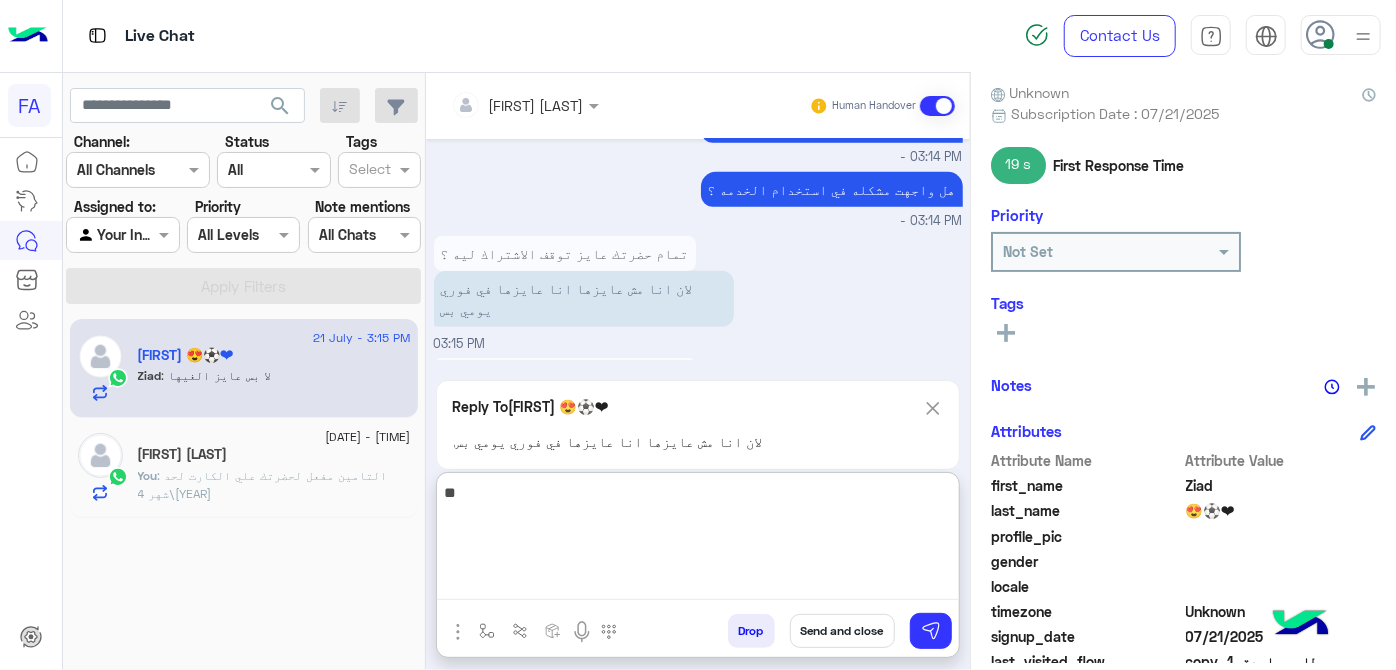 type on "*" 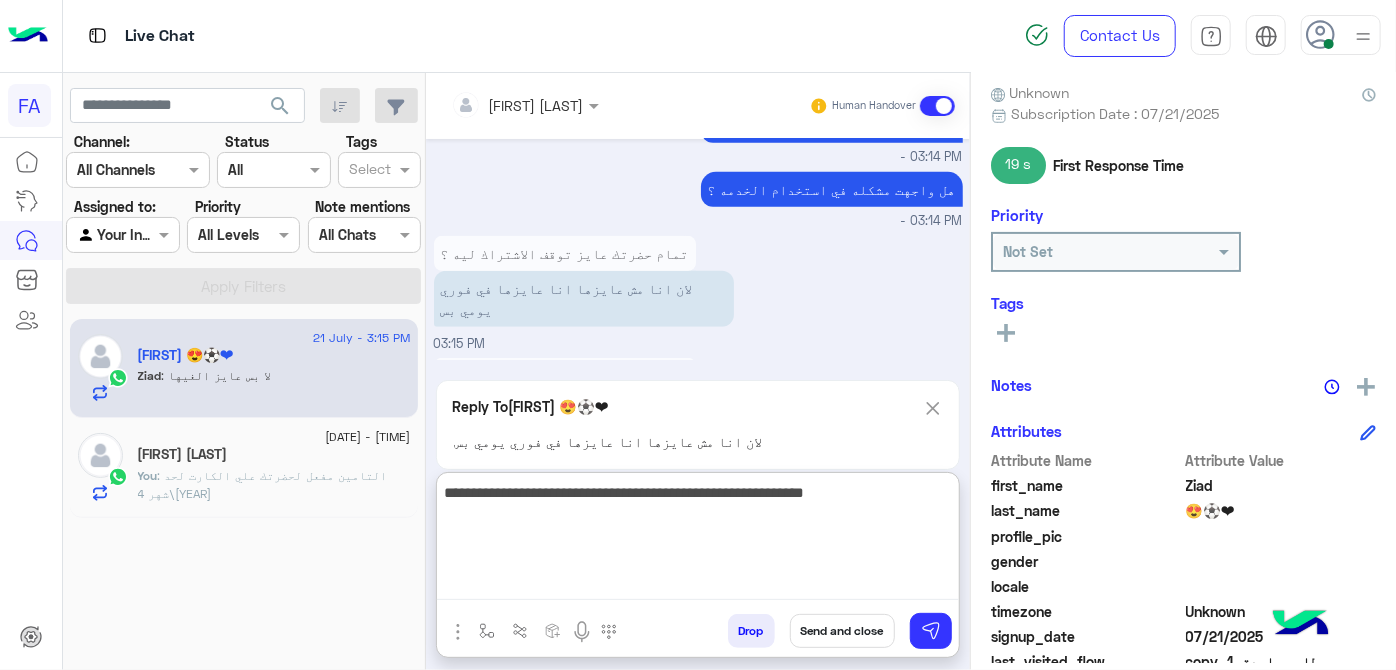 type on "**********" 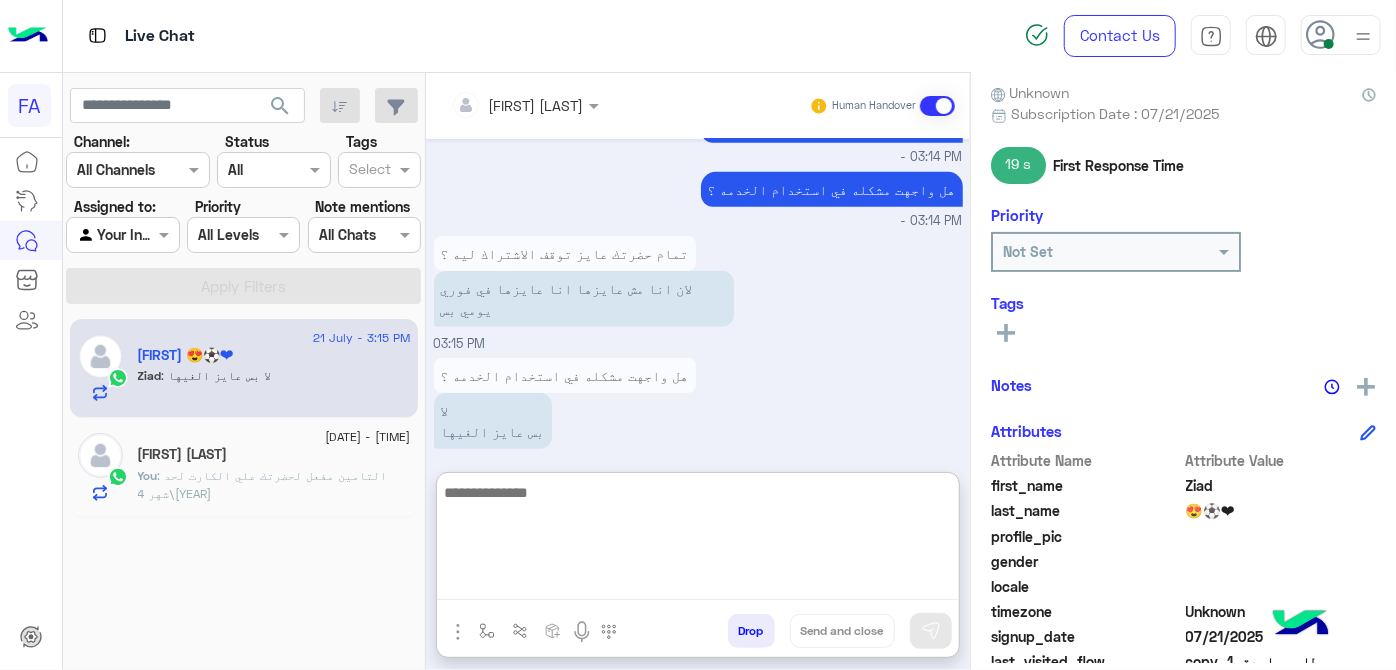 scroll, scrollTop: 775, scrollLeft: 0, axis: vertical 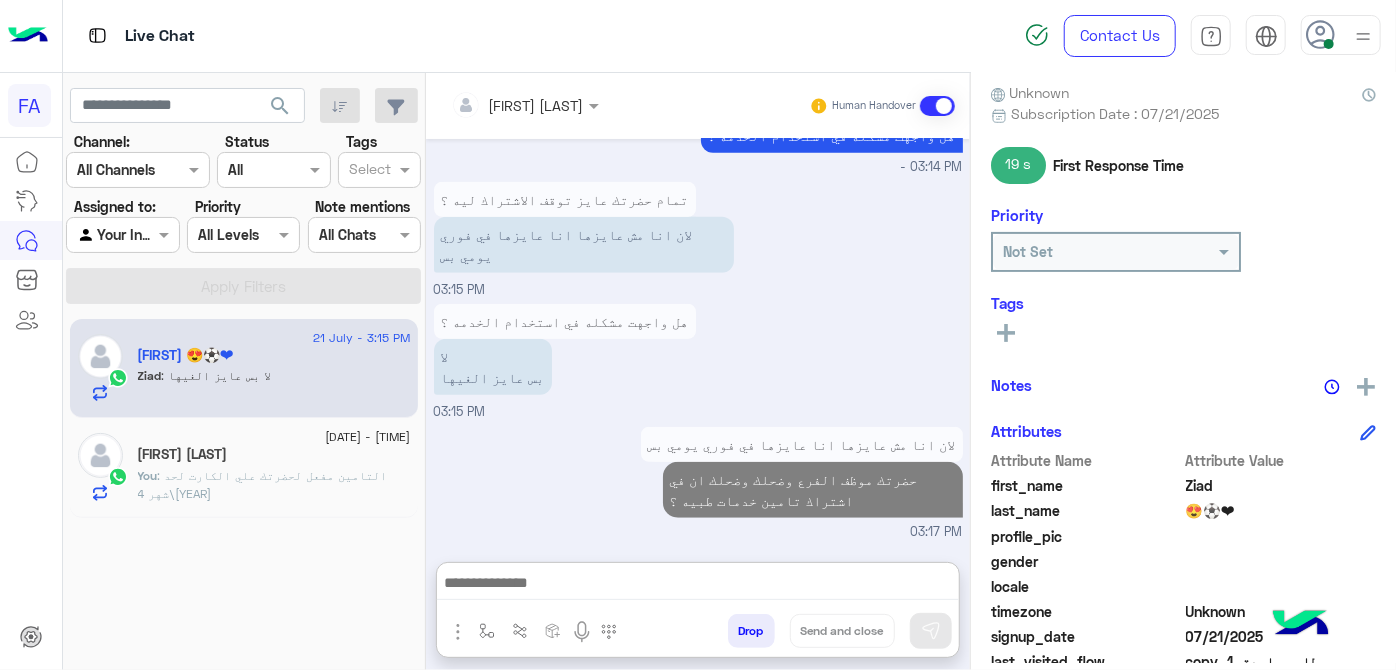 click on ": التامين مفعل لحضرتك علي الكارت لحد شهر 4\[YEAR]" 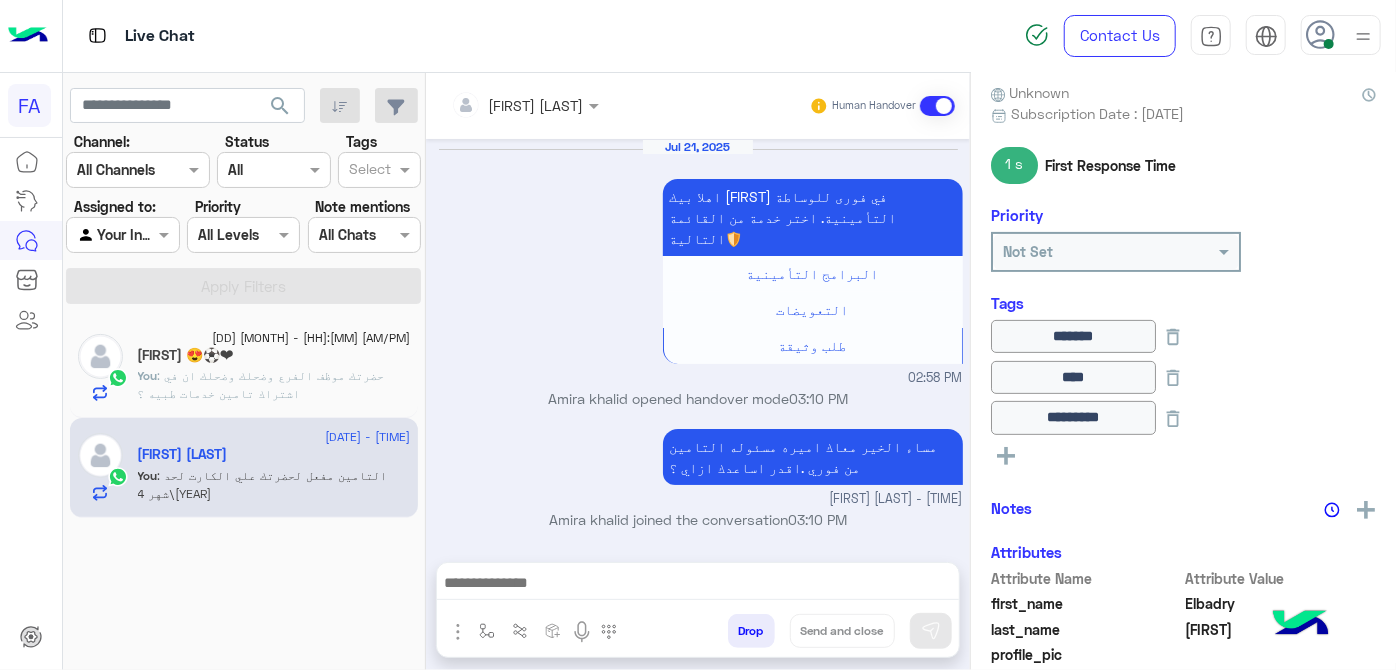 scroll, scrollTop: 392, scrollLeft: 0, axis: vertical 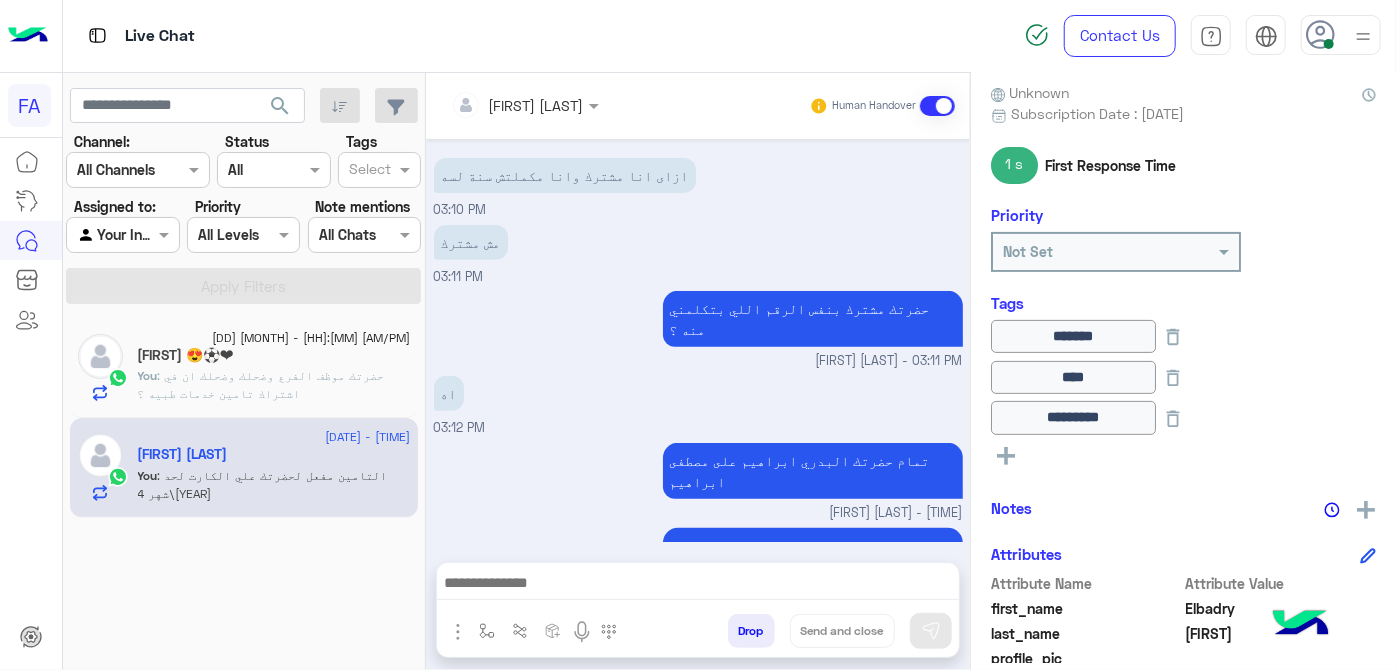 click at bounding box center [122, 234] 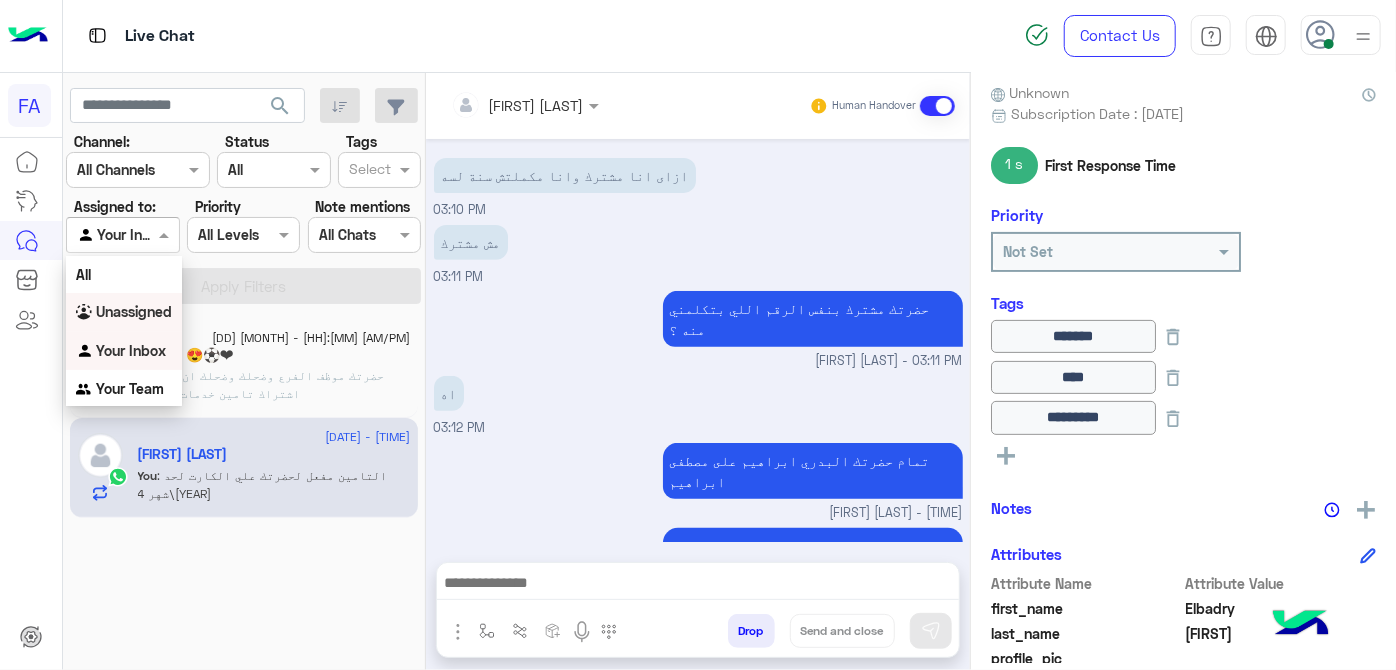 click on "حضرتك مشترك بنفس الرقم اللي بتكلمني منه ؟  [FIRST] [LAST]  -  03:11 PM" at bounding box center (698, 328) 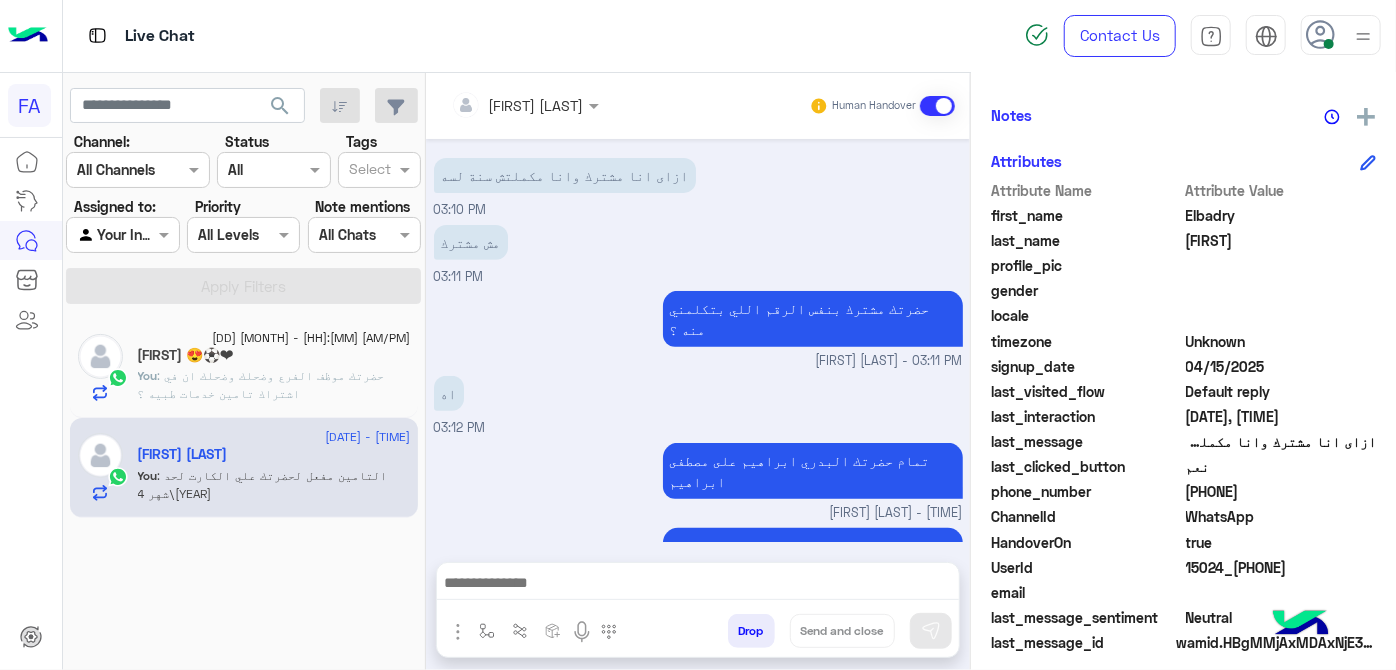 scroll, scrollTop: 584, scrollLeft: 0, axis: vertical 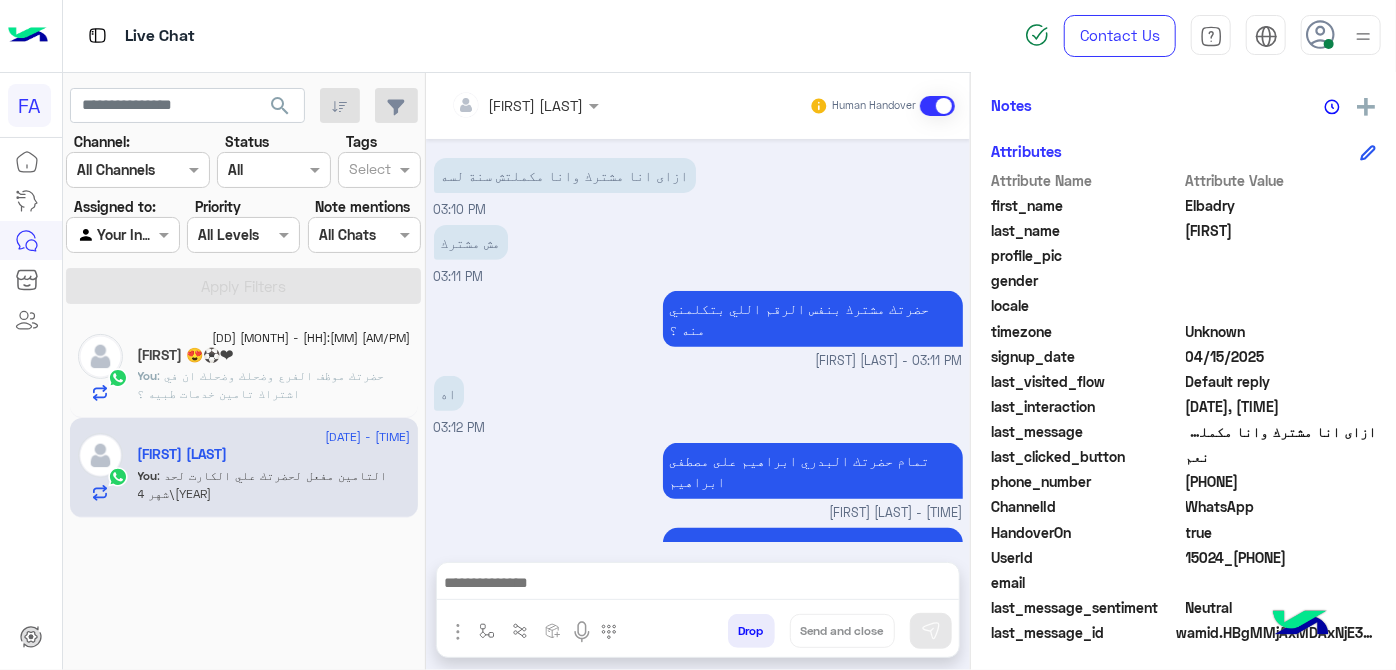 click on "[FIRST] 😍⚽❤" 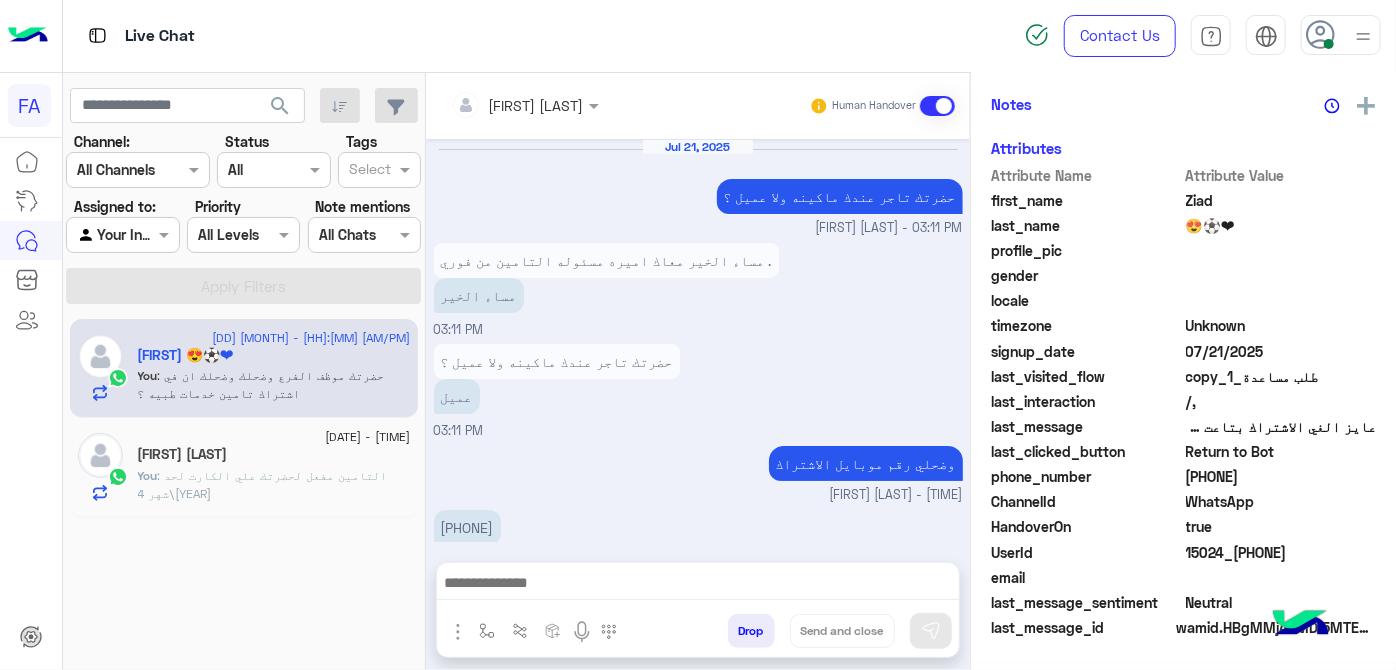scroll, scrollTop: 498, scrollLeft: 0, axis: vertical 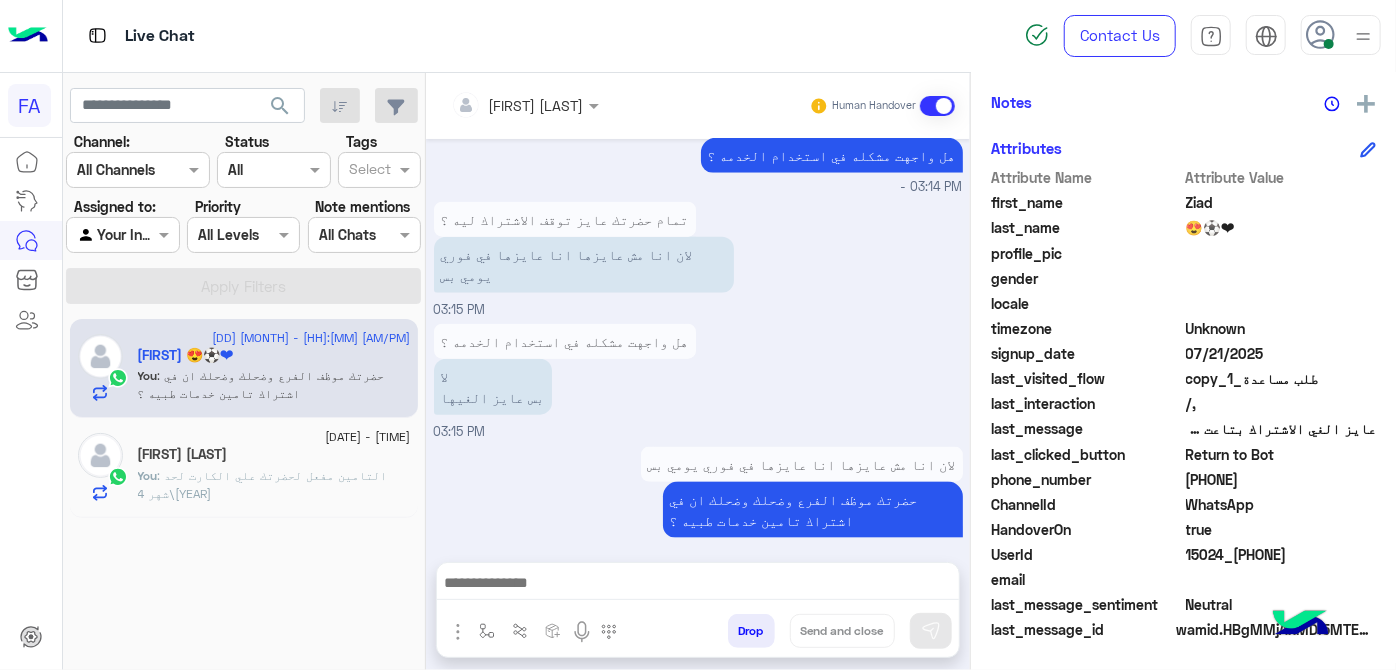 click on "Agent Filter Your Inbox" at bounding box center (122, 235) 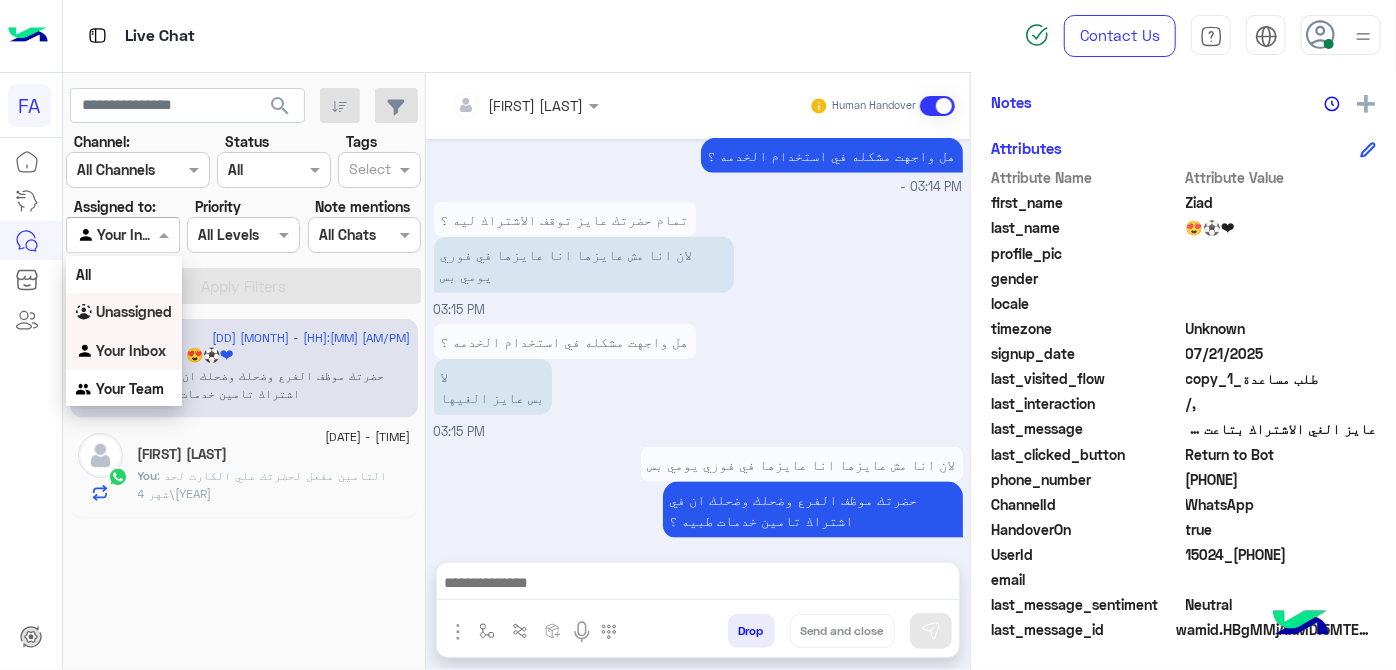 click on "Unassigned" at bounding box center (134, 311) 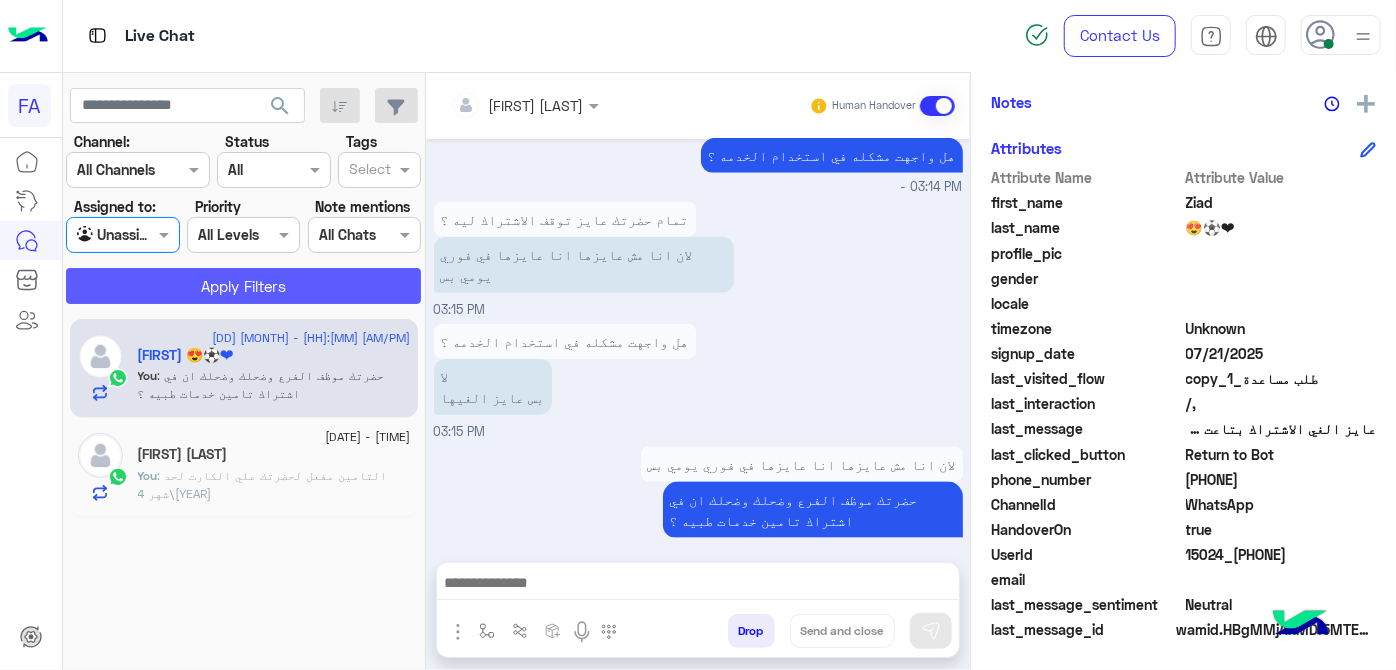 click on "Apply Filters" 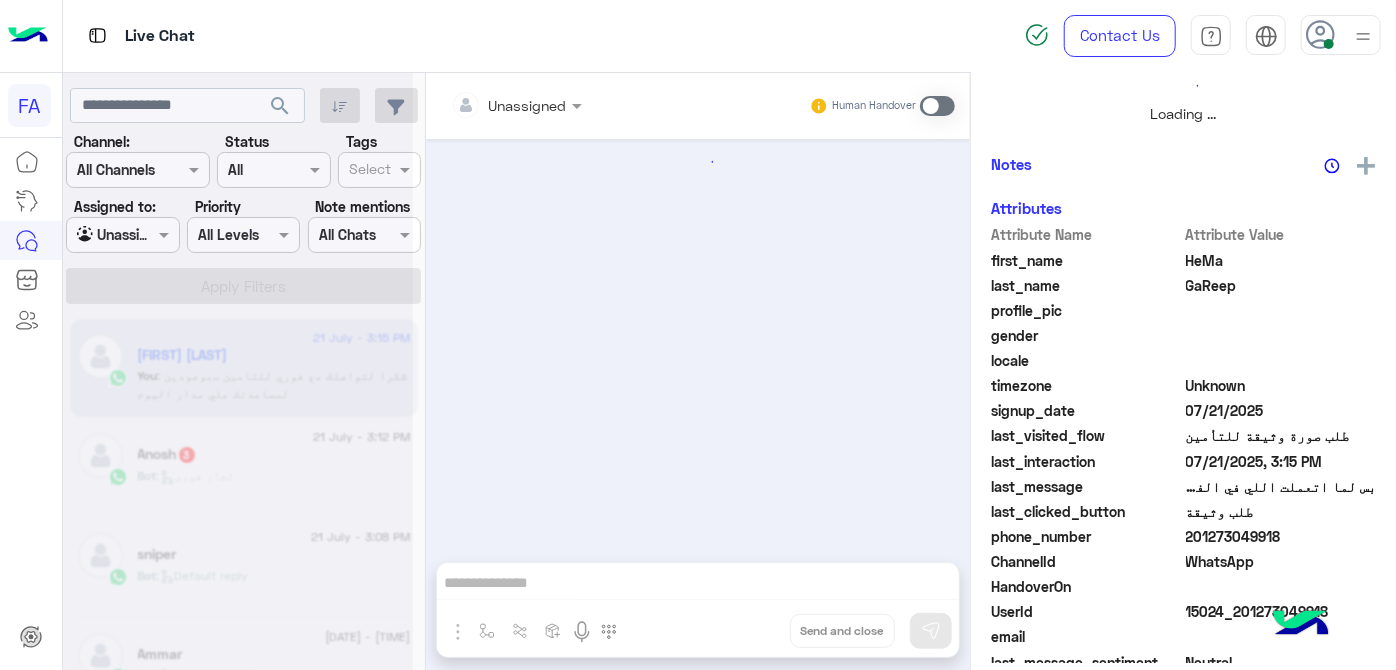 scroll, scrollTop: 522, scrollLeft: 0, axis: vertical 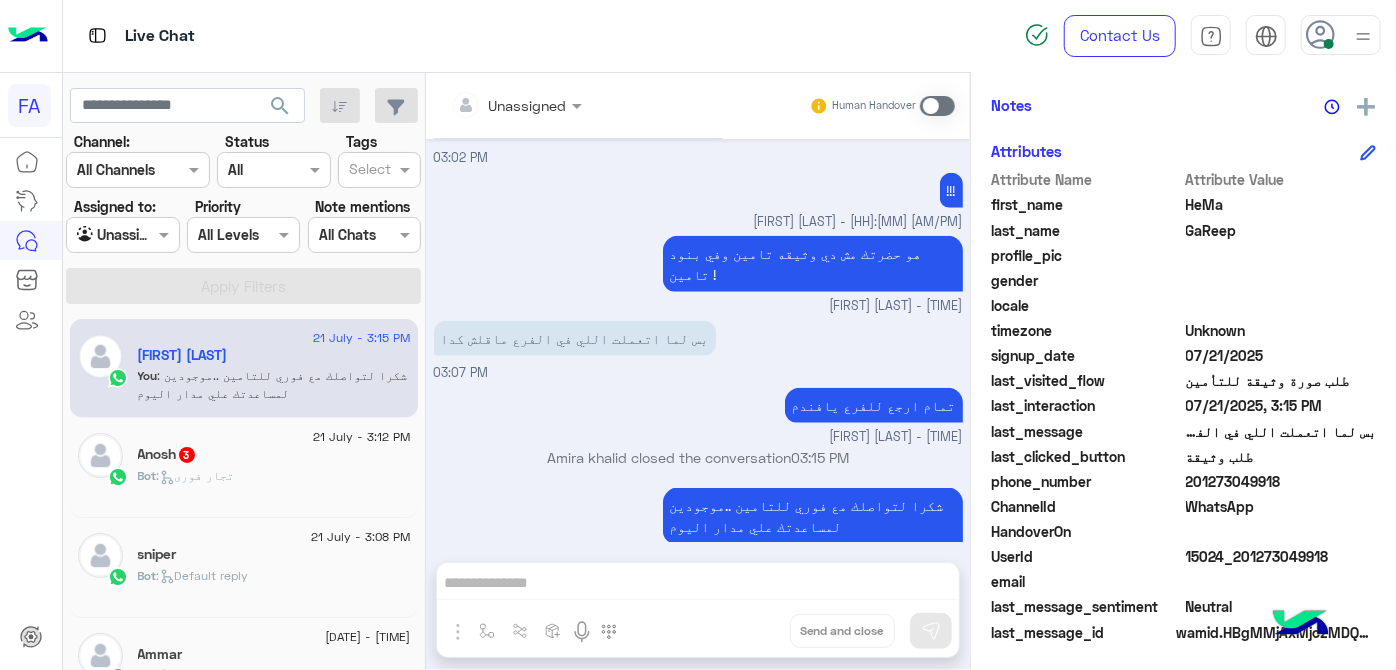 click on "Assigned to:" 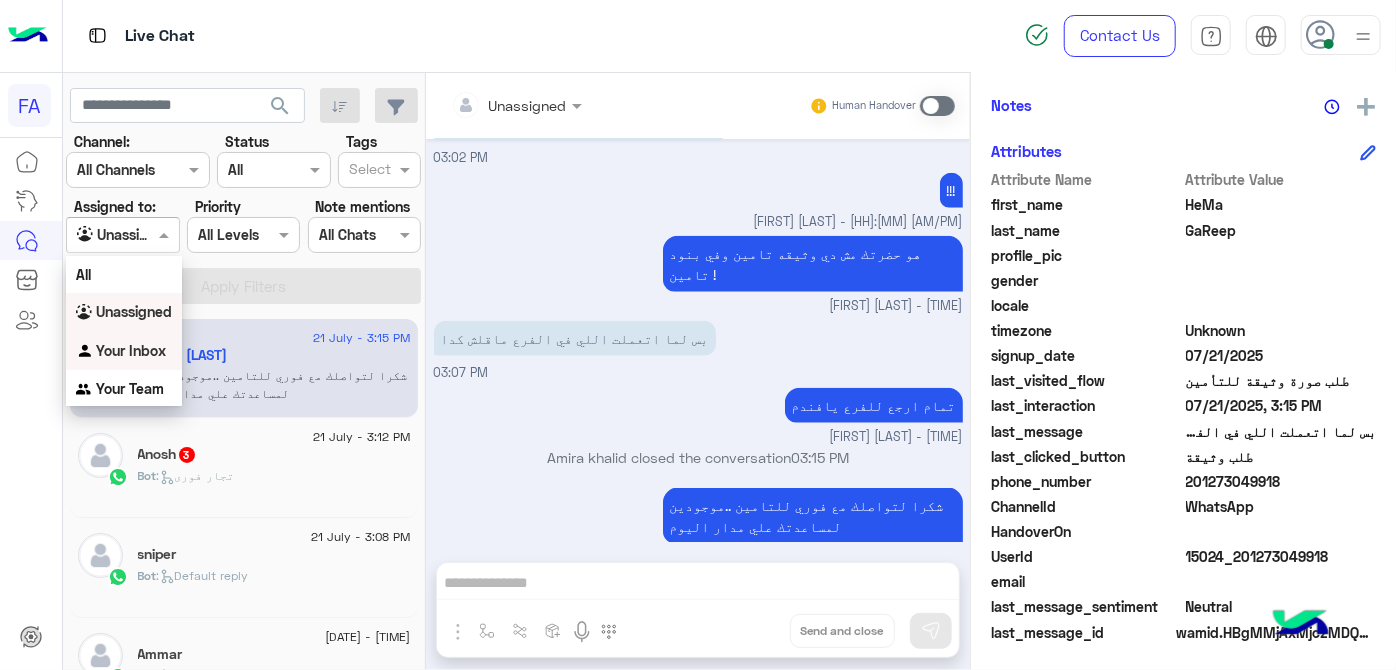 click on "Your Inbox" at bounding box center [131, 350] 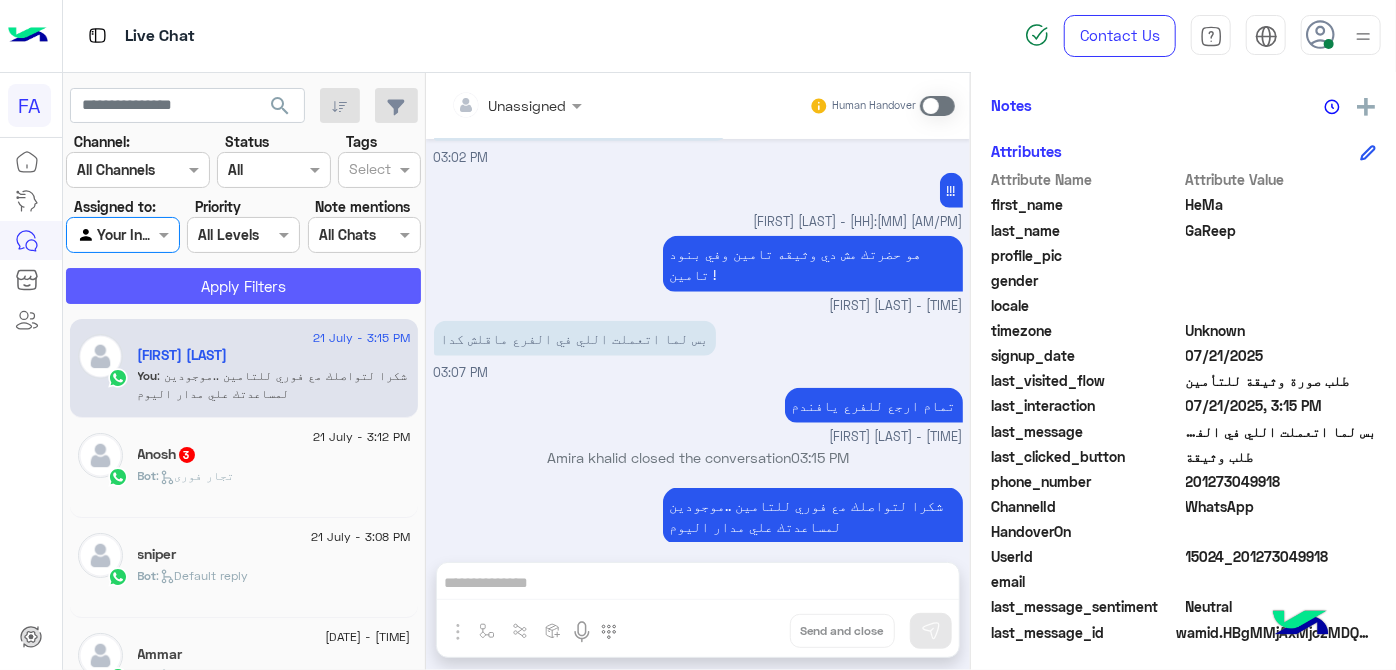 click on "Apply Filters" 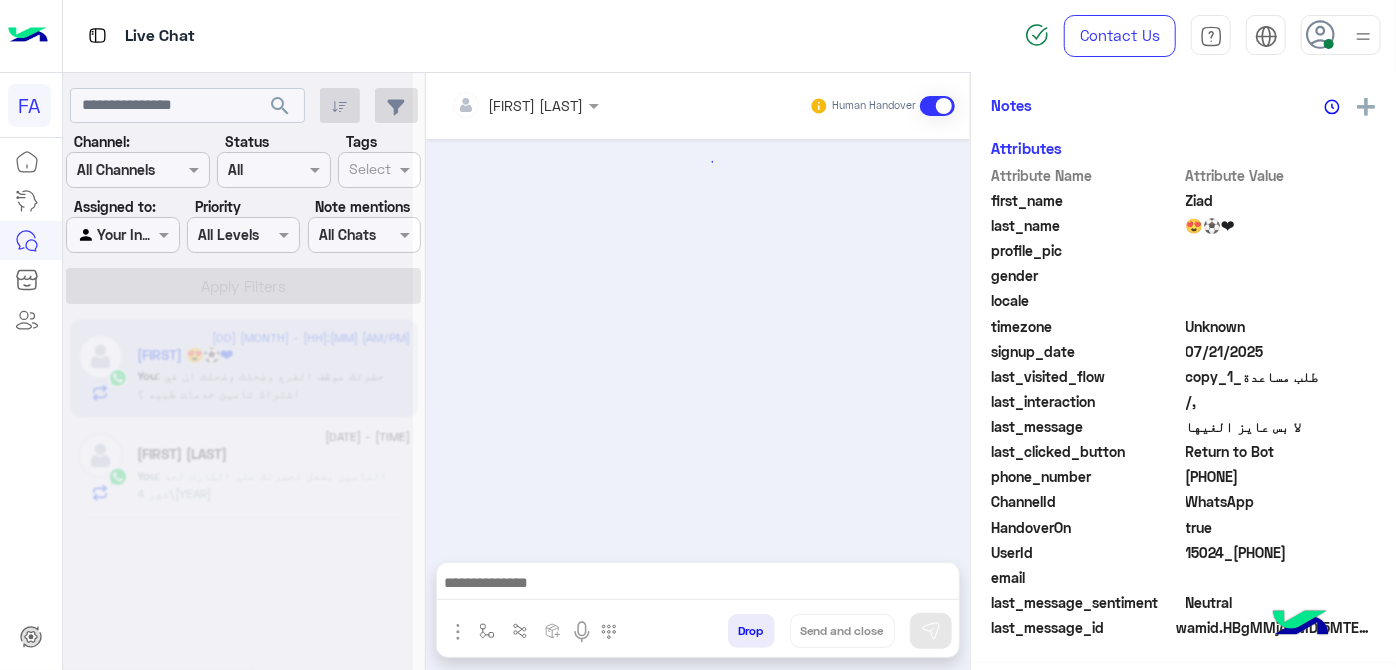 scroll, scrollTop: 575, scrollLeft: 0, axis: vertical 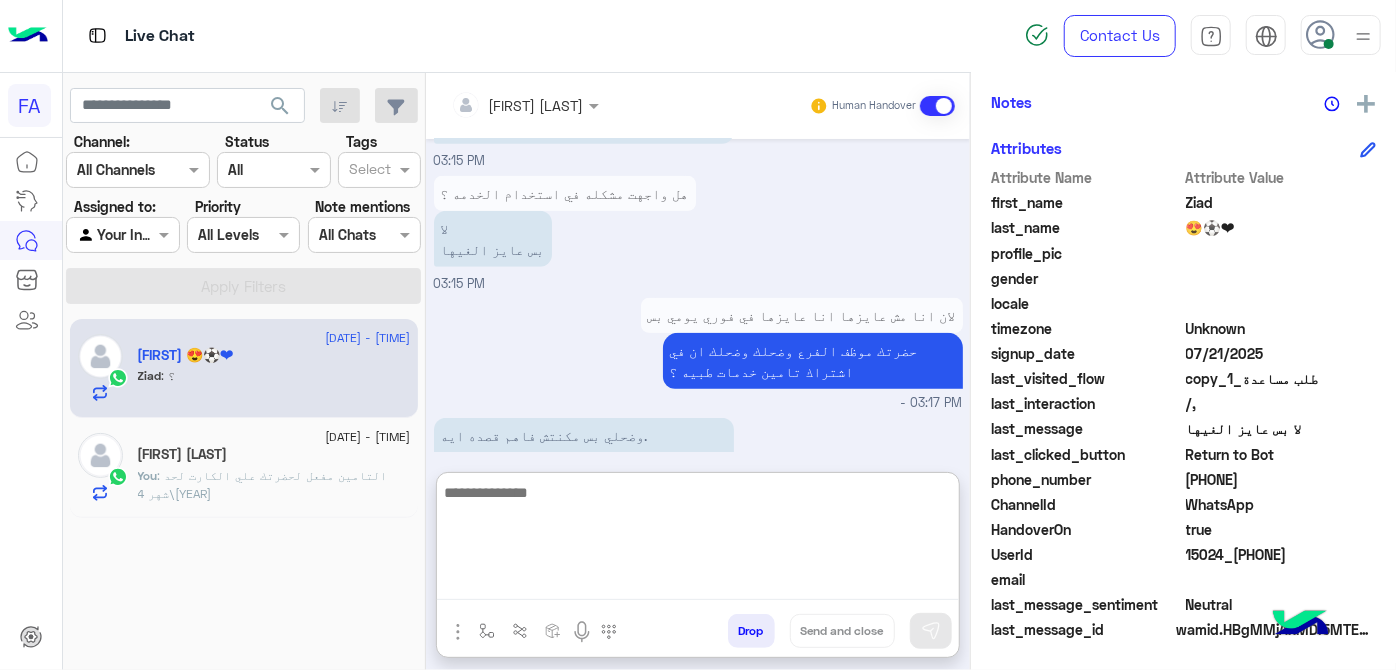 click at bounding box center [698, 540] 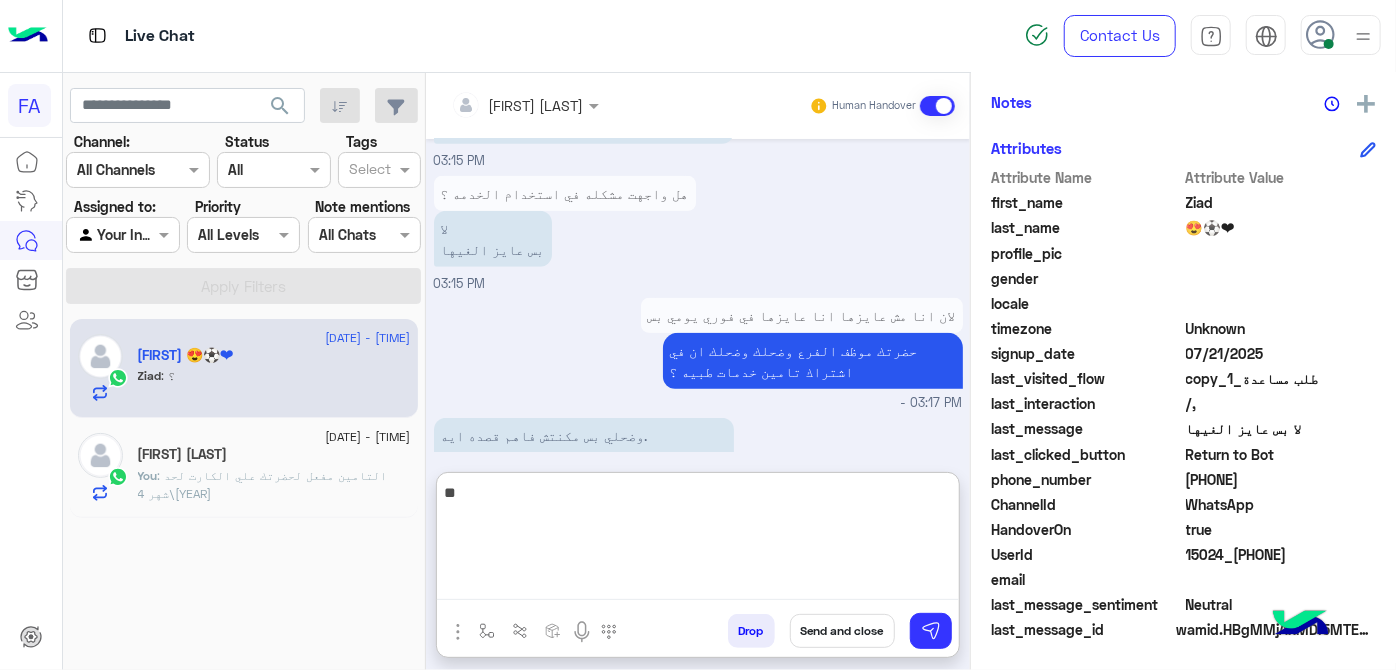 type on "*" 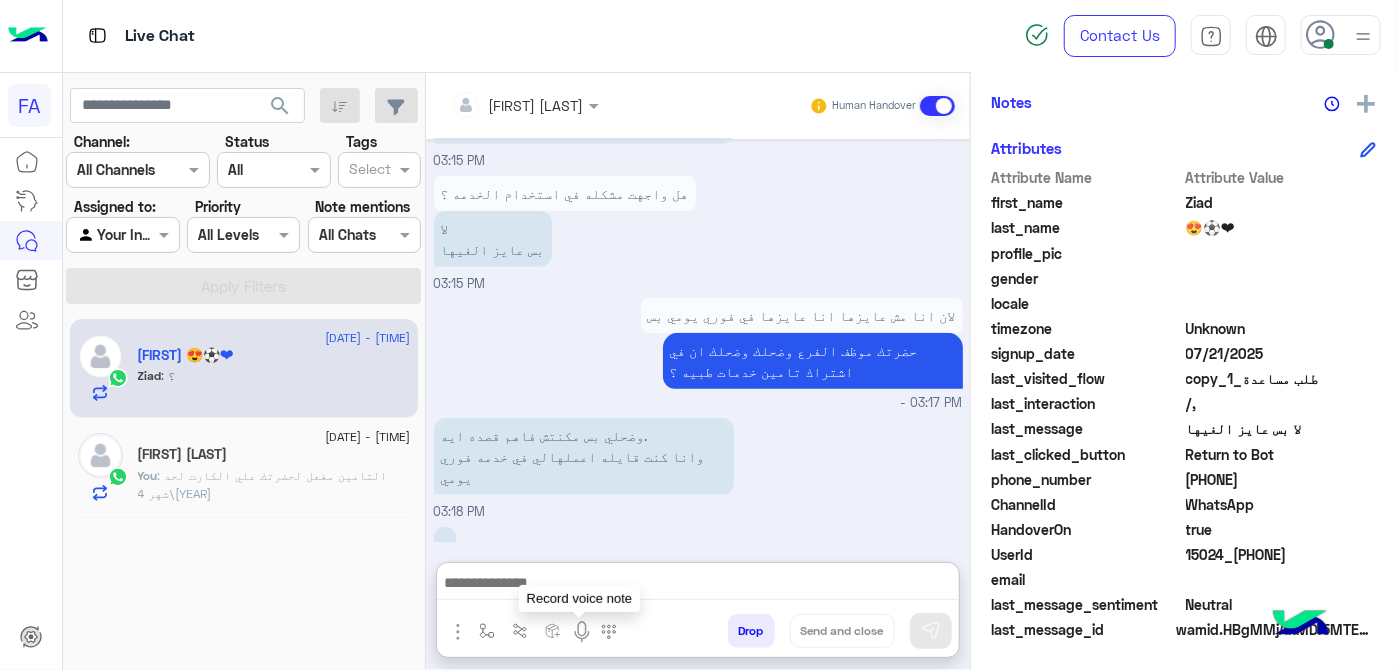 click at bounding box center (582, 632) 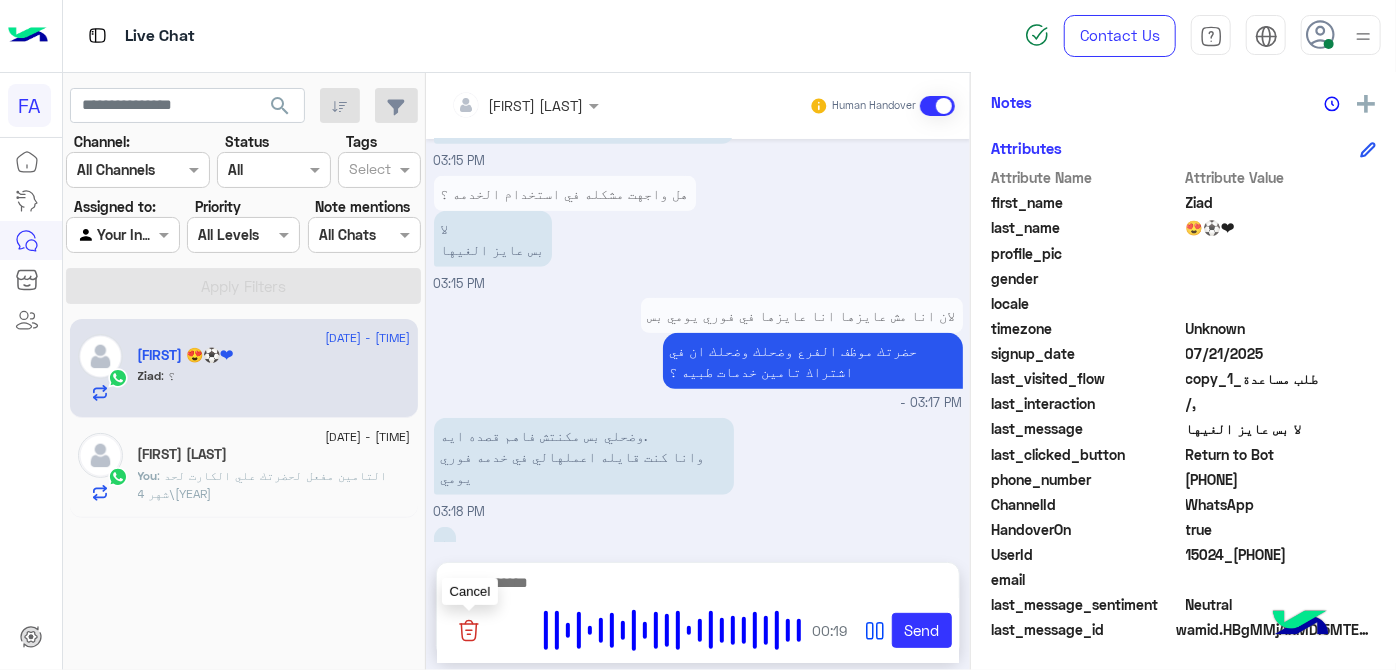 click at bounding box center [469, 630] 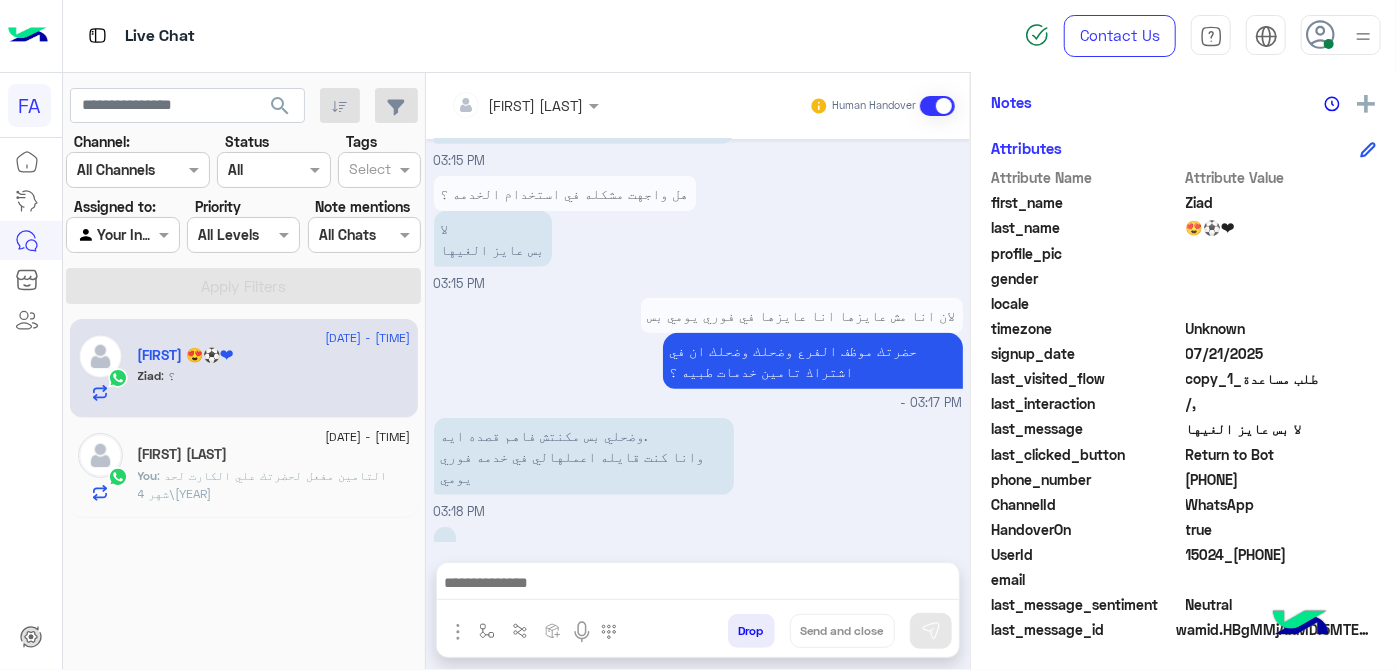 scroll, scrollTop: 651, scrollLeft: 0, axis: vertical 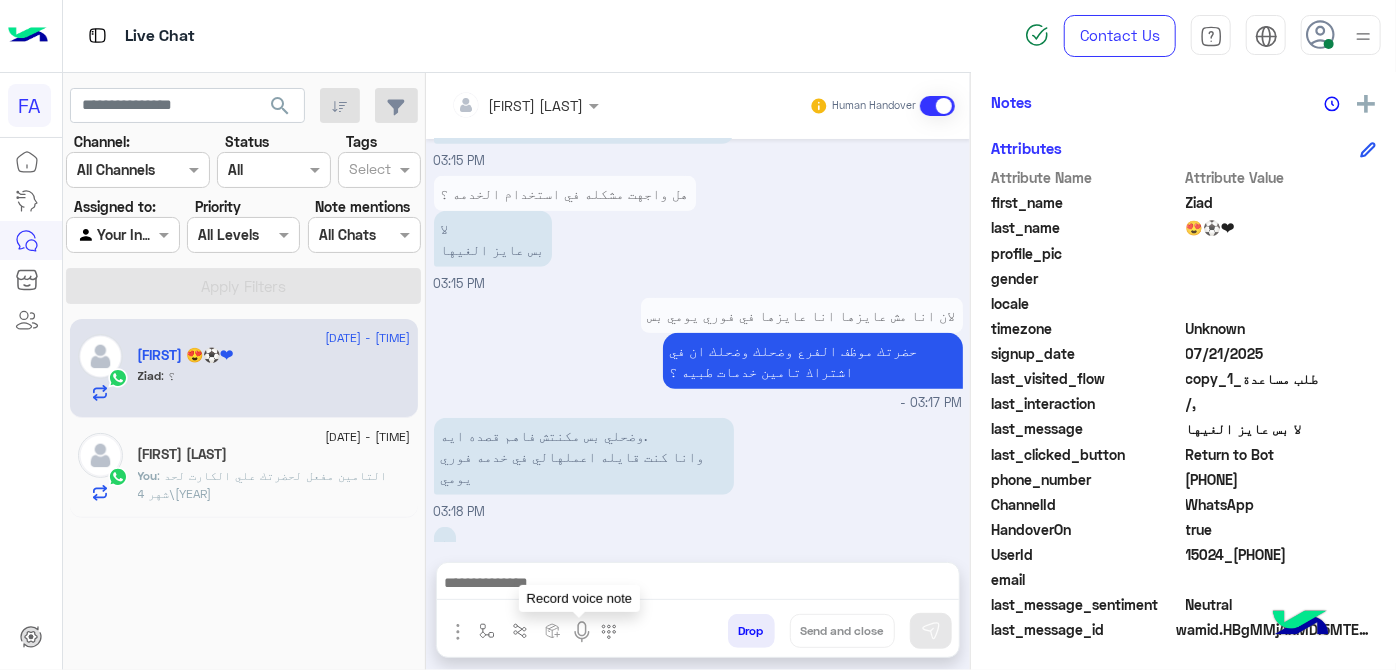 click at bounding box center [582, 632] 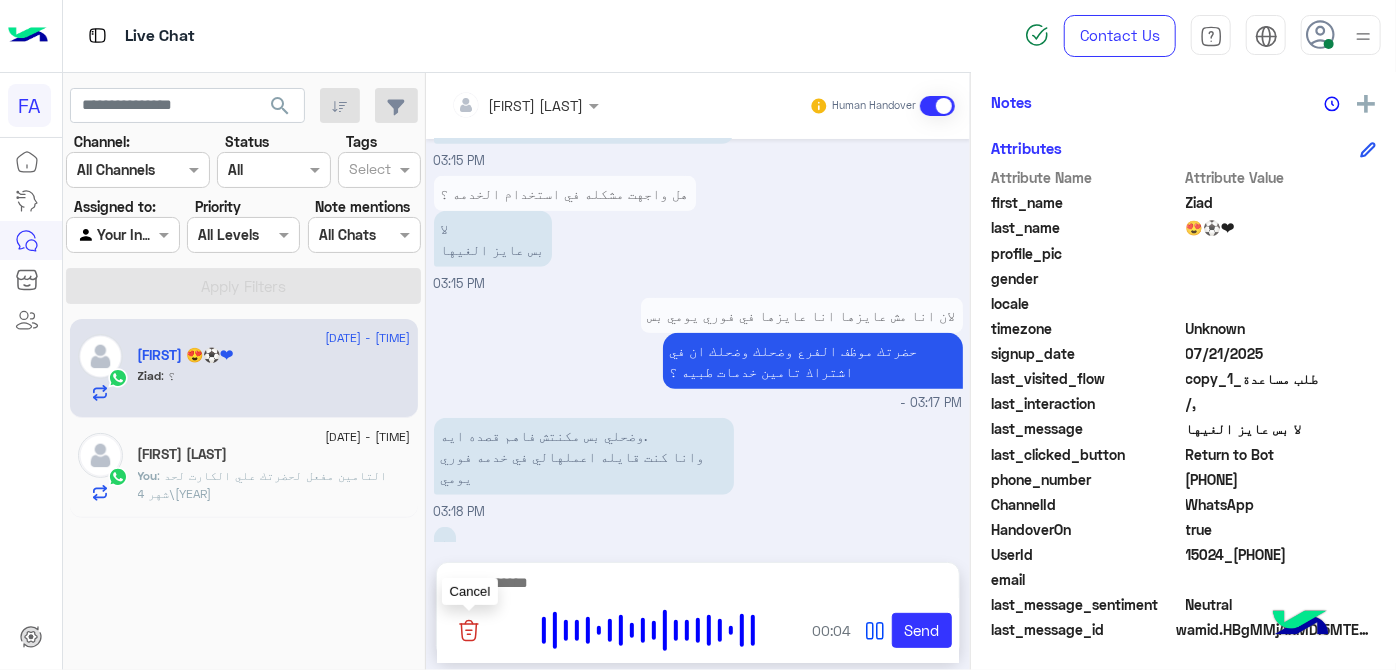 click at bounding box center [469, 630] 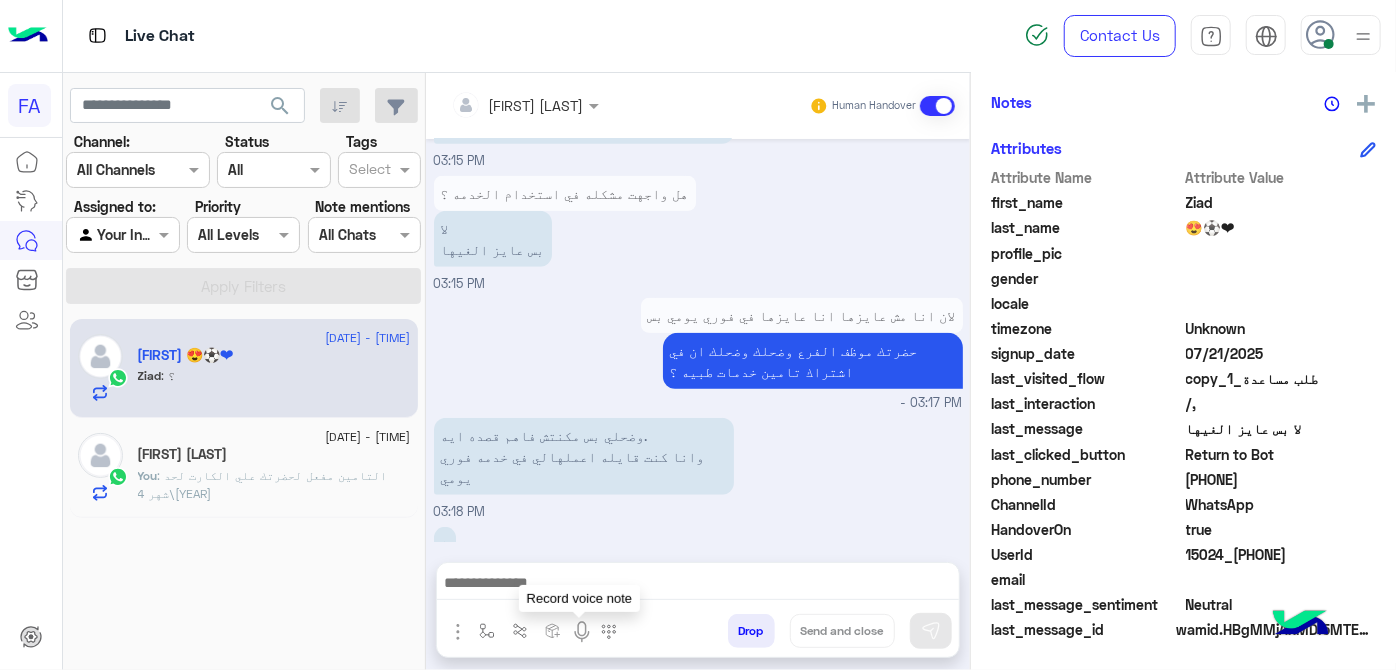 click at bounding box center [582, 632] 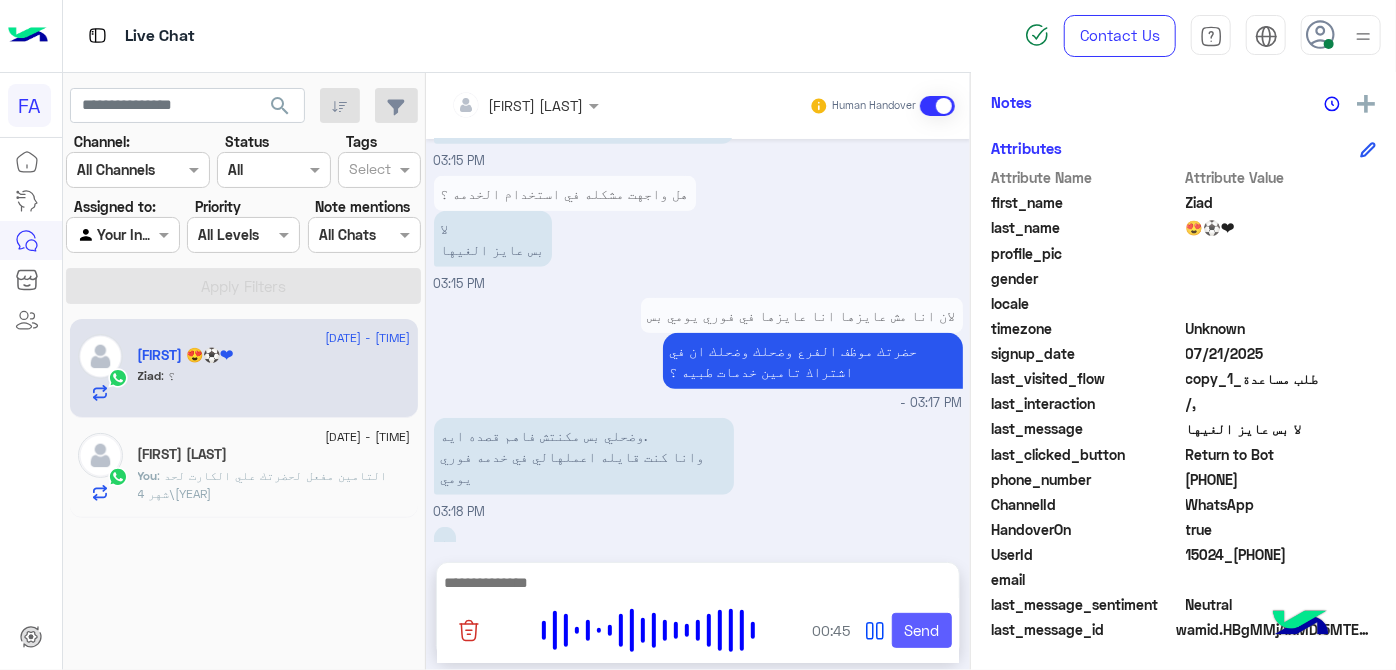 click on "Send" at bounding box center (922, 631) 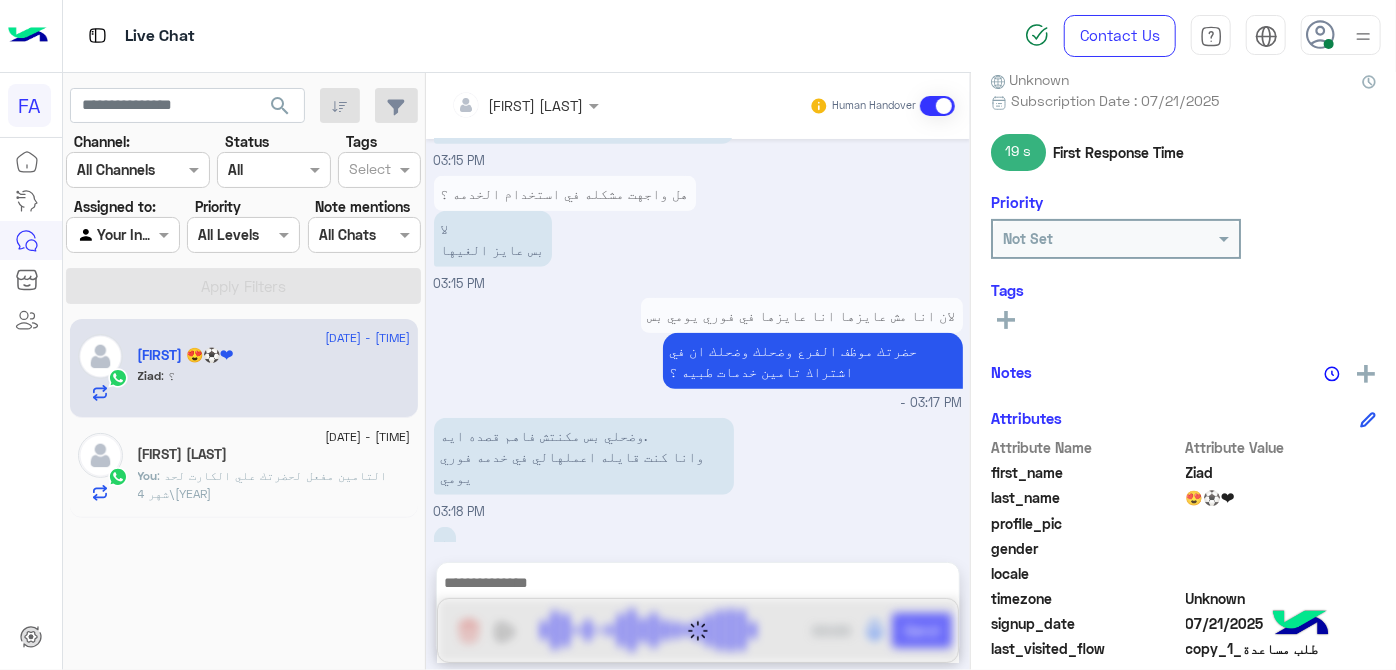 scroll, scrollTop: 191, scrollLeft: 0, axis: vertical 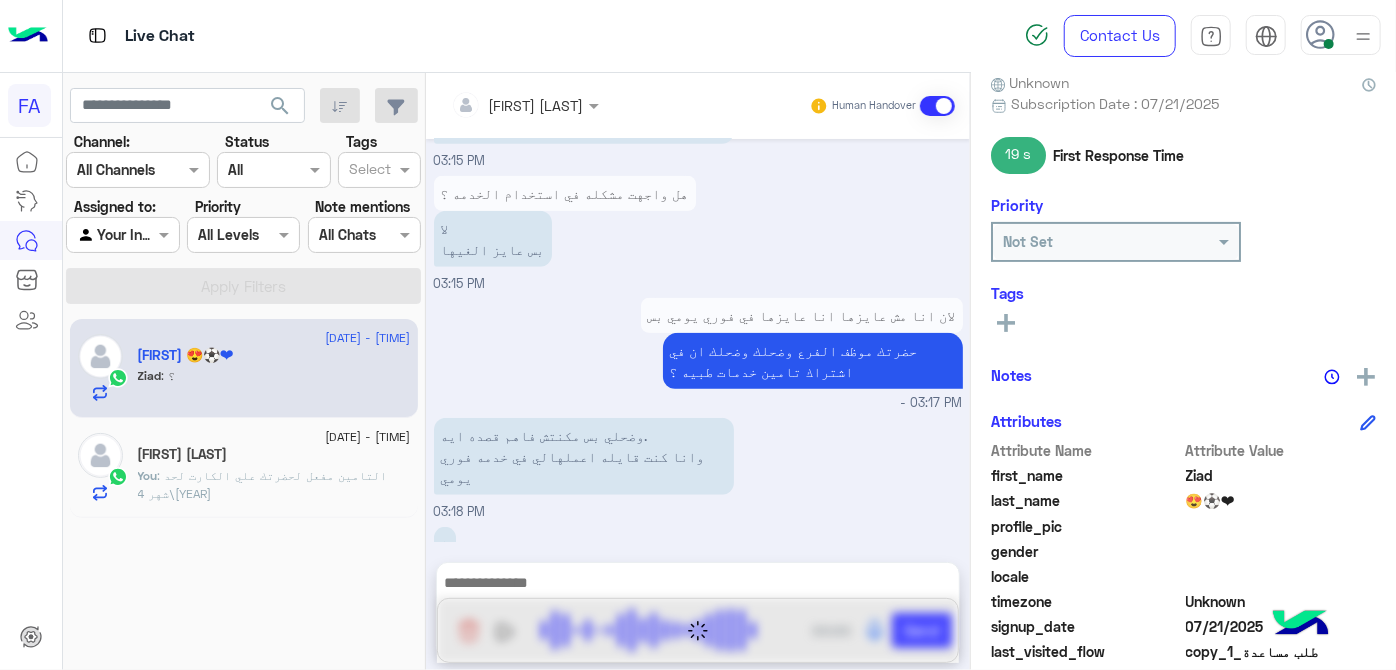 click 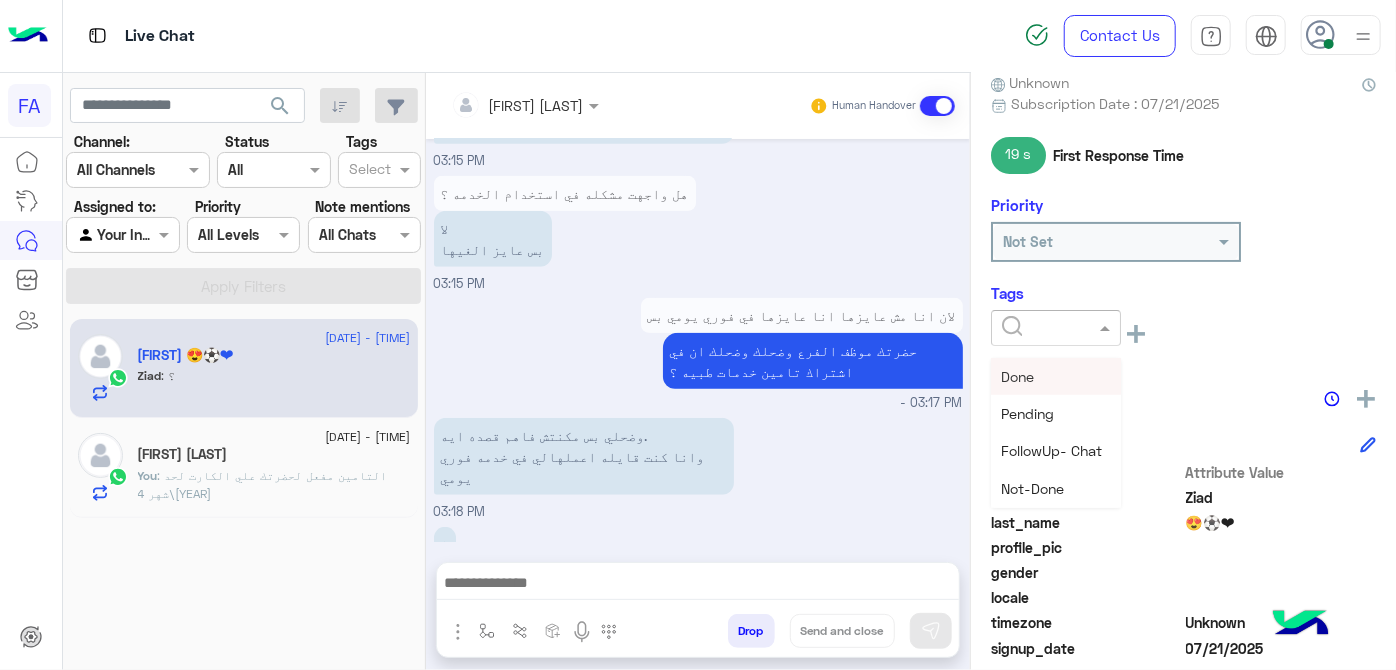 click 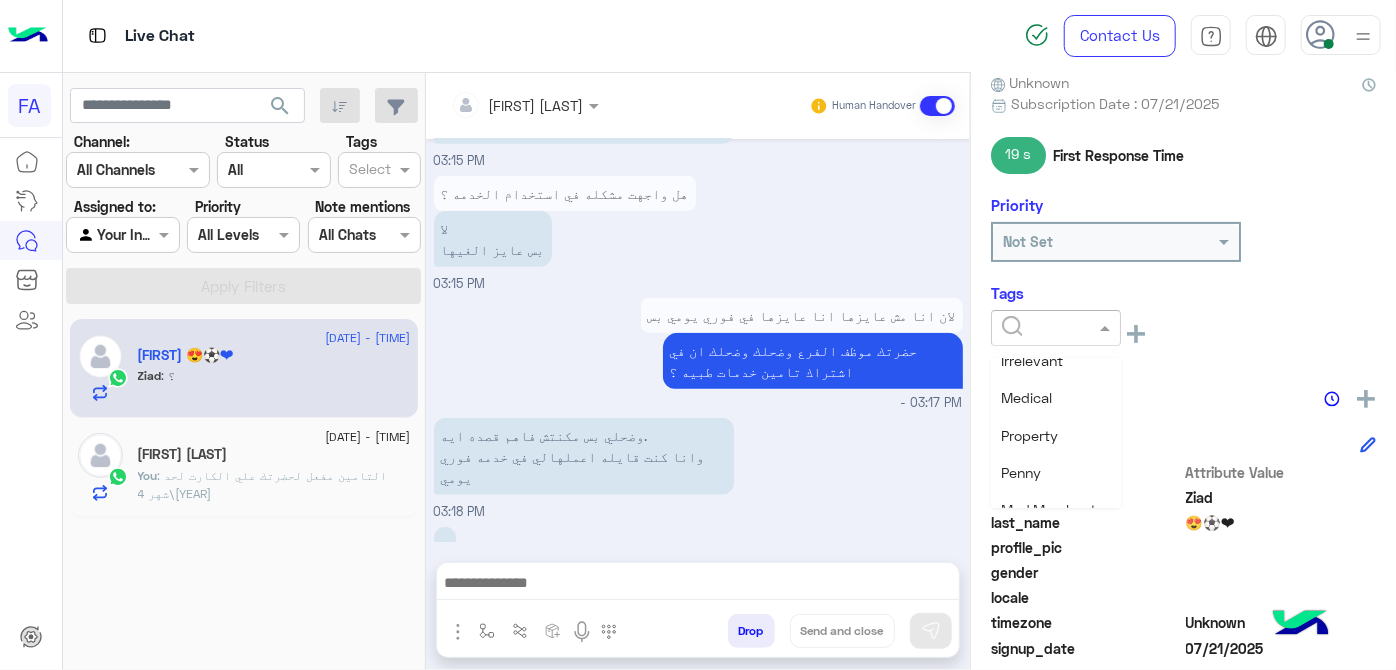 scroll, scrollTop: 272, scrollLeft: 0, axis: vertical 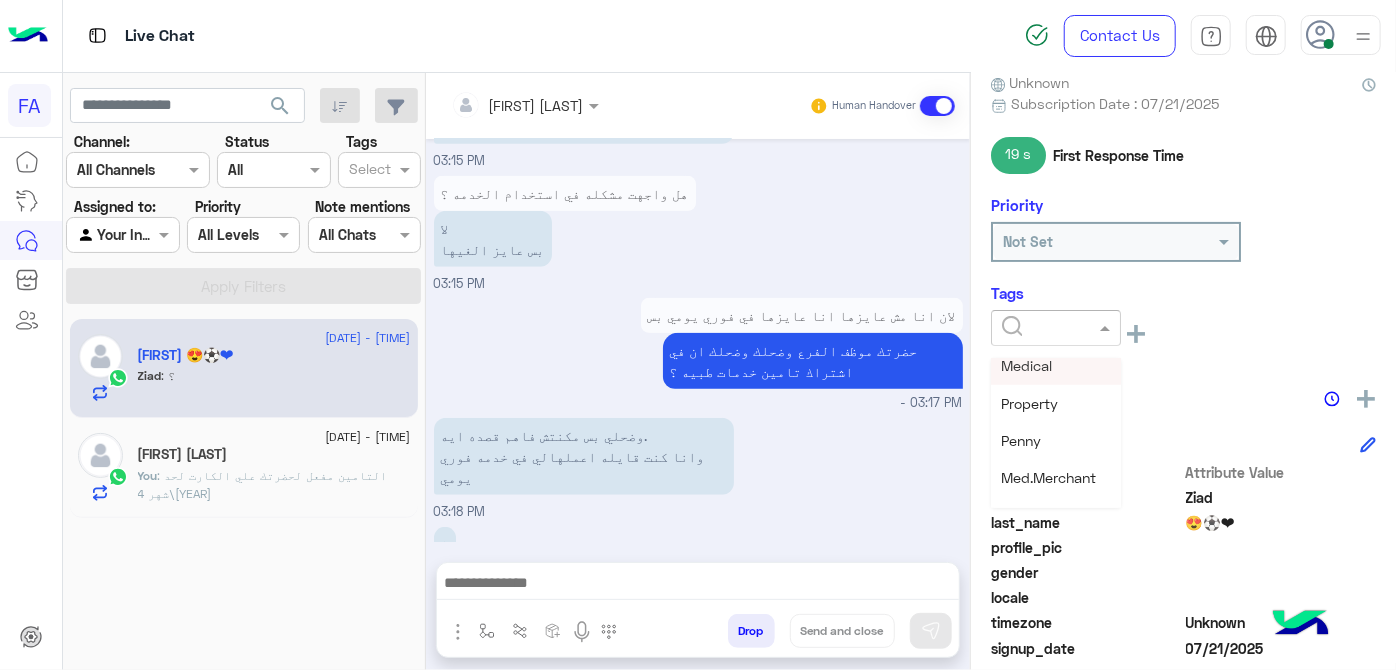 click on "Medical" at bounding box center [1026, 365] 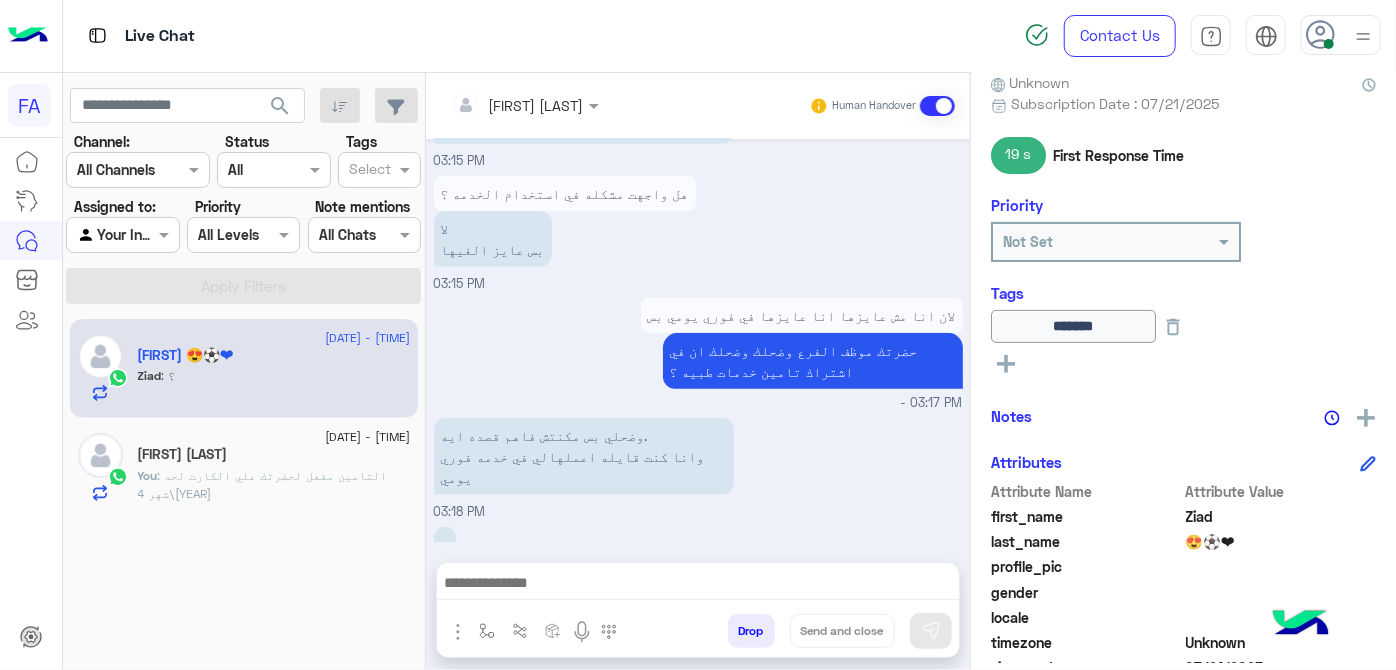 click on "[FIRST] [LAST]" 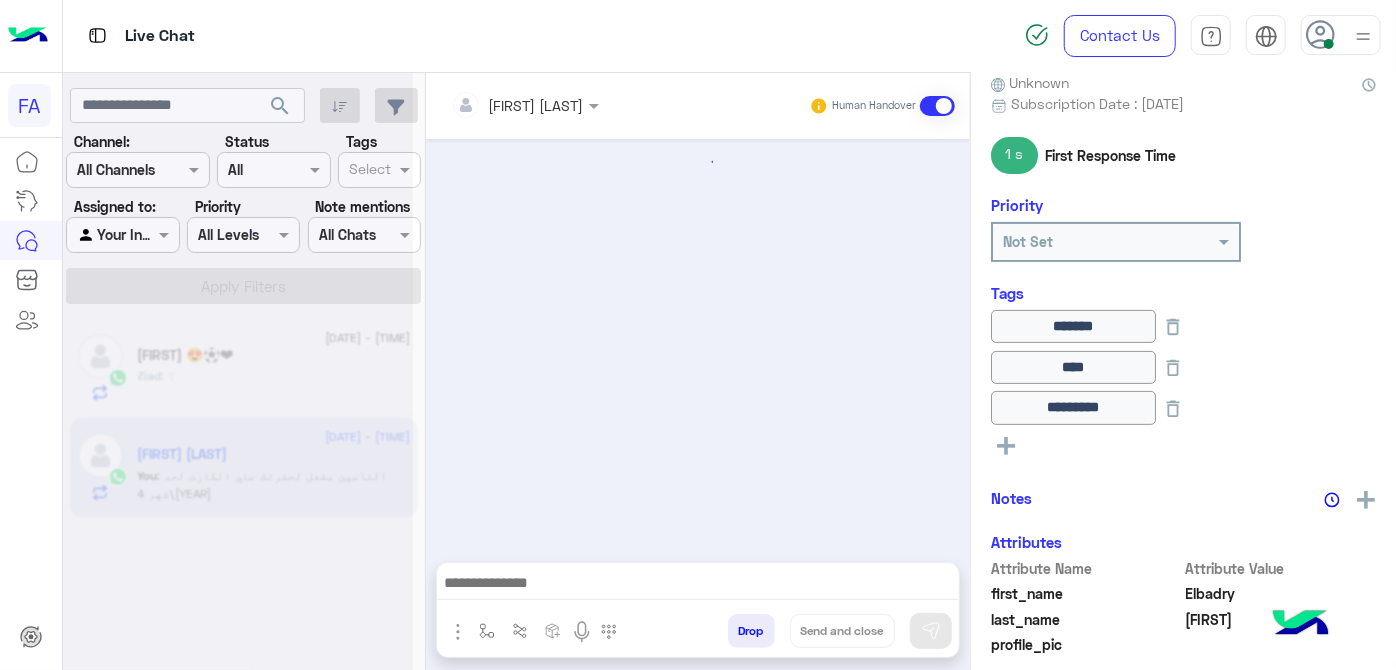 scroll, scrollTop: 392, scrollLeft: 0, axis: vertical 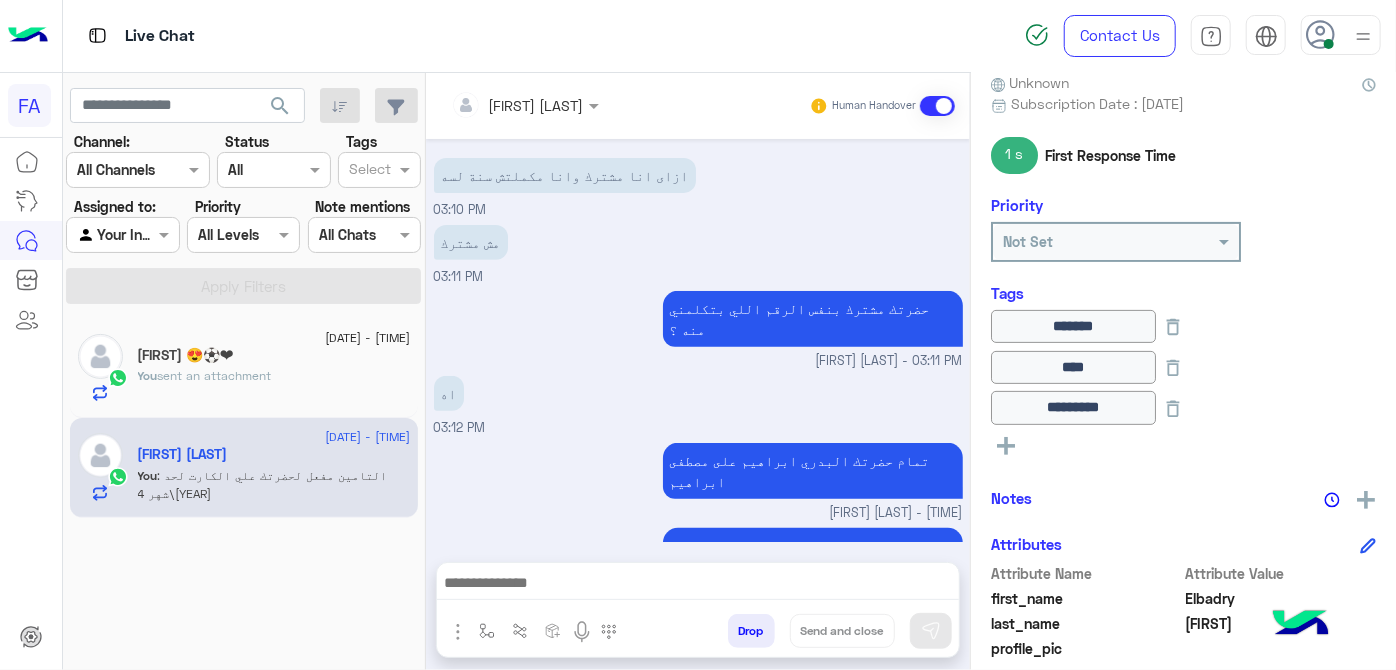 drag, startPoint x: 557, startPoint y: 241, endPoint x: 616, endPoint y: 339, distance: 114.38969 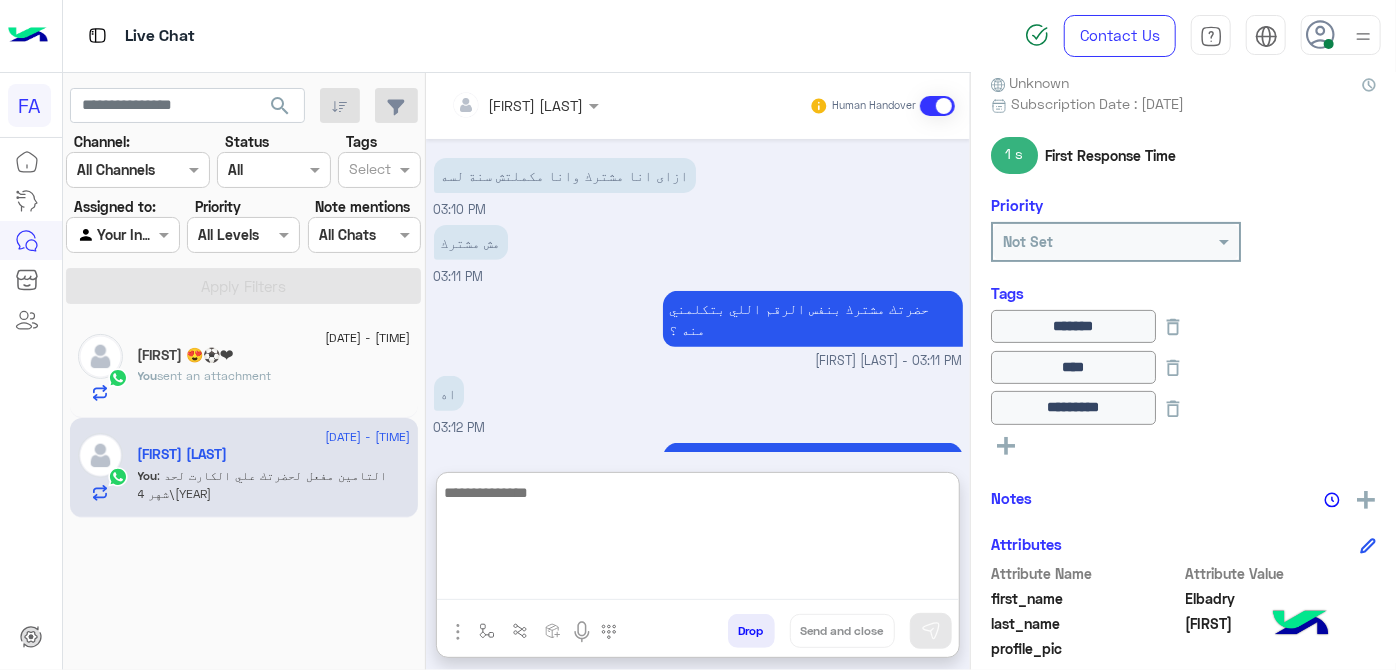 click at bounding box center [698, 540] 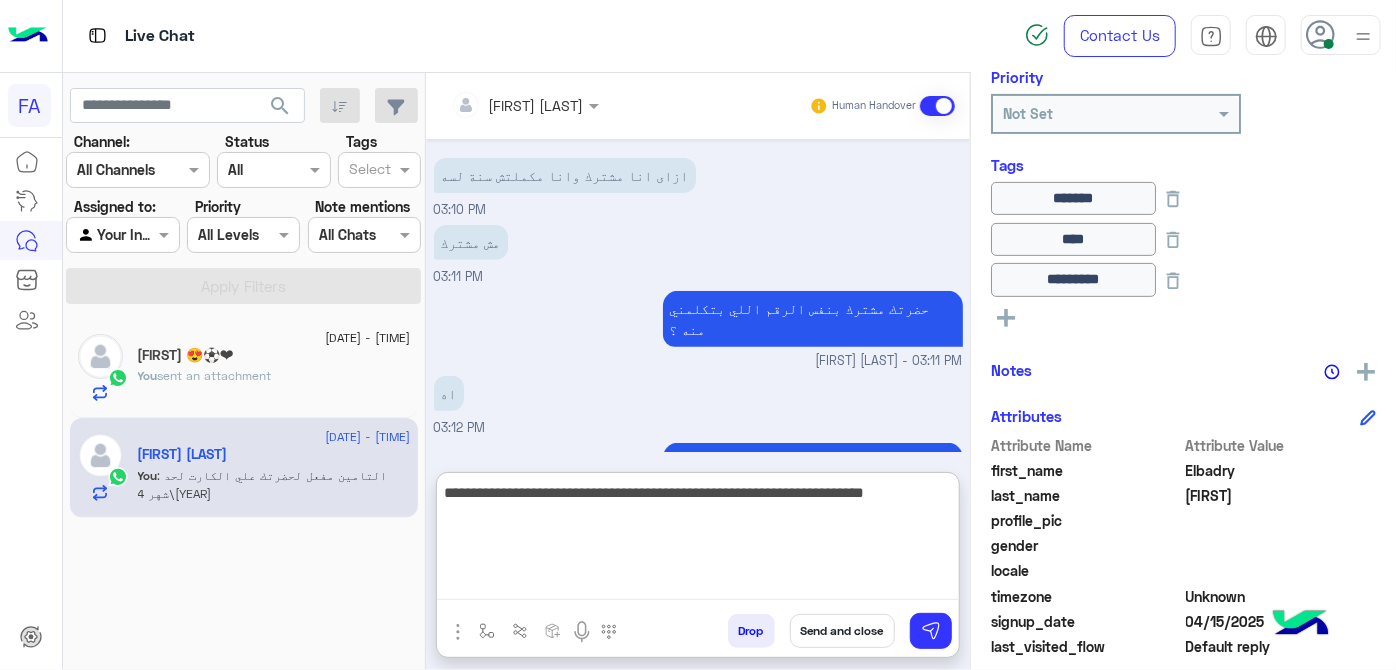 scroll, scrollTop: 464, scrollLeft: 0, axis: vertical 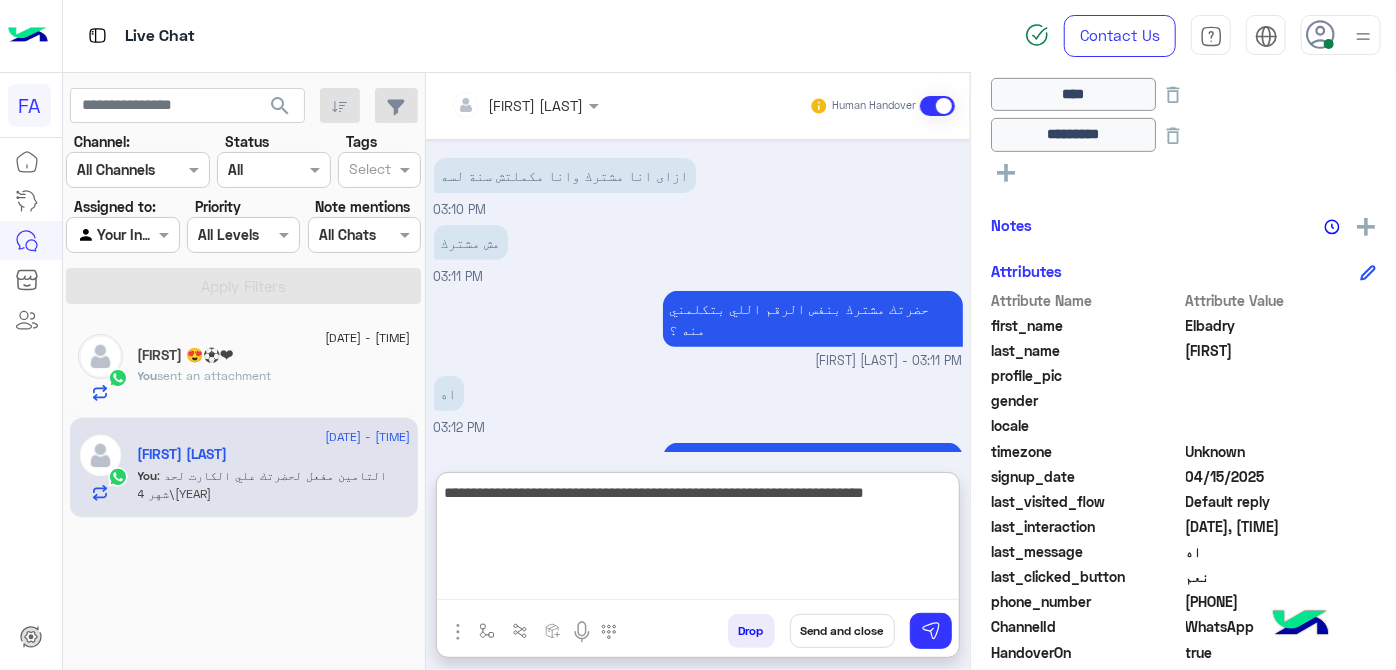 type on "**********" 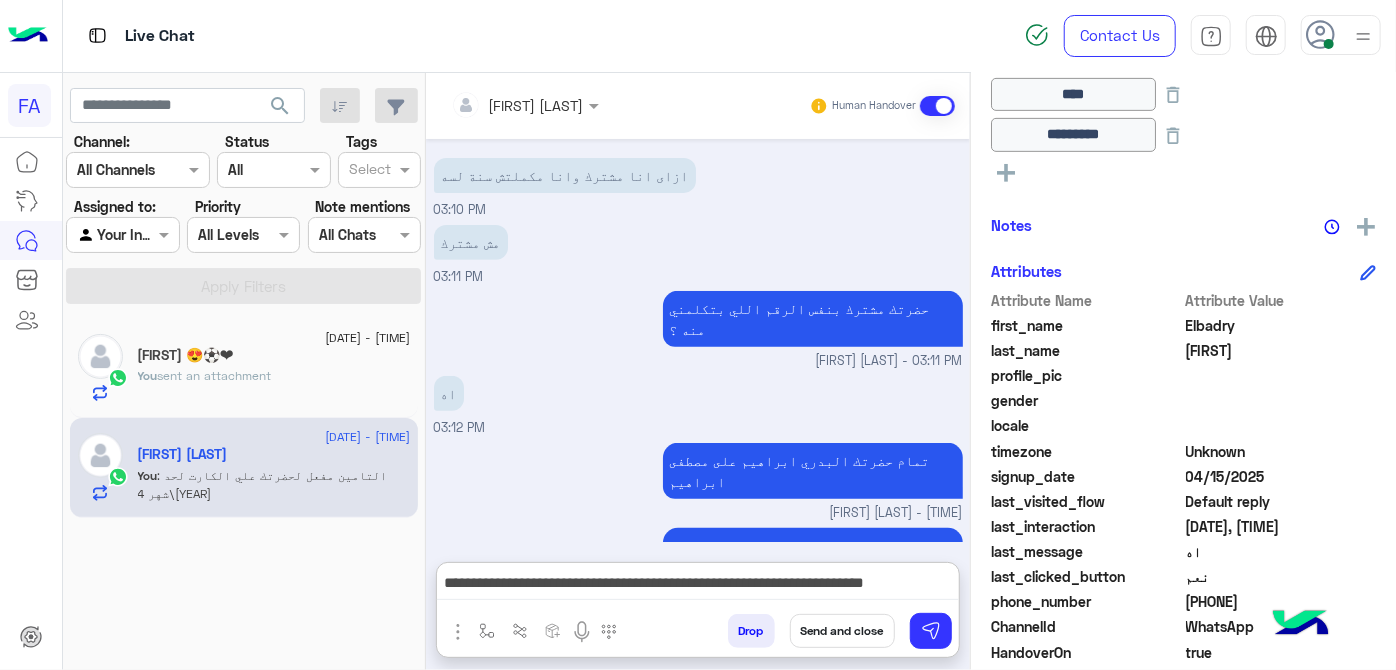 click on "[PHONE]" 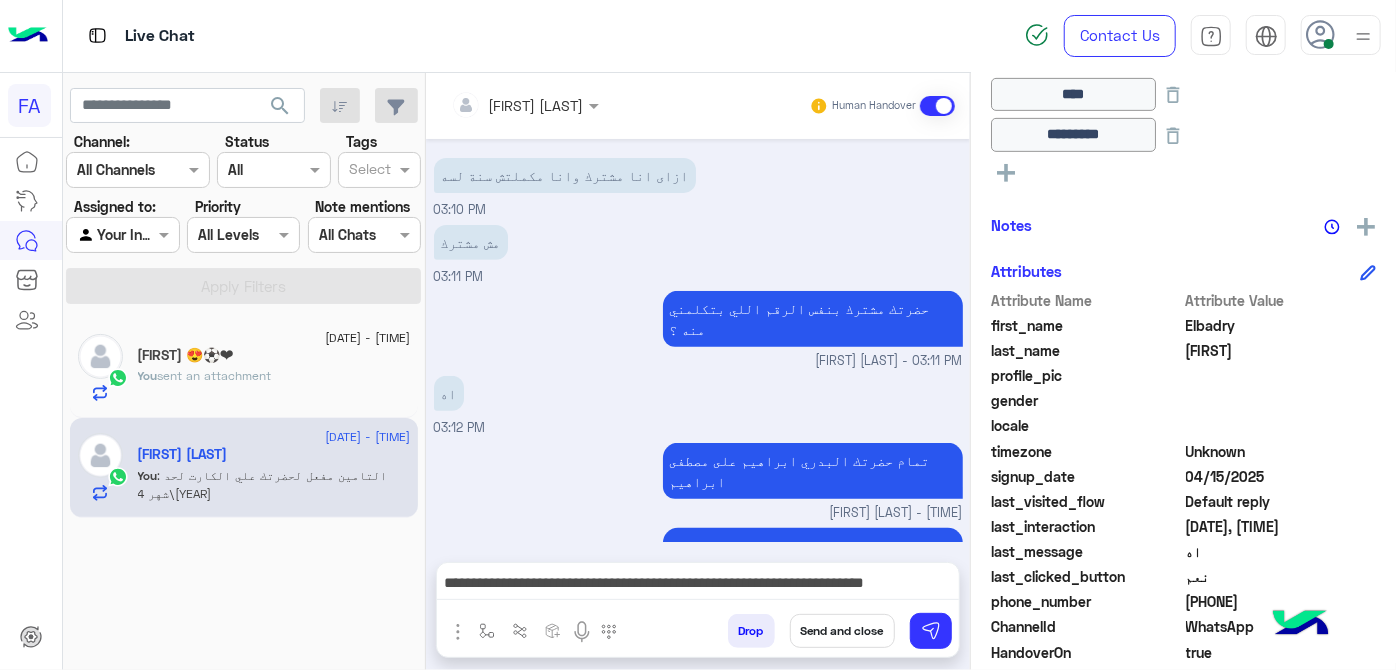 click on "[PHONE]" 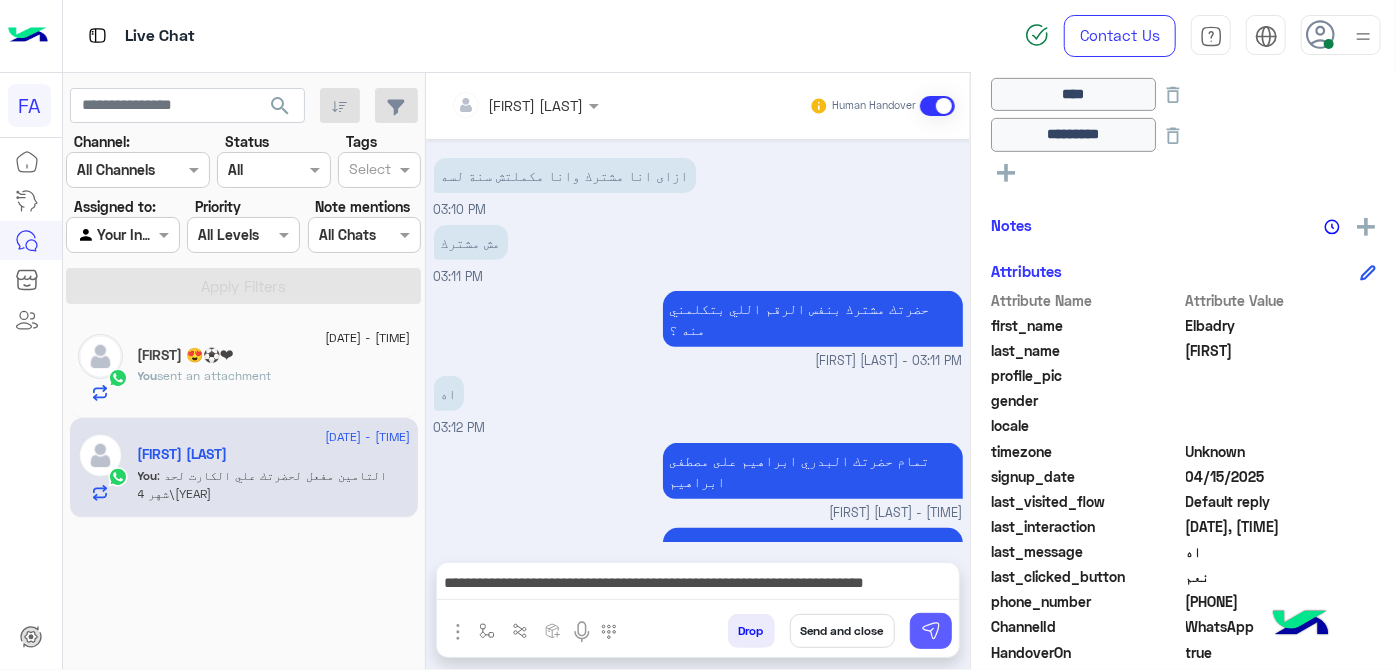 click at bounding box center [931, 631] 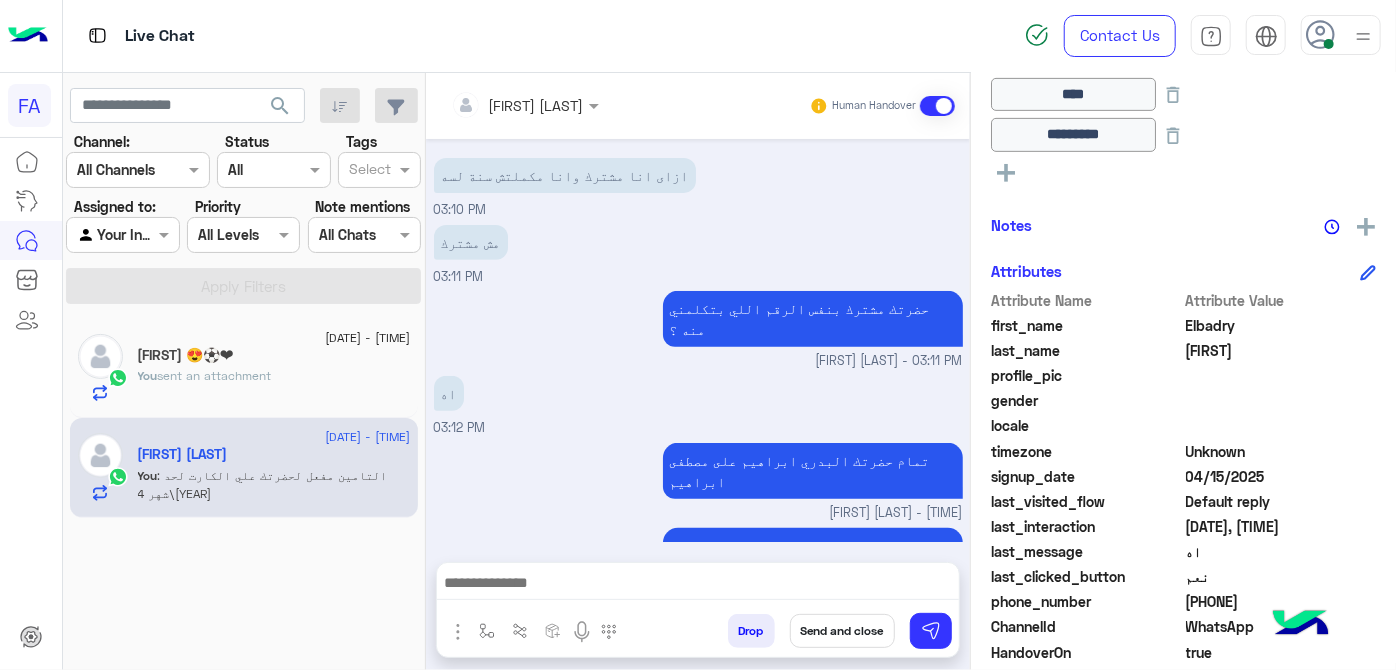 scroll, scrollTop: 477, scrollLeft: 0, axis: vertical 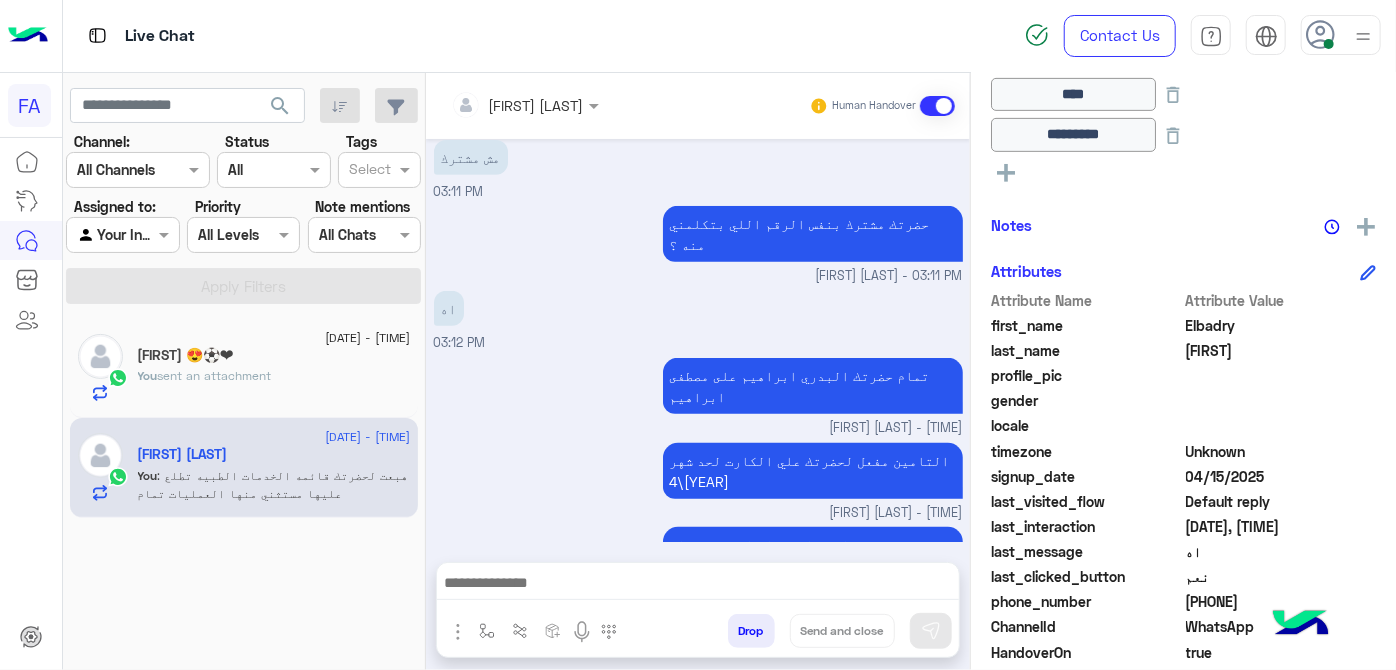 drag, startPoint x: 506, startPoint y: 286, endPoint x: 516, endPoint y: 296, distance: 14.142136 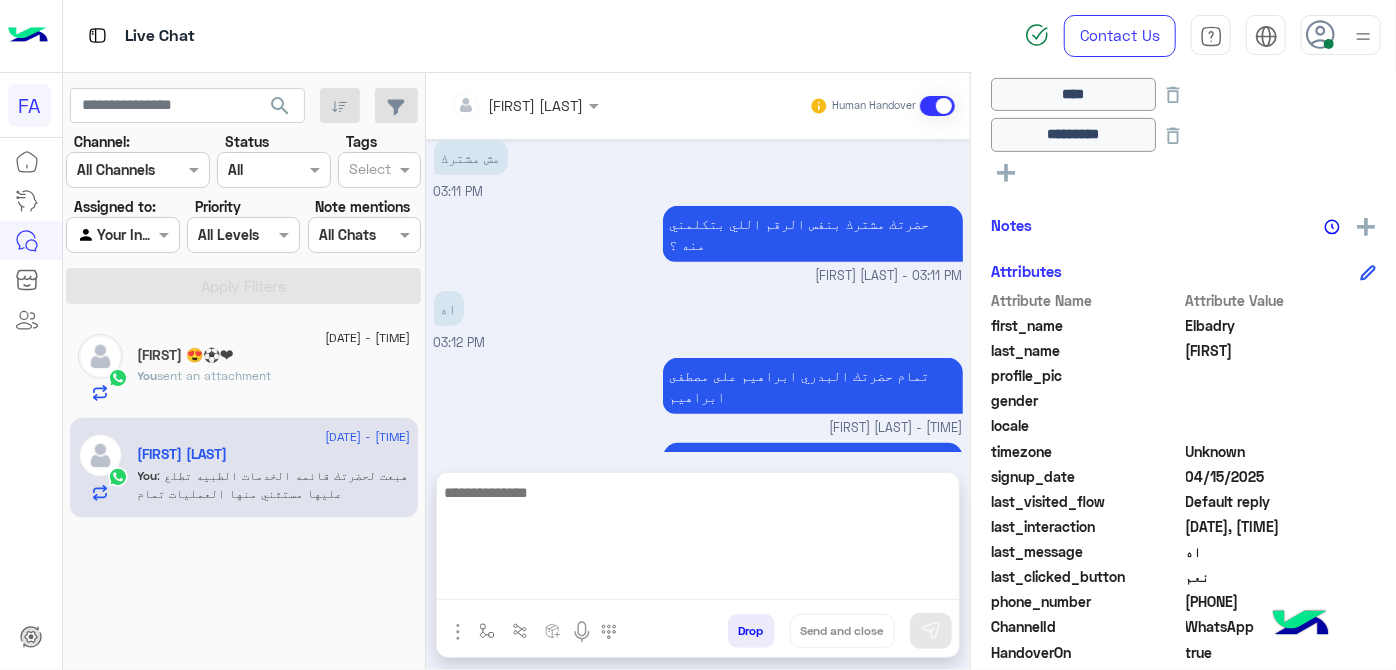 click at bounding box center [698, 540] 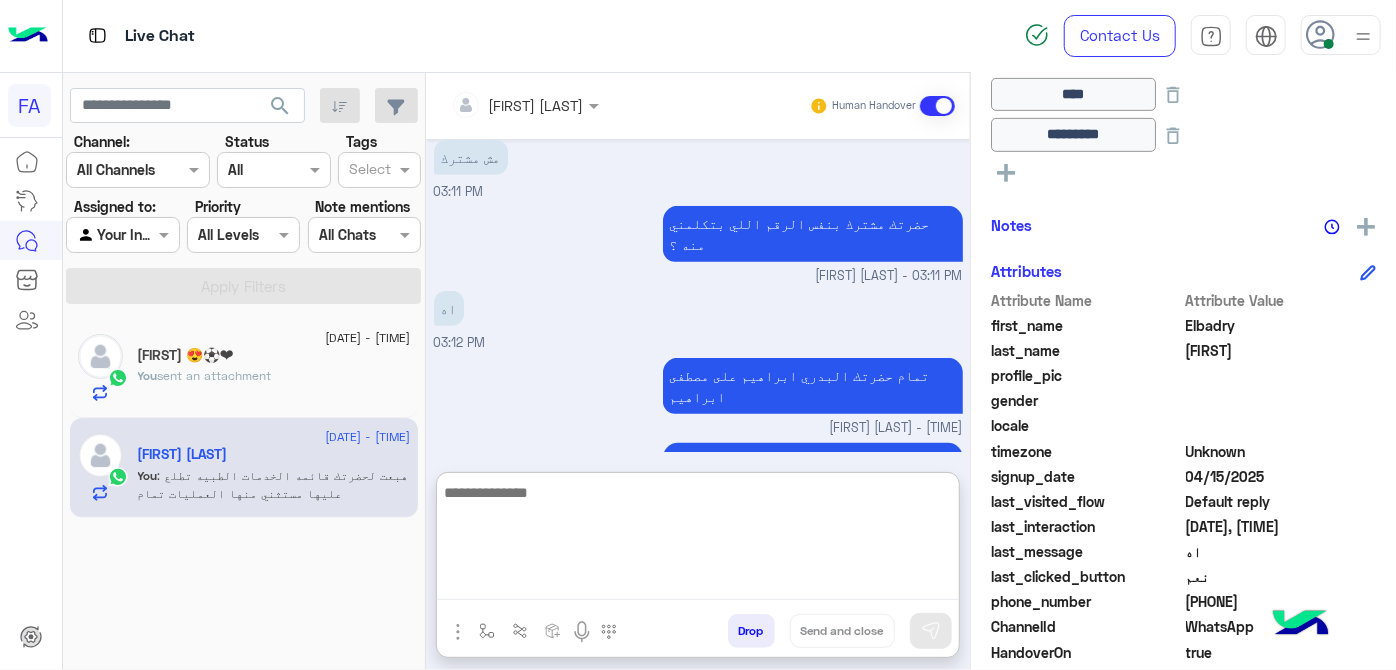 paste on "**********" 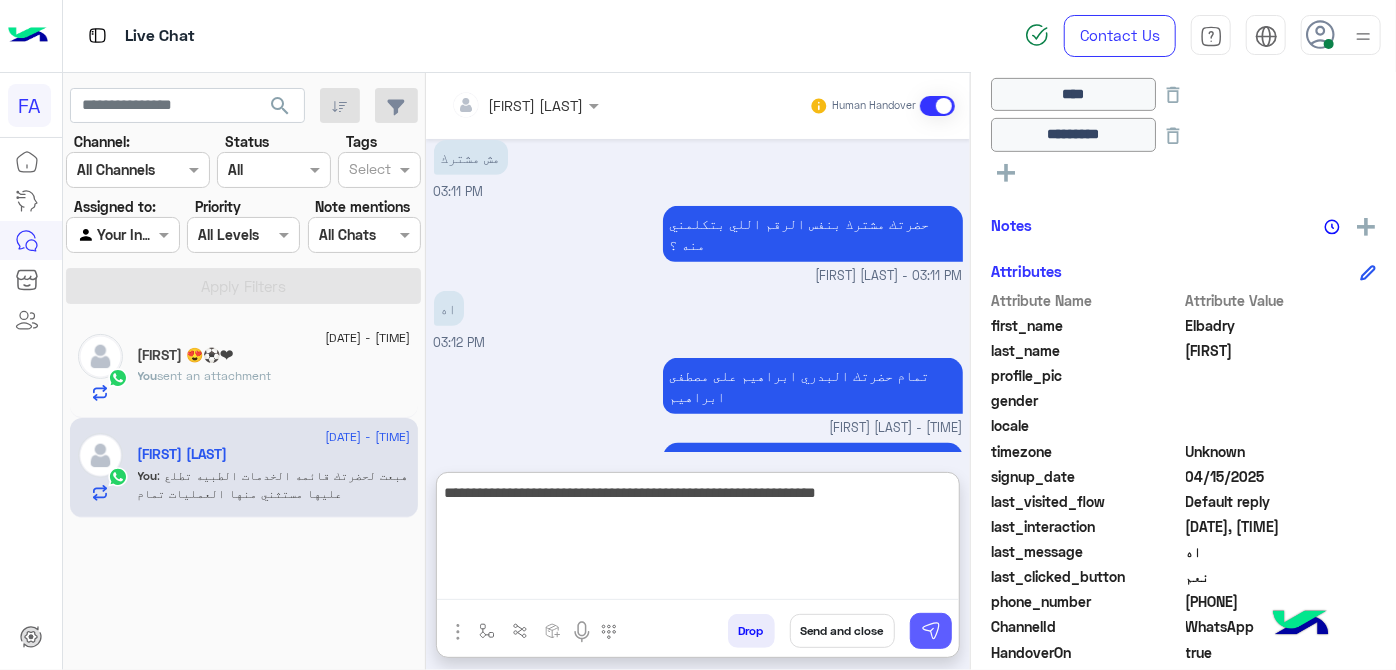type on "**********" 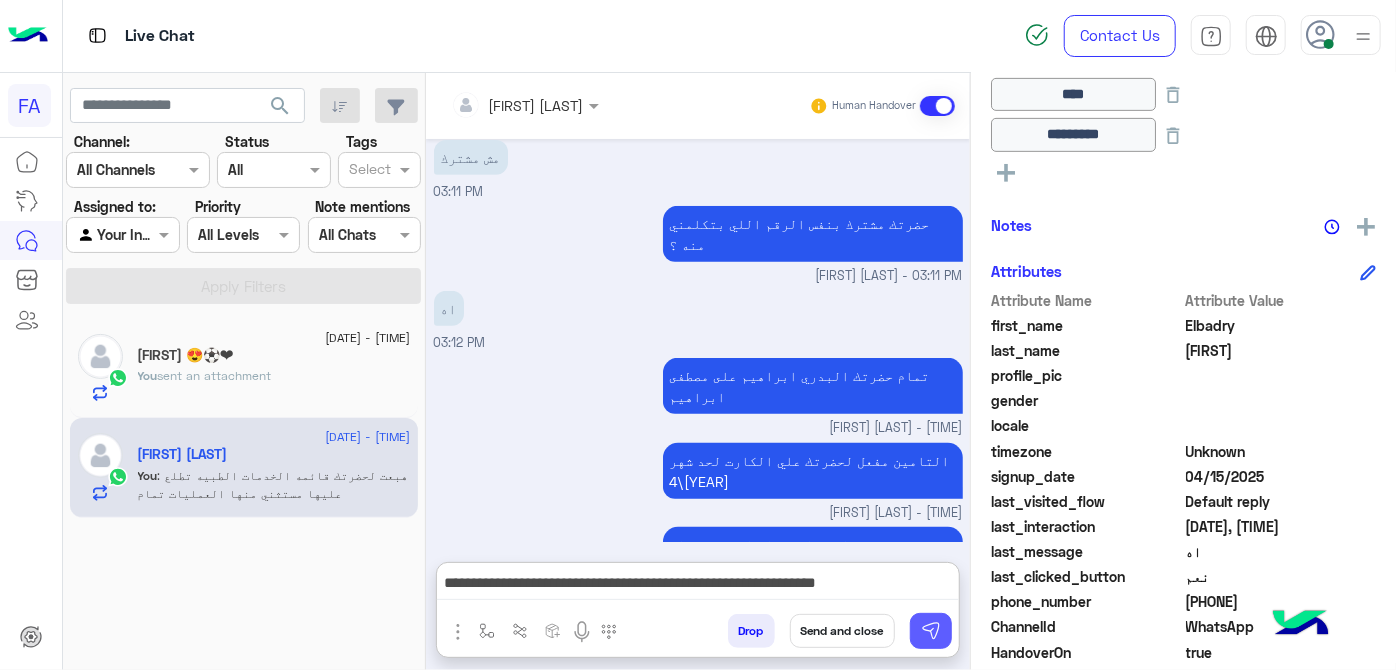 click at bounding box center [931, 631] 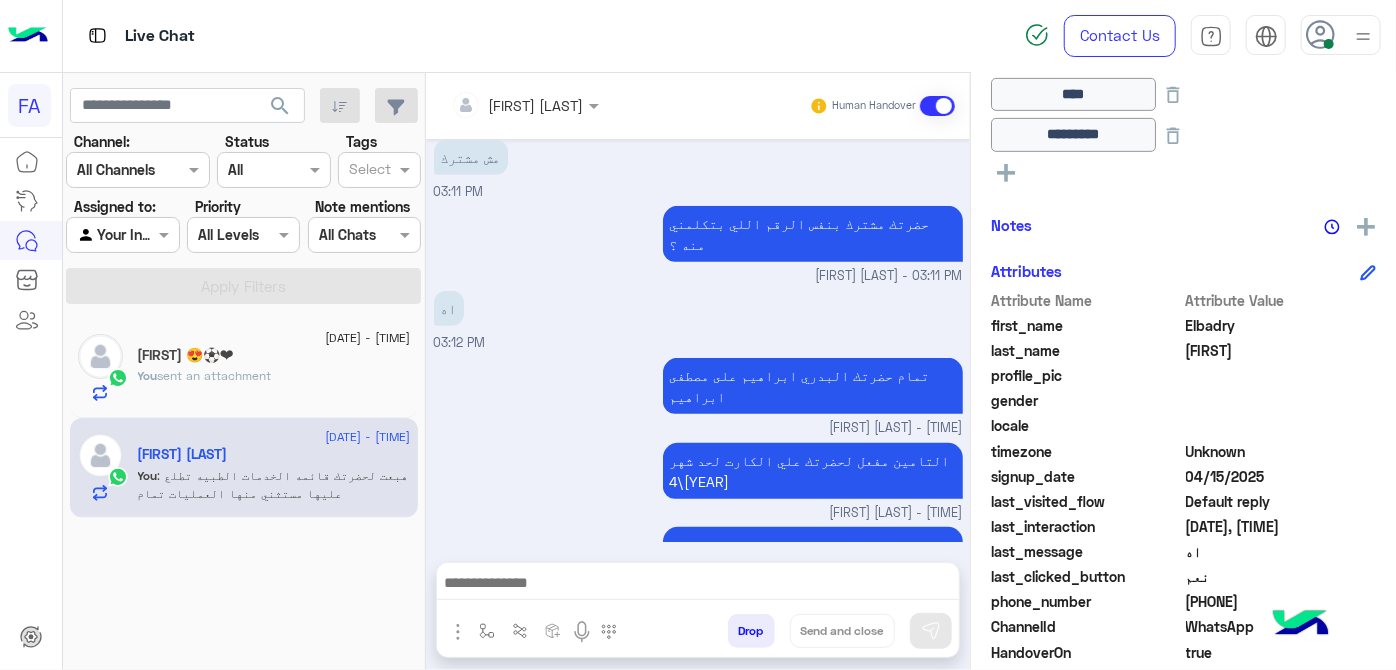 scroll, scrollTop: 561, scrollLeft: 0, axis: vertical 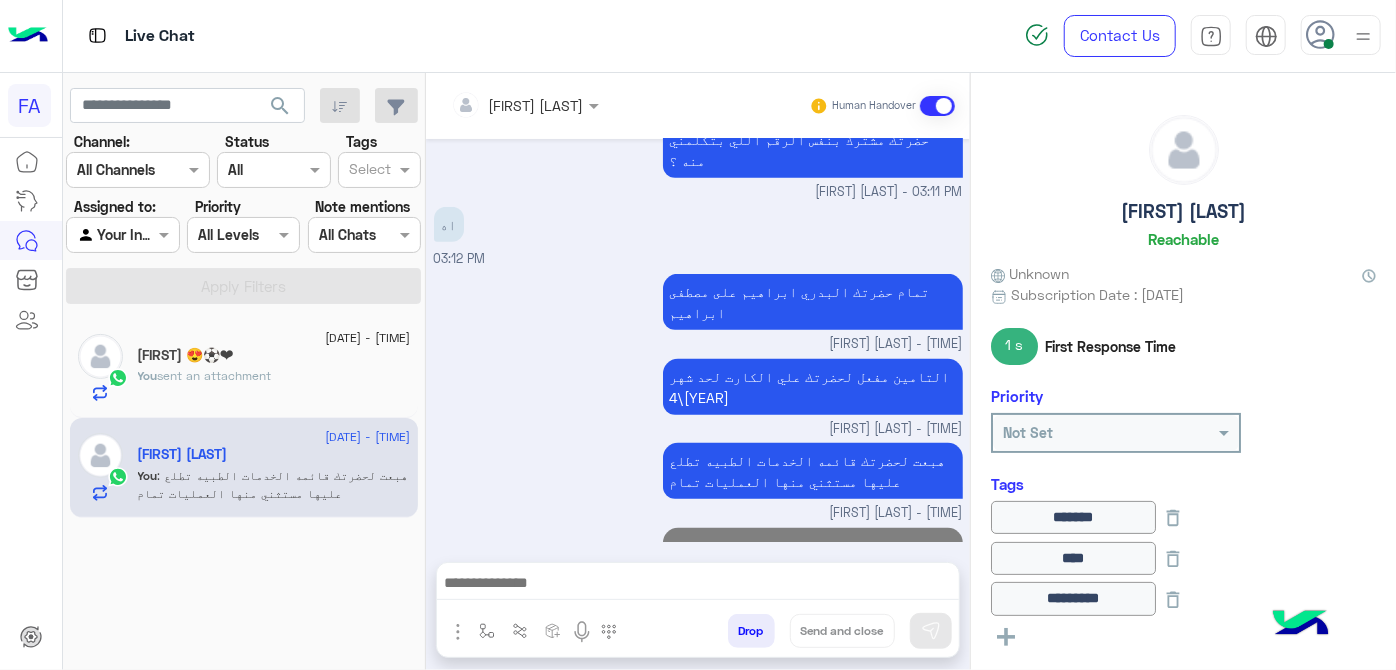 click on "[FIRST] [LAST]" 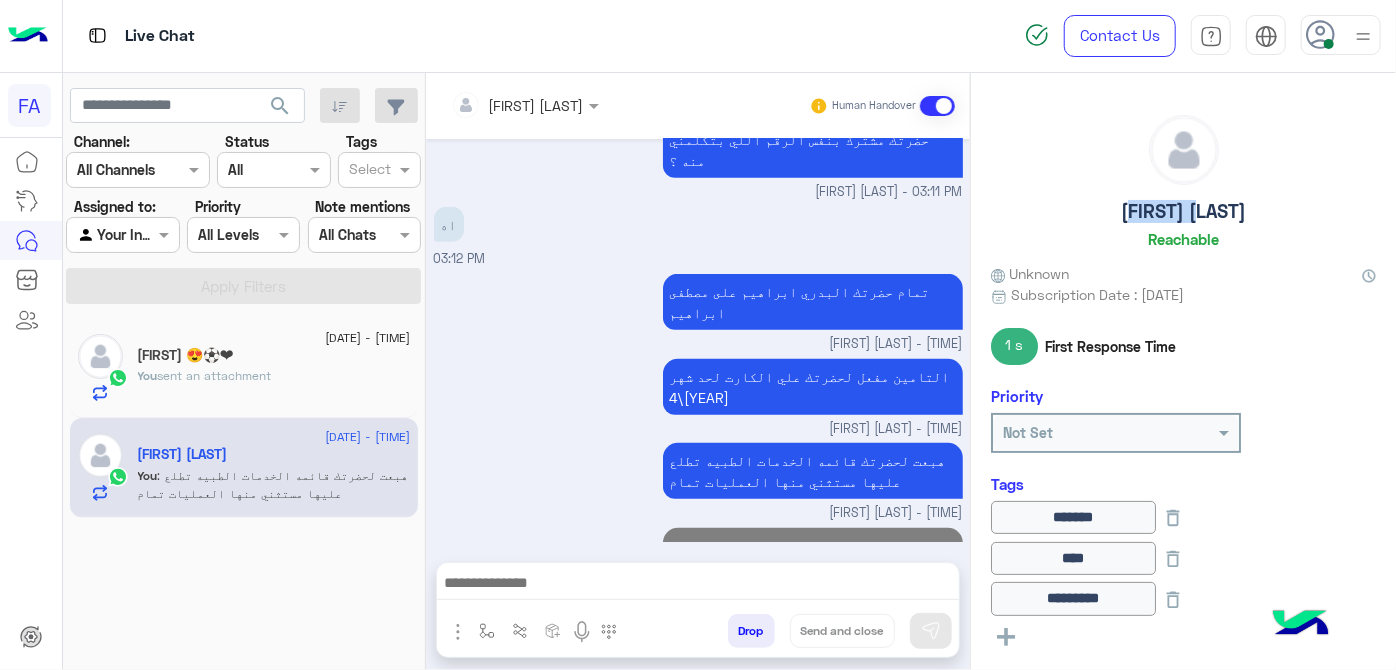 click on "[FIRST] [LAST]" 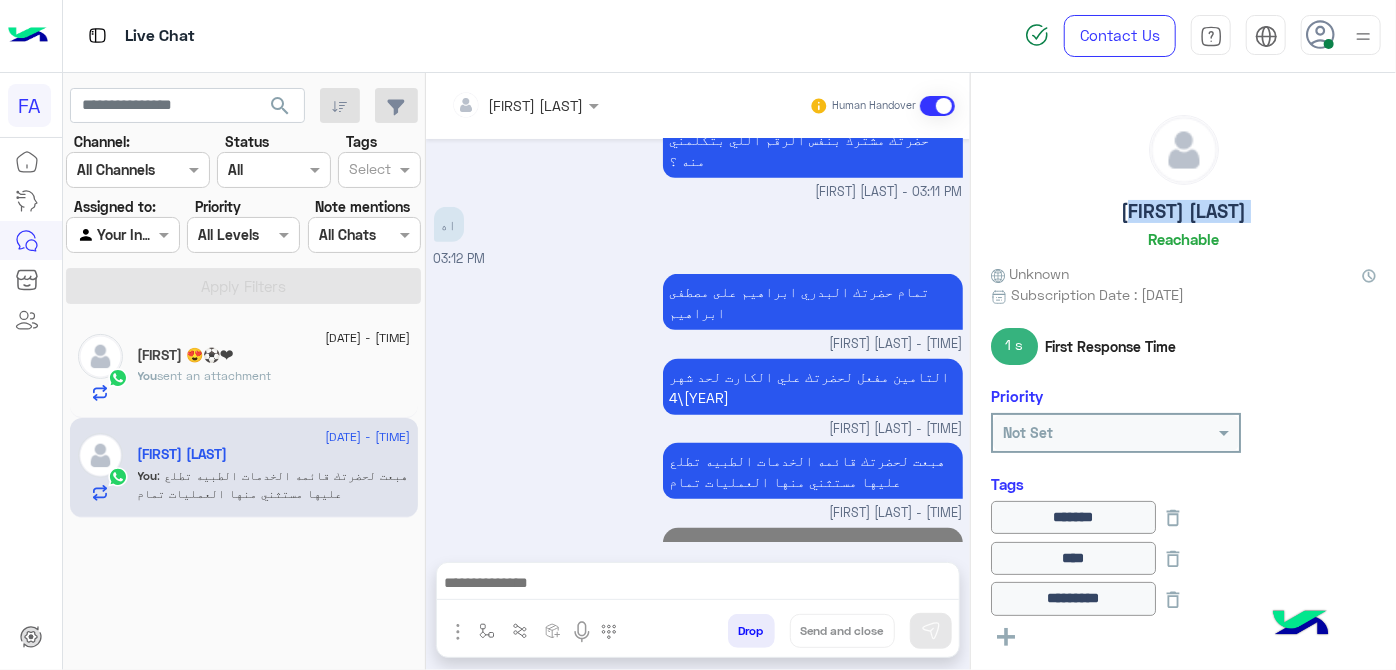 click on "[FIRST] [LAST]" 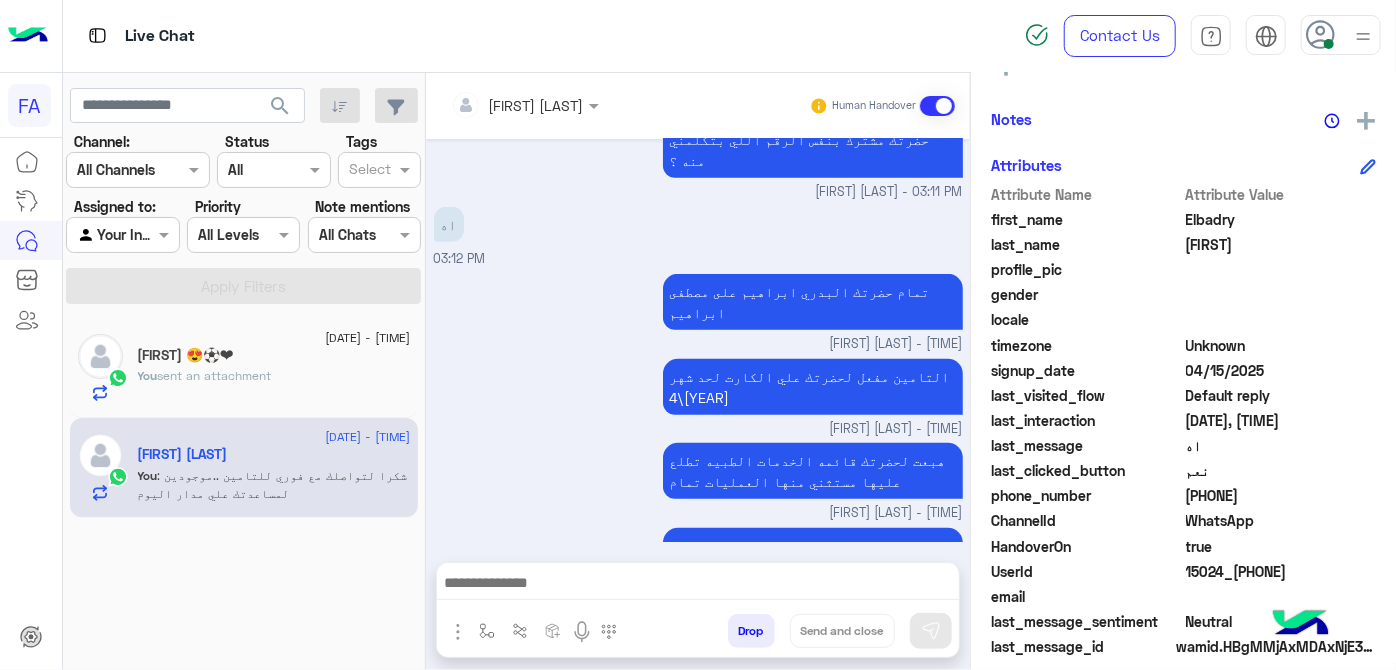 scroll, scrollTop: 584, scrollLeft: 0, axis: vertical 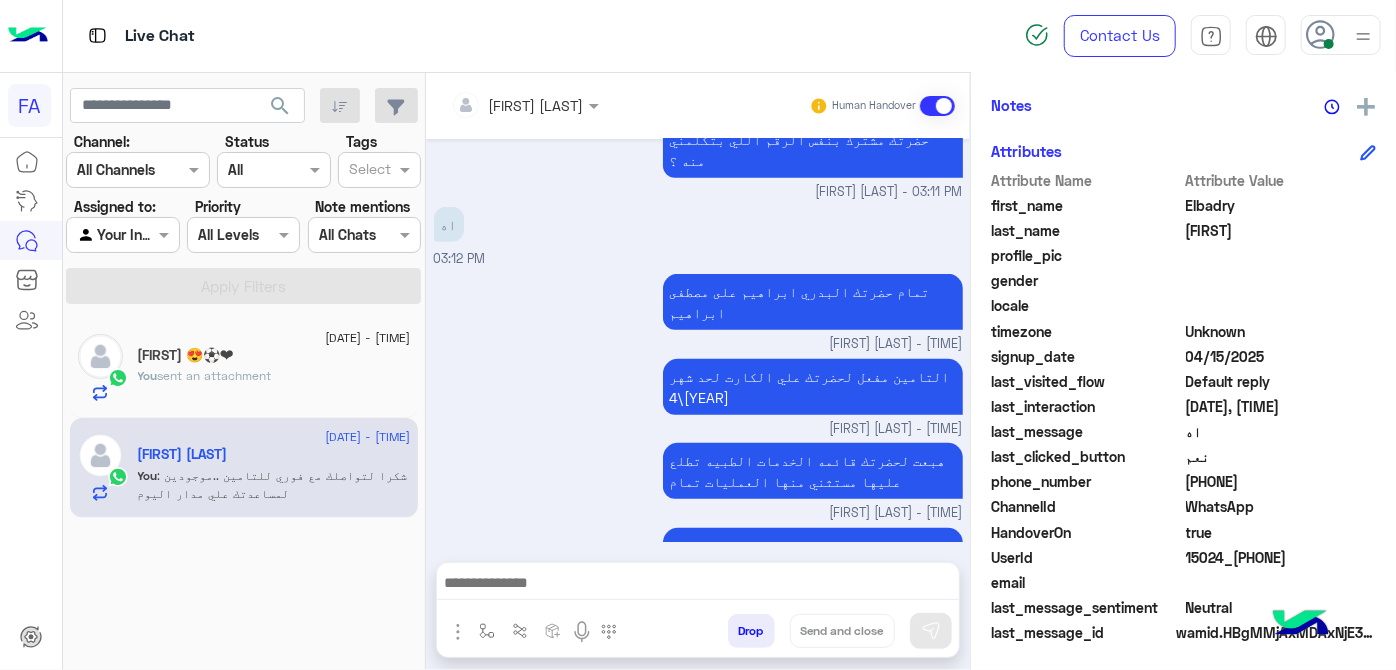 click on "[PHONE]" 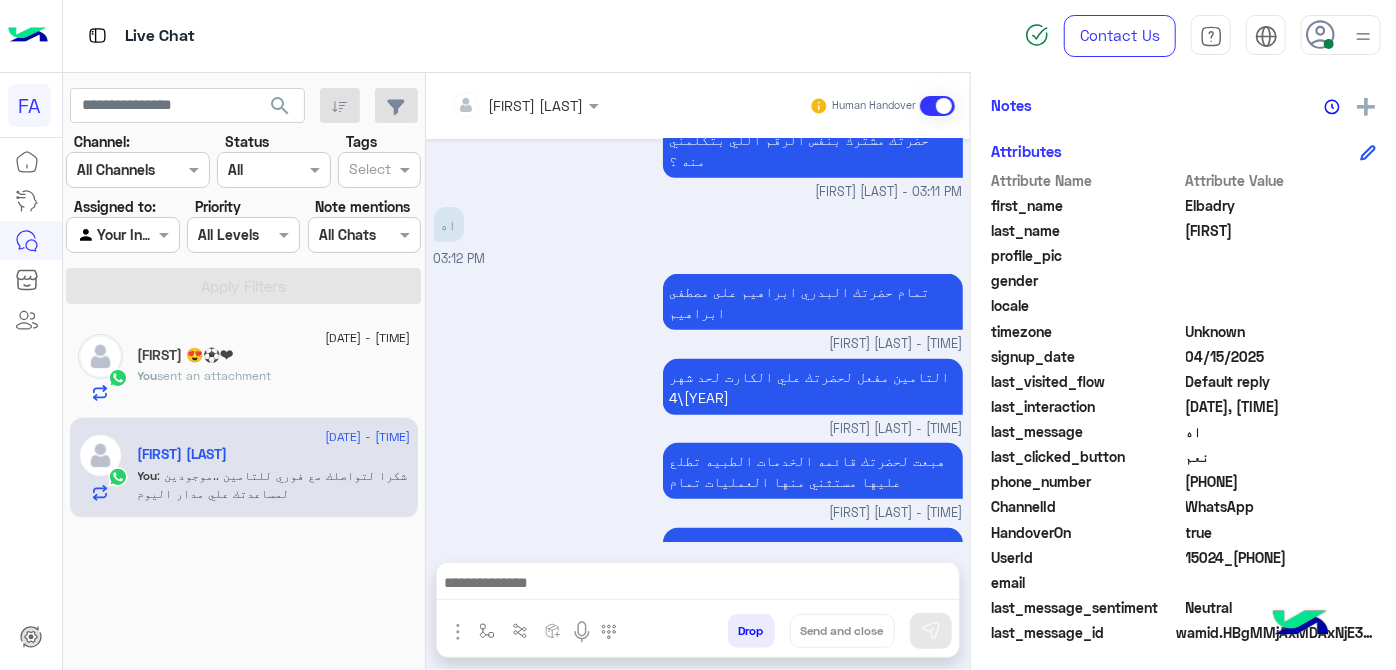 click on "[DD] [MONTH] - [HH]:[MM] [AM/PM] [FIRST] [LAST] You sent an attachment [DD] [MONTH] - [HH]:[MM] [FIRST] [LAST] You : شكرا لتواصلك مع فوري للتامين ..موجودين لمساعدتك علي مدار اليوم" 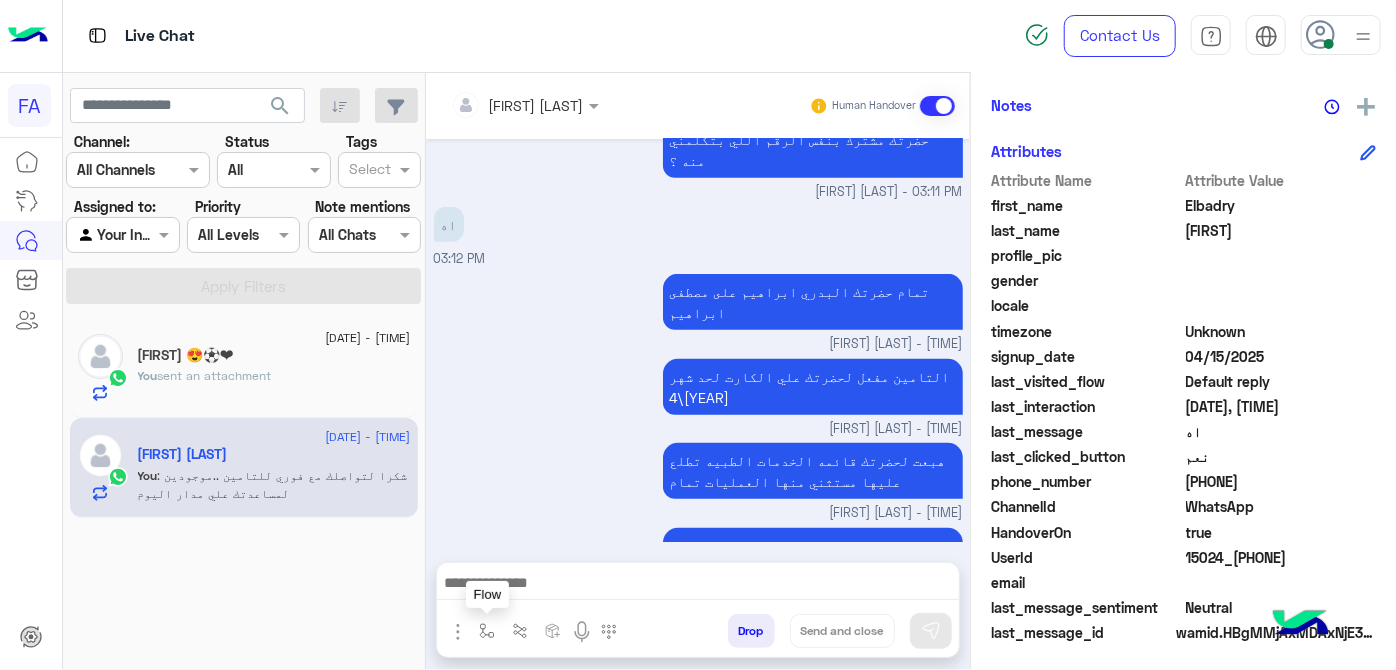 click at bounding box center (487, 631) 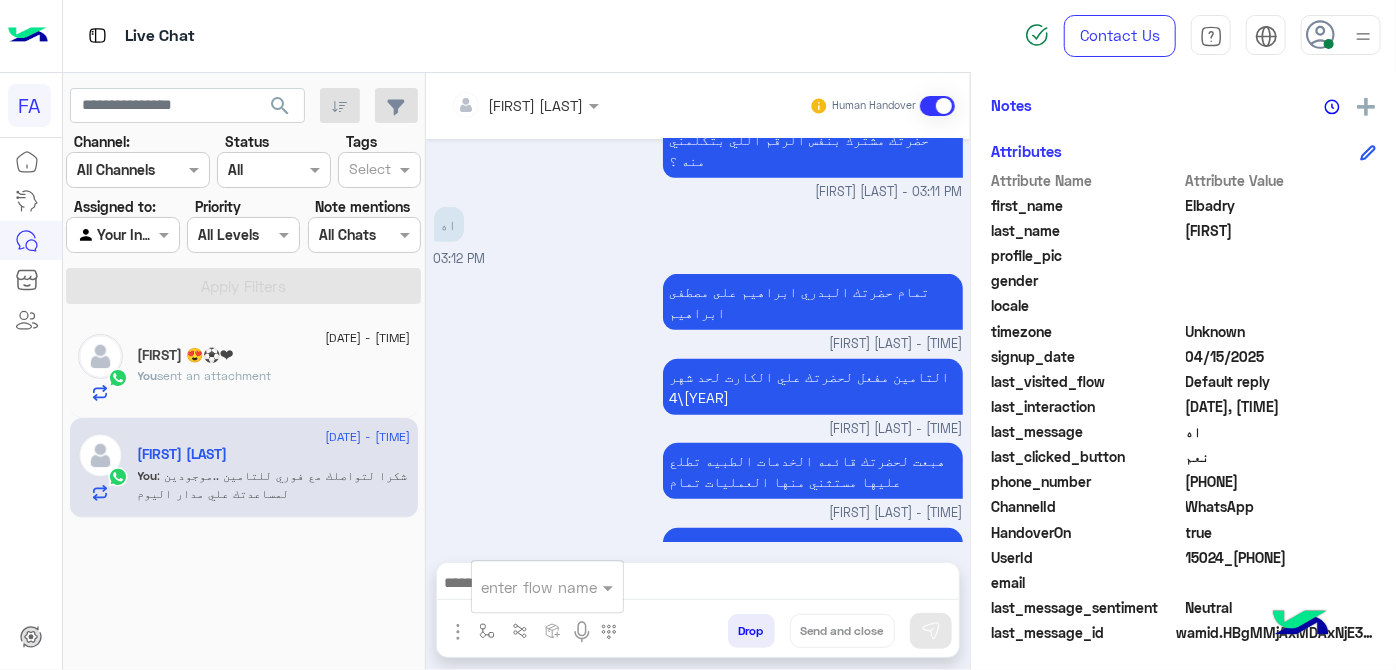 click at bounding box center (523, 587) 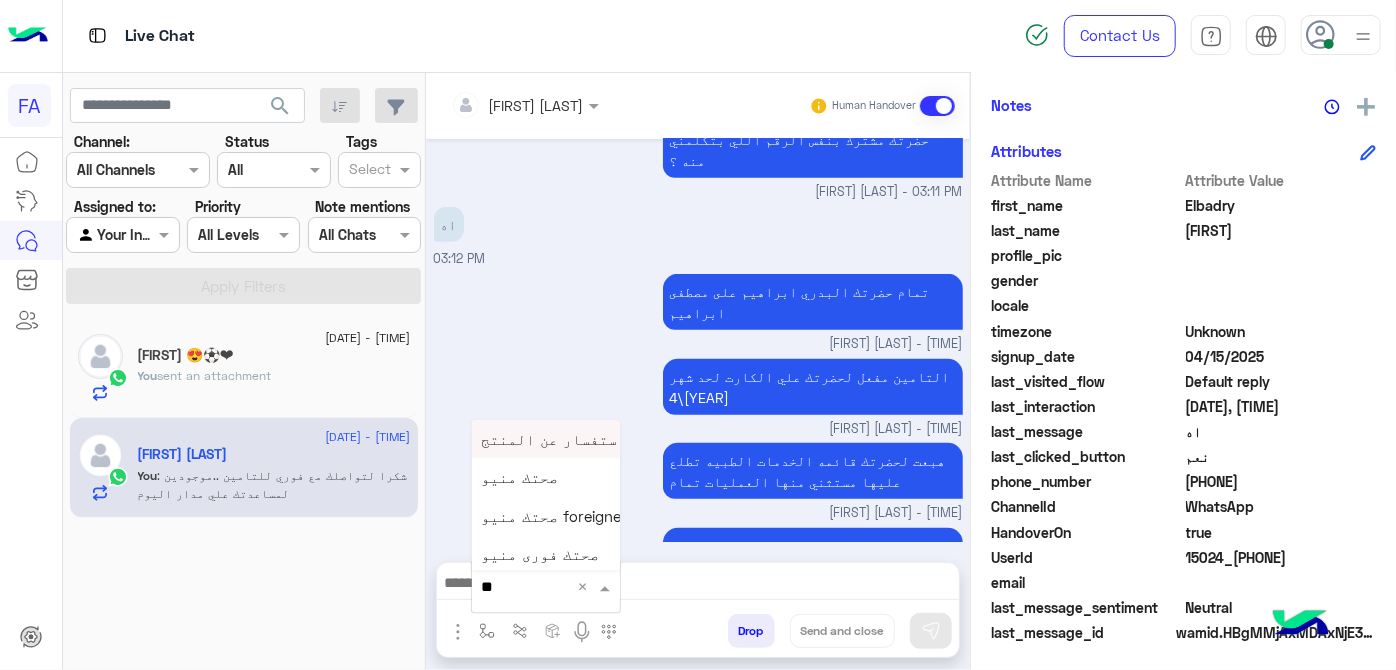 type on "***" 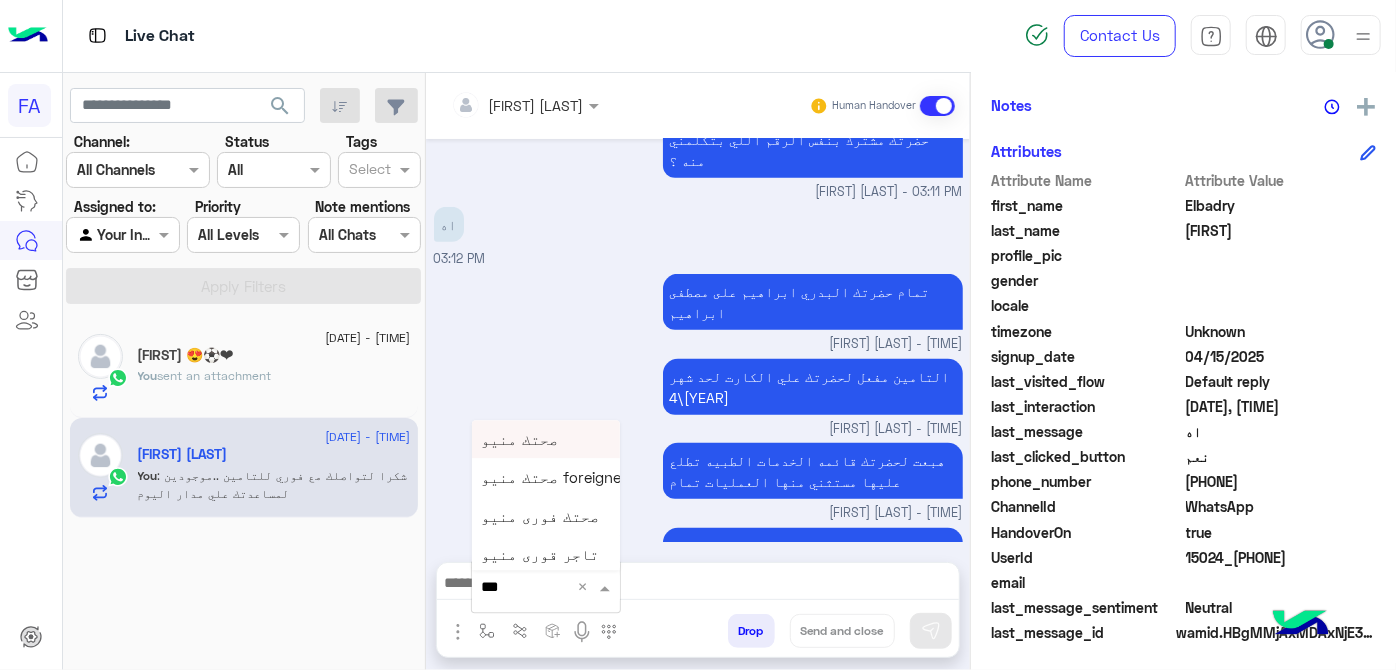 click on "صحتك منيو" at bounding box center (520, 439) 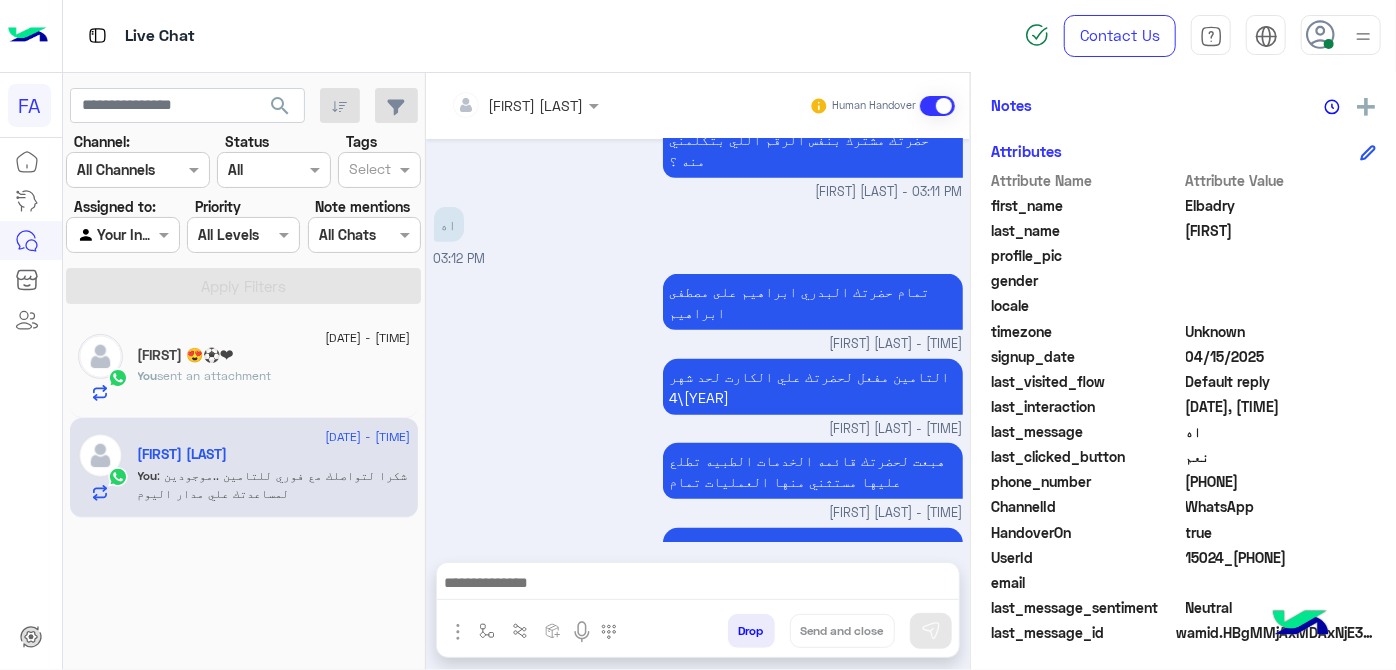 type on "*********" 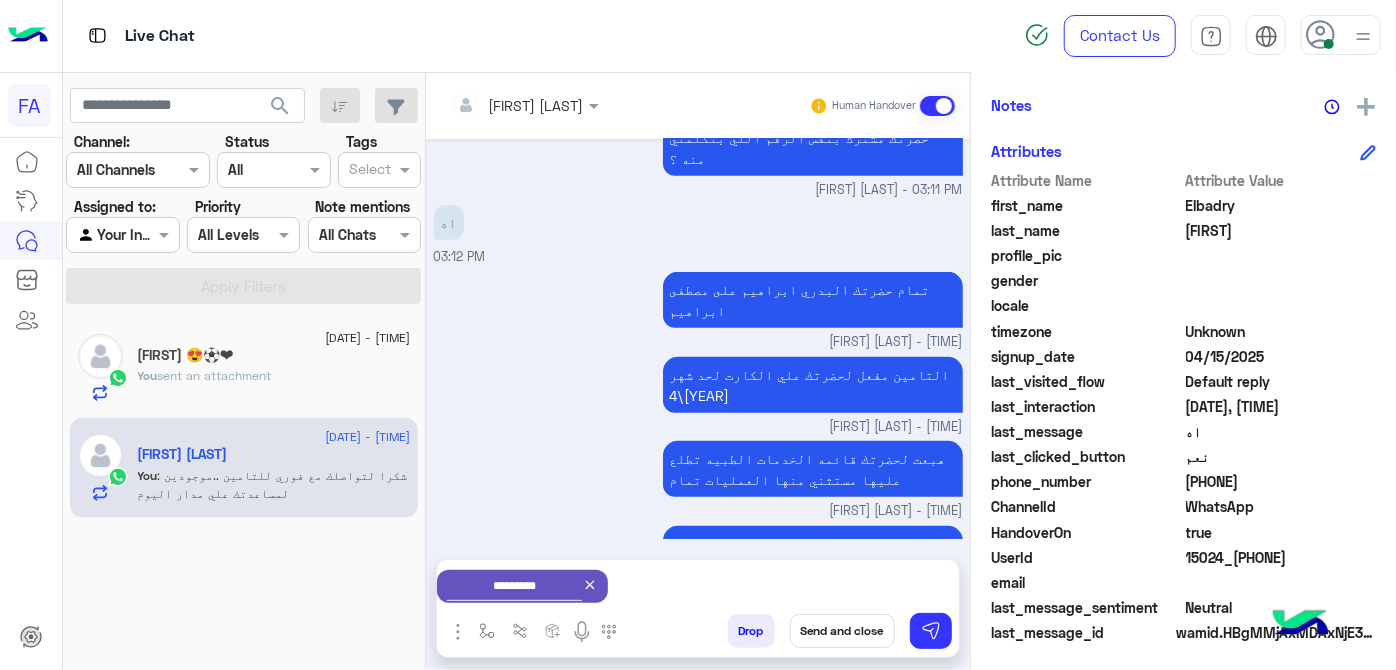 click on "Send and close" at bounding box center [842, 631] 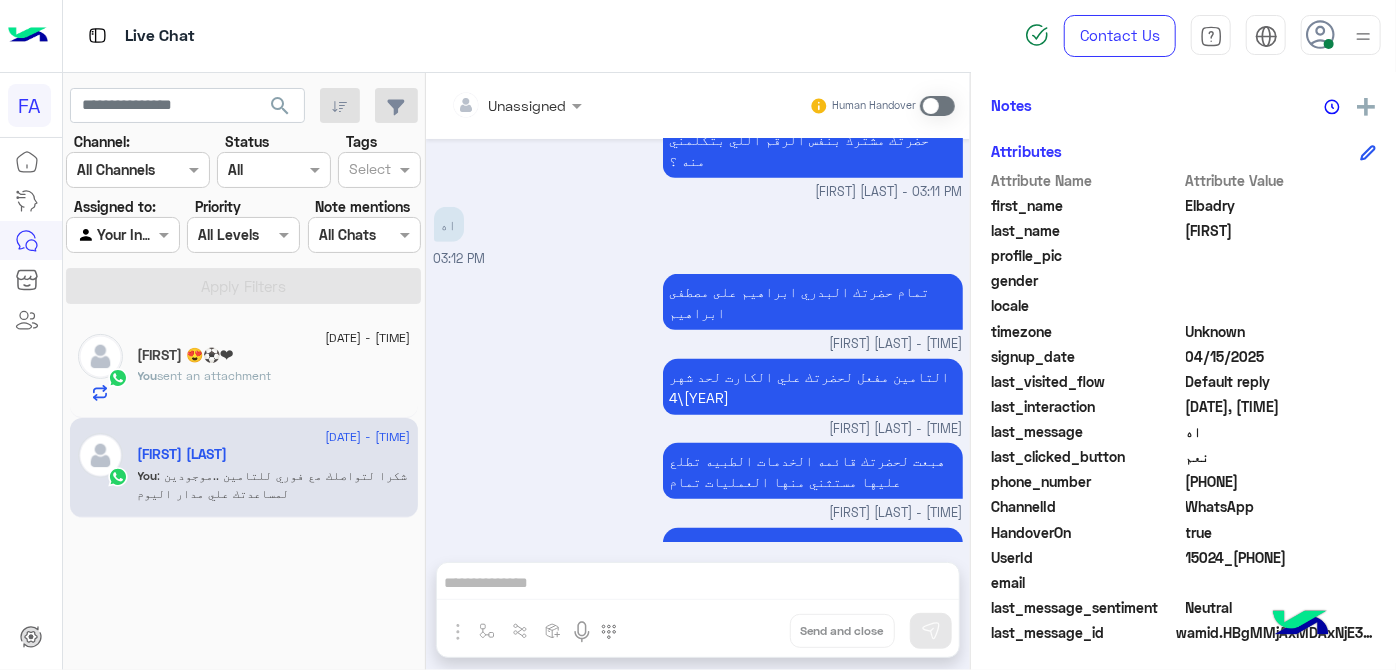 scroll, scrollTop: 597, scrollLeft: 0, axis: vertical 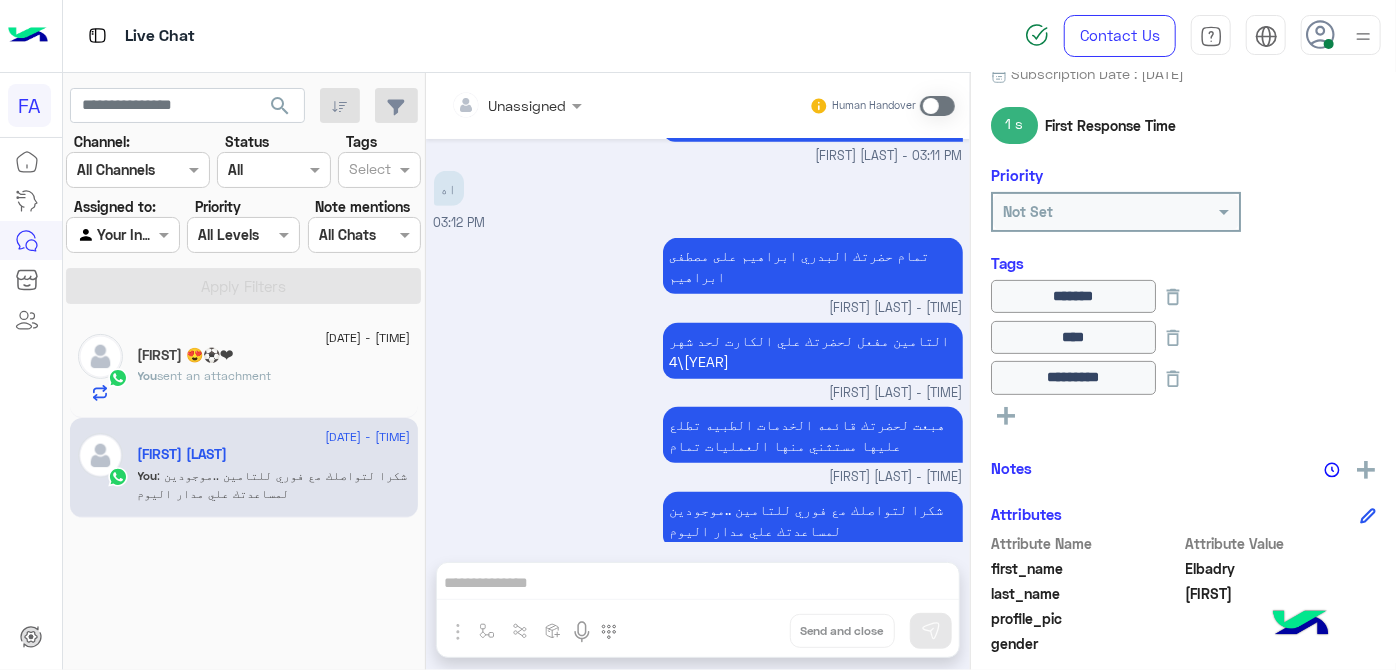 click on "[FIRST] 😍⚽❤" 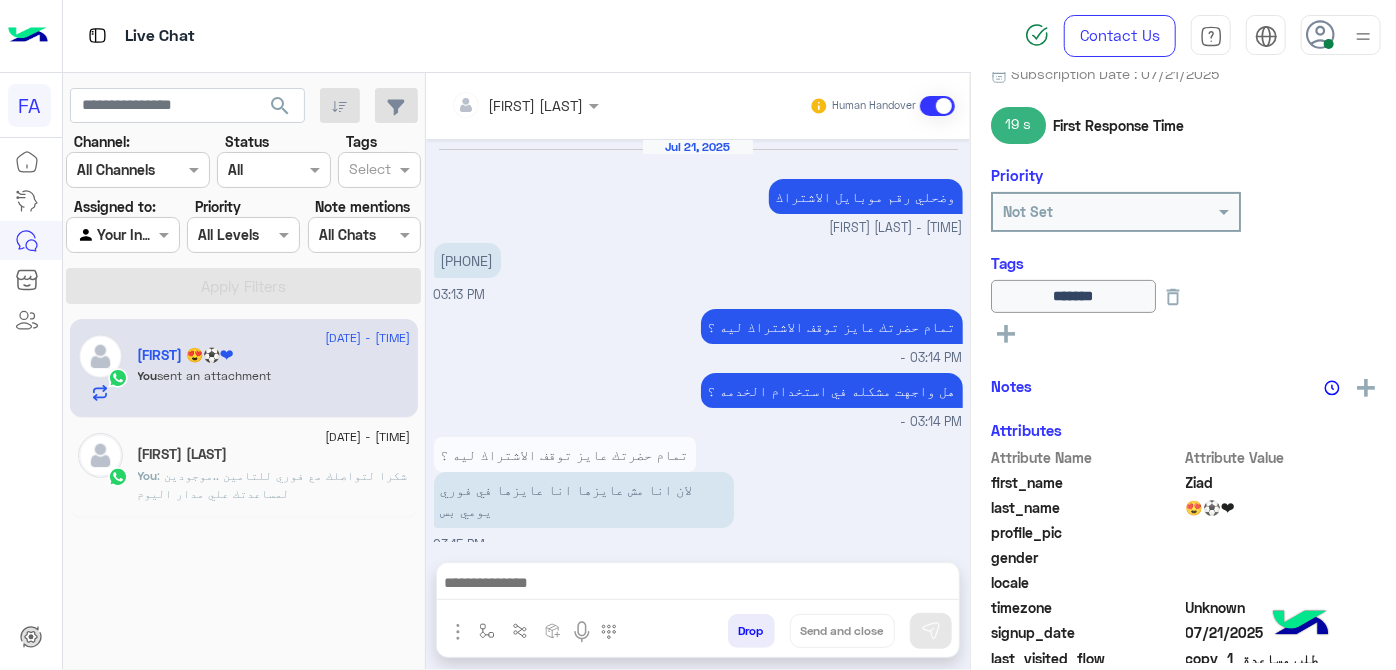 scroll, scrollTop: 468, scrollLeft: 0, axis: vertical 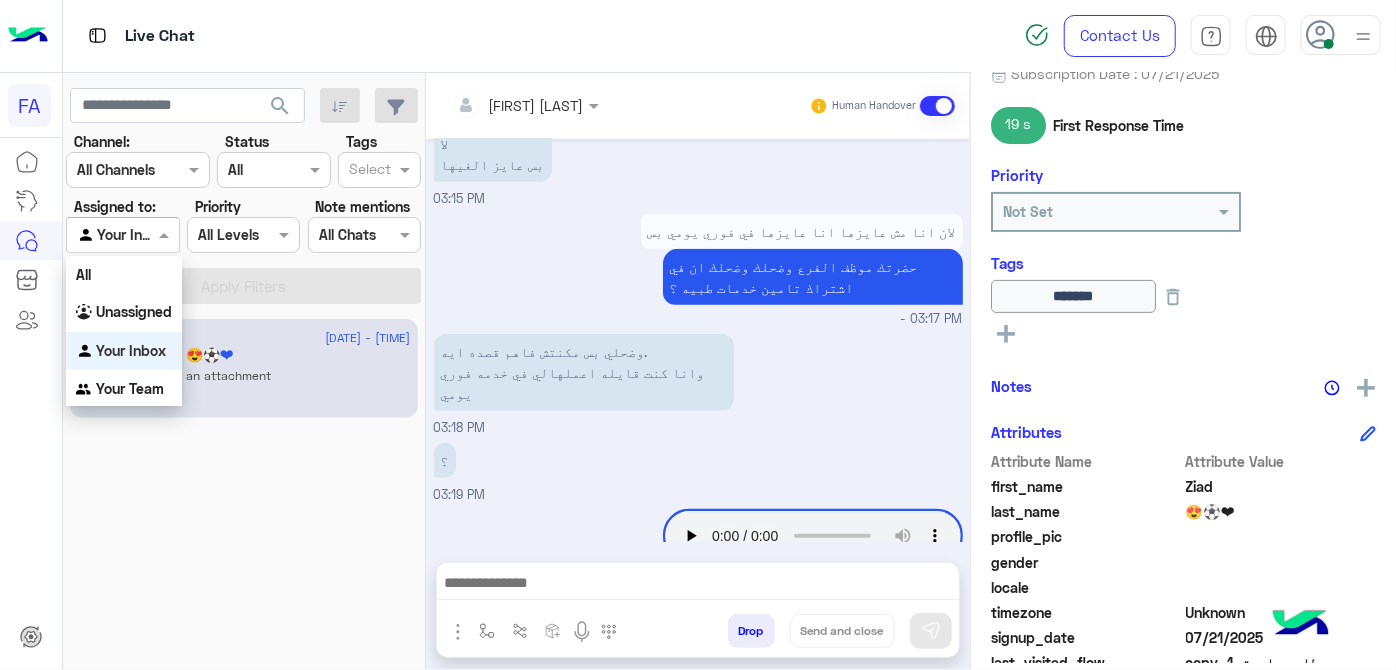 click at bounding box center [122, 234] 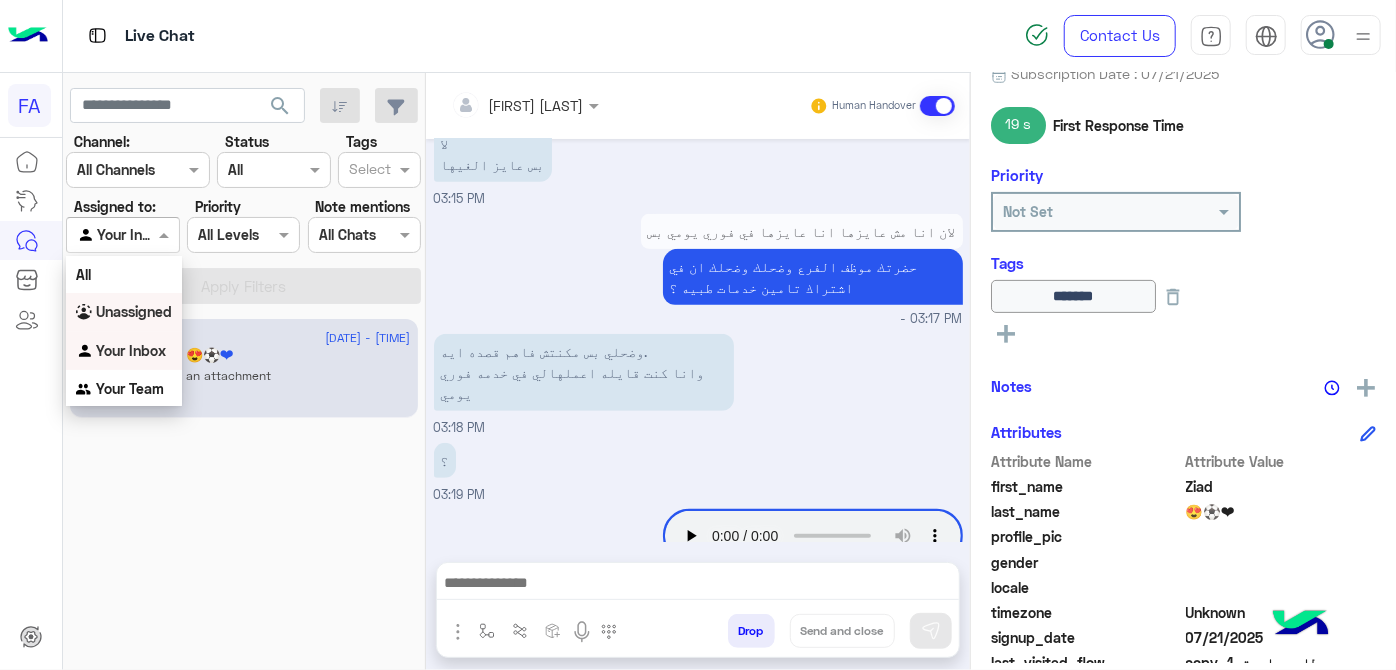click on "Unassigned" at bounding box center (134, 311) 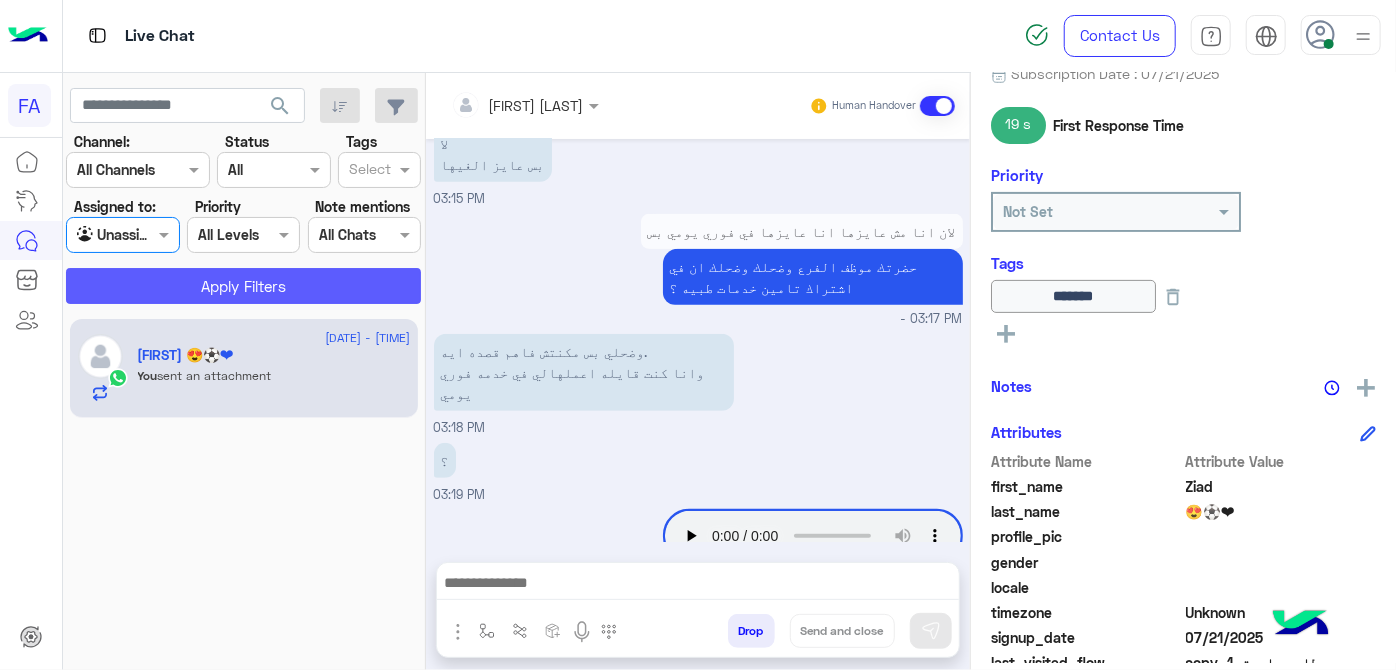 click on "Apply Filters" 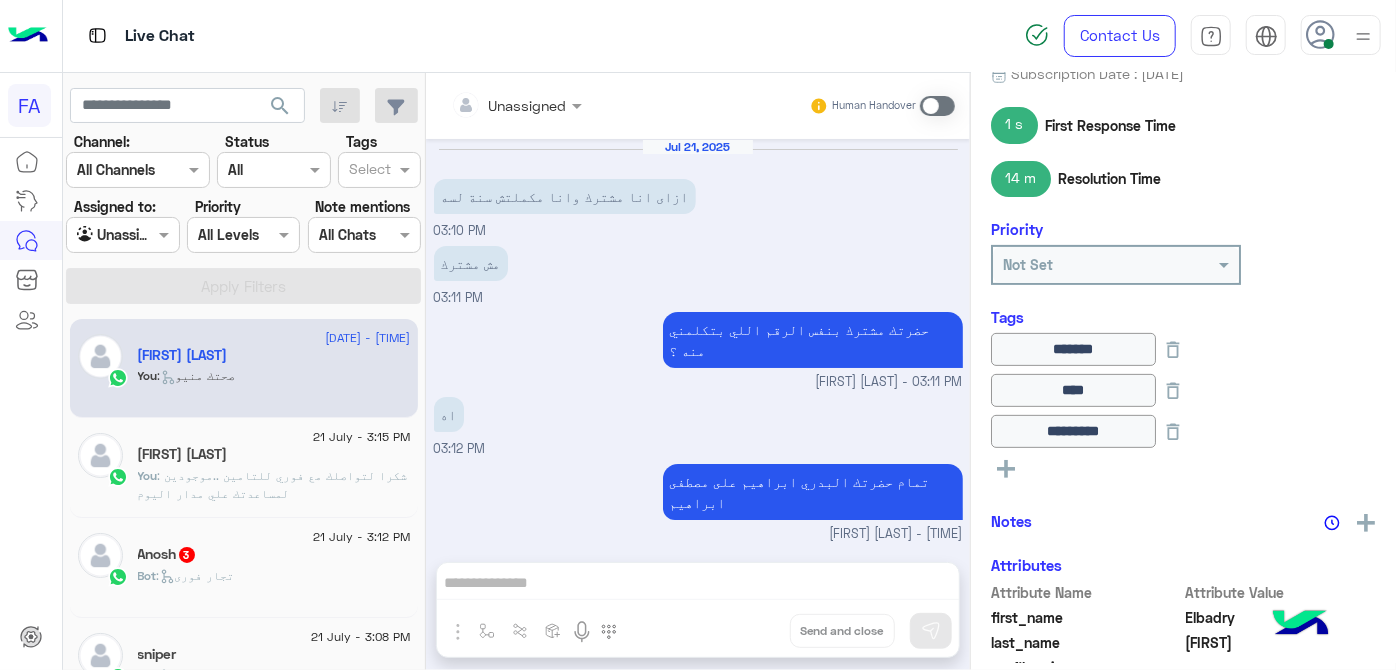 scroll, scrollTop: 466, scrollLeft: 0, axis: vertical 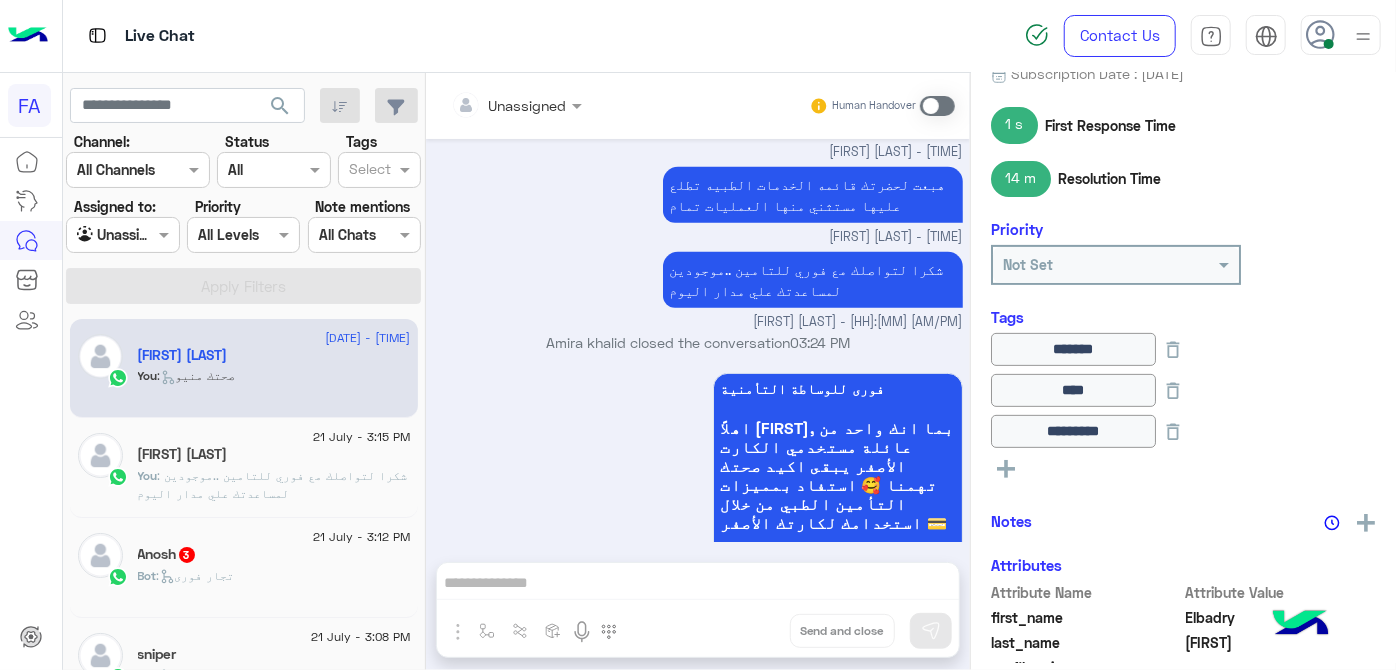 click on "You  : شكرا لتواصلك مع فوري للتامين ..موجودين لمساعدتك علي مدار اليوم" 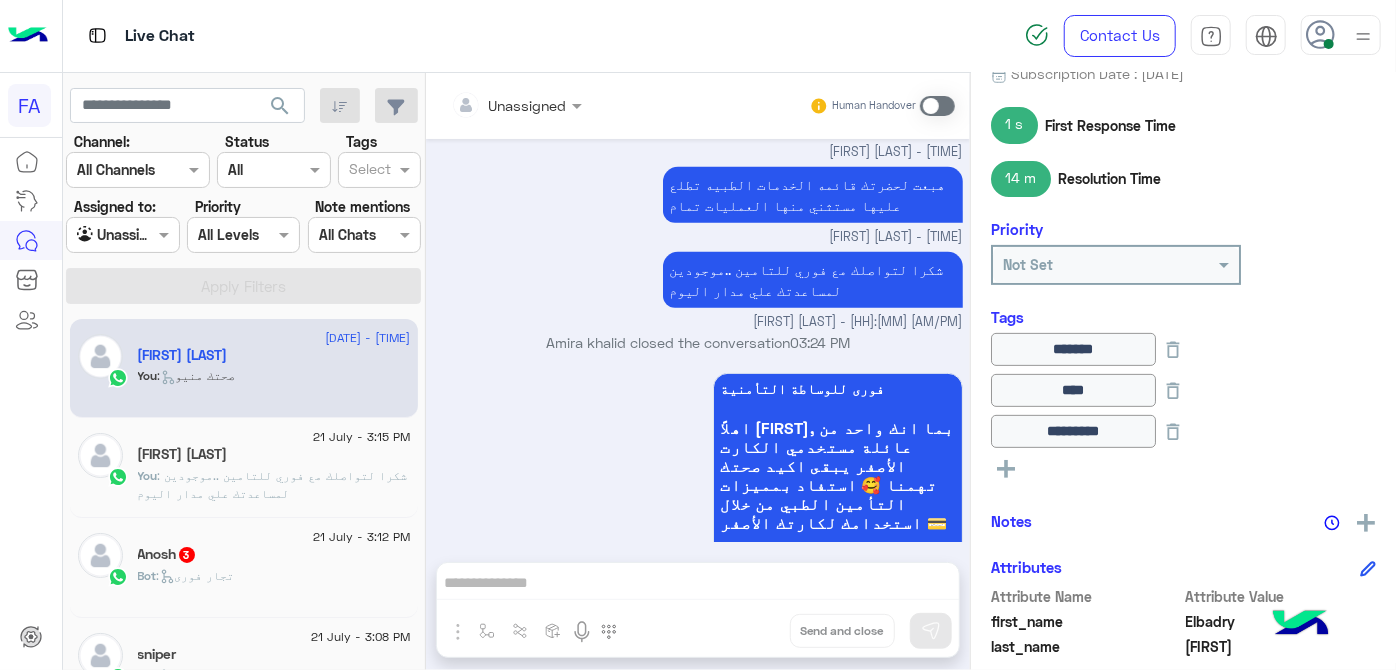 click on "Bot :   تجار فورى" 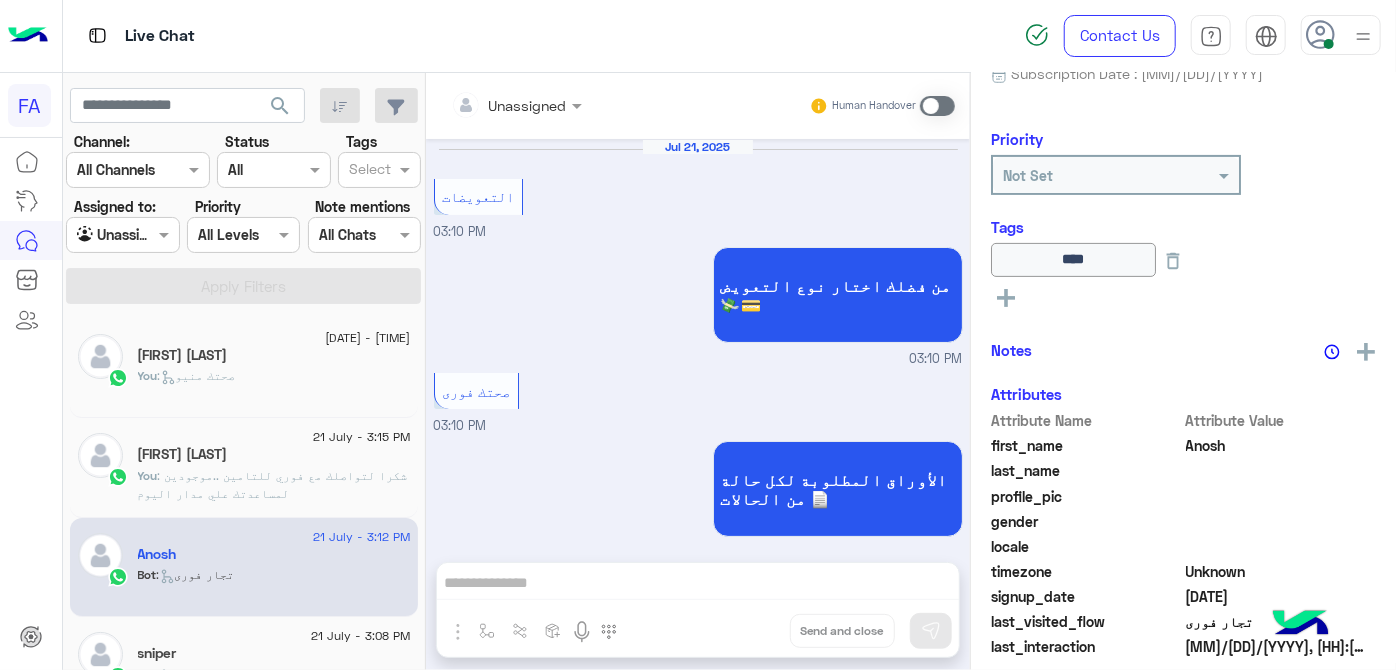 scroll, scrollTop: 638, scrollLeft: 0, axis: vertical 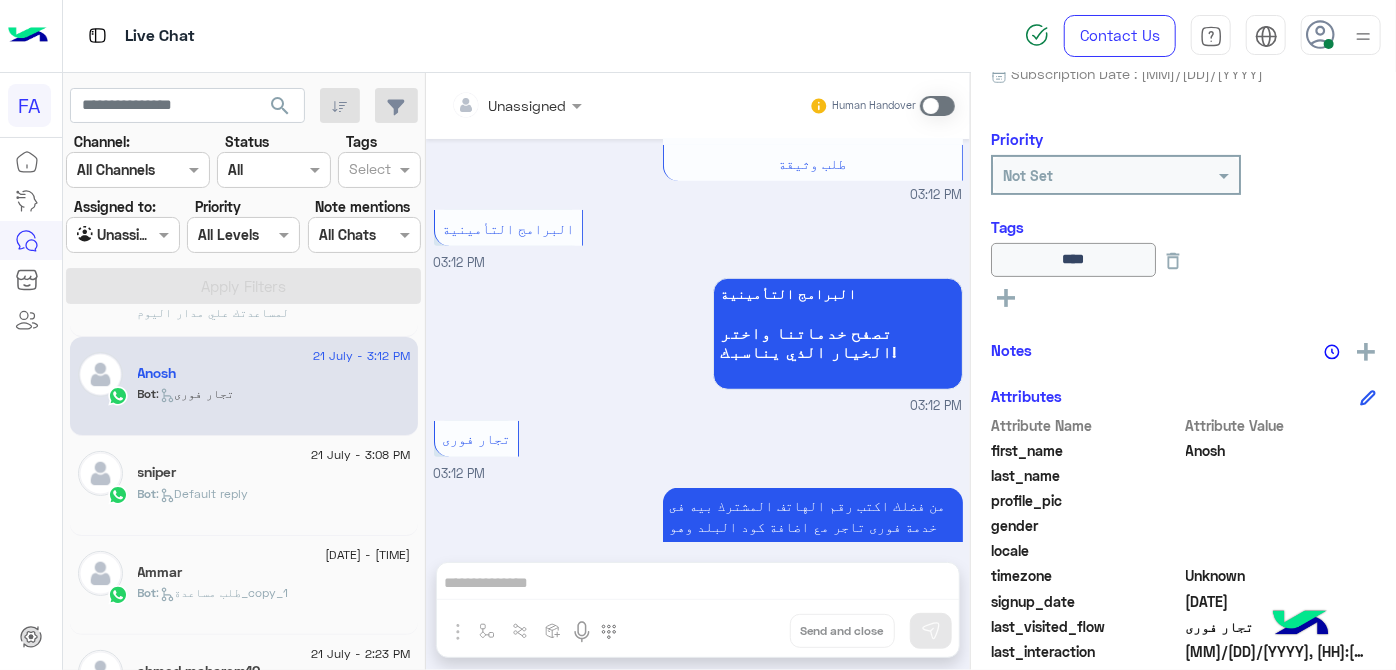 click on "sniper" 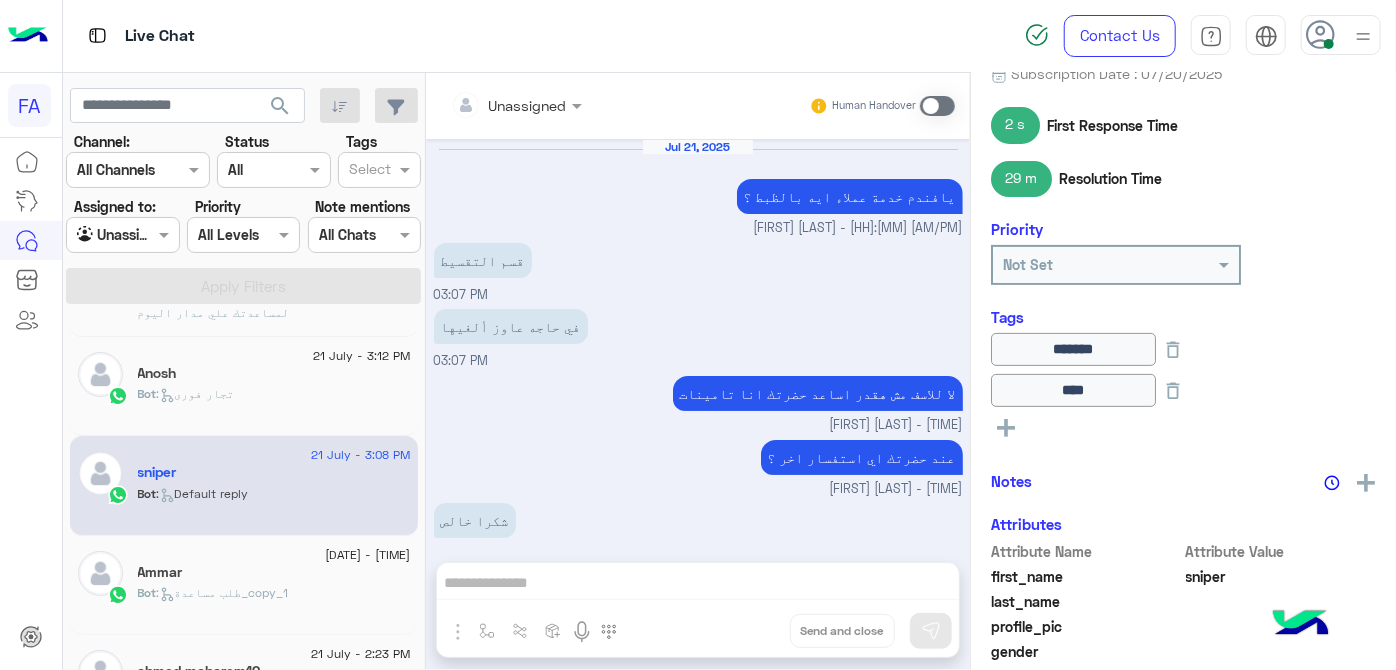 scroll, scrollTop: 401, scrollLeft: 0, axis: vertical 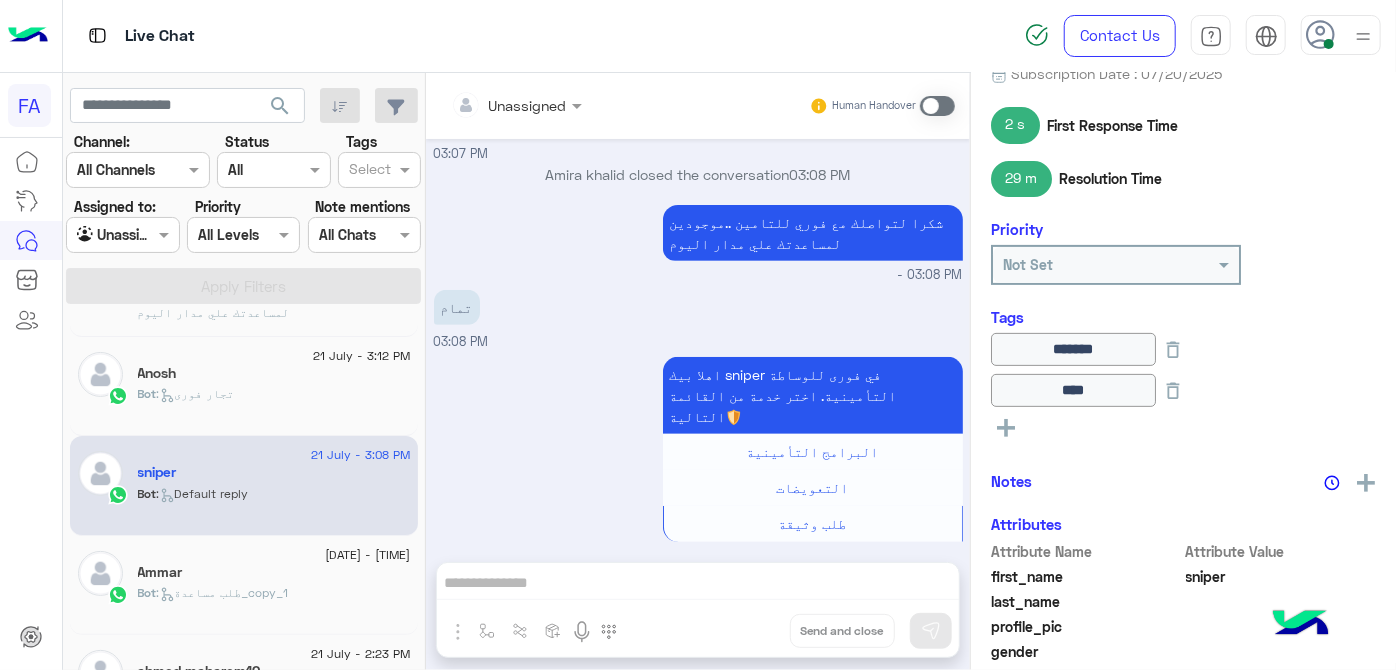 click on ":   طلب مساعدة_copy_1" 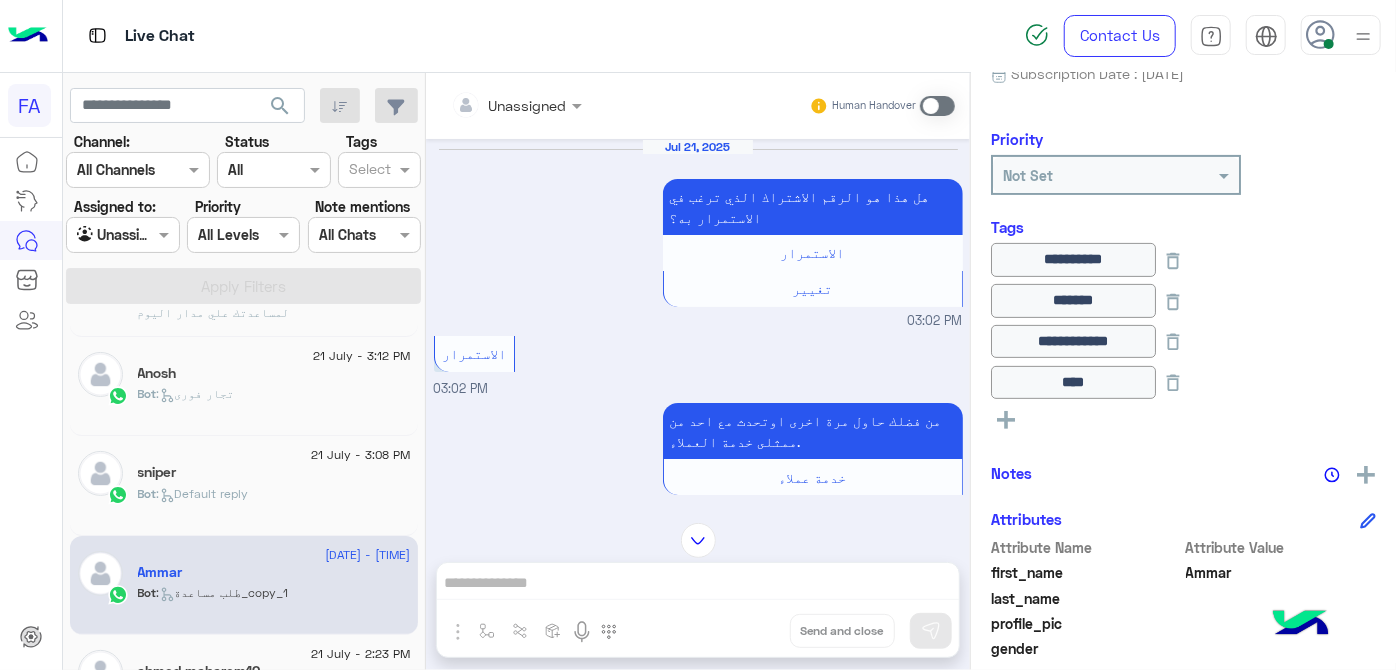 scroll, scrollTop: 997, scrollLeft: 0, axis: vertical 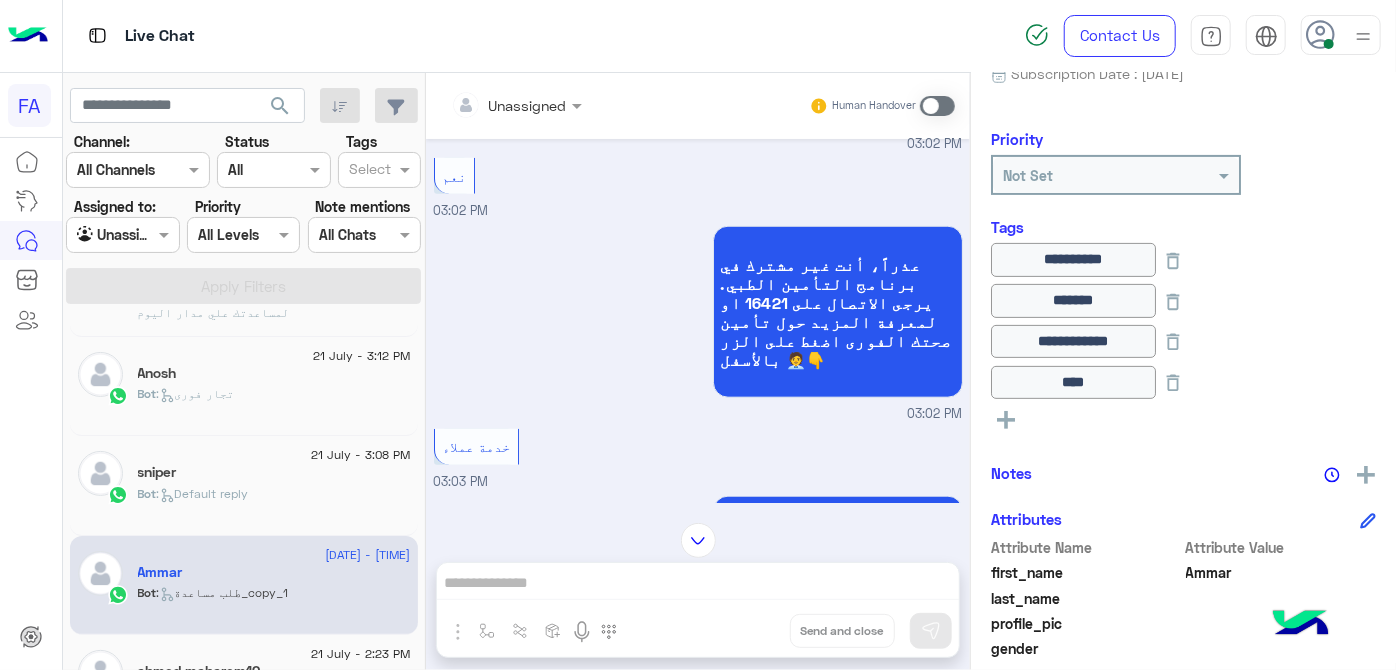 drag, startPoint x: 541, startPoint y: 278, endPoint x: 683, endPoint y: 251, distance: 144.54411 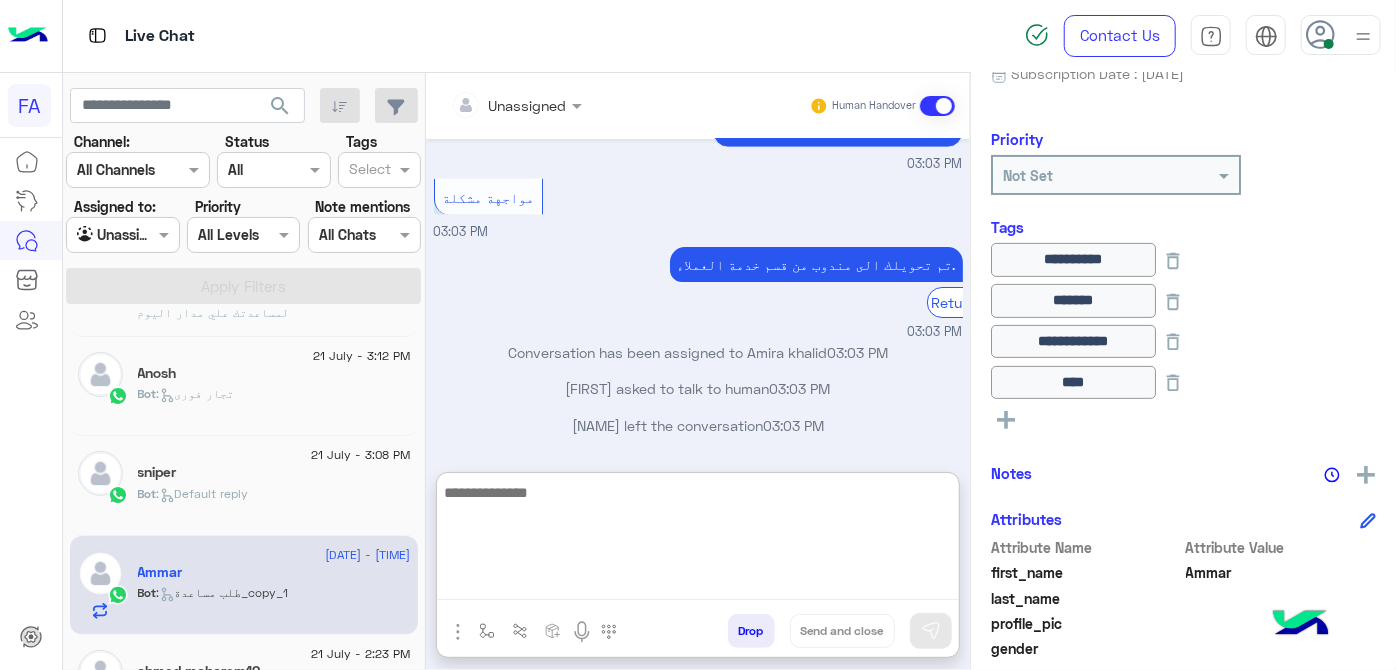 click at bounding box center (698, 540) 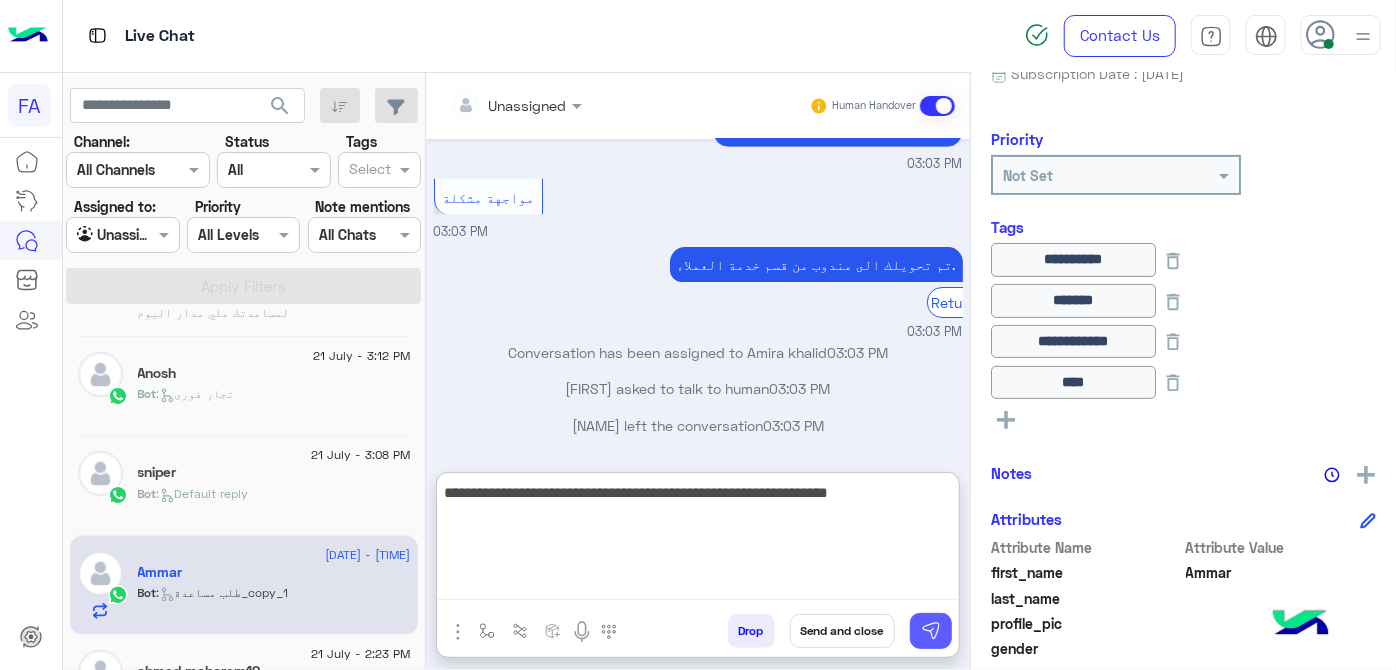 type on "**********" 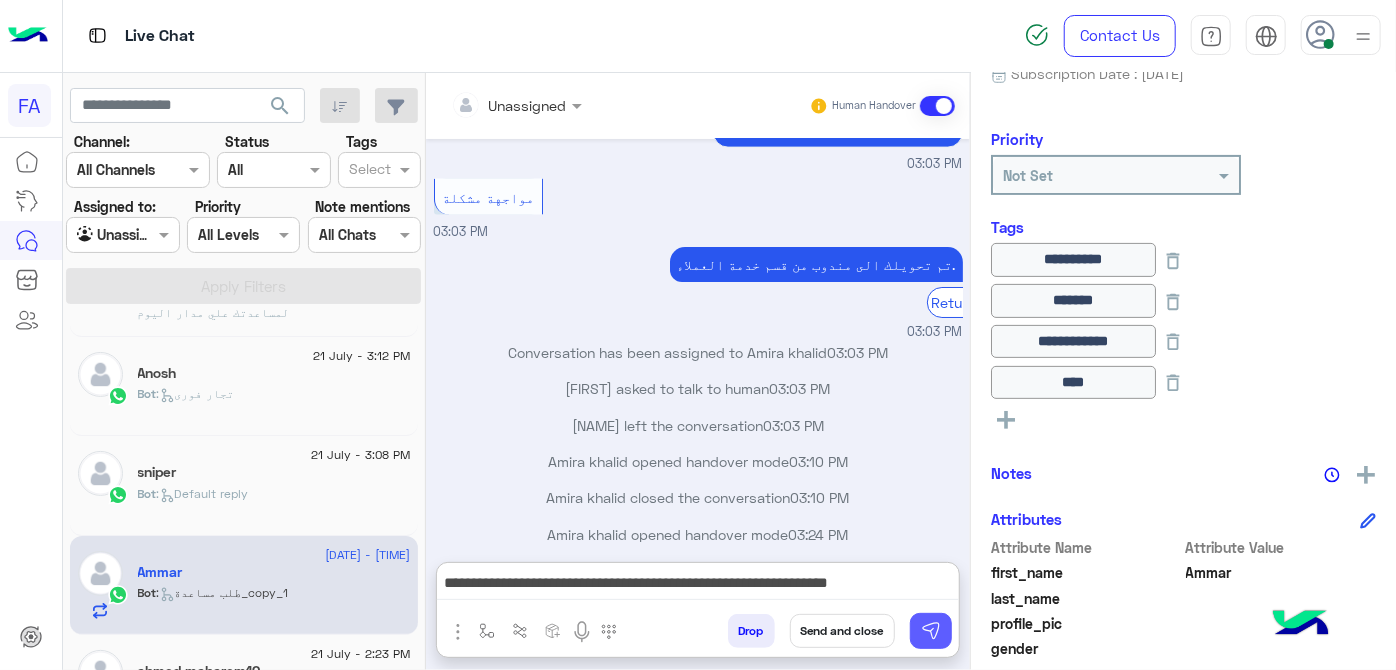 click at bounding box center (931, 631) 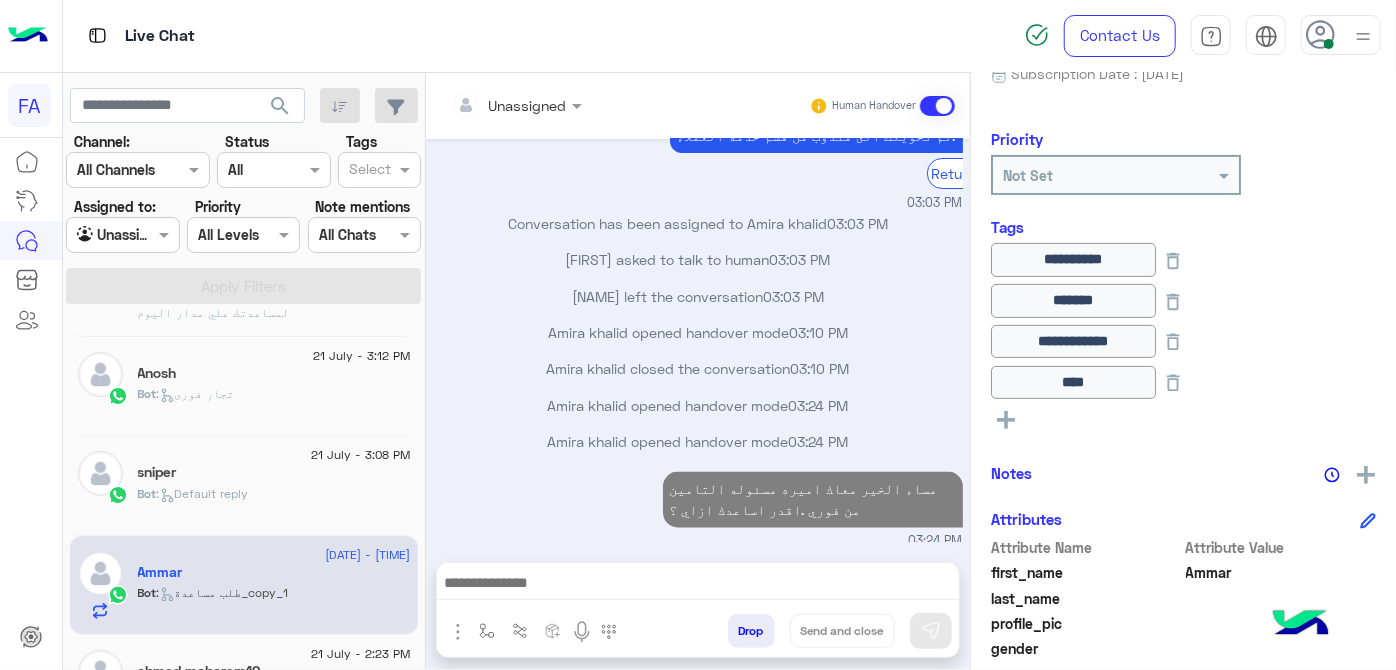 scroll, scrollTop: 1581, scrollLeft: 0, axis: vertical 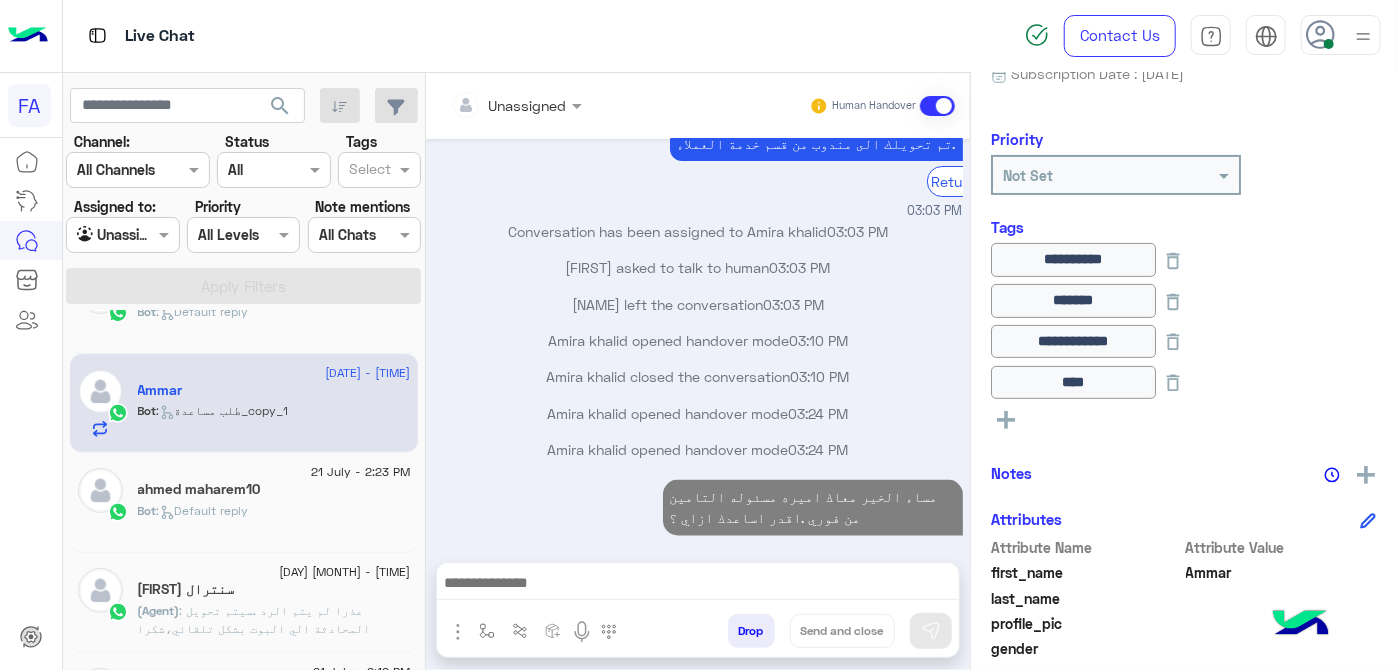 click on "Bot :   Default reply" 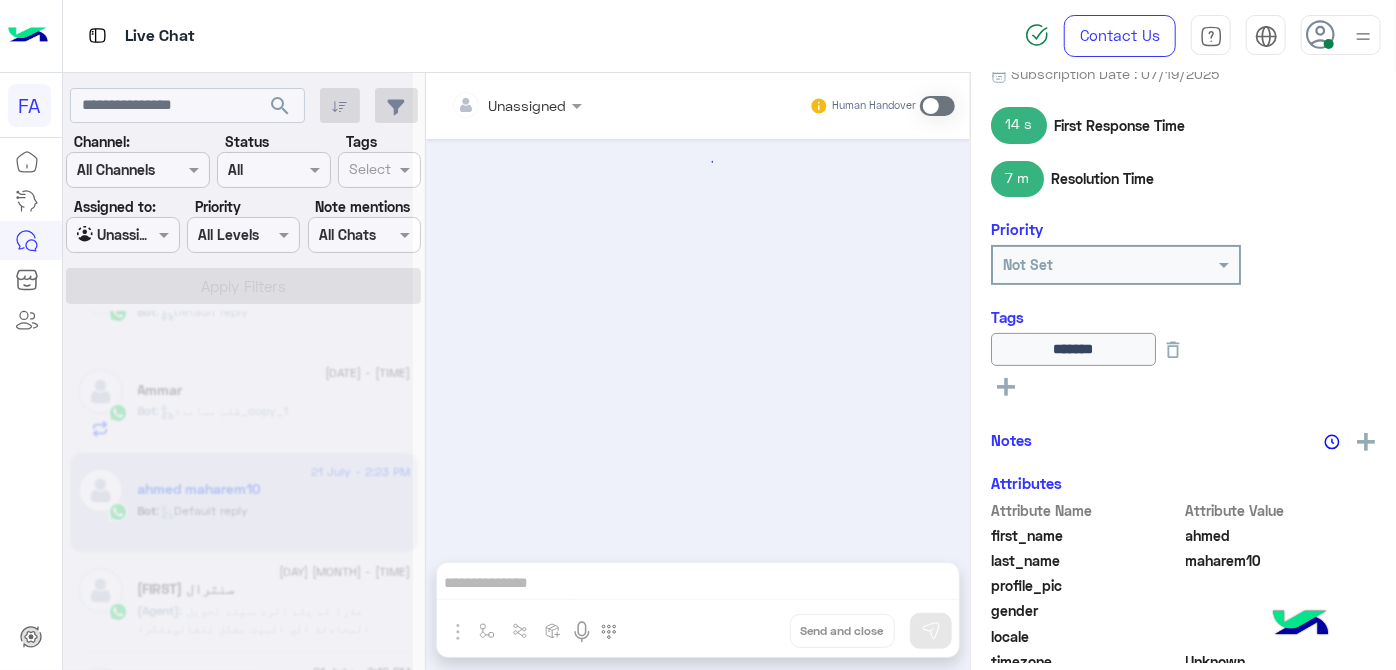 scroll, scrollTop: 406, scrollLeft: 0, axis: vertical 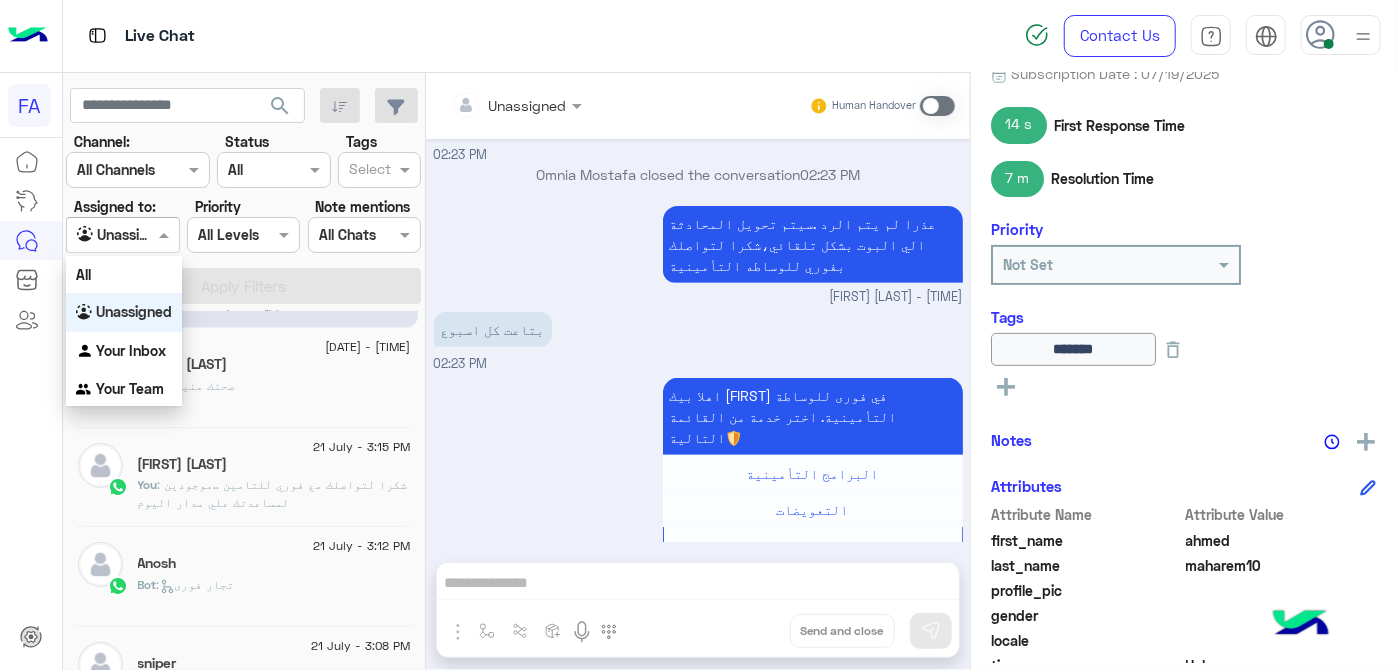 drag, startPoint x: 143, startPoint y: 244, endPoint x: 134, endPoint y: 302, distance: 58.694122 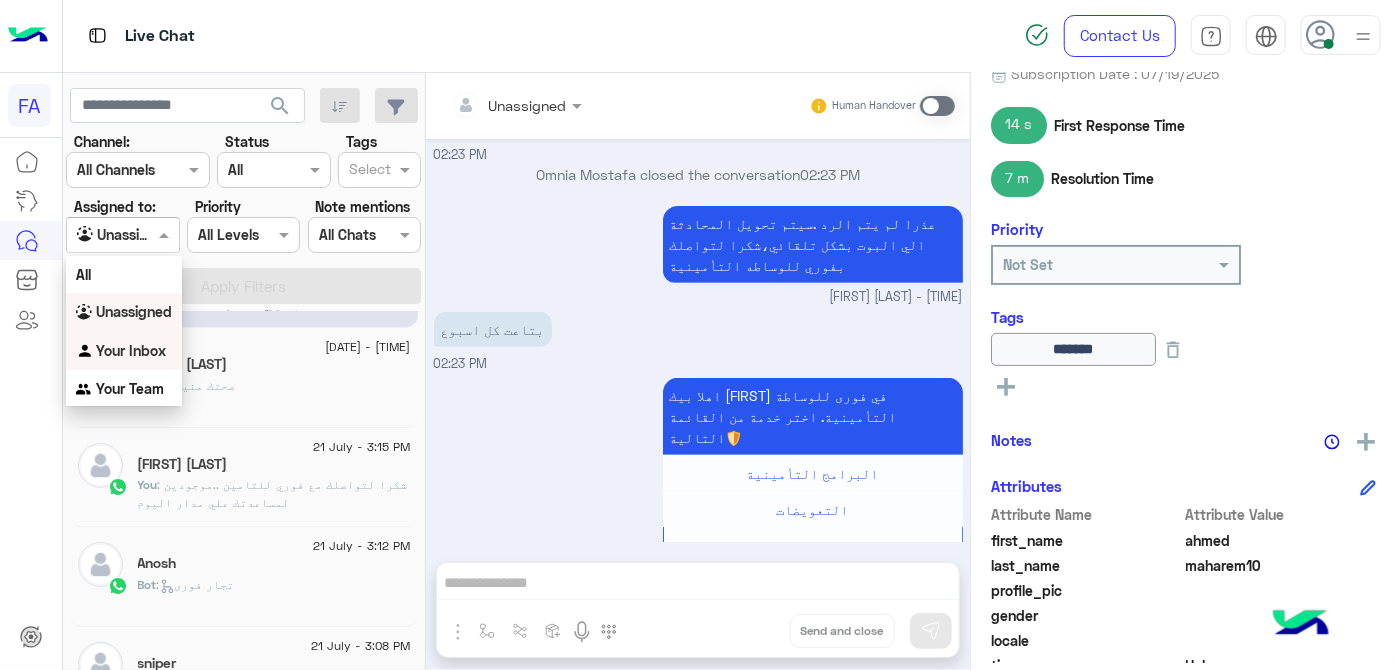 drag, startPoint x: 121, startPoint y: 359, endPoint x: 152, endPoint y: 300, distance: 66.64833 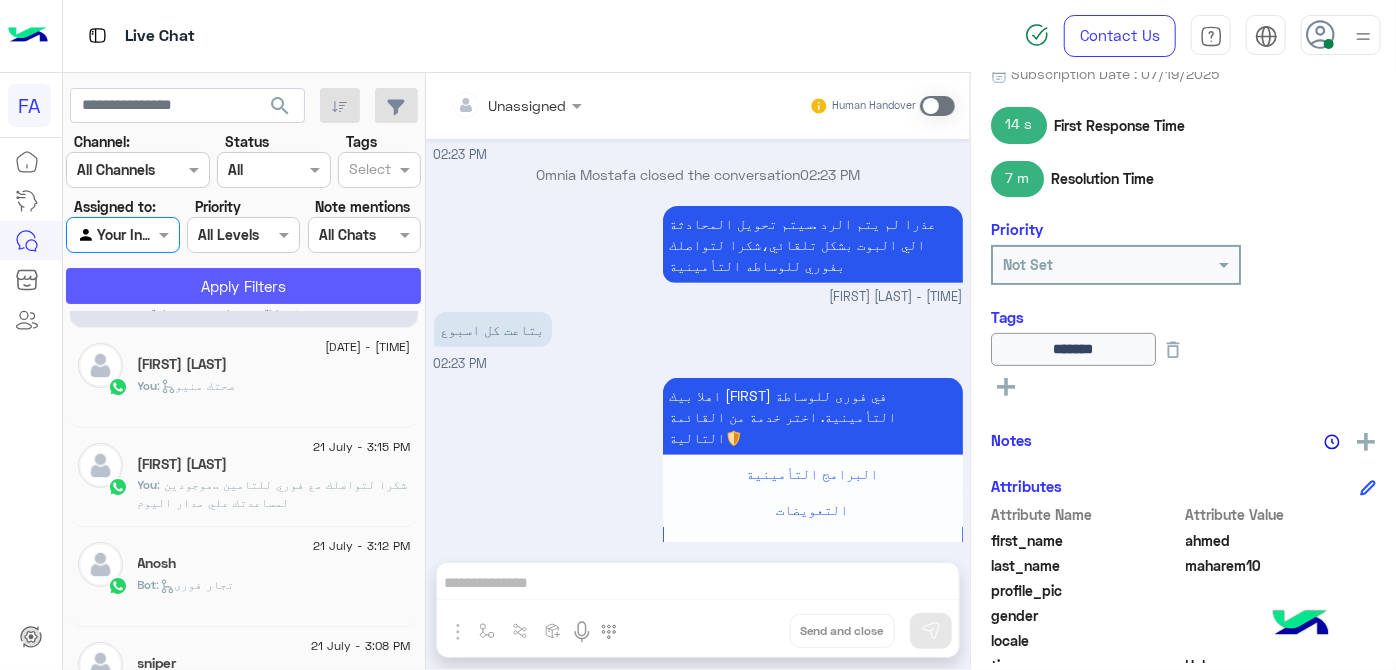 click on "Apply Filters" 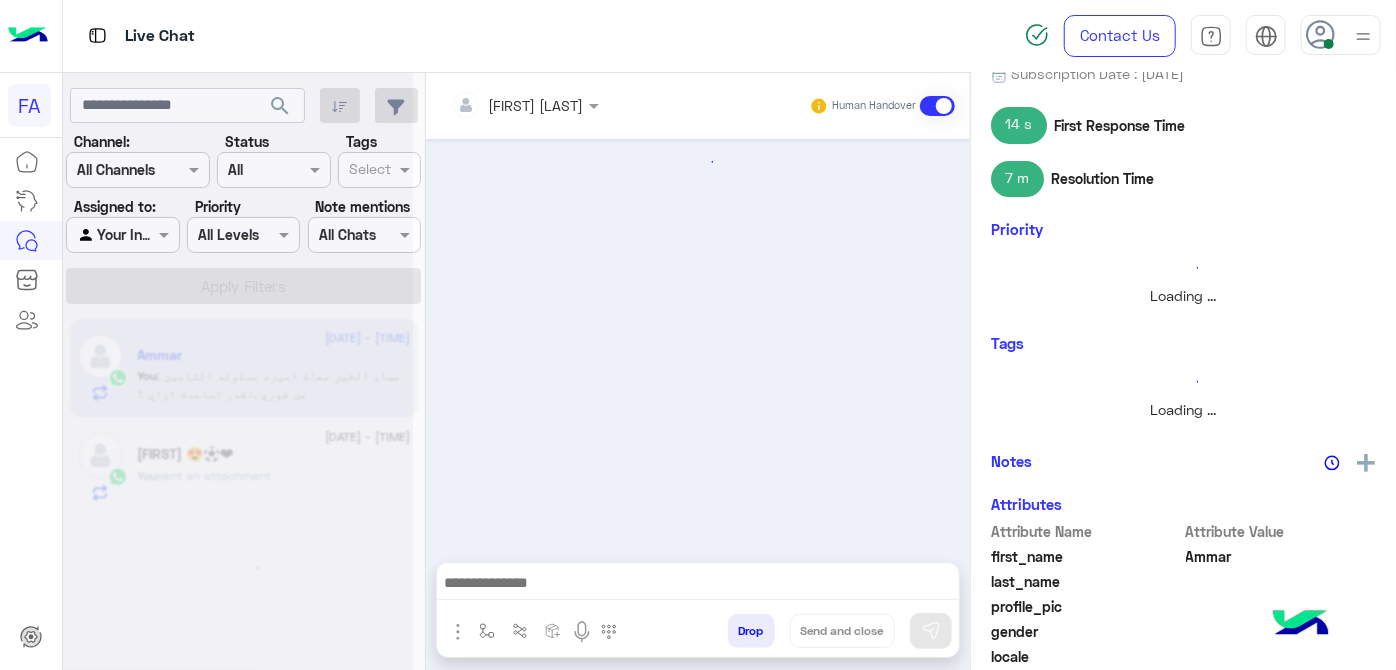 scroll, scrollTop: 0, scrollLeft: 0, axis: both 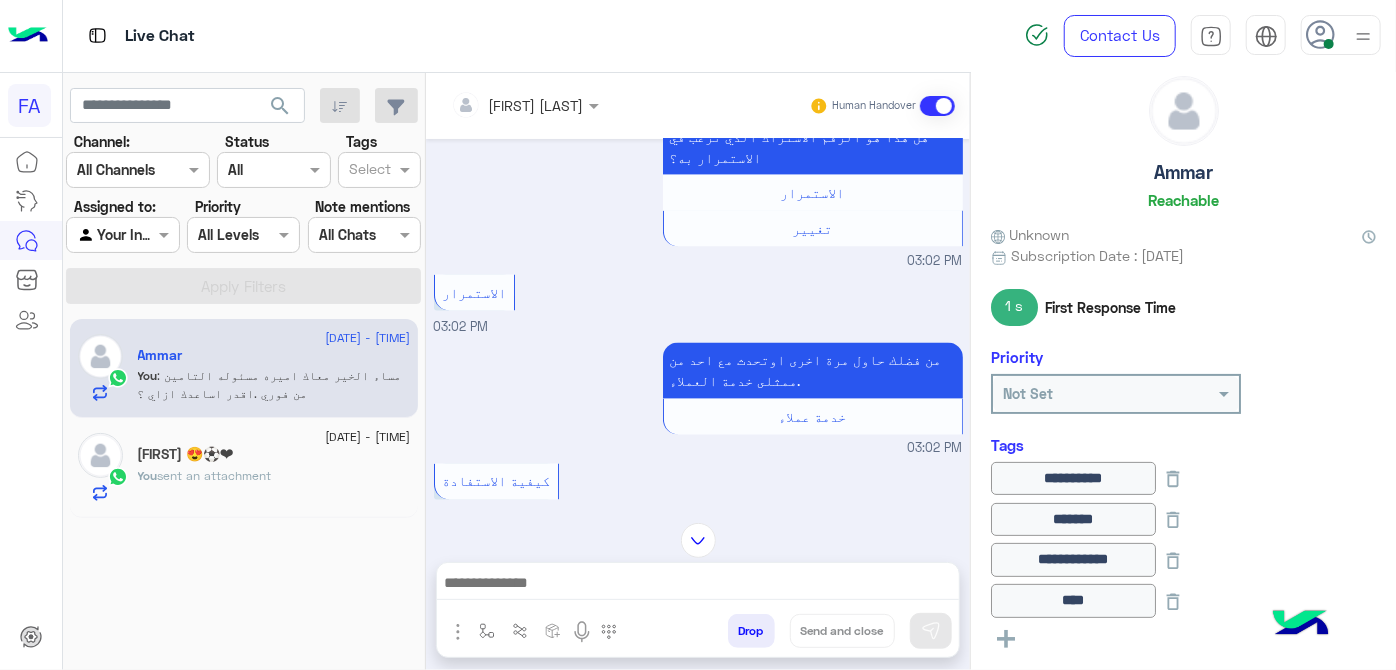 click on "[FIRST] 😍⚽❤" 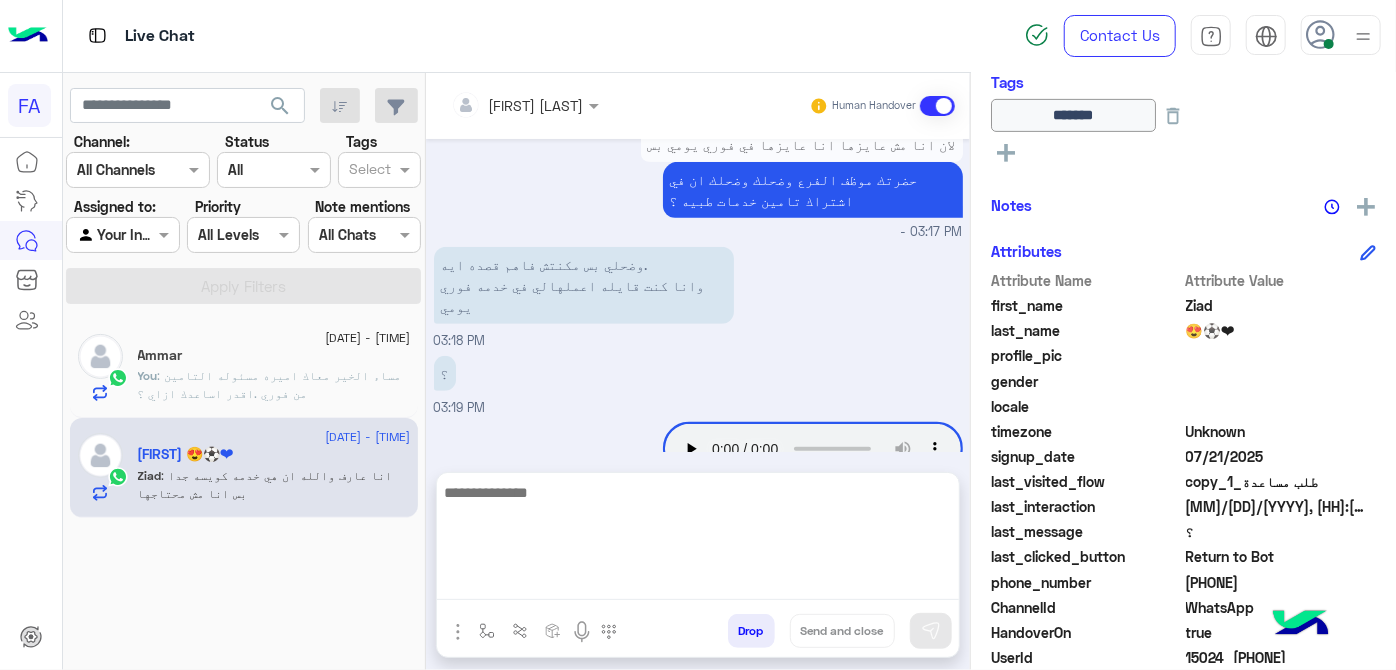click at bounding box center [698, 540] 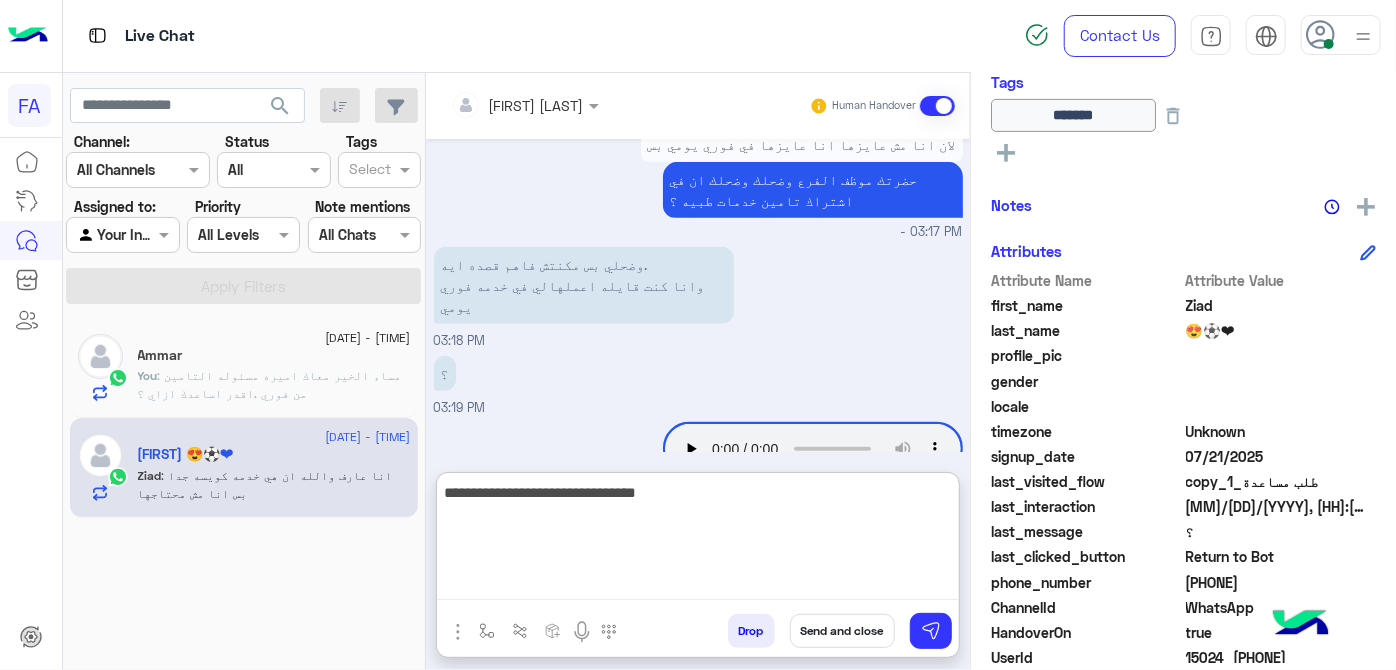 type on "**********" 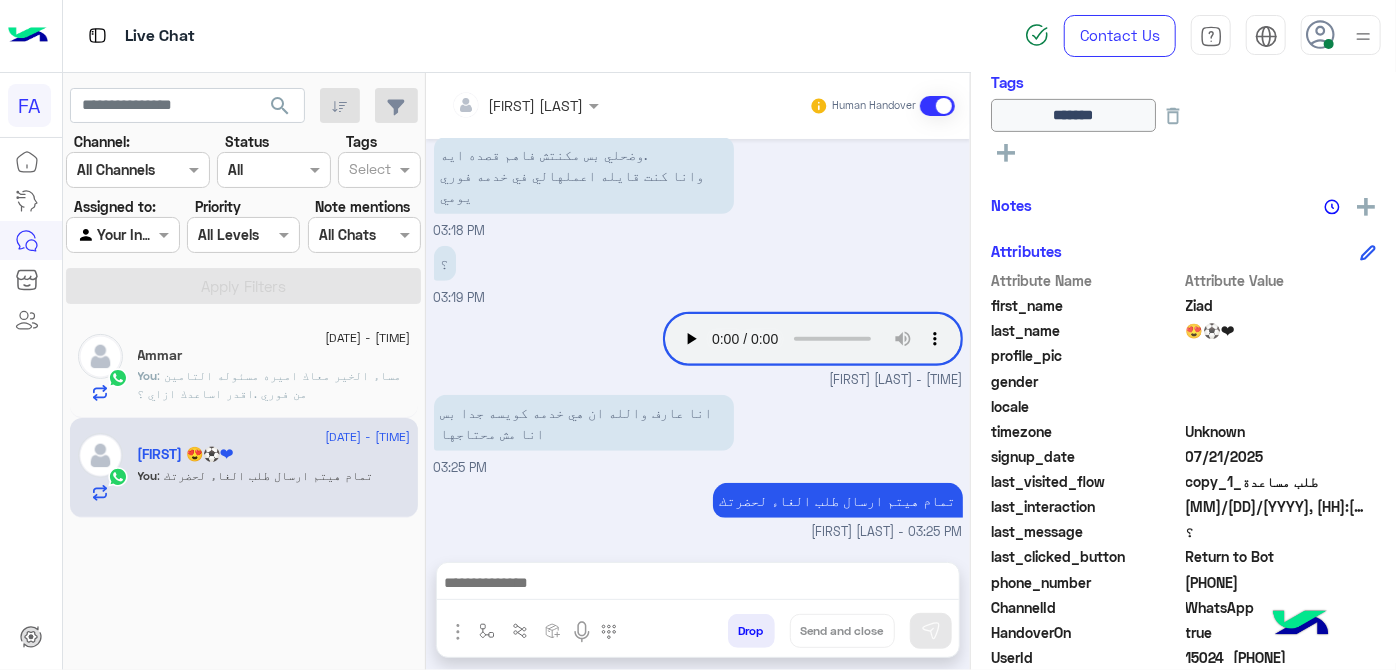 click 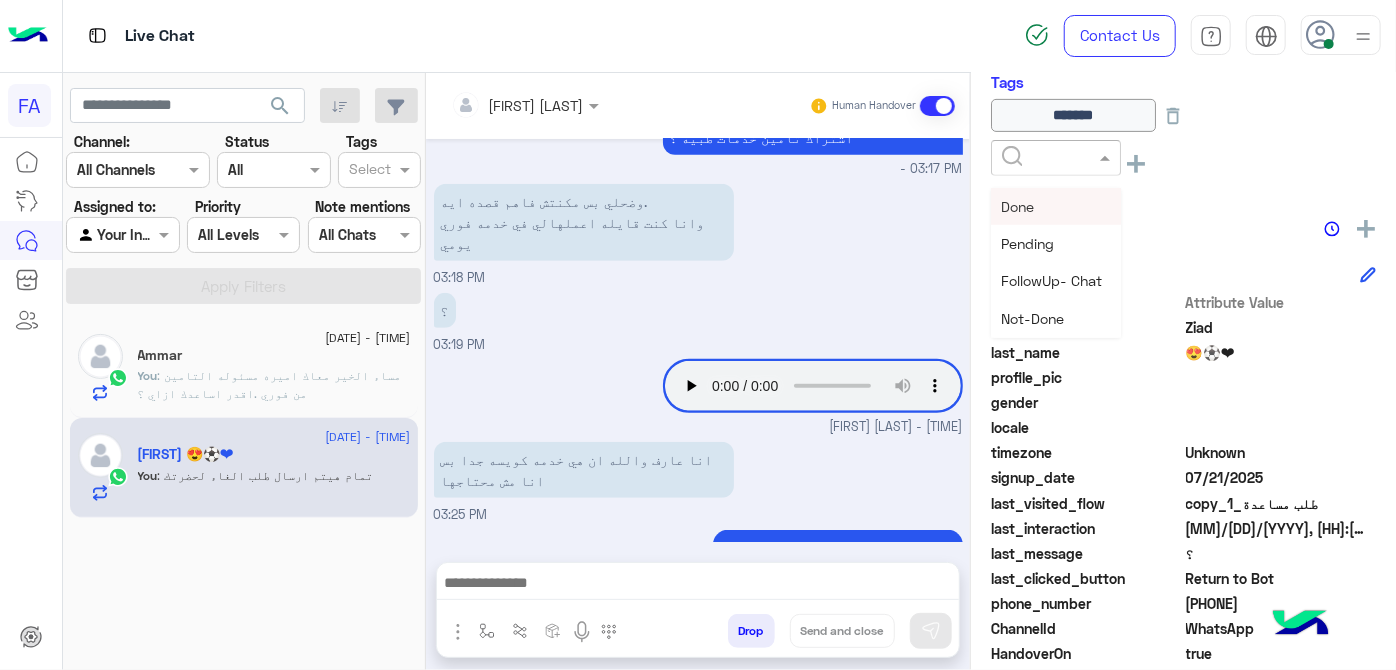 click 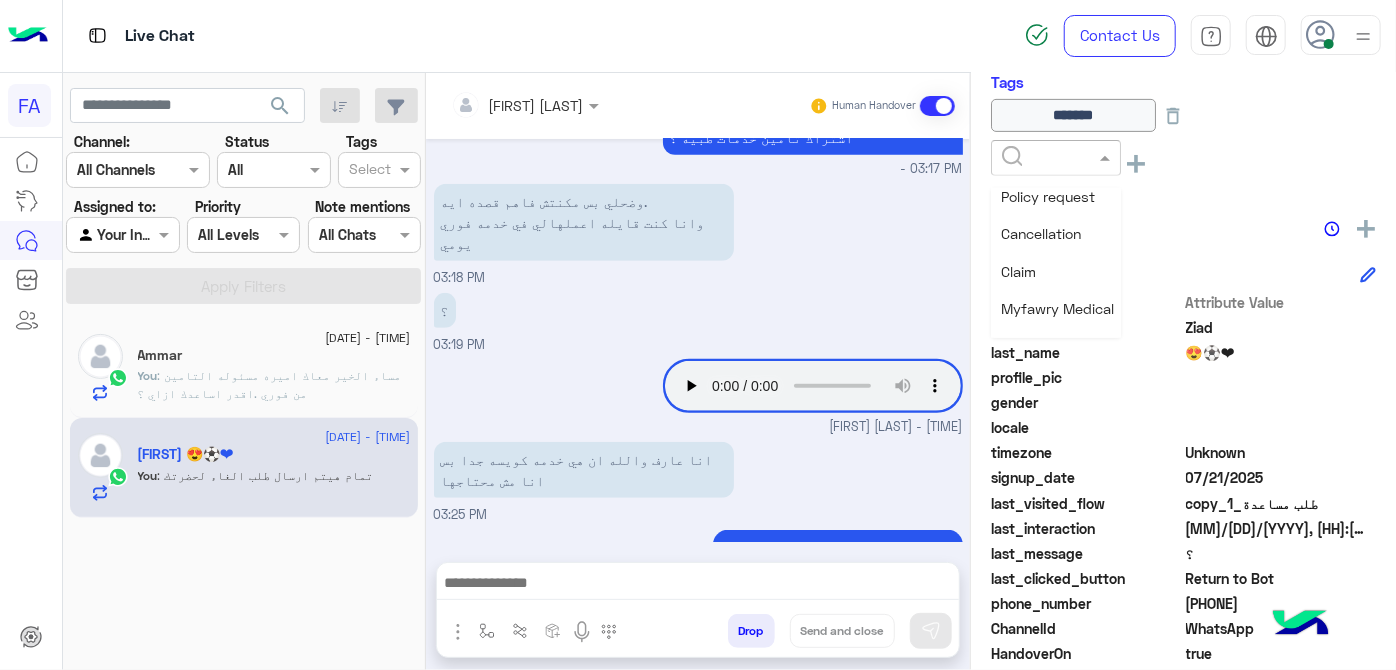 scroll, scrollTop: 545, scrollLeft: 0, axis: vertical 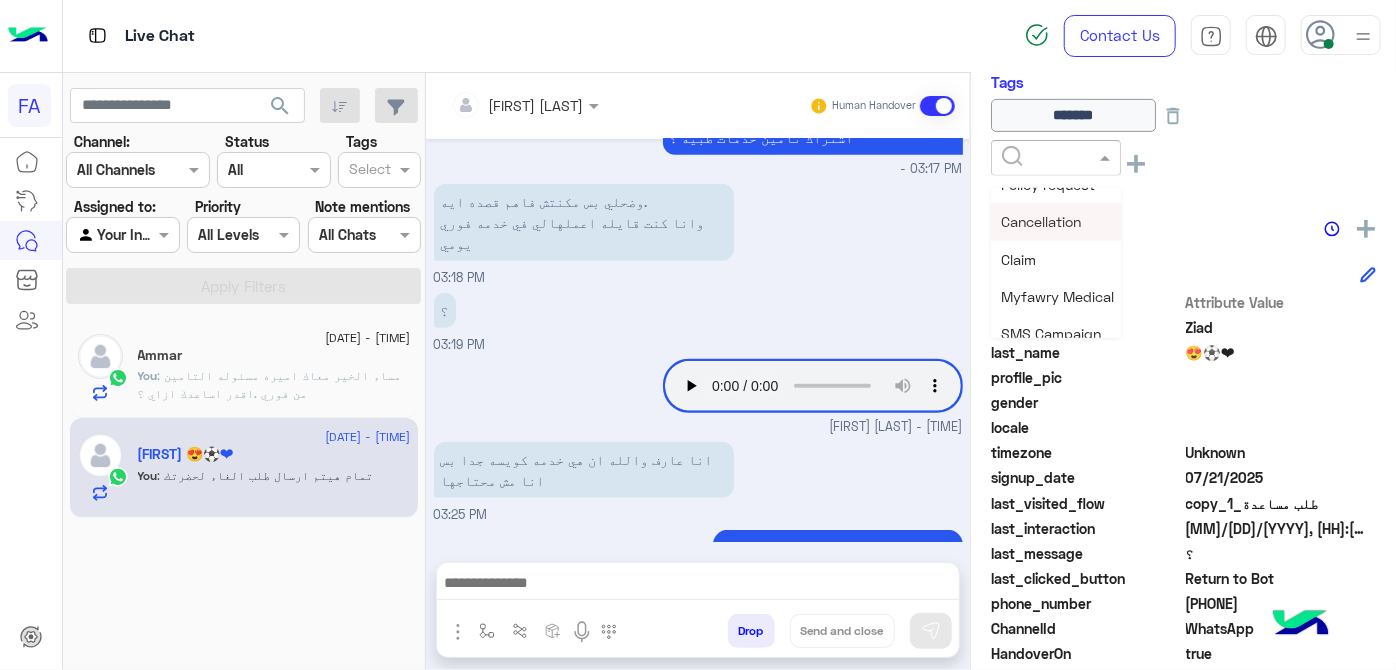 click on "Cancellation" at bounding box center (1041, 221) 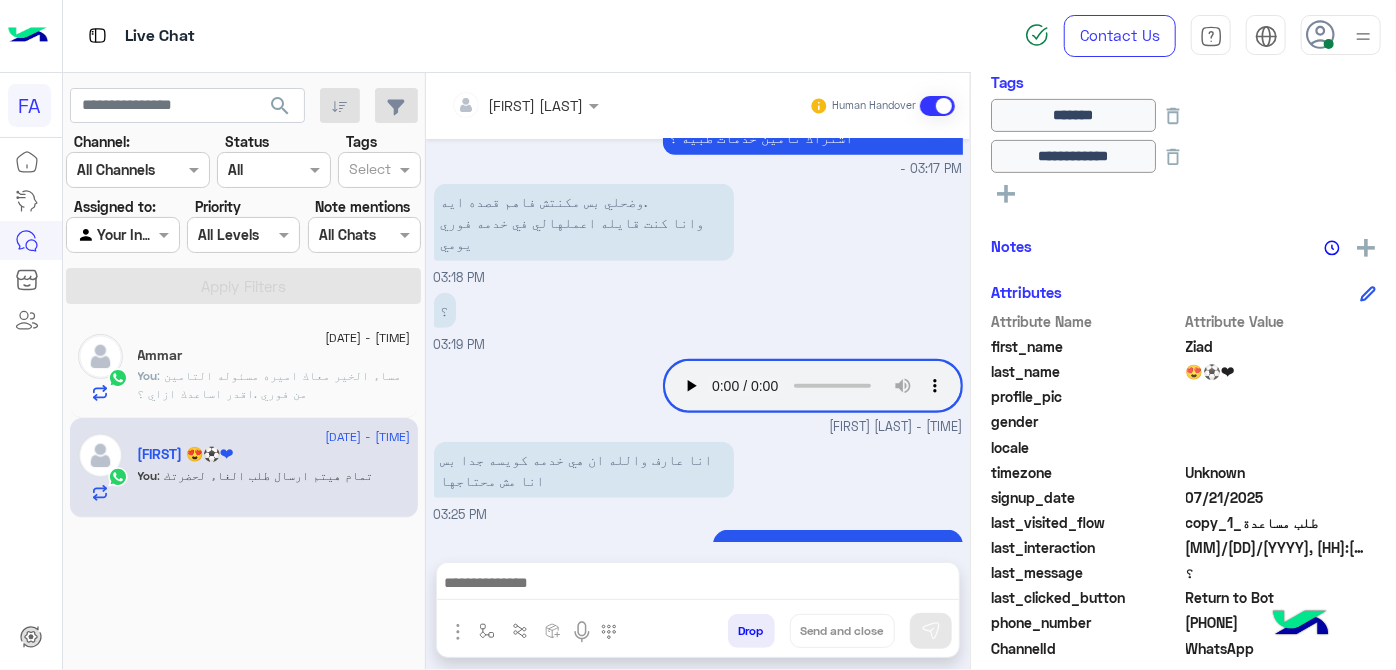 click 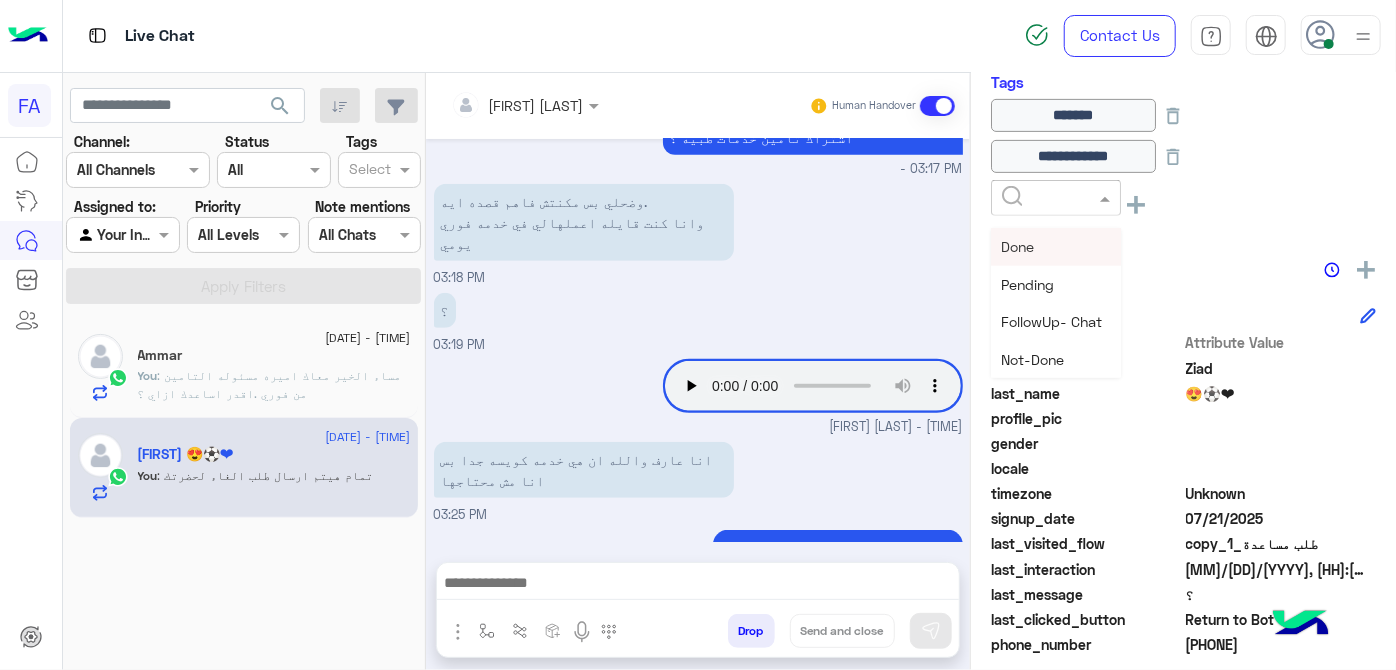 scroll, scrollTop: 685, scrollLeft: 0, axis: vertical 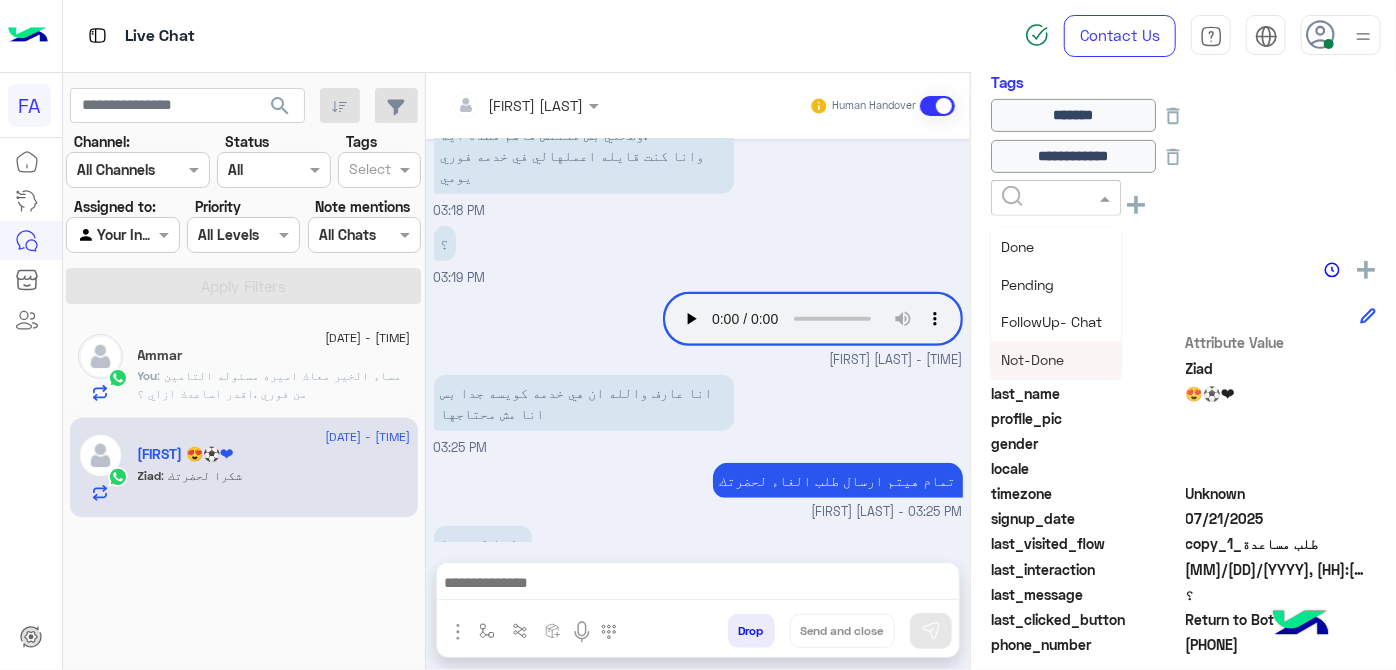 click on "Not-Done" at bounding box center [1056, 359] 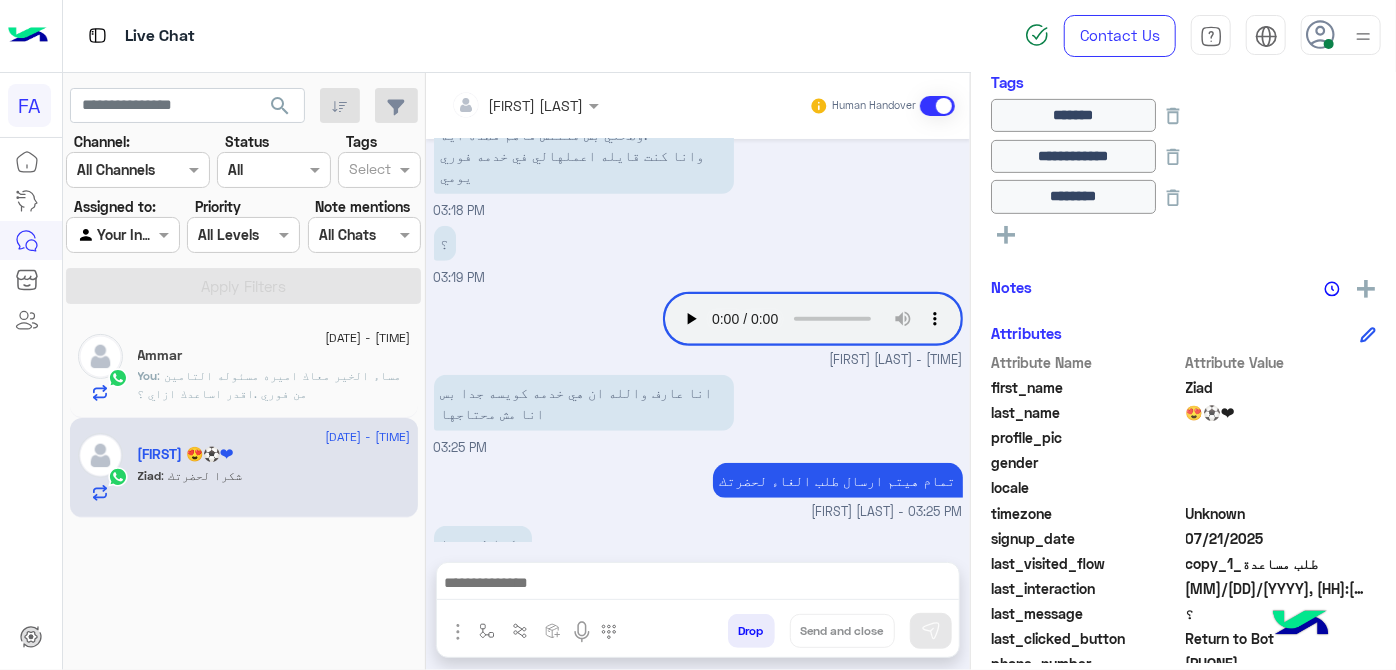 click on "? [TIME]" at bounding box center (698, 254) 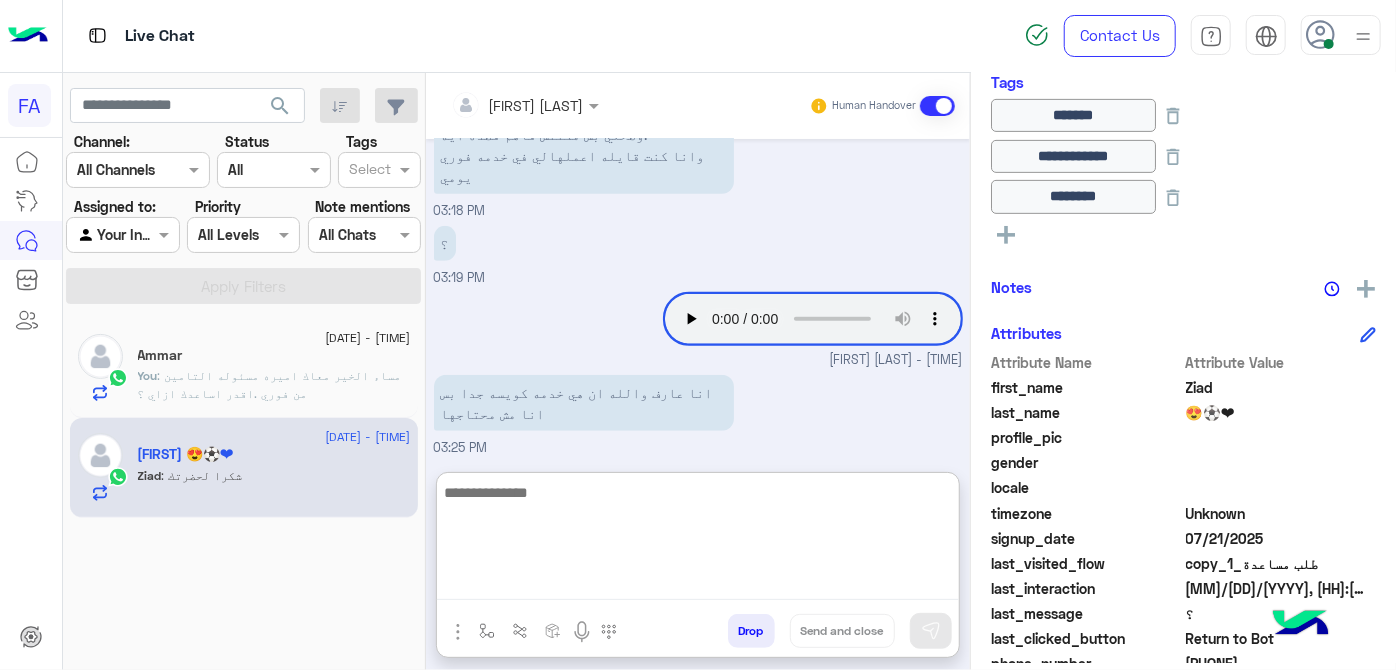 click at bounding box center [698, 540] 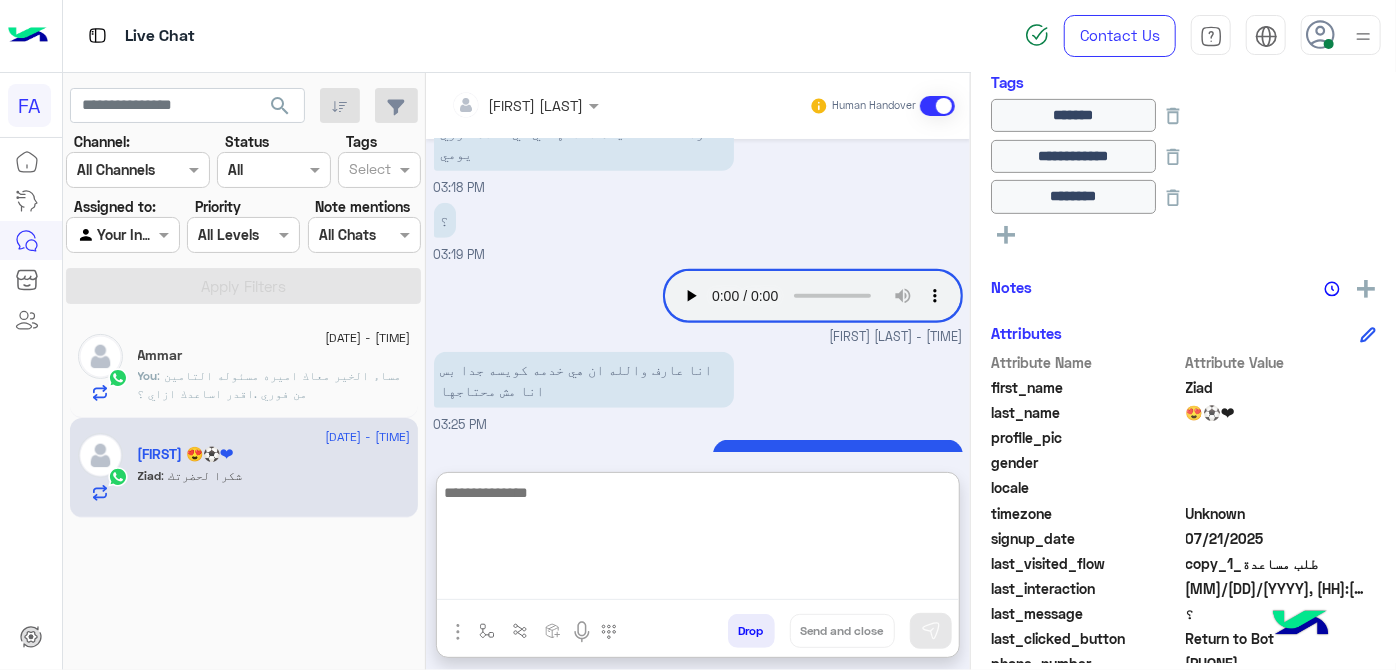 scroll, scrollTop: 775, scrollLeft: 0, axis: vertical 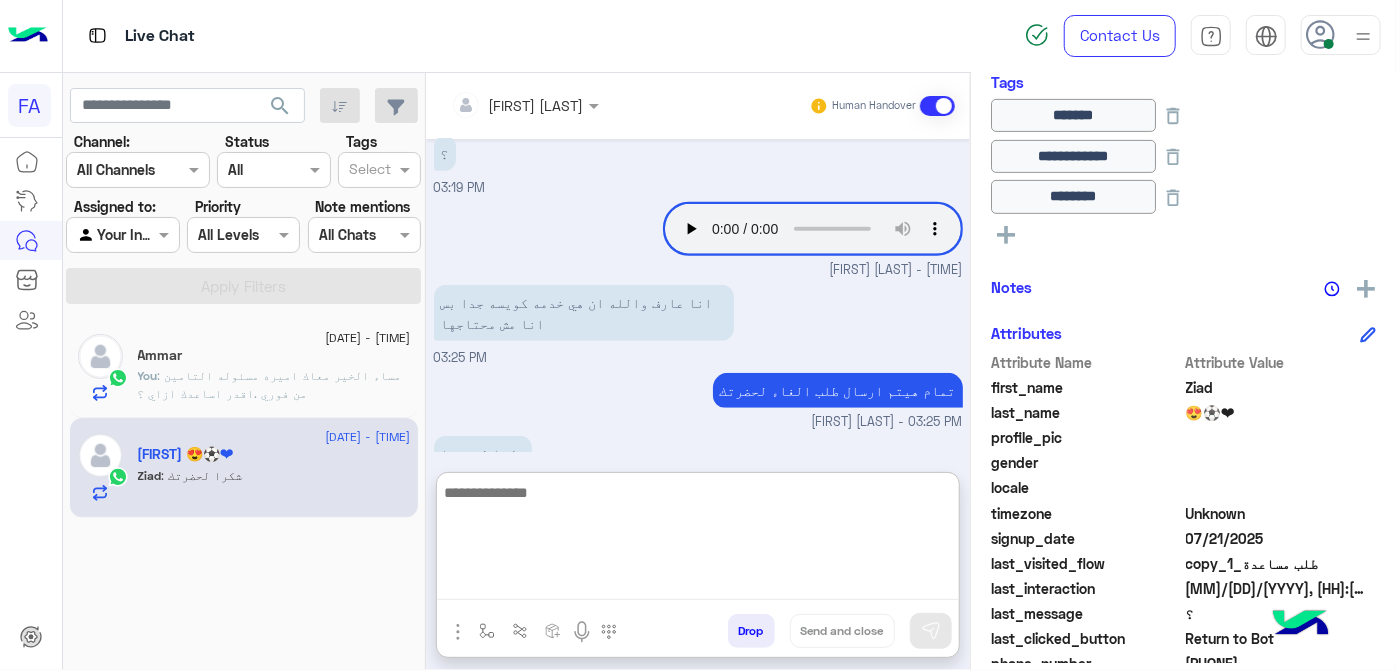 click at bounding box center (698, 540) 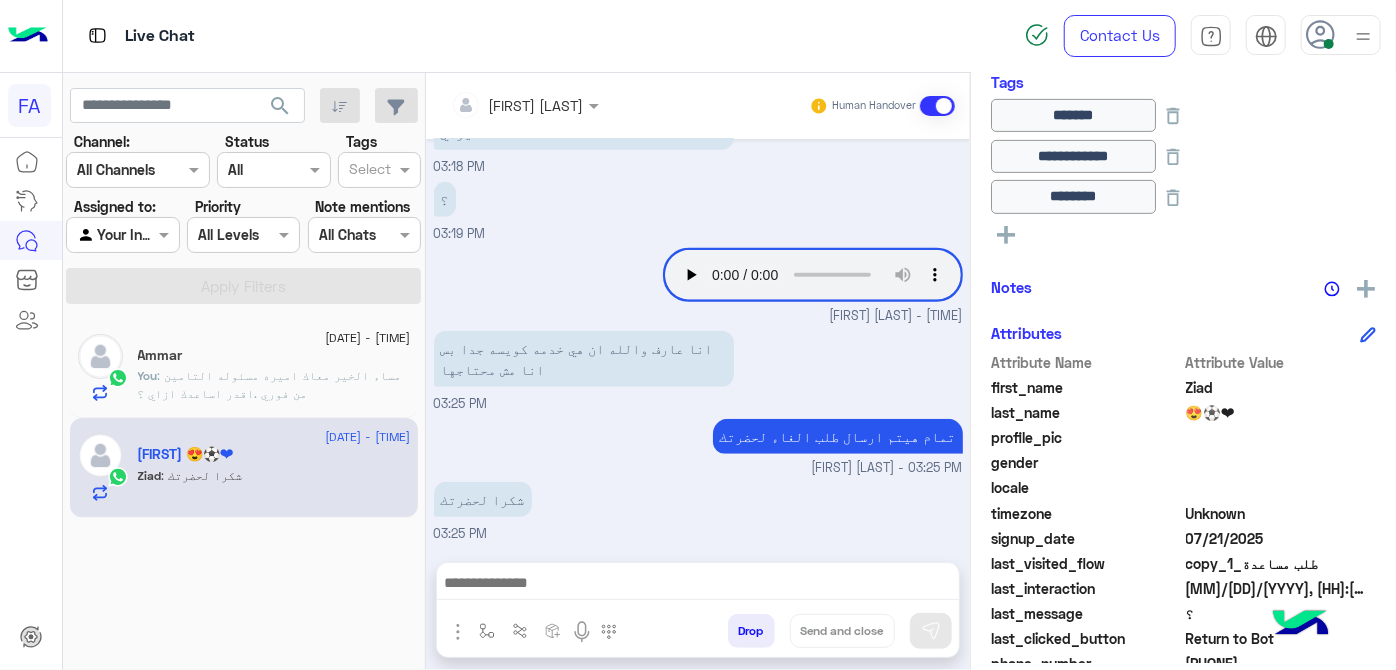scroll, scrollTop: 685, scrollLeft: 0, axis: vertical 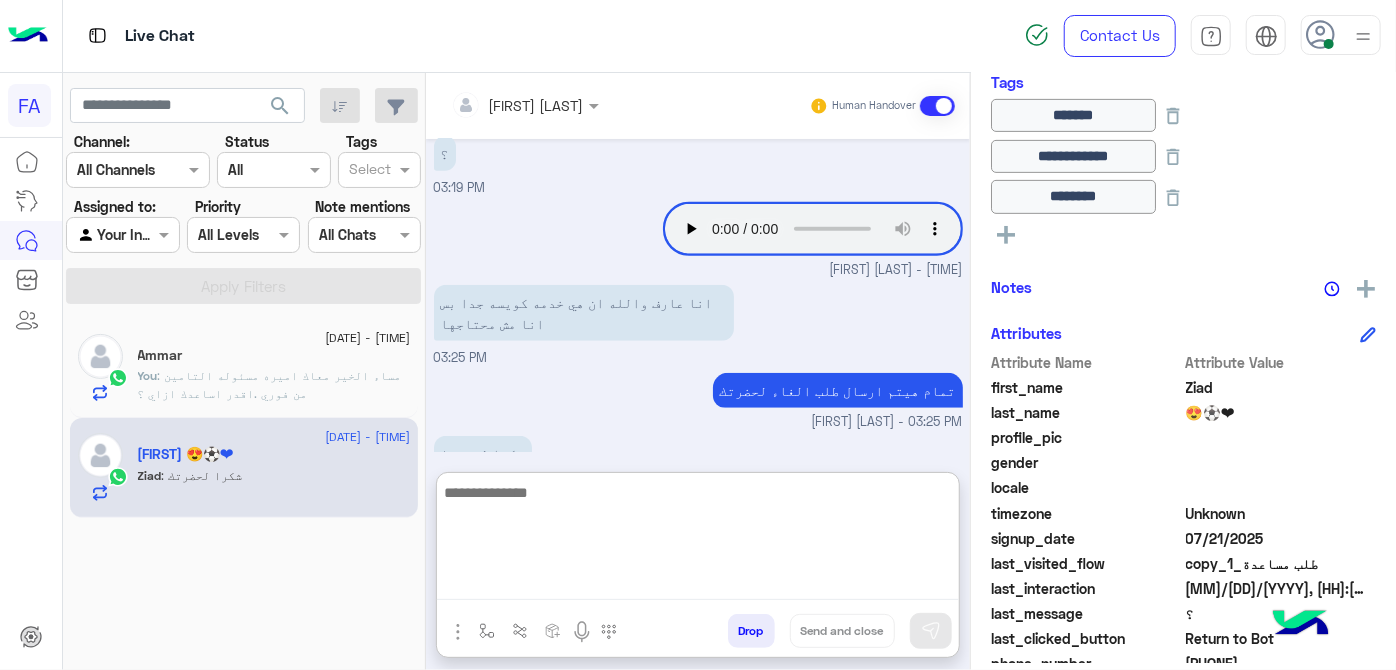 click at bounding box center [698, 540] 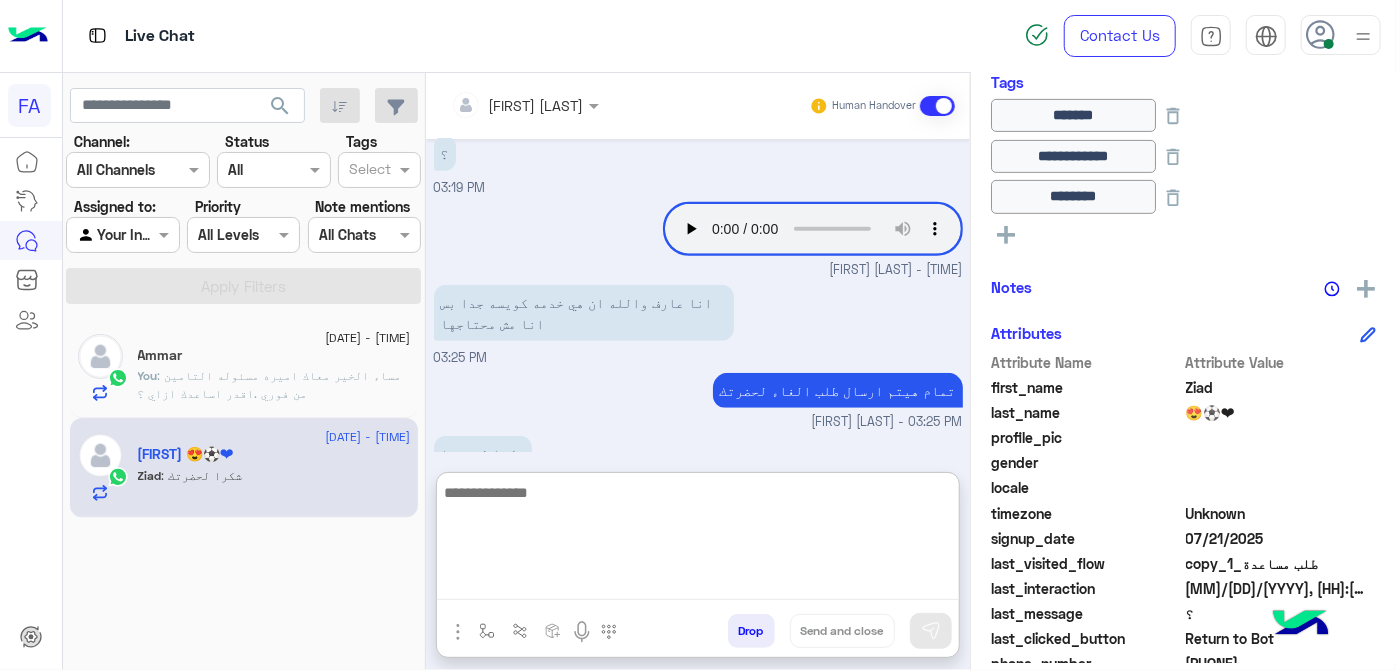 scroll, scrollTop: 862, scrollLeft: 0, axis: vertical 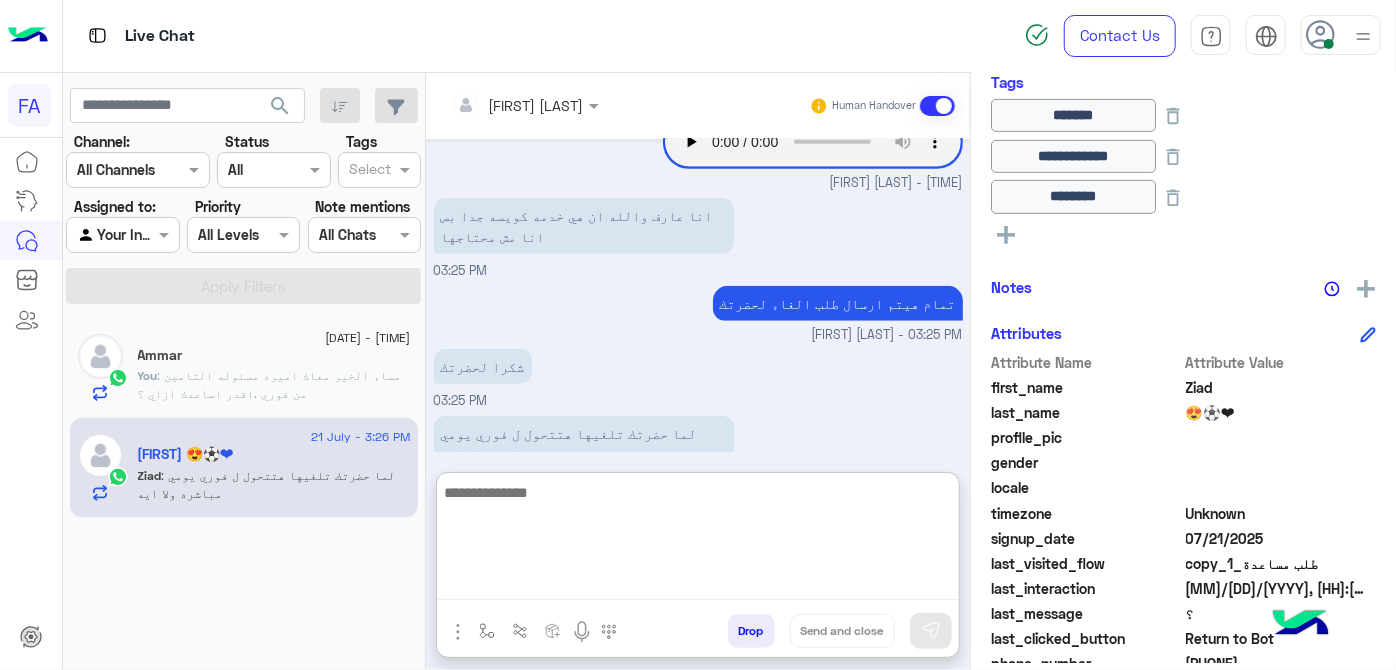 drag, startPoint x: 773, startPoint y: 503, endPoint x: 568, endPoint y: 514, distance: 205.2949 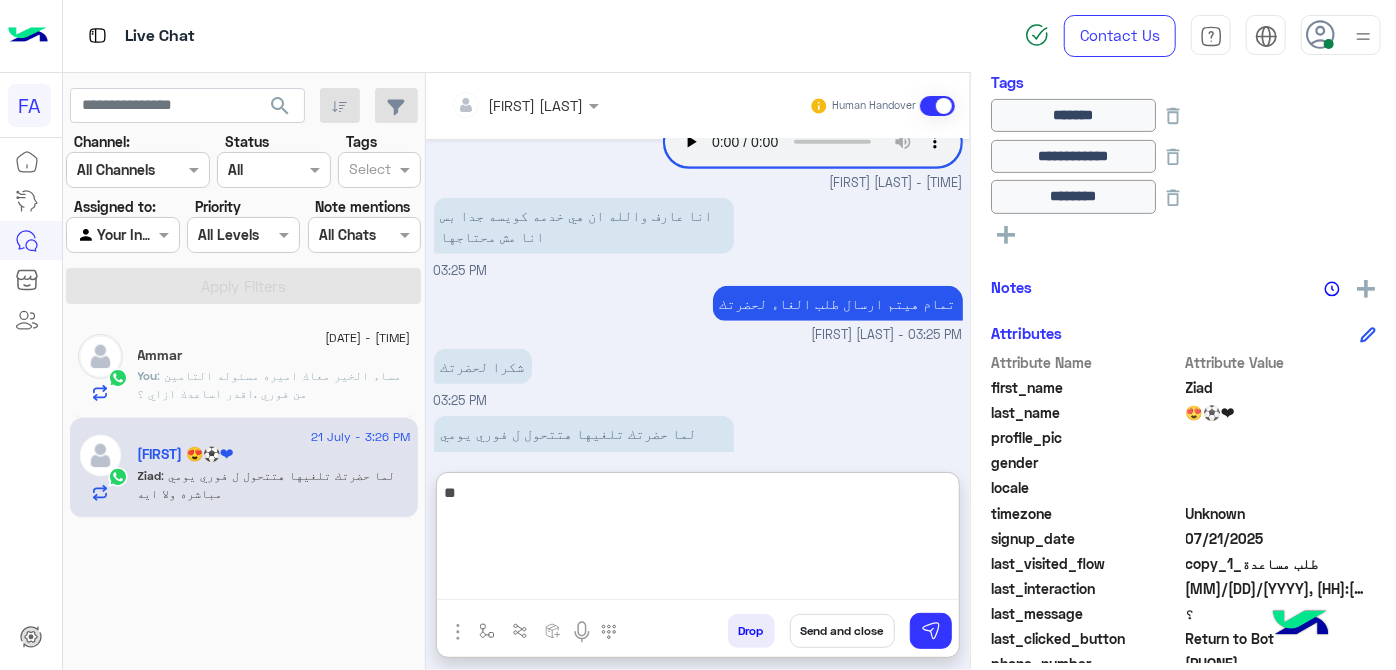 type on "*" 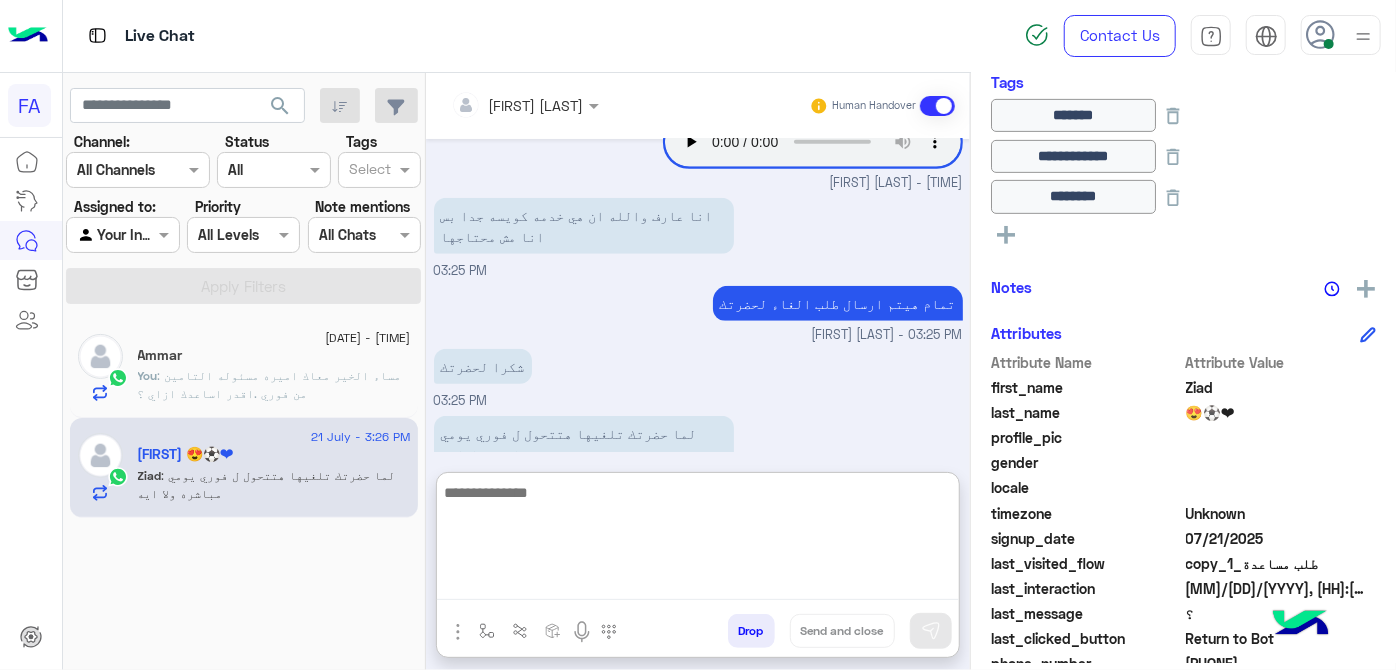 type on "*" 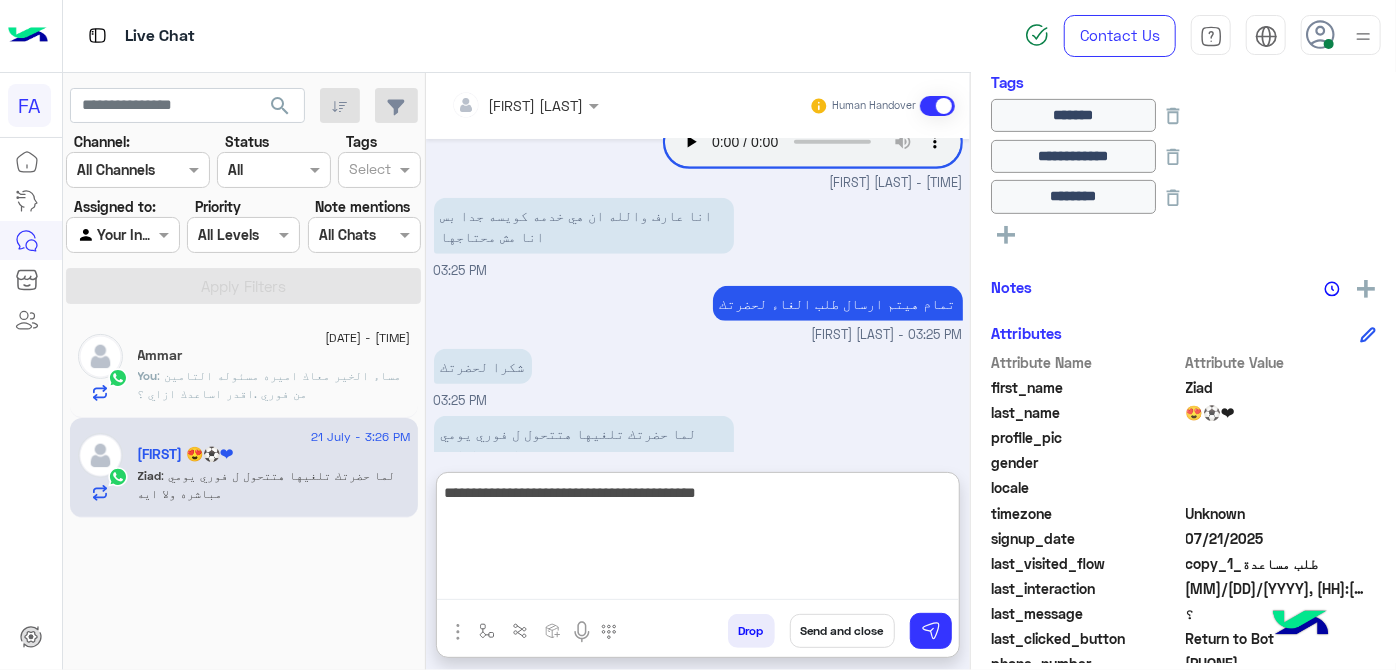 click on "**********" at bounding box center (698, 540) 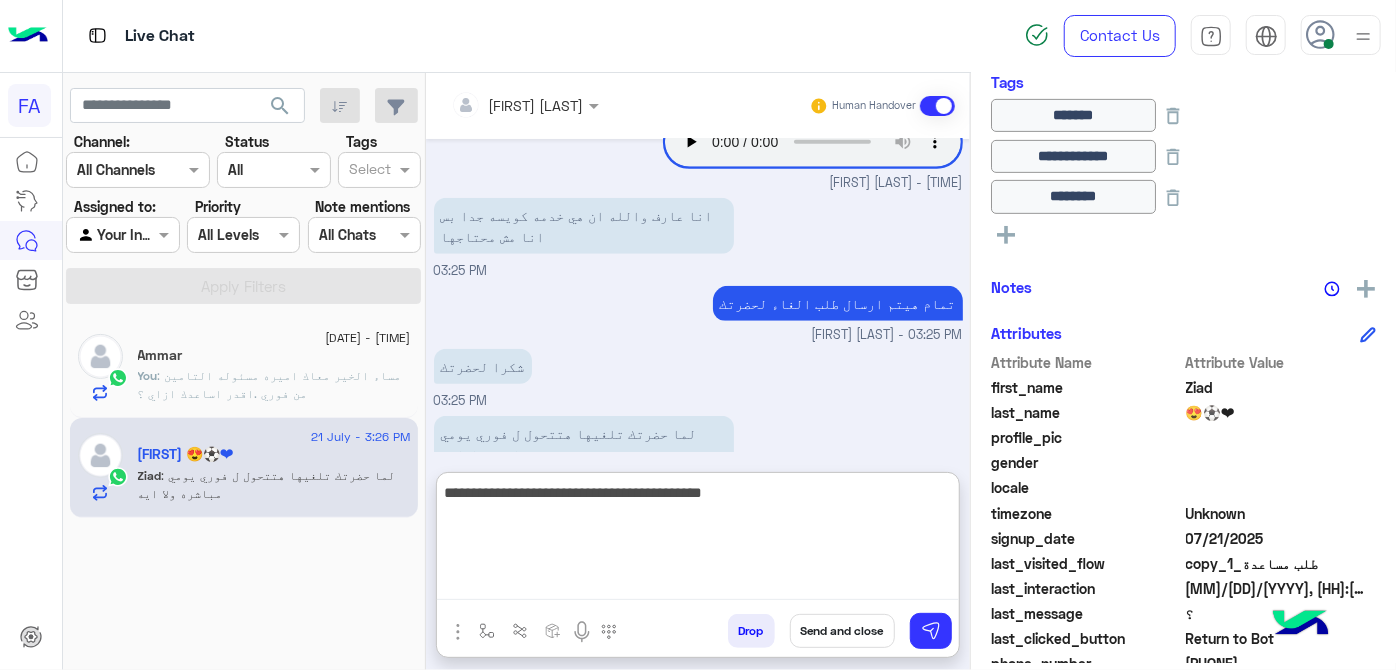 click on "**********" at bounding box center (698, 540) 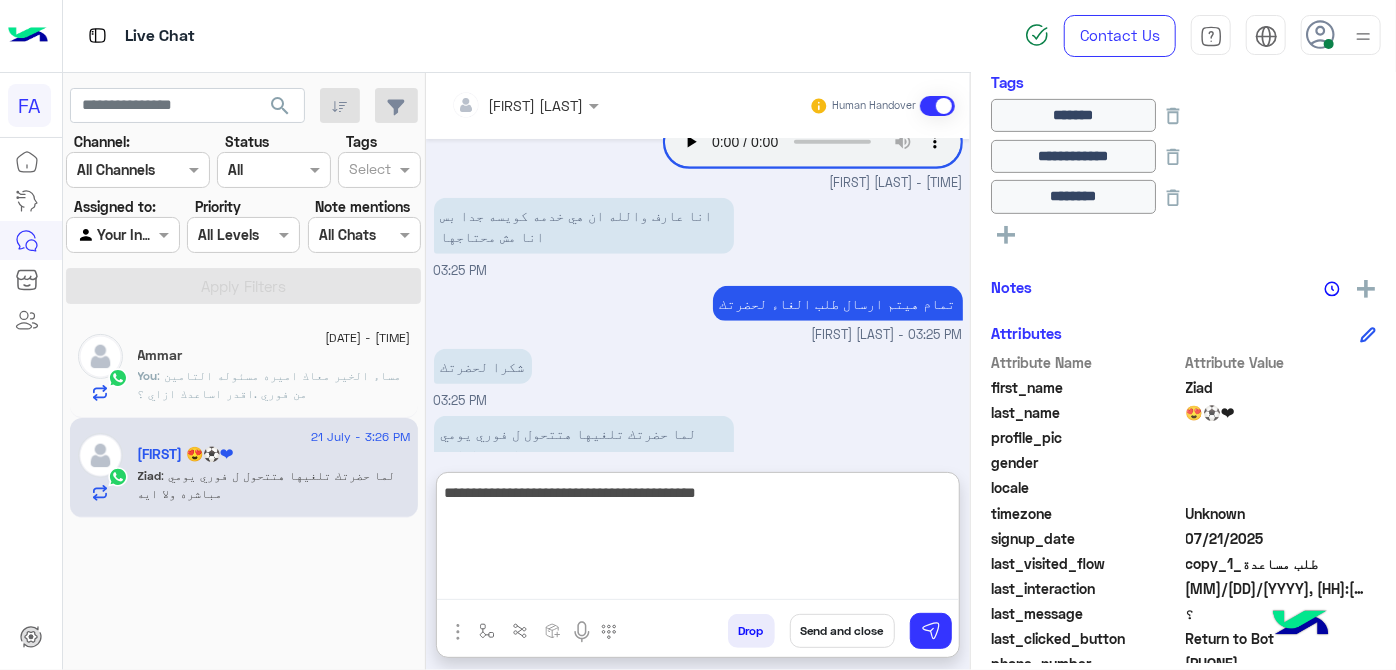 type on "**********" 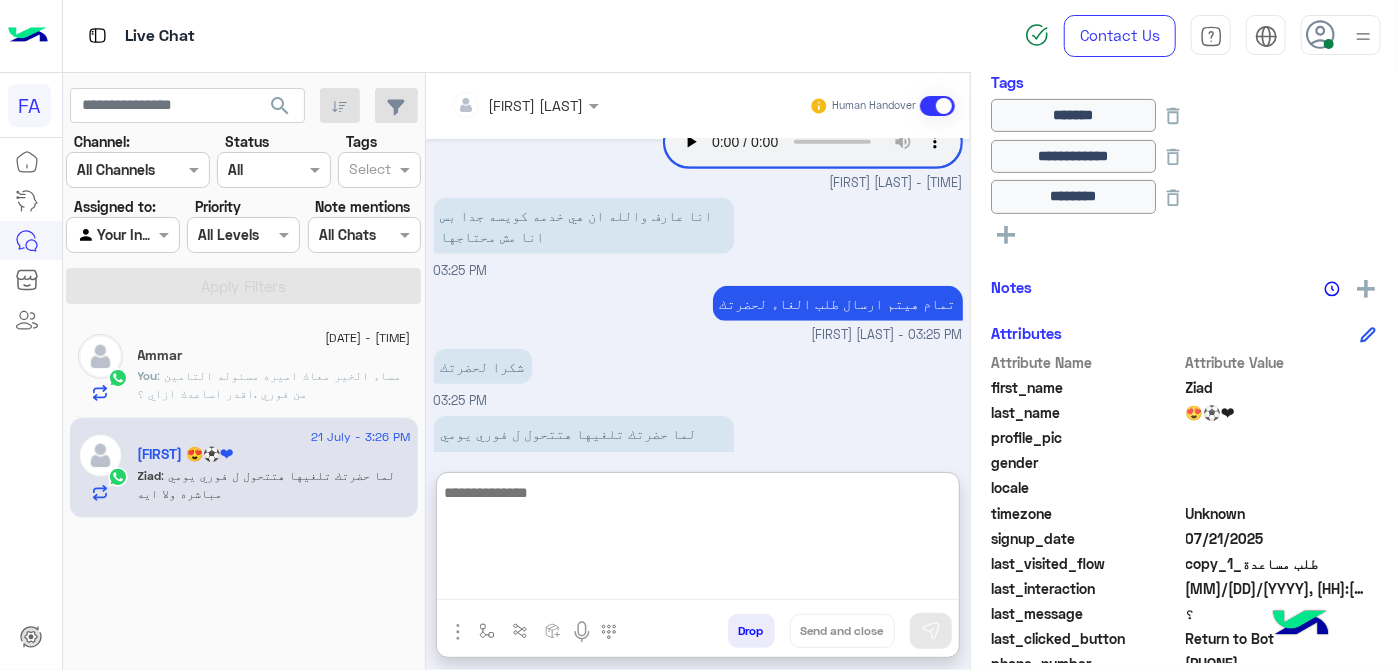 scroll, scrollTop: 925, scrollLeft: 0, axis: vertical 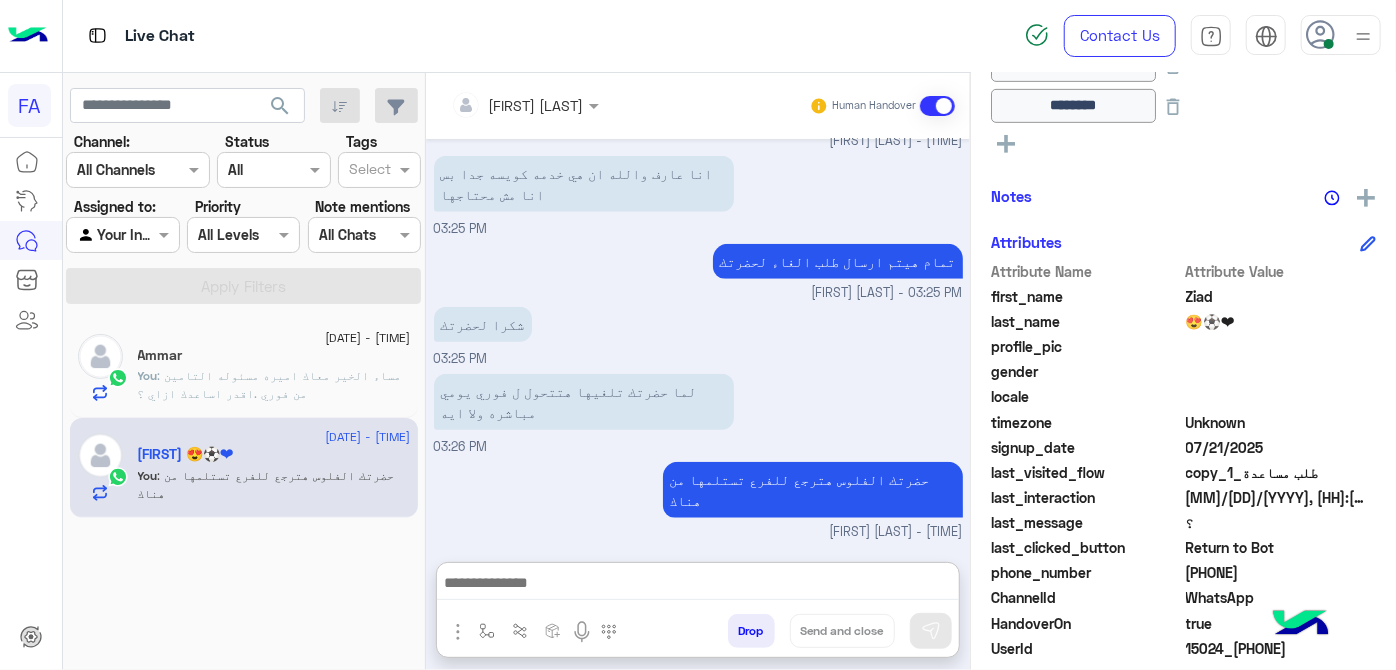 click on "[PHONE]" 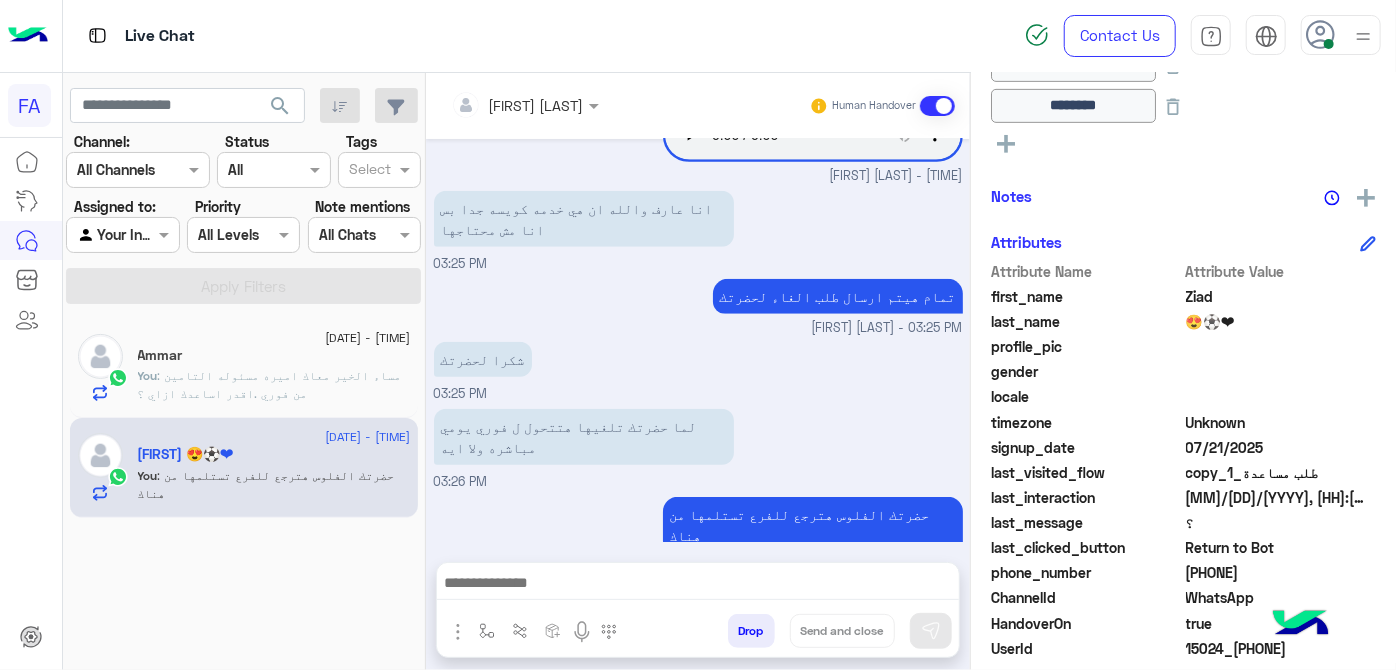 click on "[PHONE]" 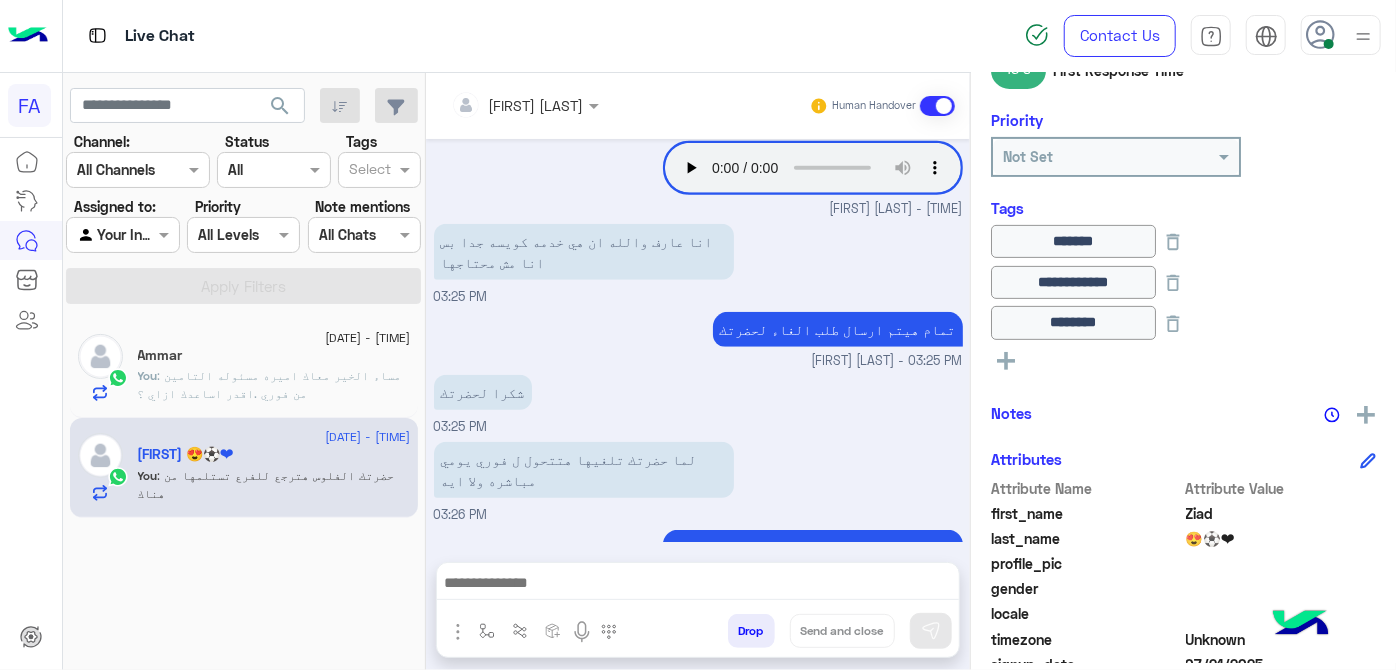 scroll, scrollTop: 130, scrollLeft: 0, axis: vertical 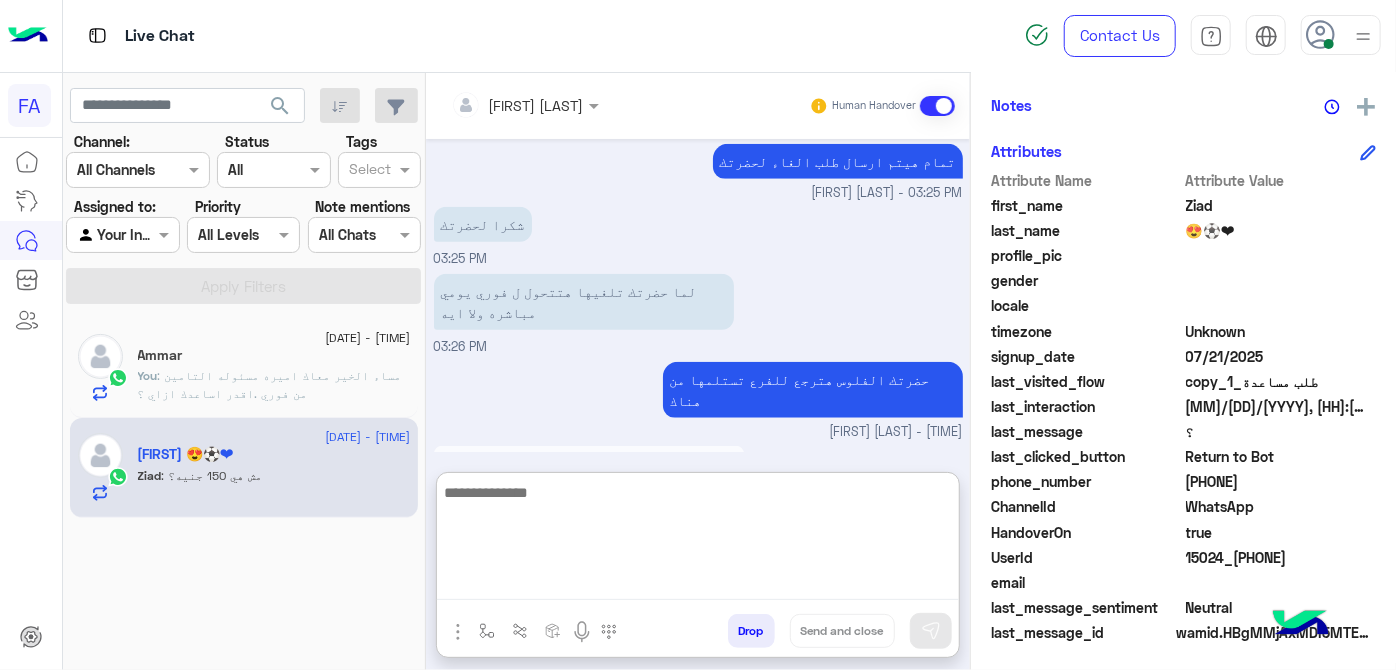 click at bounding box center [698, 540] 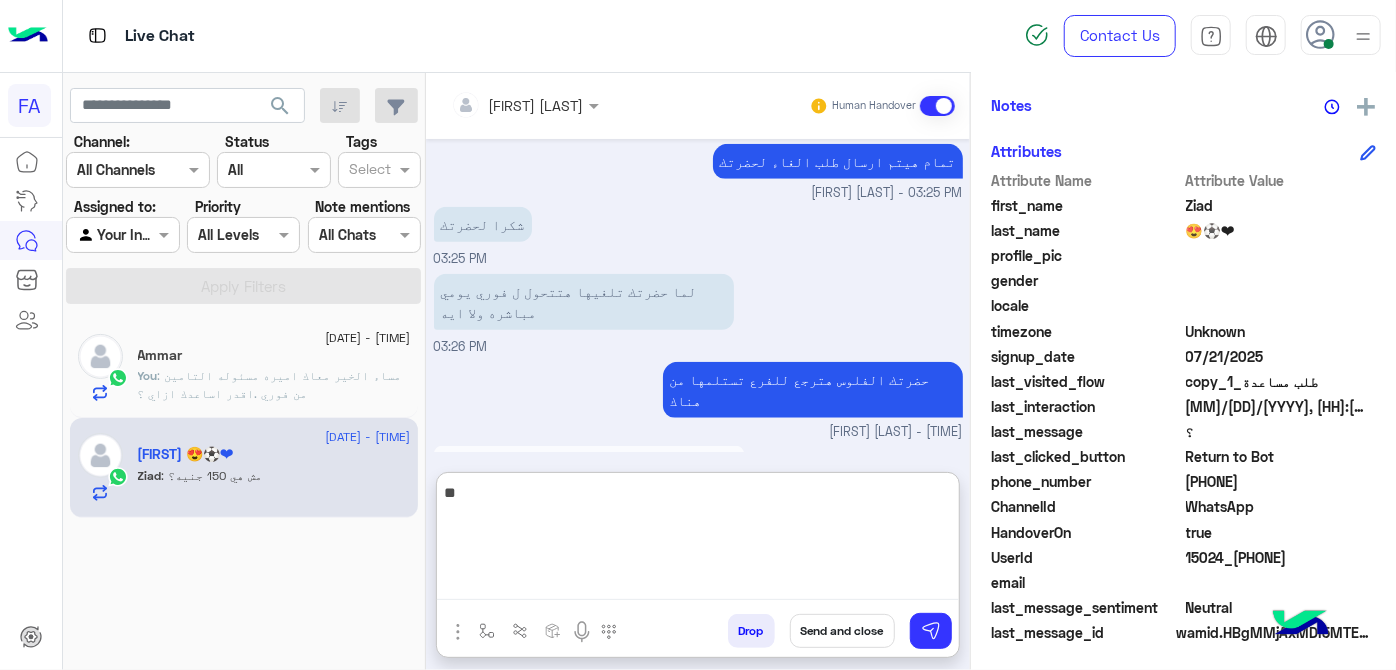 type on "*" 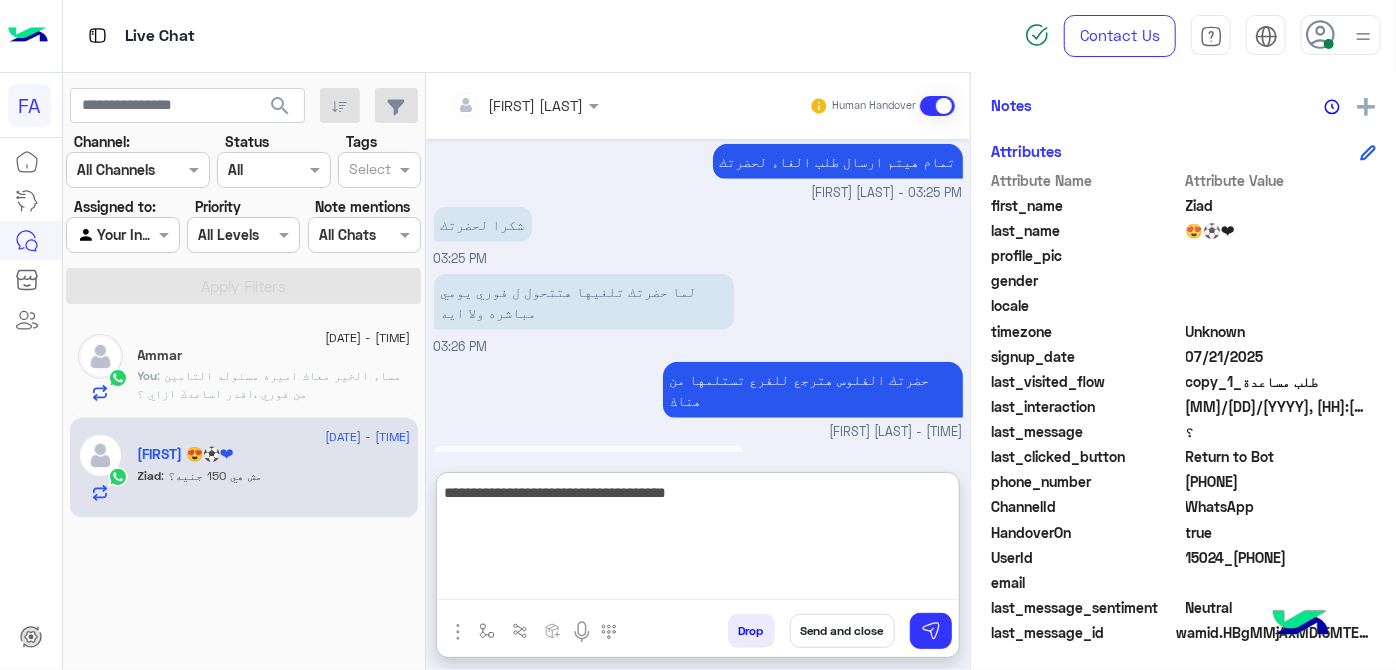 type on "**********" 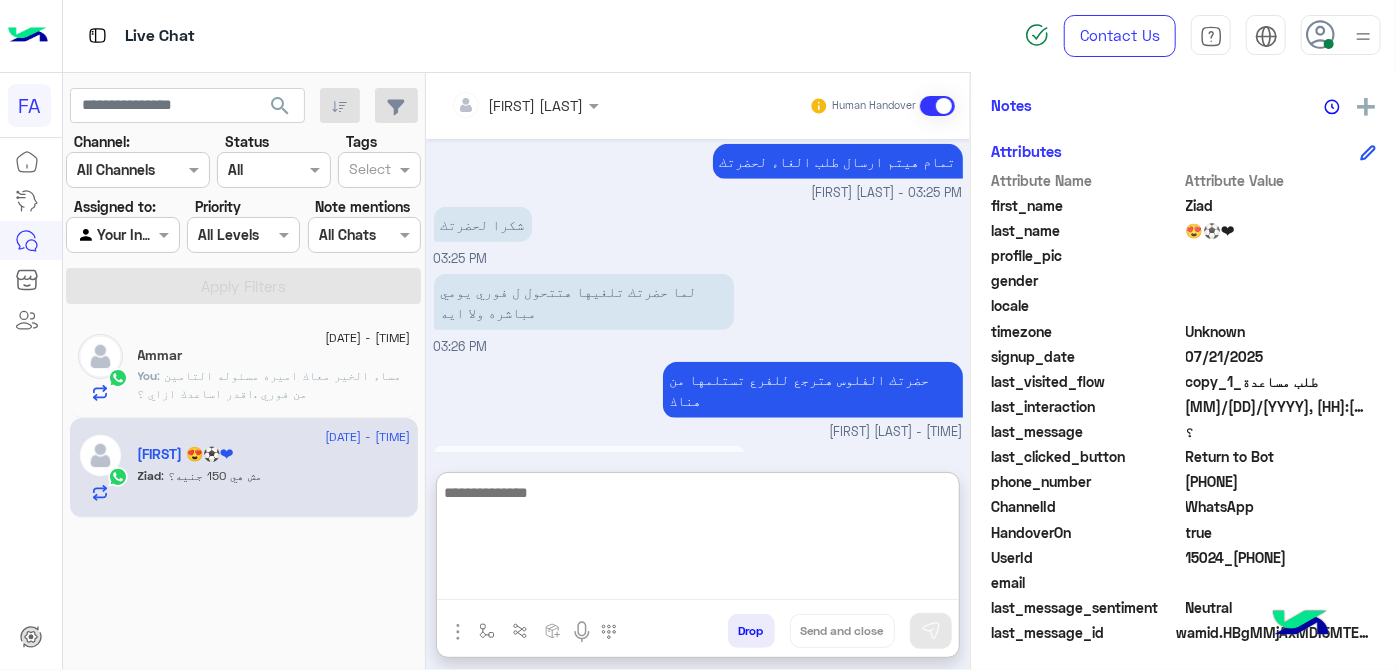 scroll, scrollTop: 1157, scrollLeft: 0, axis: vertical 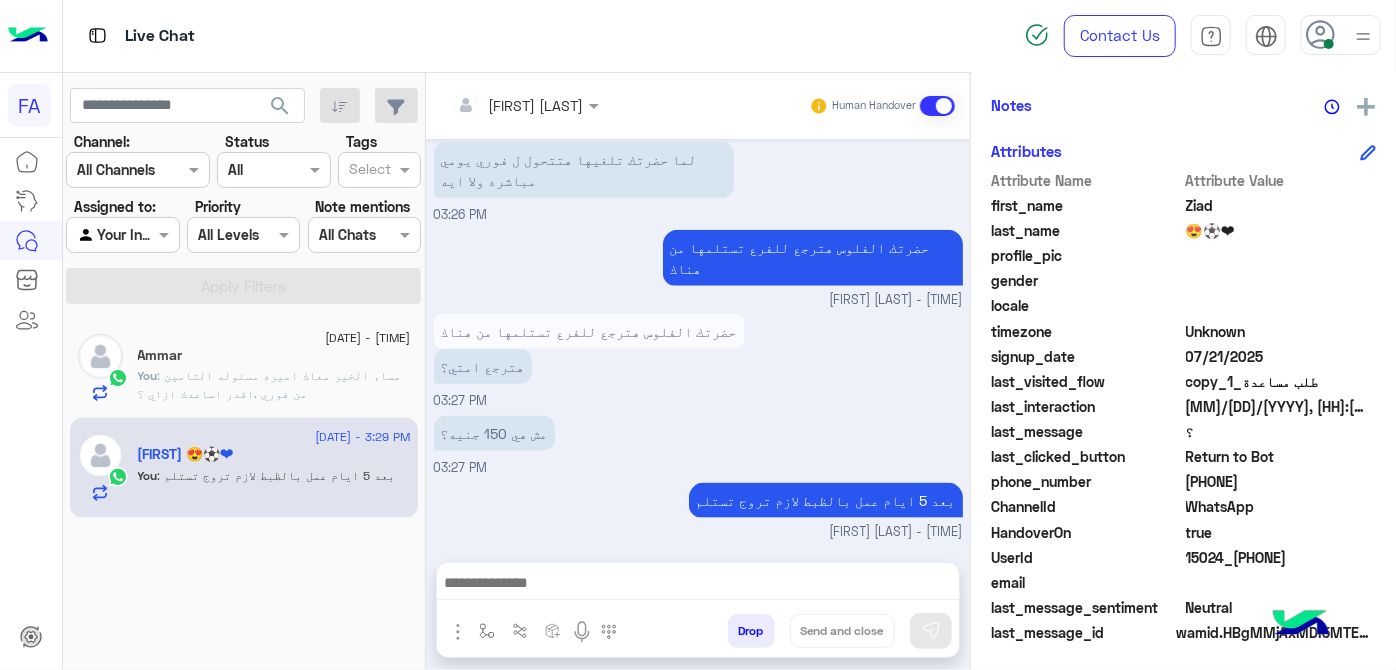 click on "[PHONE]" 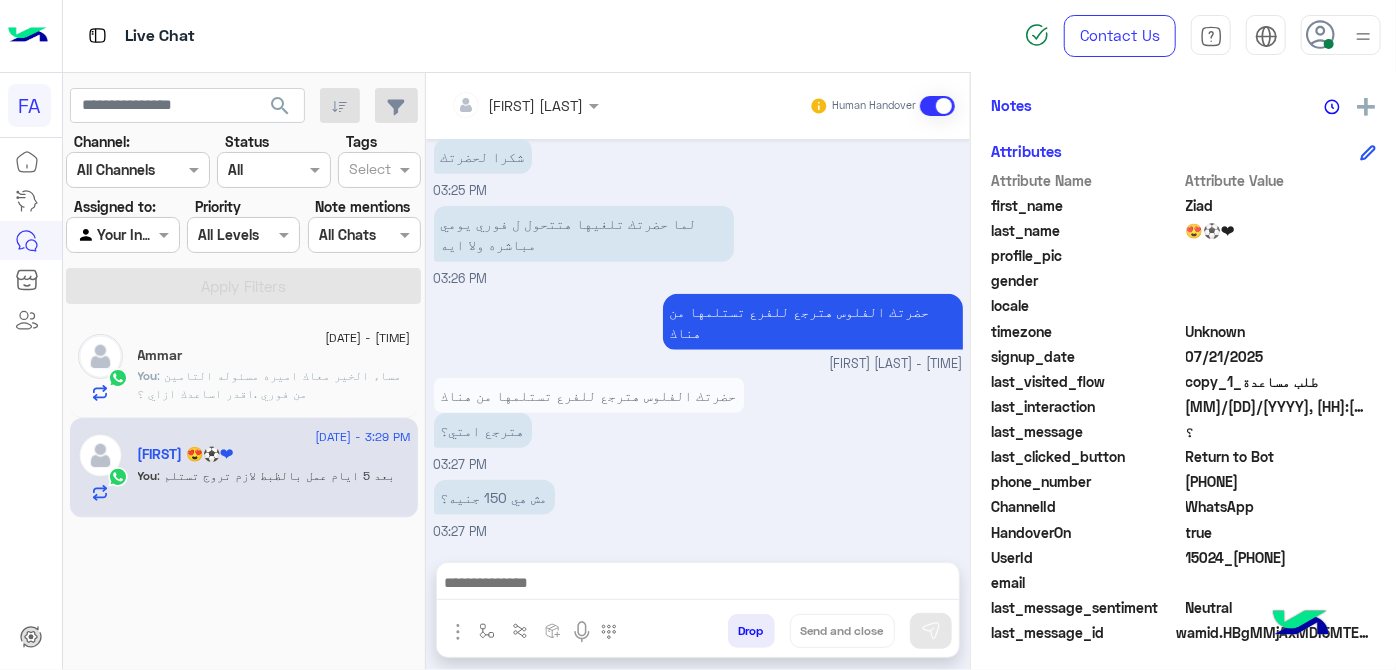 click on "[PHONE]" 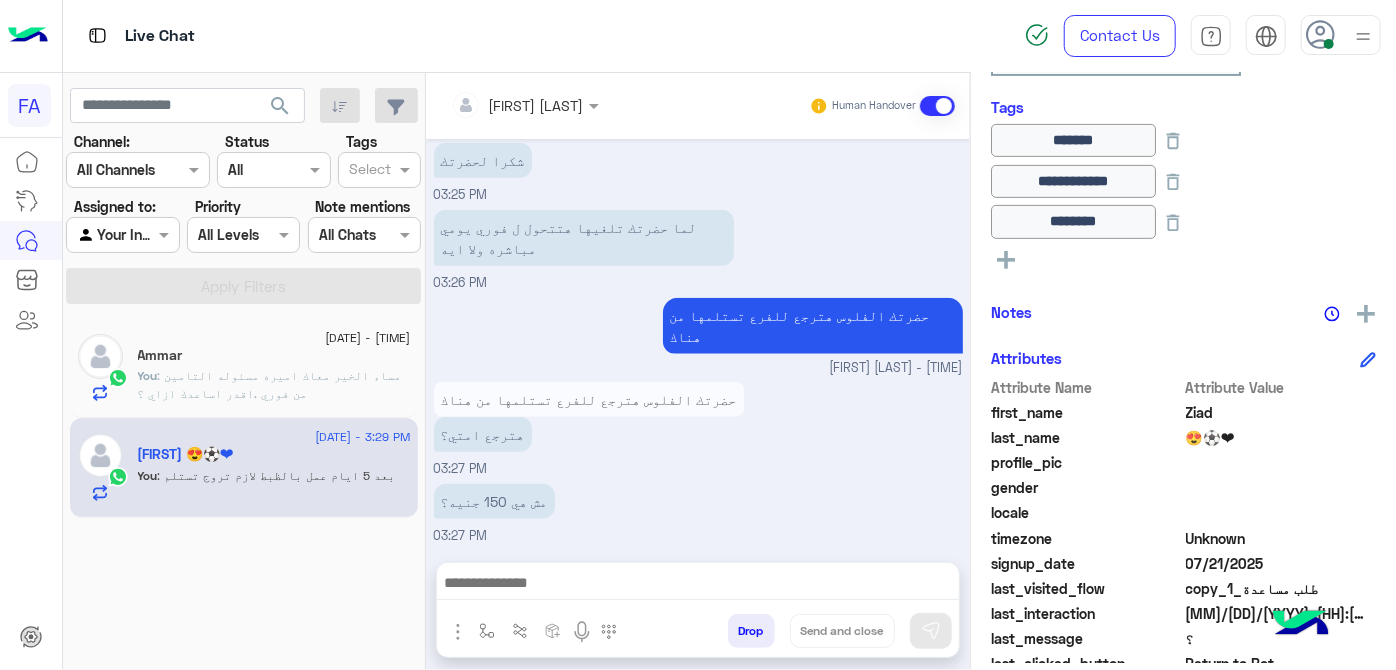 scroll, scrollTop: 584, scrollLeft: 0, axis: vertical 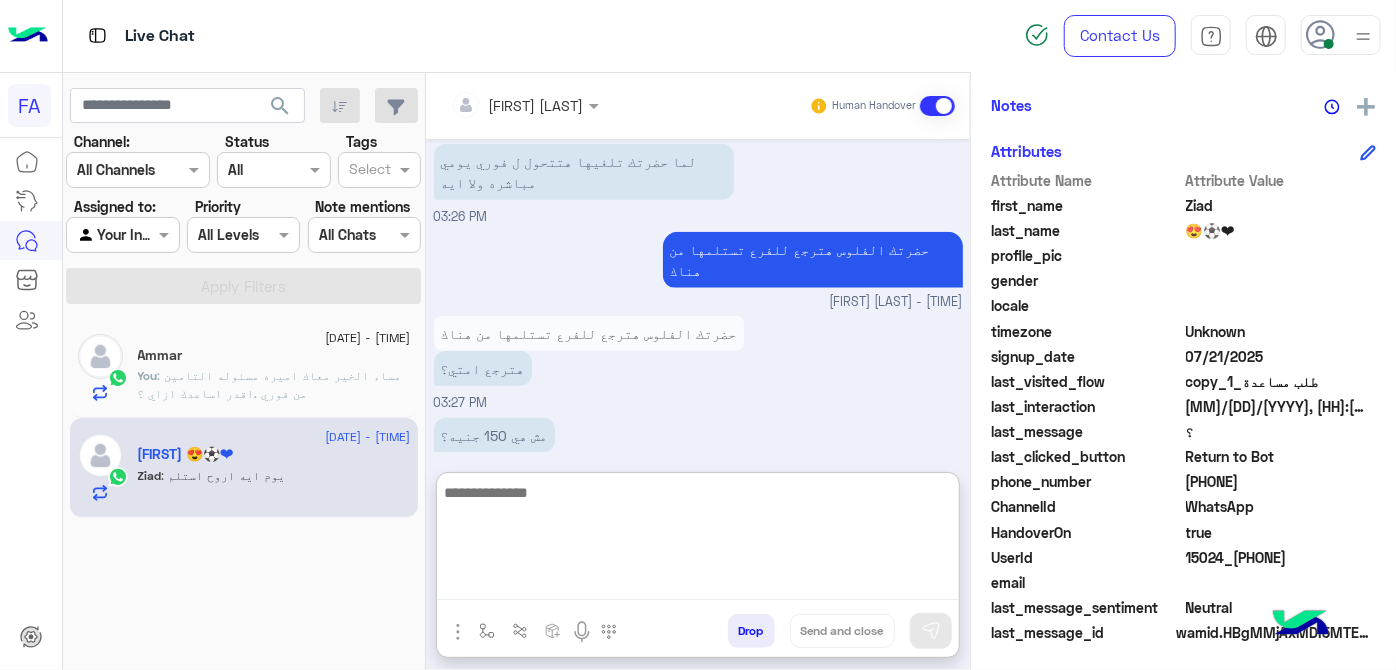 click at bounding box center (698, 540) 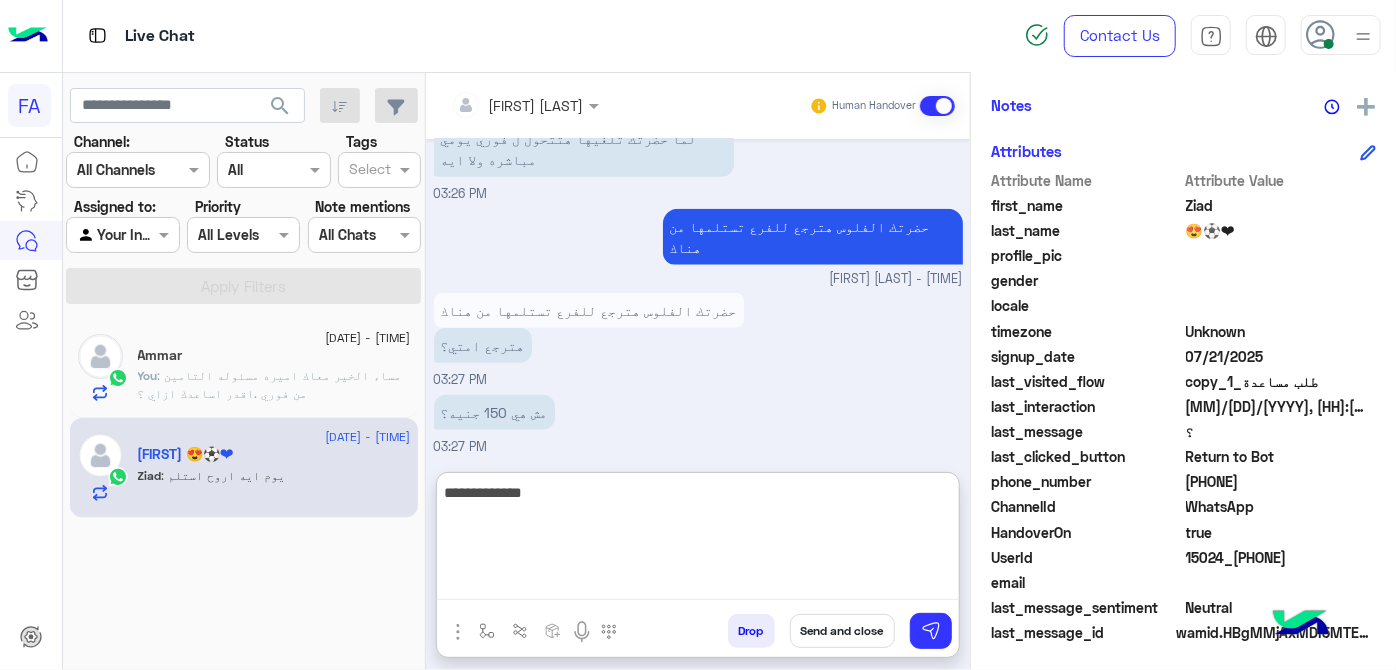 type on "**********" 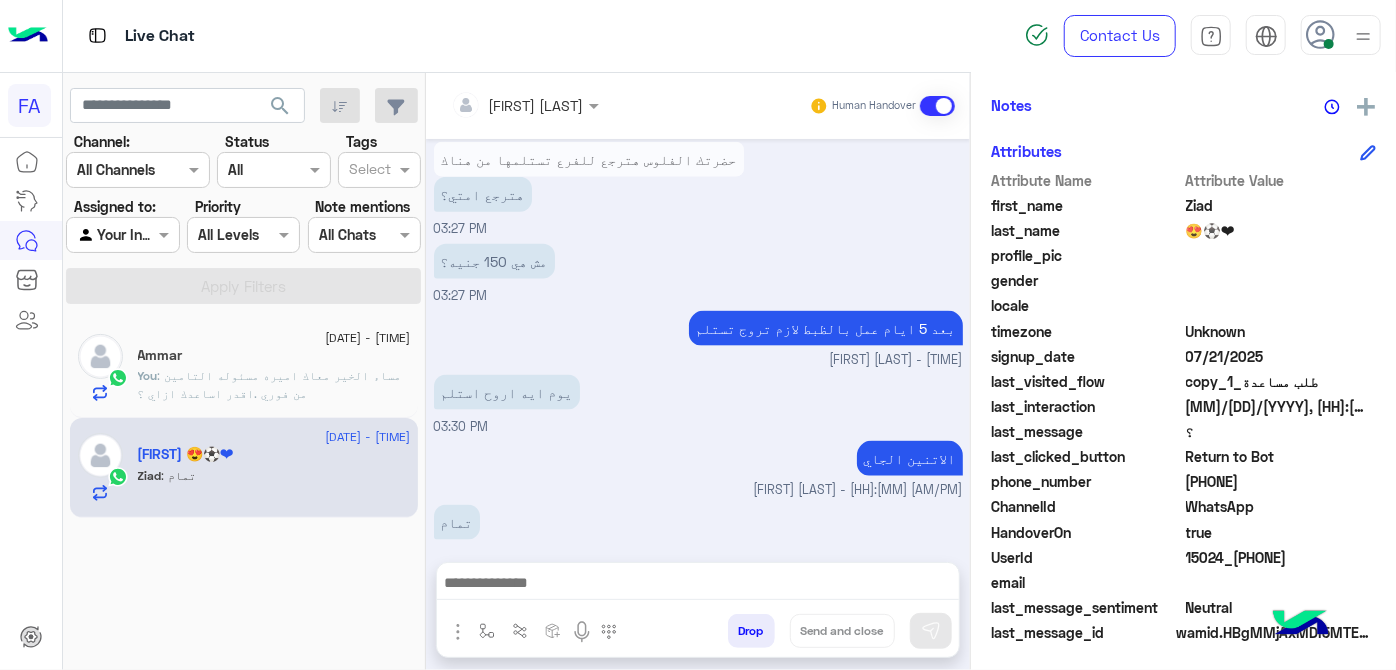 scroll, scrollTop: 1264, scrollLeft: 0, axis: vertical 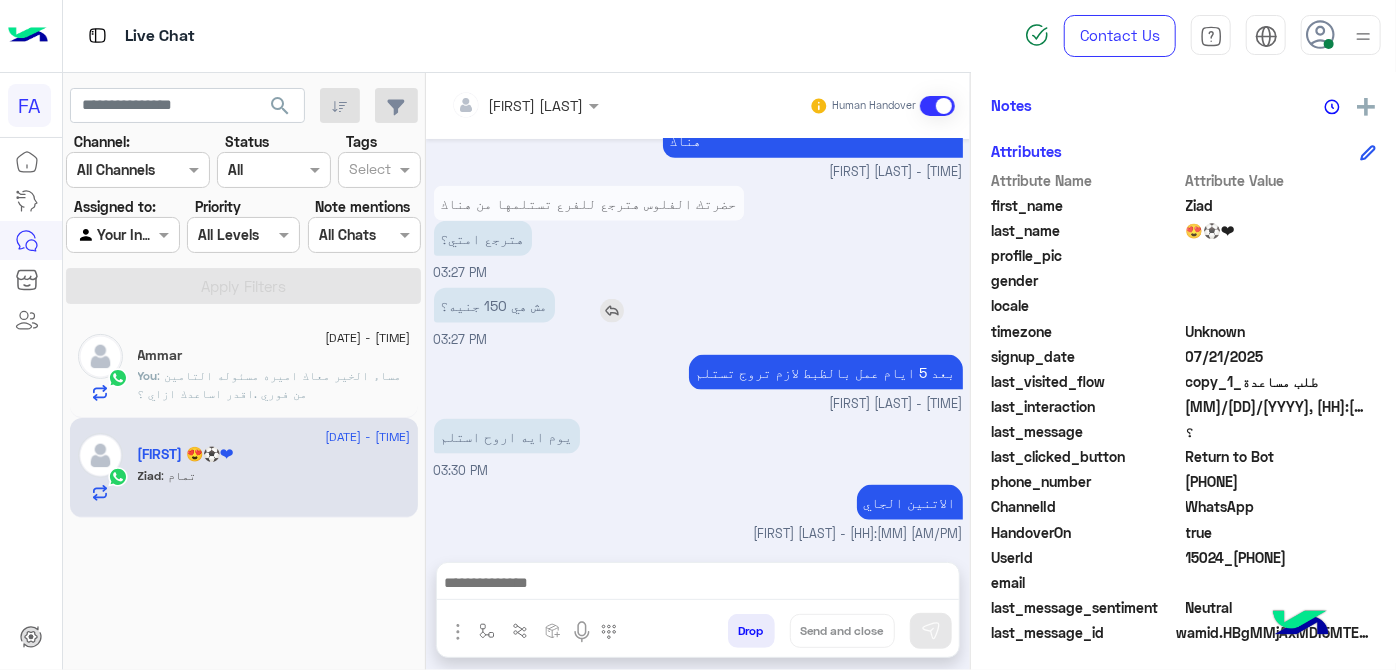 click on "مش هي 150 جنيه؟" at bounding box center [551, 305] 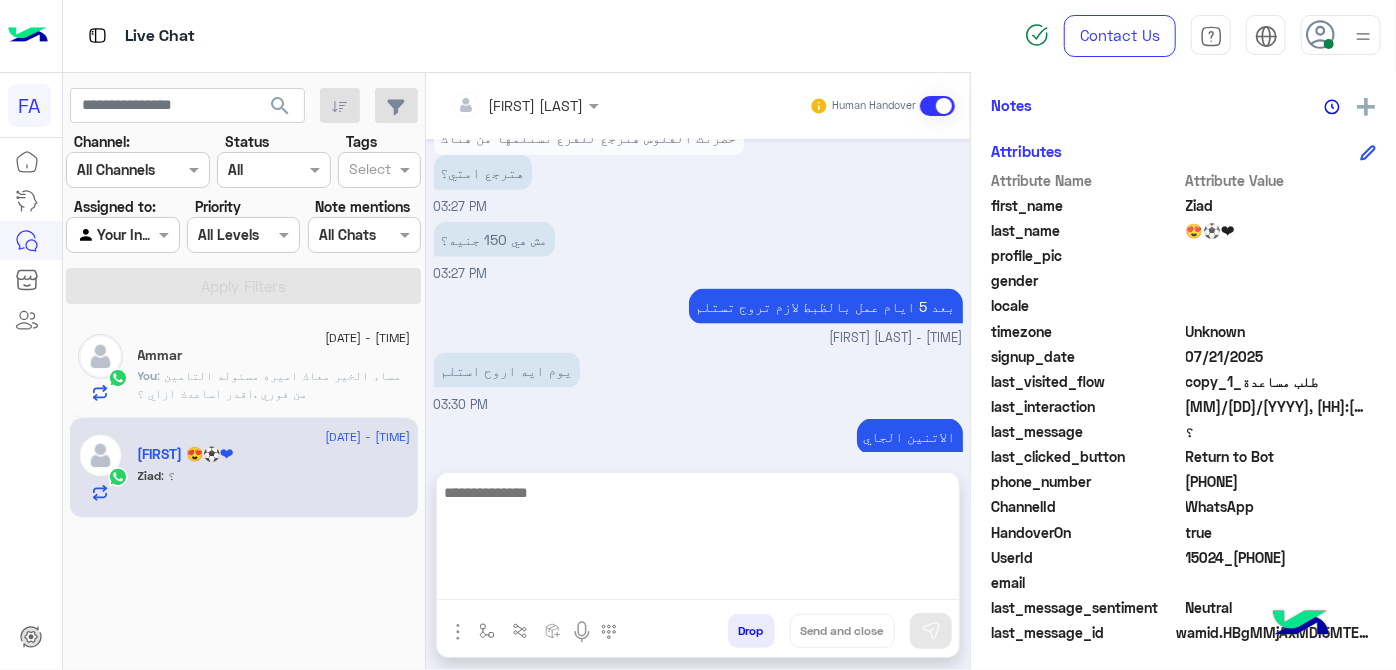 click at bounding box center (698, 540) 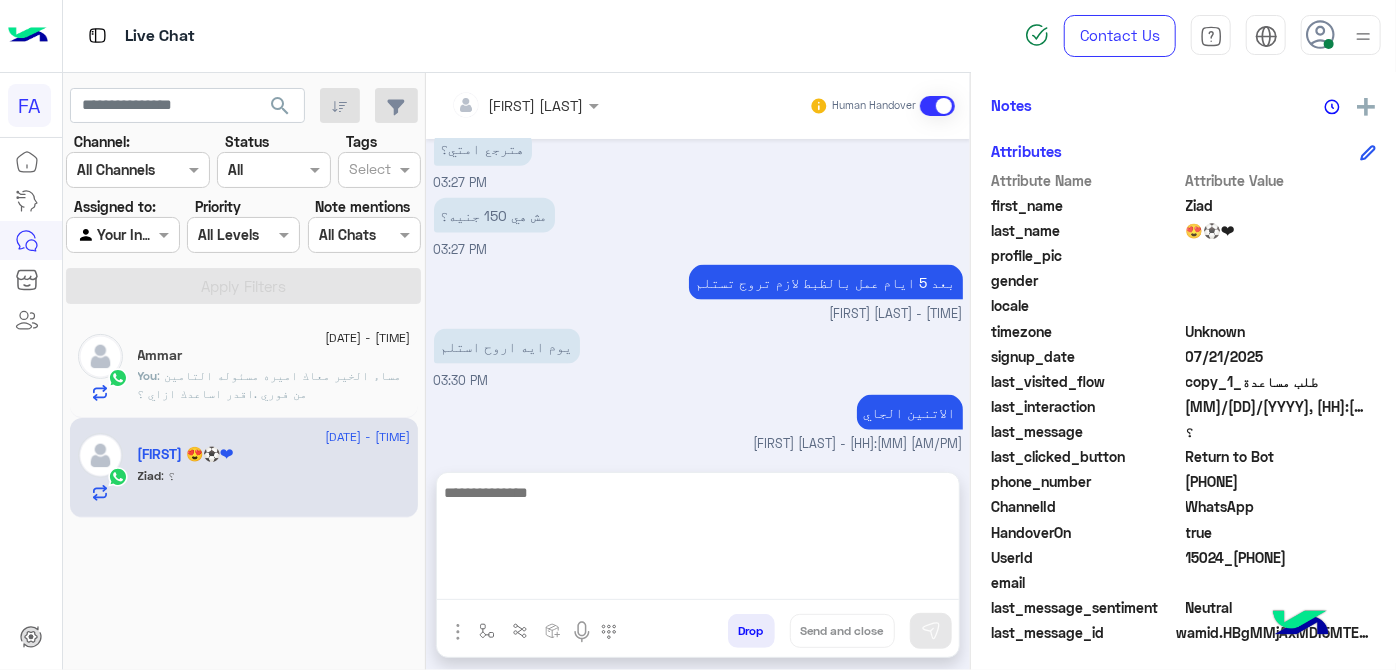 paste on "**********" 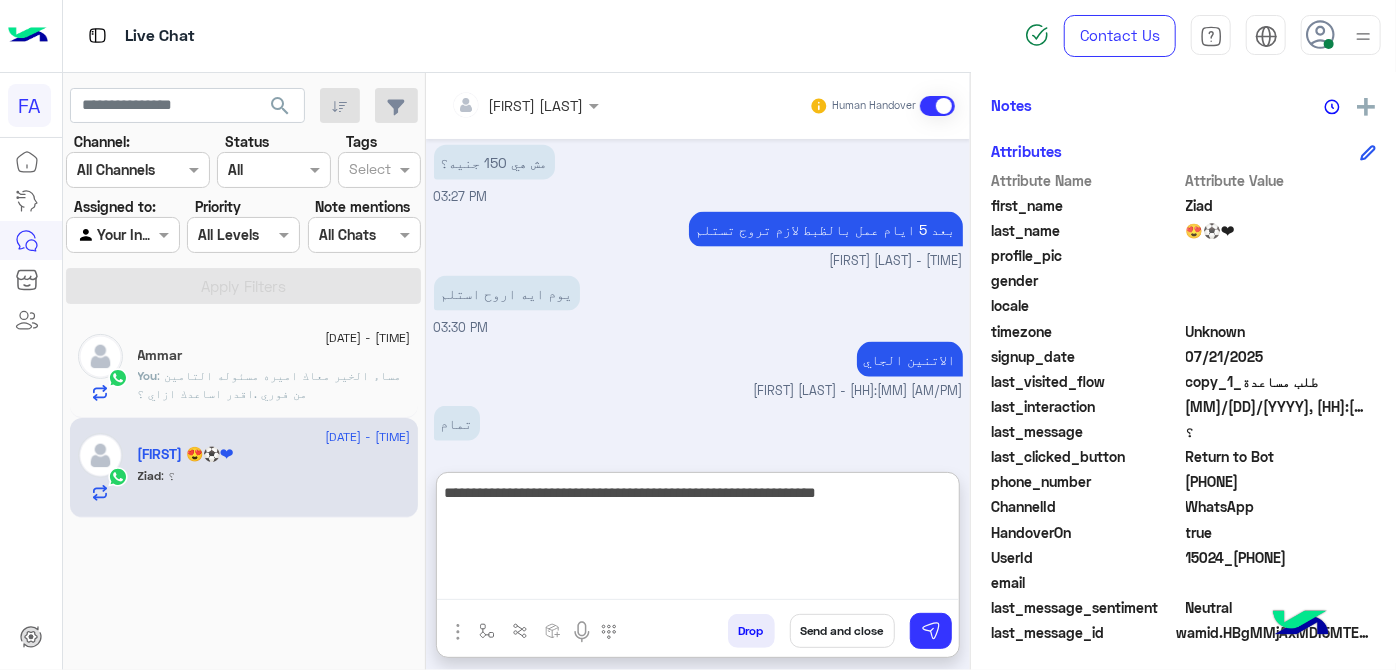 scroll, scrollTop: 1420, scrollLeft: 0, axis: vertical 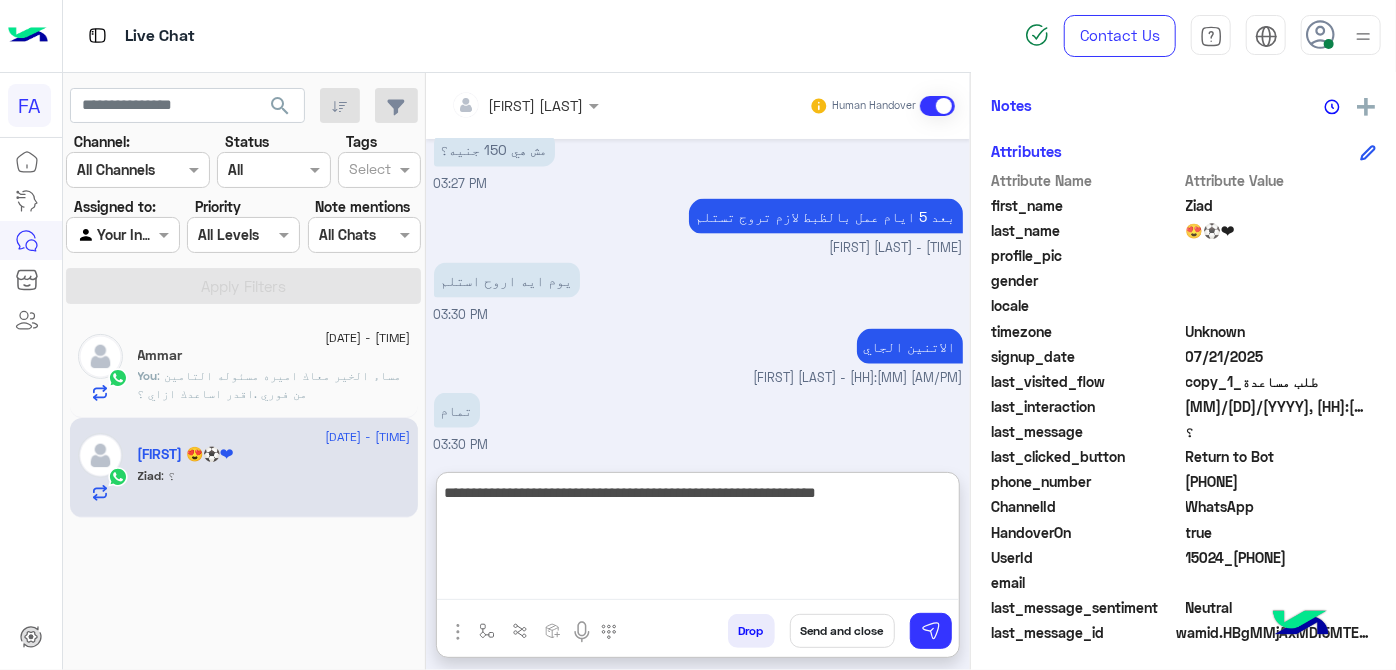 type on "**********" 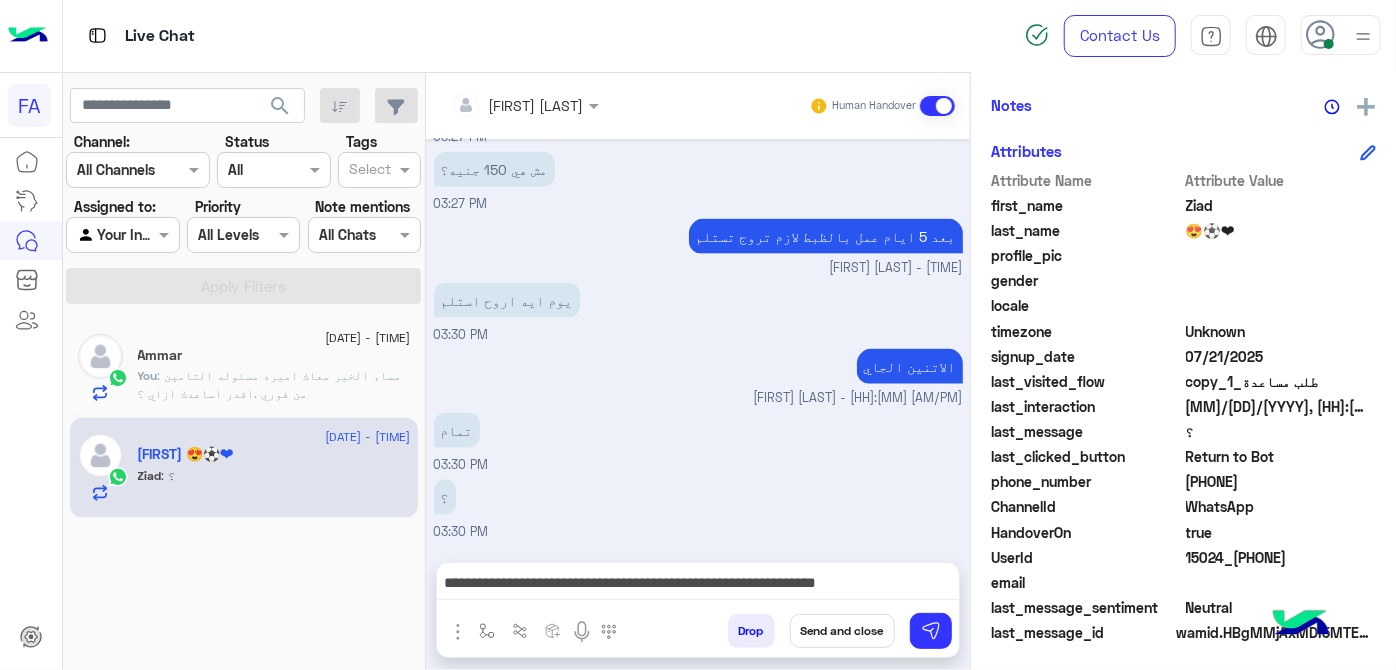 click on "Send and close" at bounding box center [842, 631] 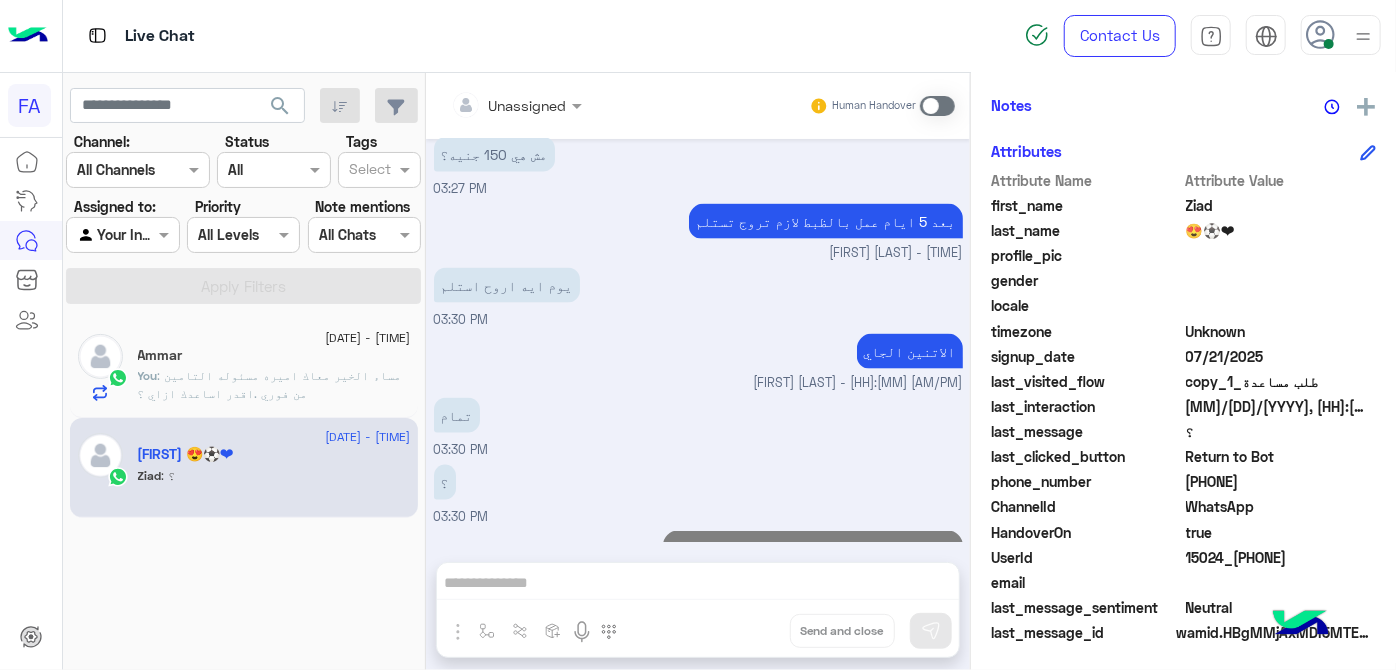 scroll, scrollTop: 1451, scrollLeft: 0, axis: vertical 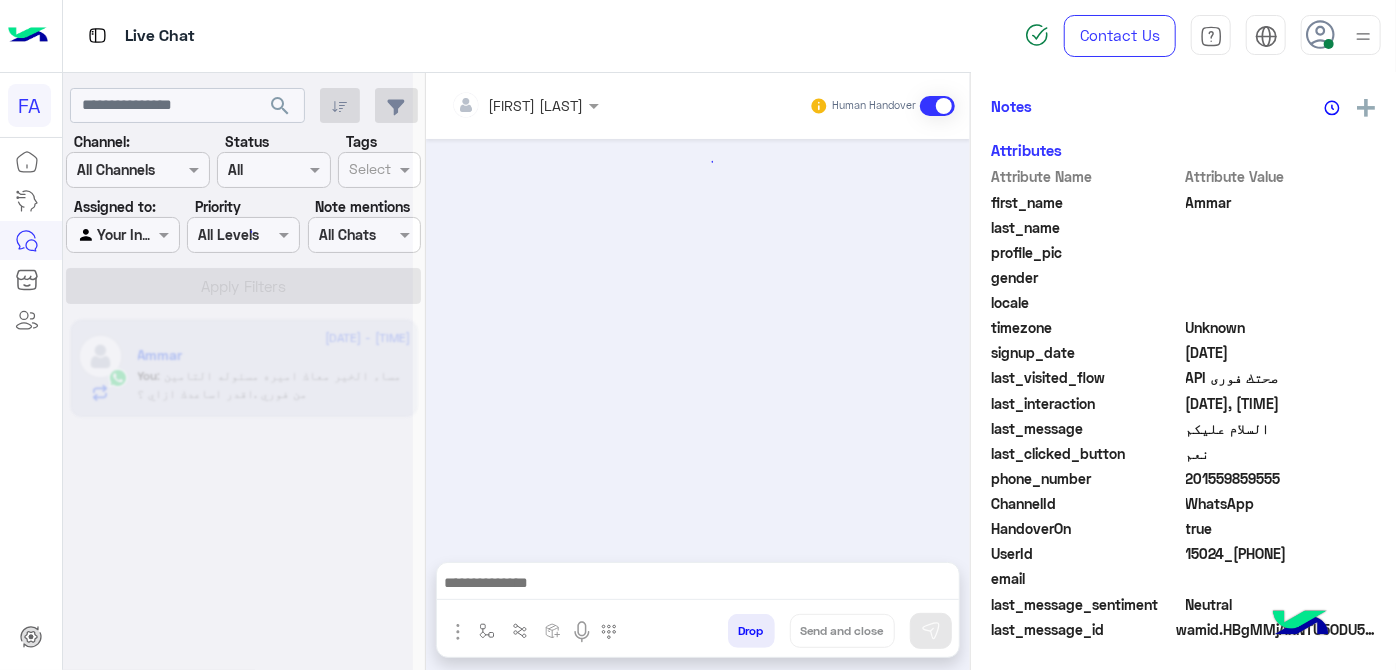 click 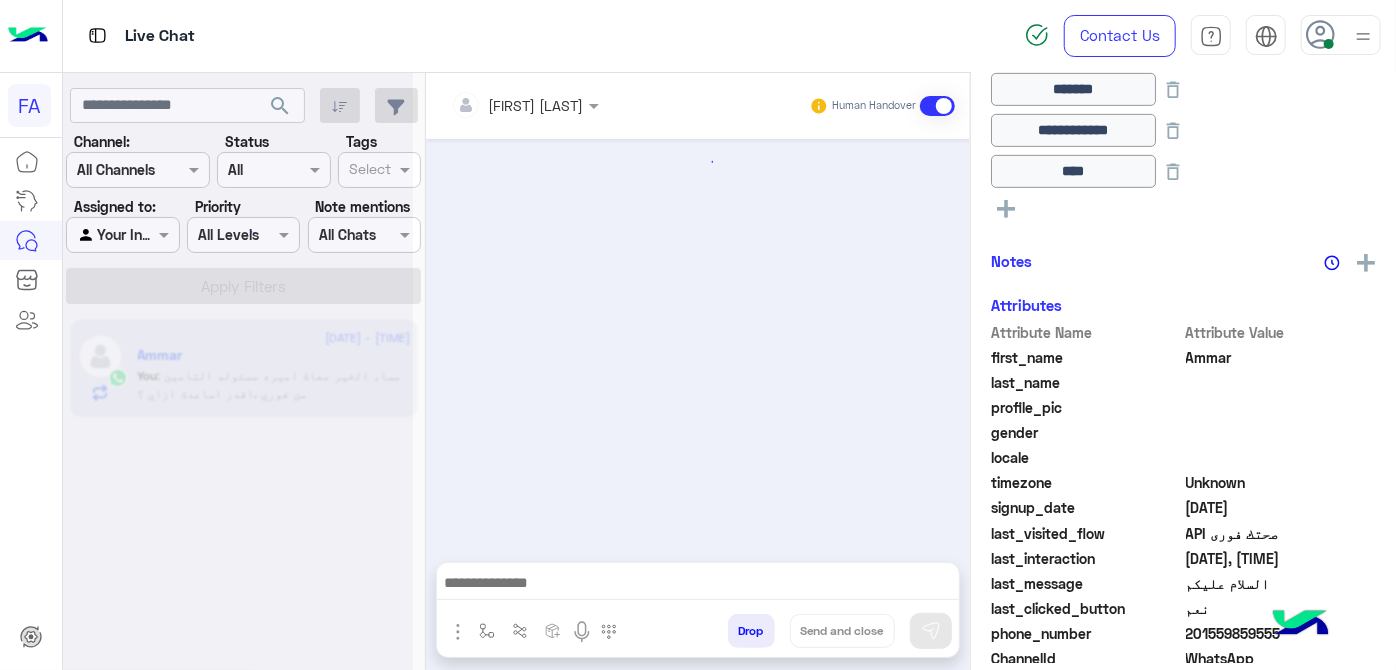 scroll, scrollTop: 674, scrollLeft: 0, axis: vertical 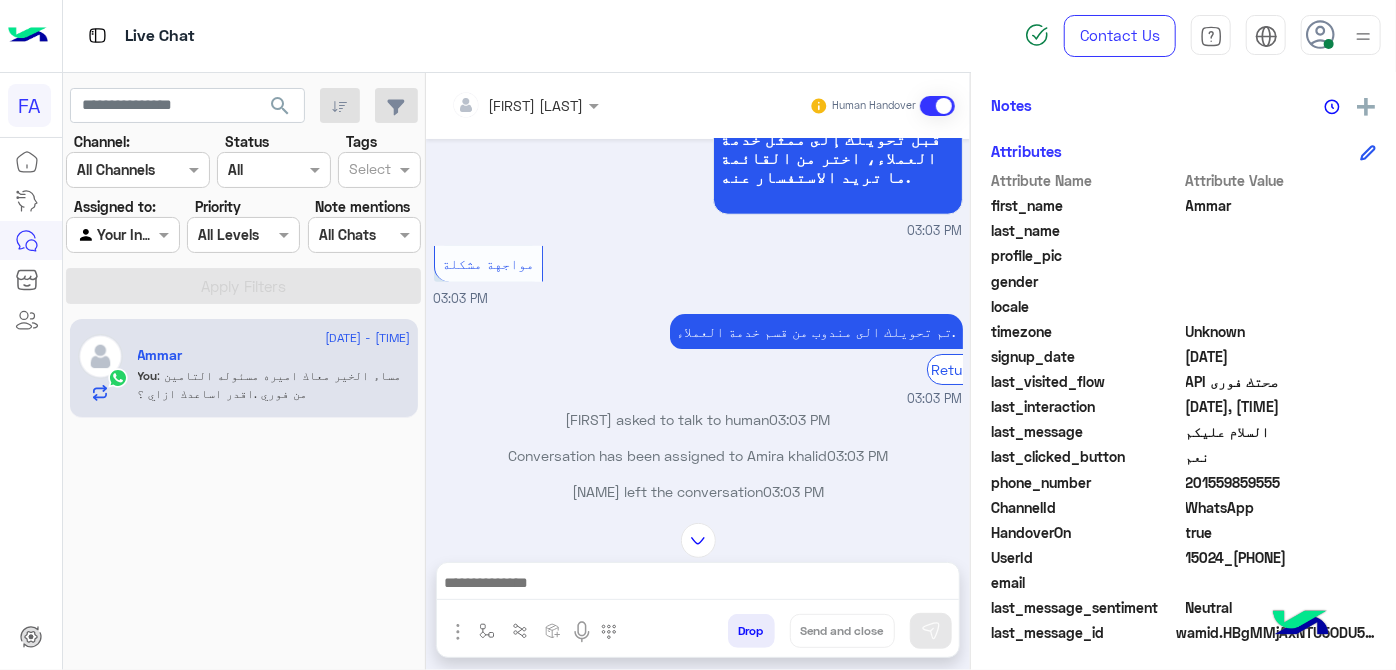 click on "قبل تحويلك إلى ممثل خدمة العملاء، اختر من القائمة ما تريد الاستفسار عنه. [HH]:[MM] [AM/PM]" at bounding box center [698, 168] 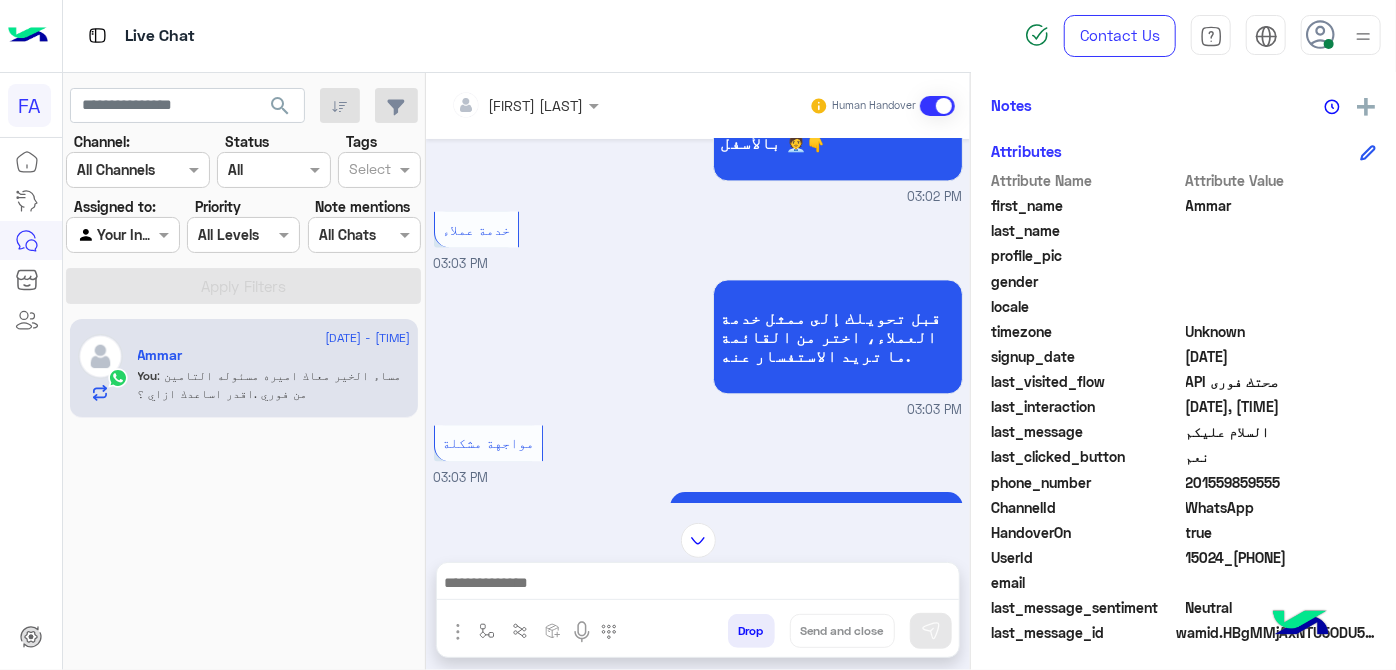 scroll, scrollTop: 2562, scrollLeft: 0, axis: vertical 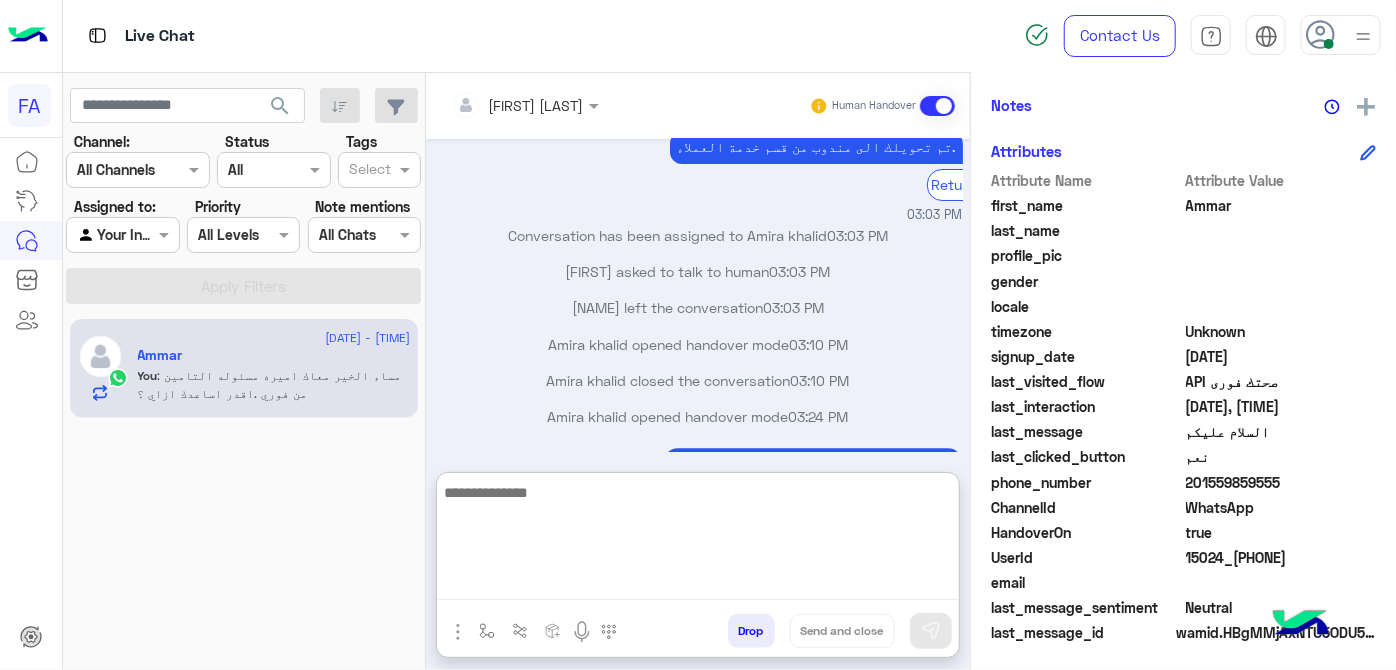 click at bounding box center [698, 540] 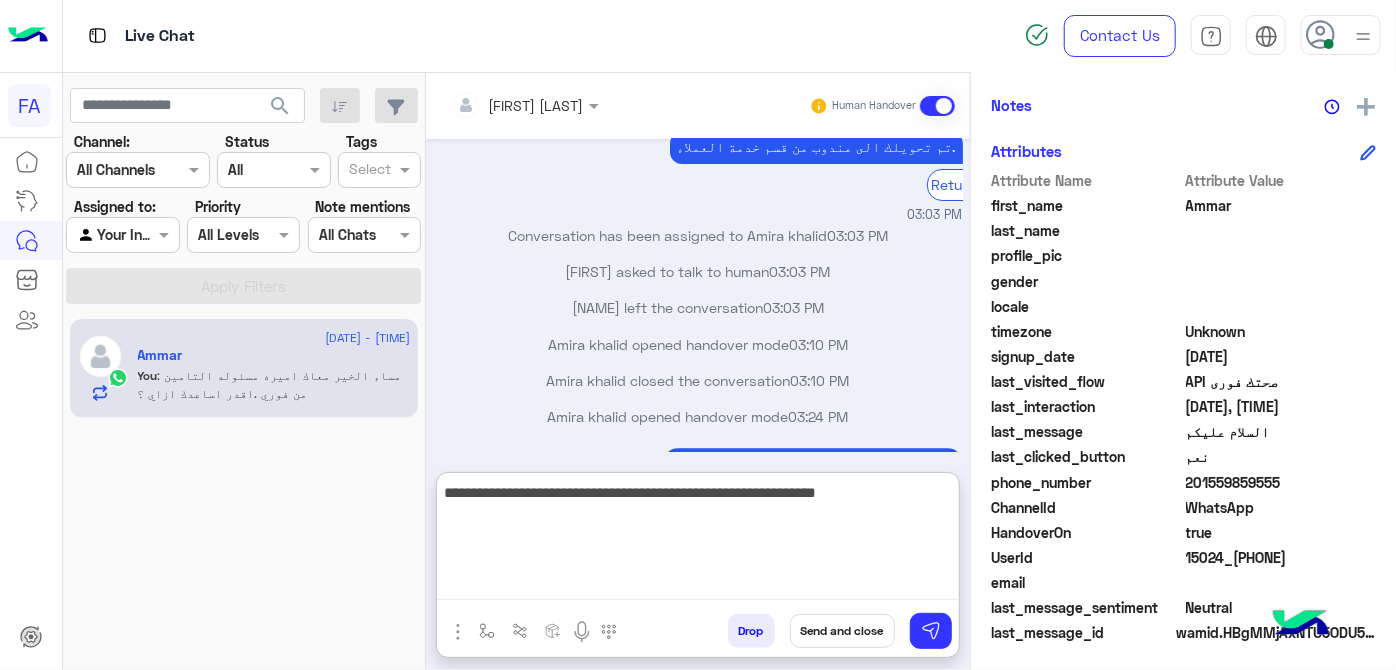type on "**********" 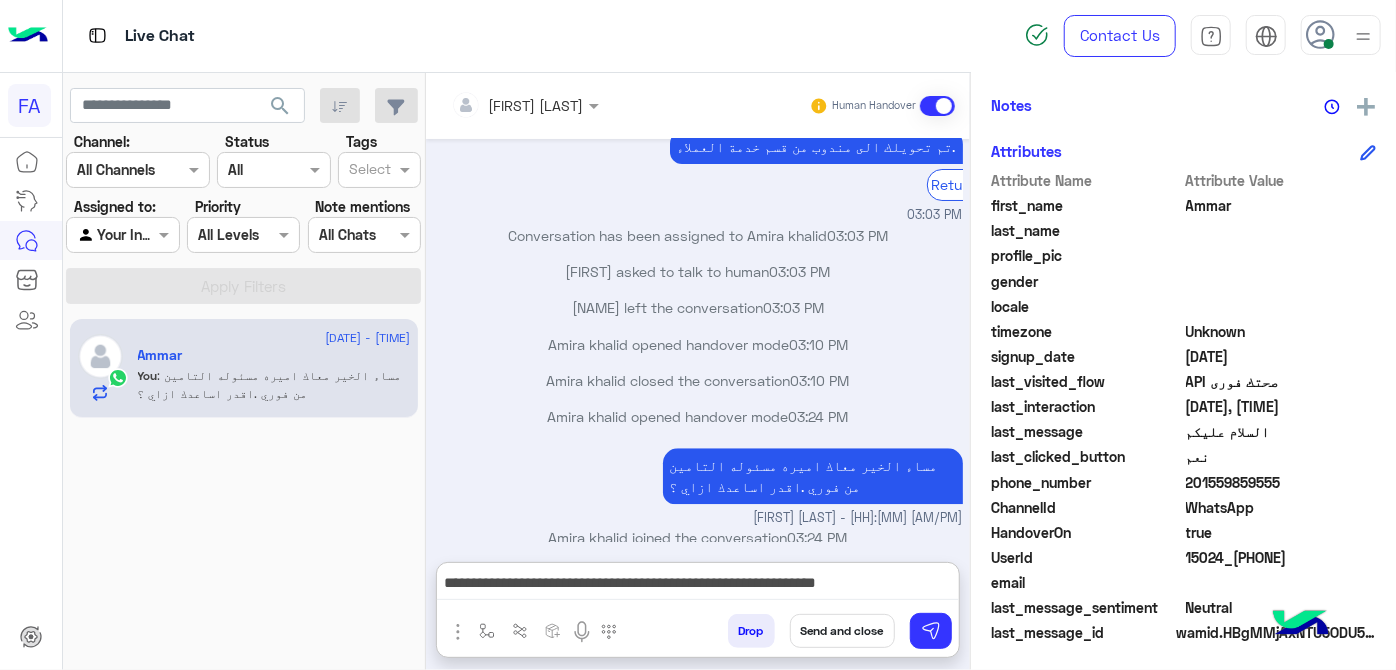 click on "Send and close" at bounding box center (842, 631) 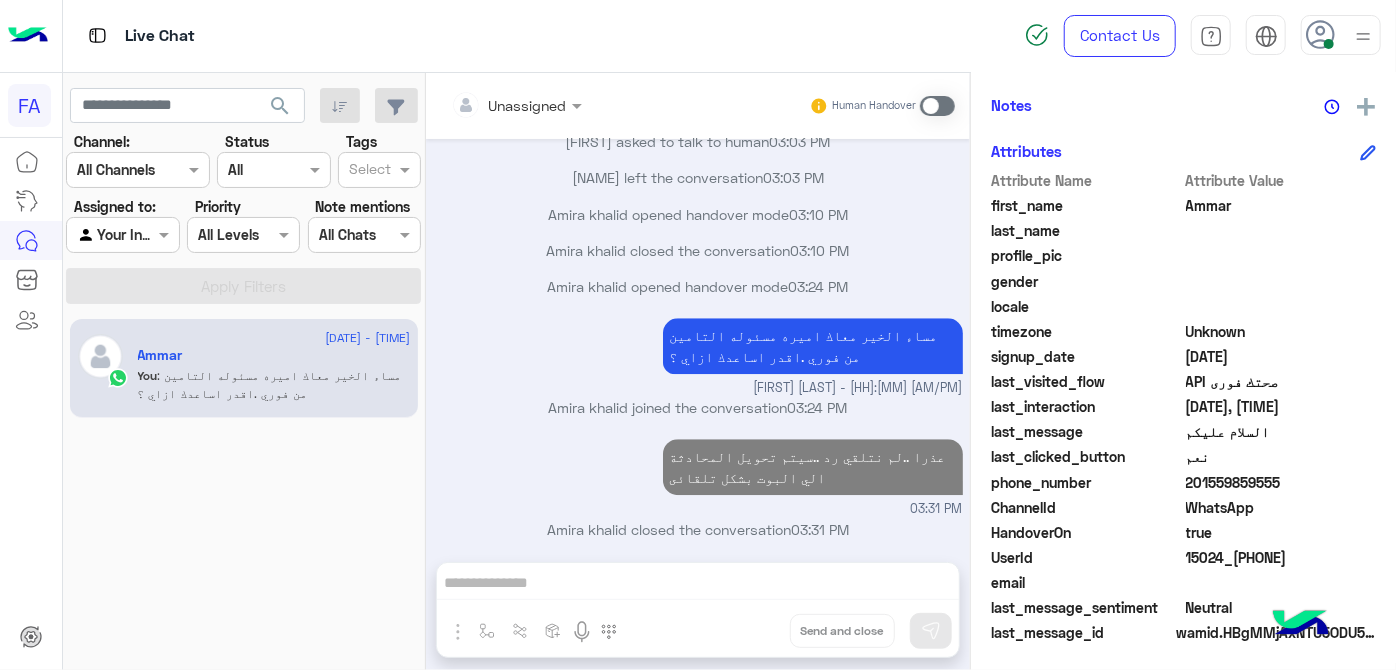 scroll, scrollTop: 2684, scrollLeft: 0, axis: vertical 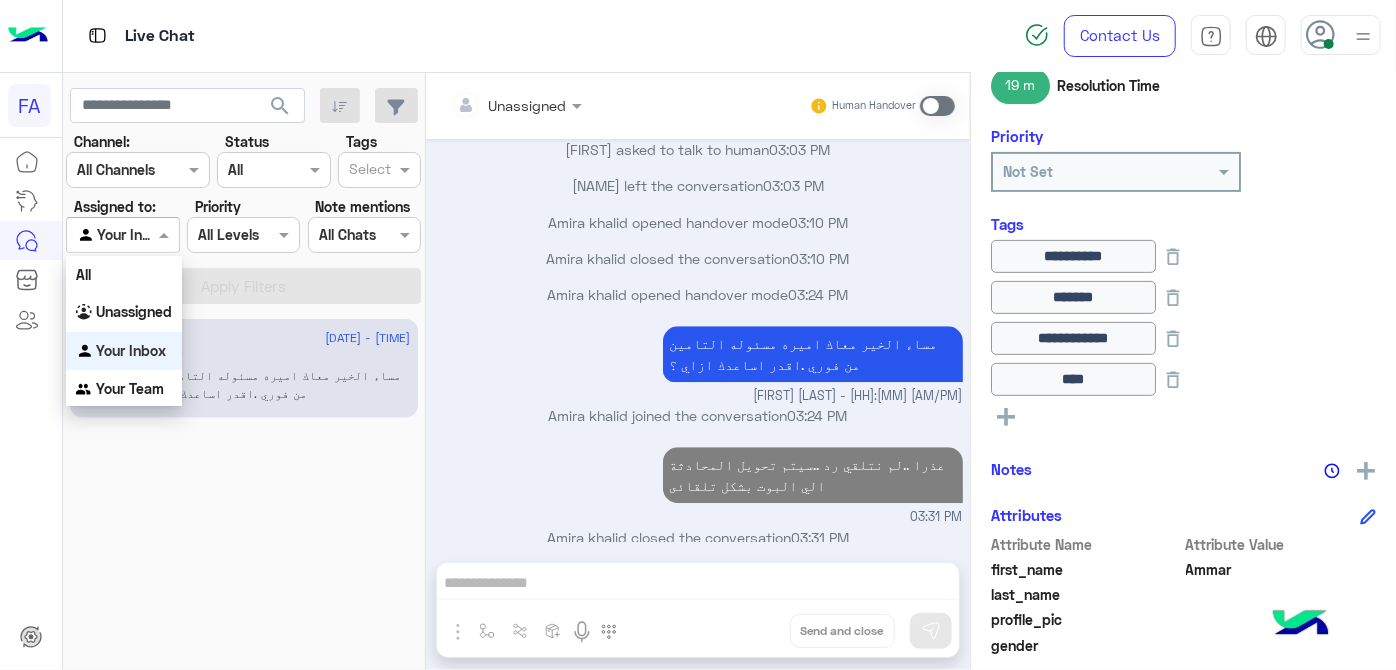 drag, startPoint x: 144, startPoint y: 246, endPoint x: 136, endPoint y: 283, distance: 37.85499 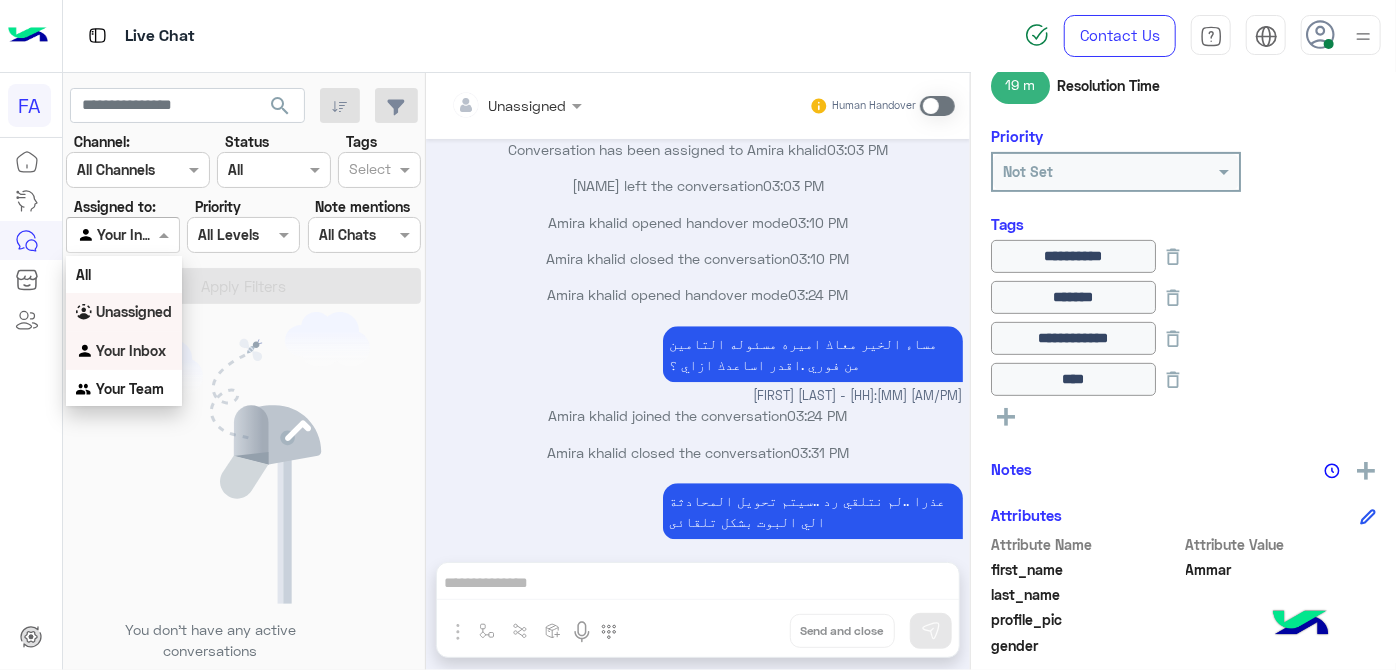 click on "Unassigned" at bounding box center (134, 311) 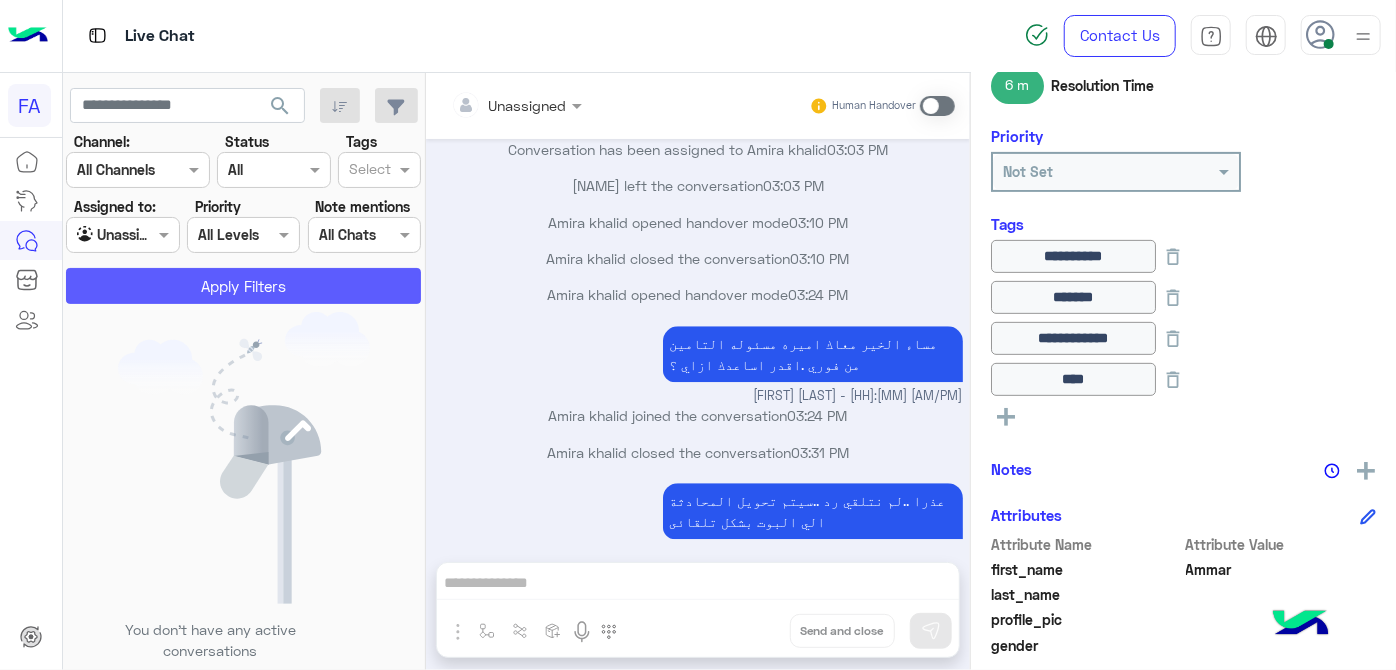 click on "search Channel: Channel All Channels Status Channel All Tags Select Assigned to: Agent Filter Unassigned Priority All Levels All Levels Note mentions Select All Chats Apply Filters You don’t have any active conversations" 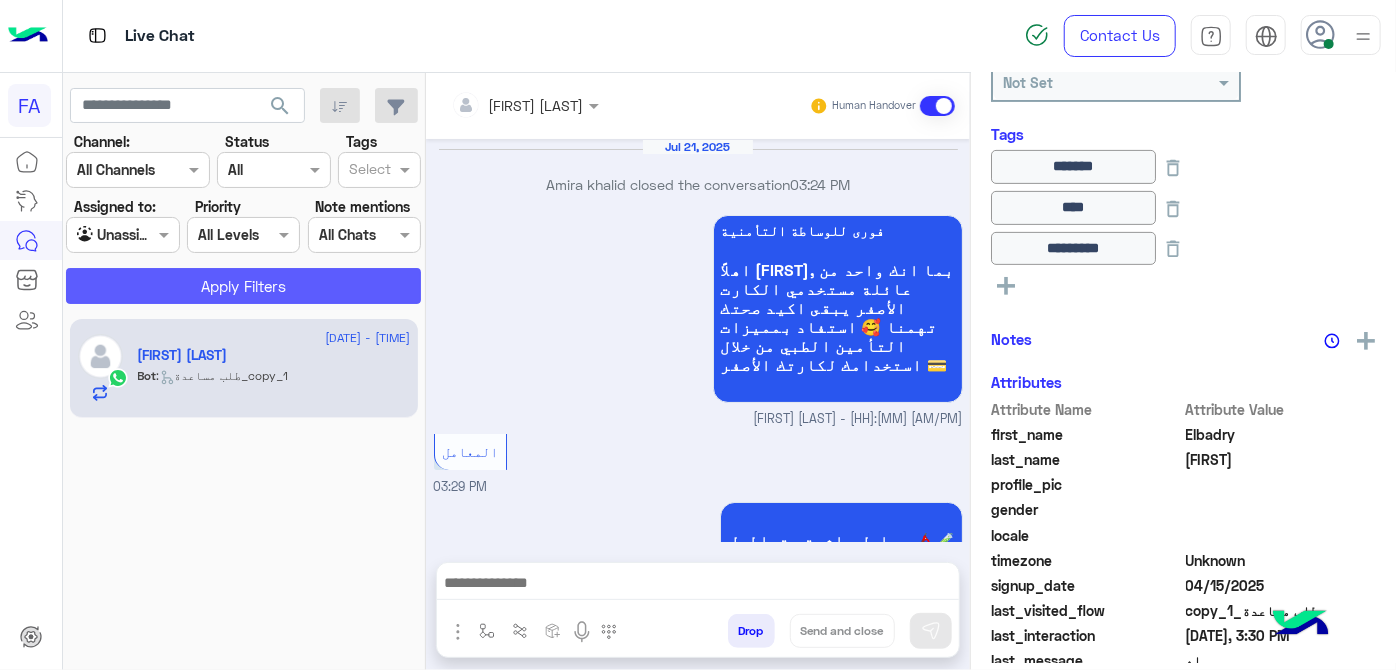 scroll, scrollTop: 518, scrollLeft: 0, axis: vertical 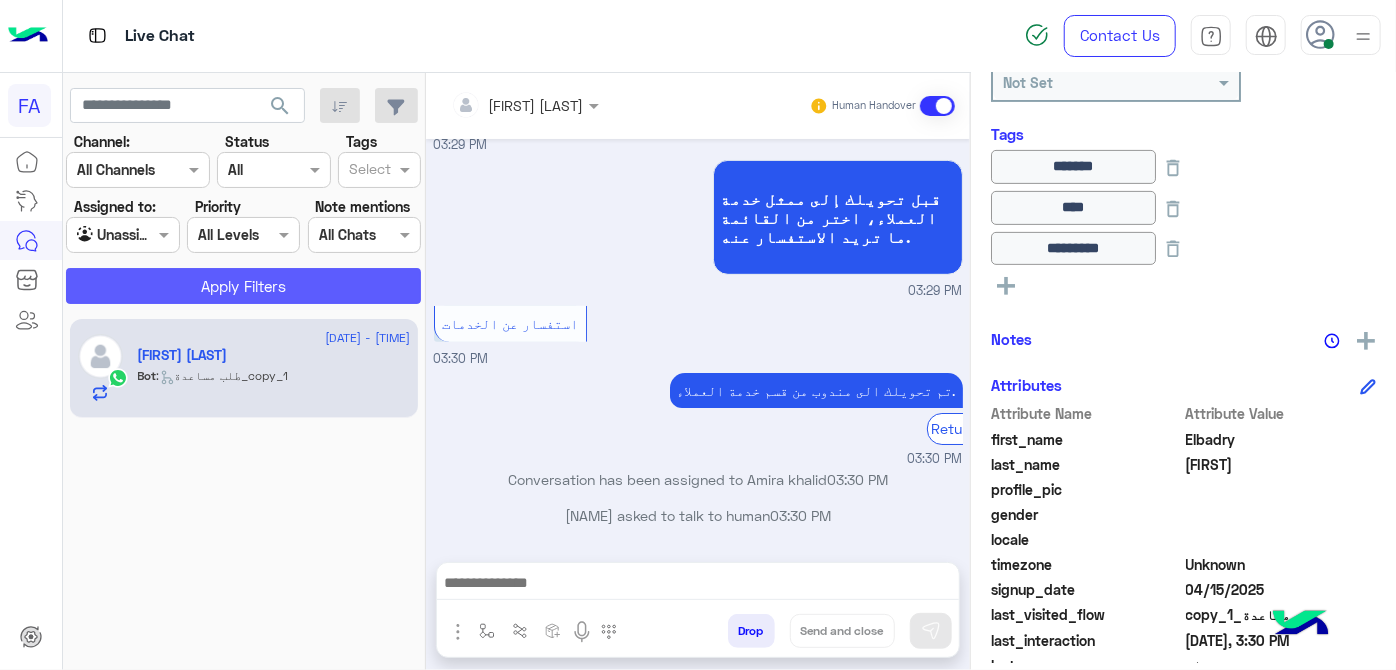 click on "Apply Filters" 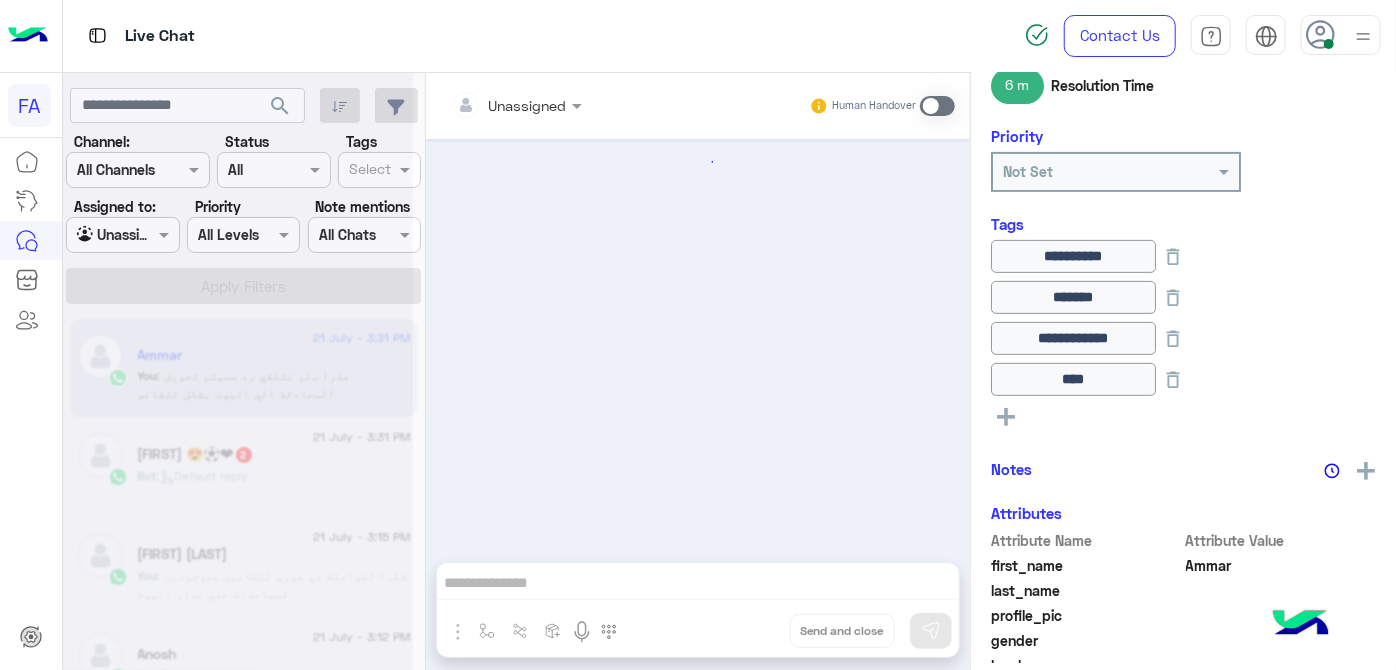 scroll, scrollTop: 90, scrollLeft: 0, axis: vertical 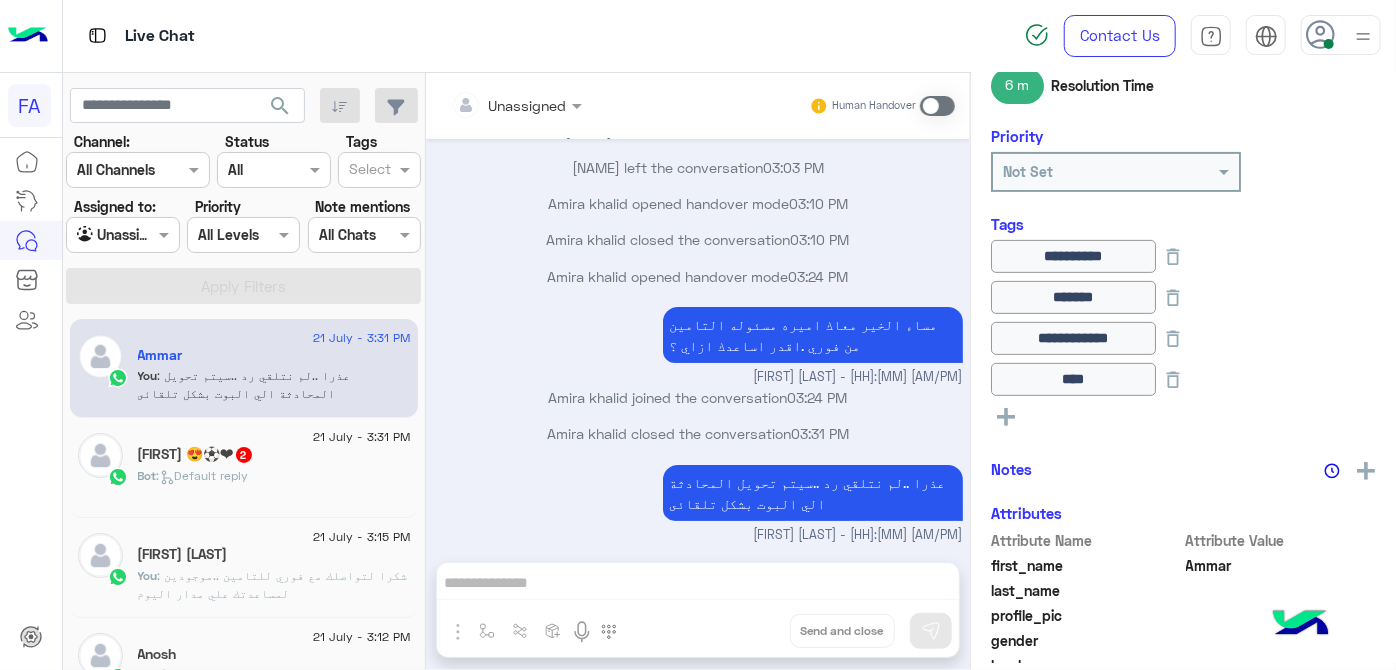 click at bounding box center (122, 234) 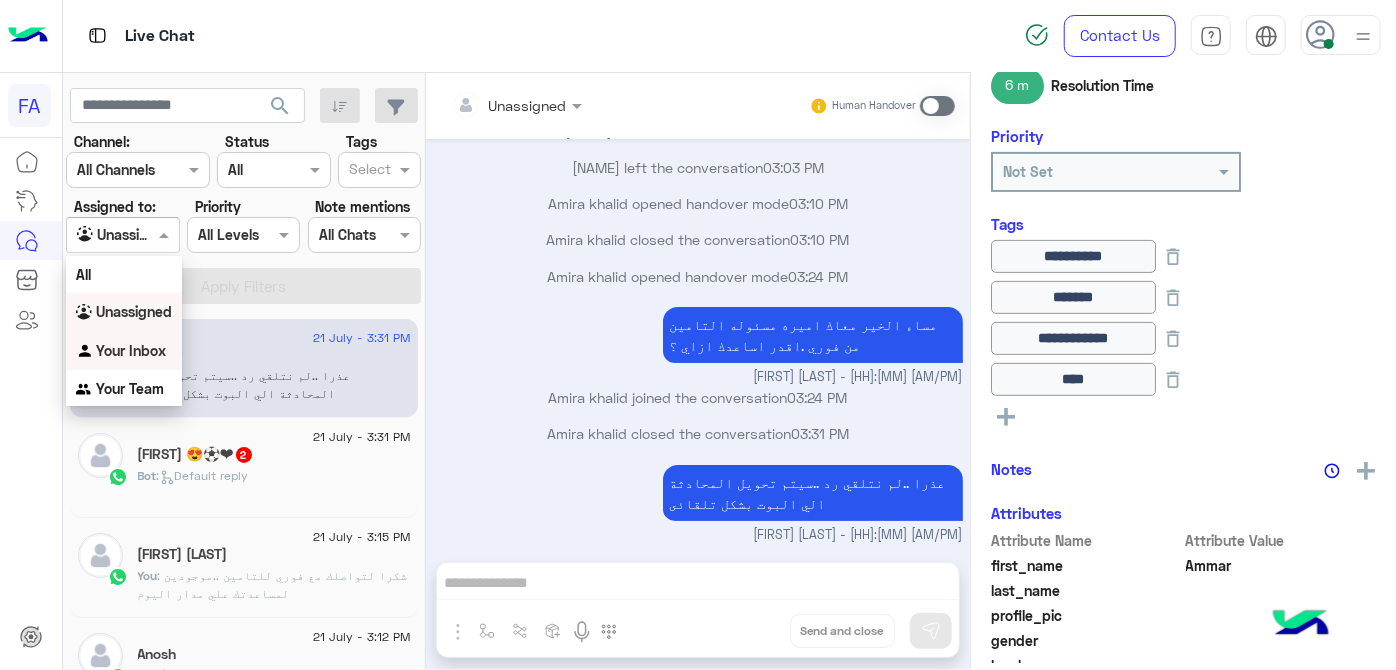 click on "Your Inbox" at bounding box center [131, 350] 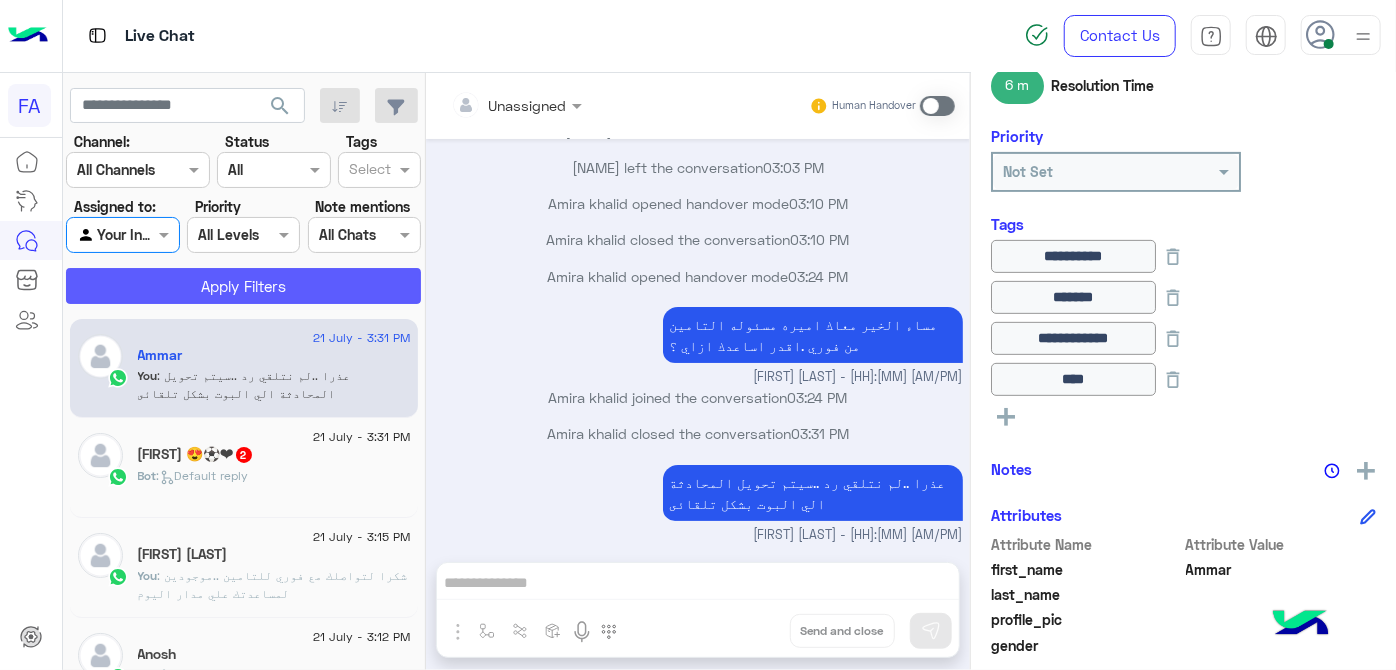click on "Apply Filters" 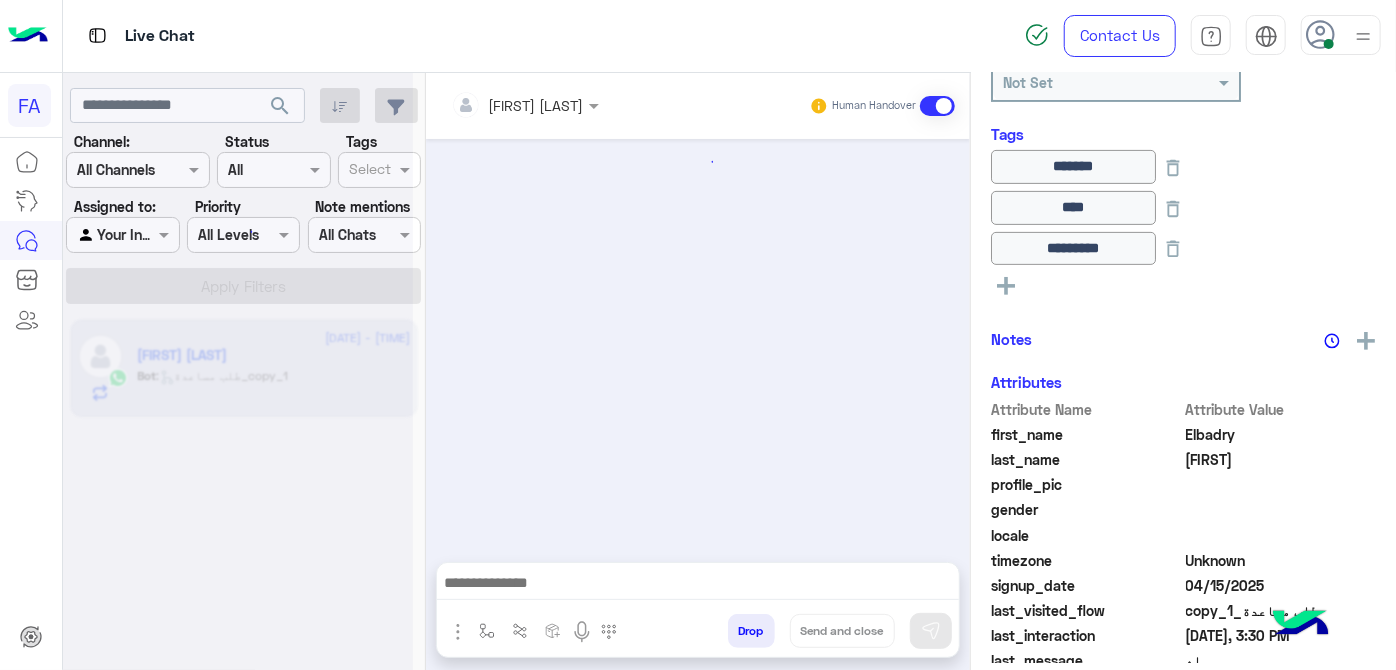 scroll, scrollTop: 518, scrollLeft: 0, axis: vertical 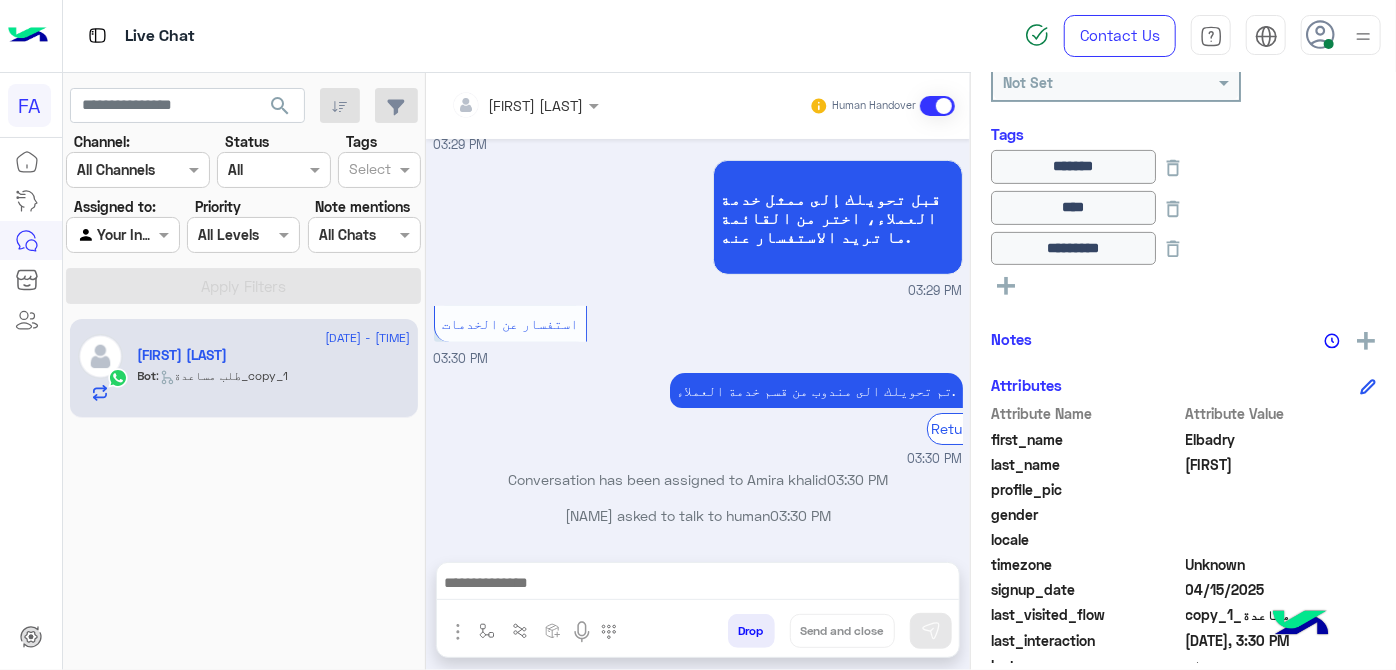 drag, startPoint x: 668, startPoint y: 627, endPoint x: 665, endPoint y: 602, distance: 25.179358 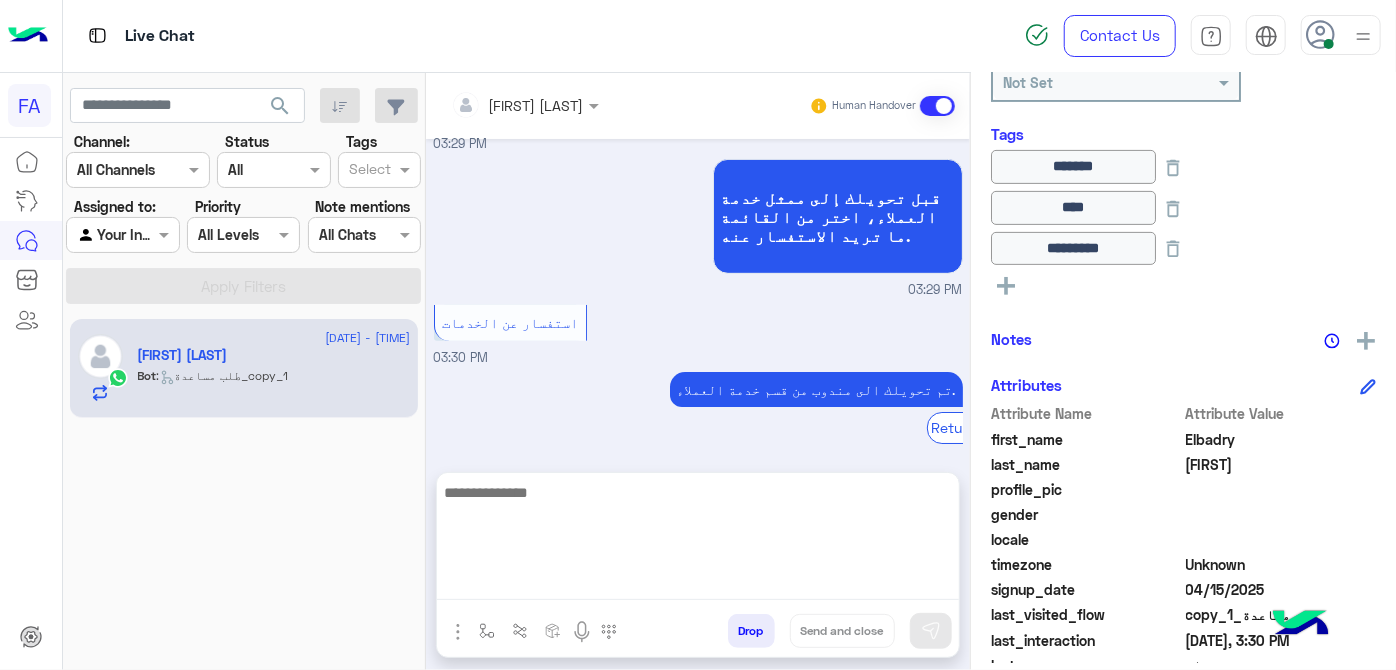 click at bounding box center (698, 540) 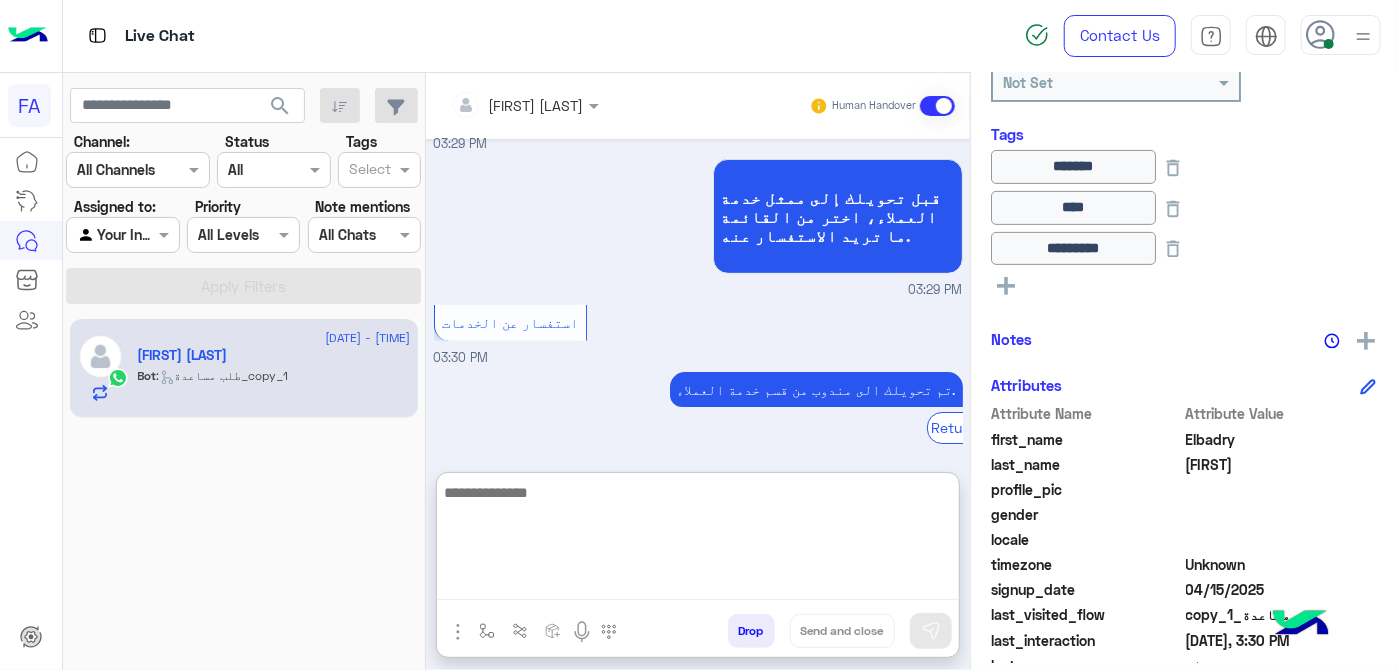 paste on "**********" 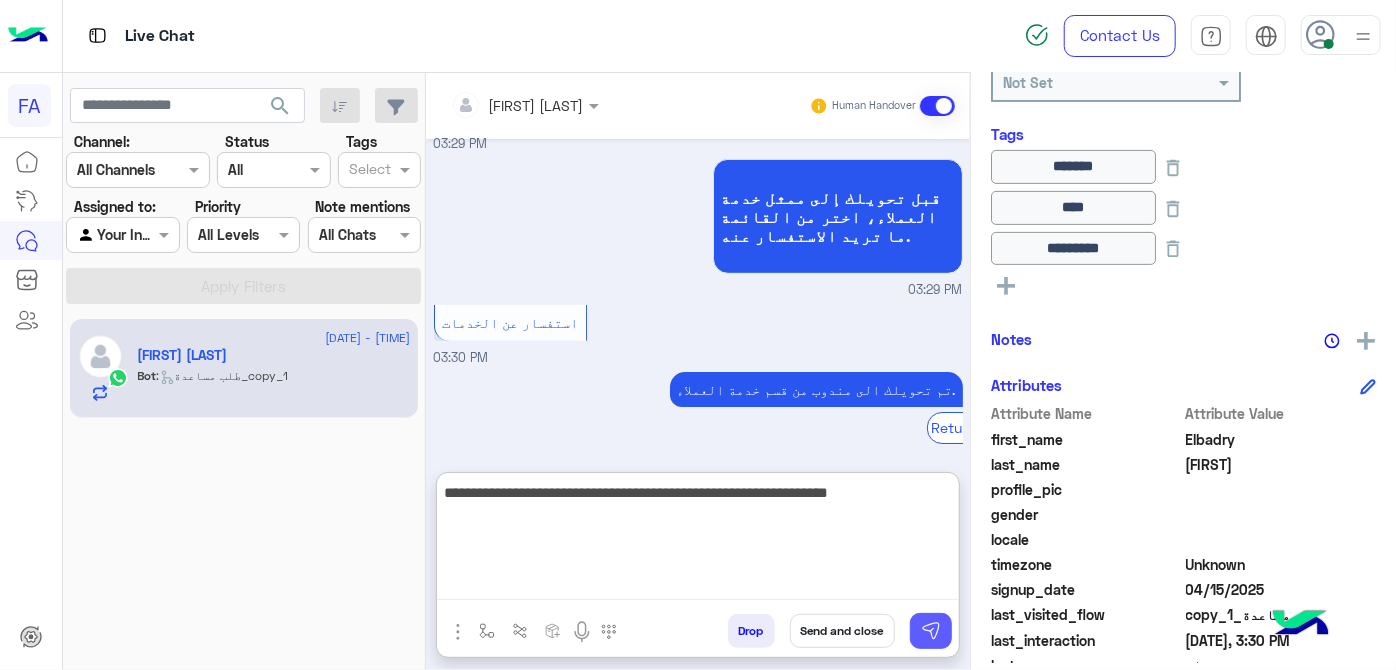 type on "**********" 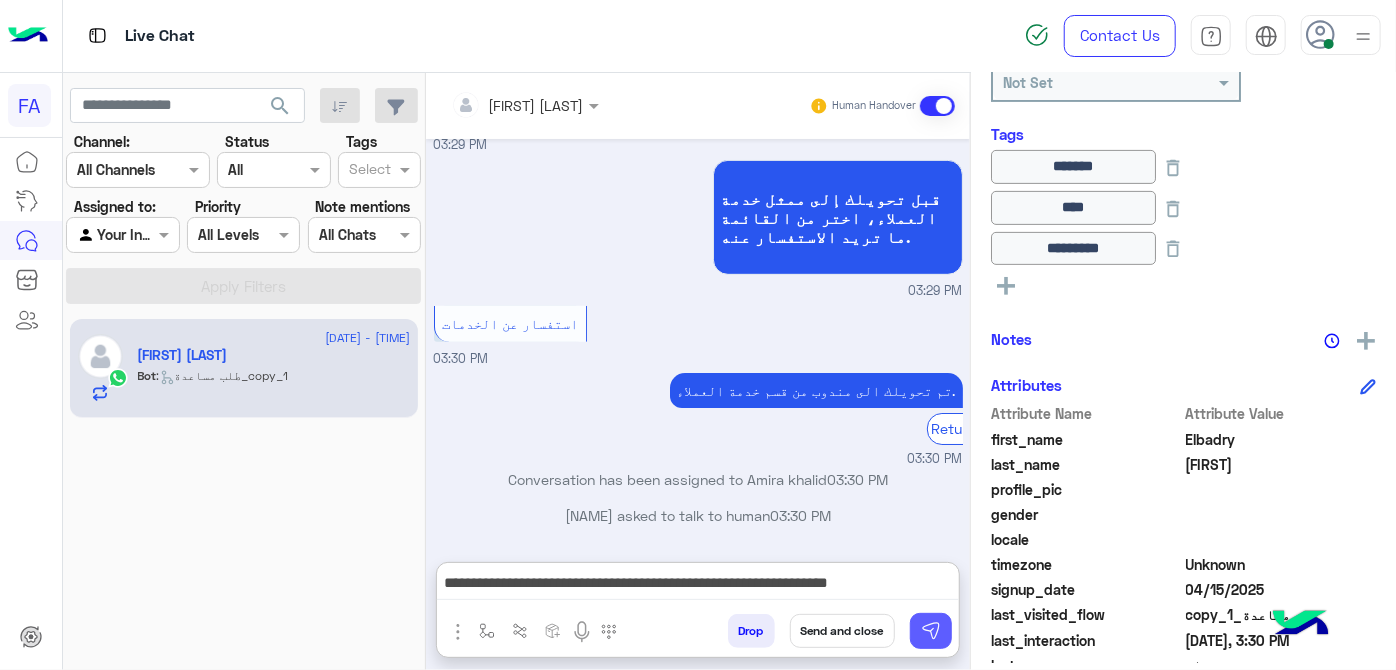 click at bounding box center [931, 631] 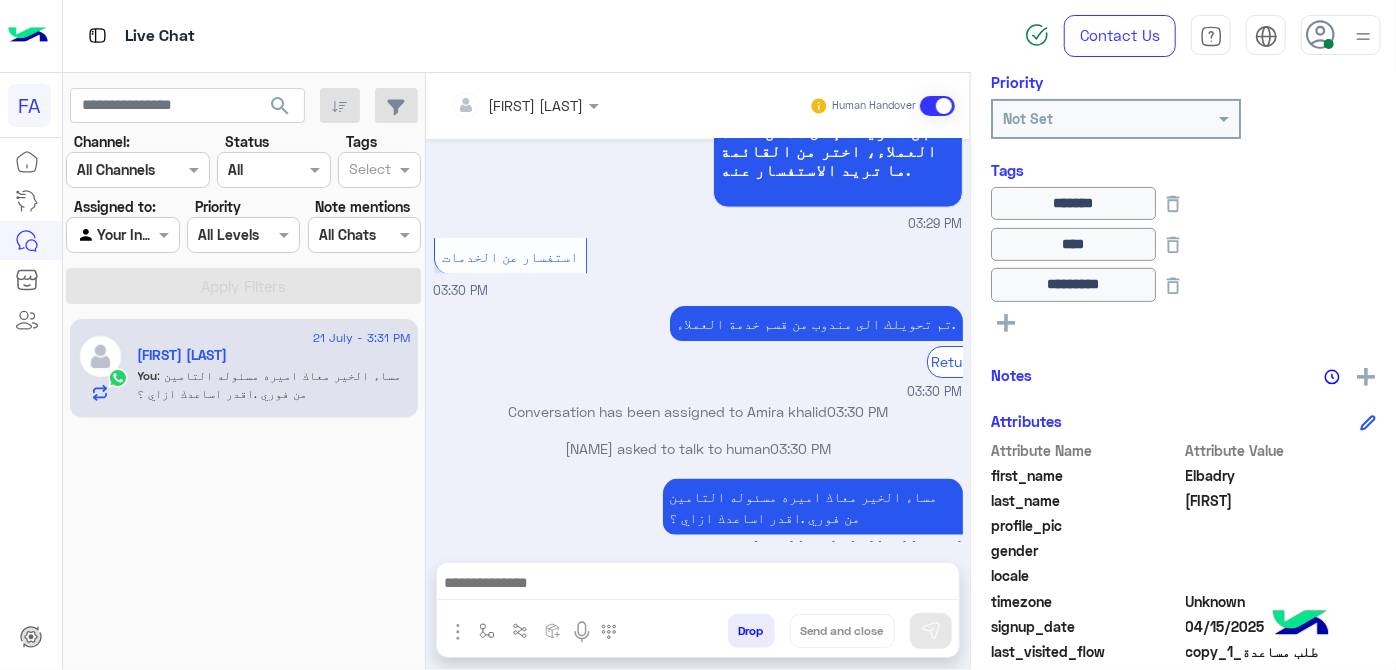 scroll, scrollTop: 1341, scrollLeft: 0, axis: vertical 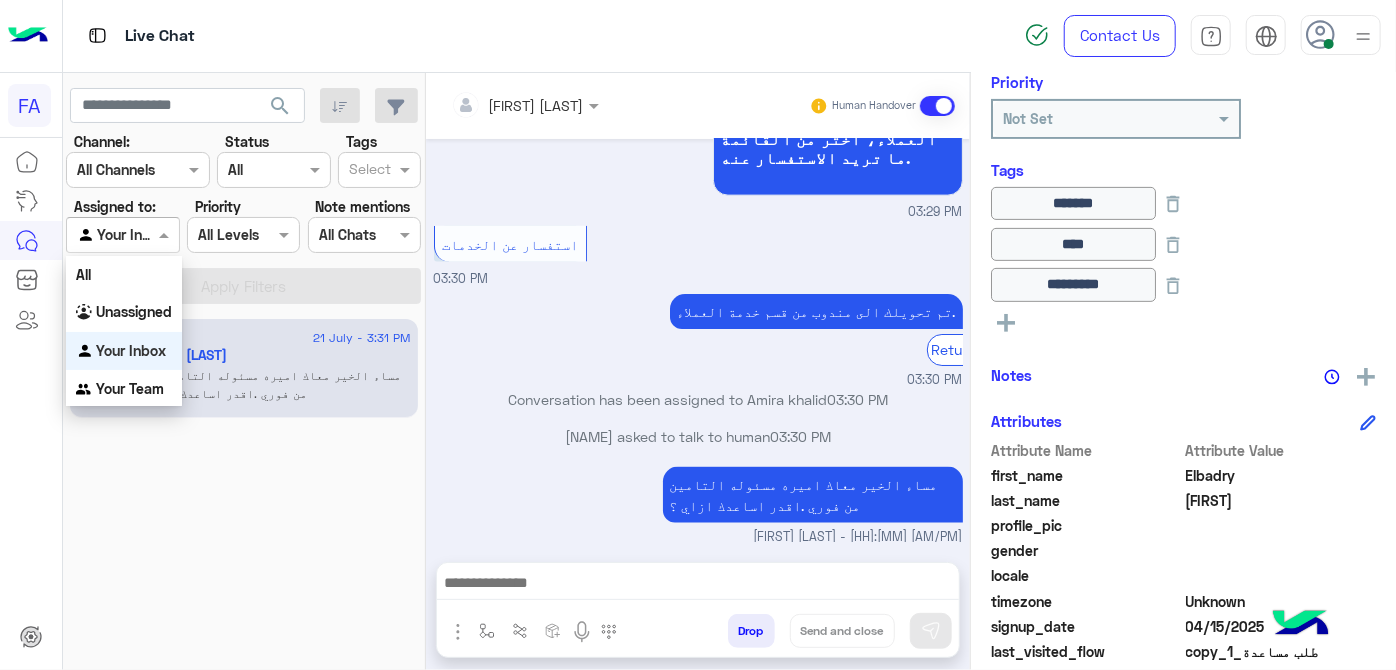click at bounding box center (166, 234) 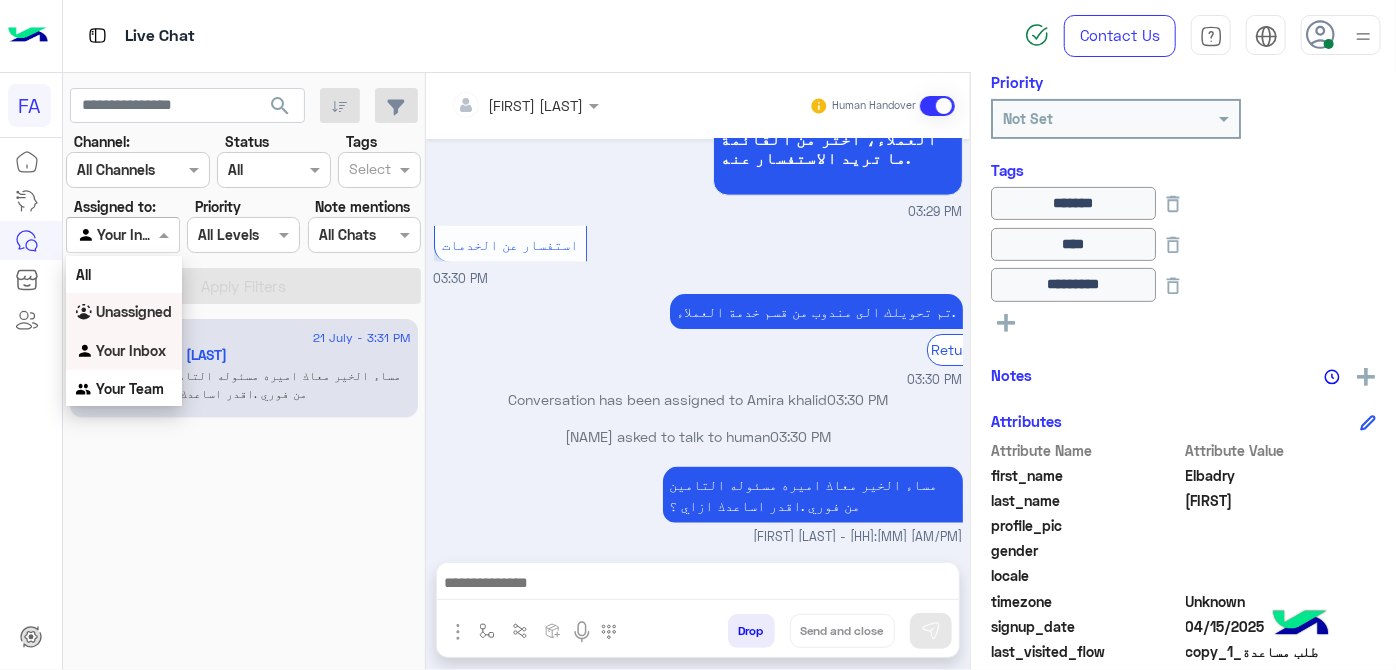 click on "Unassigned" at bounding box center (134, 311) 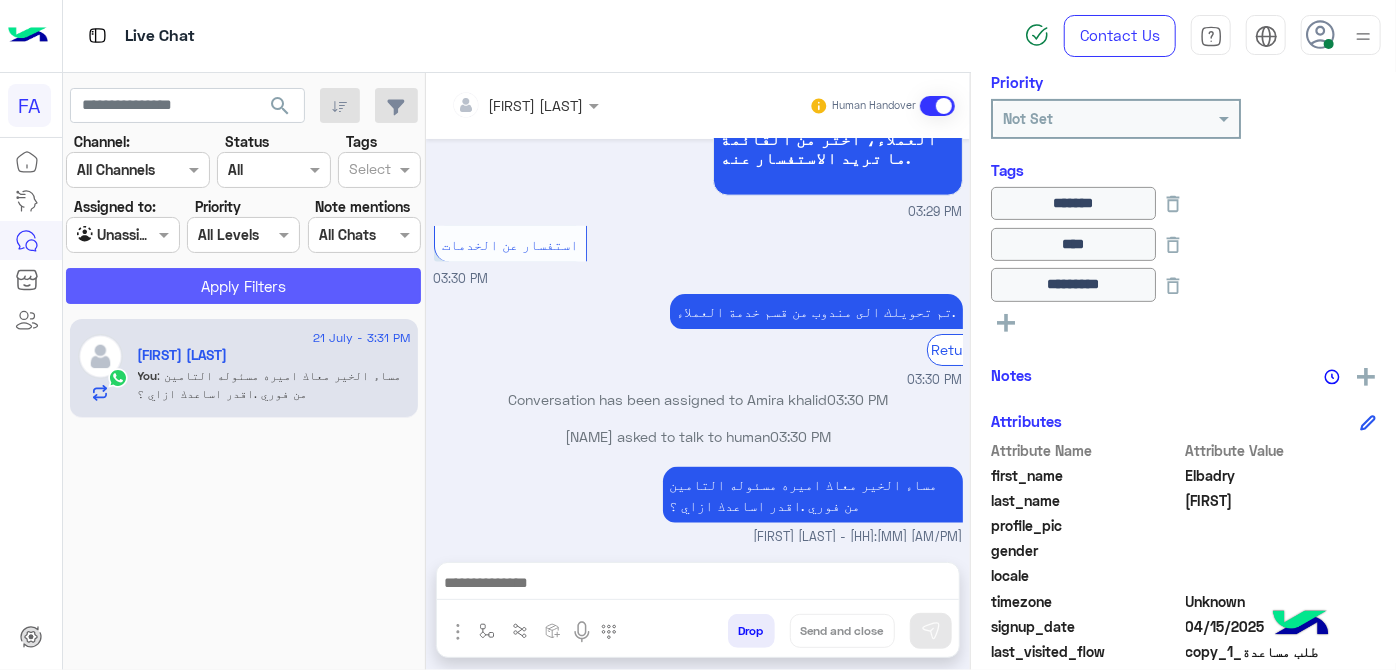 click on "Apply Filters" 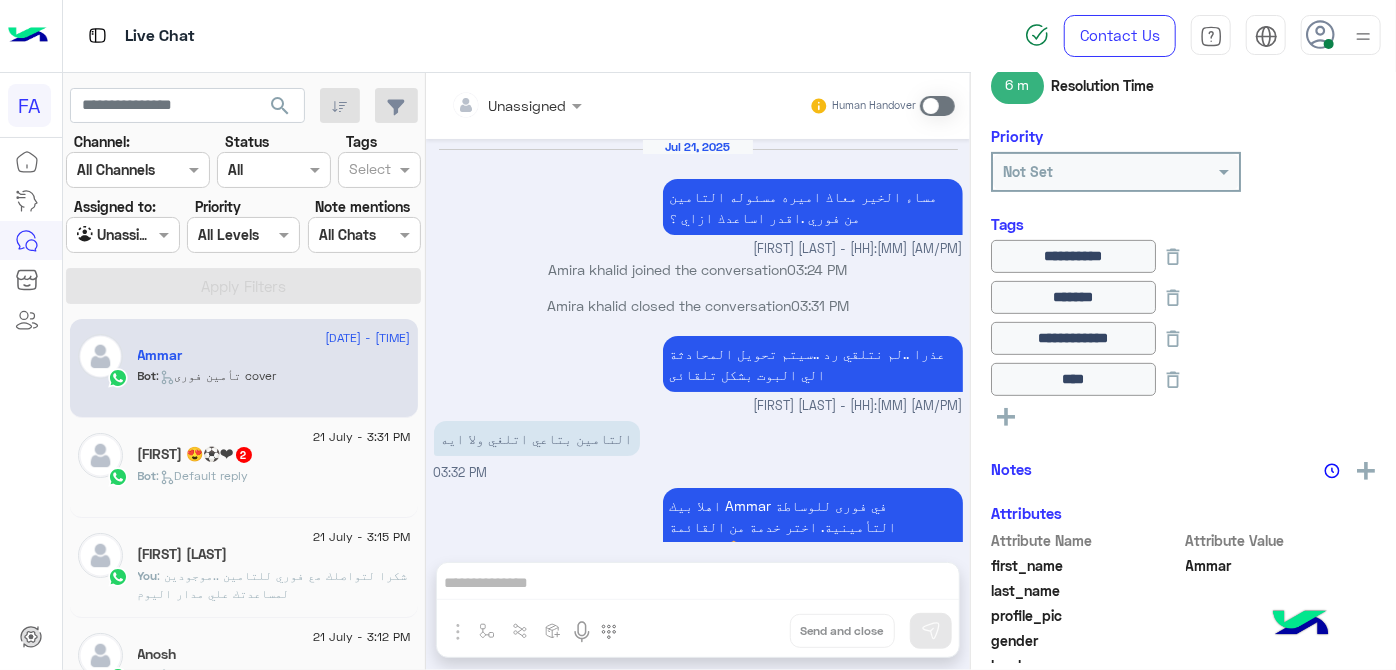 scroll, scrollTop: 516, scrollLeft: 0, axis: vertical 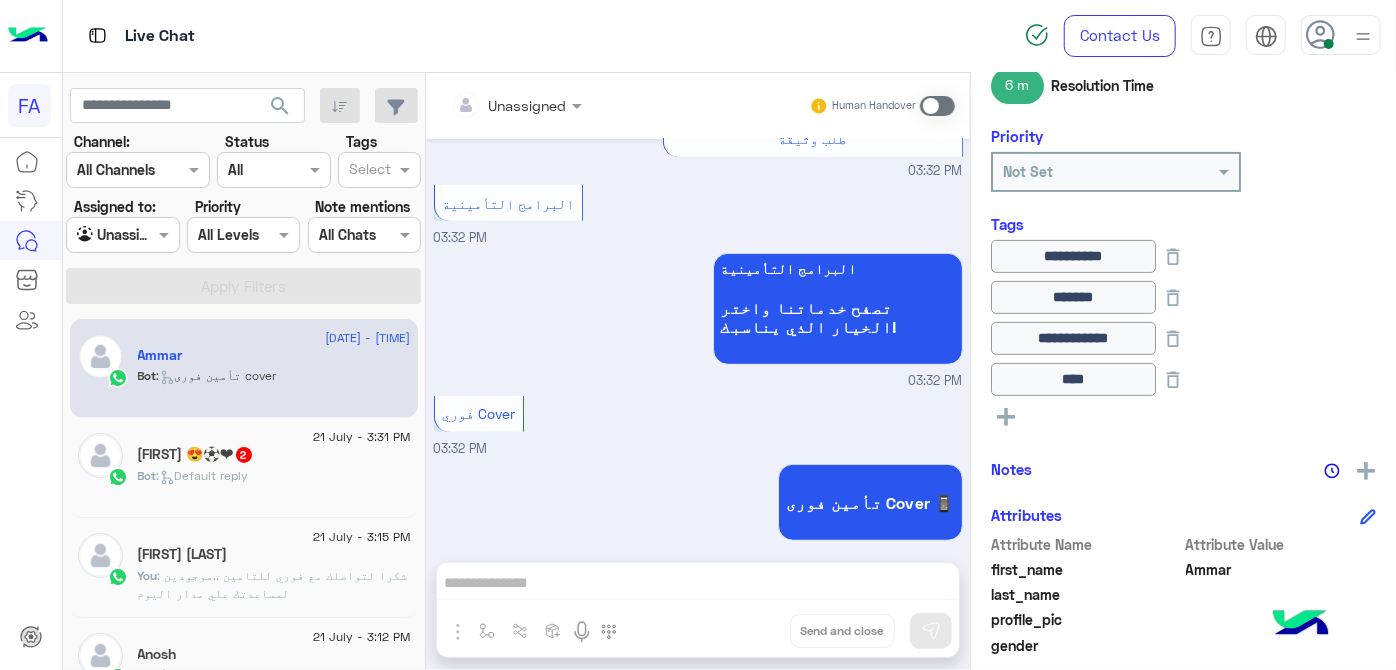 click on "Bot :   Default reply" 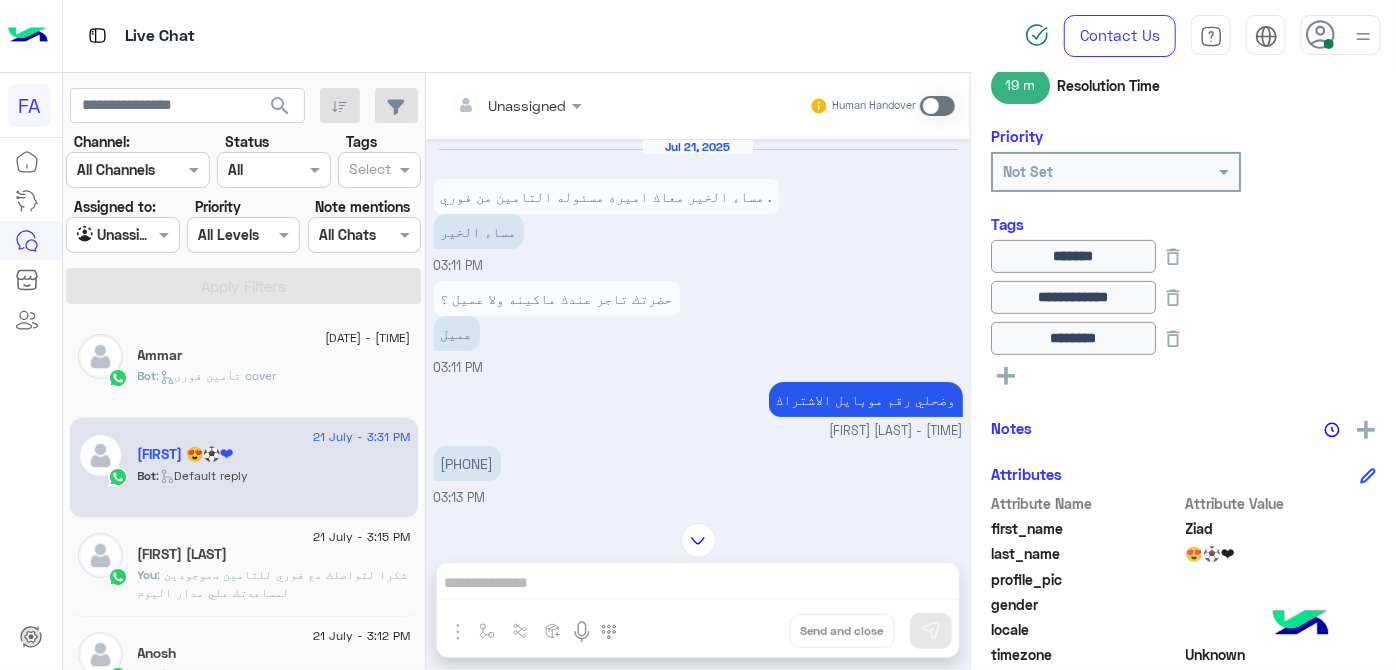 scroll, scrollTop: 845, scrollLeft: 0, axis: vertical 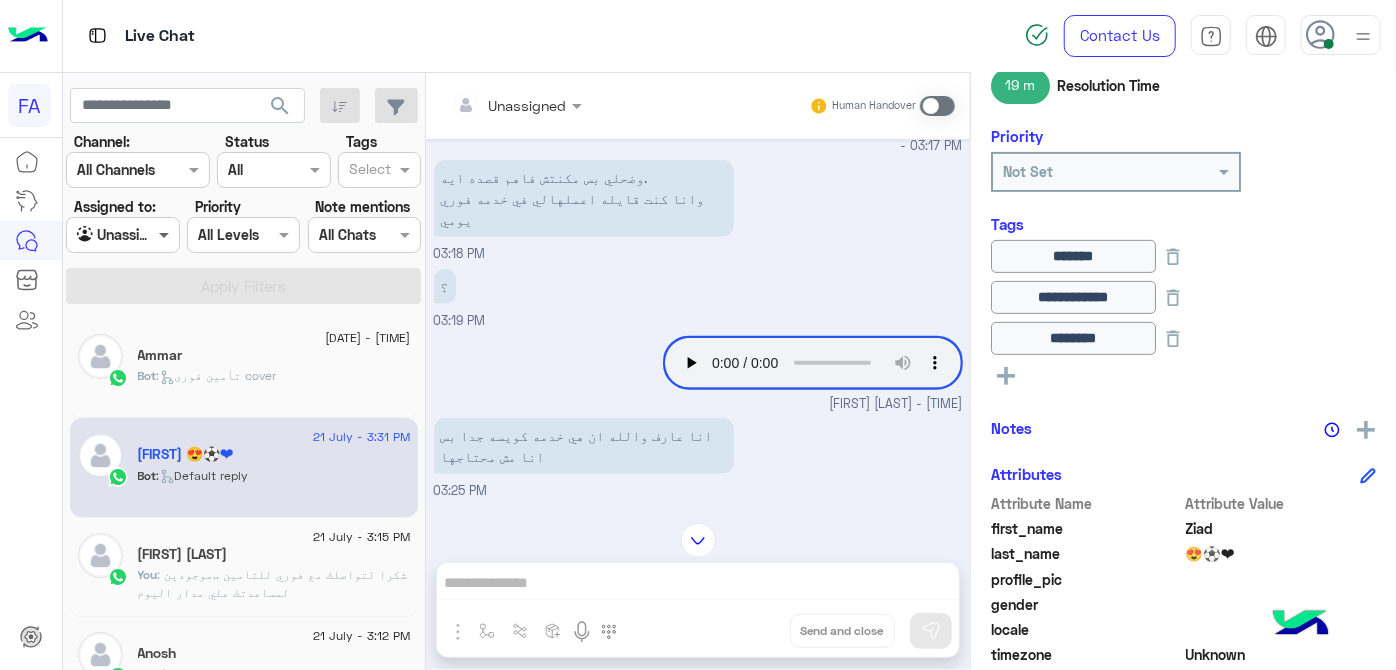 click at bounding box center (166, 234) 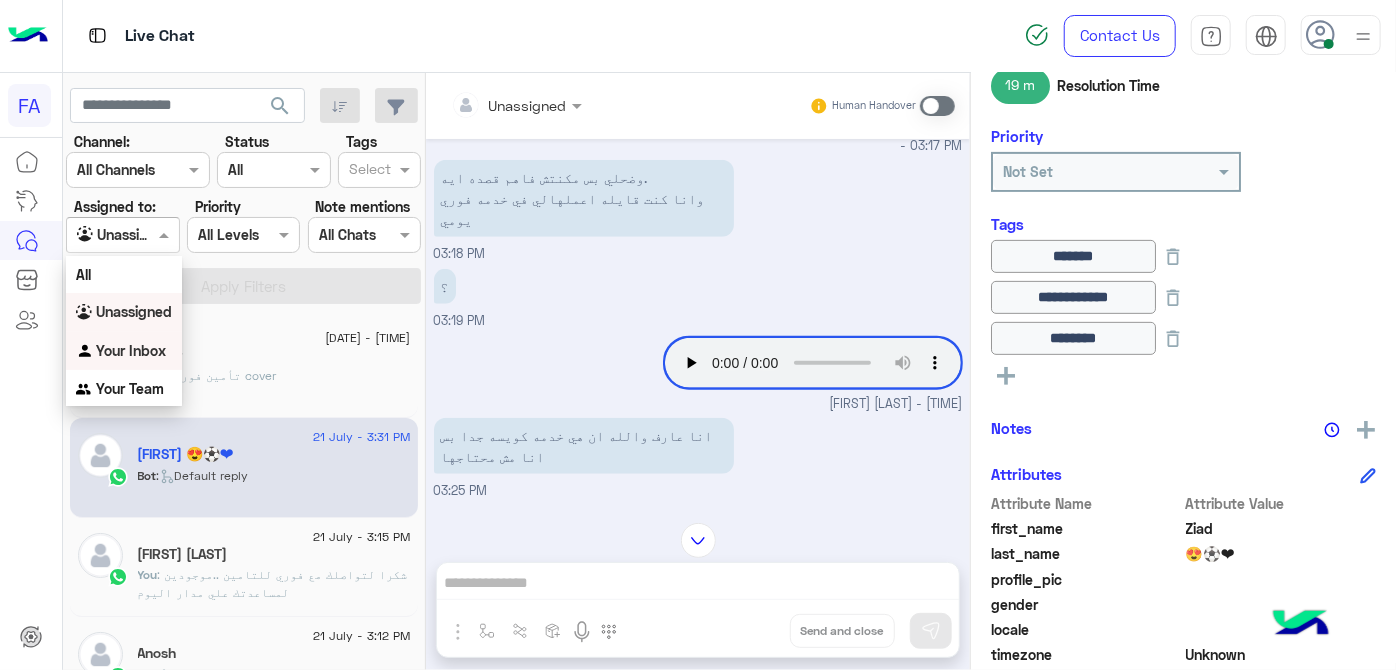 click on "Your Inbox" at bounding box center [131, 350] 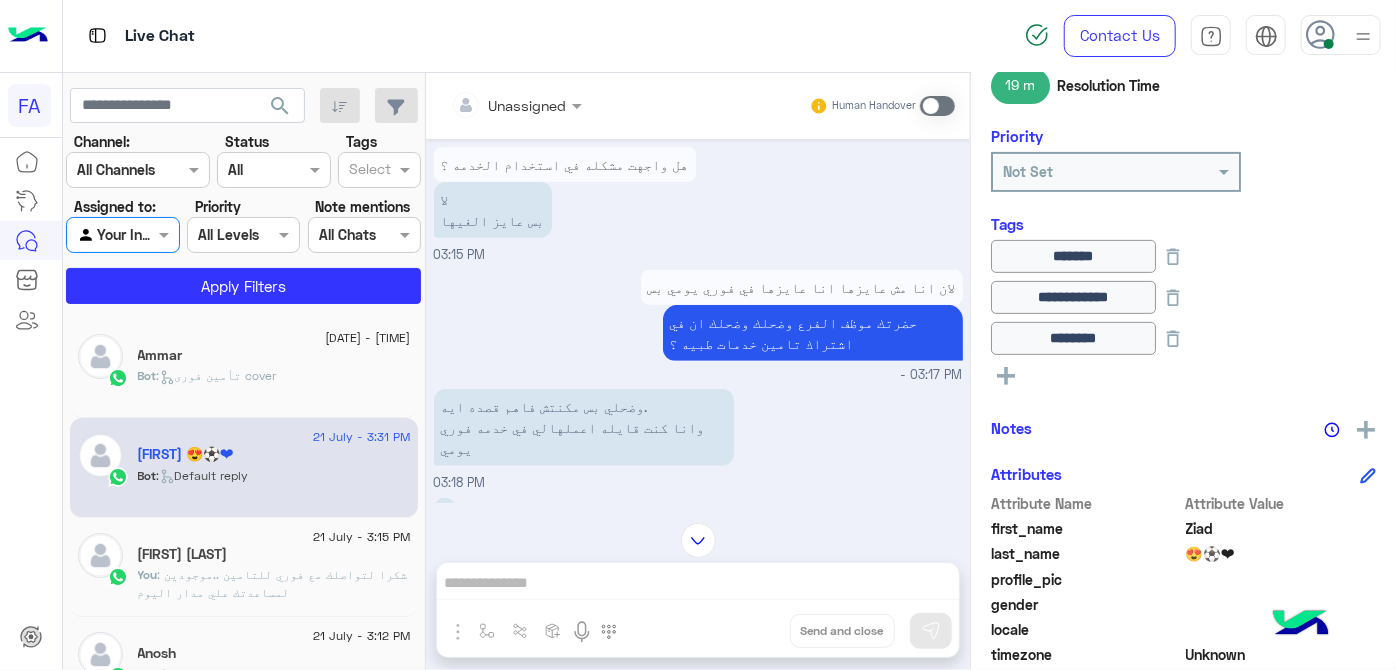 scroll, scrollTop: 845, scrollLeft: 0, axis: vertical 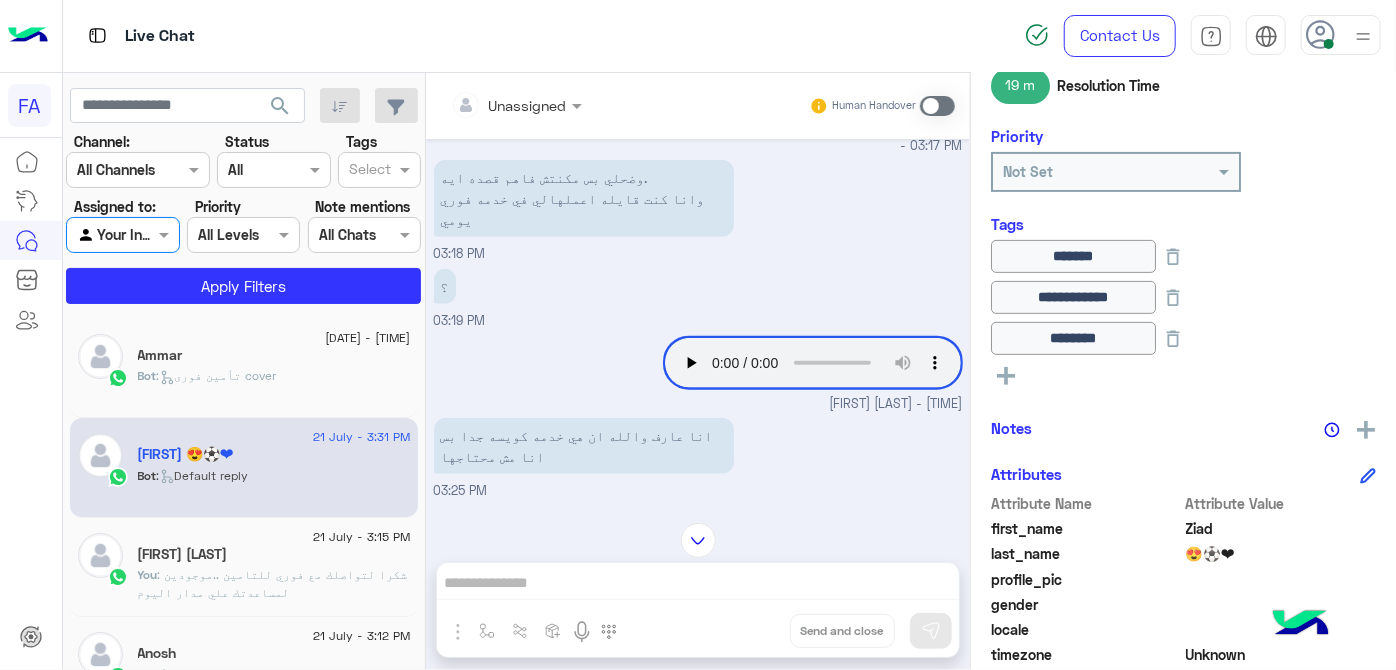 click at bounding box center [937, 106] 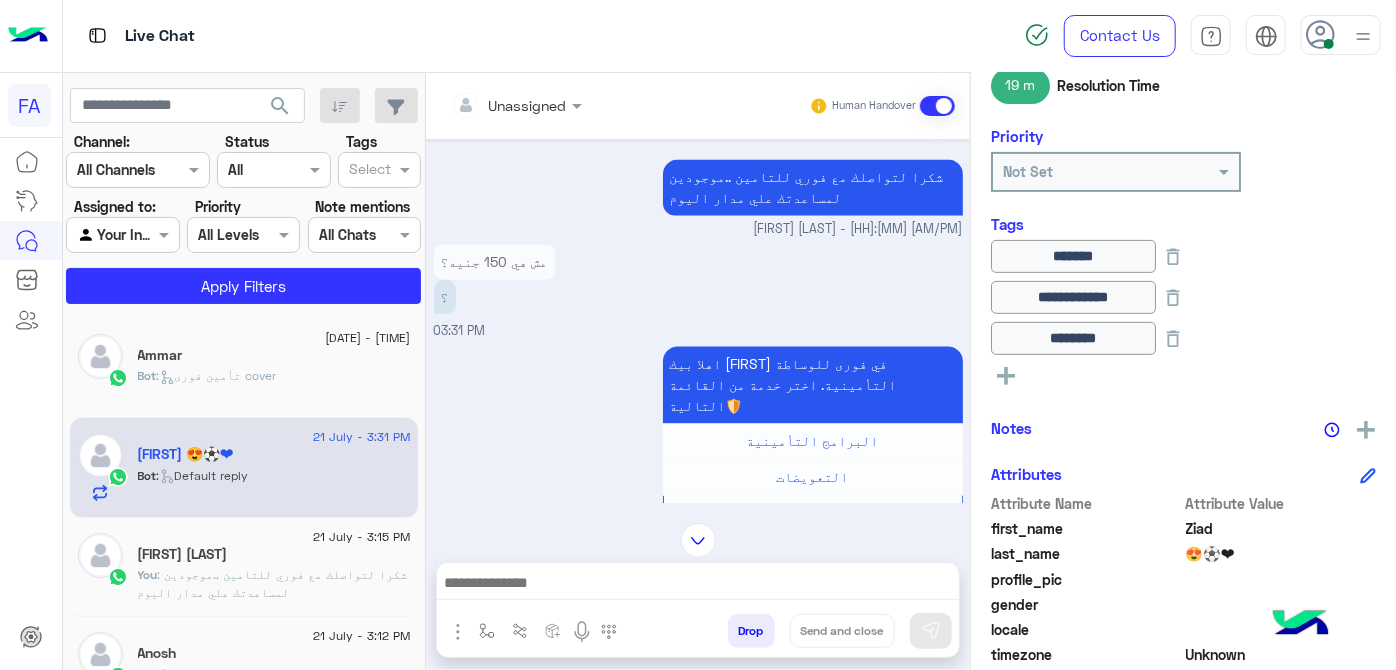 scroll, scrollTop: 2299, scrollLeft: 0, axis: vertical 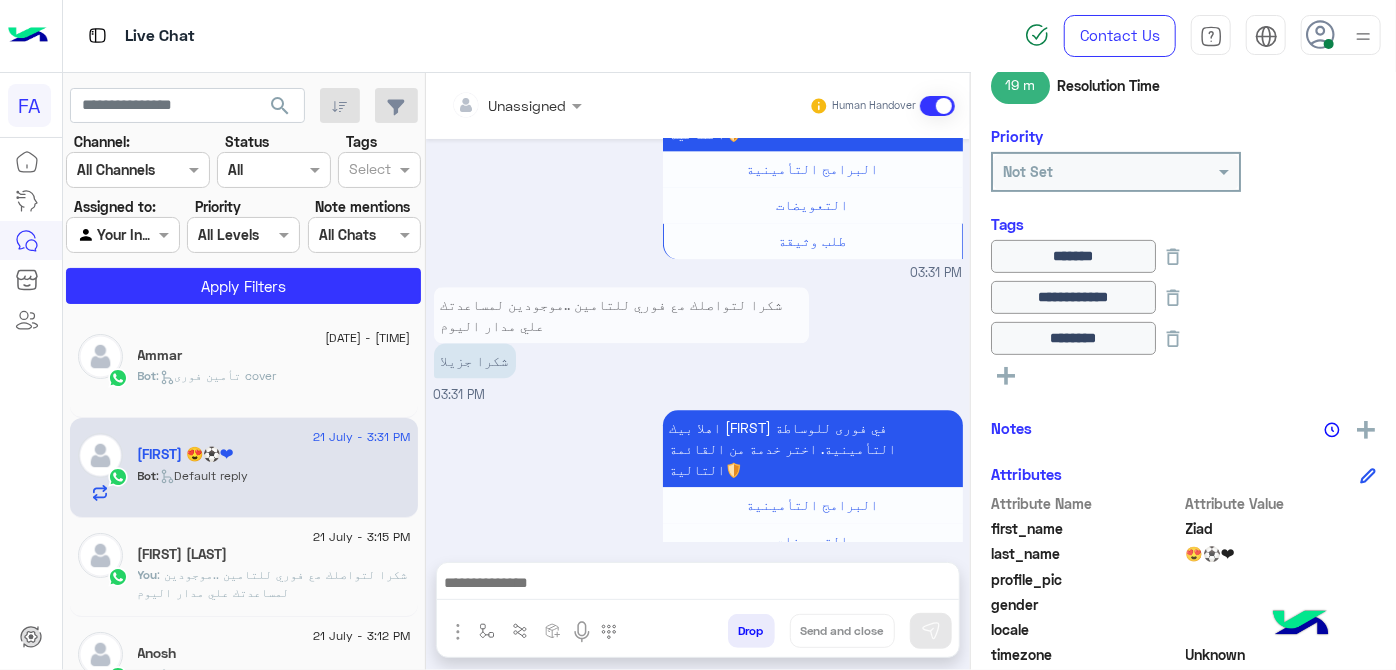 click at bounding box center (937, 106) 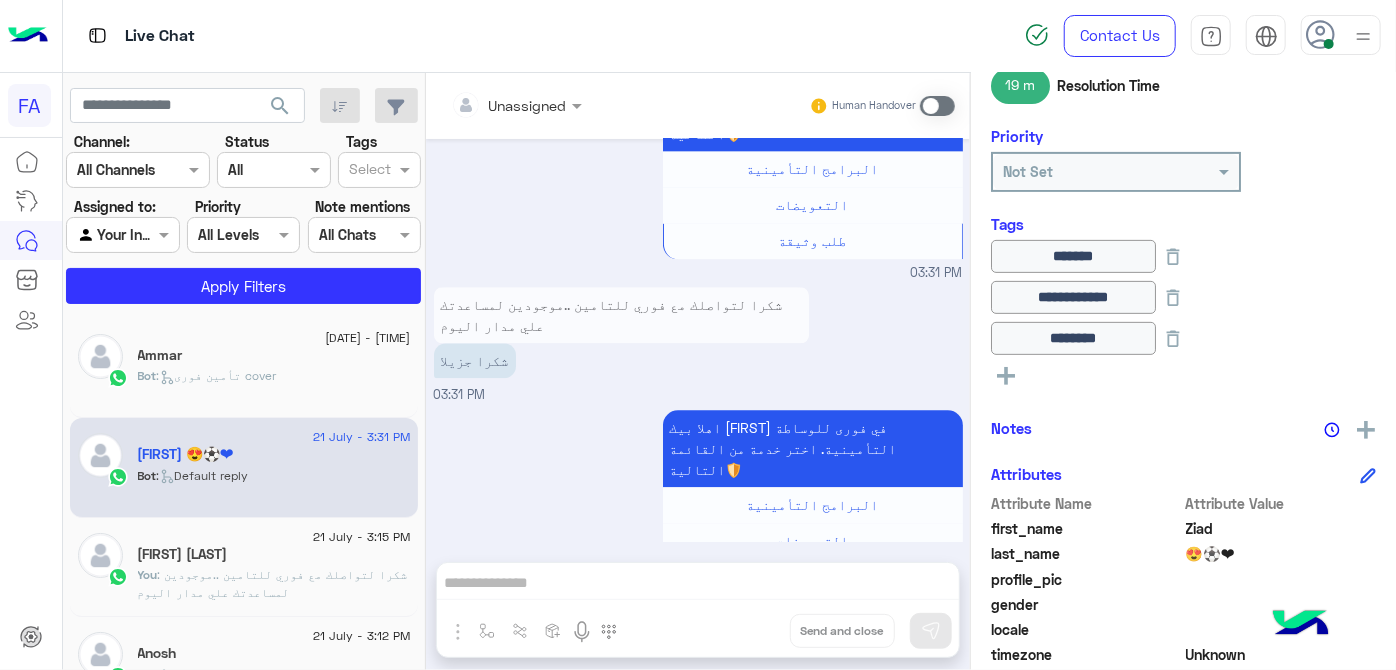 scroll, scrollTop: 2336, scrollLeft: 0, axis: vertical 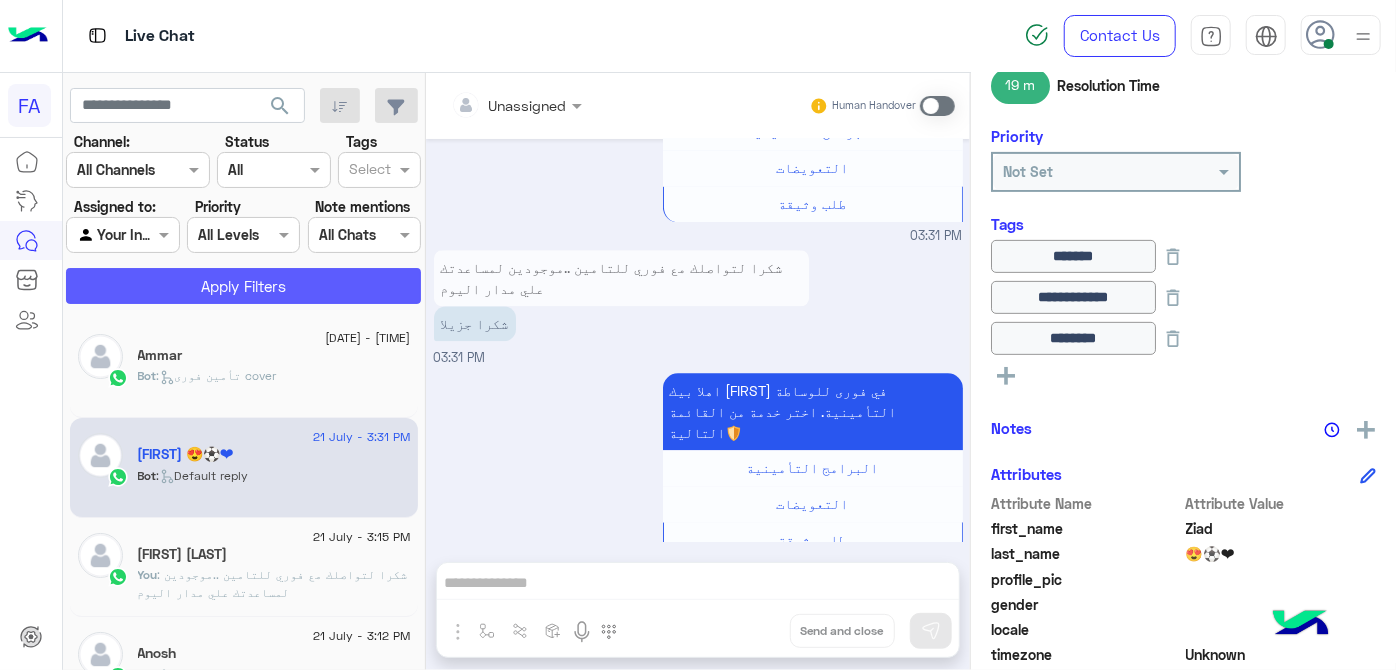 click on "Apply Filters" 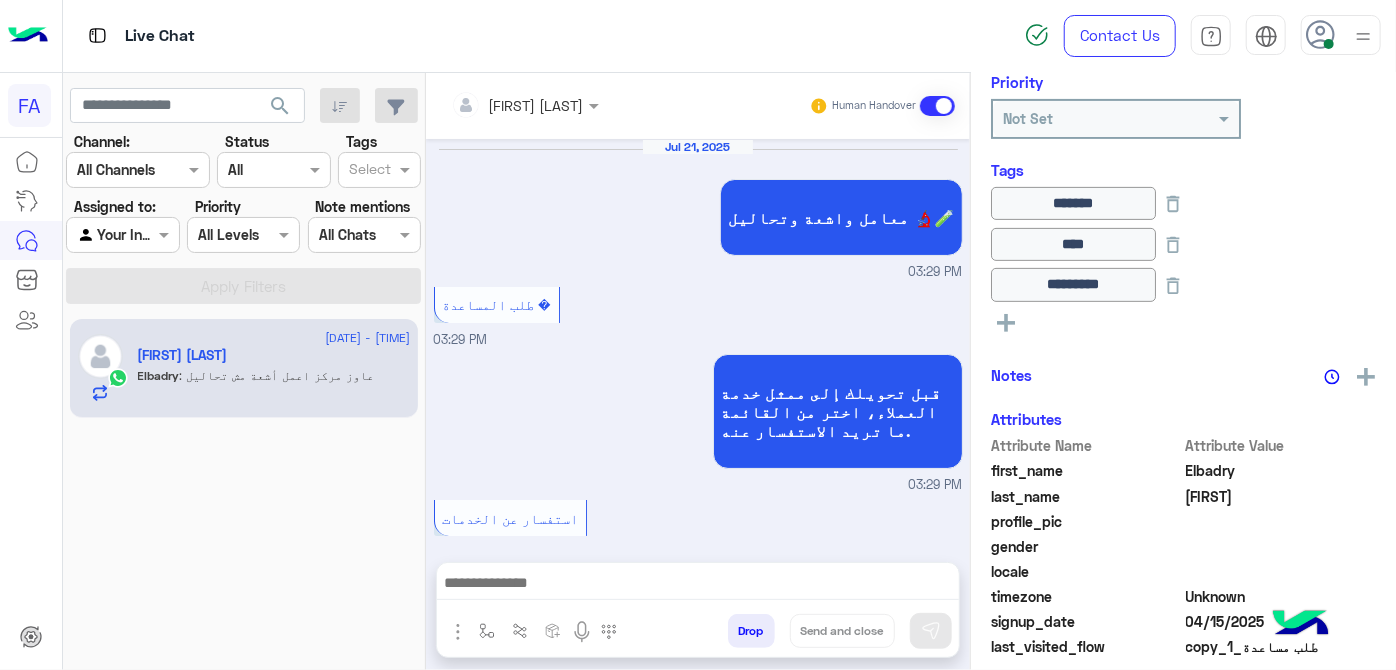 scroll, scrollTop: 384, scrollLeft: 0, axis: vertical 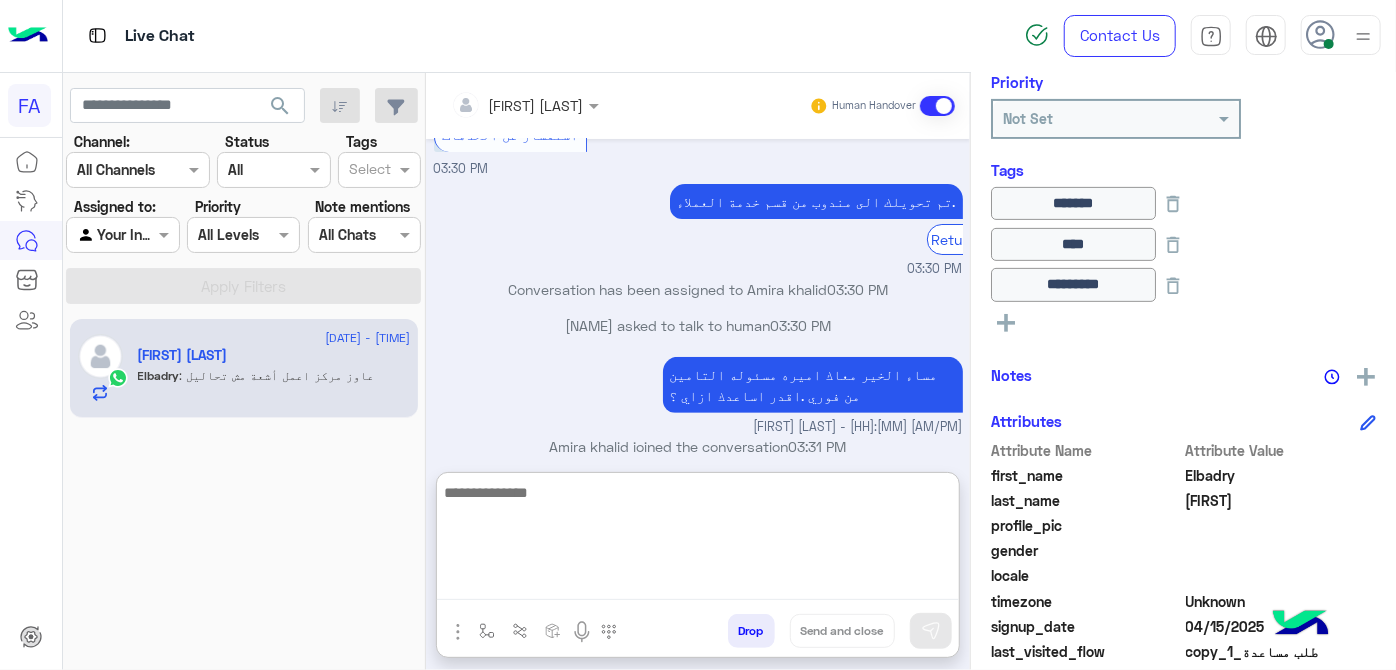click at bounding box center [698, 540] 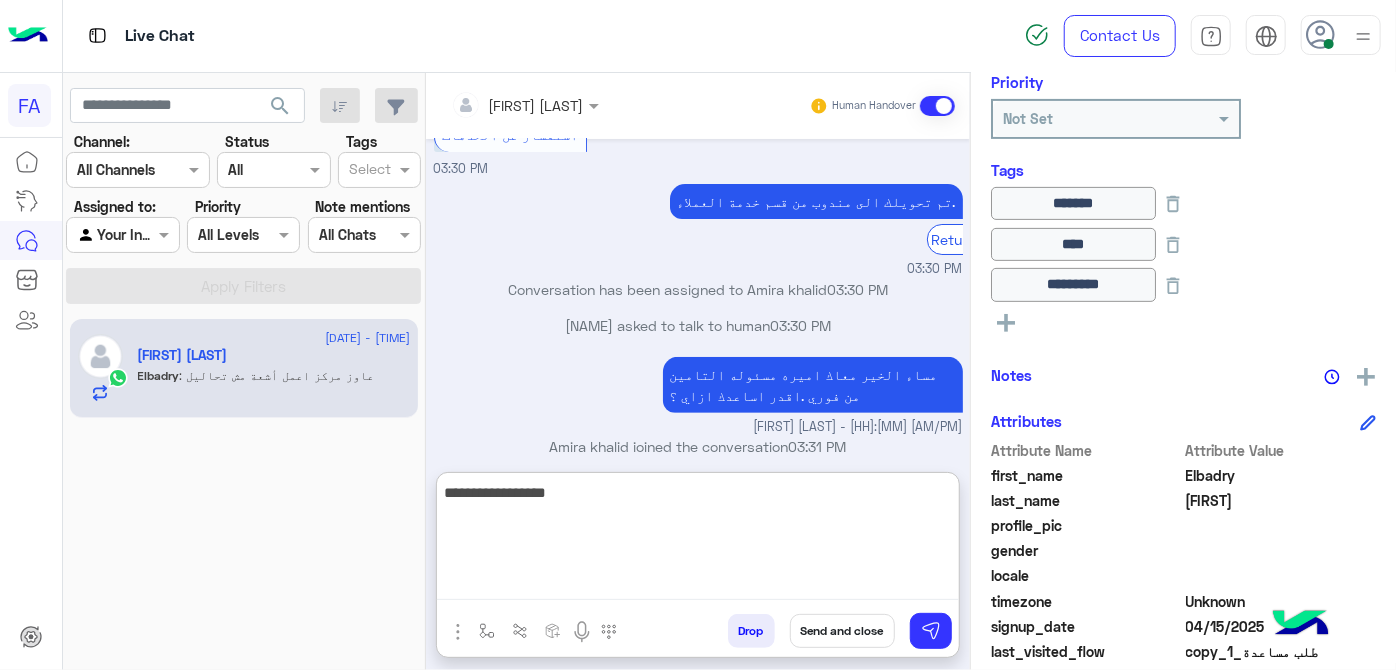 type on "**********" 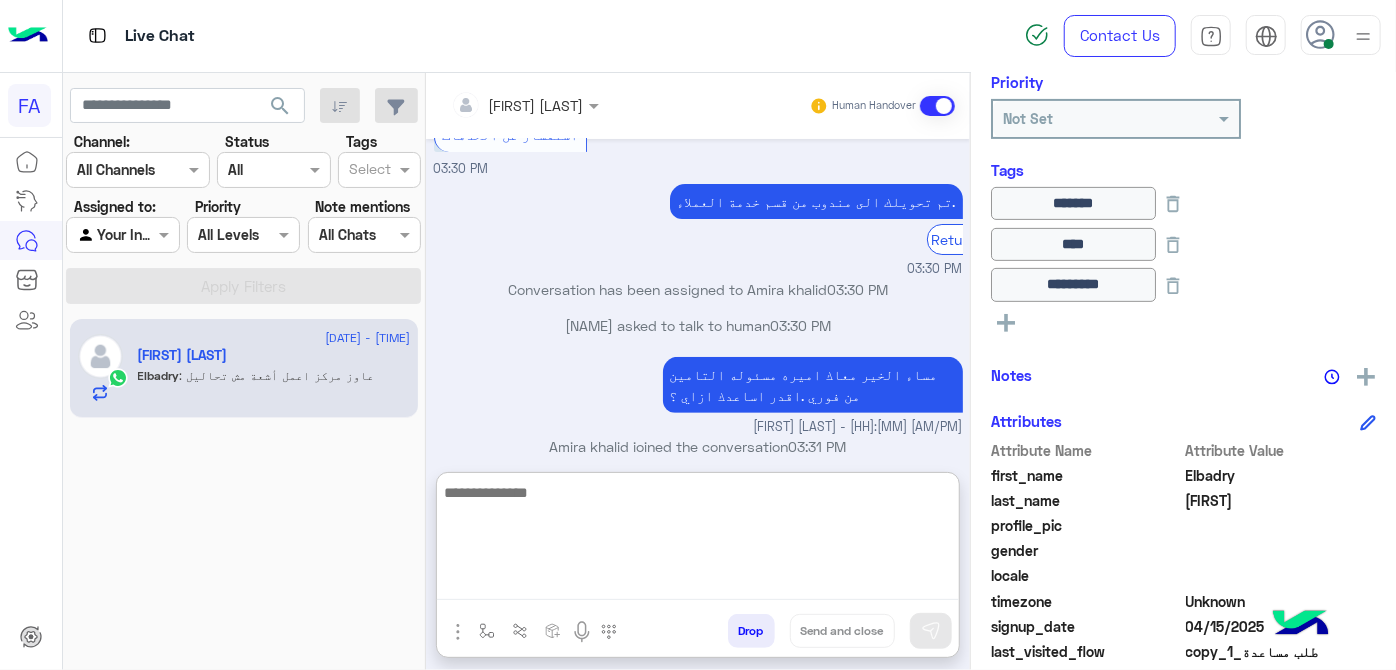 scroll, scrollTop: 537, scrollLeft: 0, axis: vertical 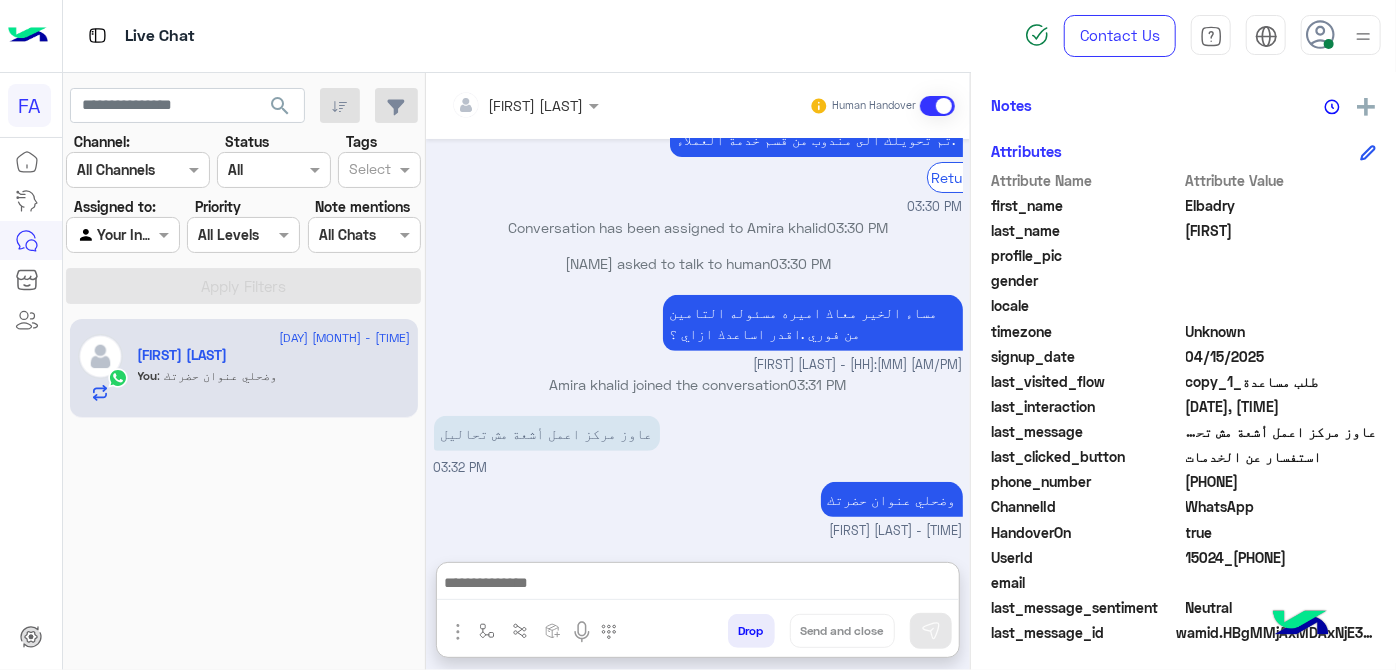 click on "[PHONE]" 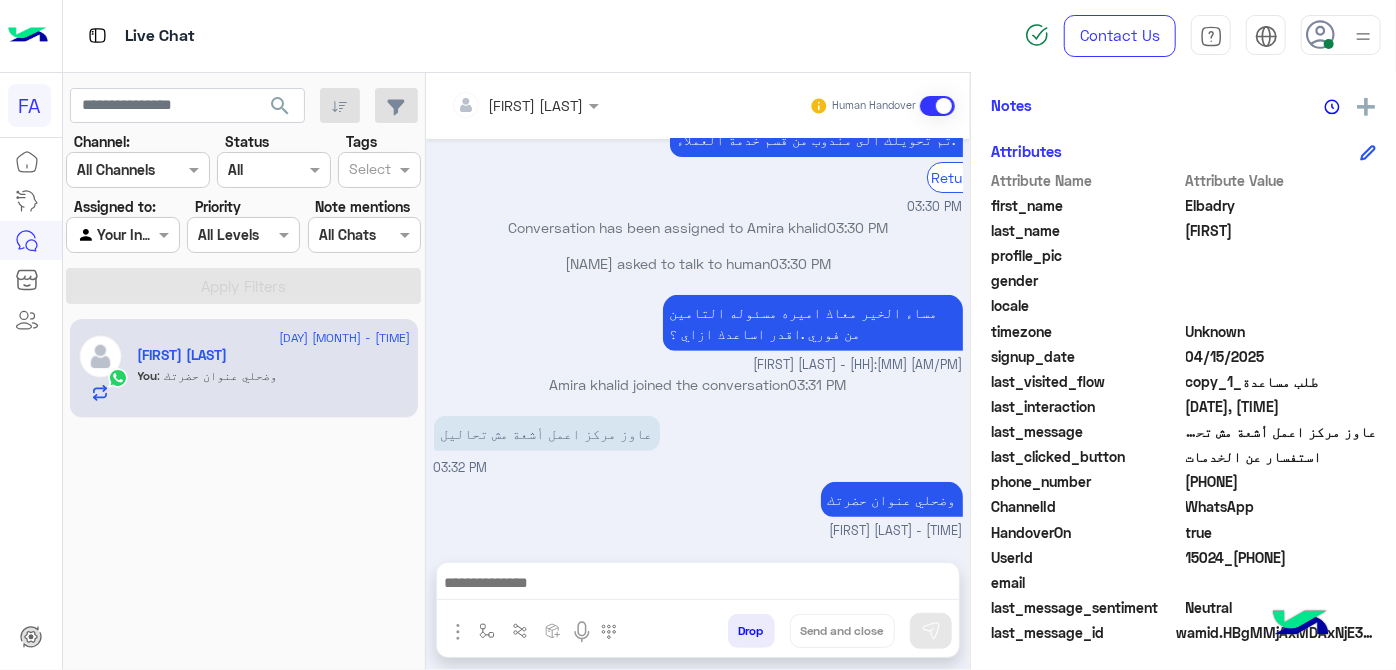 scroll, scrollTop: 448, scrollLeft: 0, axis: vertical 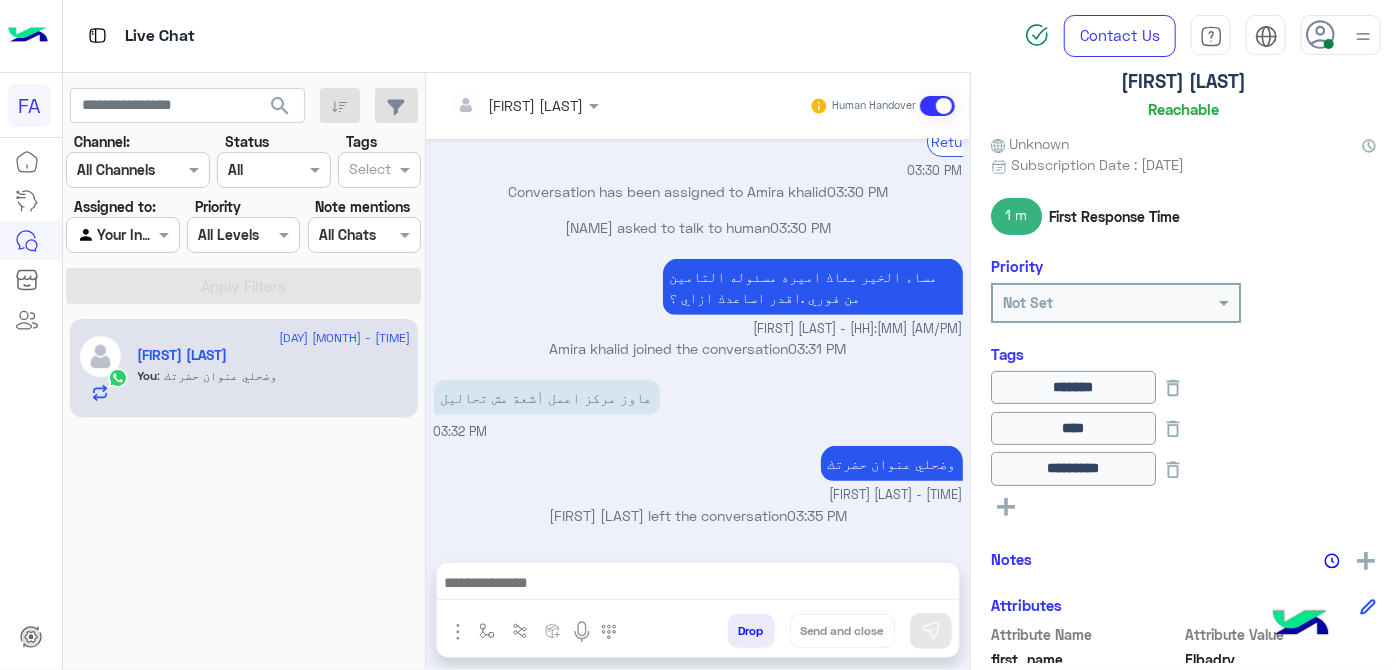 click on "[FIRST] [LAST]" 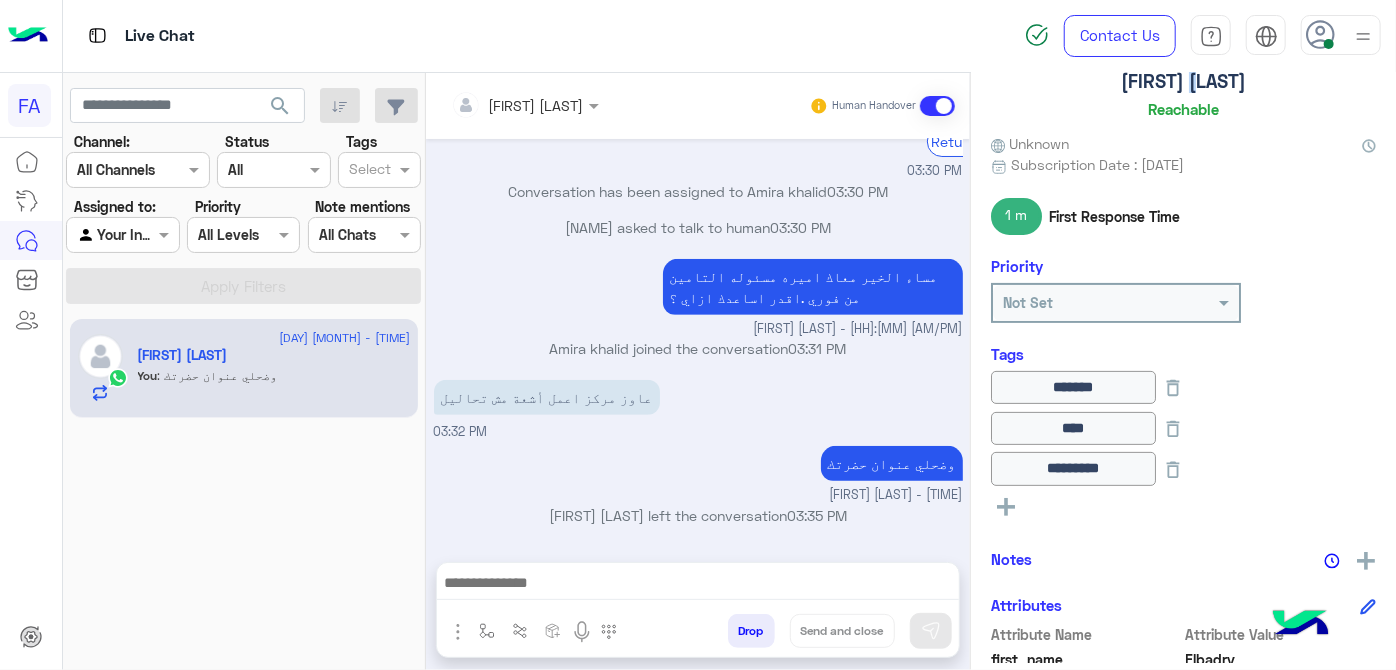 click on "[FIRST] [LAST]" 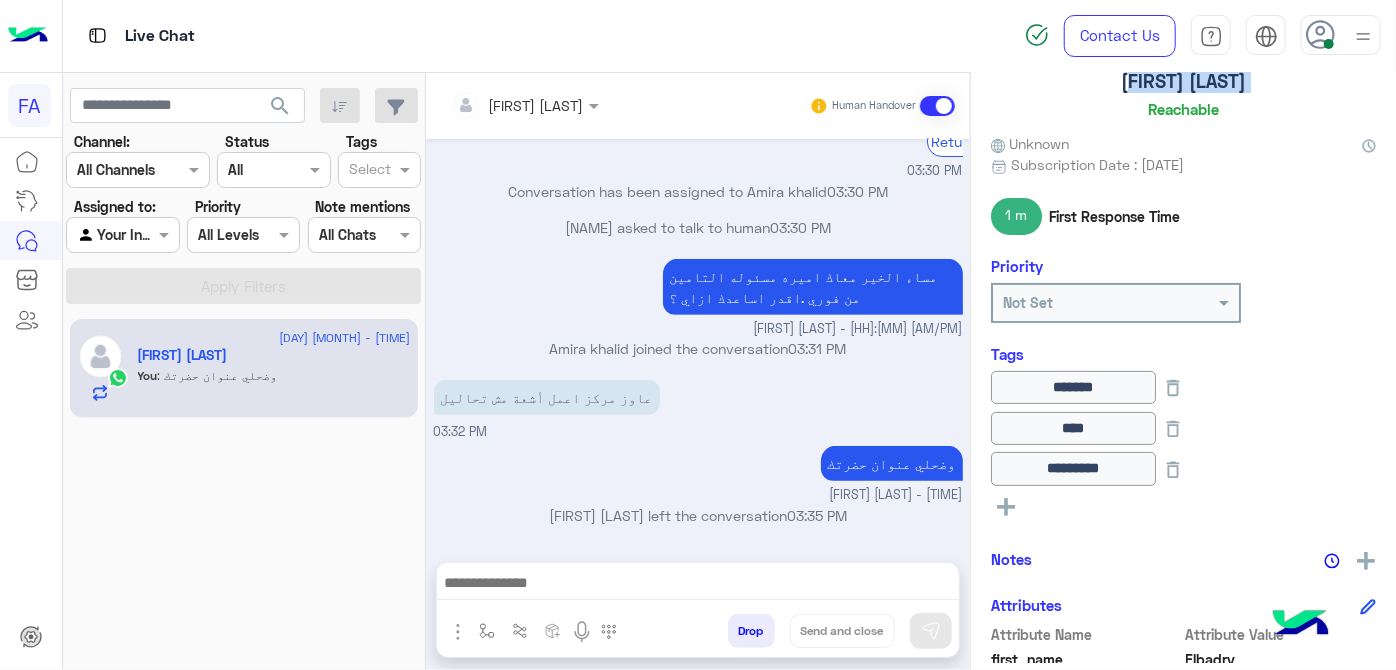 click on "[FIRST] [LAST]" 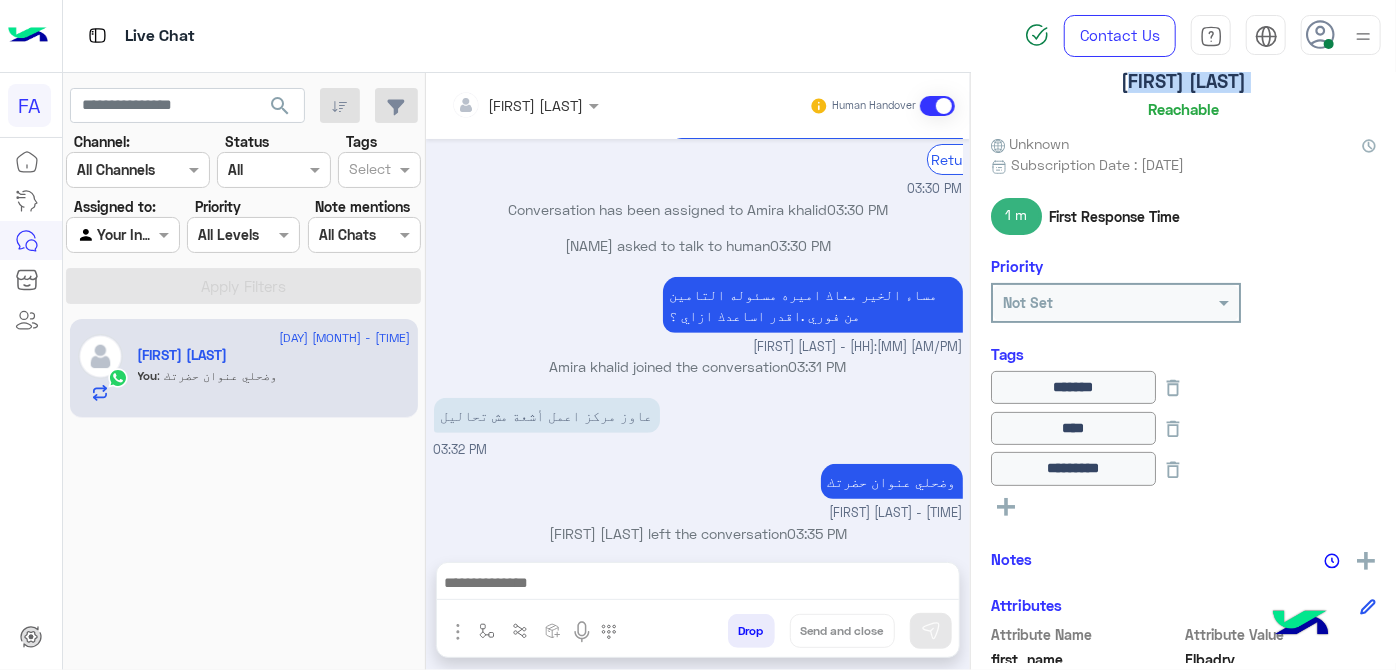 scroll, scrollTop: 483, scrollLeft: 0, axis: vertical 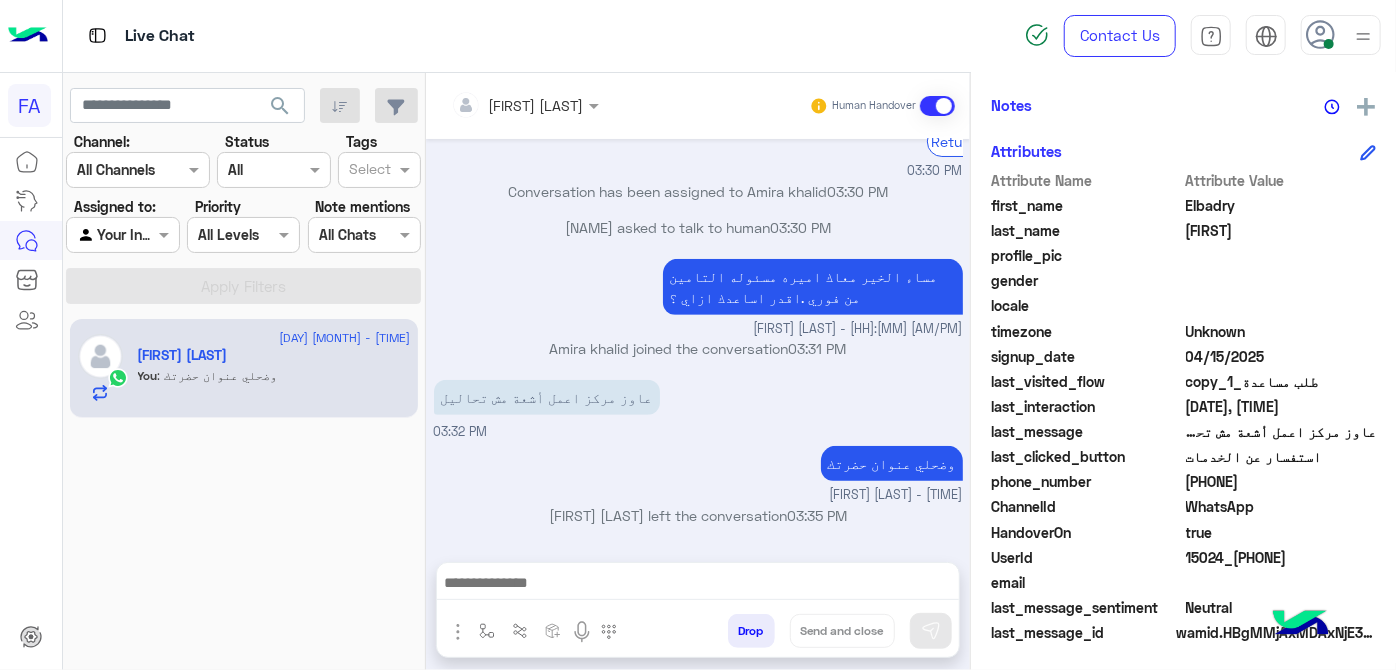 click on "[PHONE]" 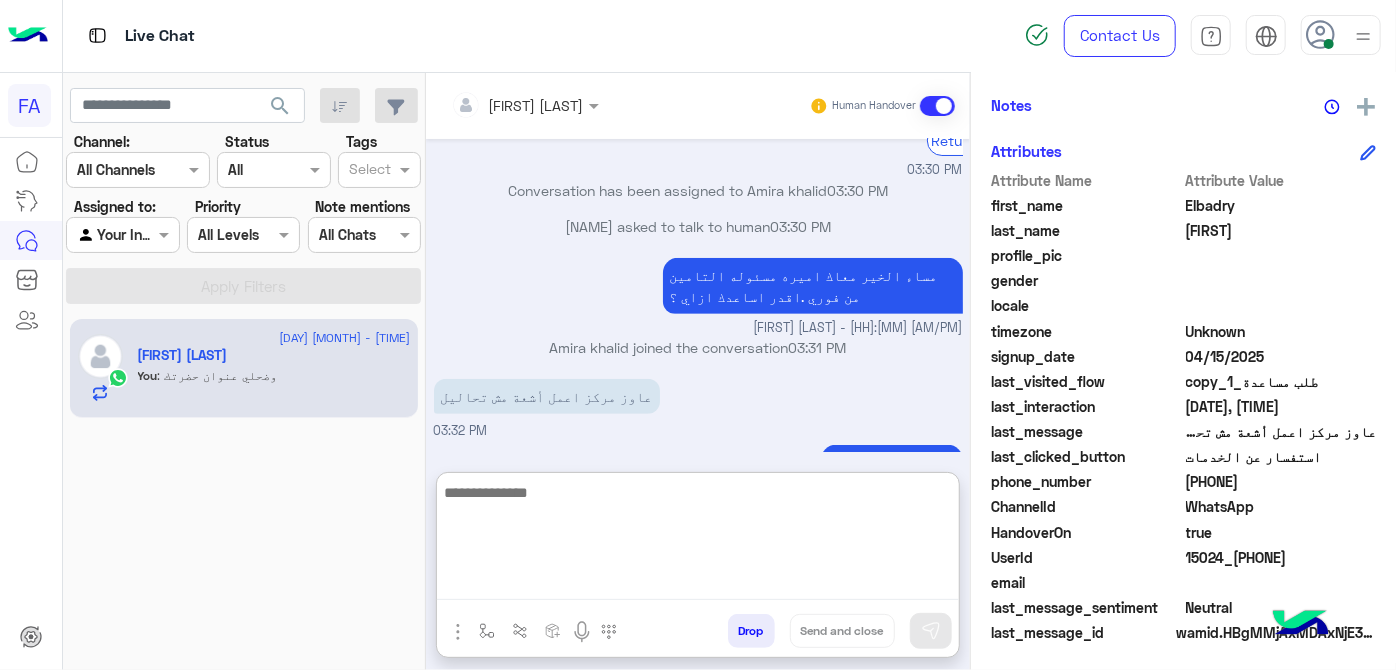 click at bounding box center (698, 540) 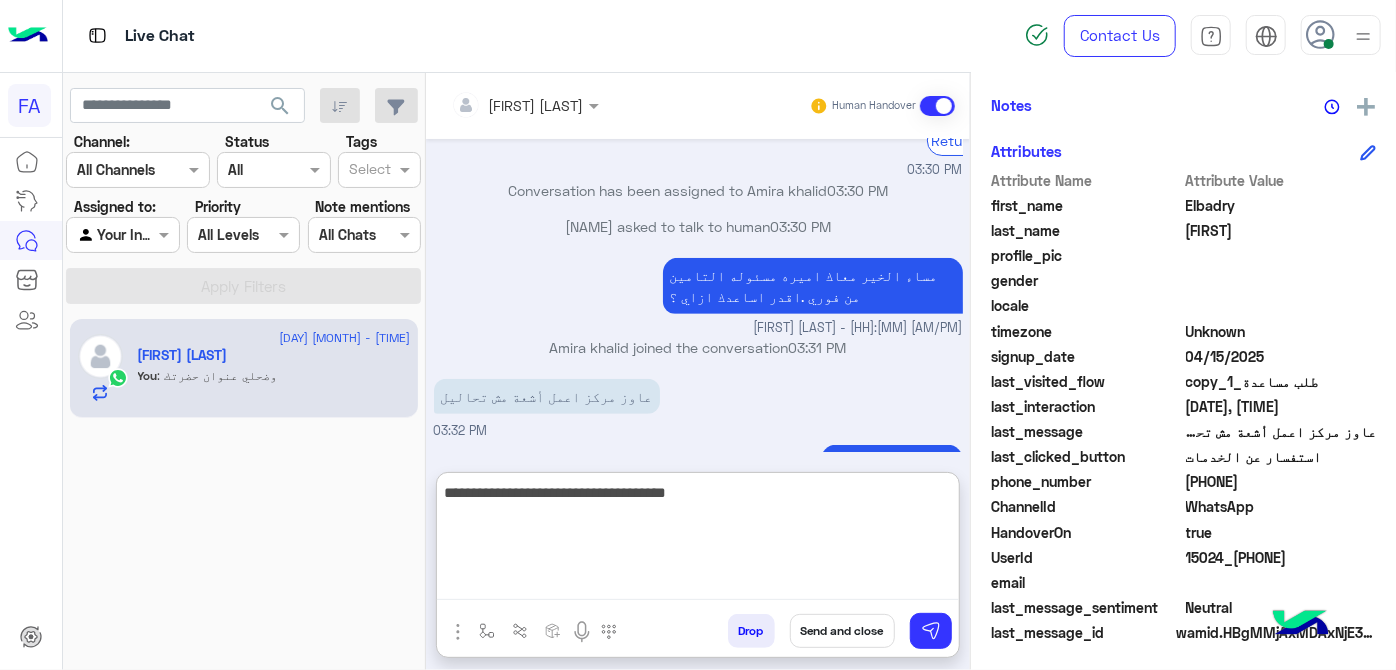 scroll, scrollTop: 573, scrollLeft: 0, axis: vertical 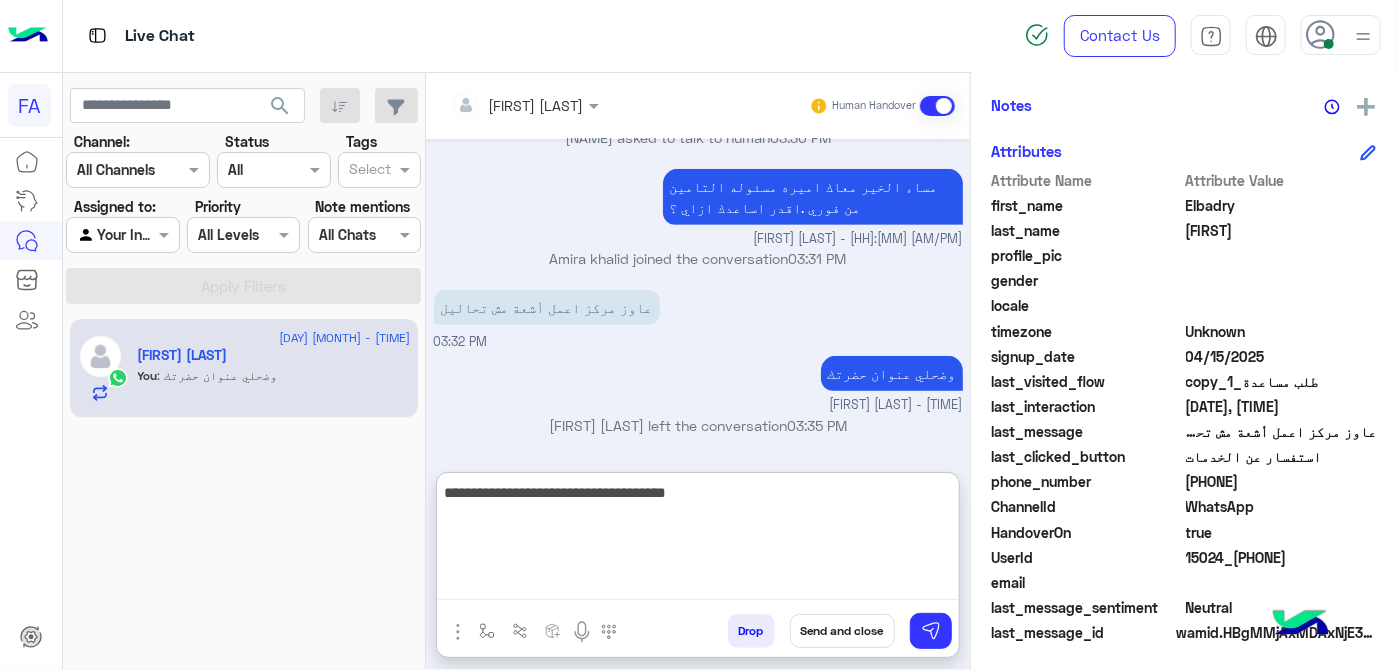 click on "**********" at bounding box center [698, 540] 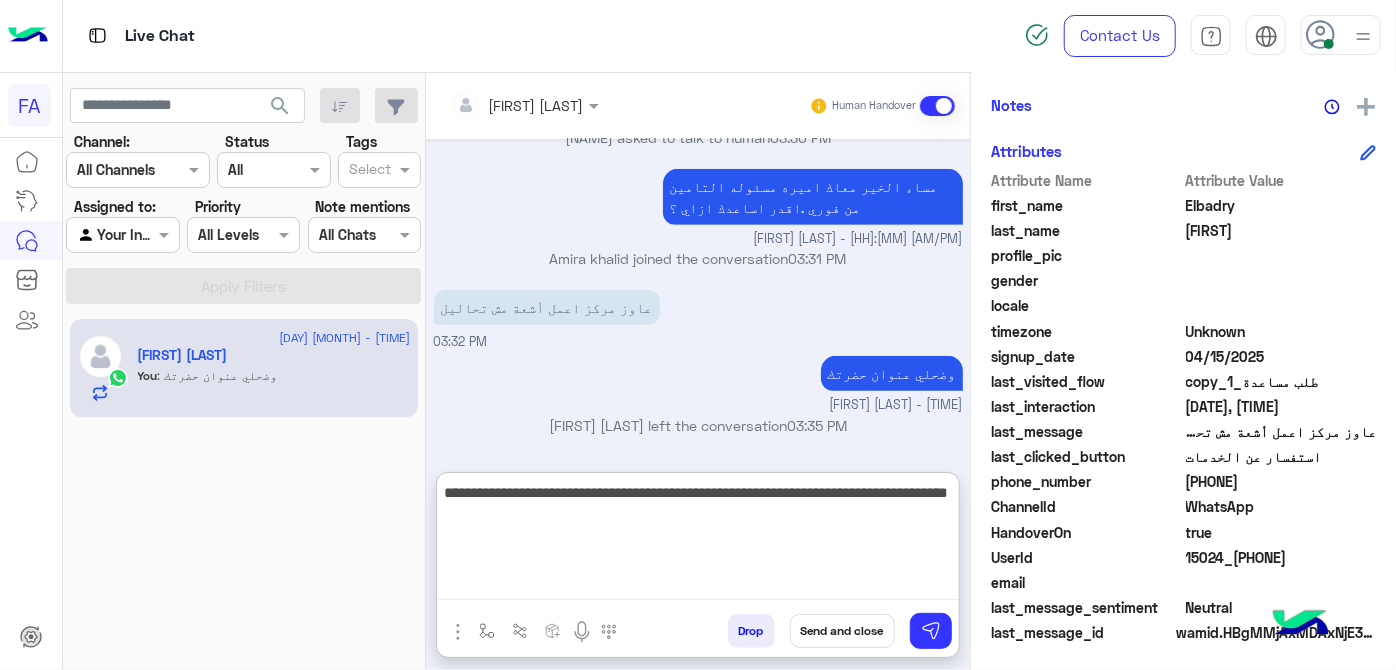 type on "**********" 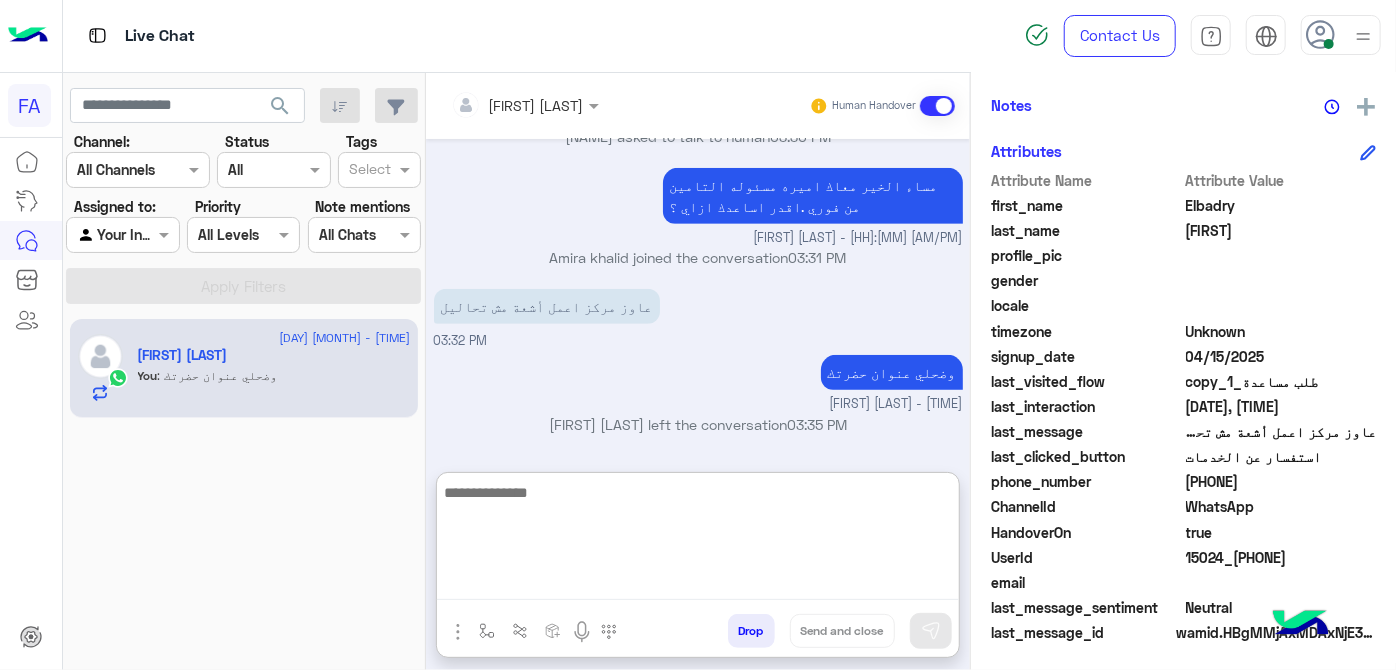scroll, scrollTop: 658, scrollLeft: 0, axis: vertical 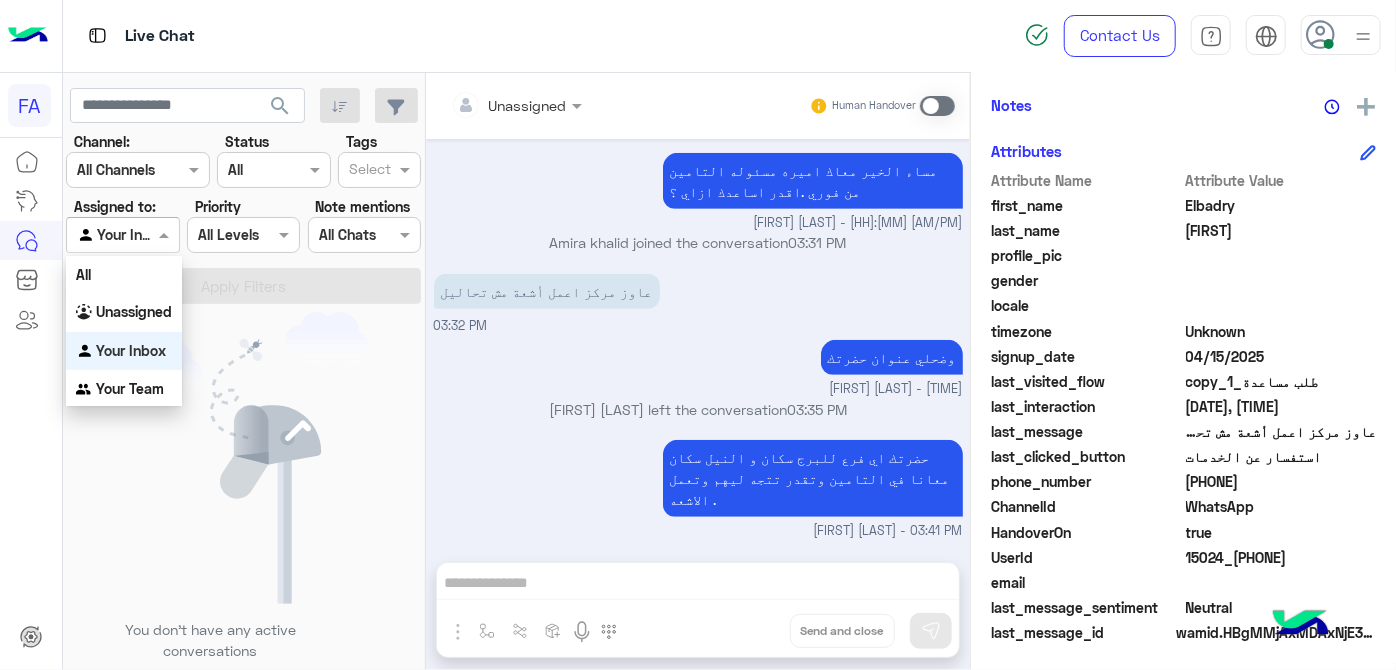 click at bounding box center (122, 234) 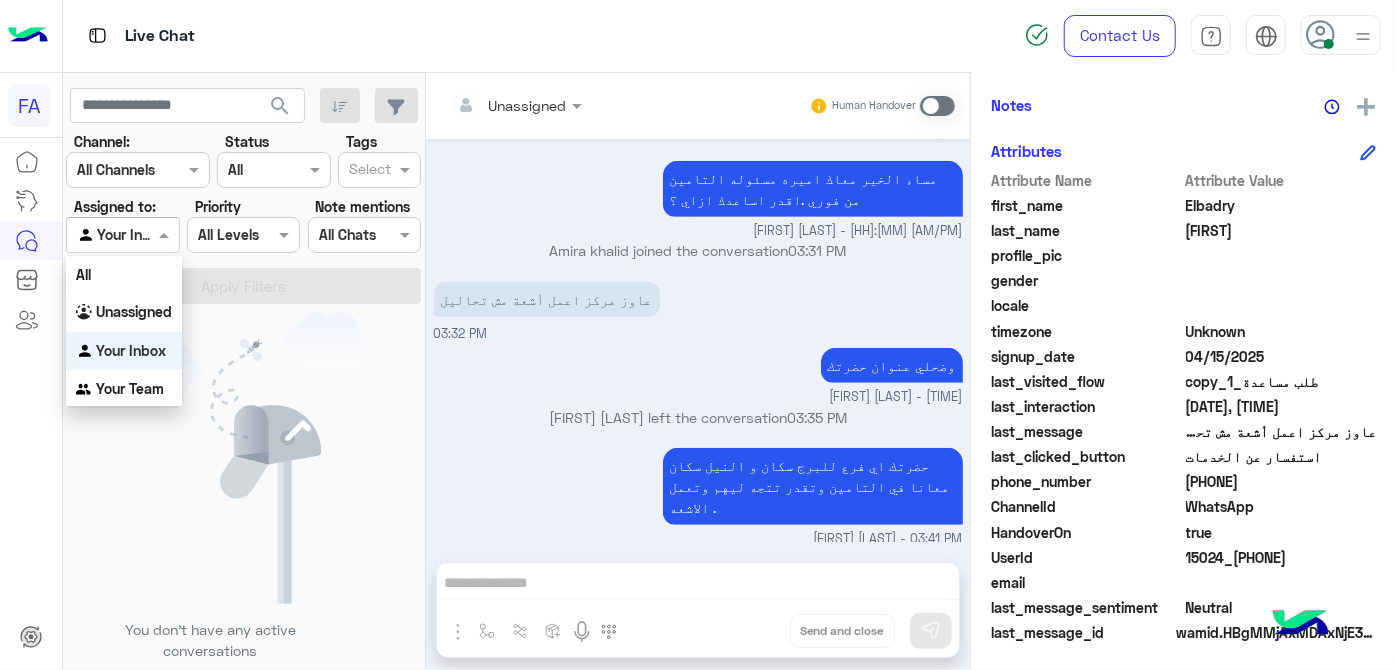 scroll, scrollTop: 568, scrollLeft: 0, axis: vertical 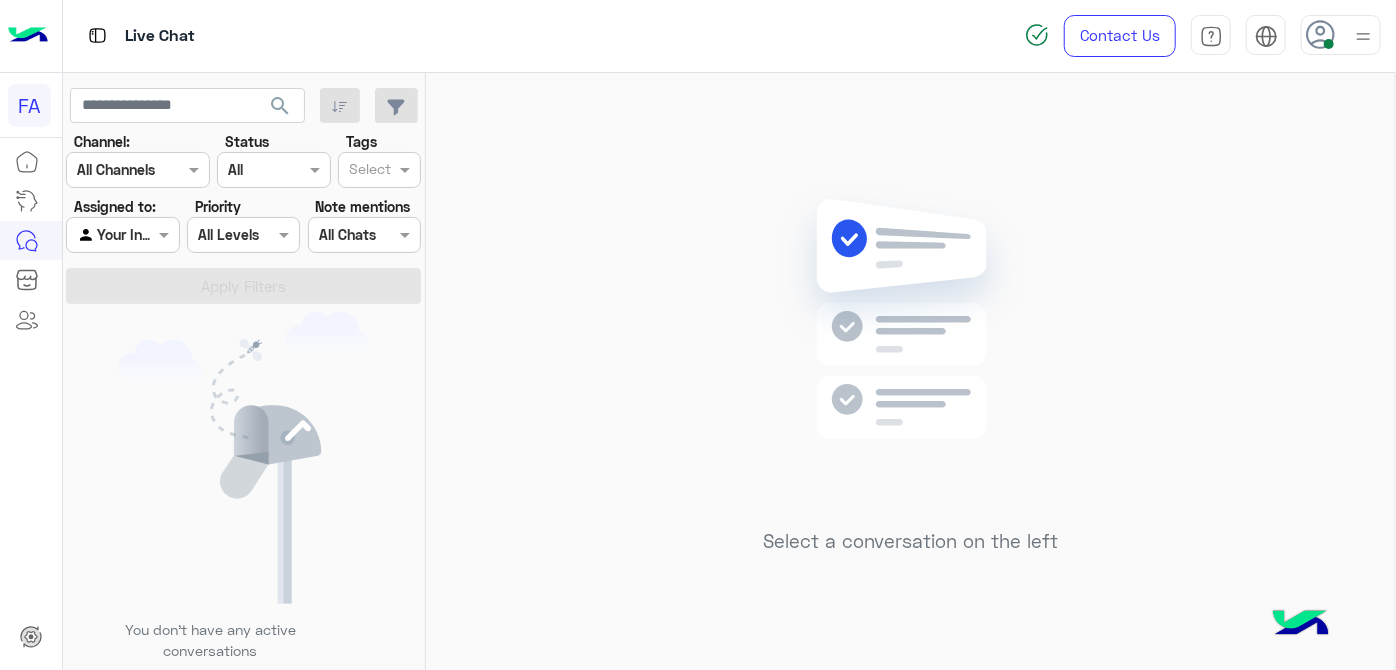 click on "You don’t have any active conversations" 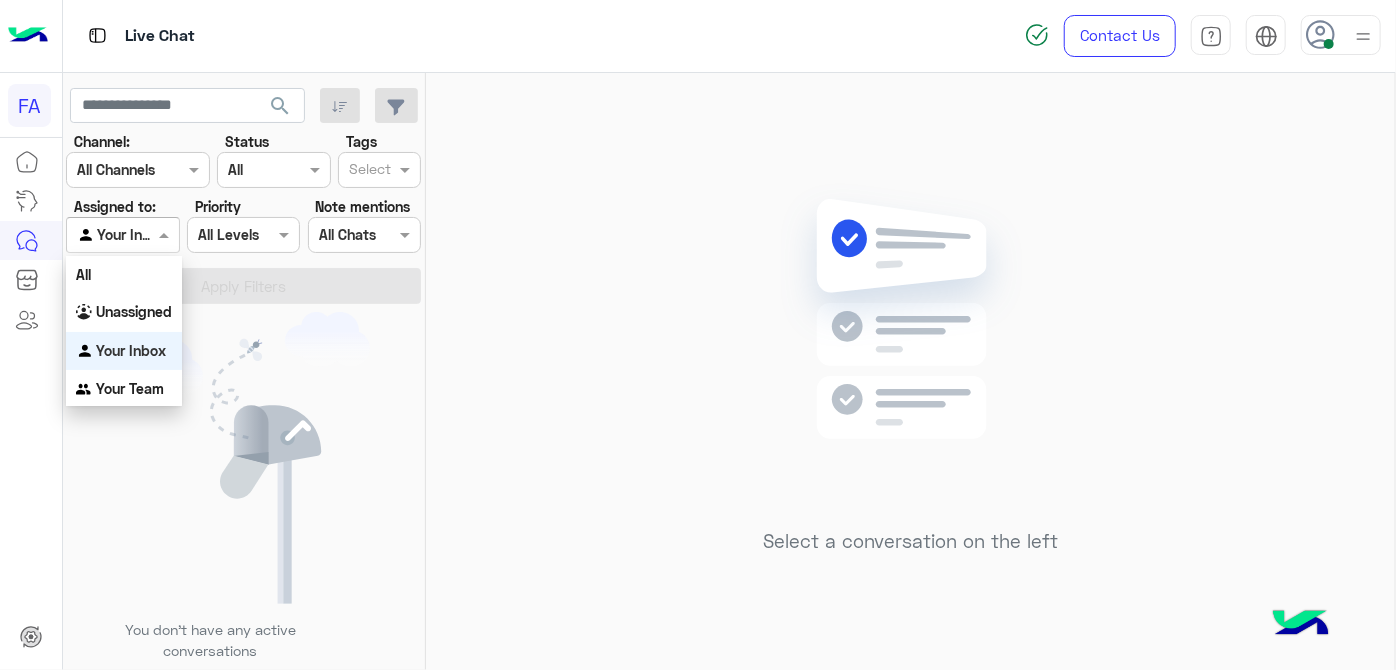 click at bounding box center (122, 234) 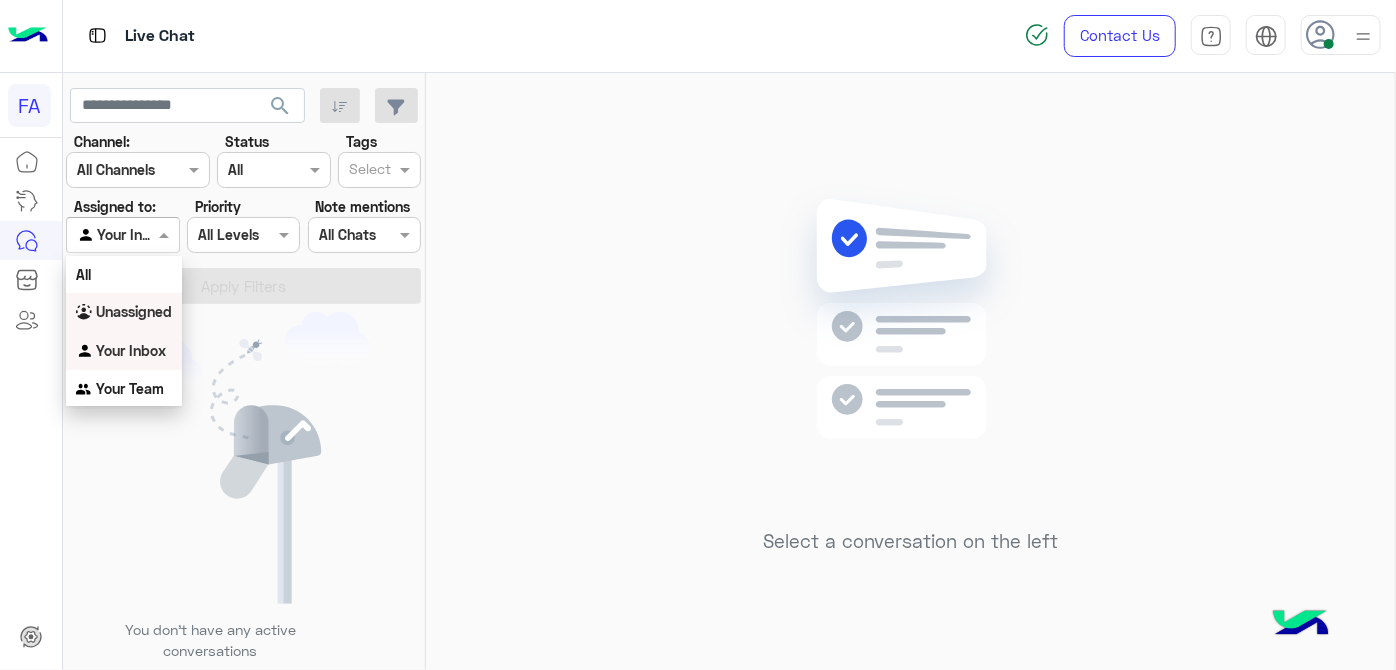 click on "Unassigned" at bounding box center (124, 312) 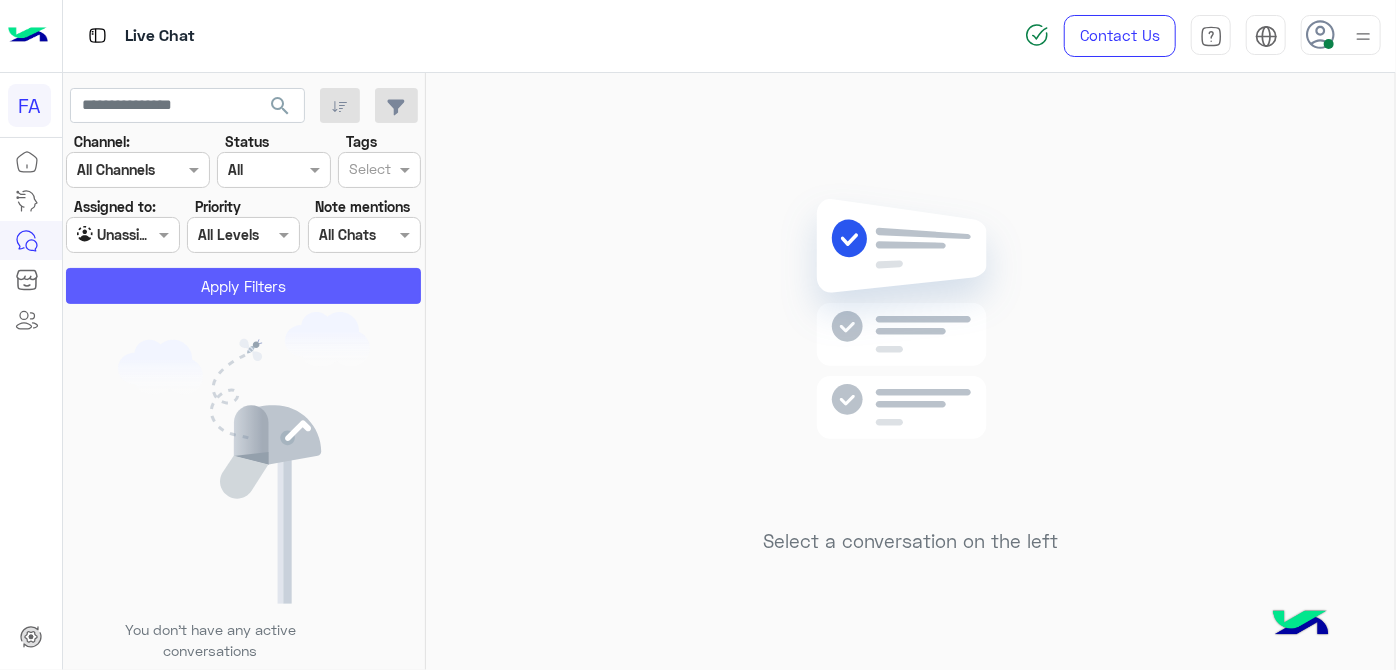 click on "Apply Filters" 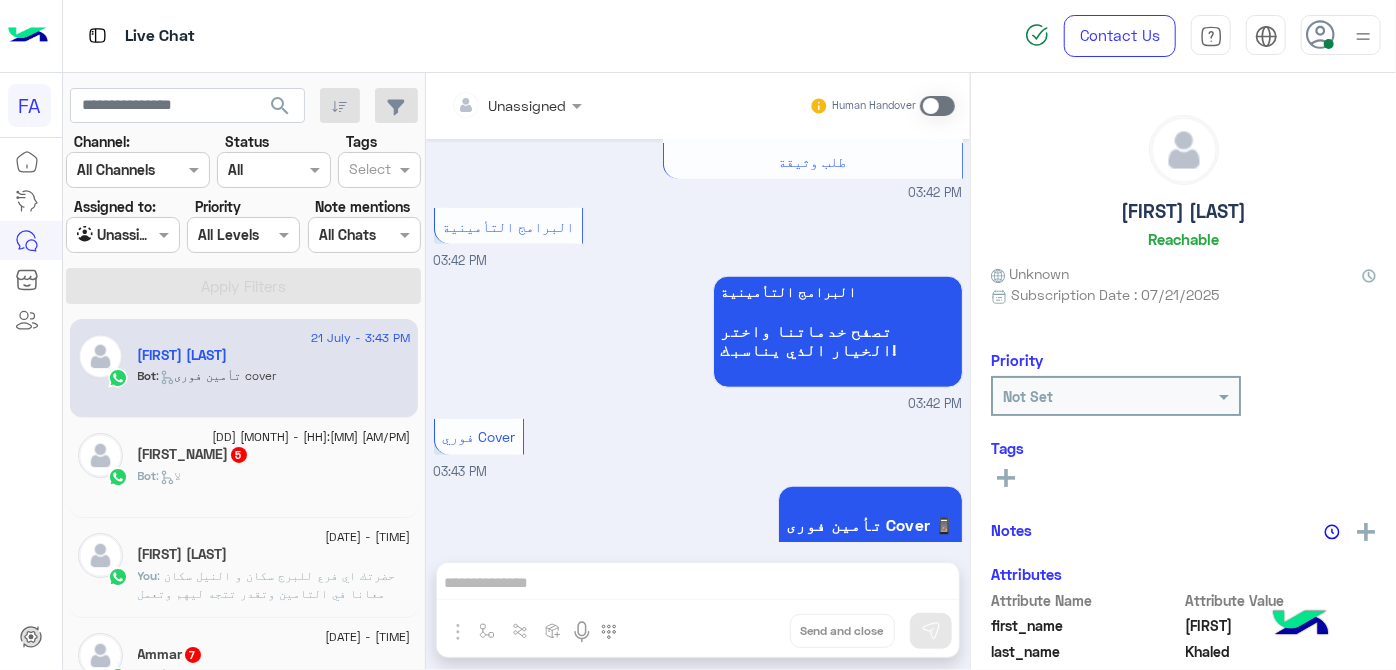 scroll, scrollTop: 952, scrollLeft: 0, axis: vertical 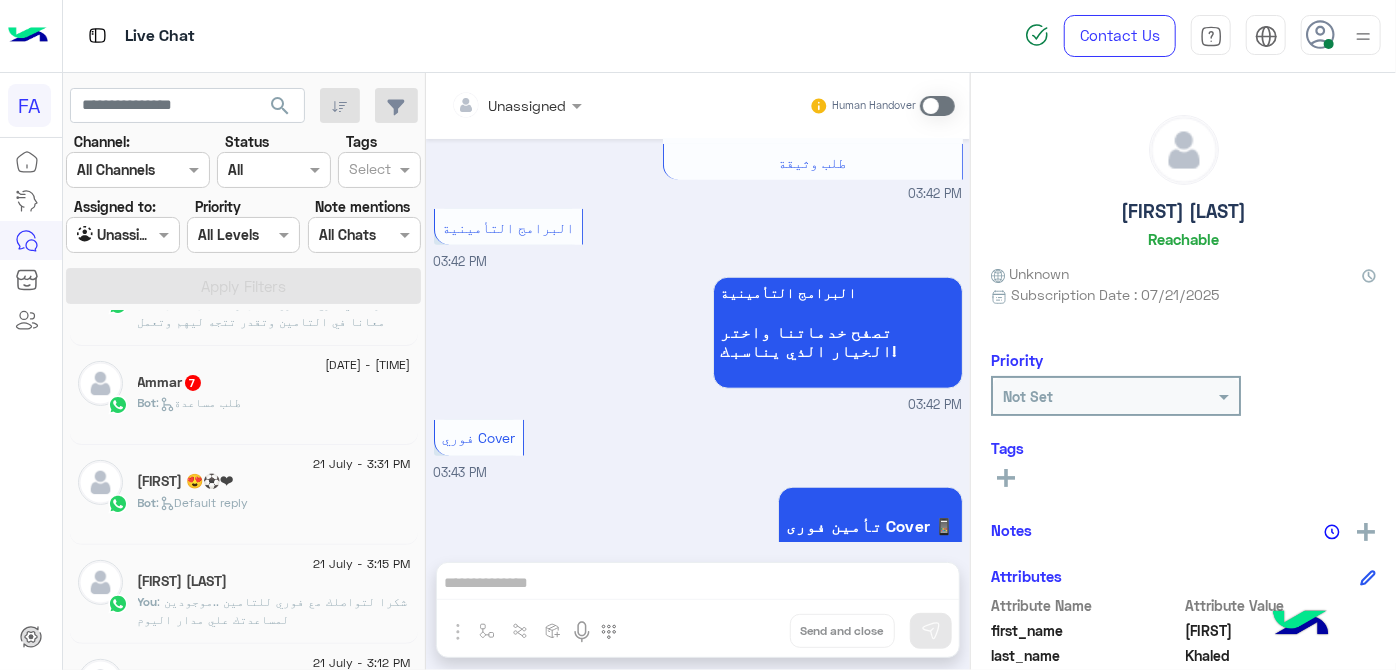 click on "Bot :   طلب مساعدة" 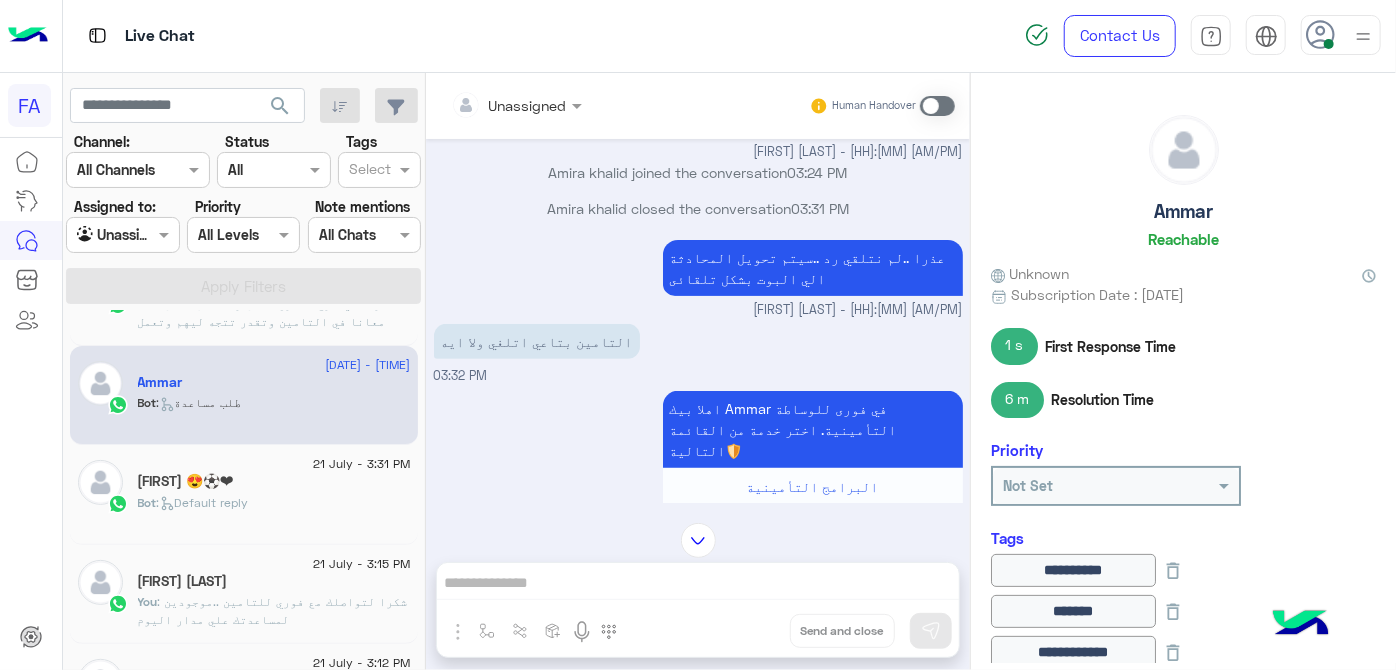 scroll, scrollTop: 234, scrollLeft: 0, axis: vertical 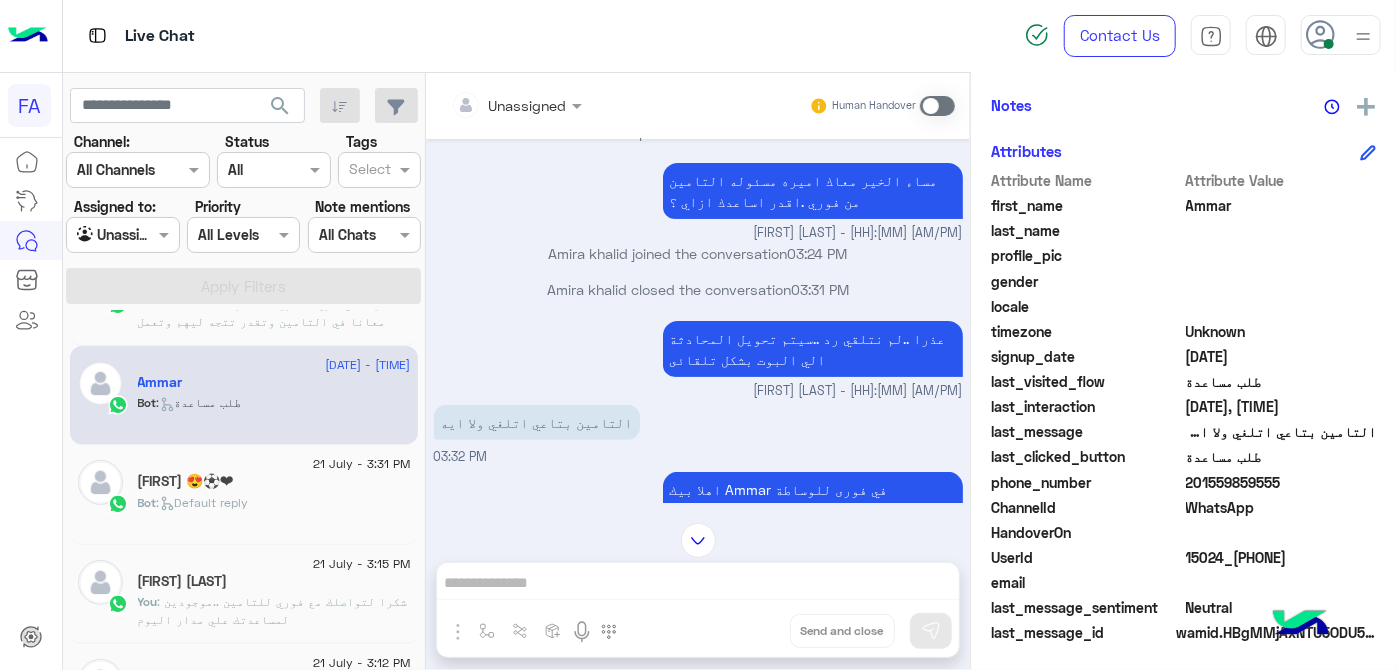 click on "201559859555" 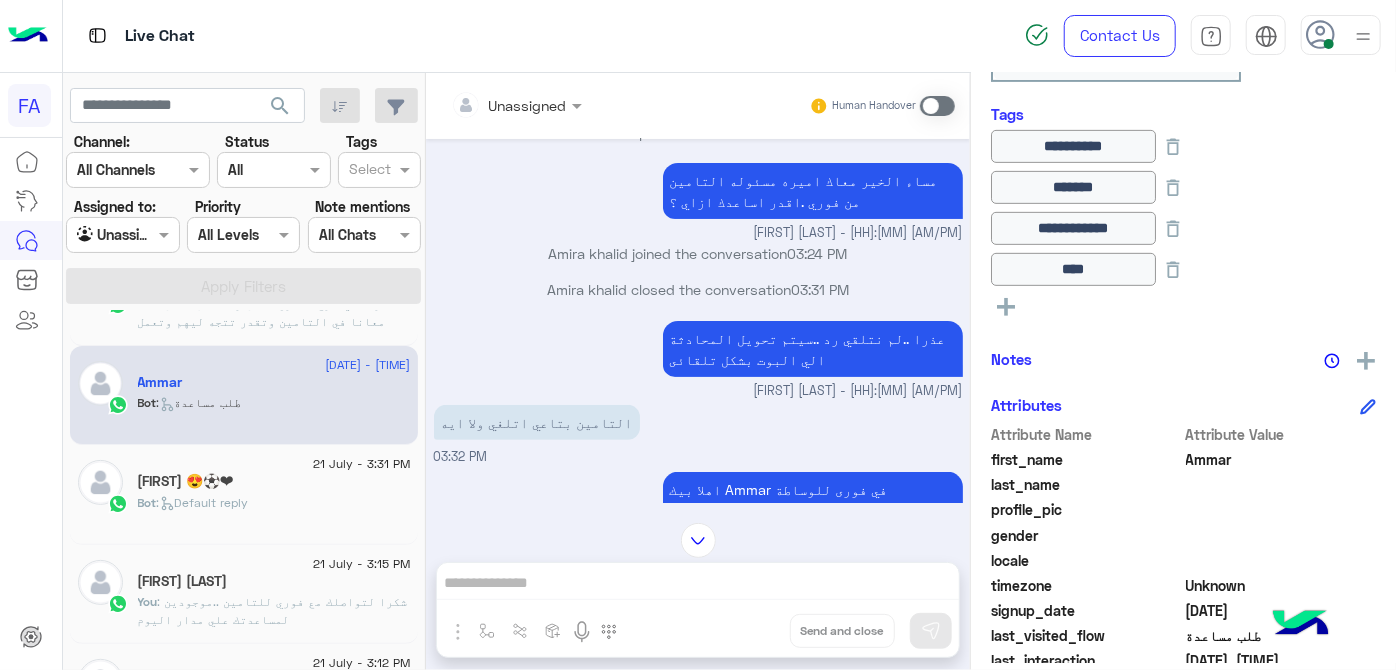 scroll, scrollTop: 224, scrollLeft: 0, axis: vertical 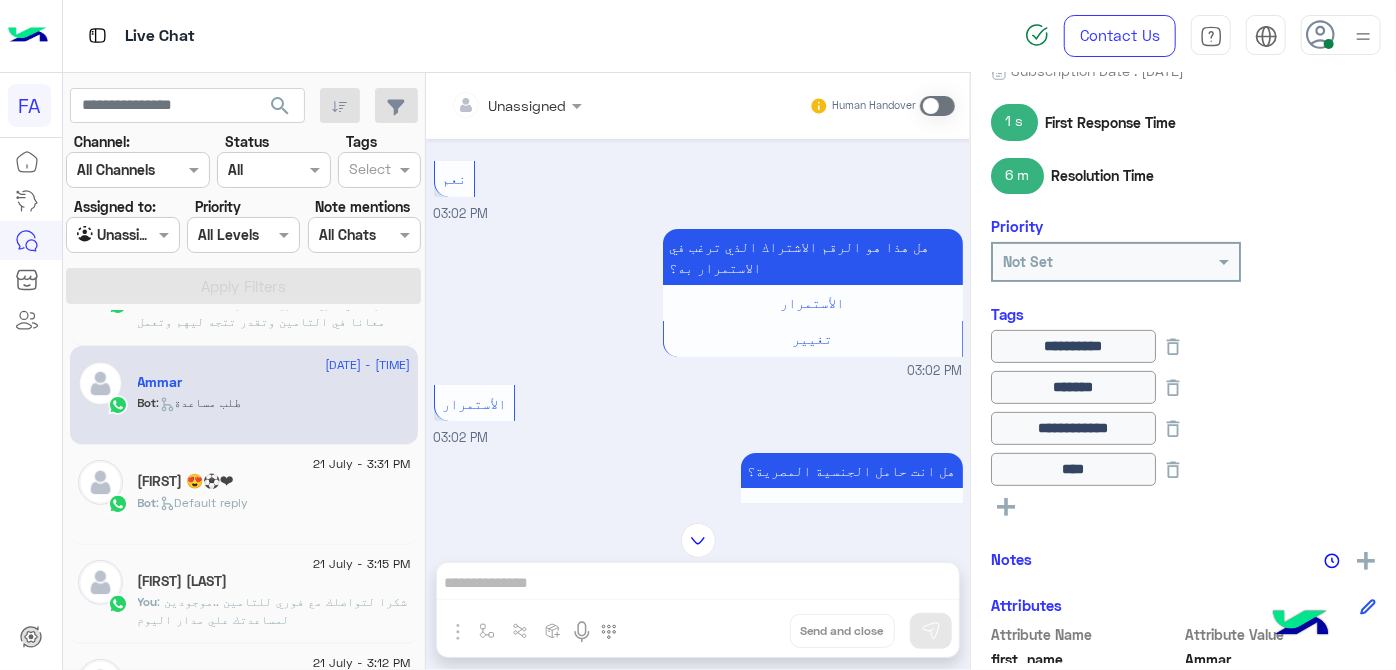 click at bounding box center (698, 540) 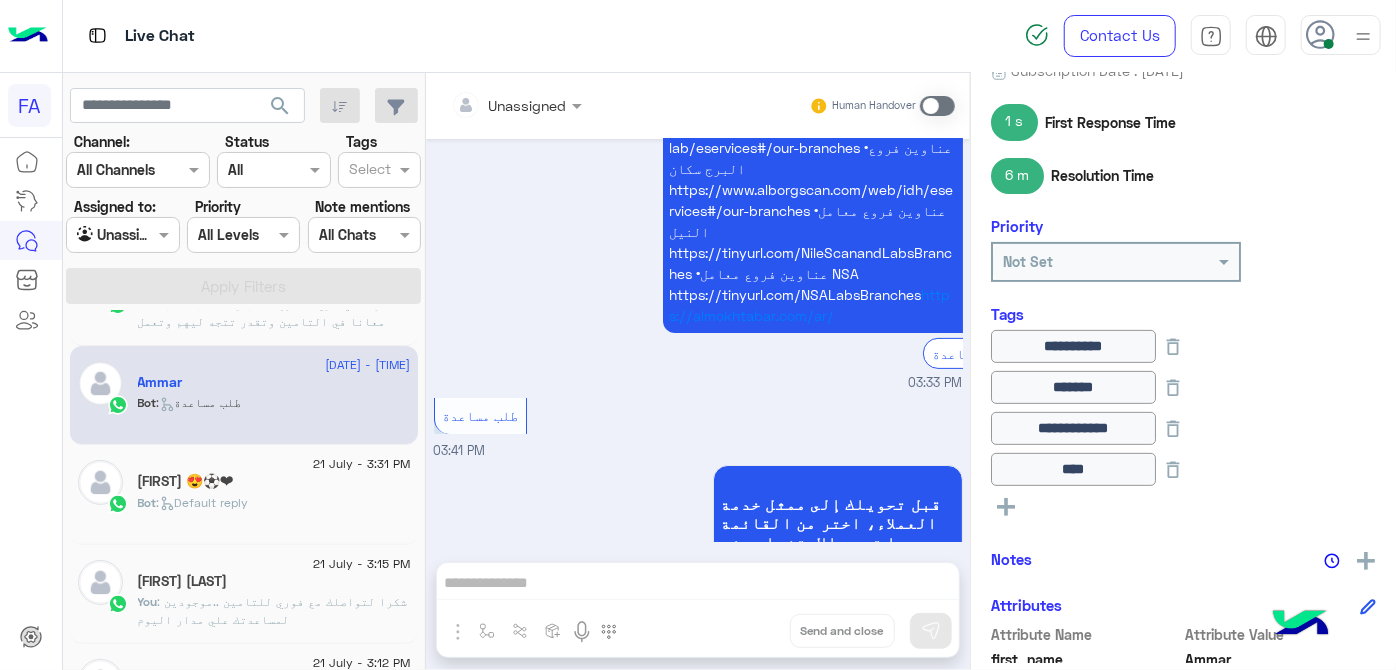 scroll, scrollTop: 3649, scrollLeft: 0, axis: vertical 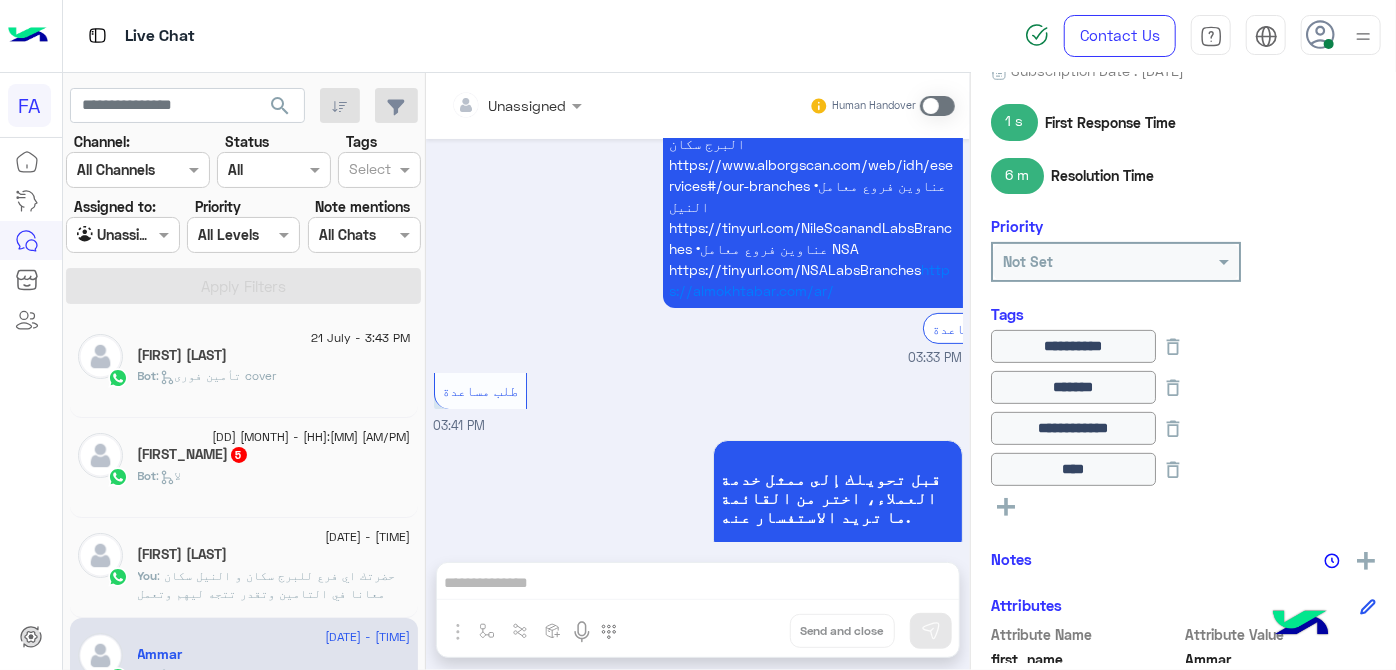 click on "[FIRST] 5" 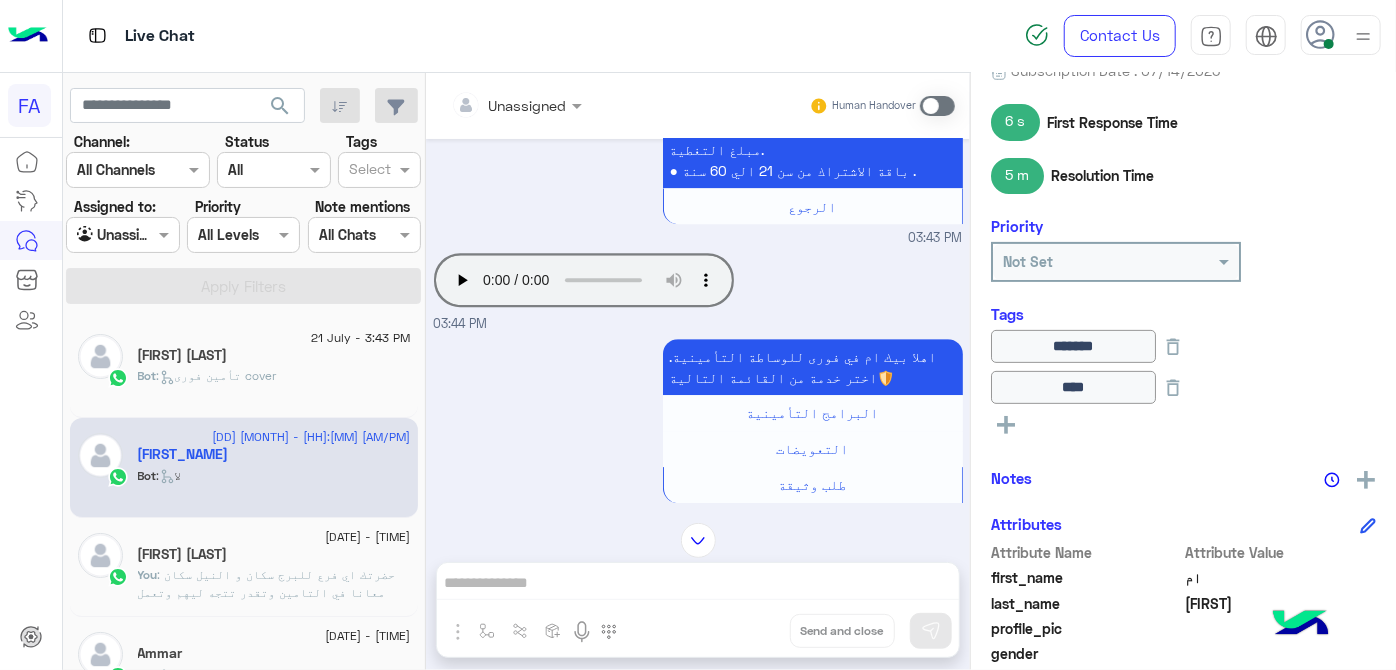 scroll, scrollTop: 3089, scrollLeft: 0, axis: vertical 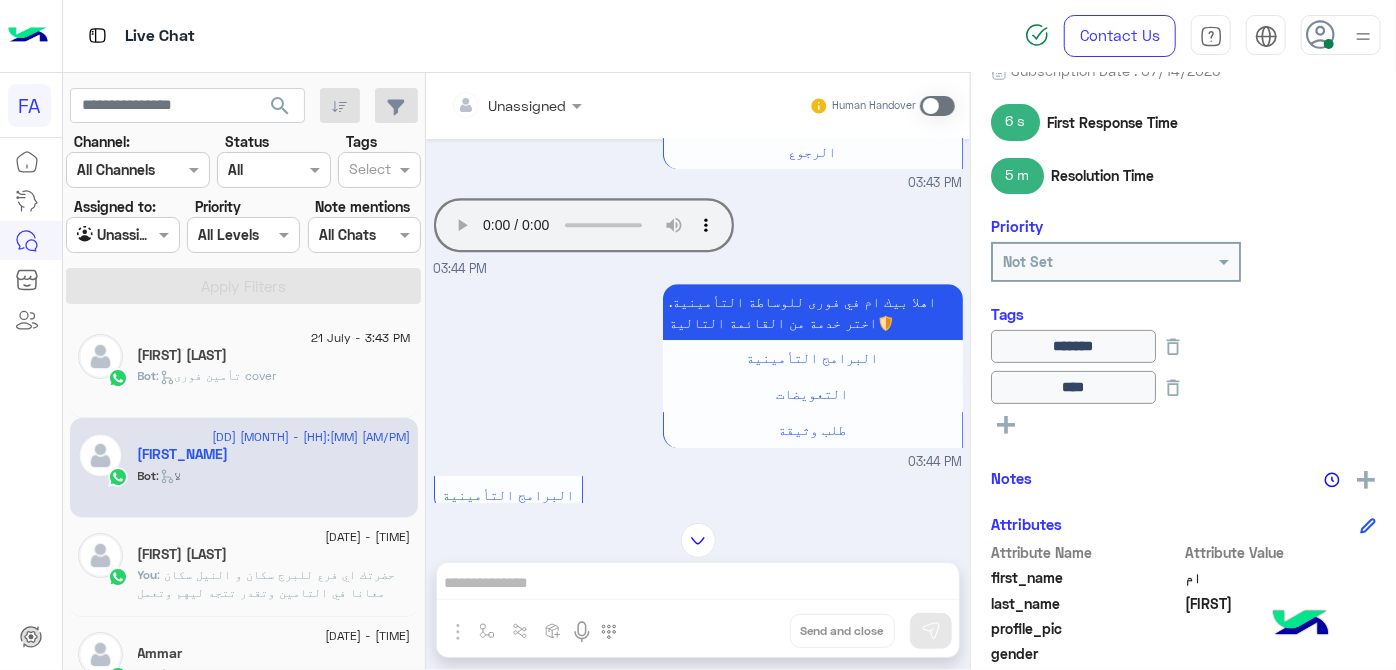type 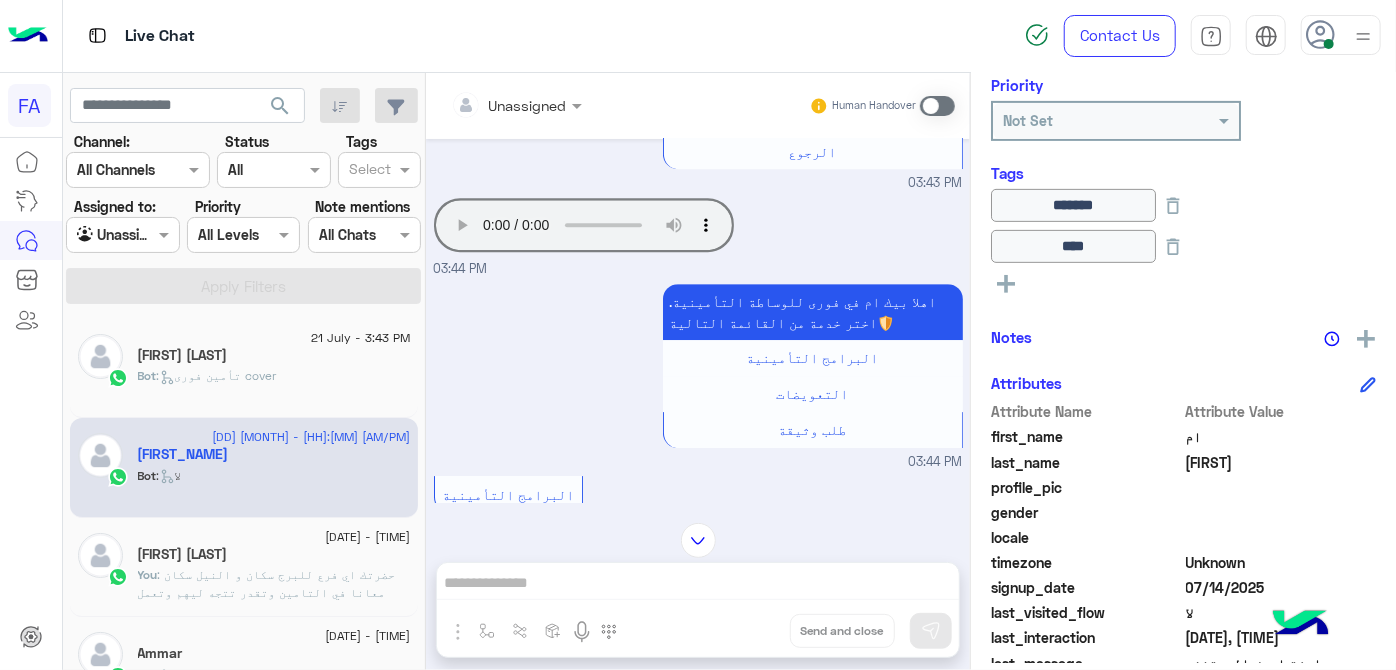 scroll, scrollTop: 597, scrollLeft: 0, axis: vertical 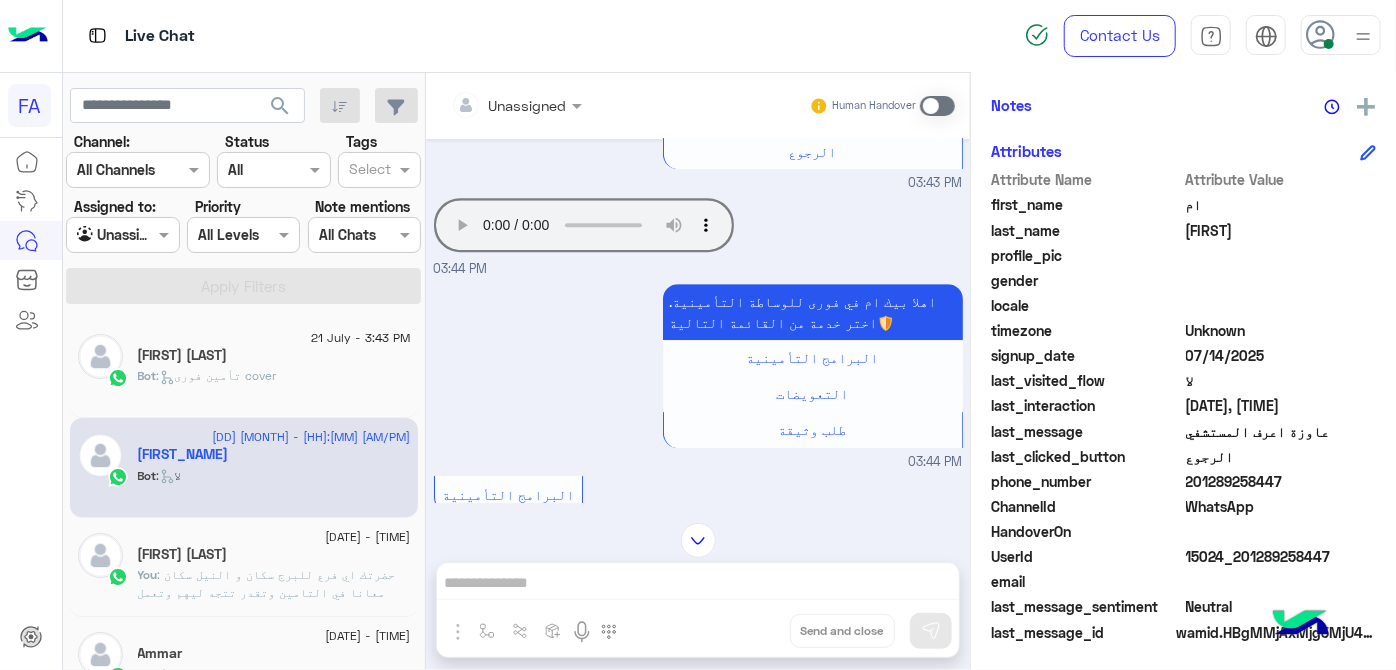 click on "الرجوع" 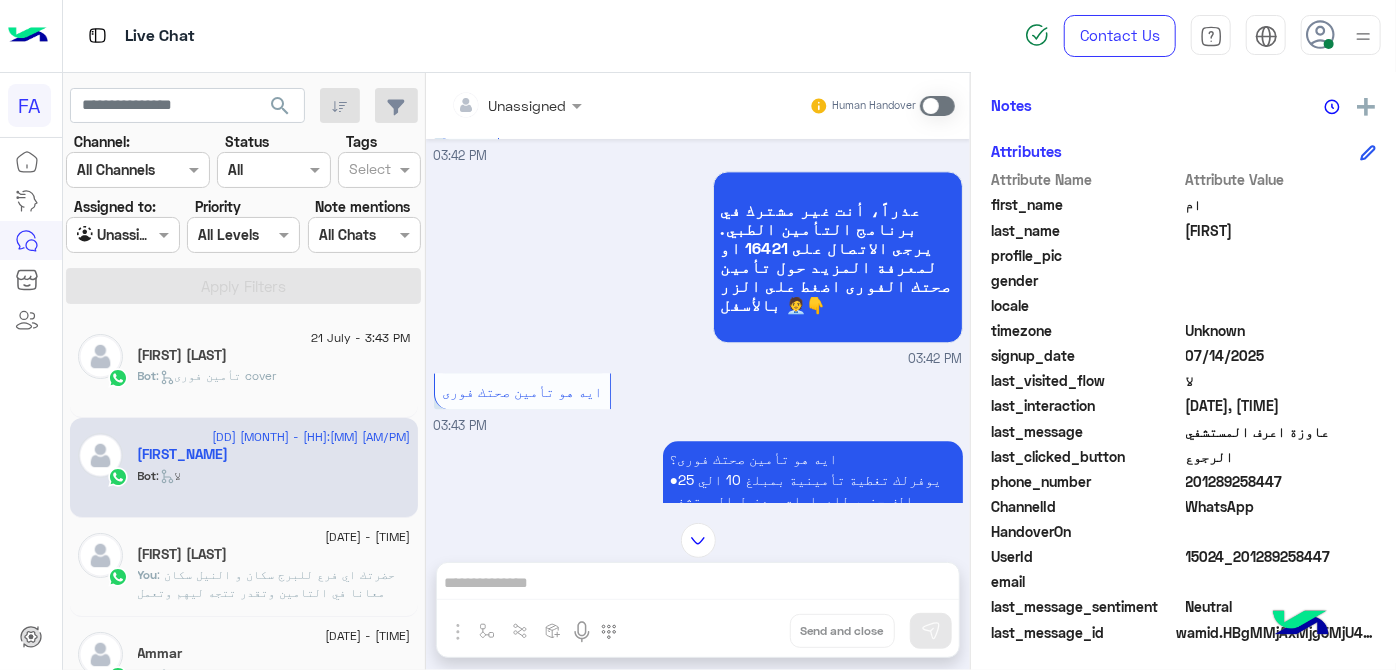 scroll, scrollTop: 2544, scrollLeft: 0, axis: vertical 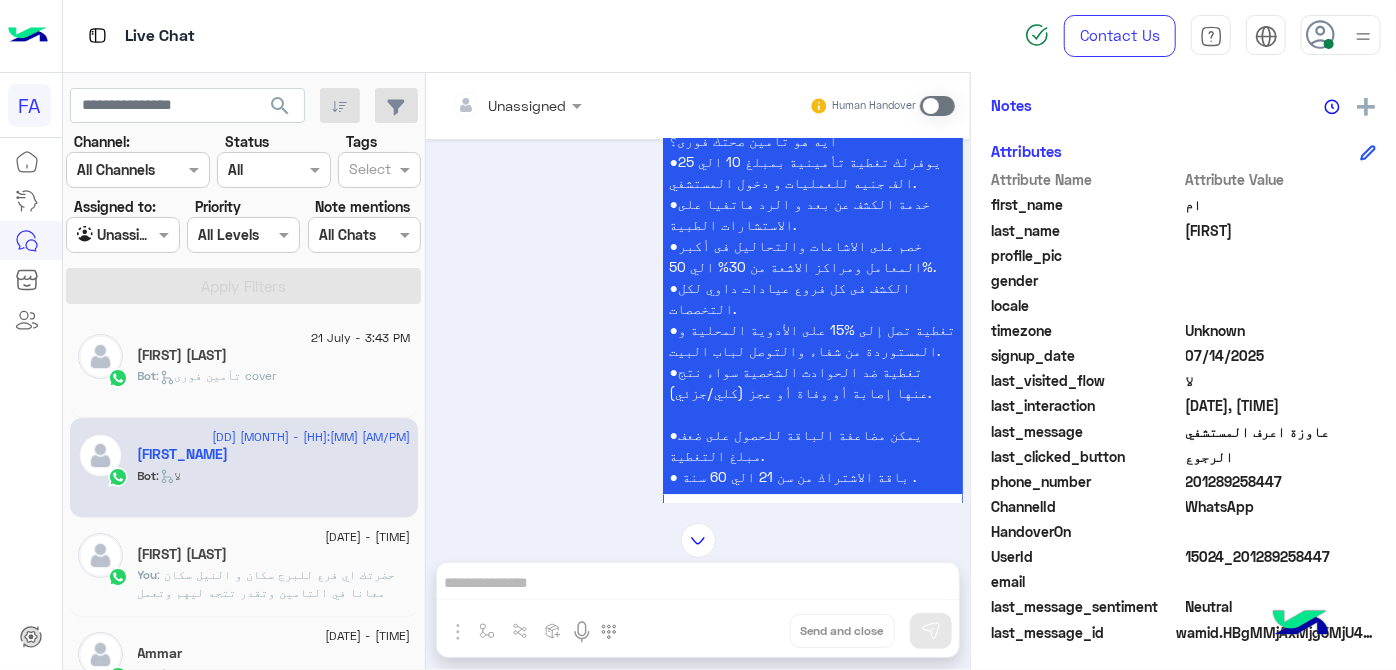 click at bounding box center (937, 106) 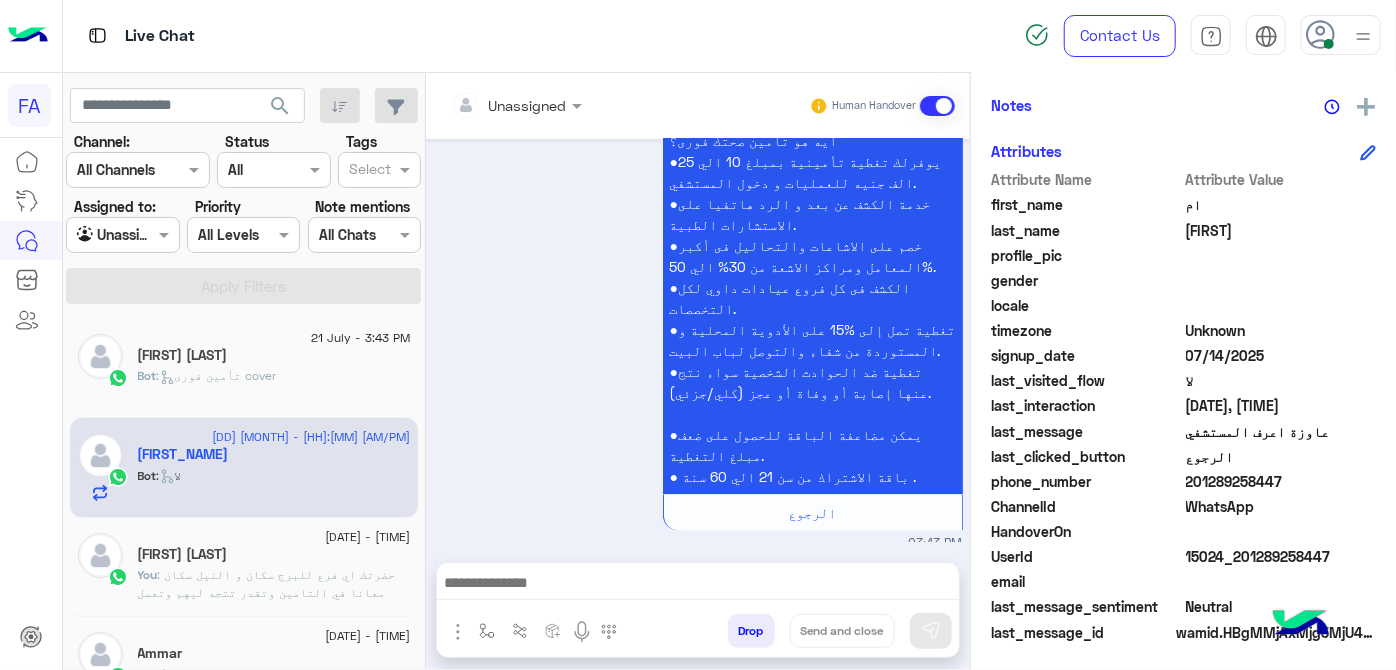 click at bounding box center [937, 106] 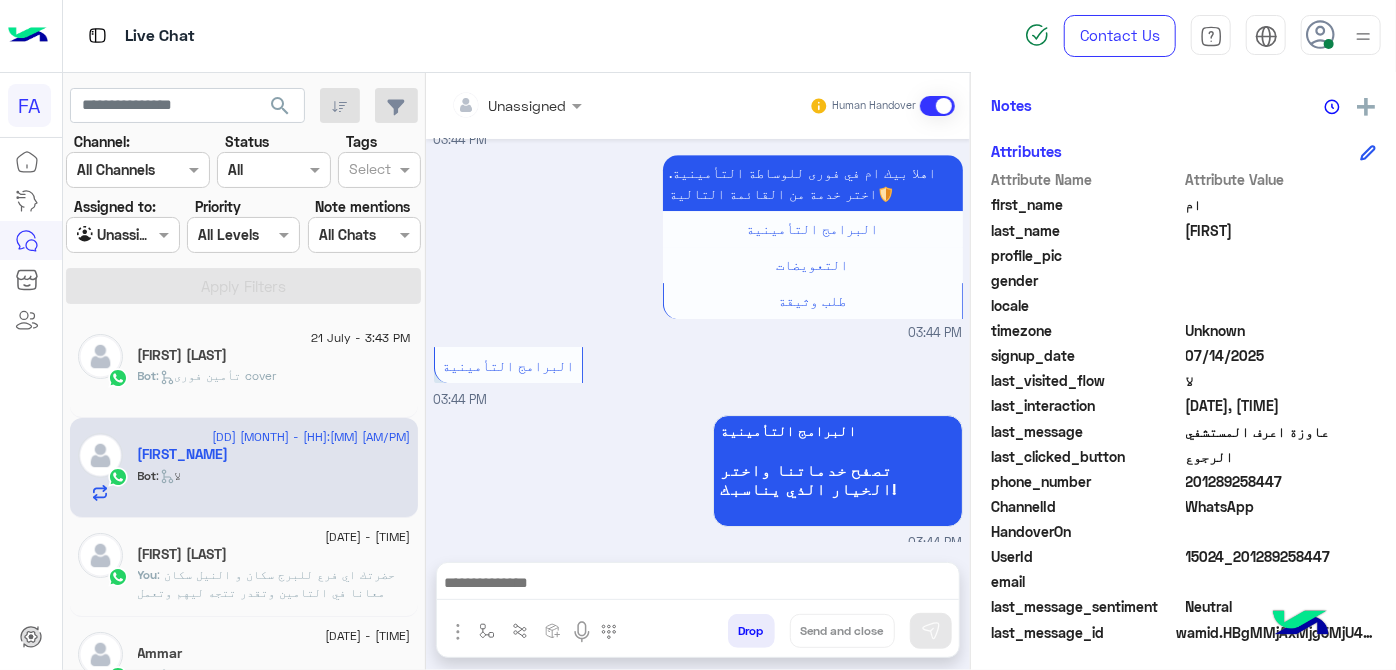 scroll, scrollTop: 3255, scrollLeft: 0, axis: vertical 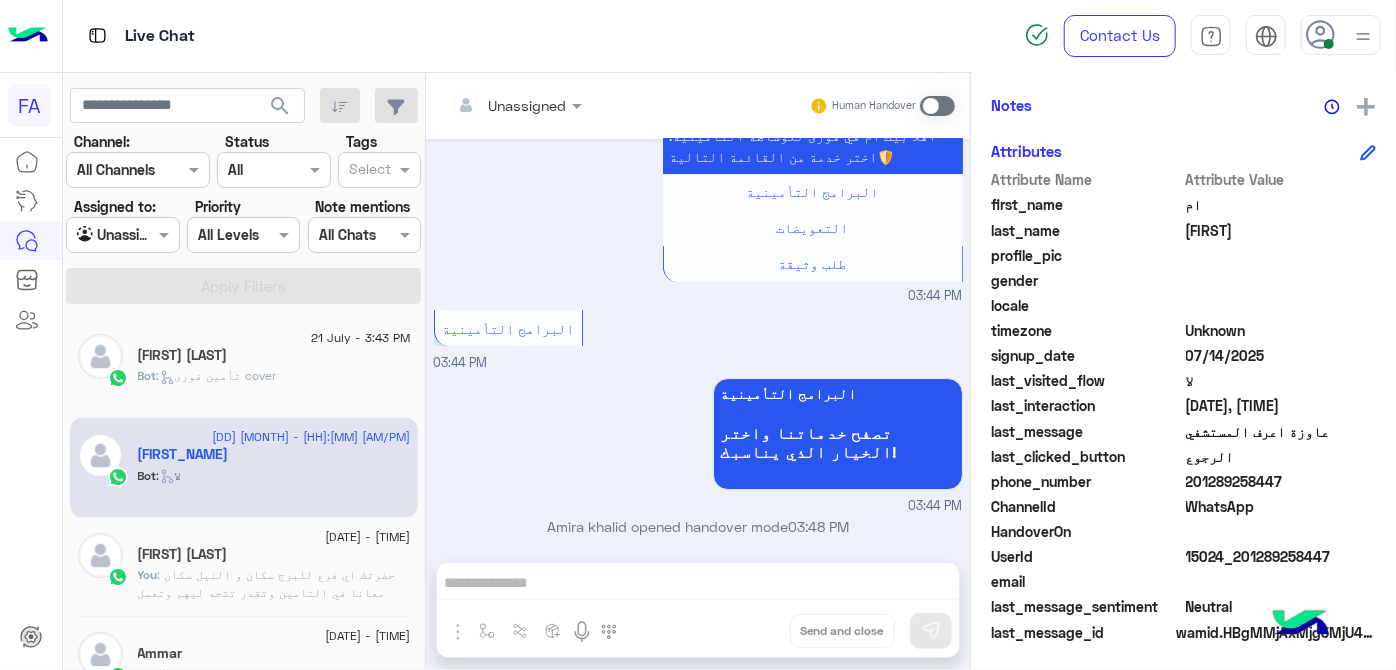 click on "Unassigned Human Handover     [DATE]  معارفش كام   [TIME]  اعملي اي معامله ادفعي بيه اعملي ايداع اي حاجة من دول عادي باي مبلغ و هيتم تفعيله لحضرتك بالكامل  [FIRST] [LAST]   -  [TIME]  اي استفسار اخر ؟  [FIRST] [LAST]   -  [TIME]  تمام شكرن   [TIME]   [FIRST] [LAST]   closed the conversation   [TIME]      شكرا لتواصلك مع فوري للتامين .. موجودين لمساعدتك علي مدار اليوم  [FIRST] [LAST]   -  [TIME]   [DATE]  عاوزة اعرف المستشفي   [TIME]  اهلا بيك ام في فورى للوساطة التأمينية. اختر خدمة من القائمة التالية🛡️  البرامج التأمينية   التعويضات   طلب وثيقة     [TIME]   البرامج التأمينية    [TIME]  البرامج التأمينية تصفح خدماتنا واختر الخيار الذي يناسبك!     [TIME]   لا" at bounding box center [698, 375] 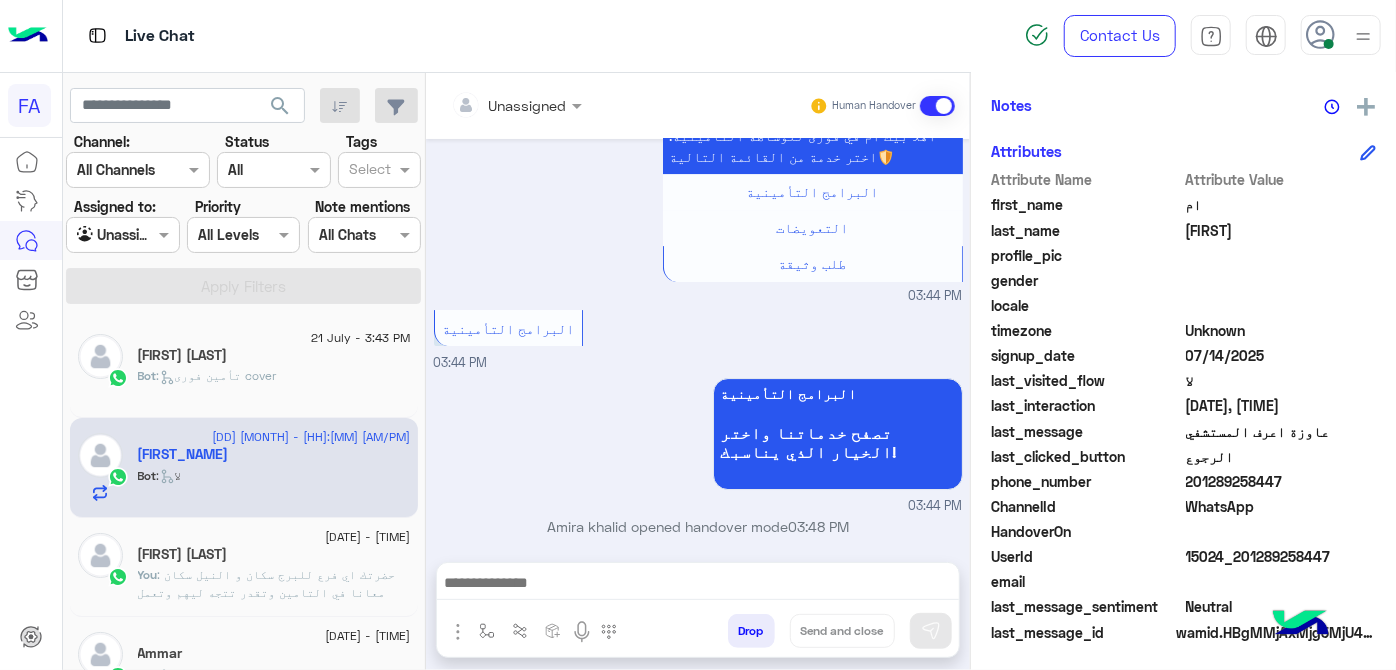 scroll, scrollTop: 3291, scrollLeft: 0, axis: vertical 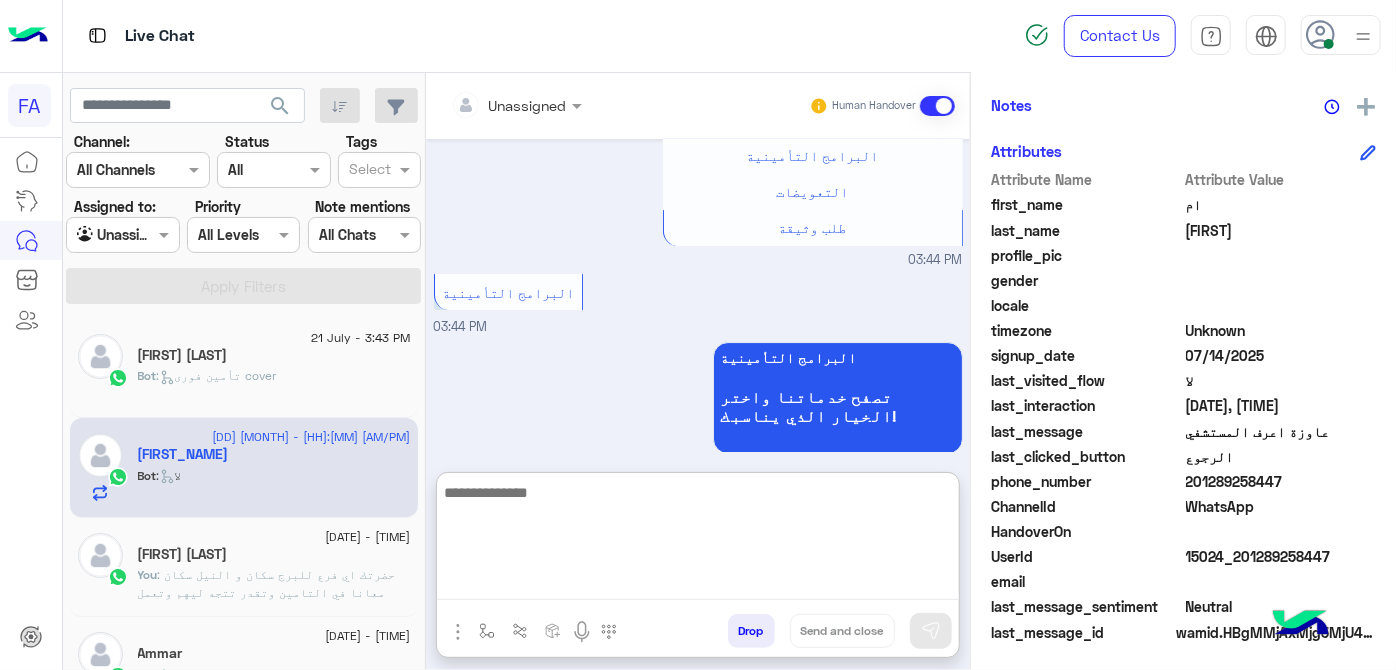 click at bounding box center (698, 540) 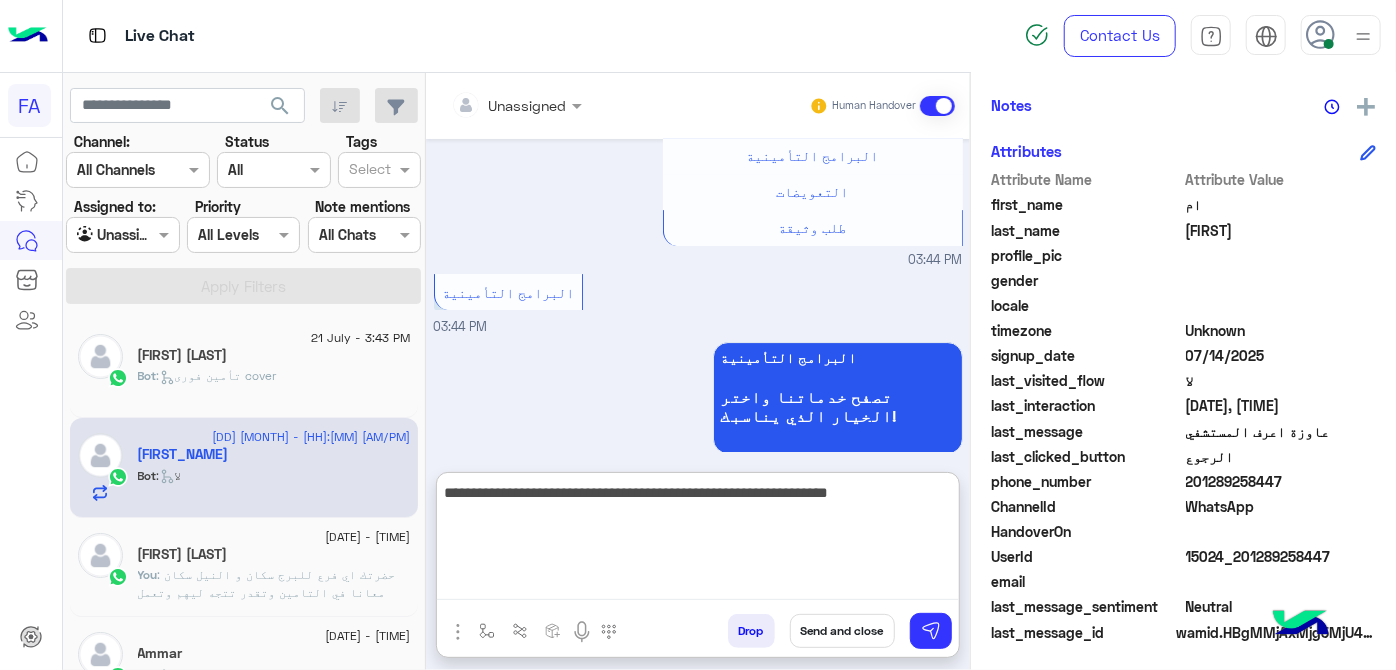 drag, startPoint x: 579, startPoint y: 499, endPoint x: 637, endPoint y: 499, distance: 58 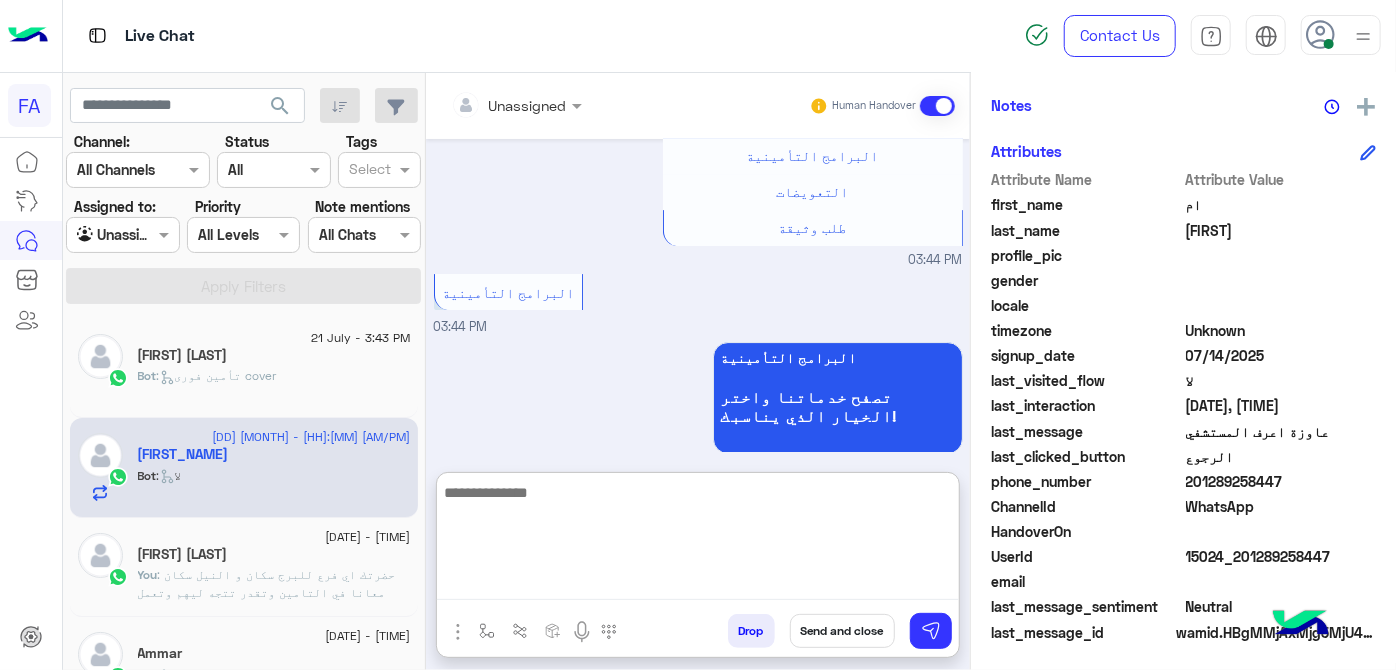 scroll, scrollTop: 3511, scrollLeft: 0, axis: vertical 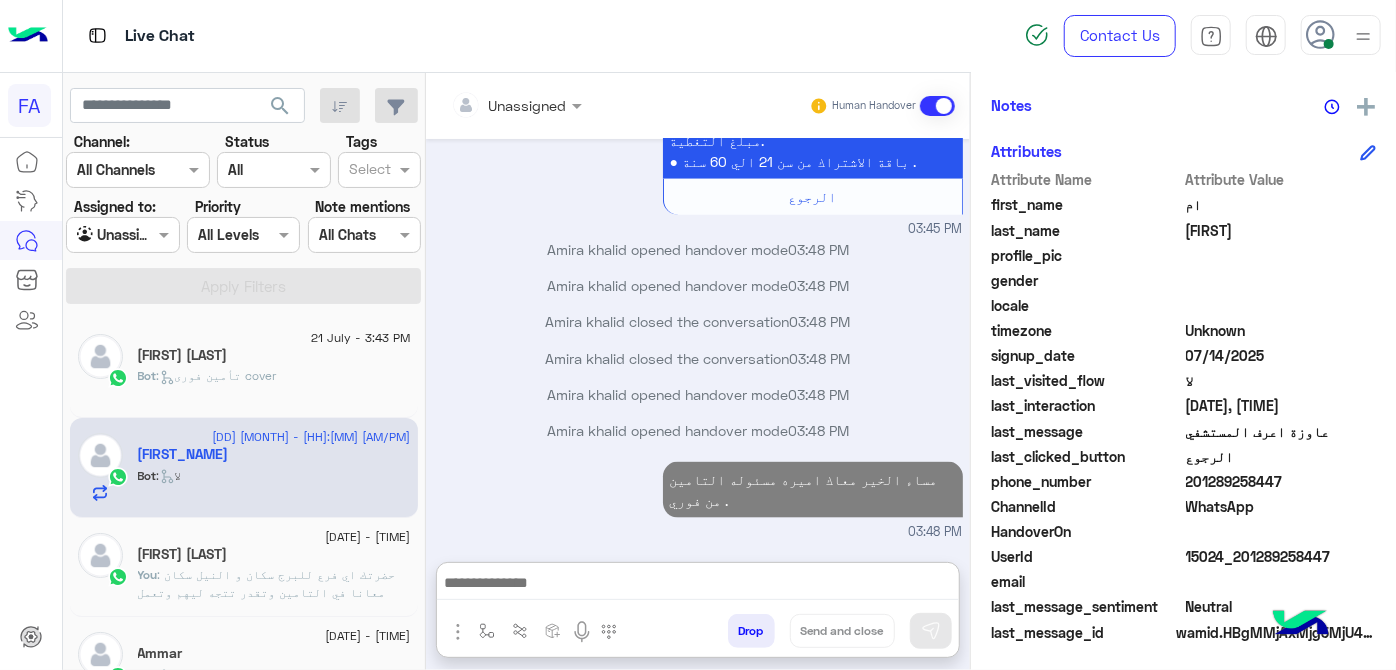 click on "Unassigned" at bounding box center (115, 235) 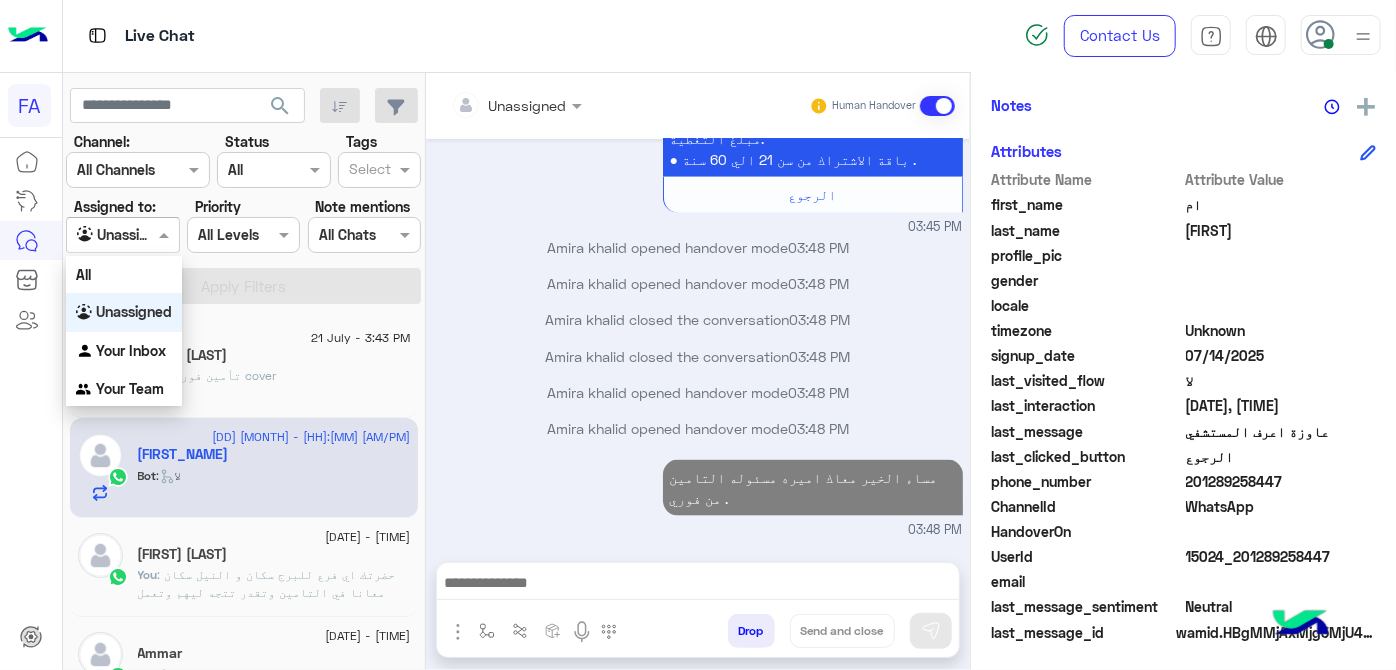 scroll, scrollTop: 4961, scrollLeft: 0, axis: vertical 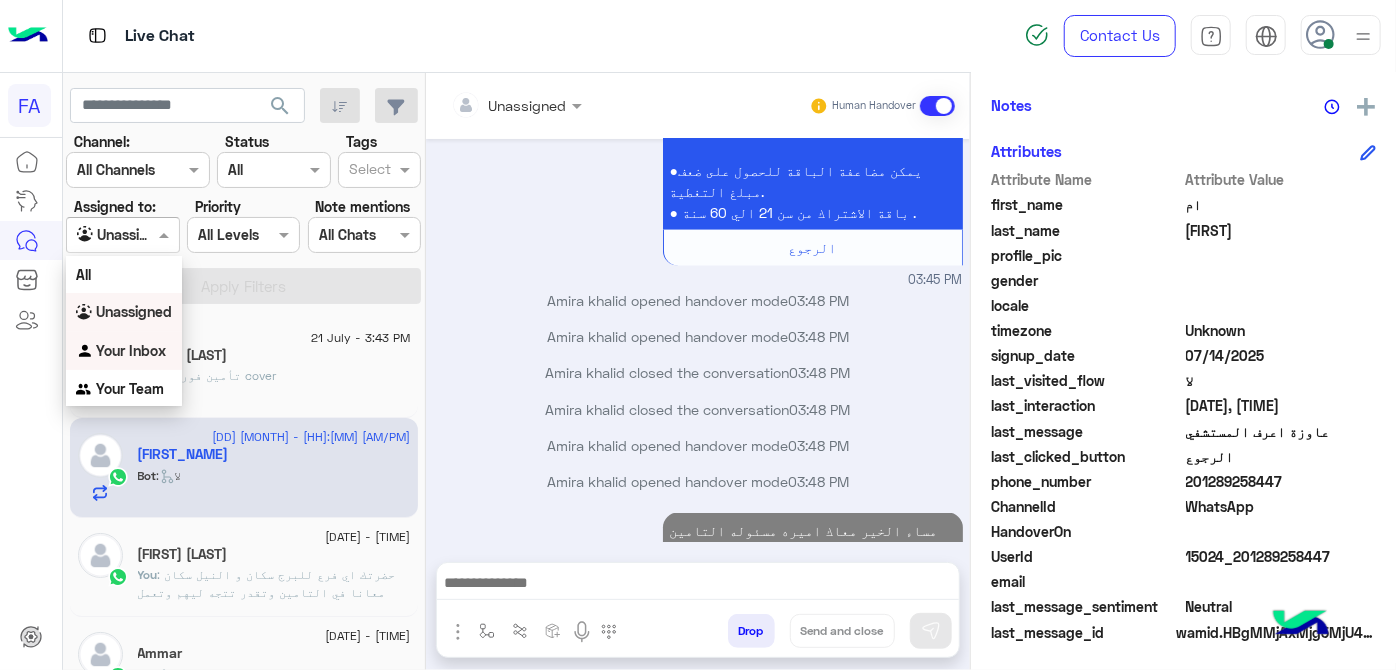 click on "Your Inbox" at bounding box center (131, 350) 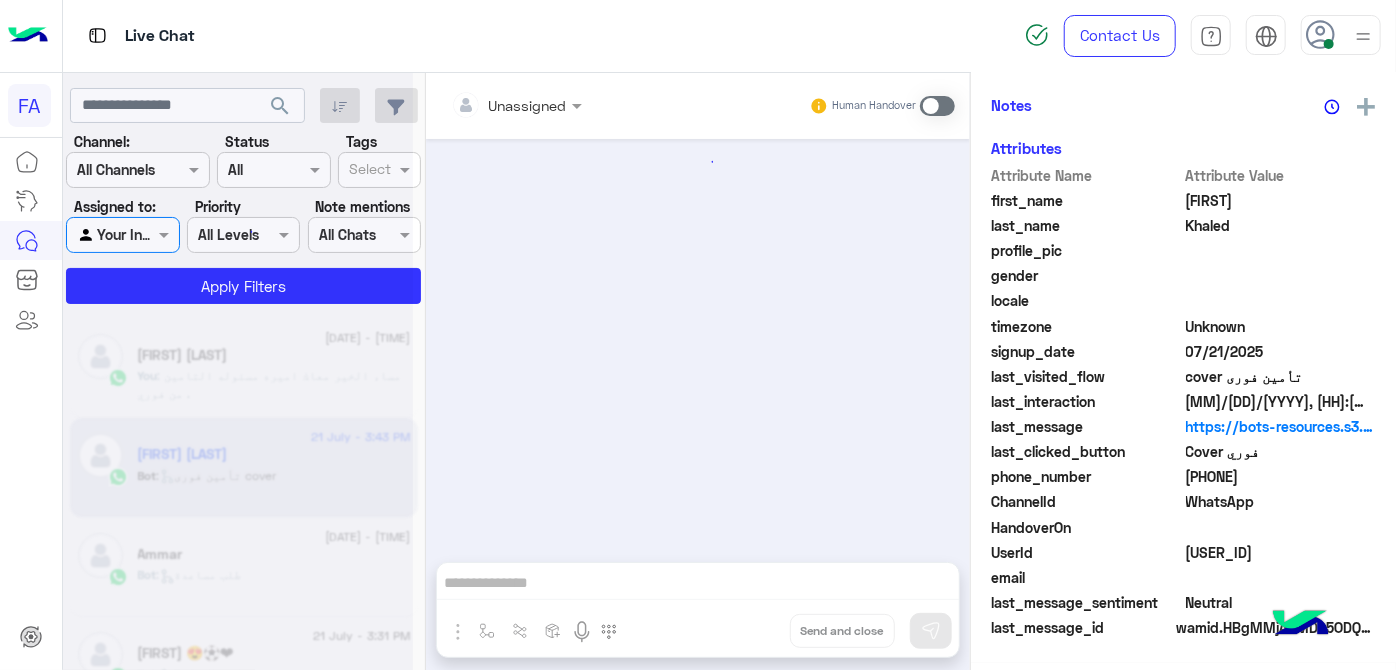 scroll, scrollTop: 575, scrollLeft: 0, axis: vertical 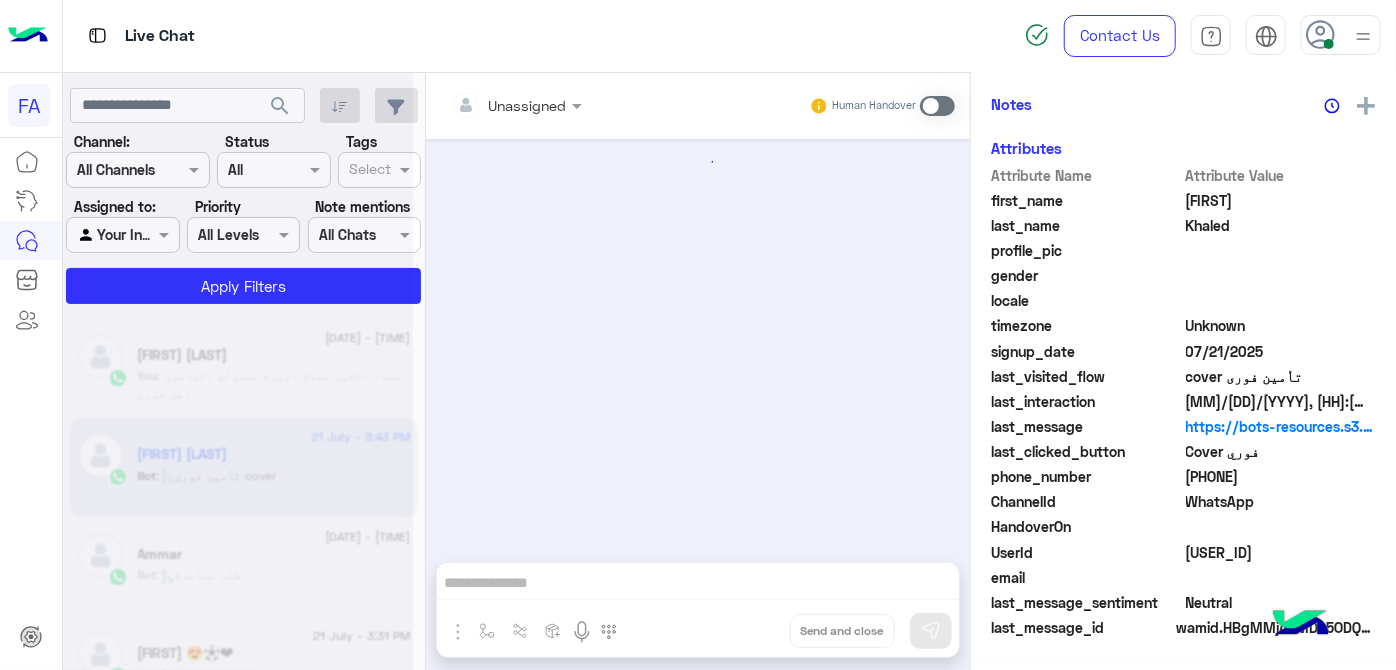 click 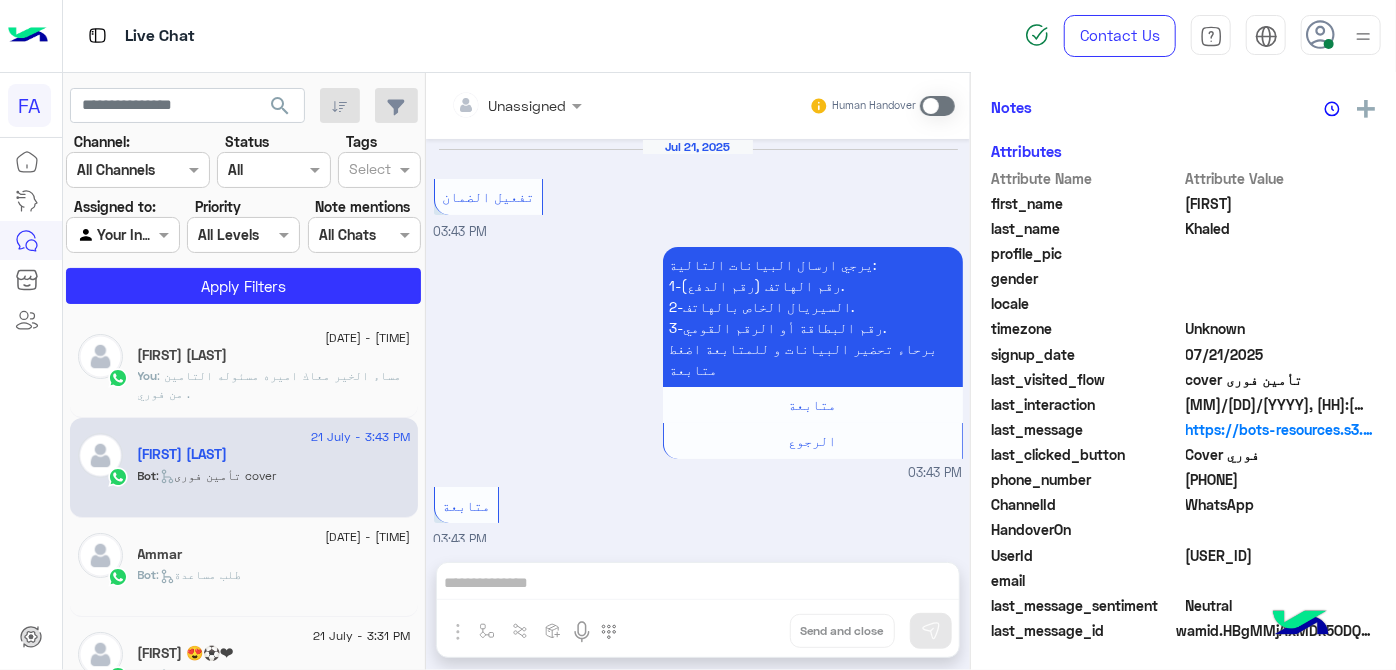 scroll, scrollTop: 460, scrollLeft: 0, axis: vertical 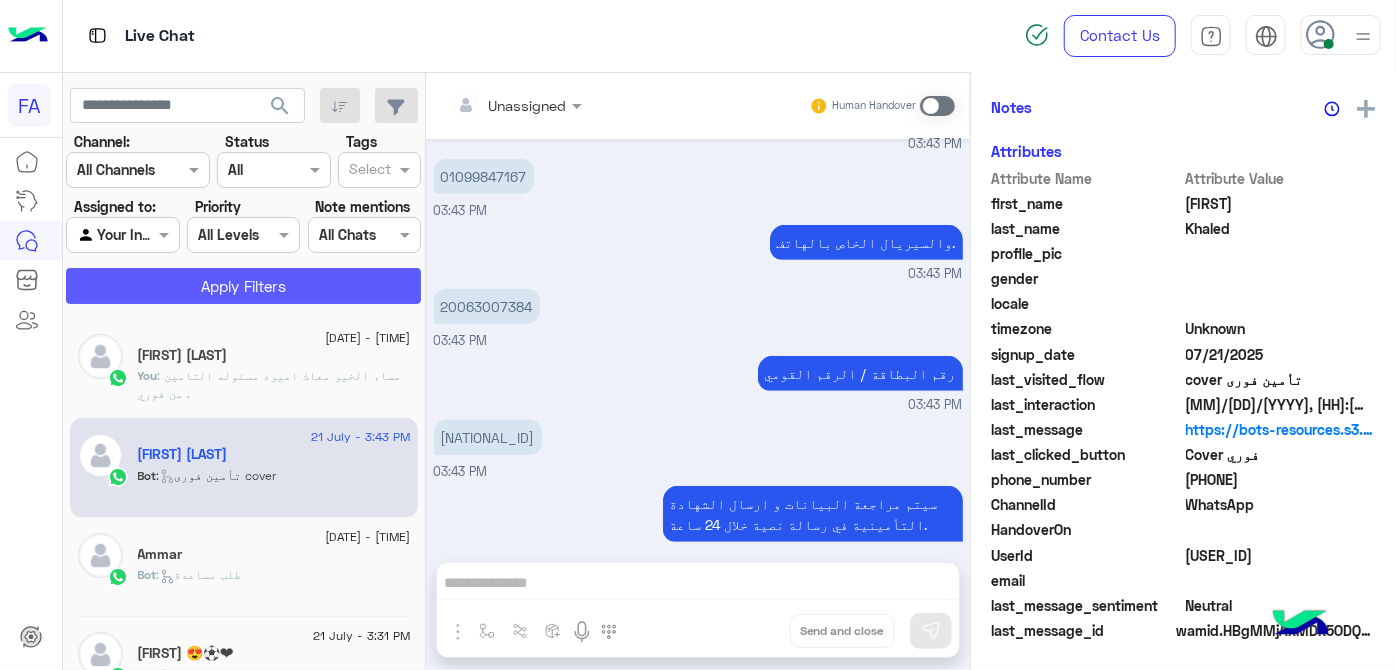 click on "Apply Filters" 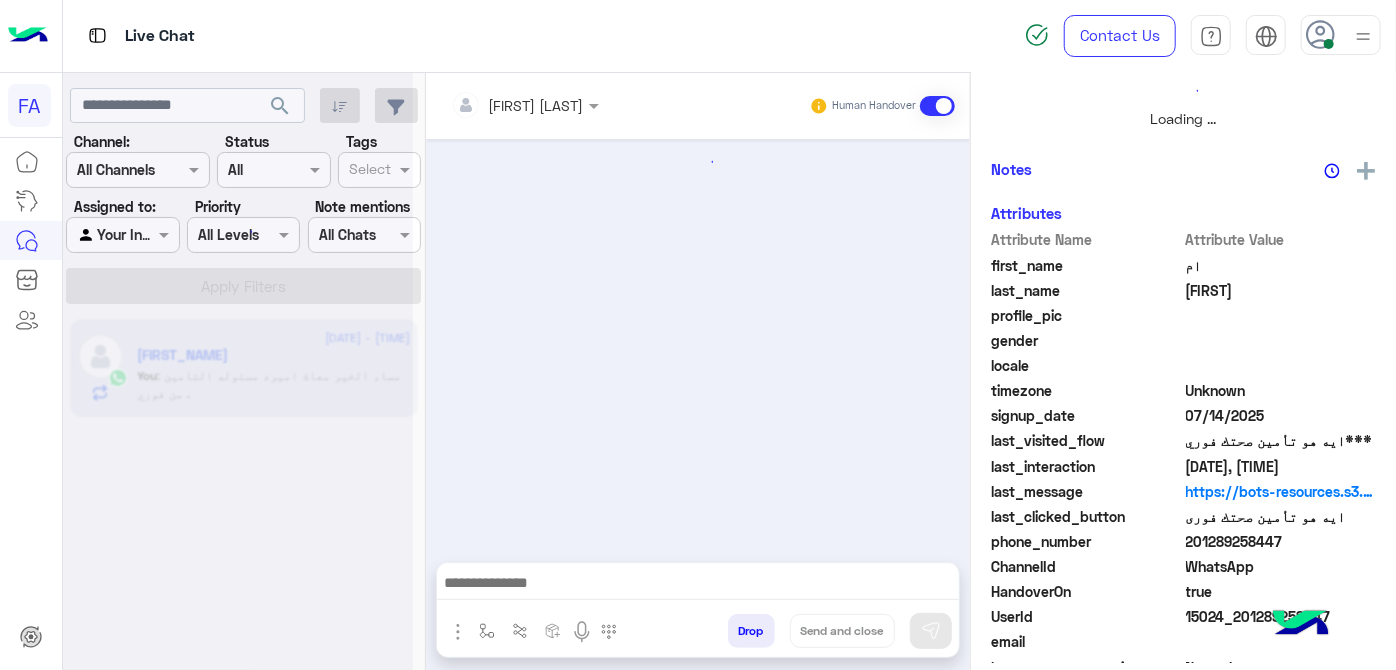 scroll, scrollTop: 526, scrollLeft: 0, axis: vertical 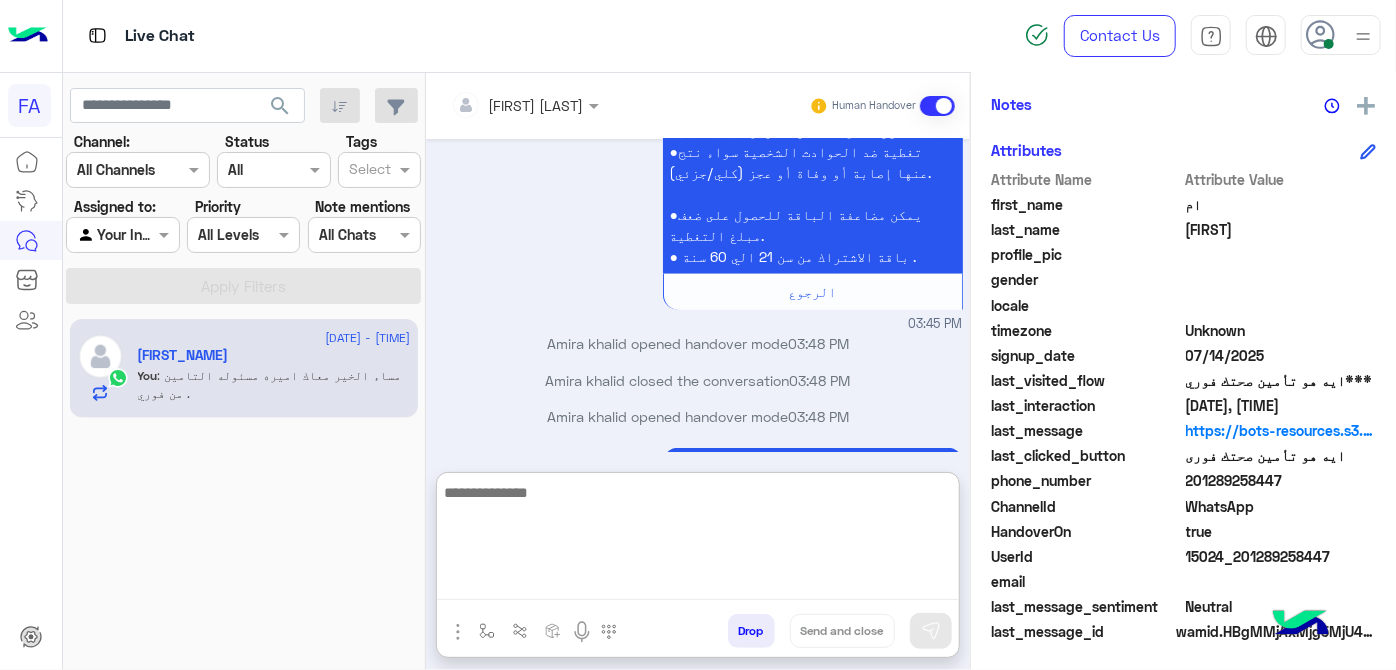 click at bounding box center (698, 540) 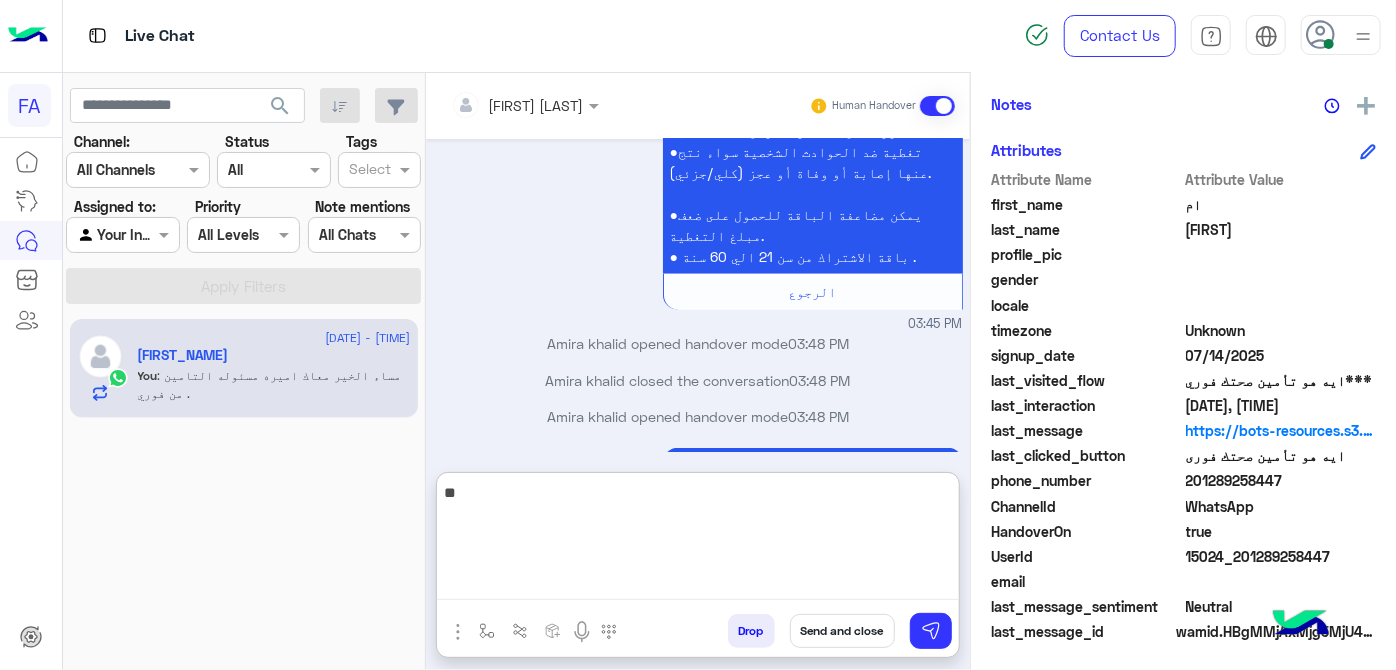 type on "*" 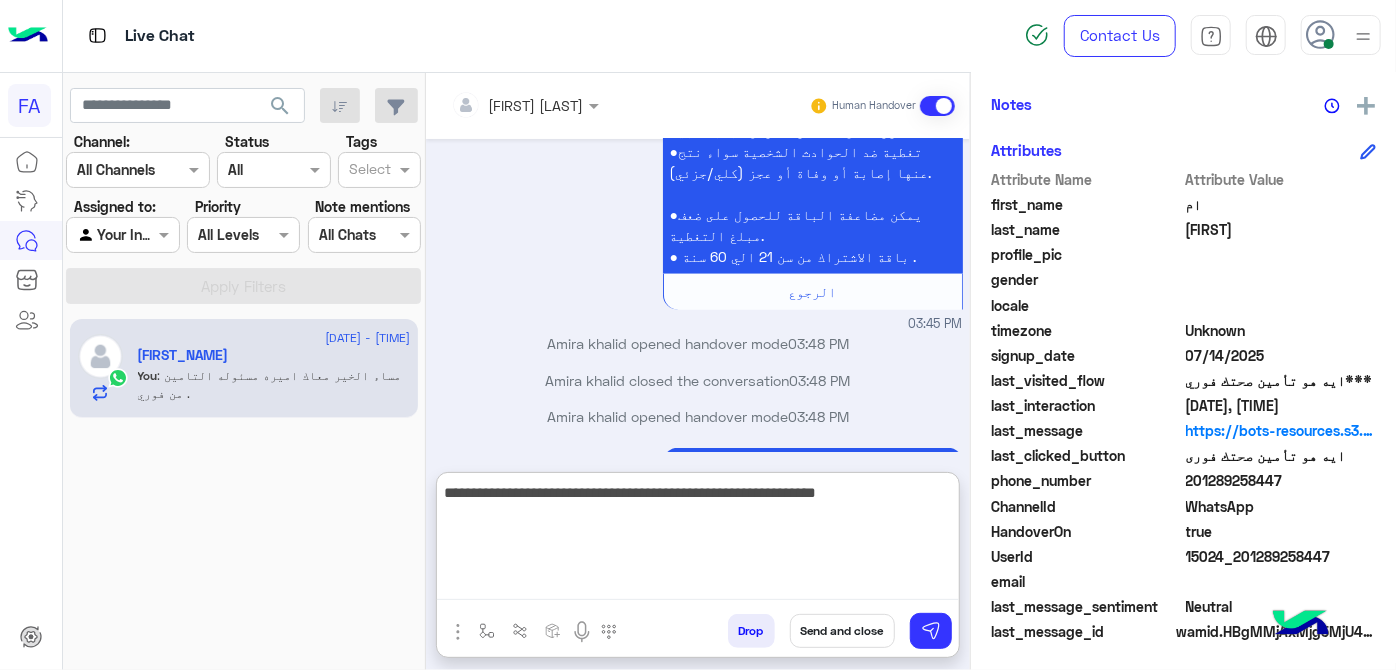 click on "**********" at bounding box center [698, 540] 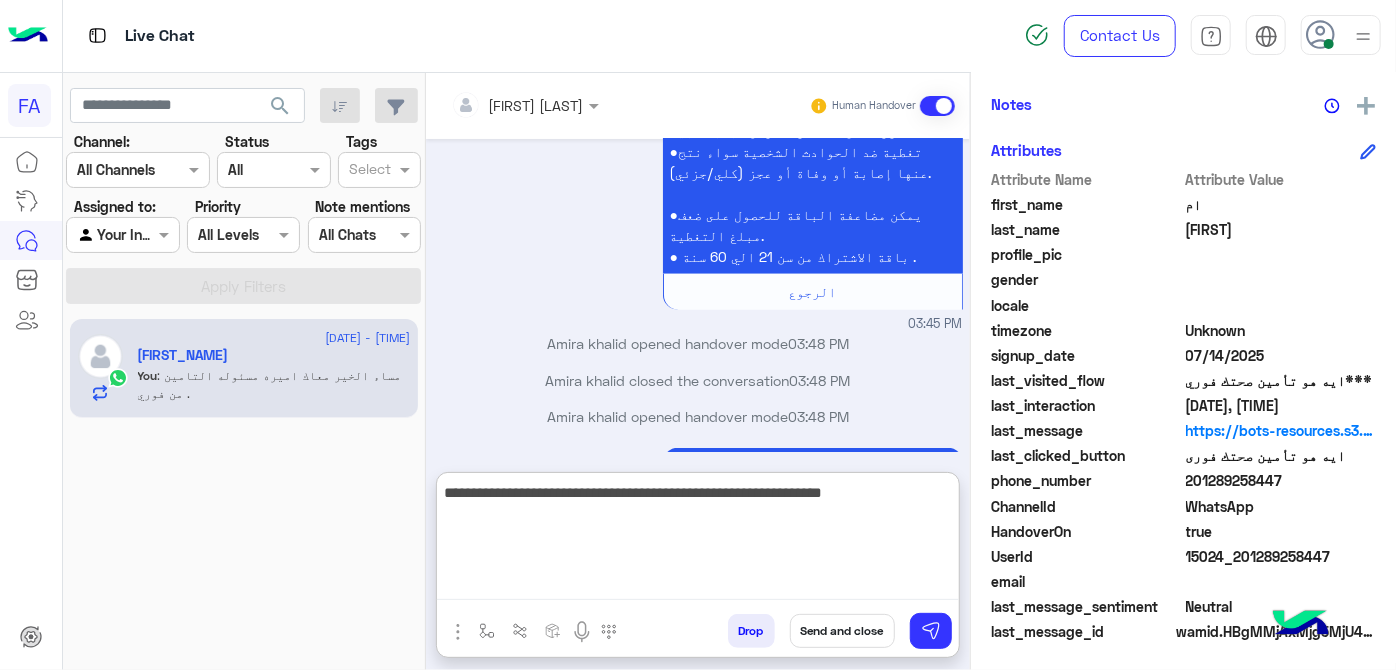 click on "**********" at bounding box center (698, 540) 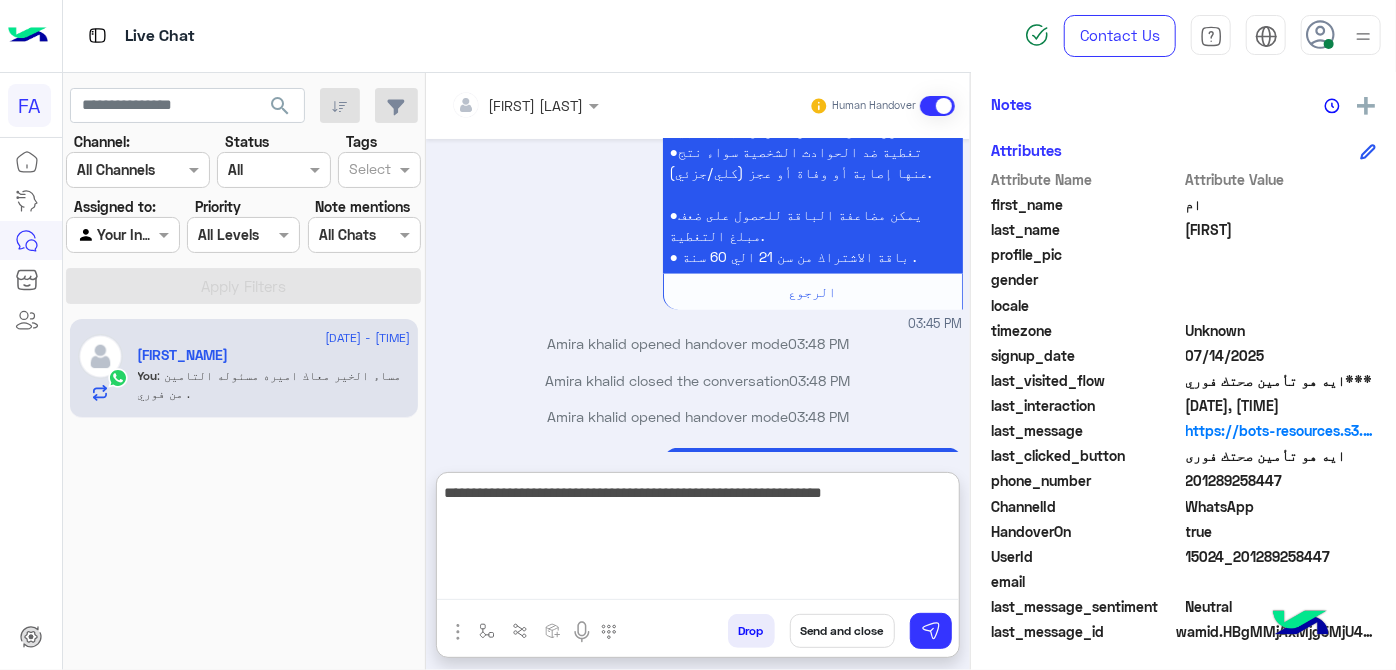 paste on "**********" 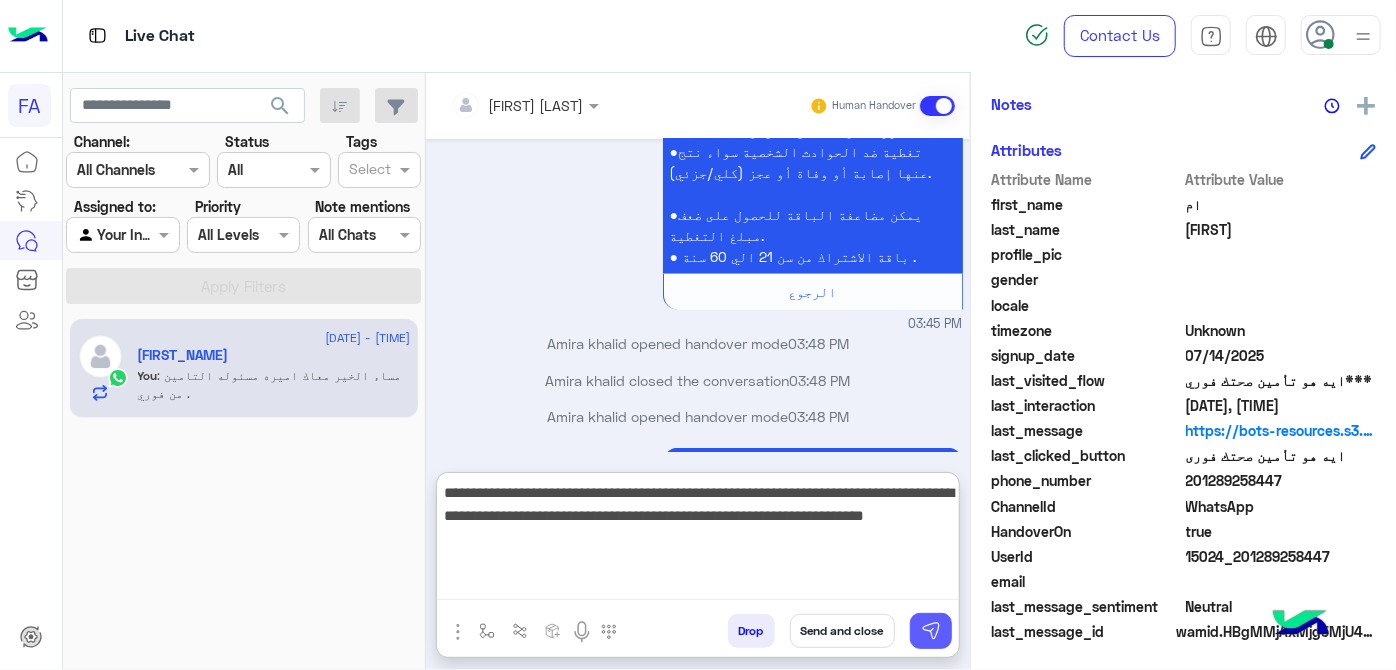 type on "**********" 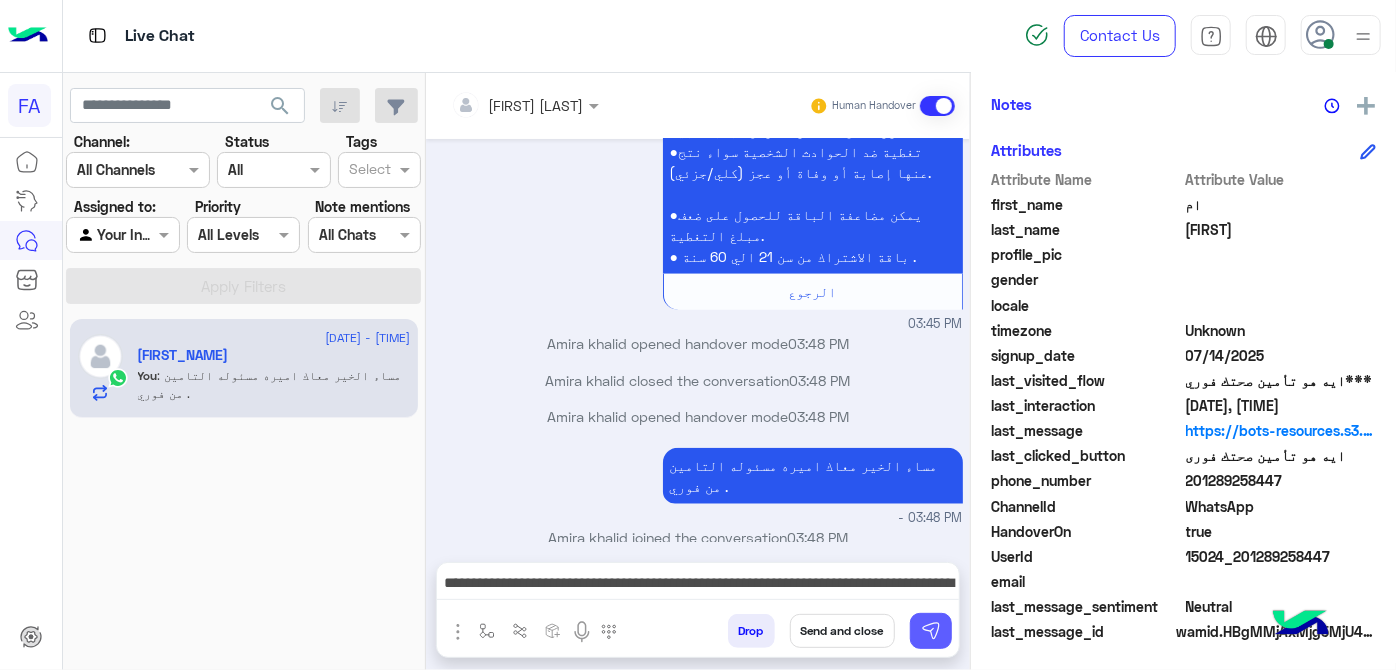 click at bounding box center (931, 631) 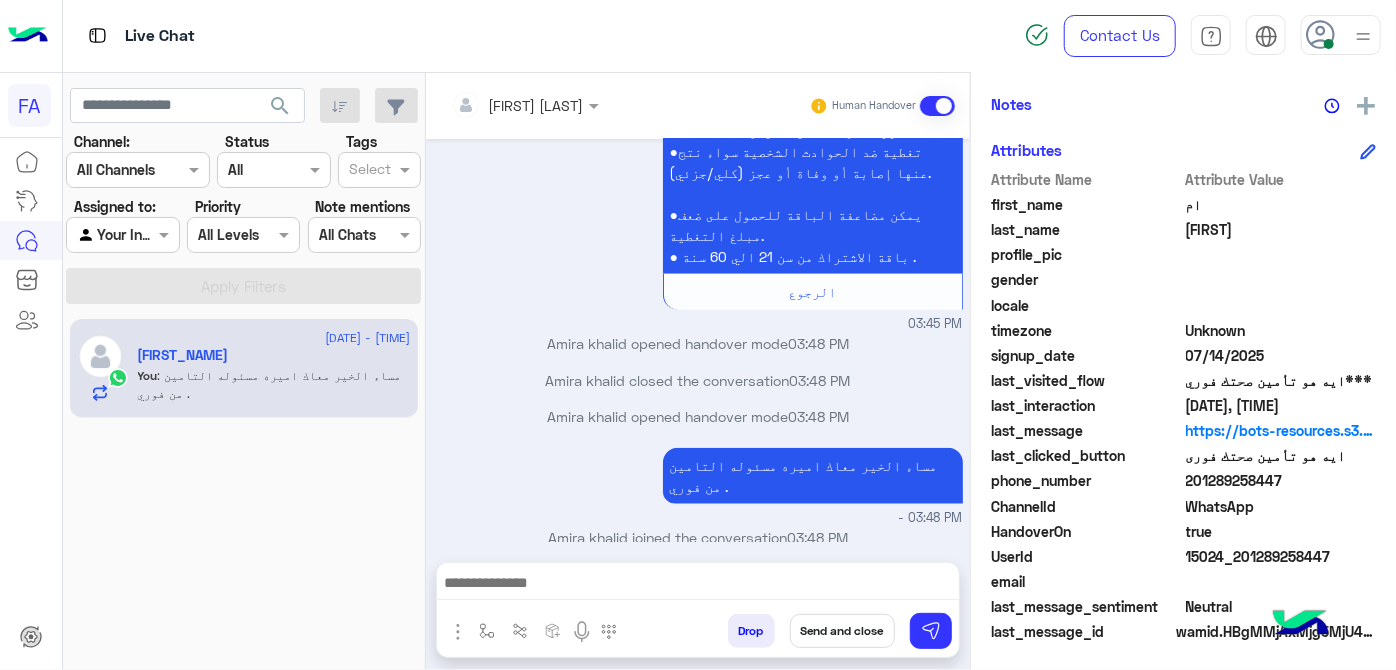 scroll, scrollTop: 1176, scrollLeft: 0, axis: vertical 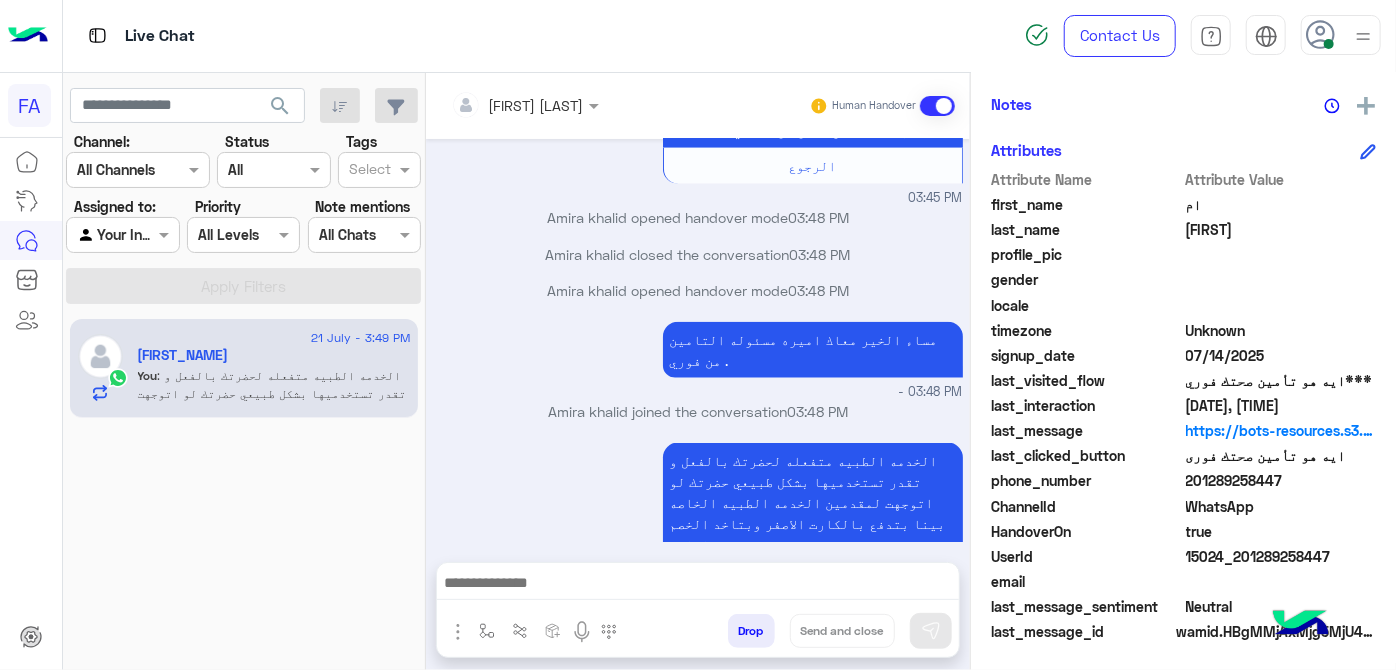 click on "[FIRST] [LAST] closed the conversation [HH]:[MM] [AM/PM]" at bounding box center [698, 254] 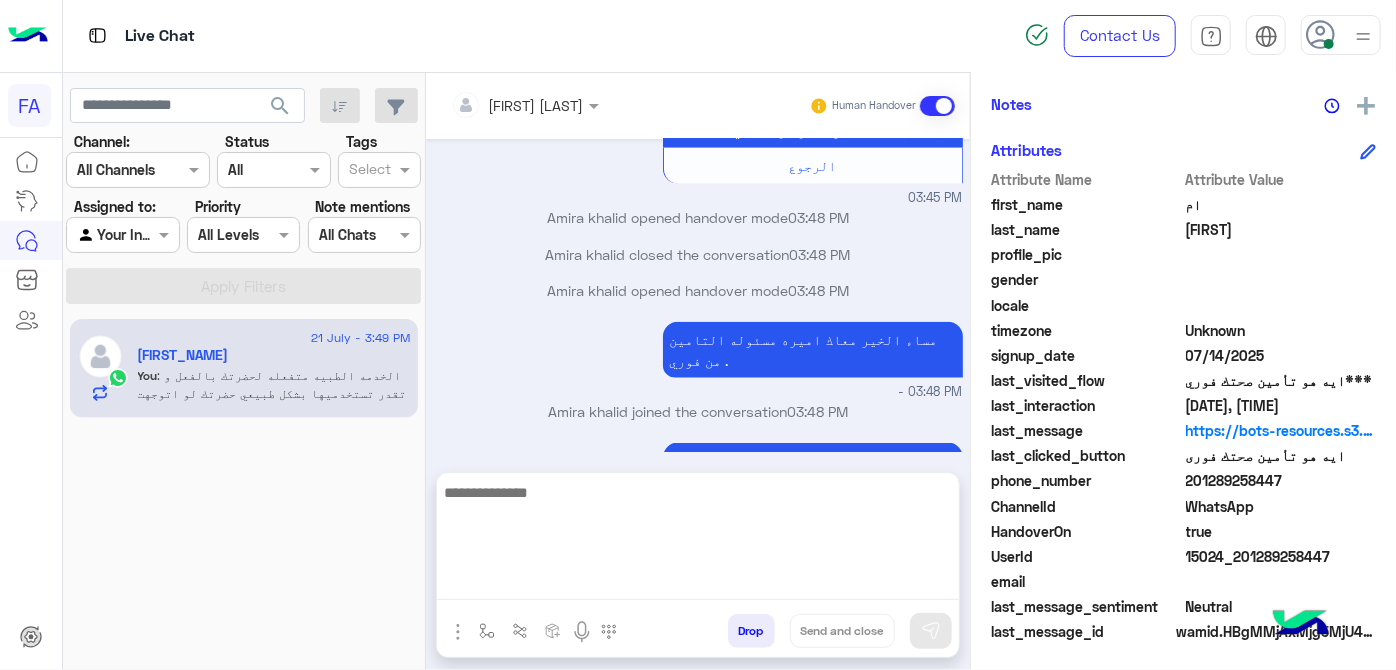 click at bounding box center (698, 540) 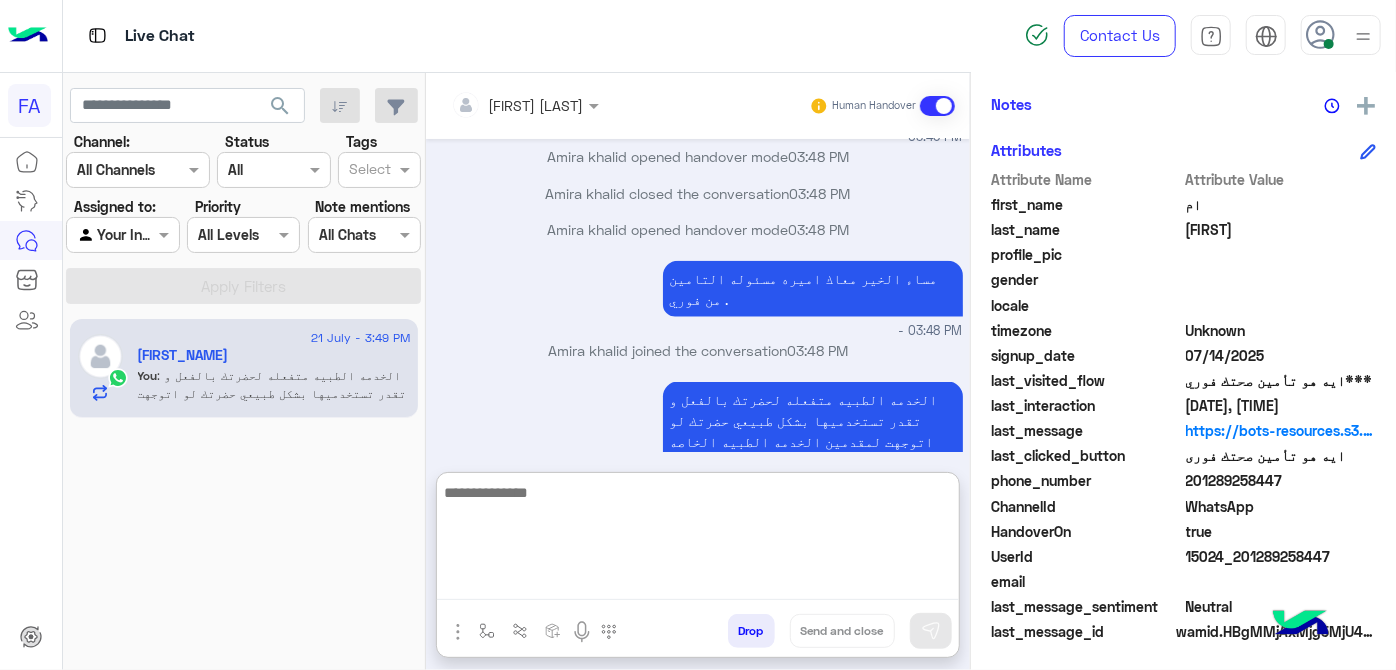 paste on "**********" 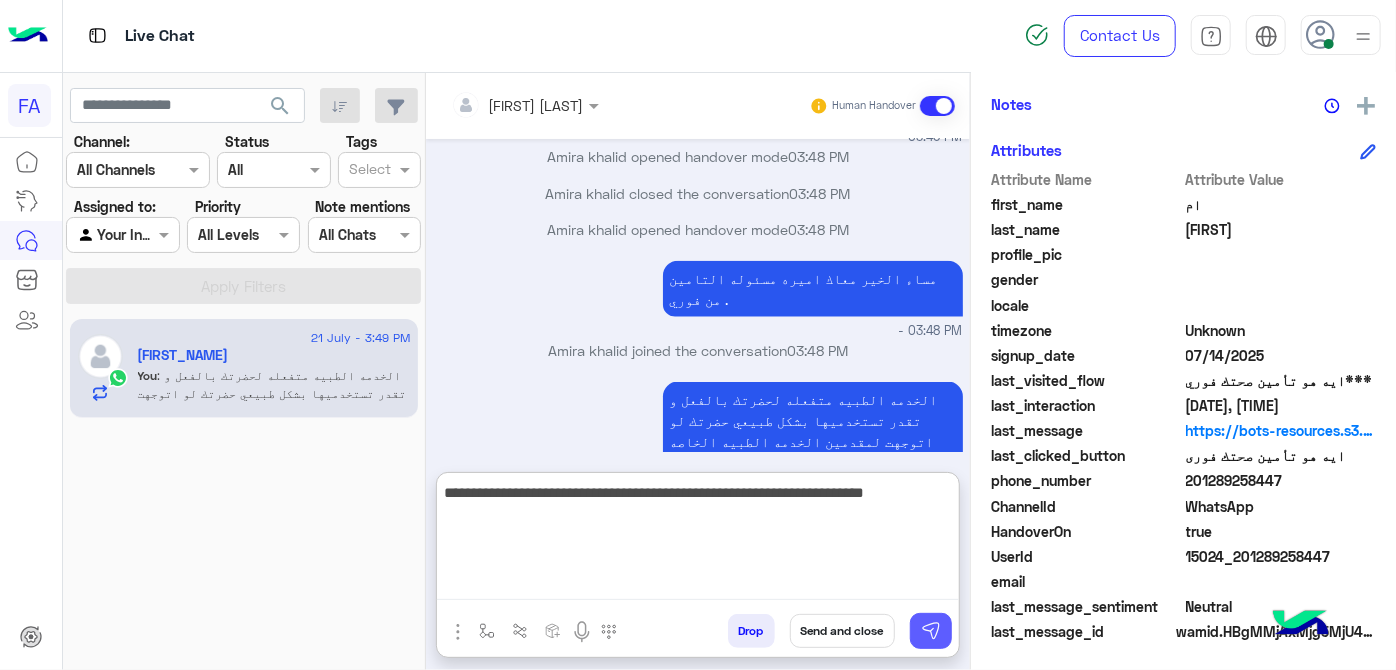 type on "**********" 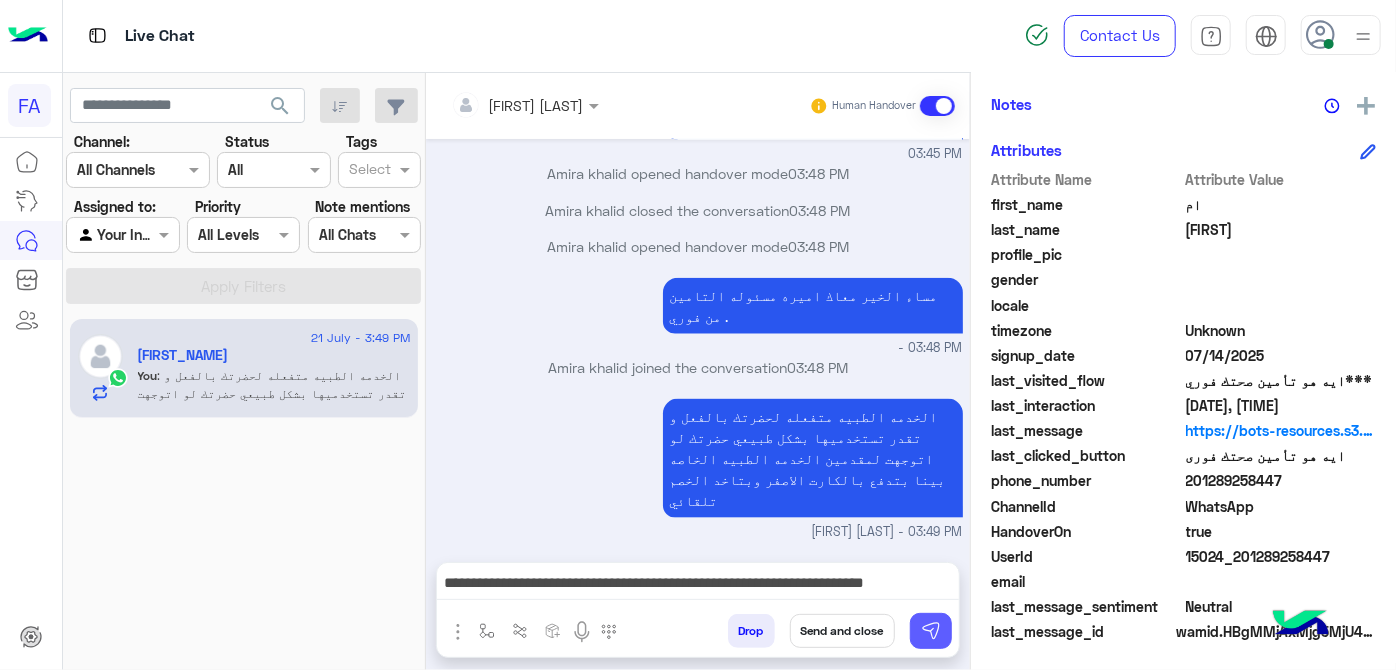 drag, startPoint x: 948, startPoint y: 638, endPoint x: 984, endPoint y: 574, distance: 73.43024 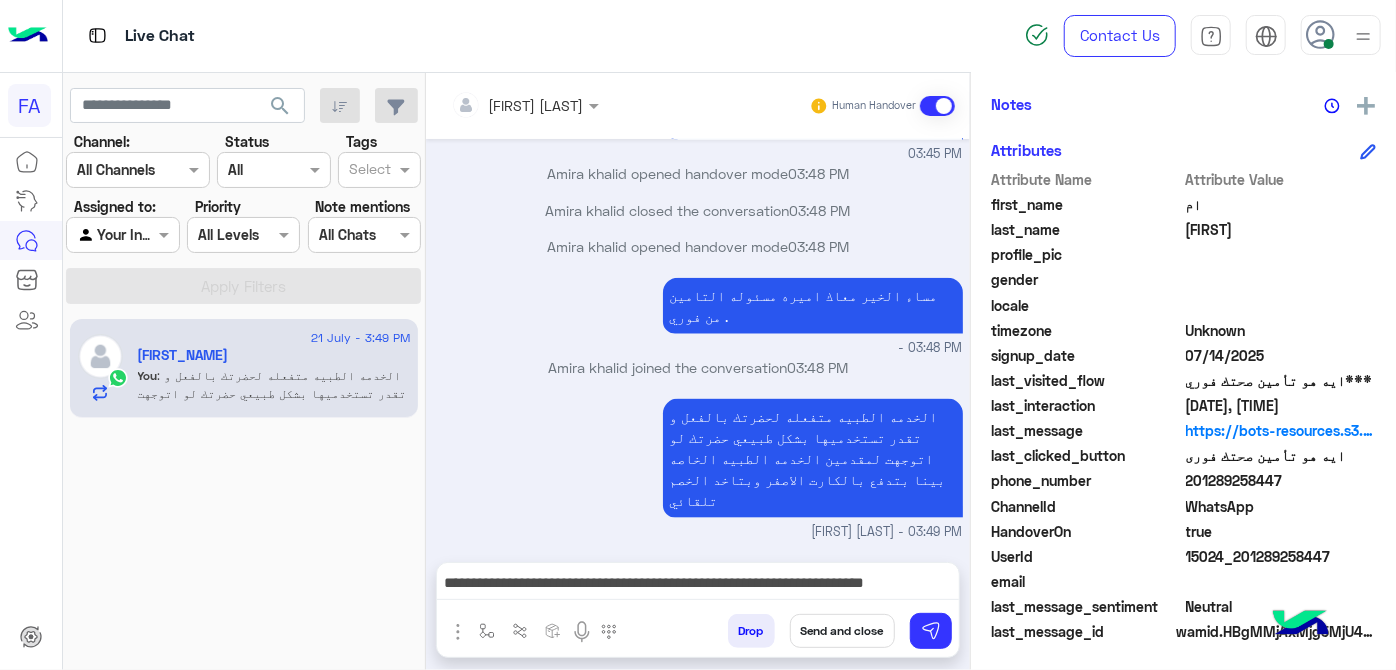 type 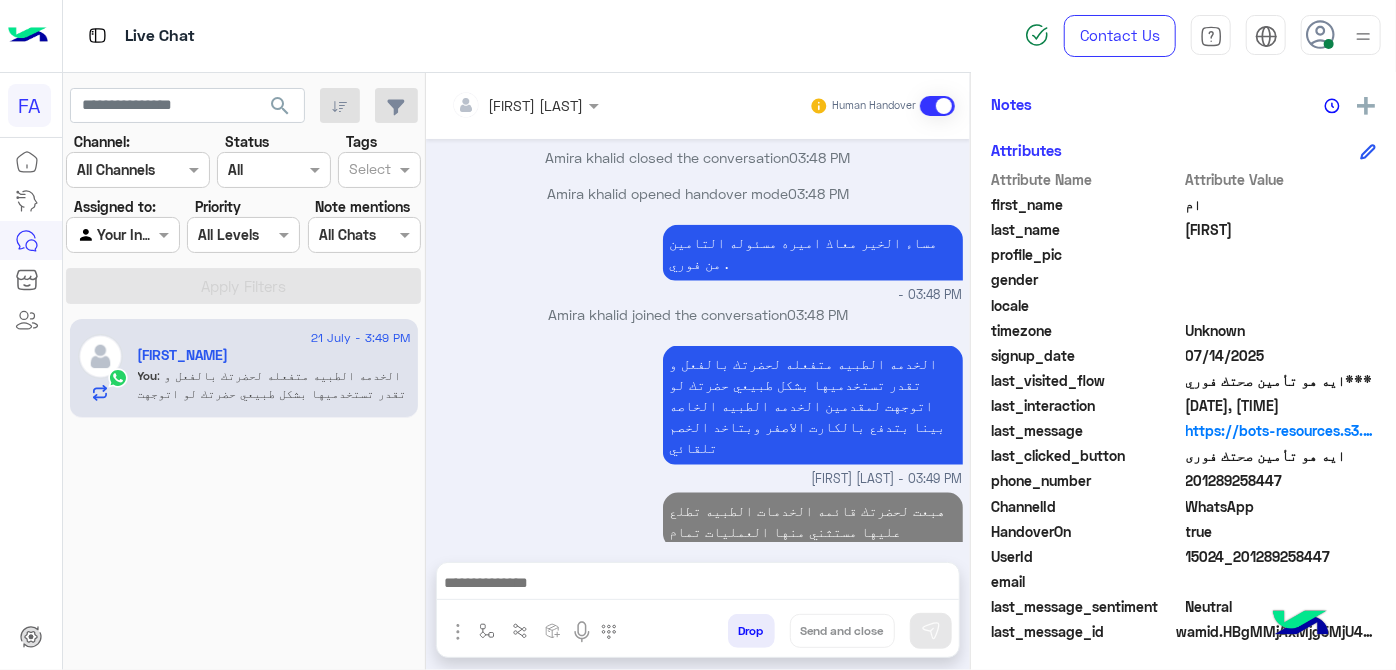 scroll, scrollTop: 1261, scrollLeft: 0, axis: vertical 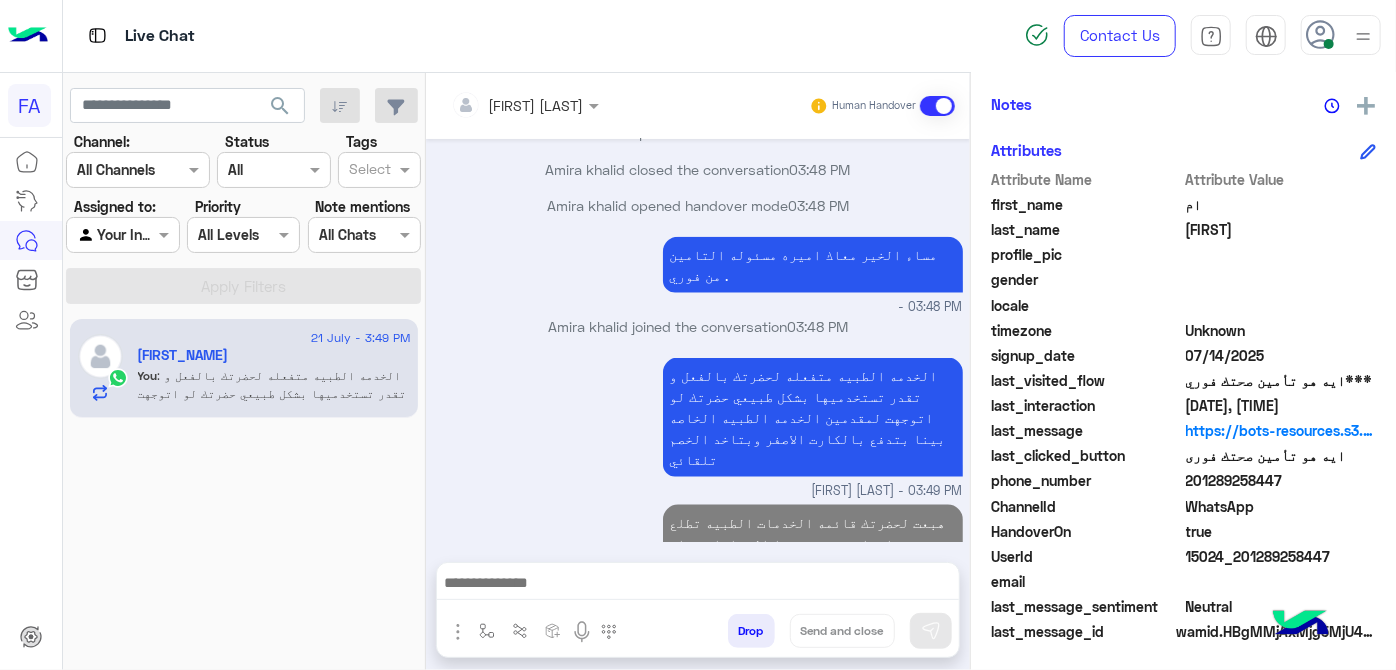 click on "201289258447" 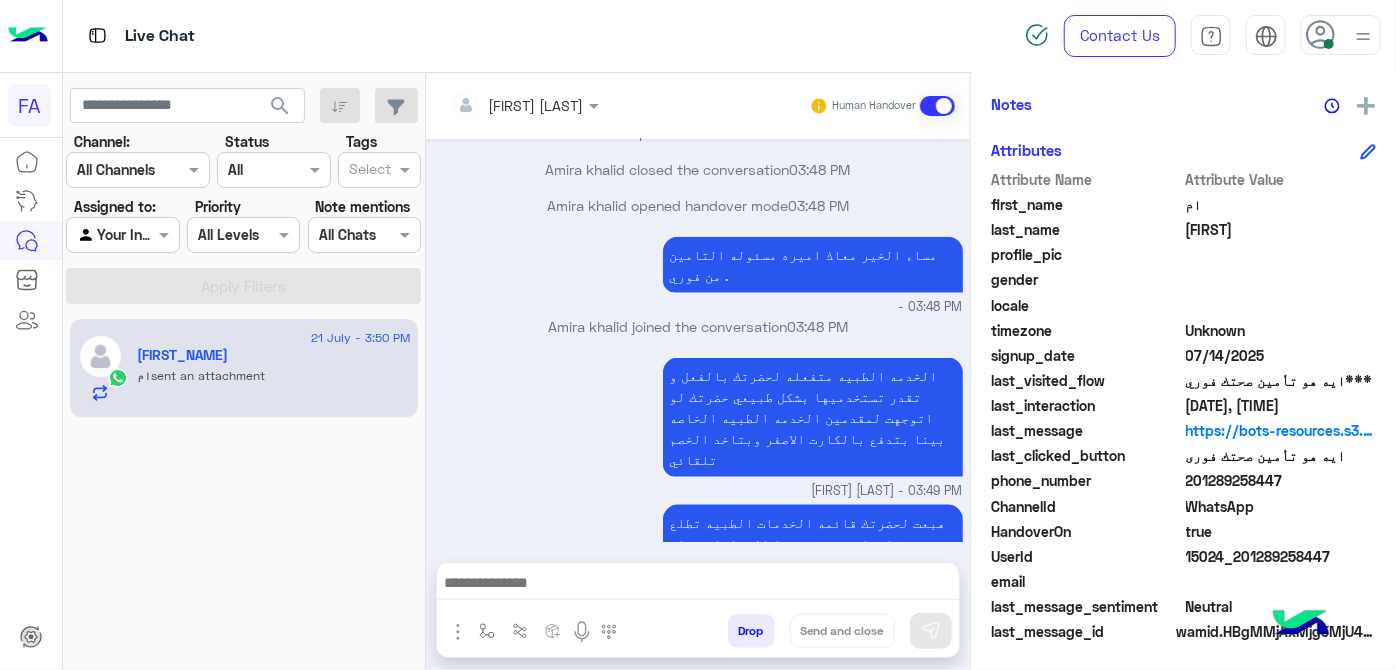 scroll, scrollTop: 1346, scrollLeft: 0, axis: vertical 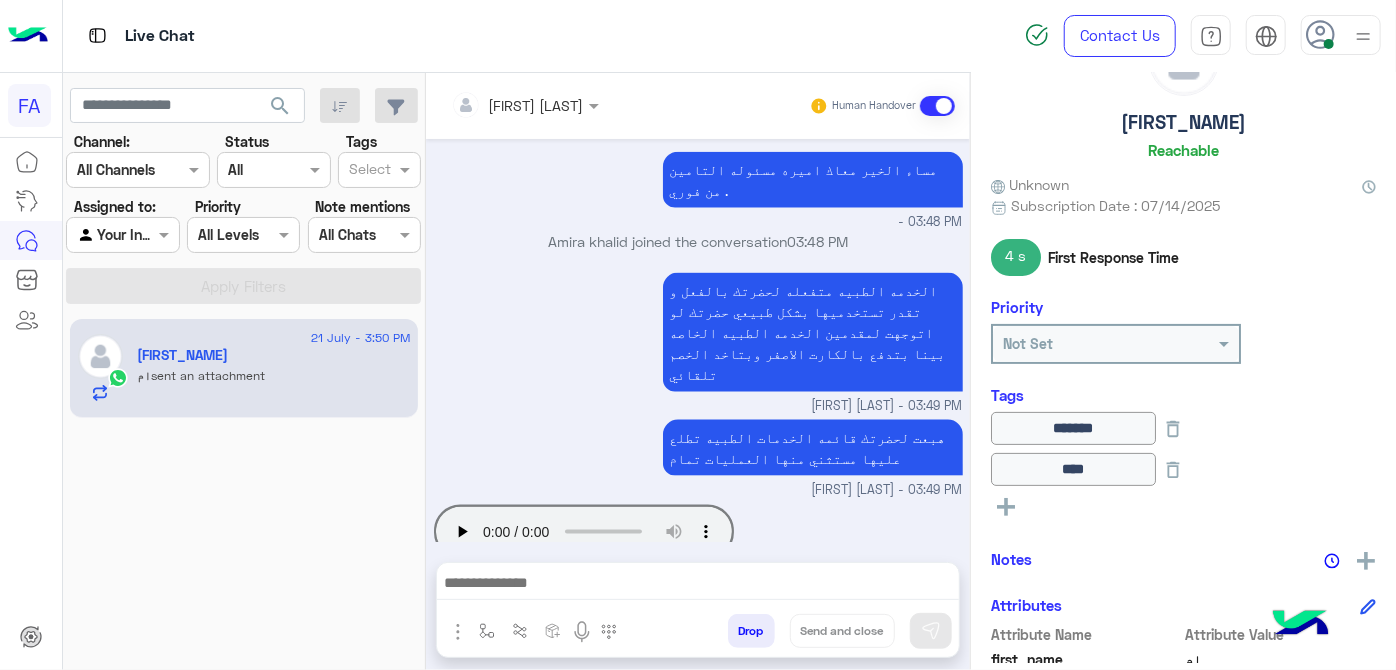 click on "[FIRST_NAME]" 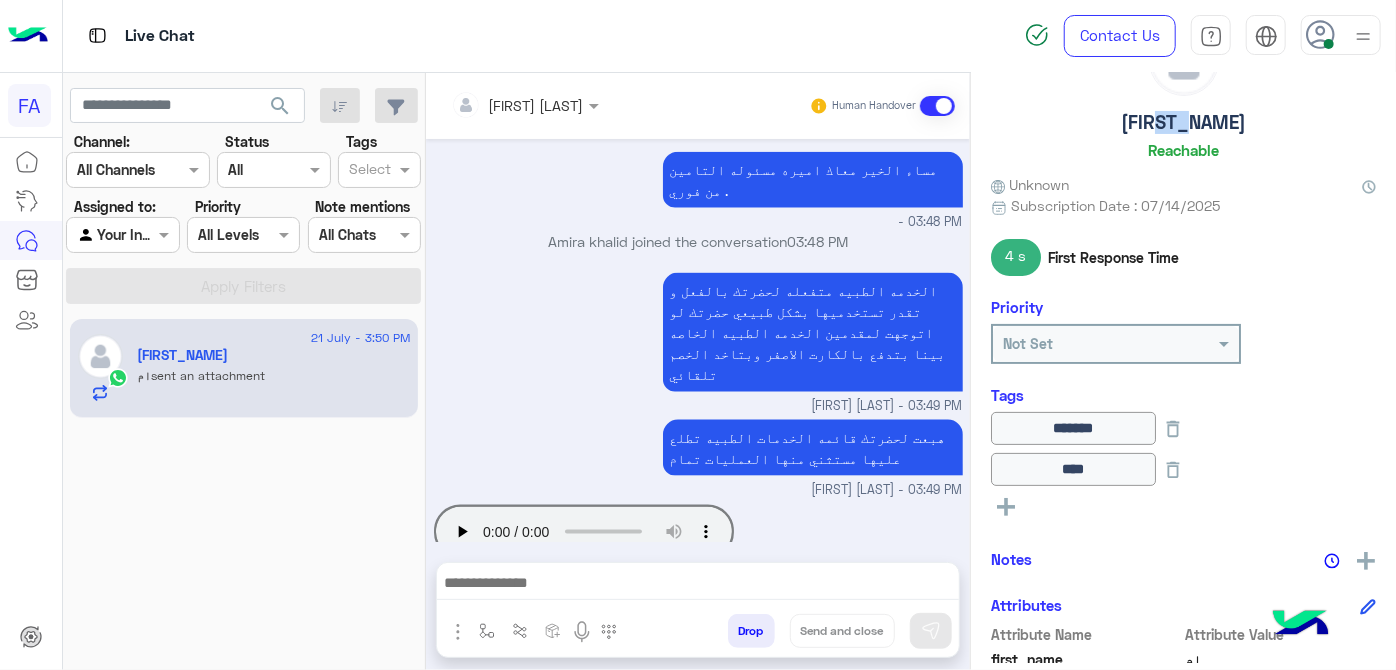 click on "[FIRST_NAME]" 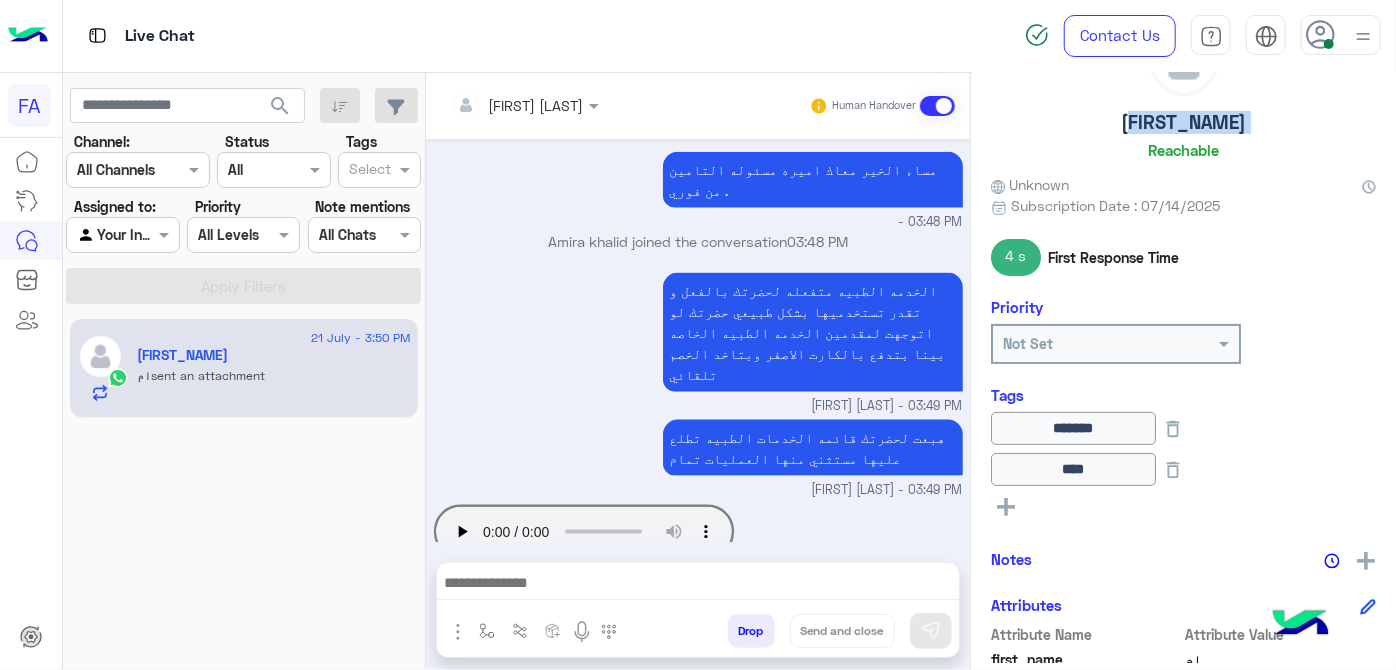 click on "[FIRST_NAME]" 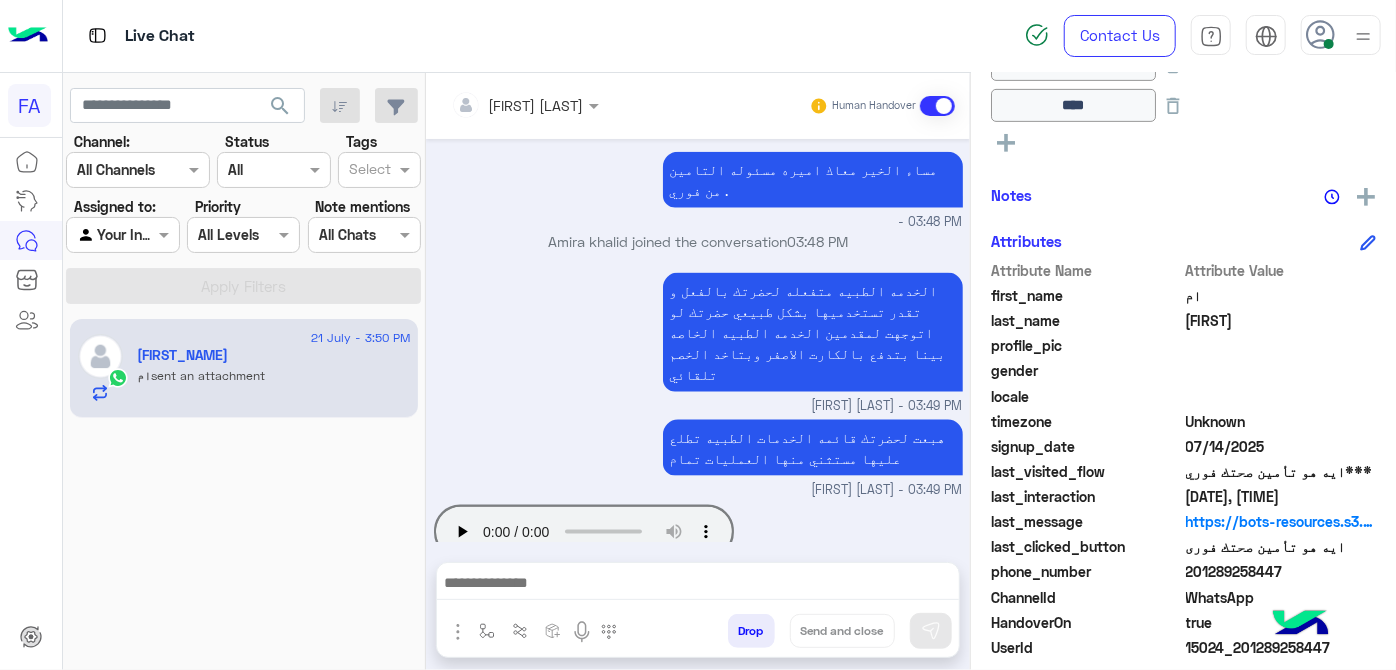 click on "201289258447" 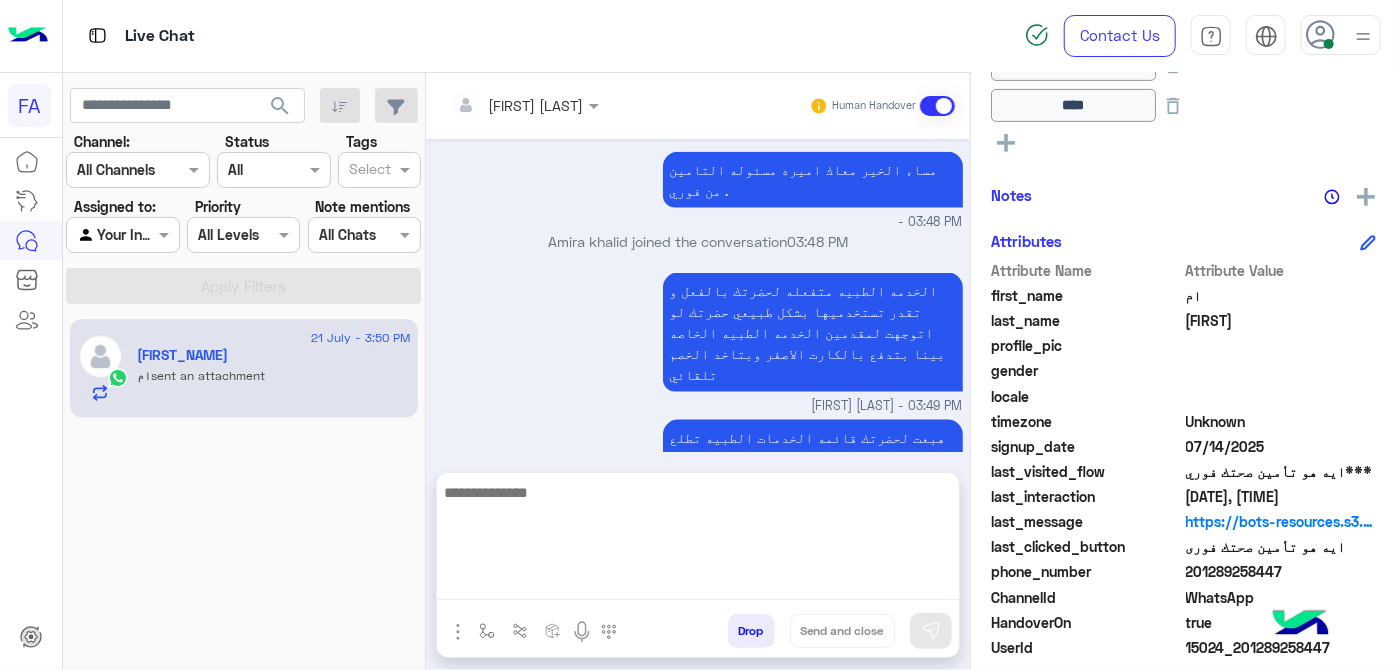click at bounding box center (698, 540) 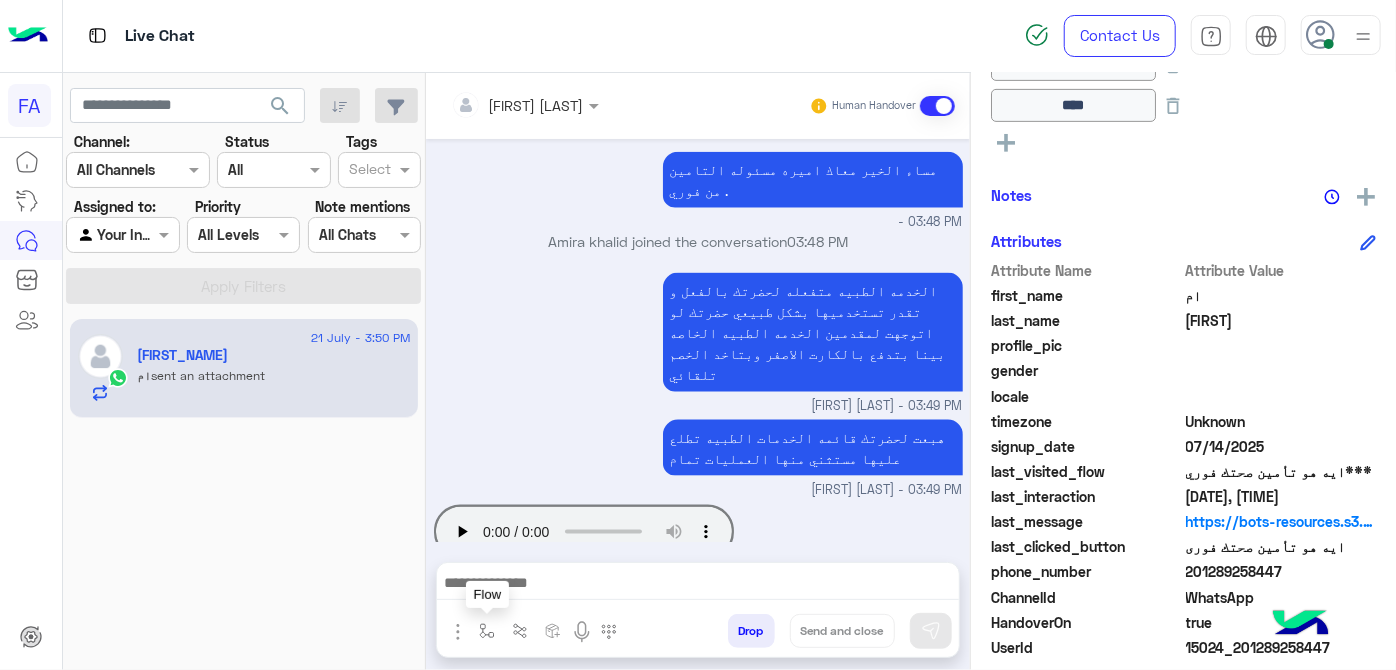 click at bounding box center [487, 631] 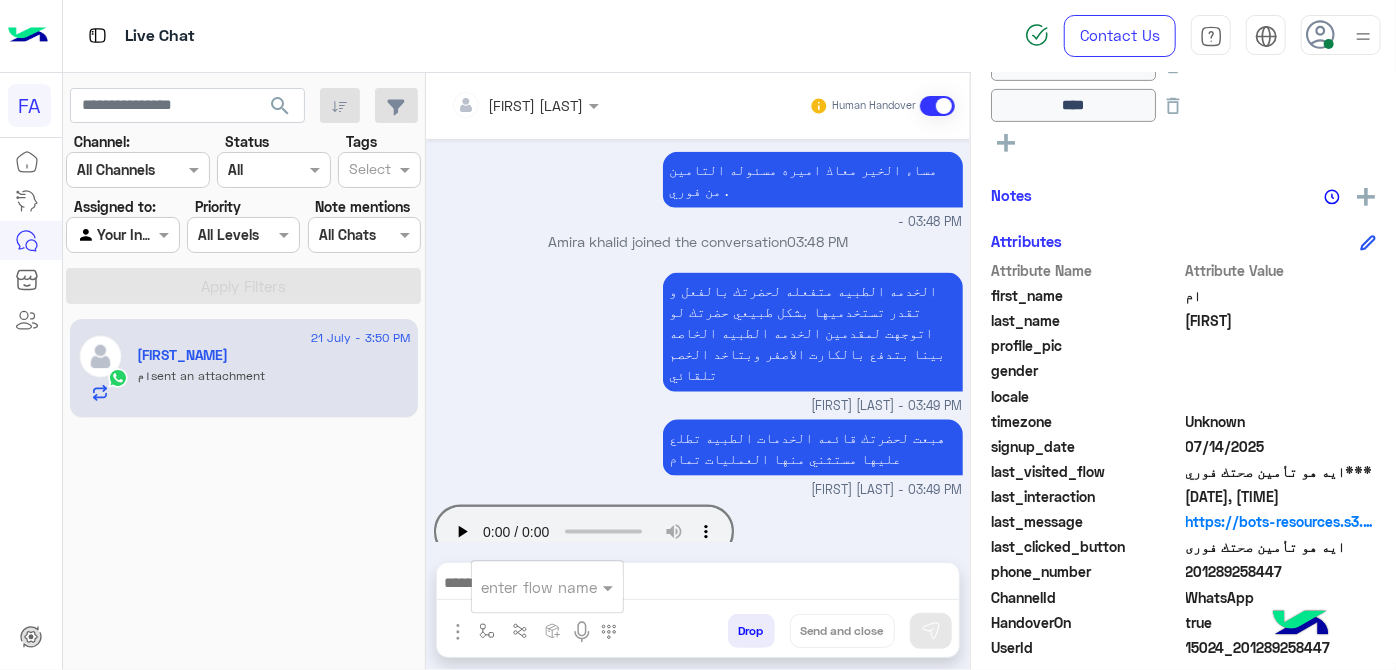 click at bounding box center [523, 587] 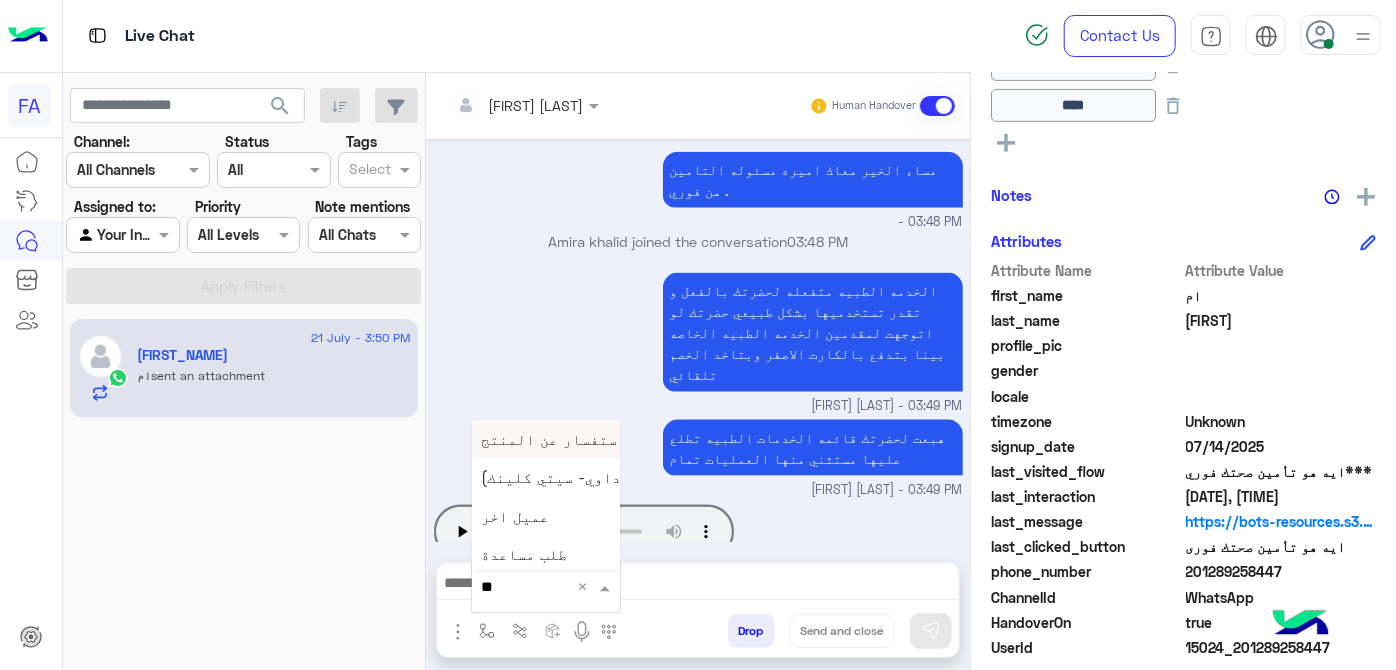type on "***" 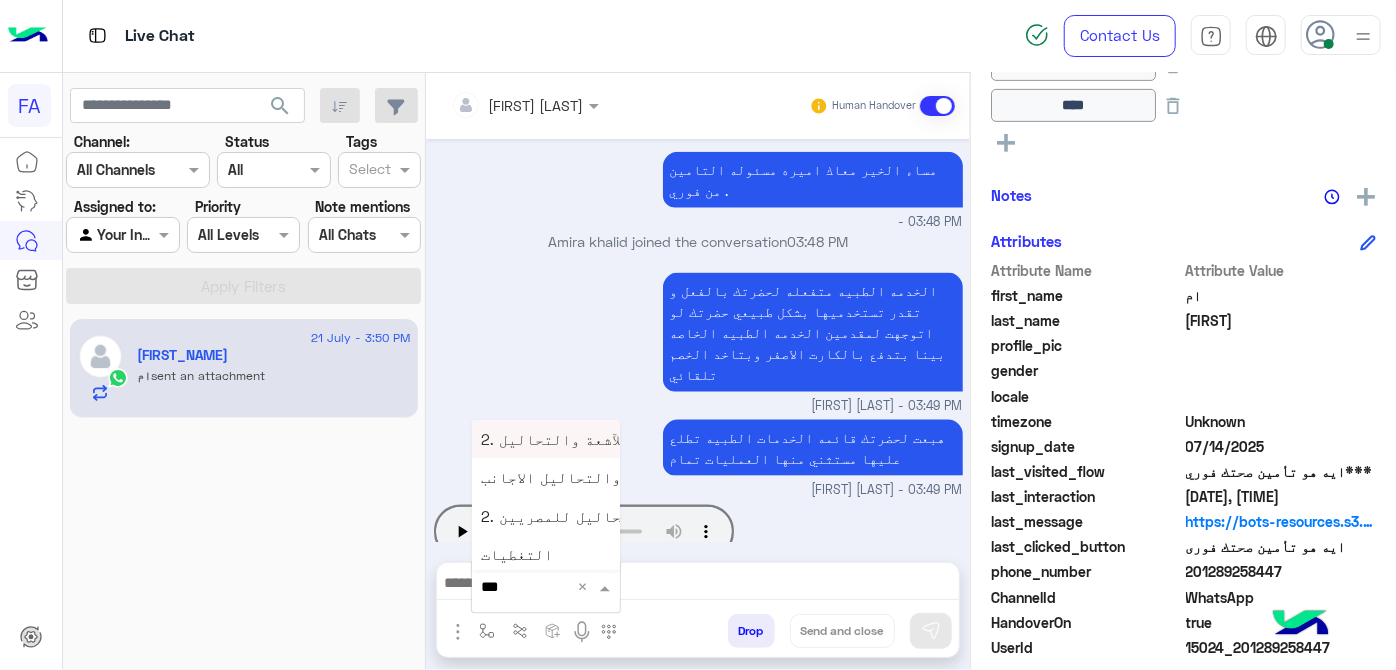 click on "2.	المعامل الآشعة والتحاليل  🔬🧪" at bounding box center [546, 439] 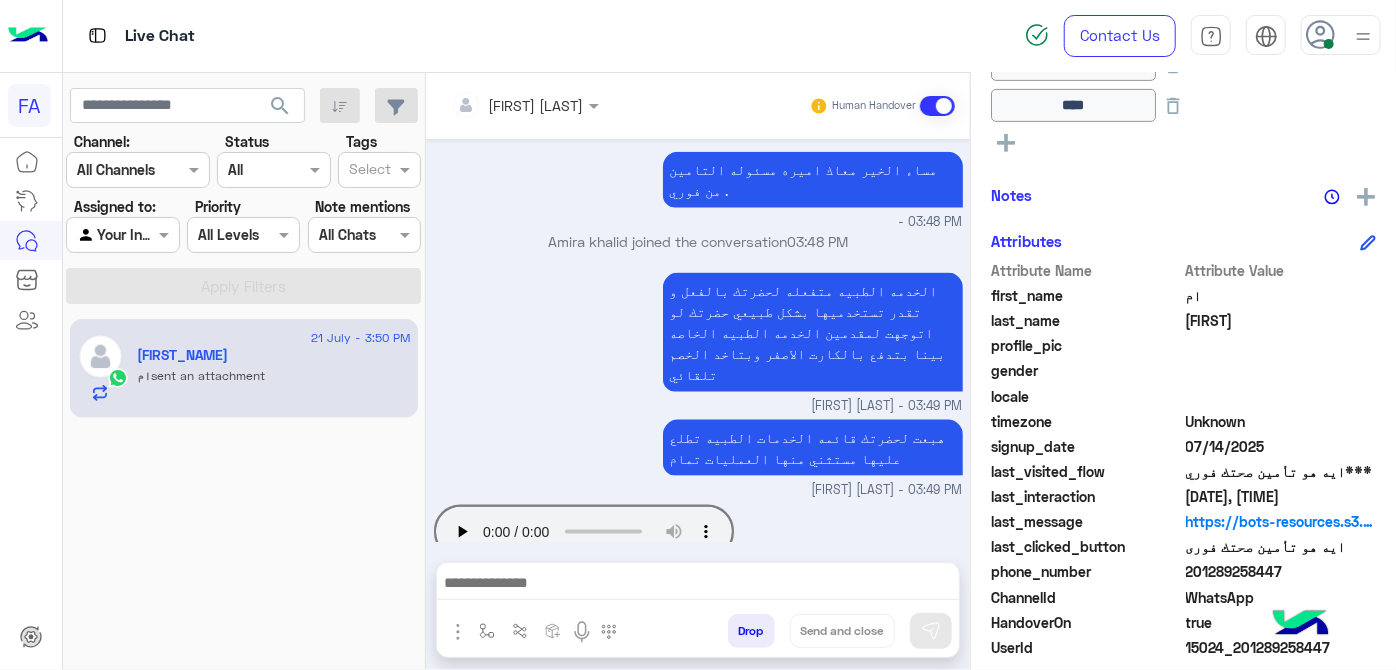 type on "**********" 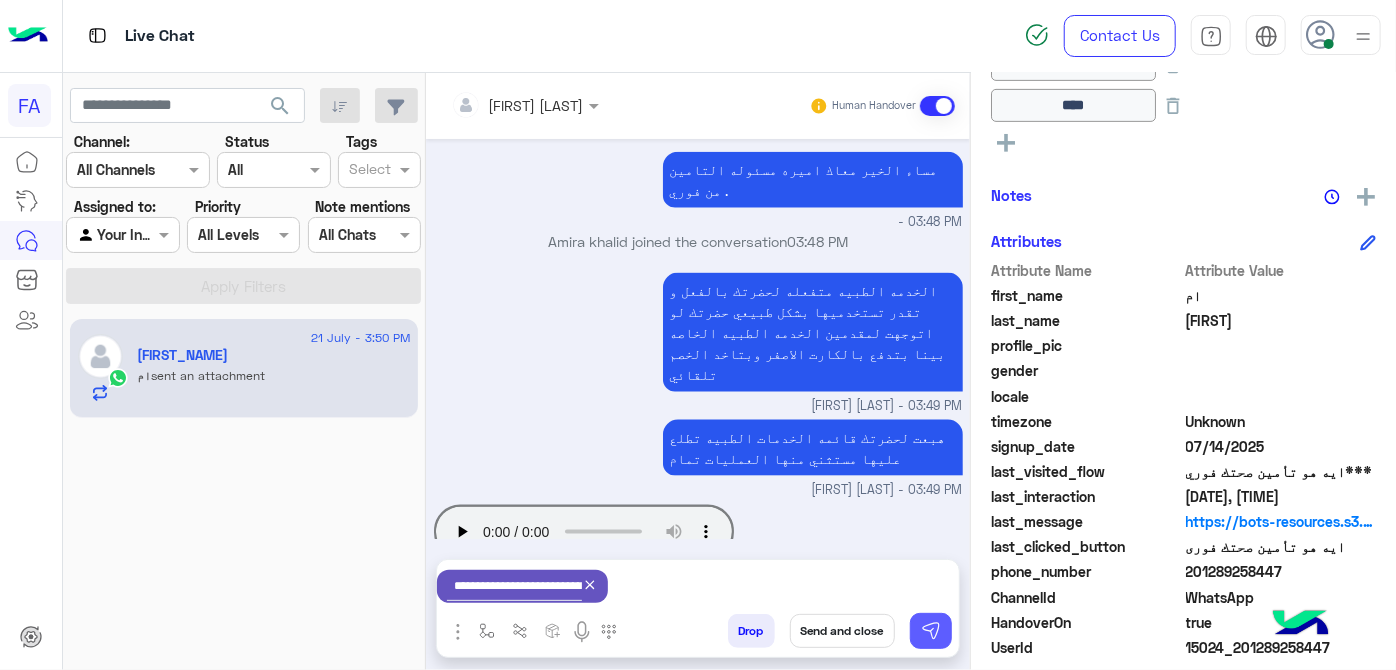 click at bounding box center (931, 631) 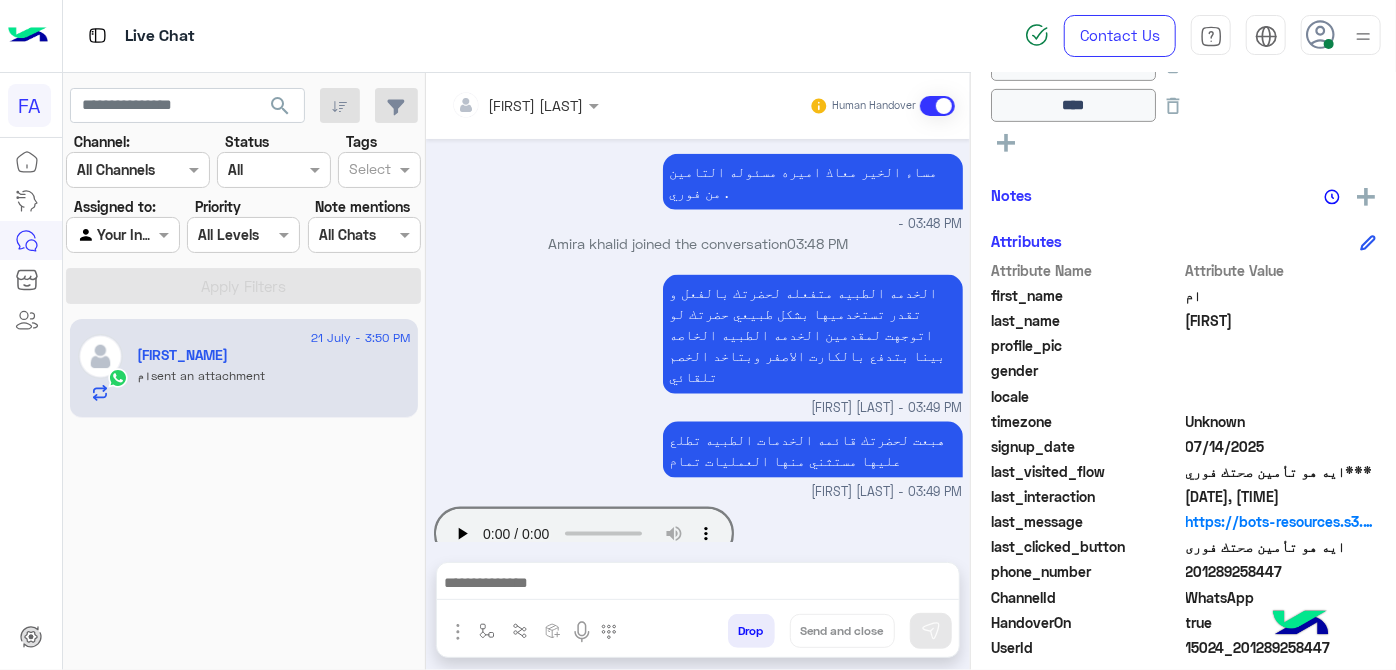 scroll, scrollTop: 1346, scrollLeft: 0, axis: vertical 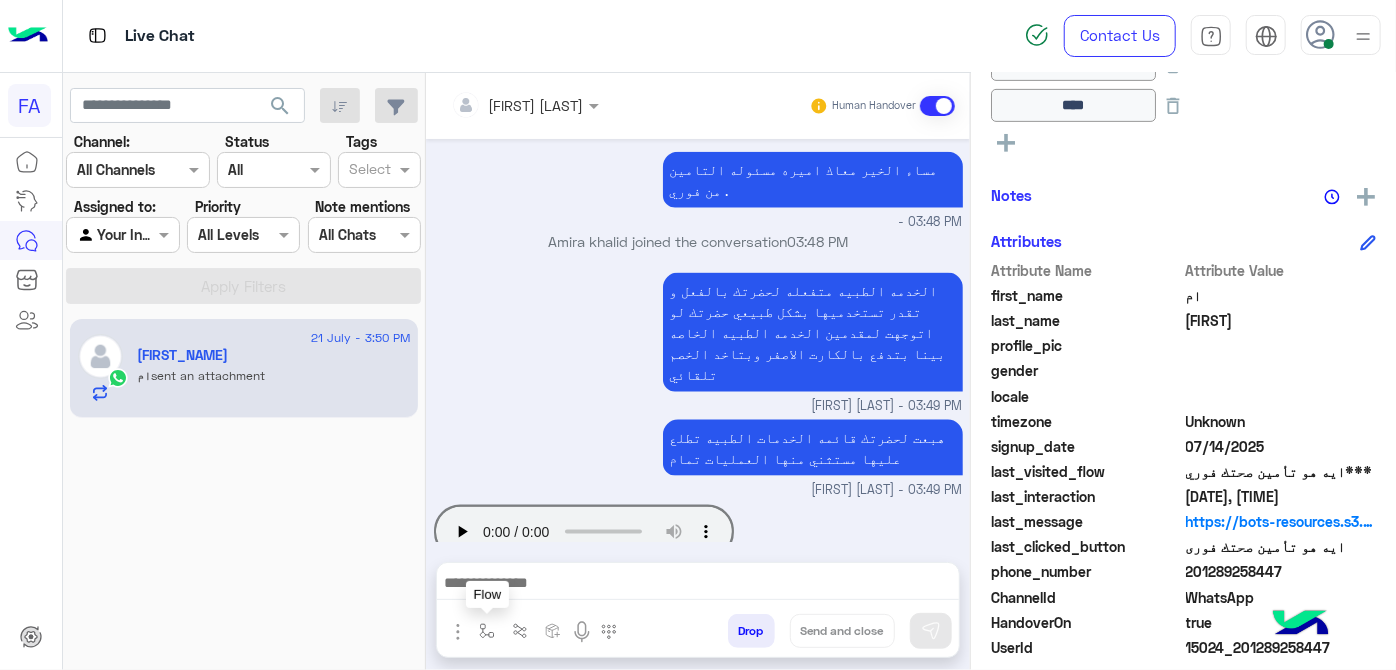 click at bounding box center [487, 631] 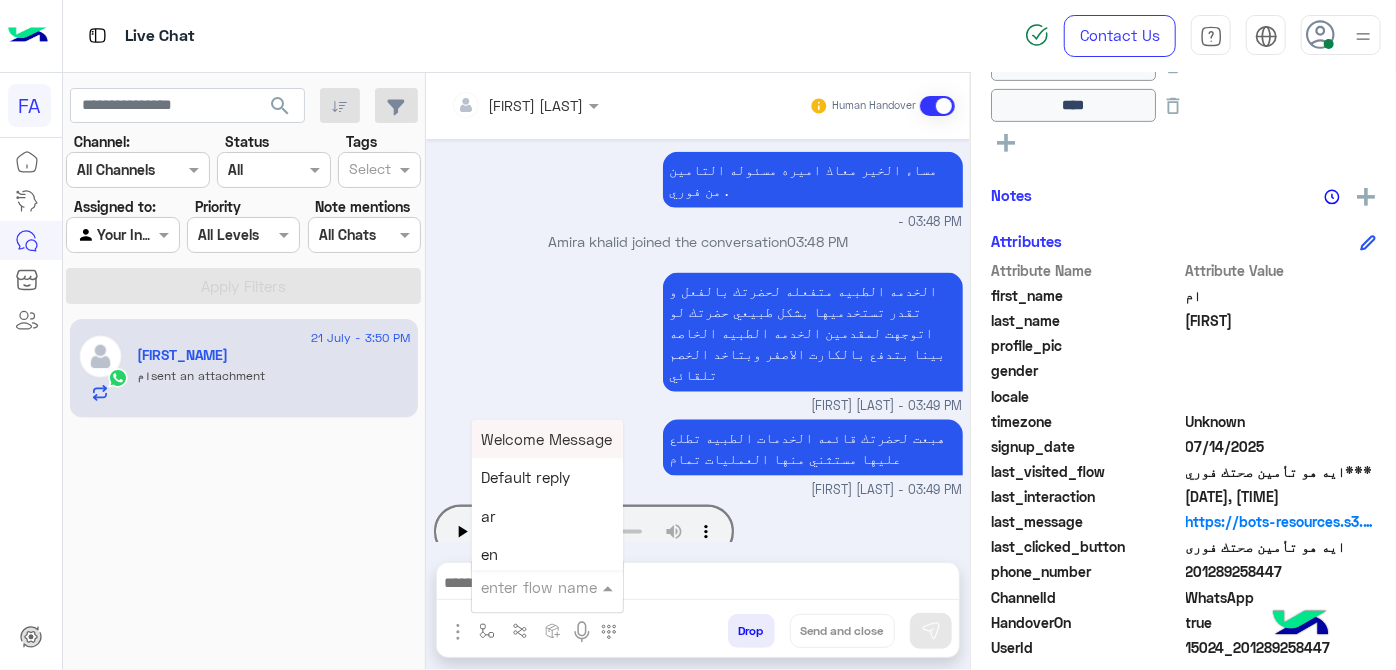 click at bounding box center [523, 587] 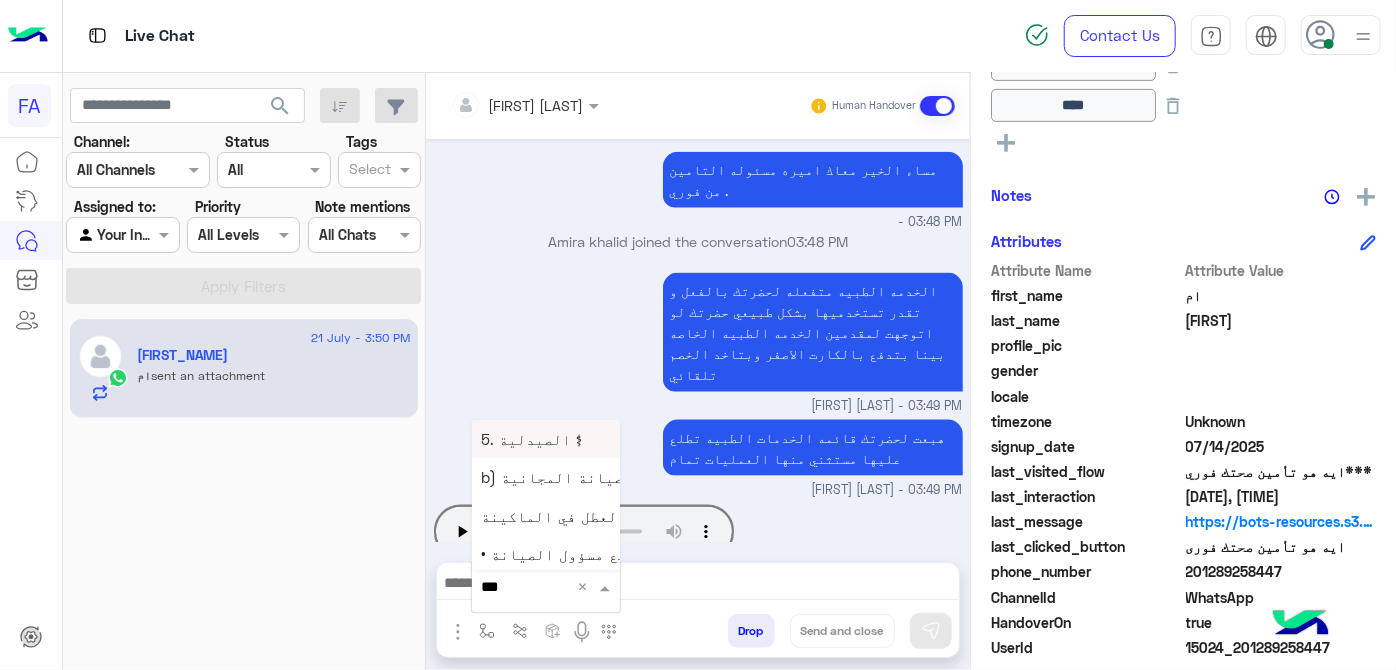 type on "****" 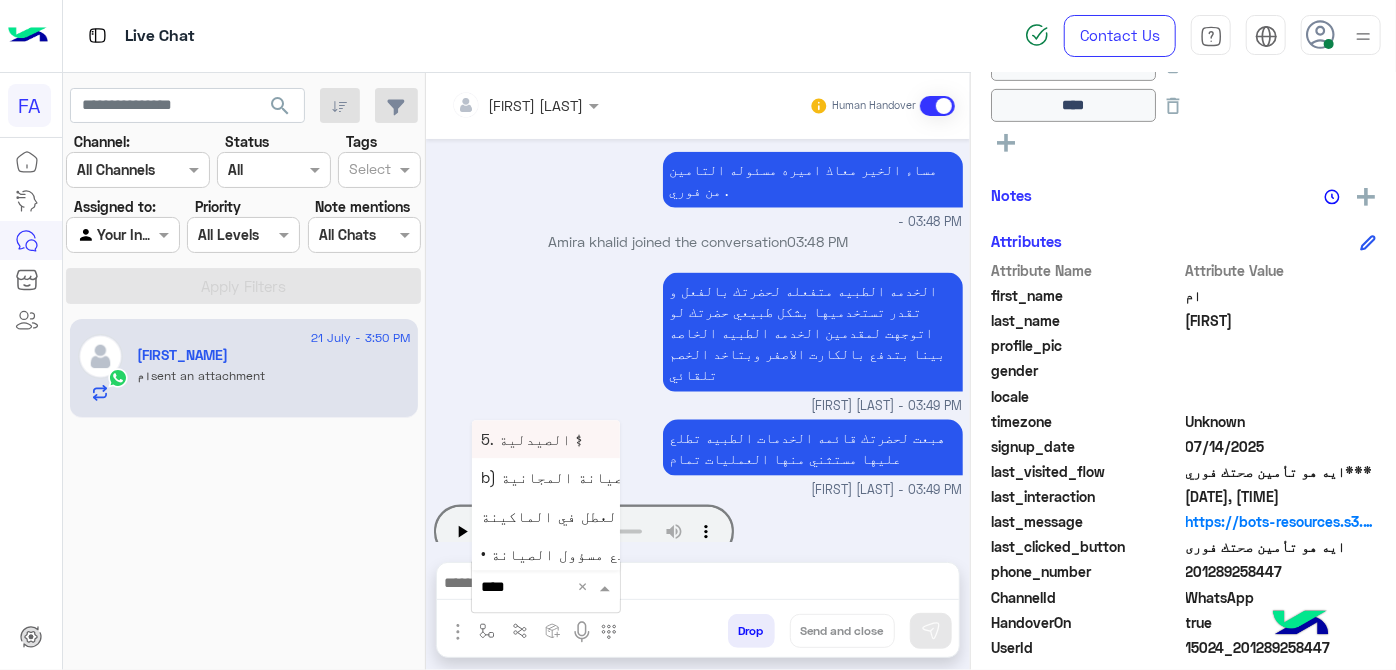 click on "5.	الصيدلية ⚕" at bounding box center [532, 439] 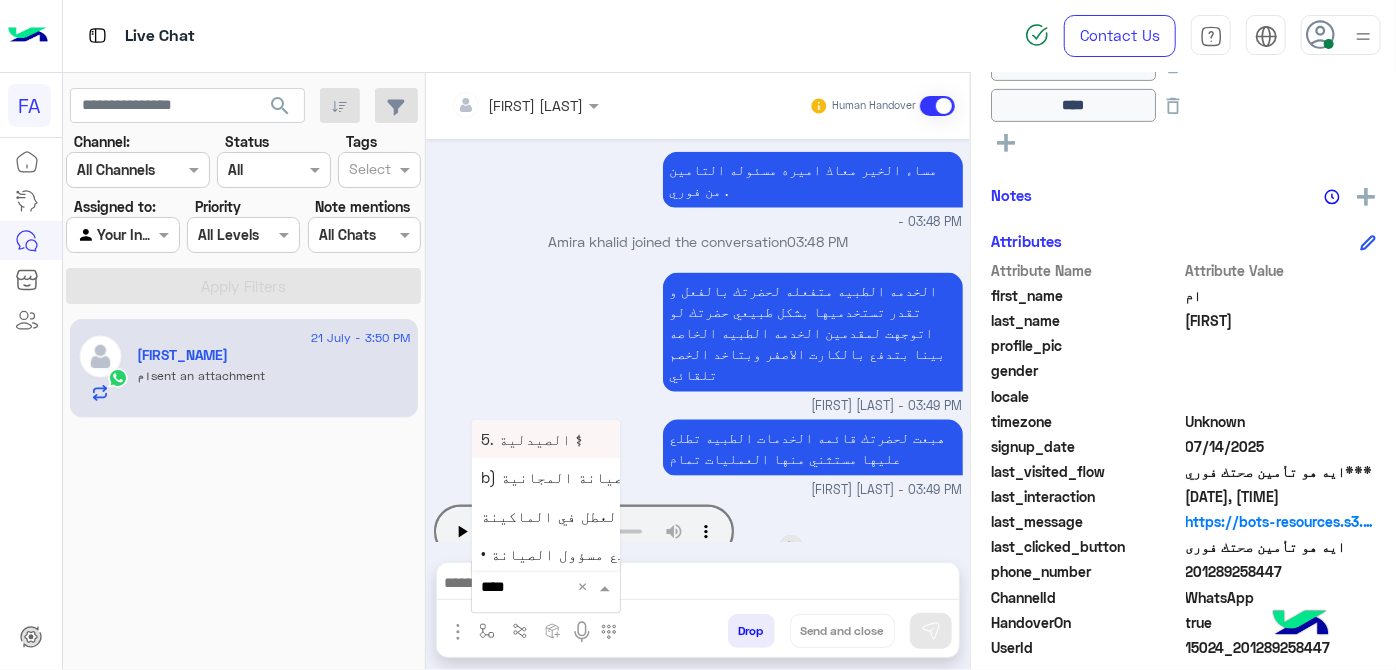 type 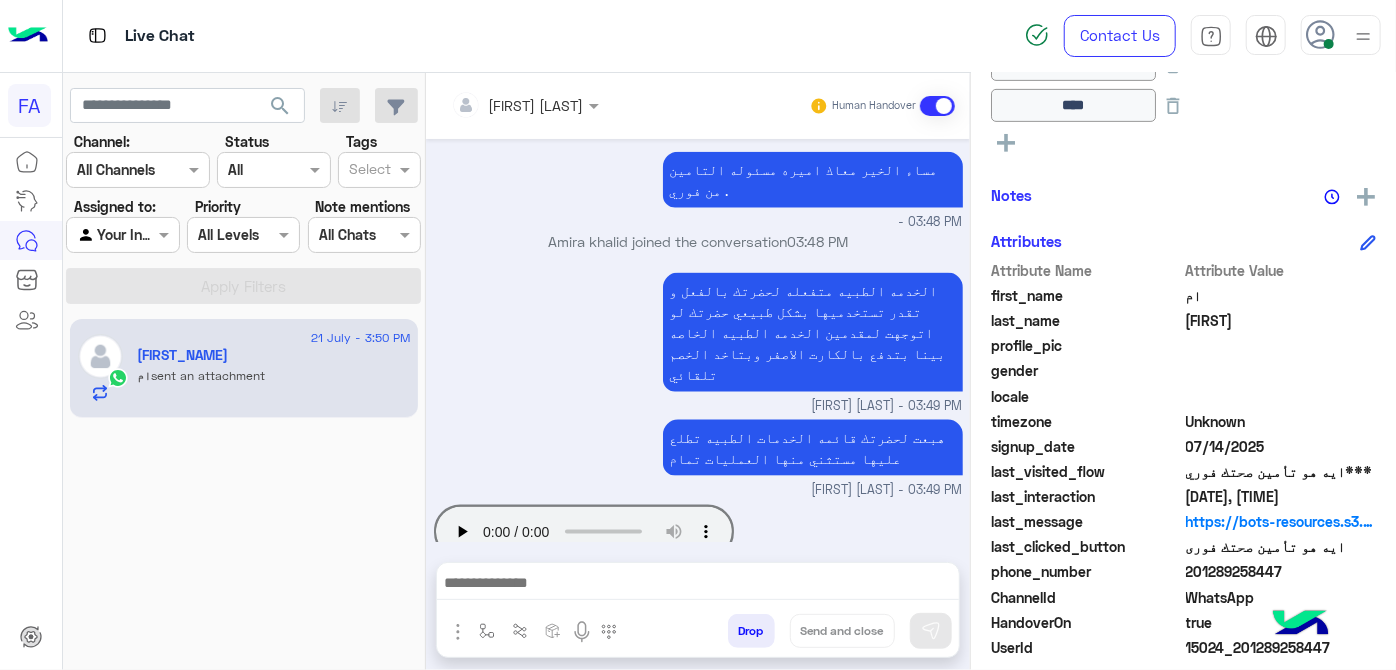 type on "**********" 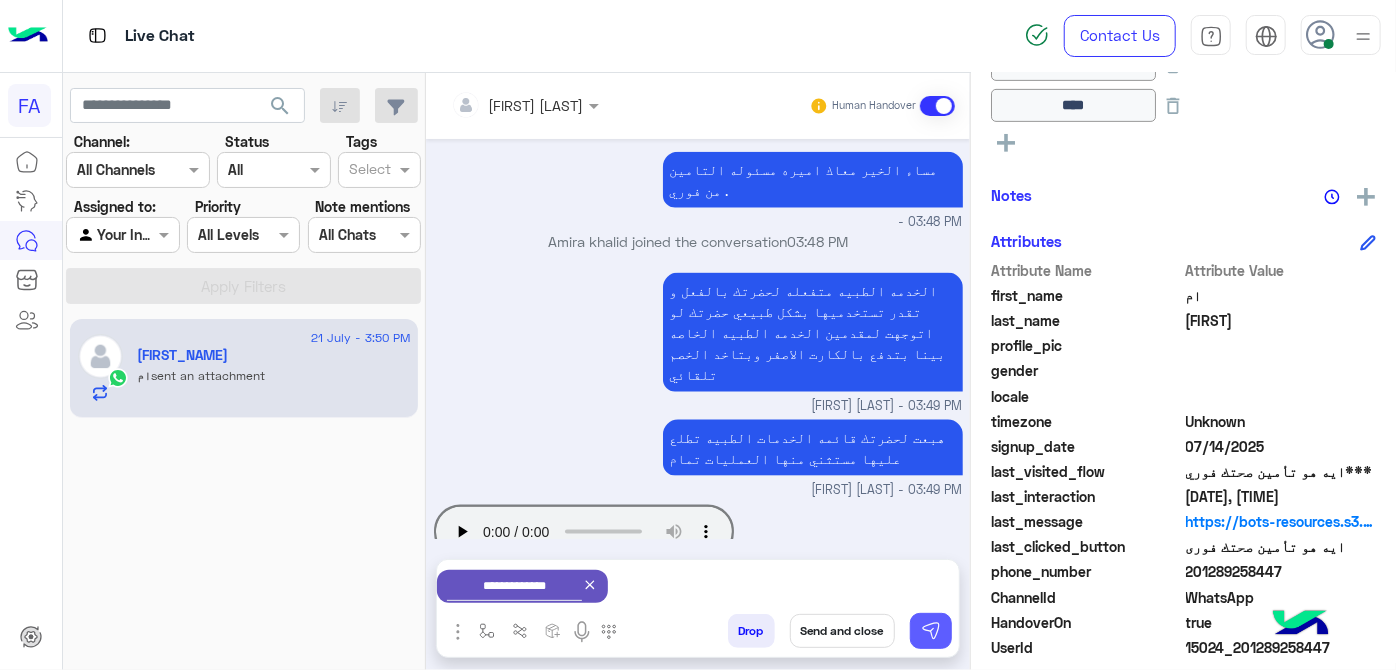 click at bounding box center (931, 631) 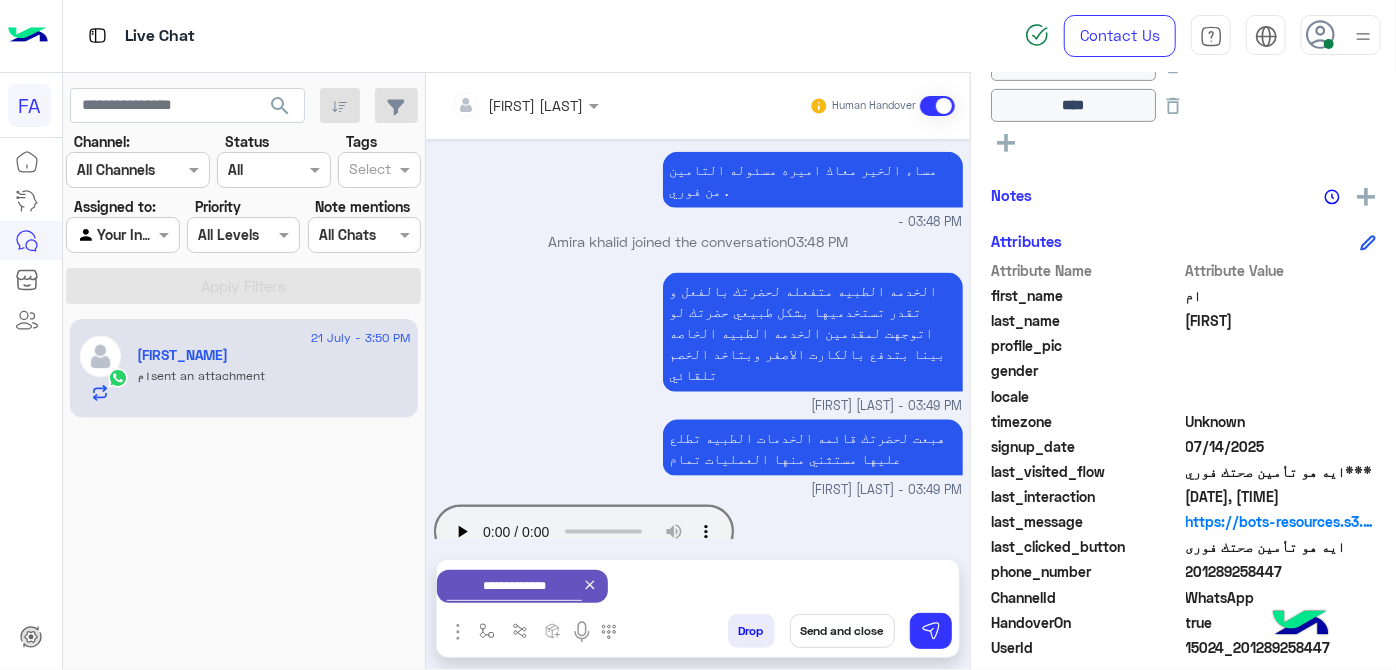 type 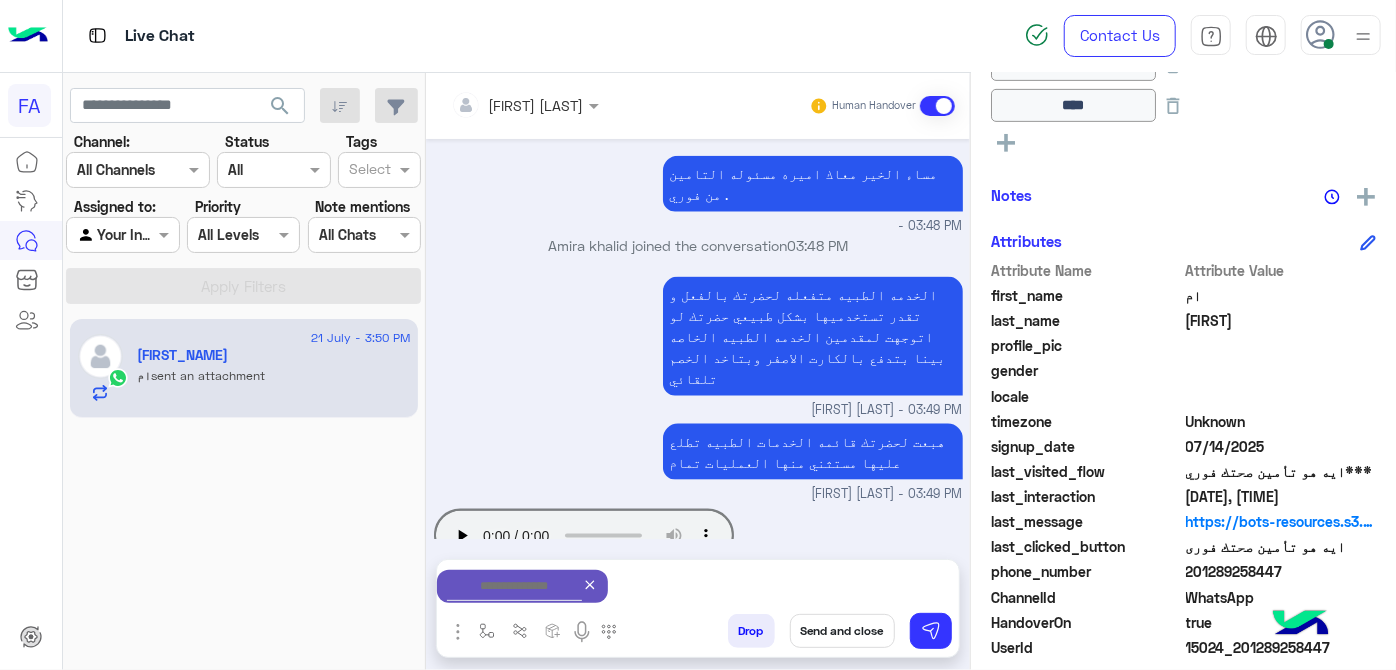 scroll, scrollTop: 1346, scrollLeft: 0, axis: vertical 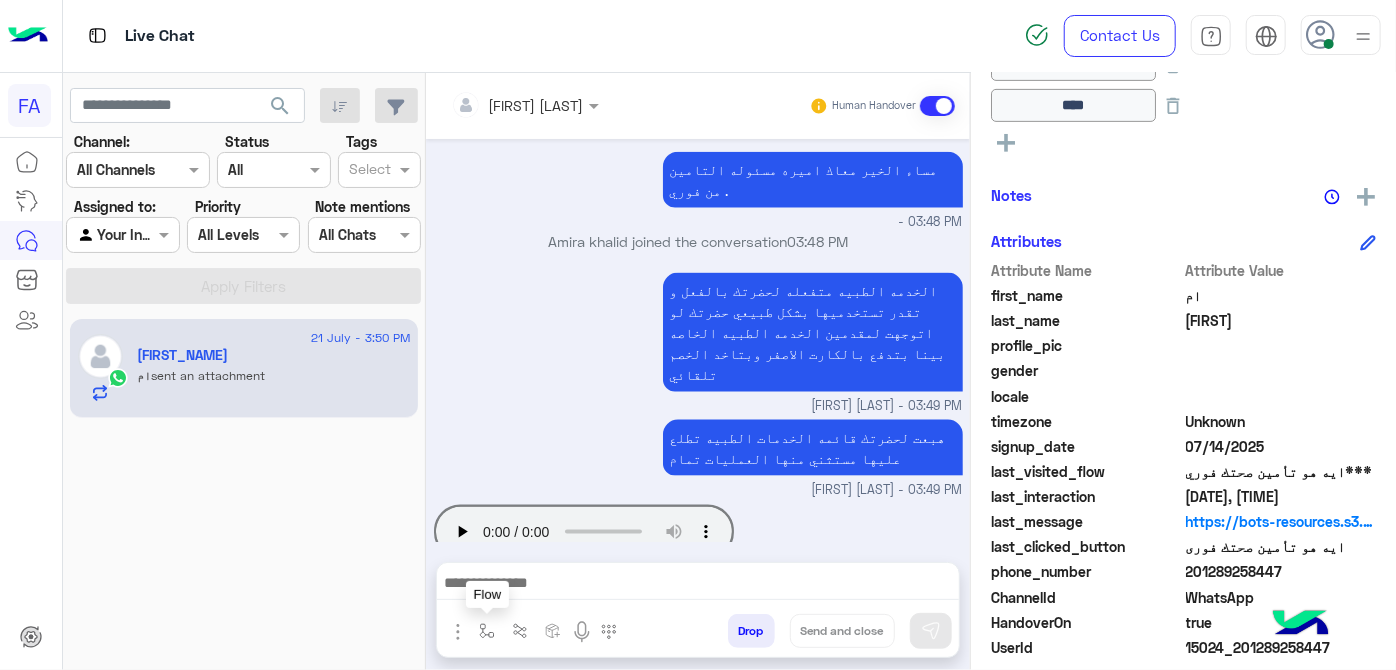click at bounding box center (487, 631) 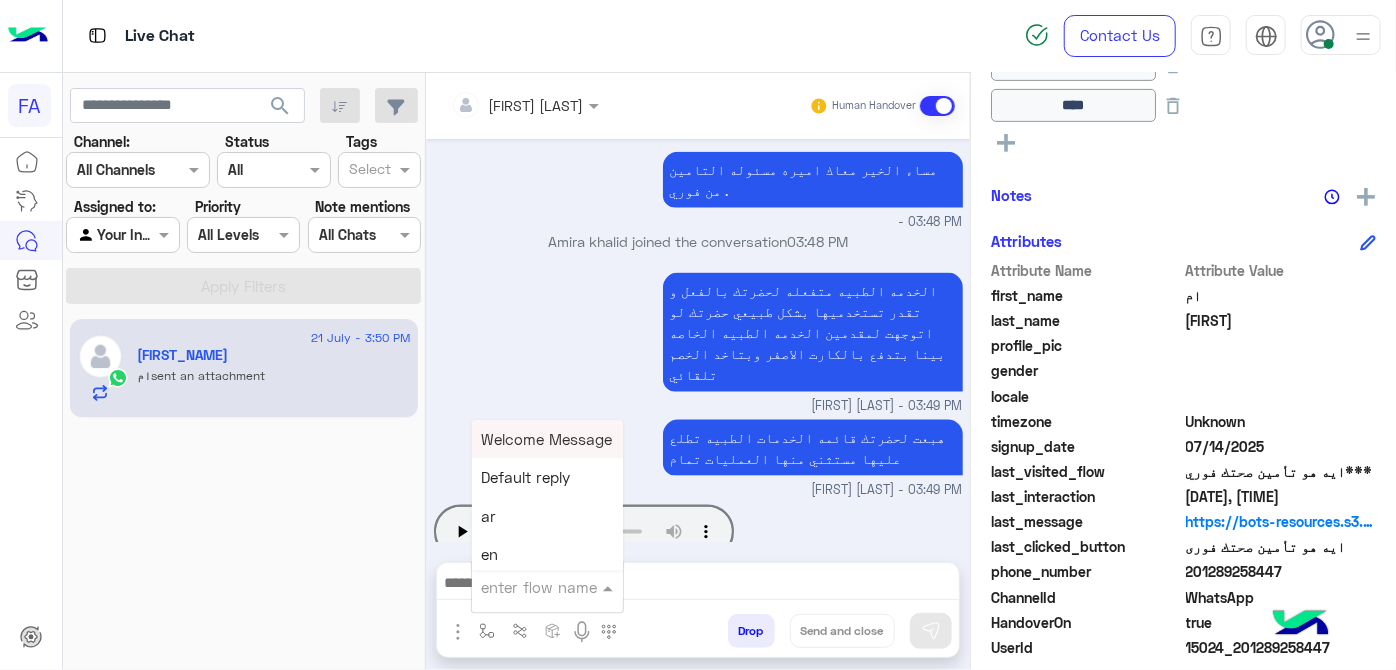 click at bounding box center [523, 587] 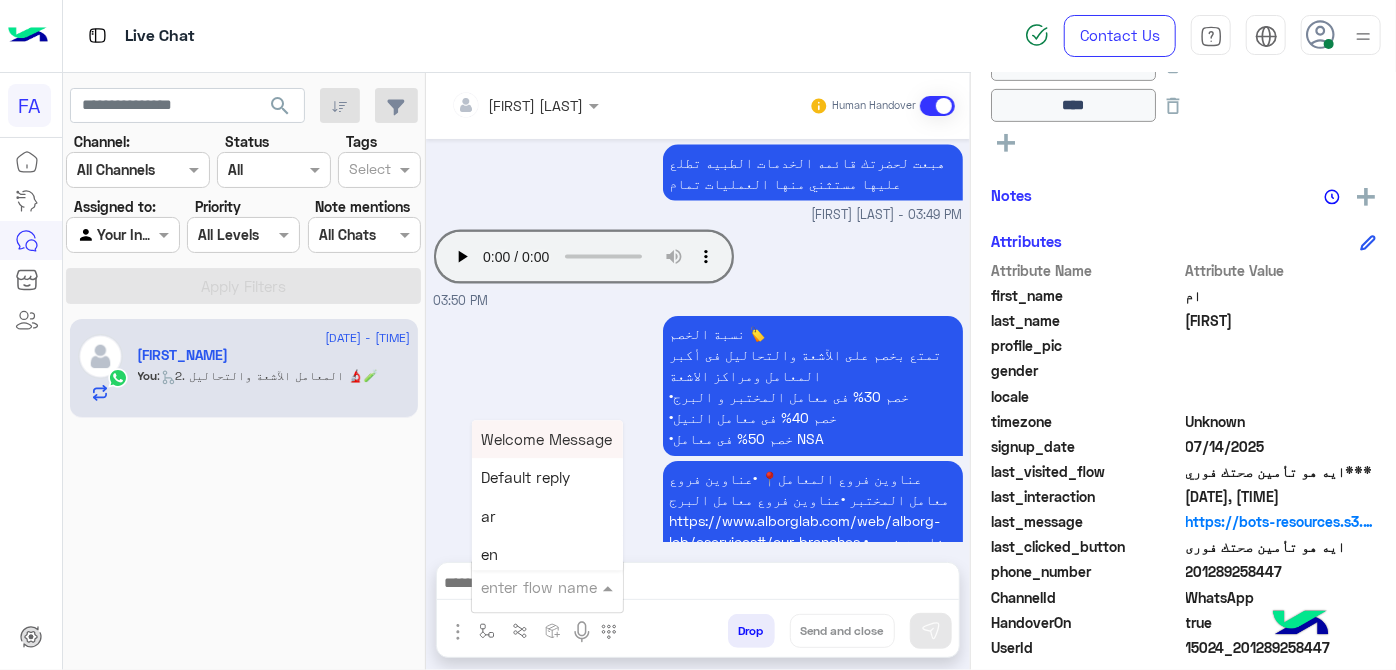 scroll, scrollTop: 2103, scrollLeft: 0, axis: vertical 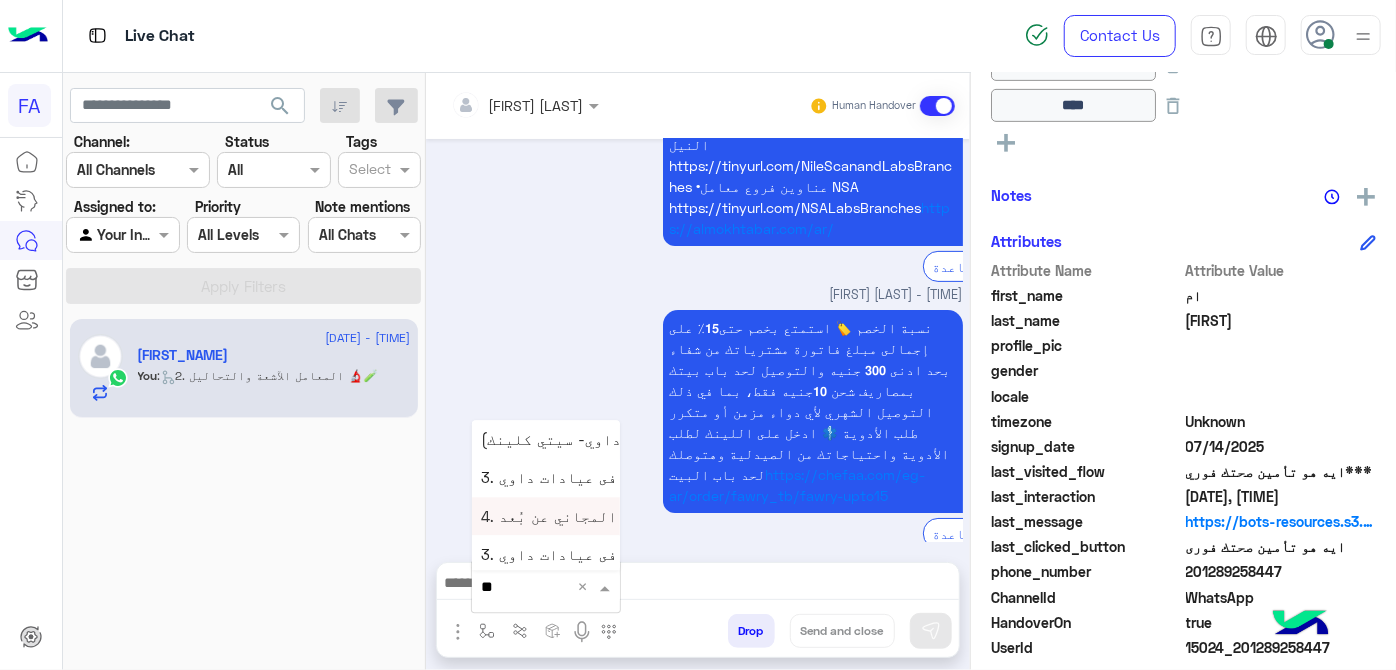 type on "***" 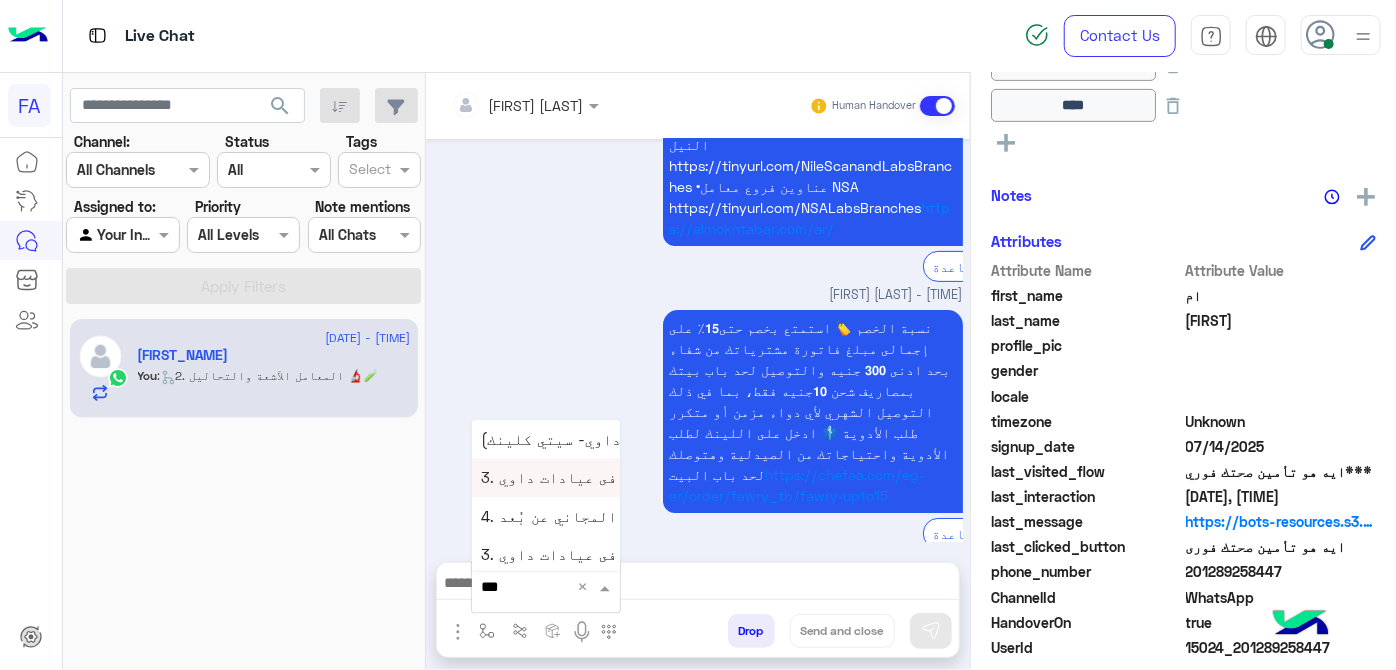click on "3.	الكشف فى عيادات داوي 🩺" at bounding box center [587, 478] 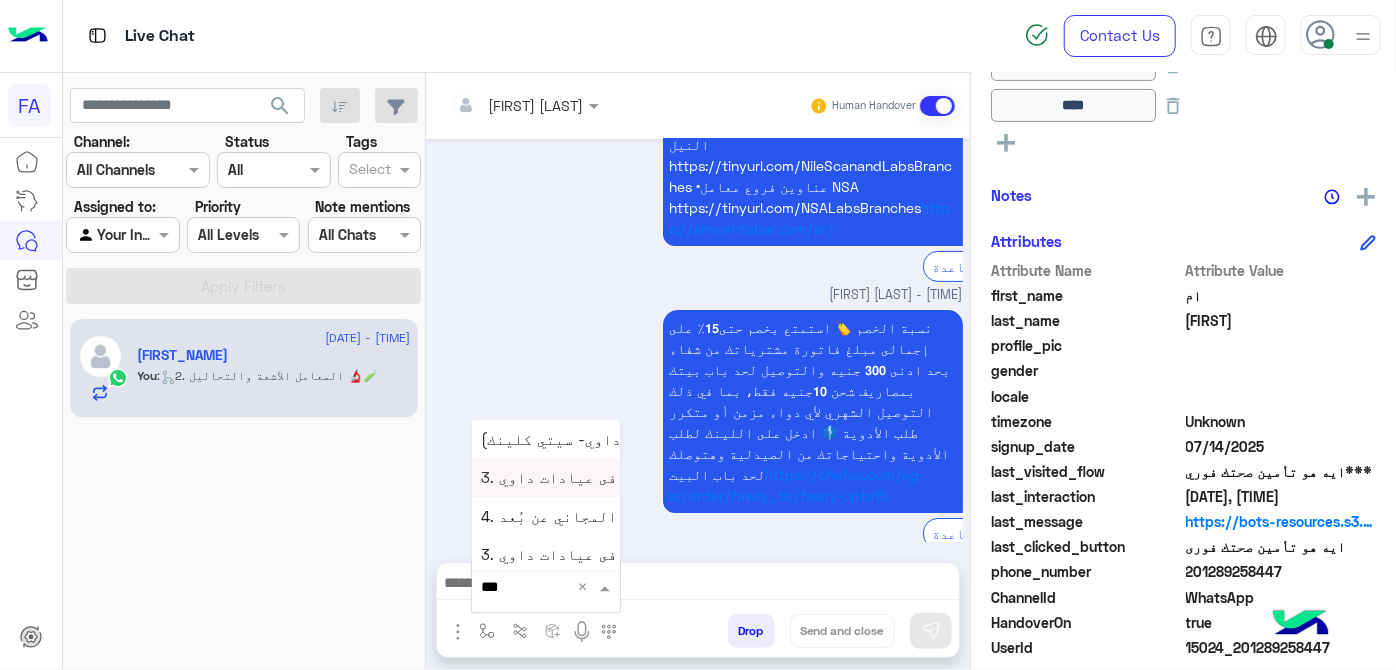 type 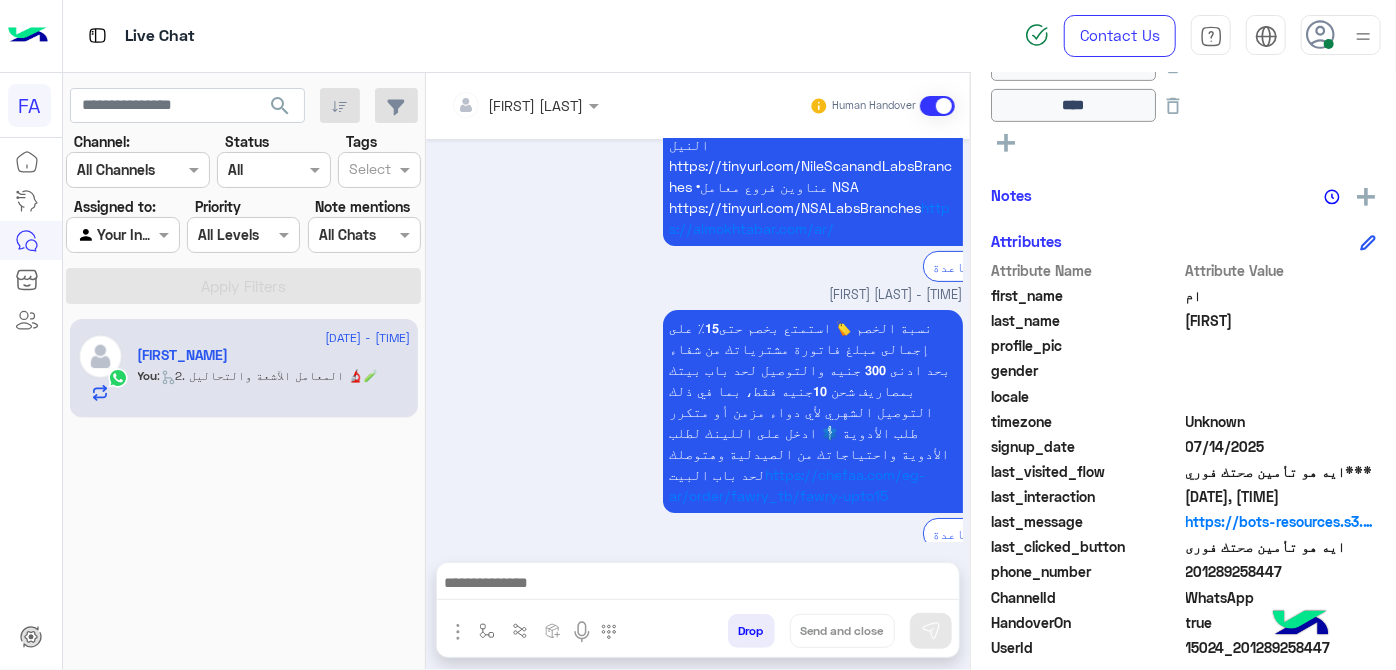 type on "**********" 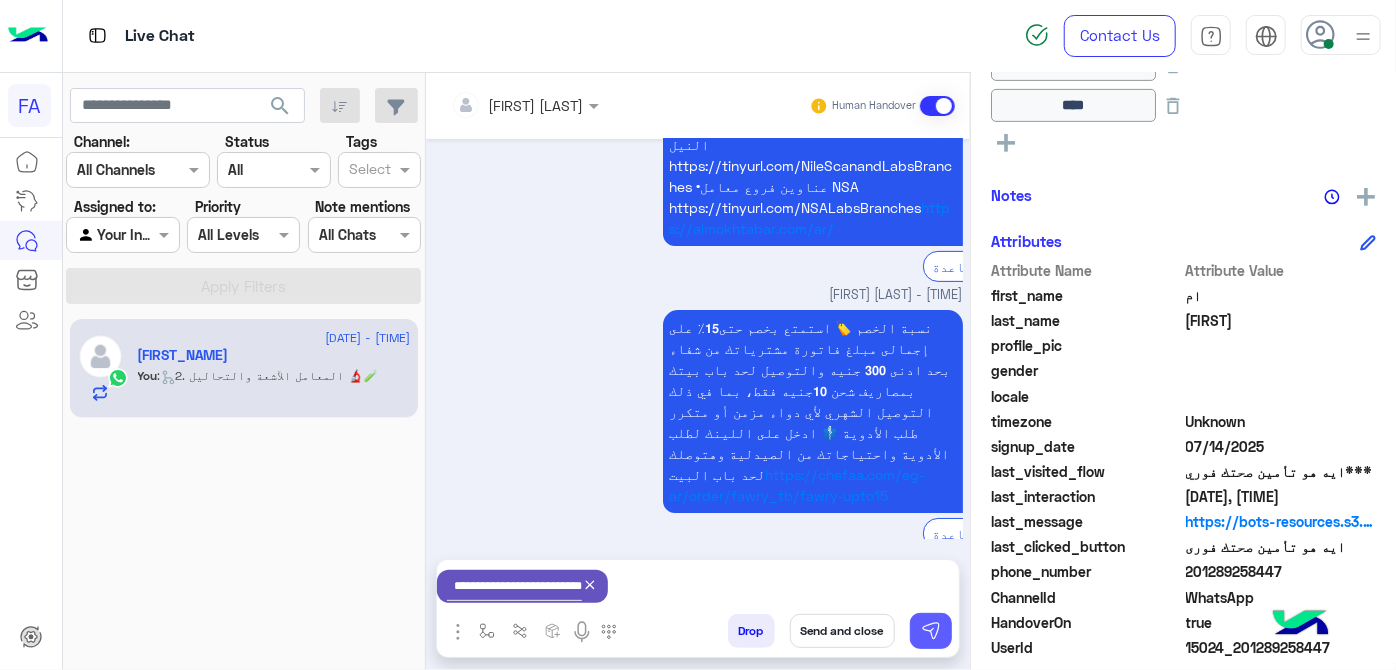 click at bounding box center (931, 631) 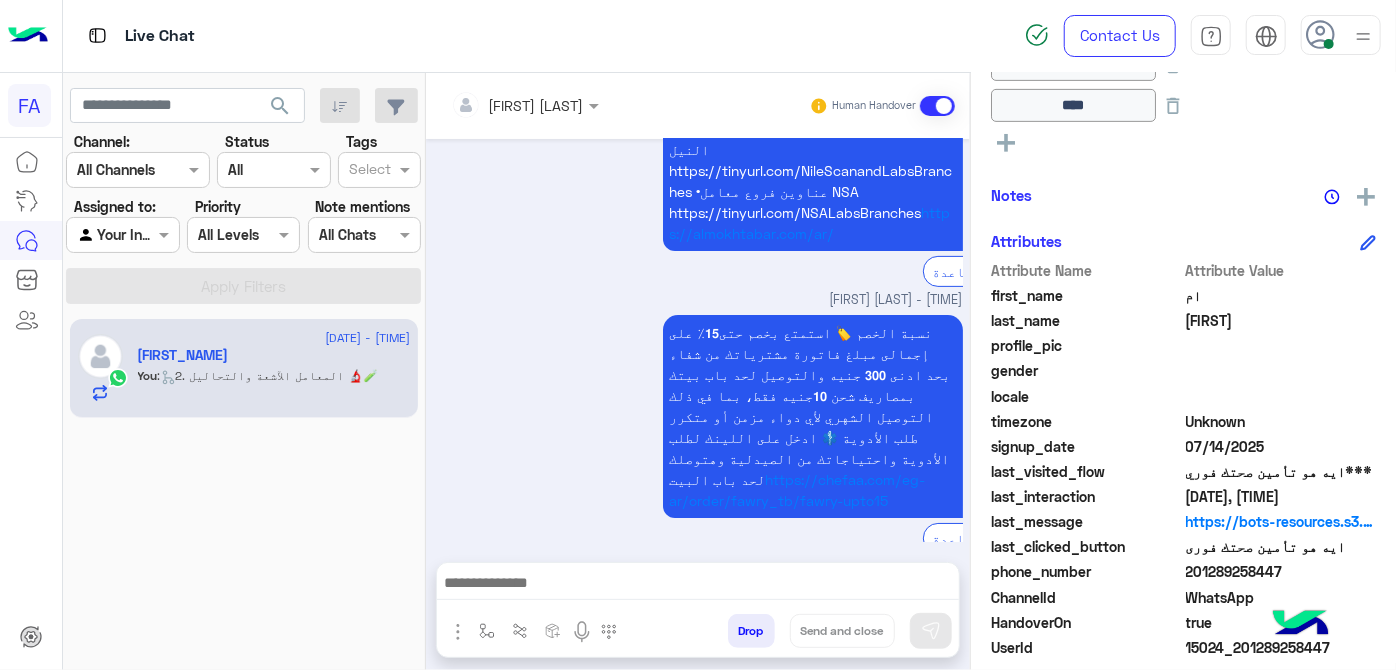scroll, scrollTop: 2103, scrollLeft: 0, axis: vertical 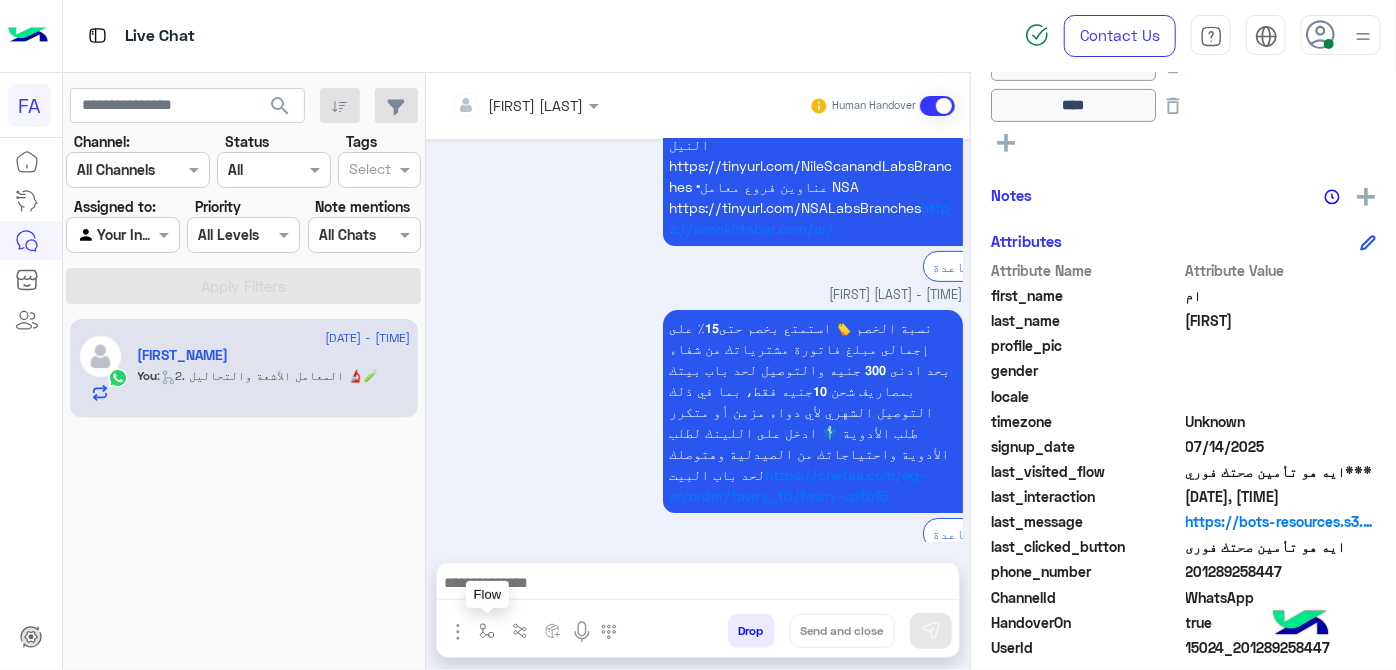 click at bounding box center [487, 631] 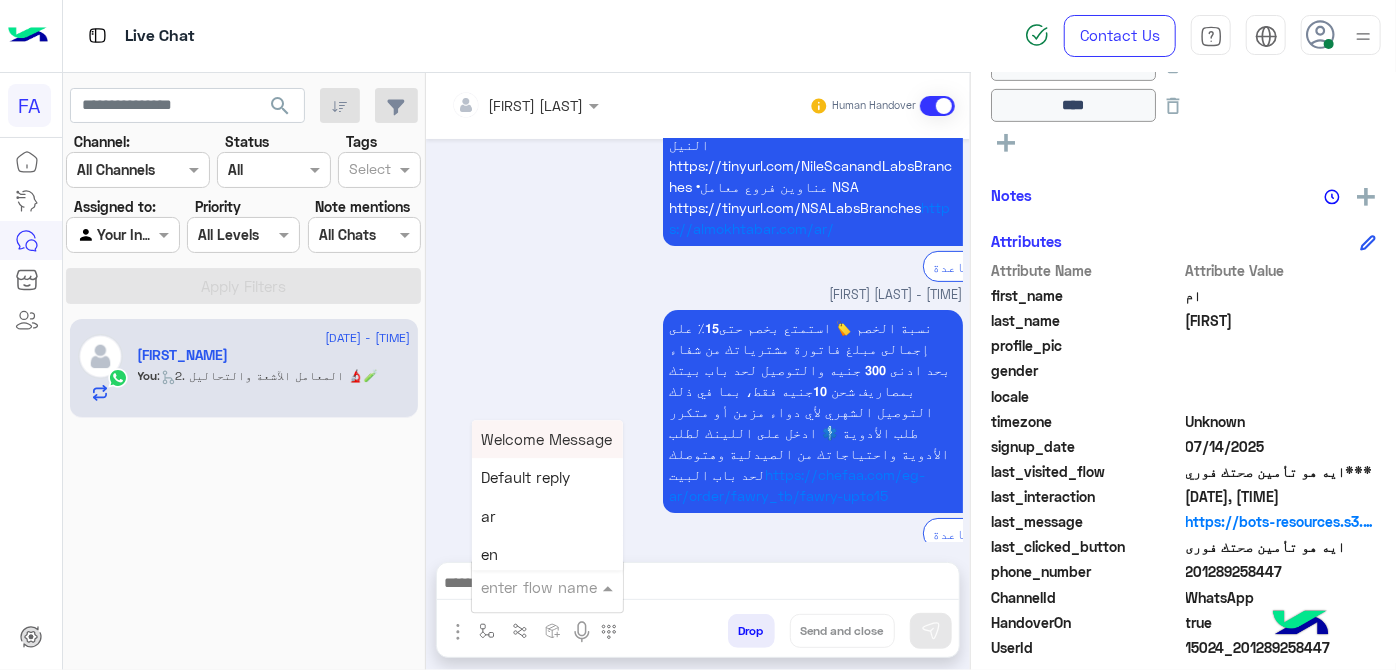 click at bounding box center [523, 587] 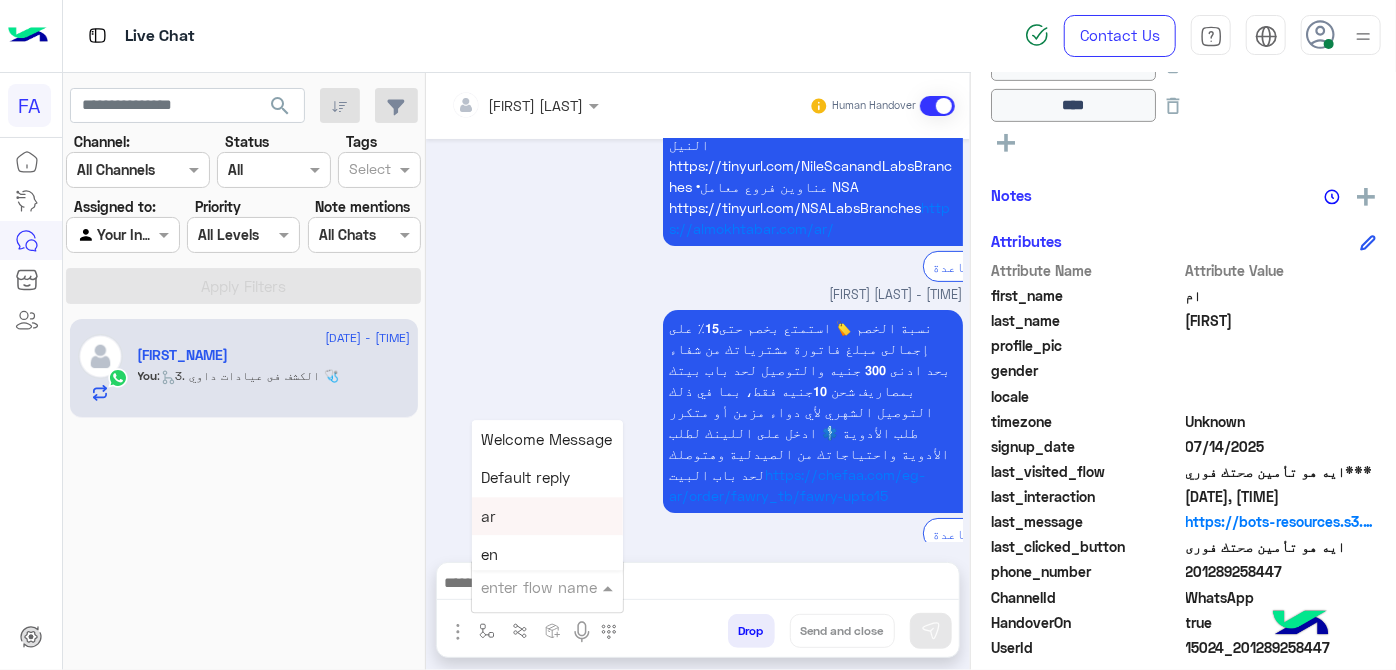 scroll, scrollTop: 2210, scrollLeft: 0, axis: vertical 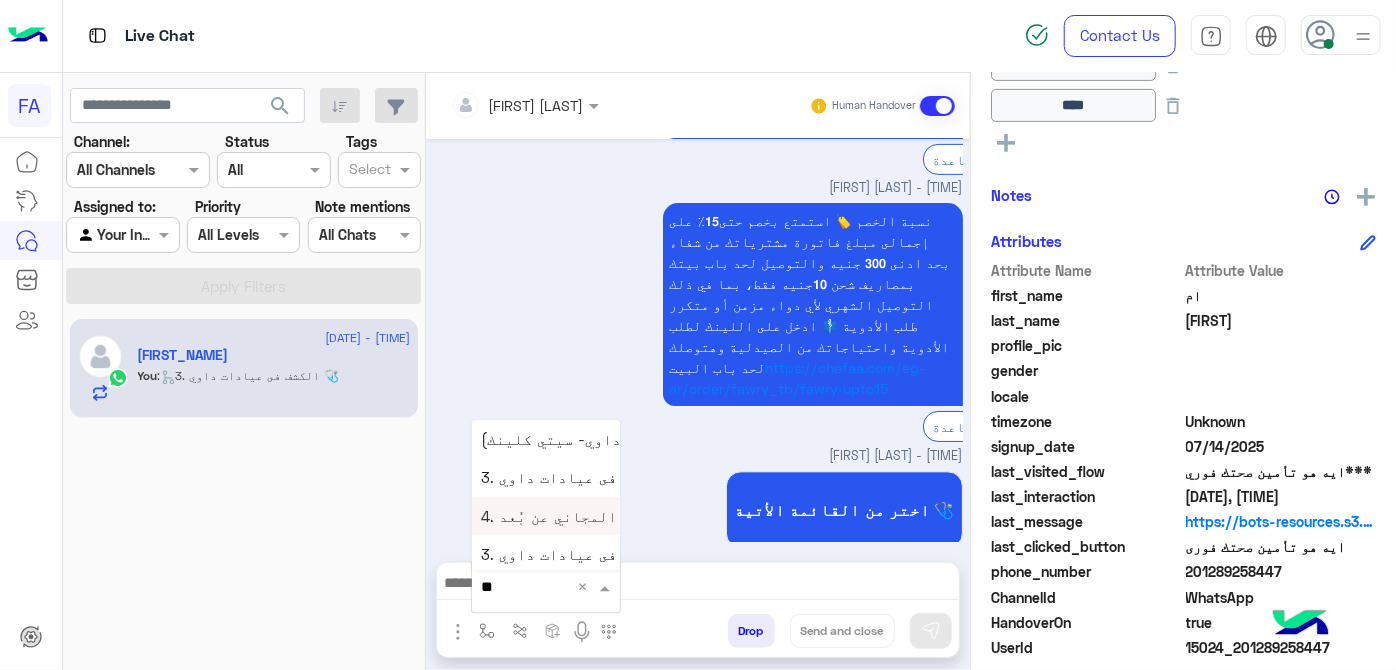 type on "***" 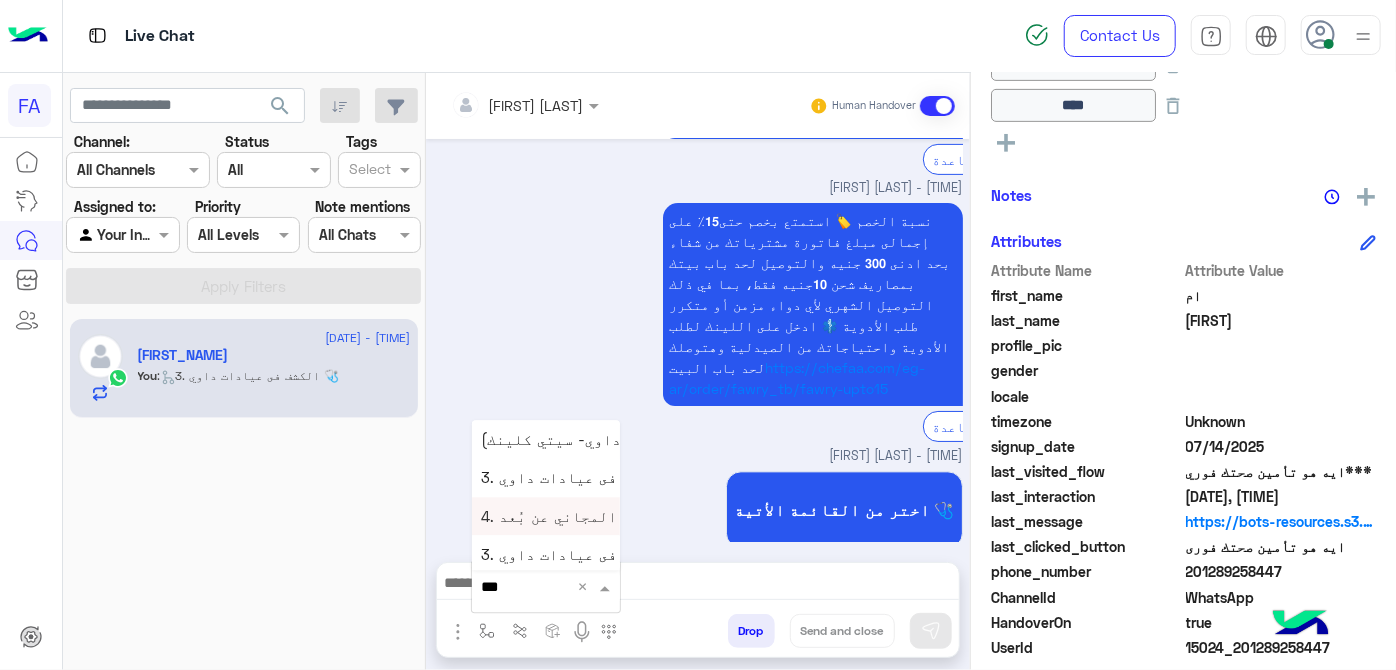 click on "4.	الكشف المجاني عن بُعد 📞" at bounding box center (546, 516) 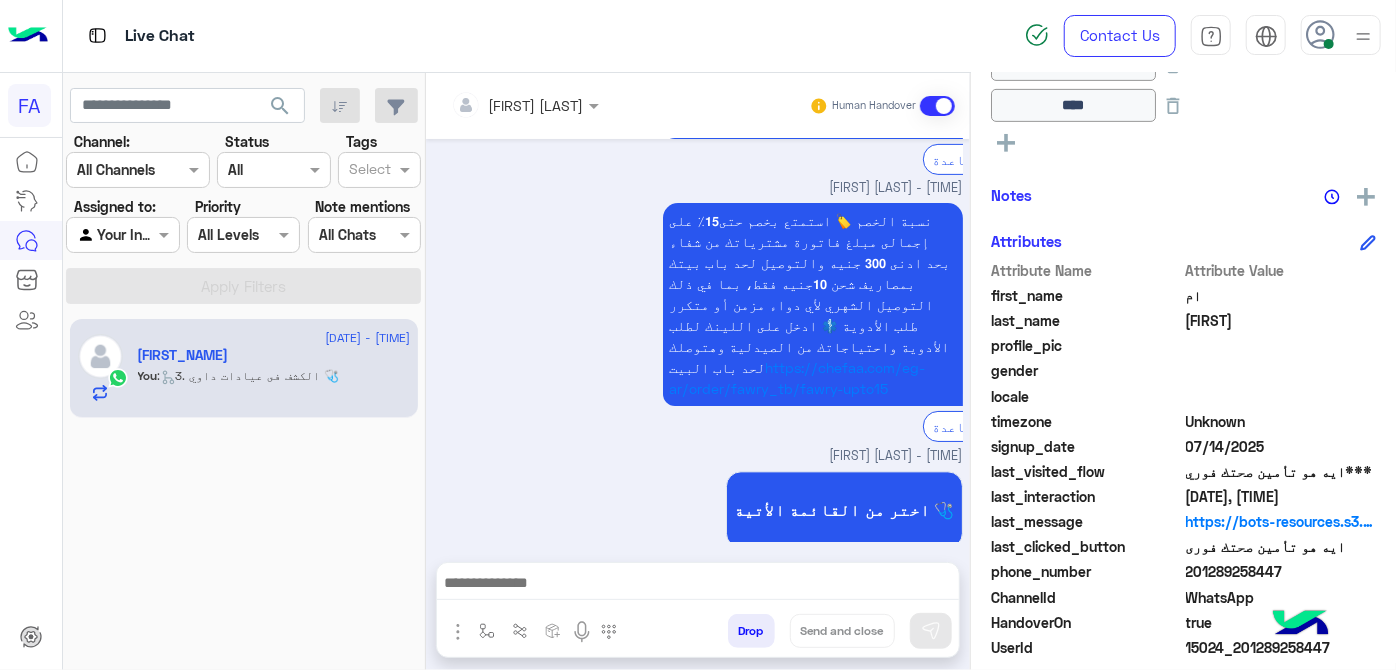 type on "**********" 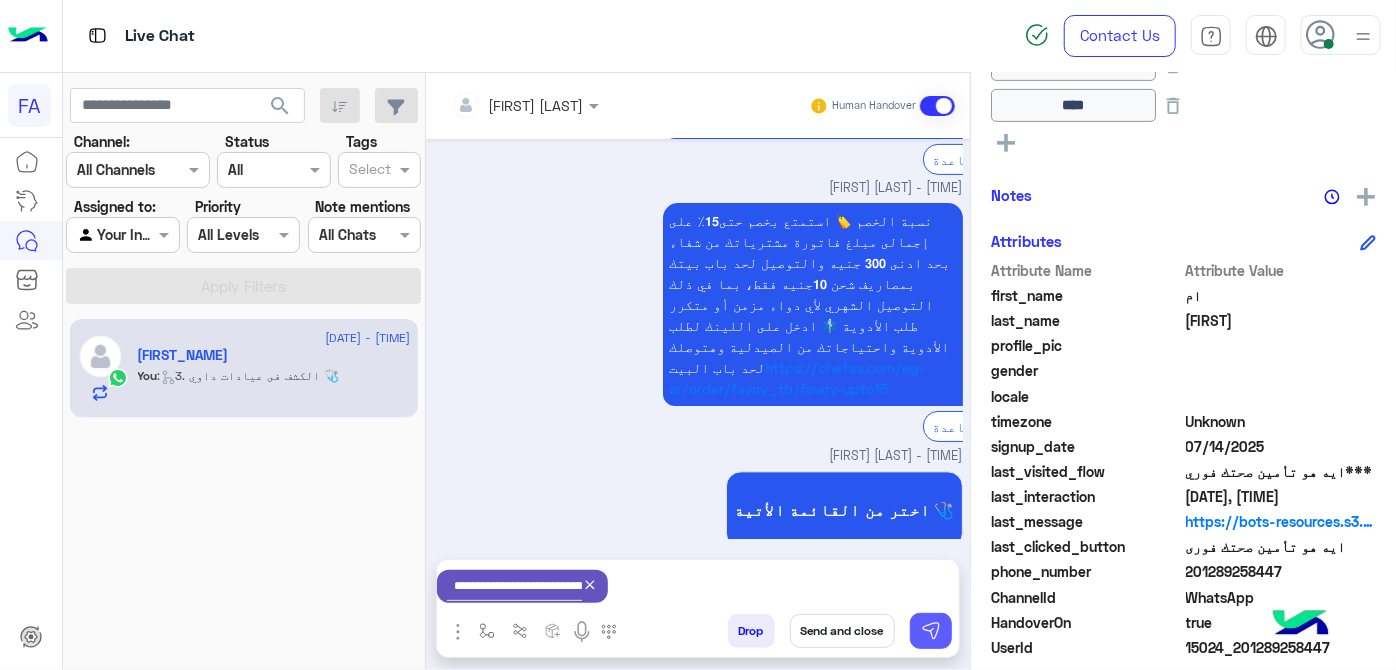 click at bounding box center (931, 631) 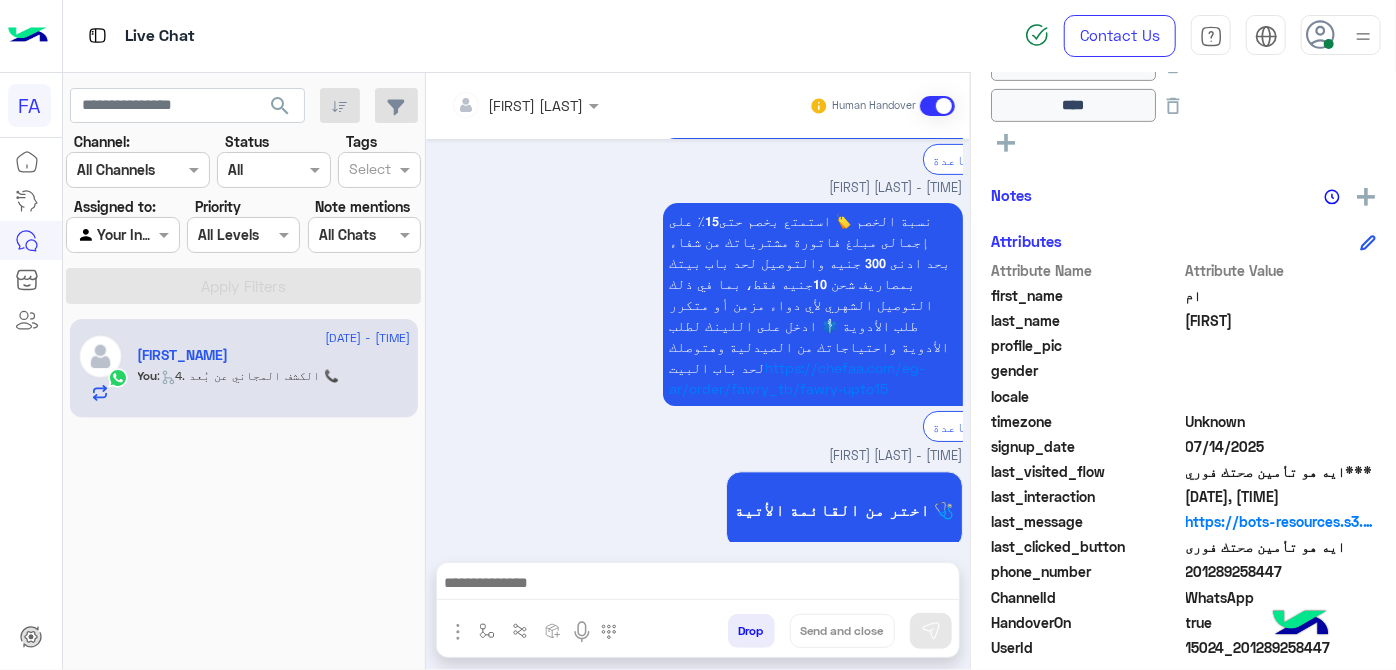 scroll, scrollTop: 2379, scrollLeft: 0, axis: vertical 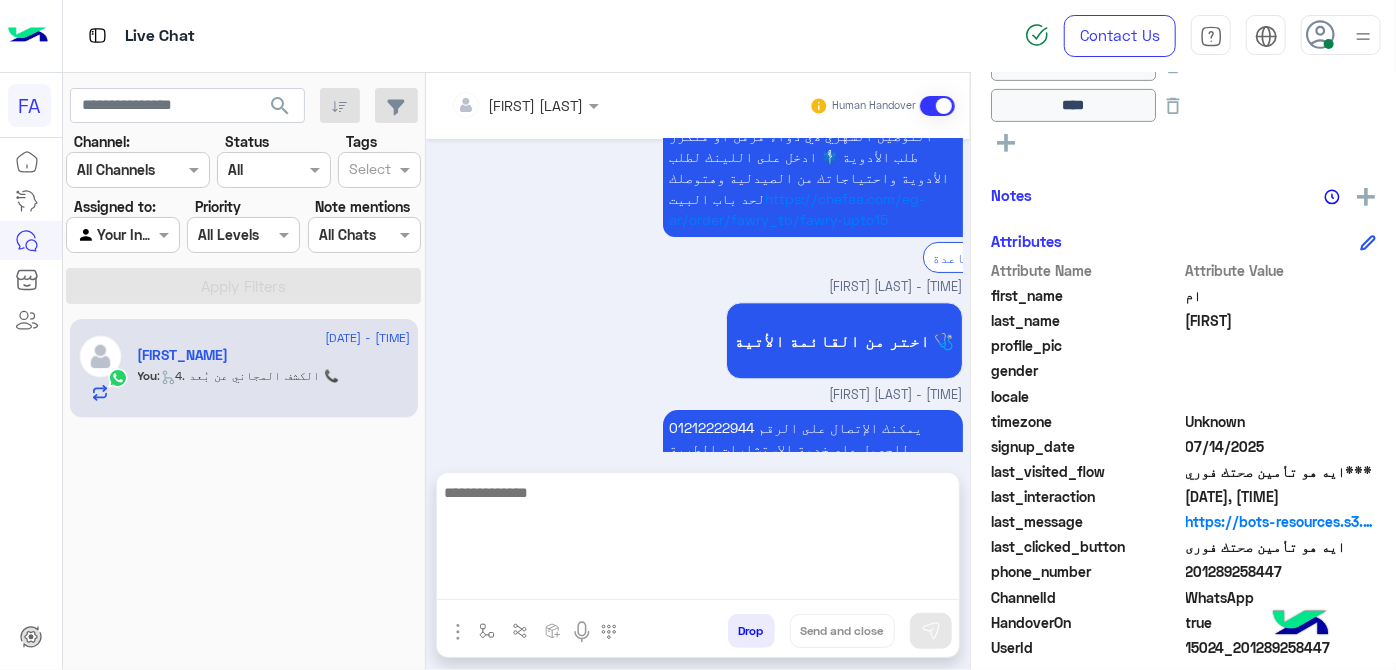 click at bounding box center (698, 540) 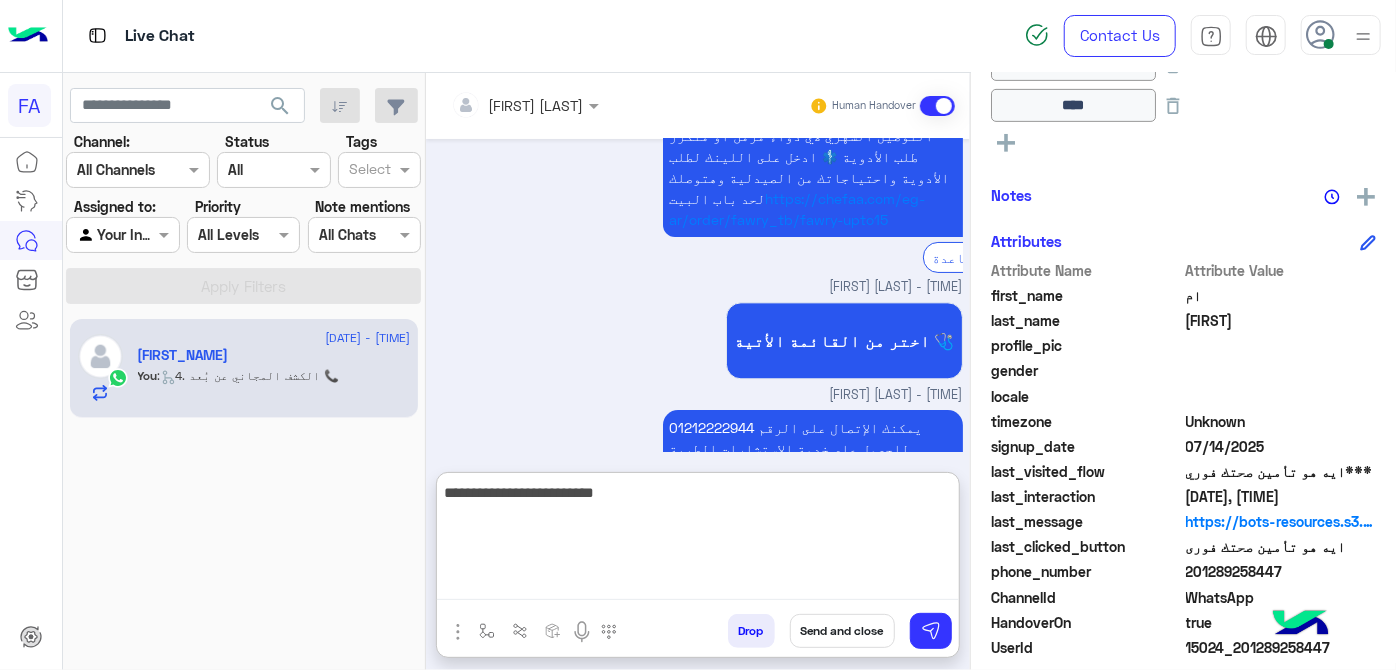 type on "**********" 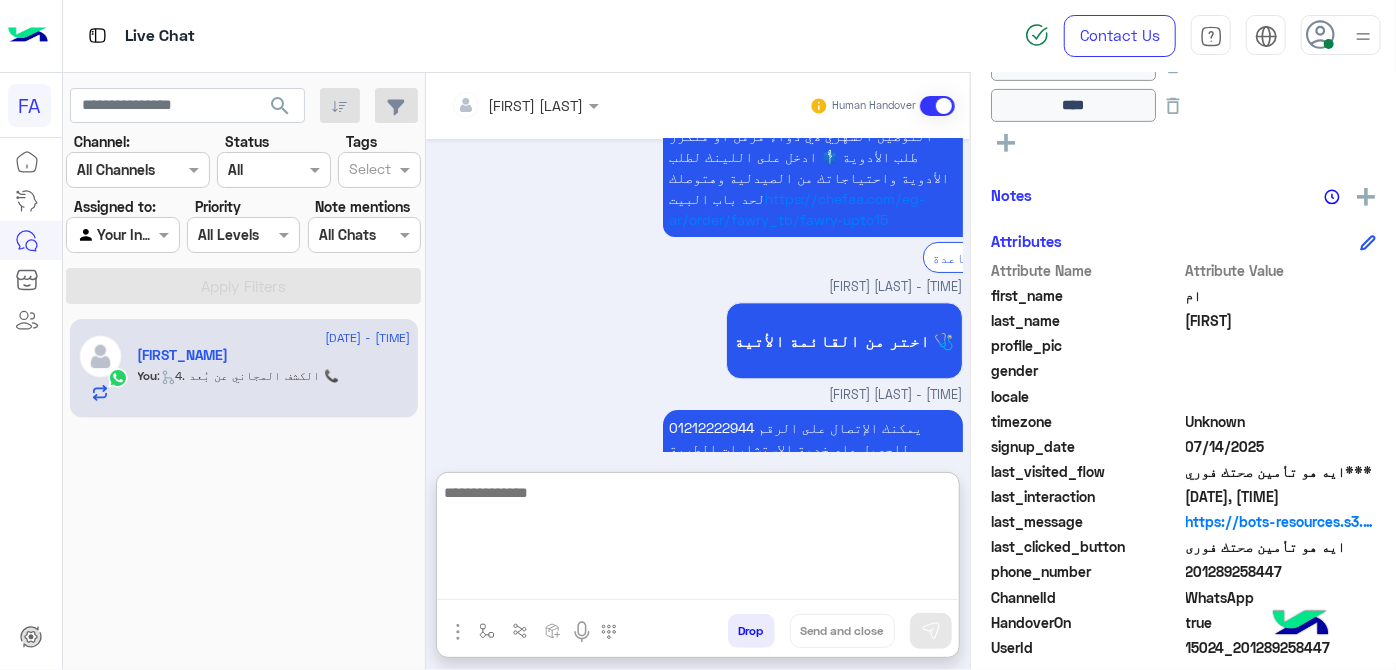 scroll, scrollTop: 2532, scrollLeft: 0, axis: vertical 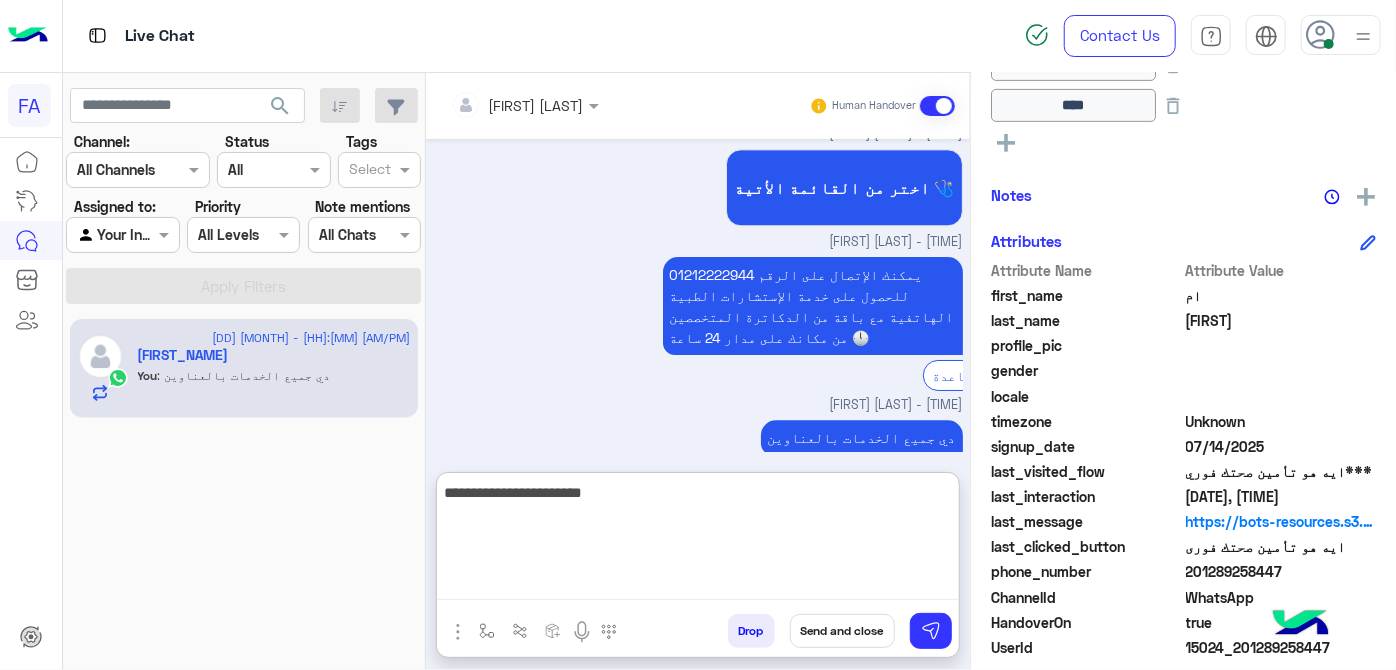 type on "**********" 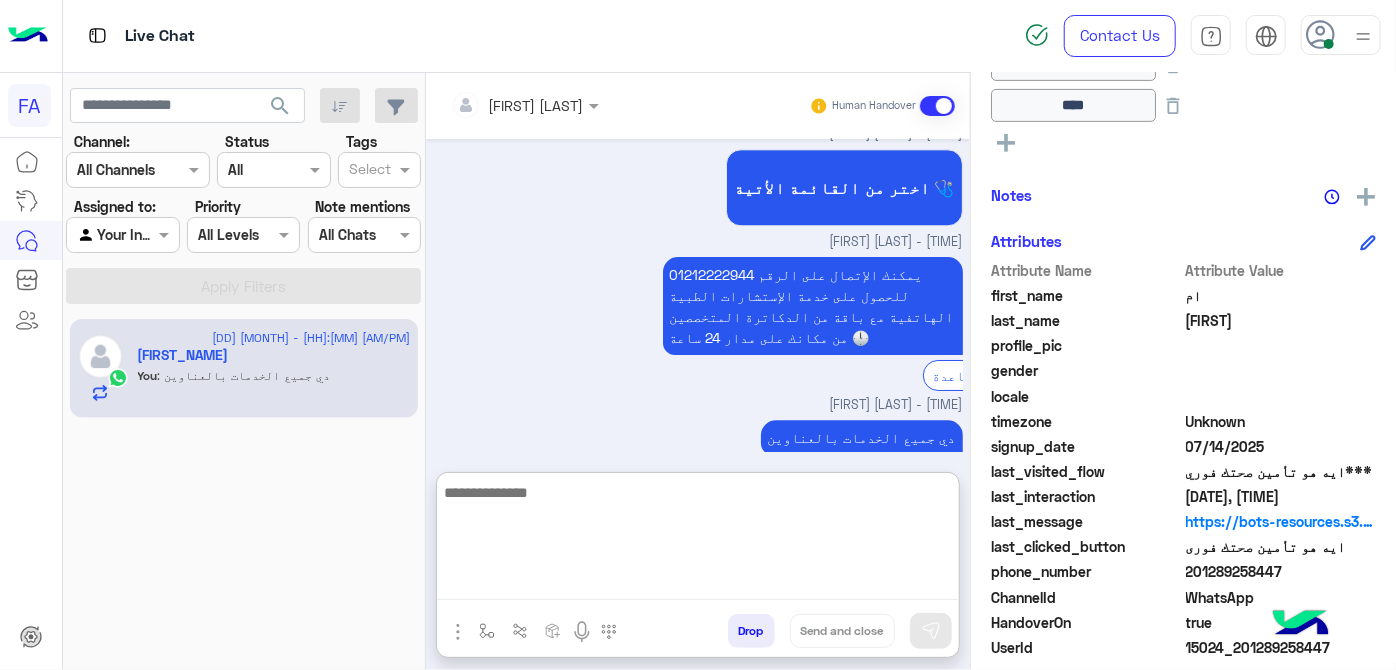 scroll, scrollTop: 2596, scrollLeft: 0, axis: vertical 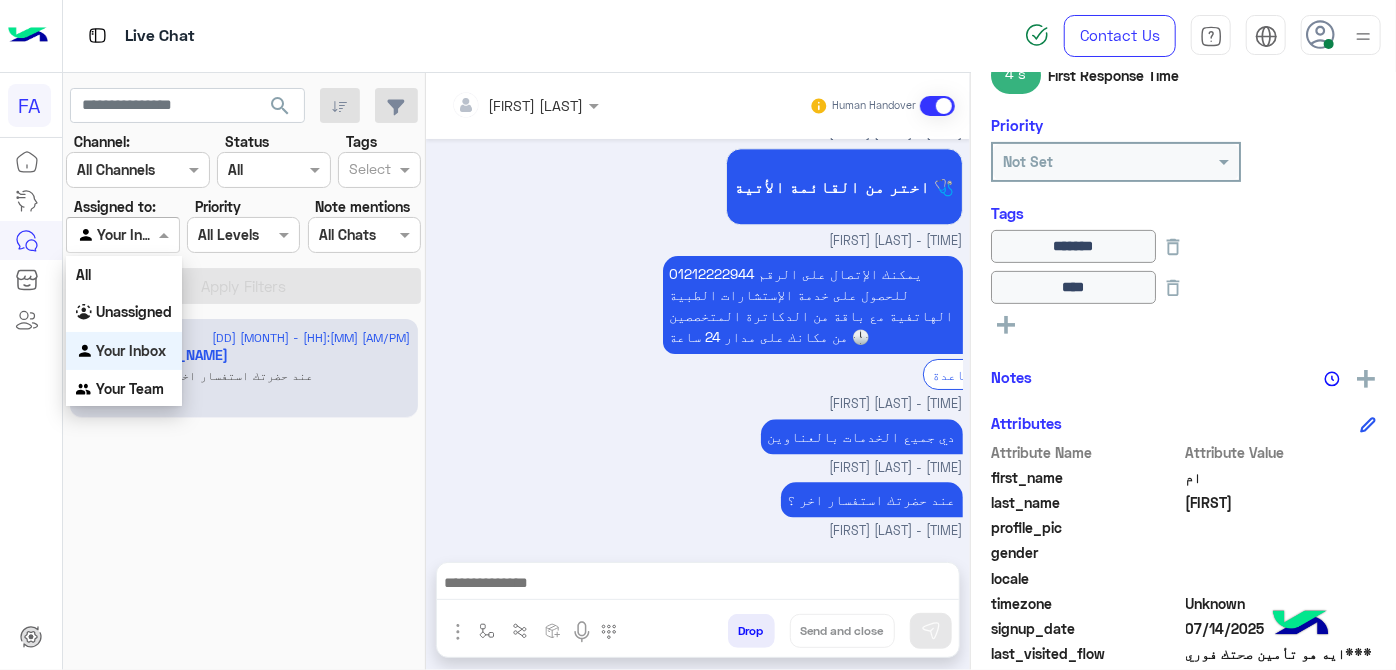 click at bounding box center (122, 234) 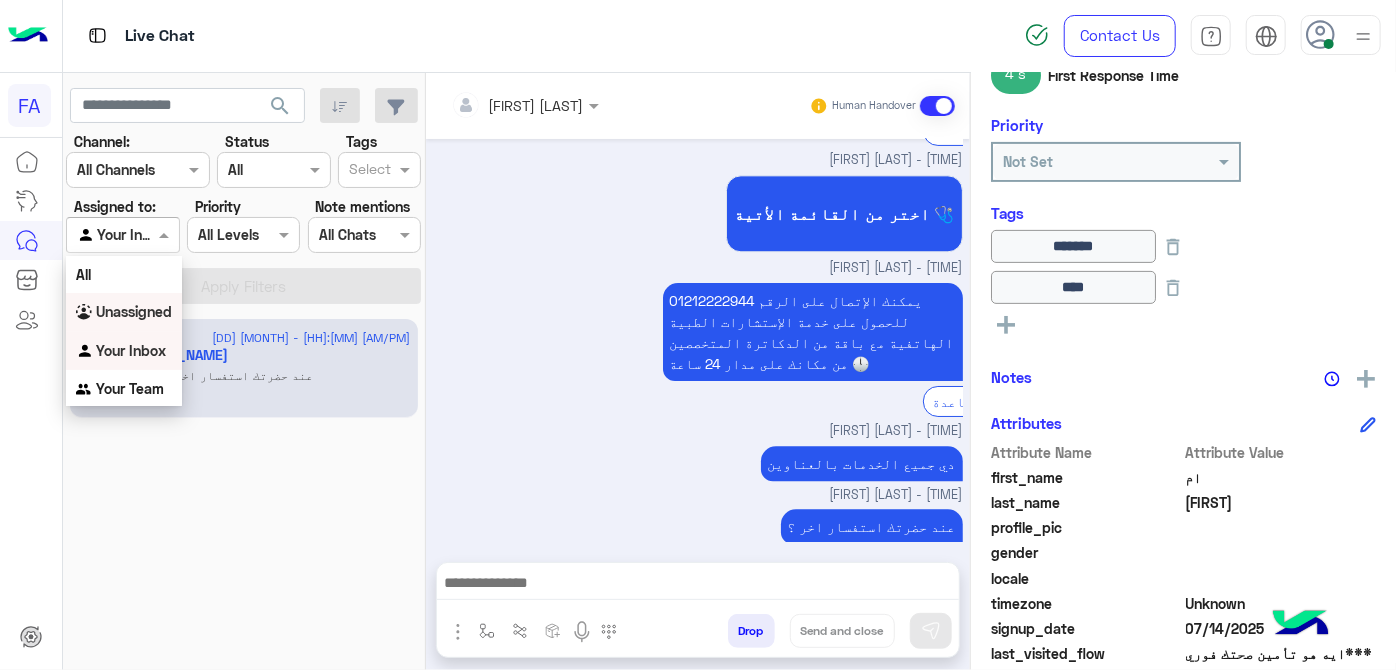click on "Unassigned" at bounding box center [134, 311] 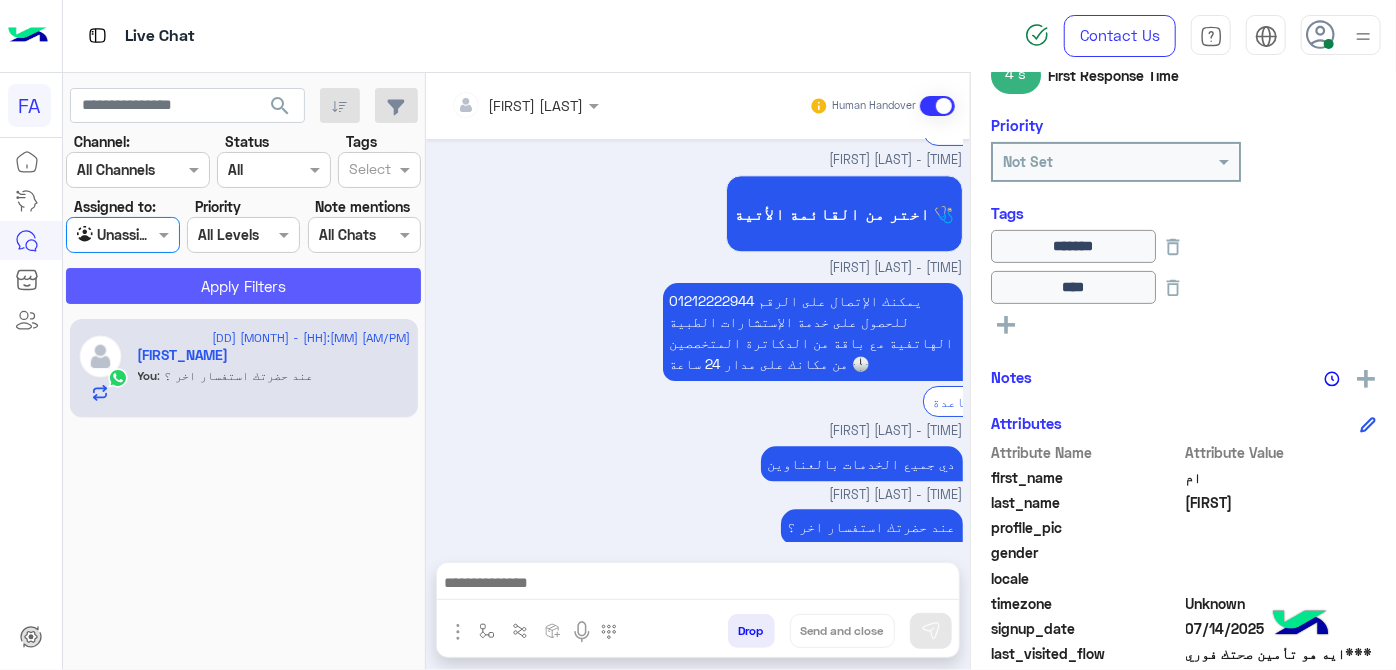 click on "Apply Filters" 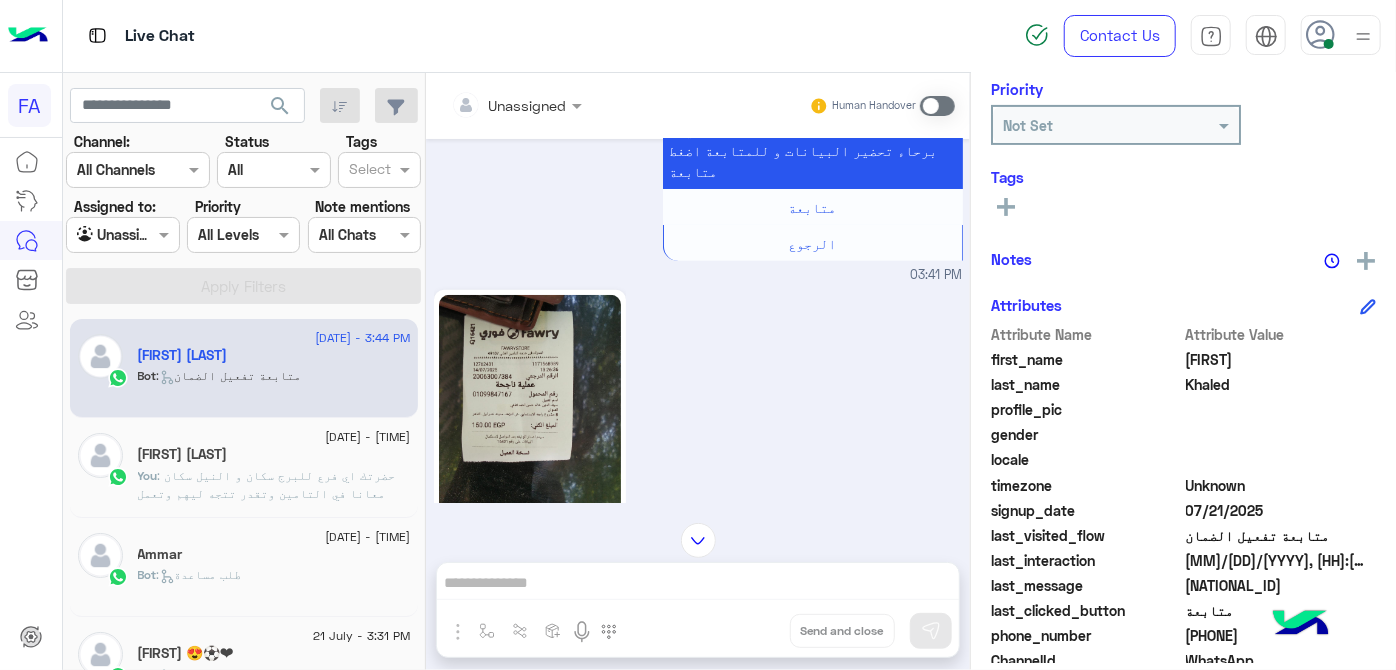 scroll, scrollTop: 368, scrollLeft: 0, axis: vertical 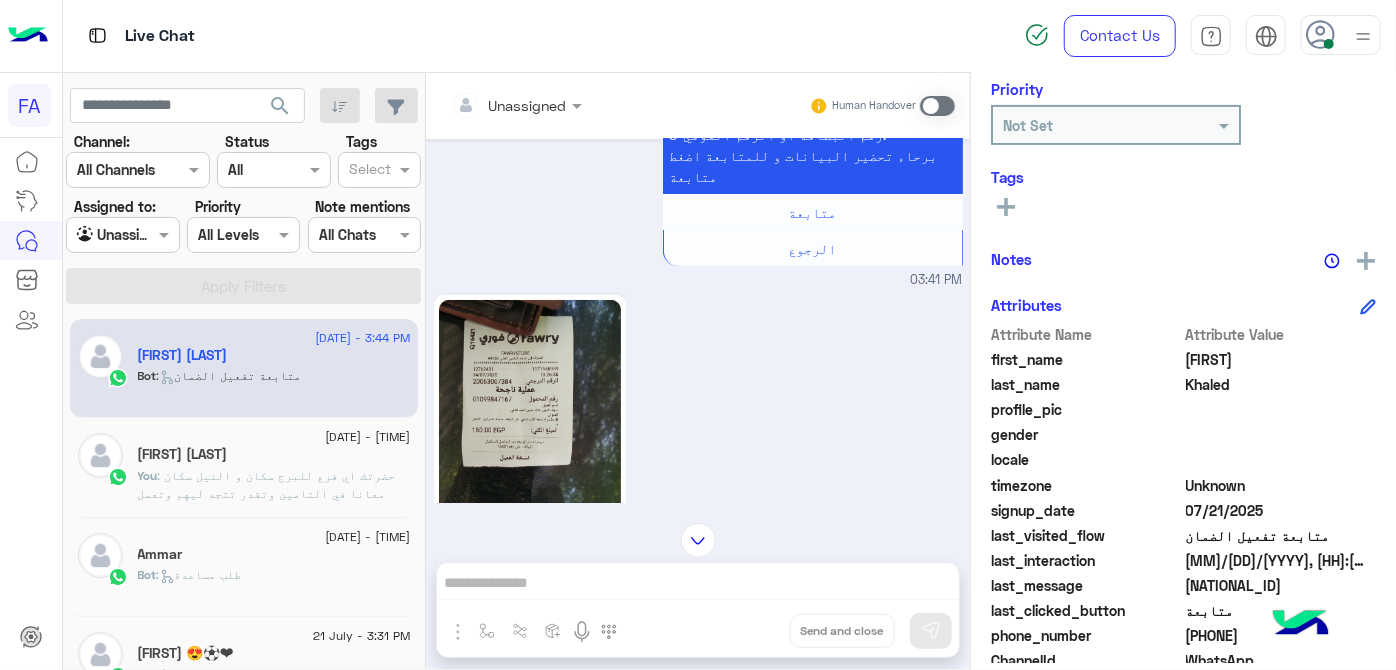 click 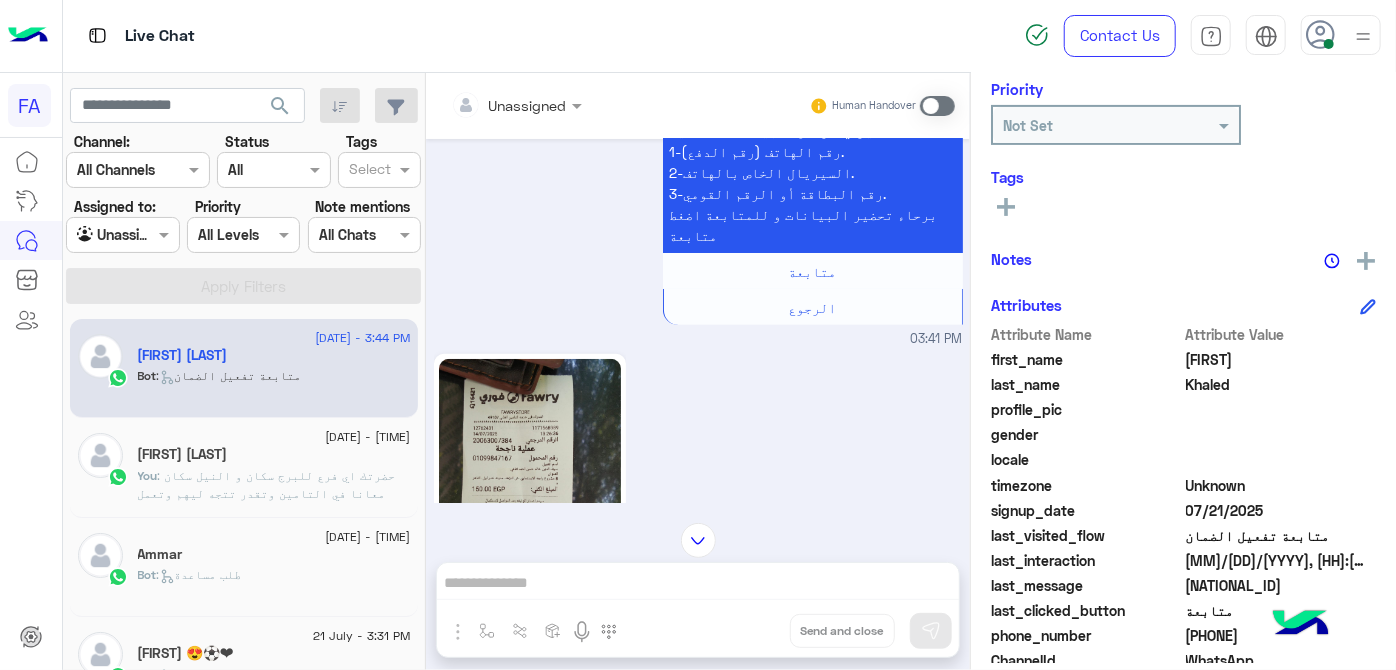 scroll, scrollTop: 237, scrollLeft: 0, axis: vertical 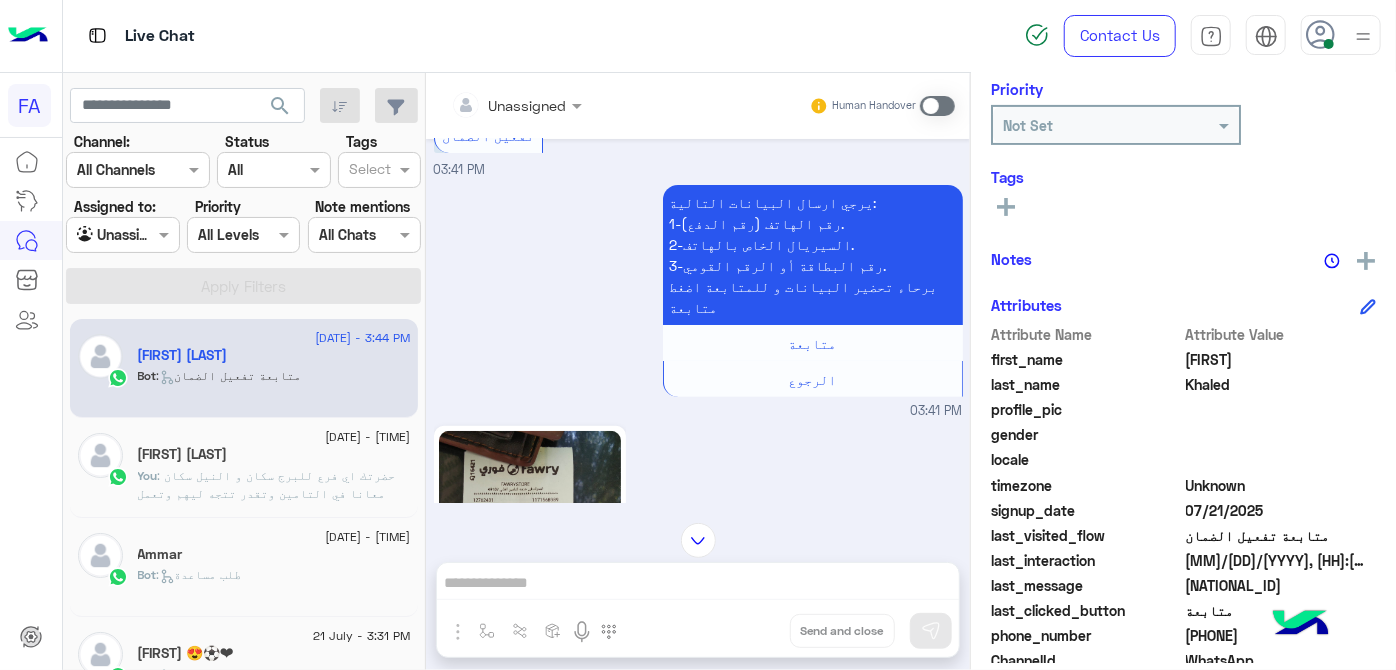 click 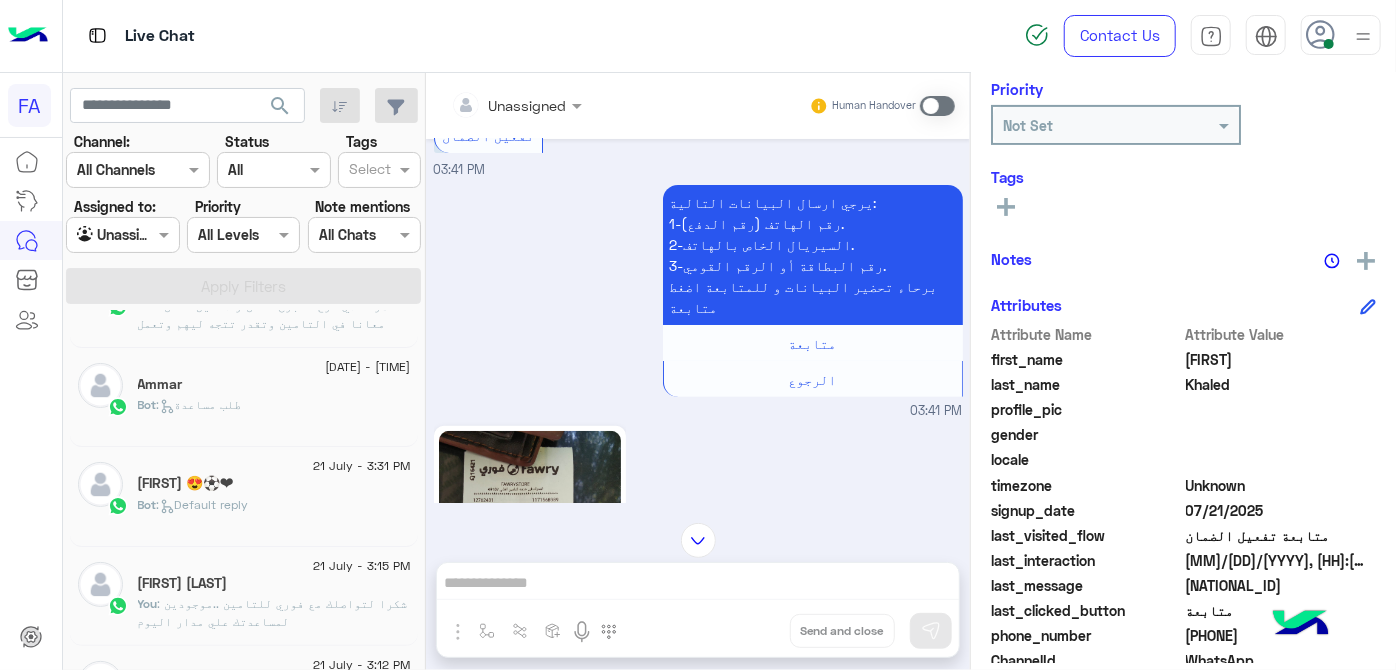scroll, scrollTop: 181, scrollLeft: 0, axis: vertical 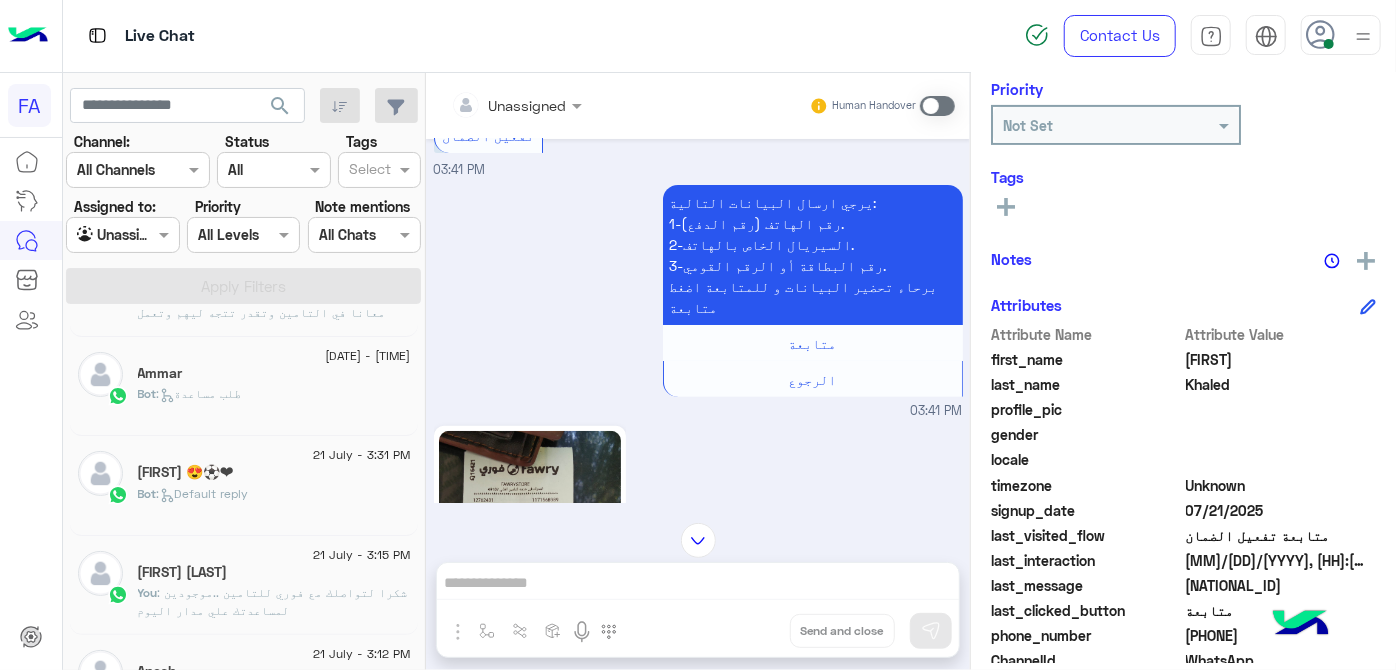 drag, startPoint x: 128, startPoint y: 235, endPoint x: 130, endPoint y: 251, distance: 16.124516 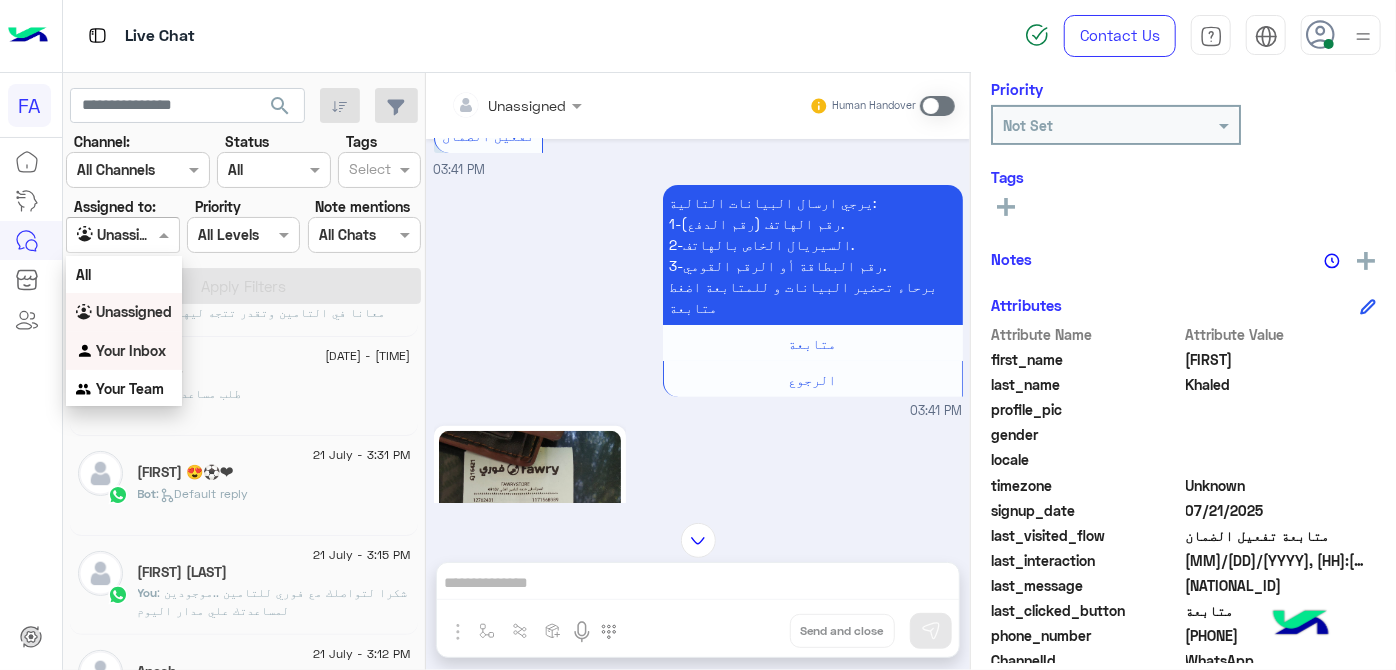 click on "Your Inbox" at bounding box center (124, 351) 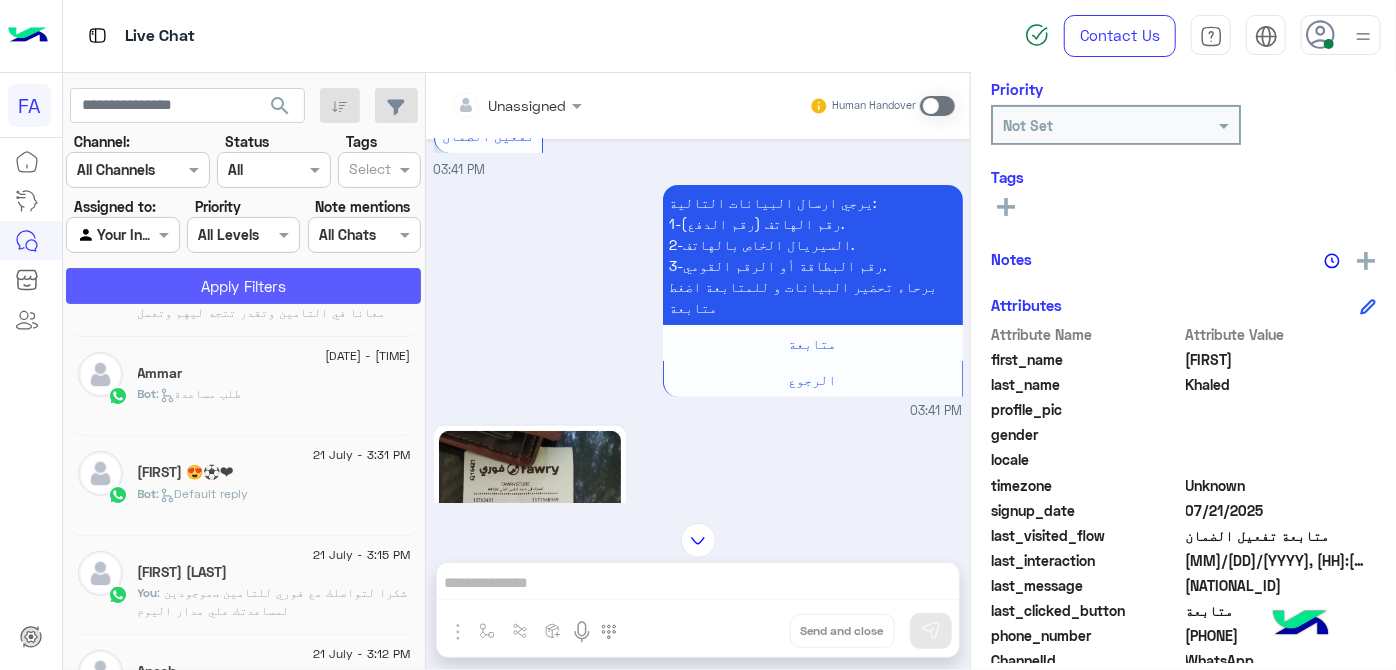 click on "Apply Filters" 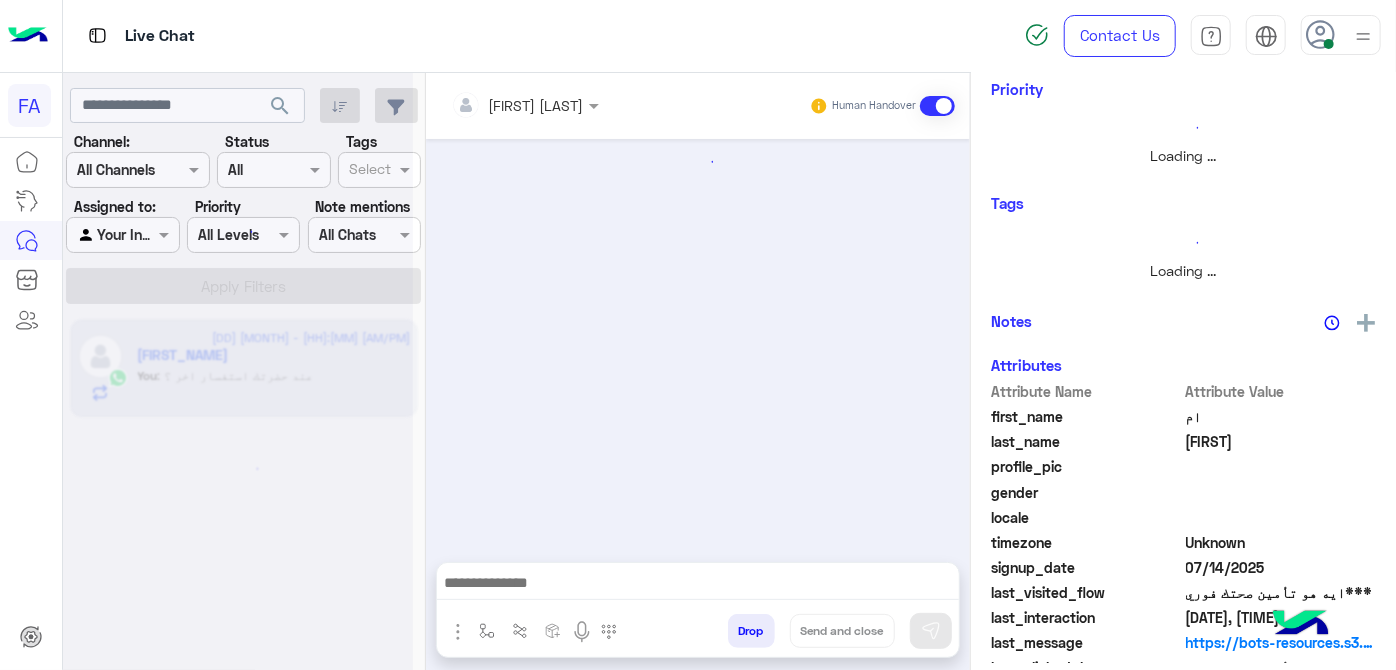 scroll, scrollTop: 0, scrollLeft: 0, axis: both 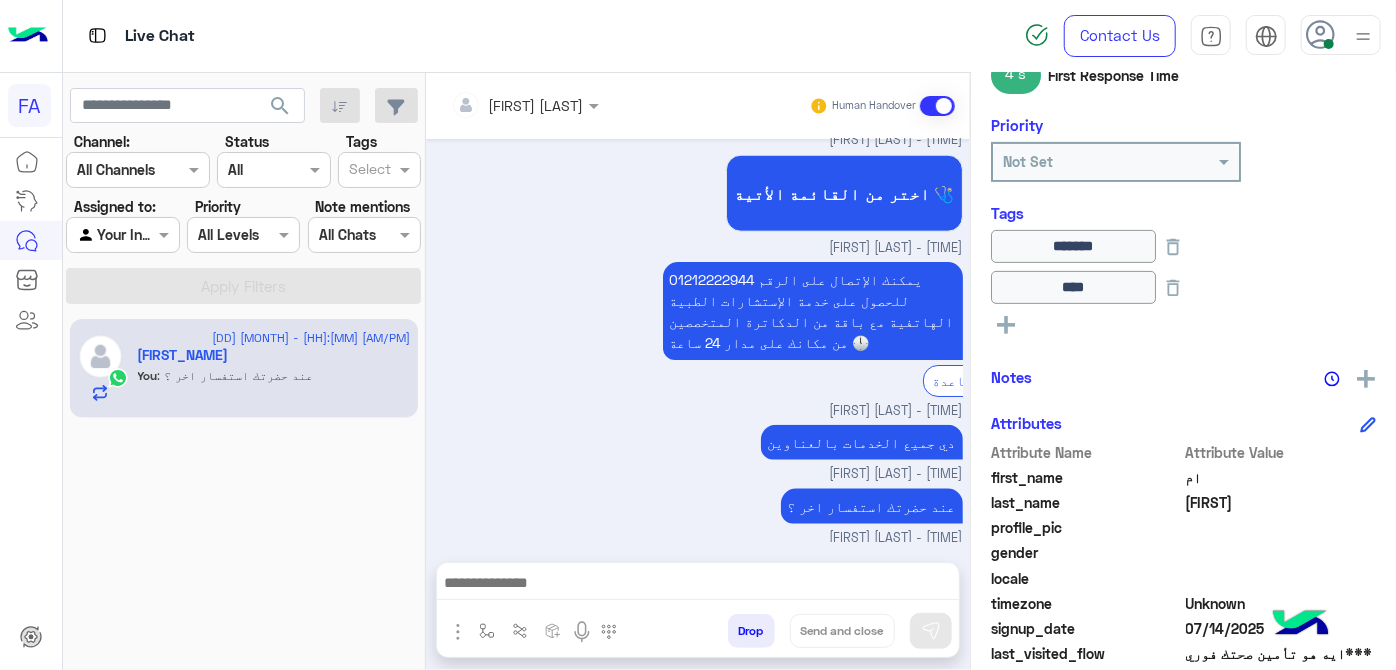 click on "Agent Filter Your Inbox" at bounding box center (122, 235) 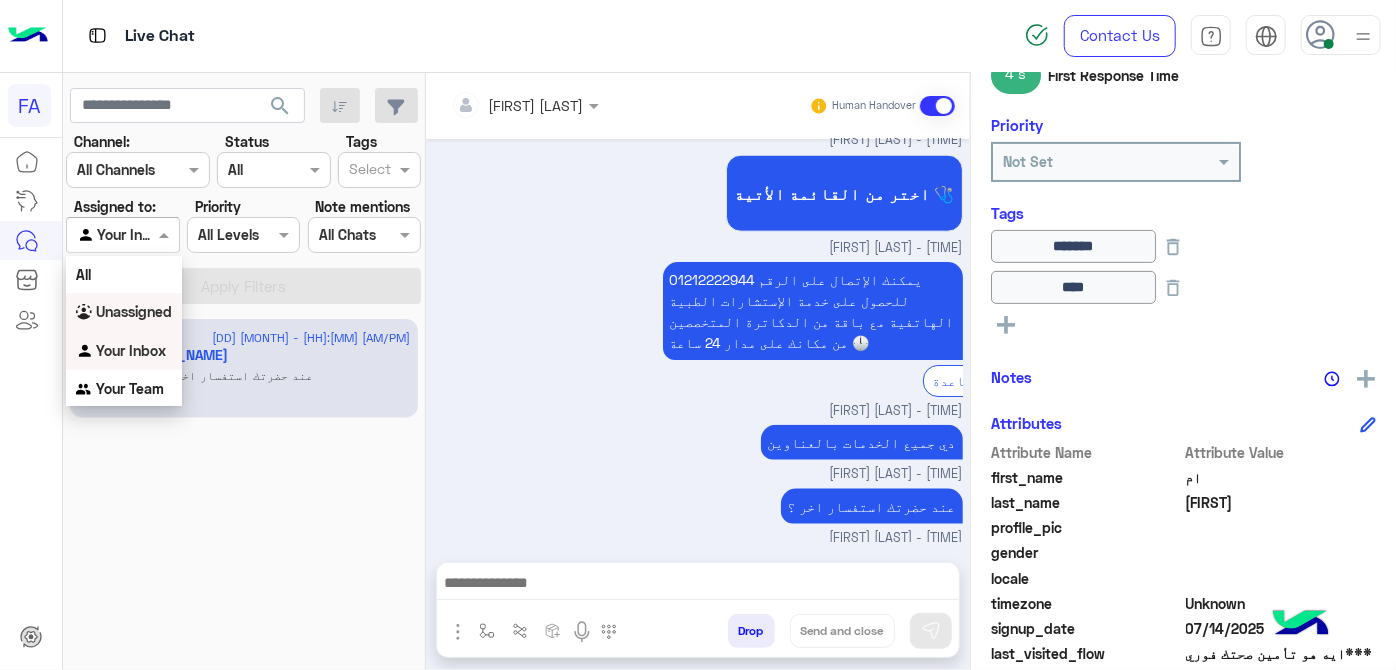 click on "Unassigned" at bounding box center (134, 311) 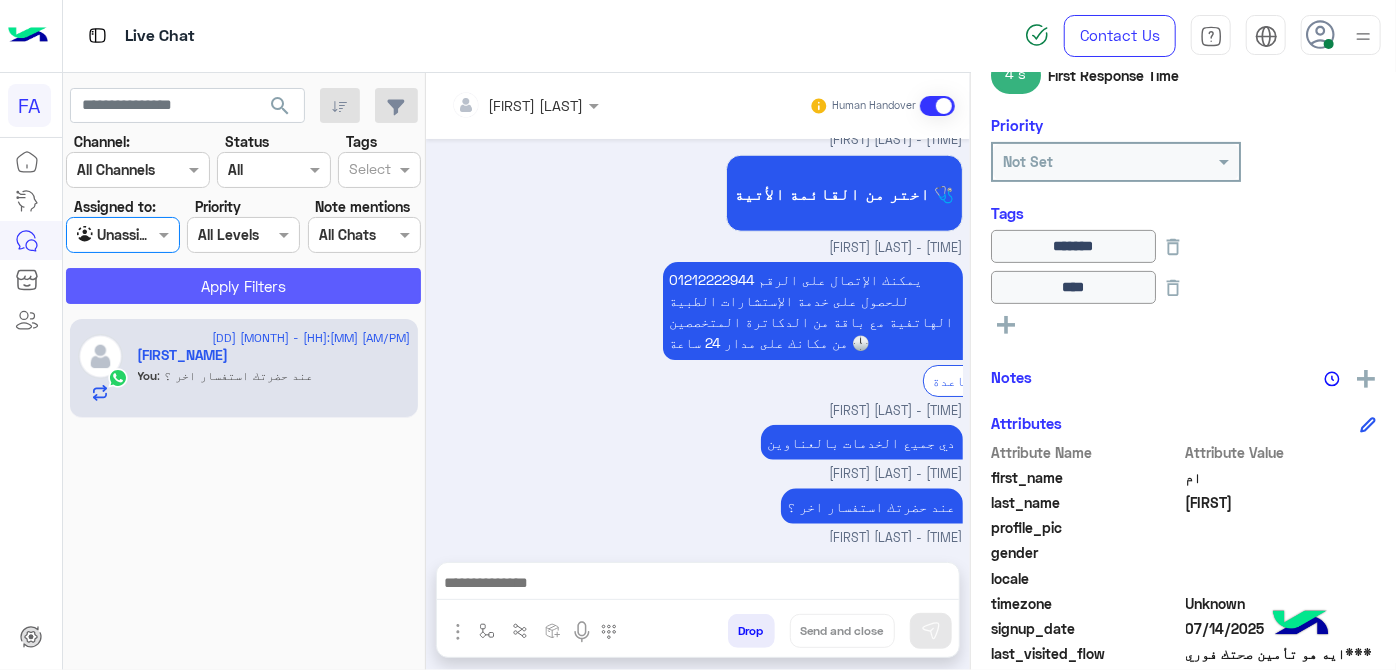 click on "Apply Filters" 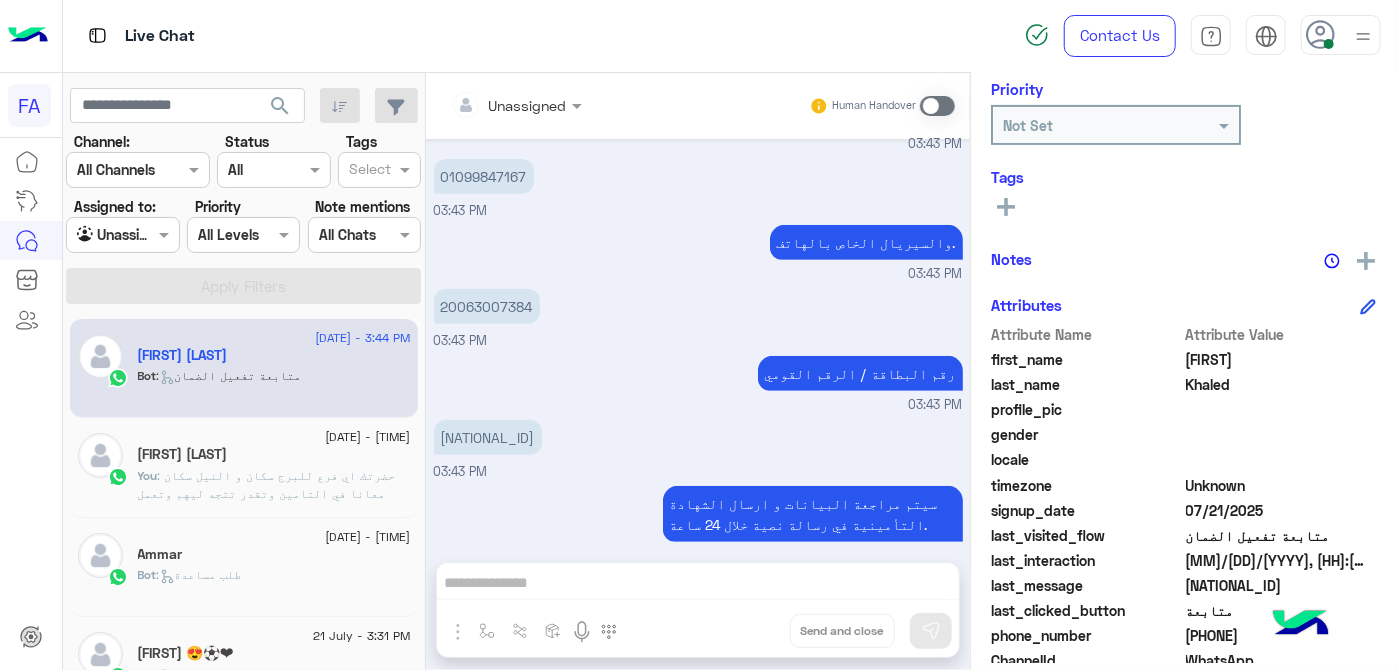 scroll, scrollTop: 459, scrollLeft: 0, axis: vertical 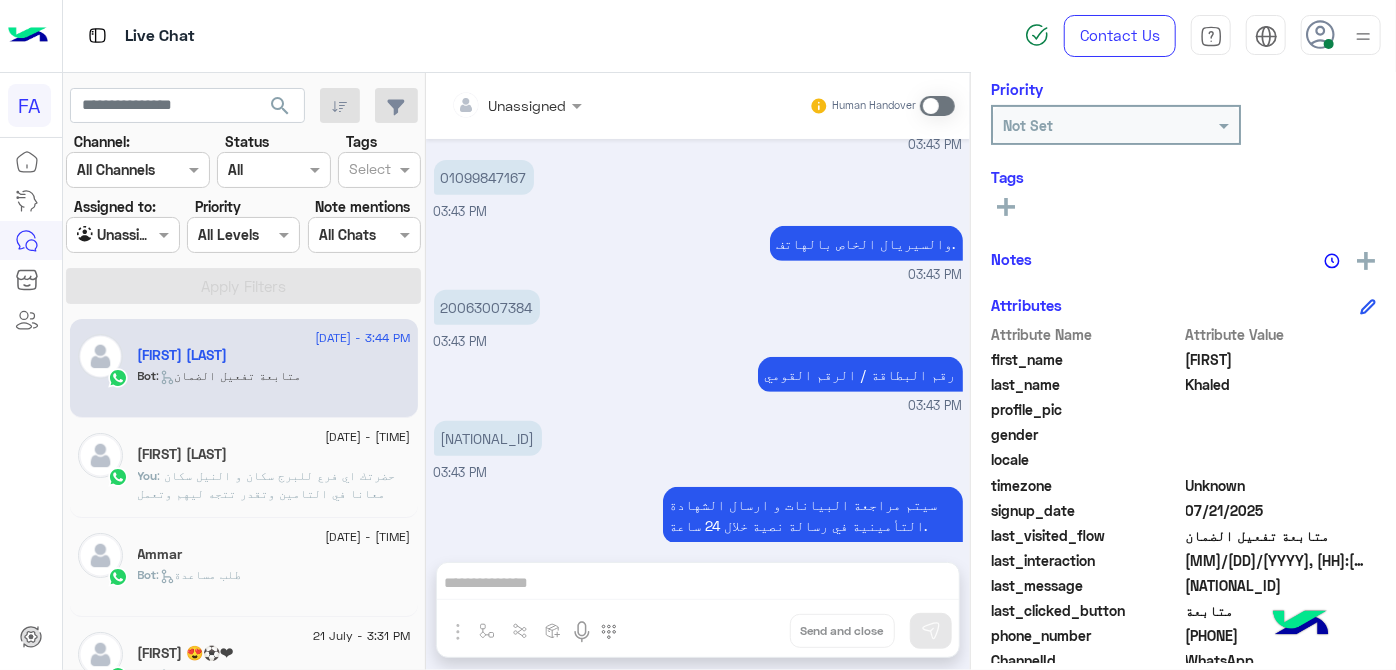 click at bounding box center [937, 106] 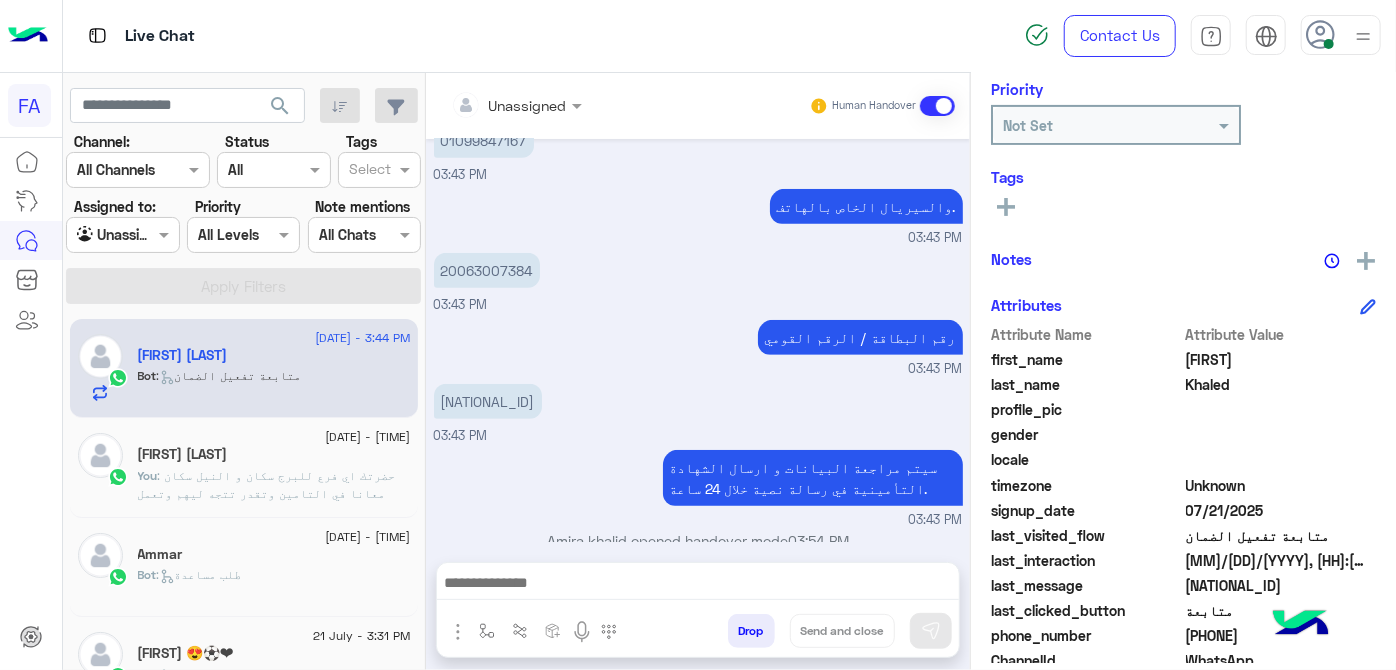 click on "Unassigned Human Handover     [DATE]   تفعيل الضمان    [TIME]  يرجي ارسال البيانات التالية: 1-رقم الهاتف (رقم الدفع). 2-السيريال الخاص بالهاتف. 3-رقم البطاقة أو الرقم القومي. برحاء تحضير البيانات و للمتابعة اضغط متابعة  متابعة   الرجوع     [TIME]   متابعة    [TIME]  من فضلك ارسل رقم الهاتف (رقم الدفع).    [TIME]  [PHONE]   [TIME]  والسيريال الخاص بالهاتف.    [TIME]  [SERIAL]   [TIME]  رقم البطاقة / الرقم القومي    [TIME]  [NATIONAL_ID]   [TIME]  سيتم مراجعة البيانات و ارسال الشهادة التأمينية في رسالة نصية خلال 24 ساعة.    [TIME]   [FIRST] [LAST]  opened handover mode   [TIME]      enter flow name  Drop   Send and close" at bounding box center [698, 375] 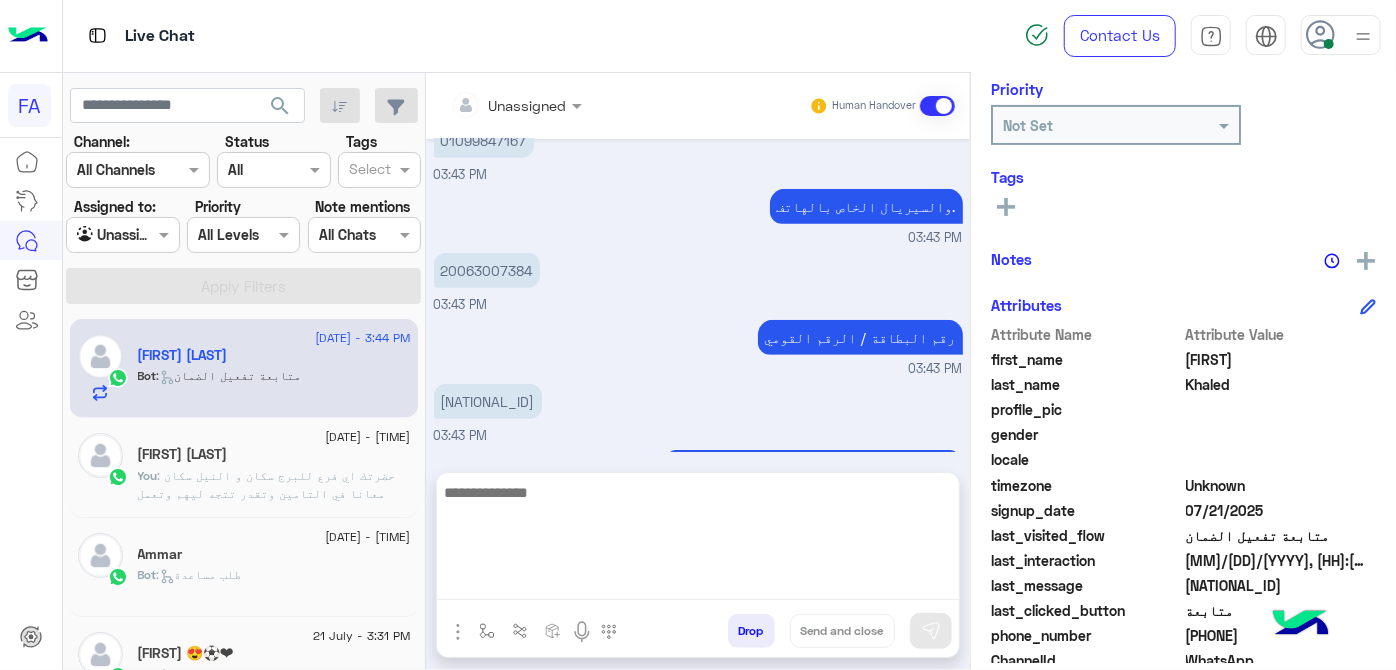 click at bounding box center [698, 540] 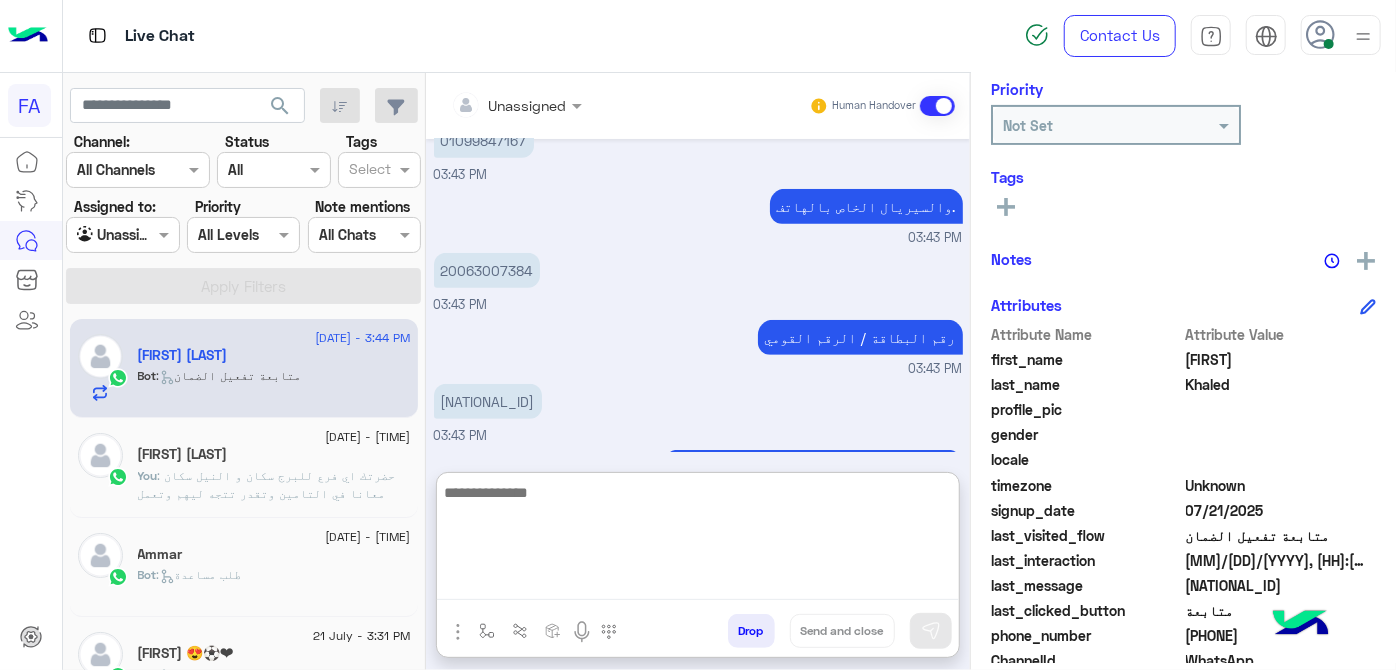 paste on "**********" 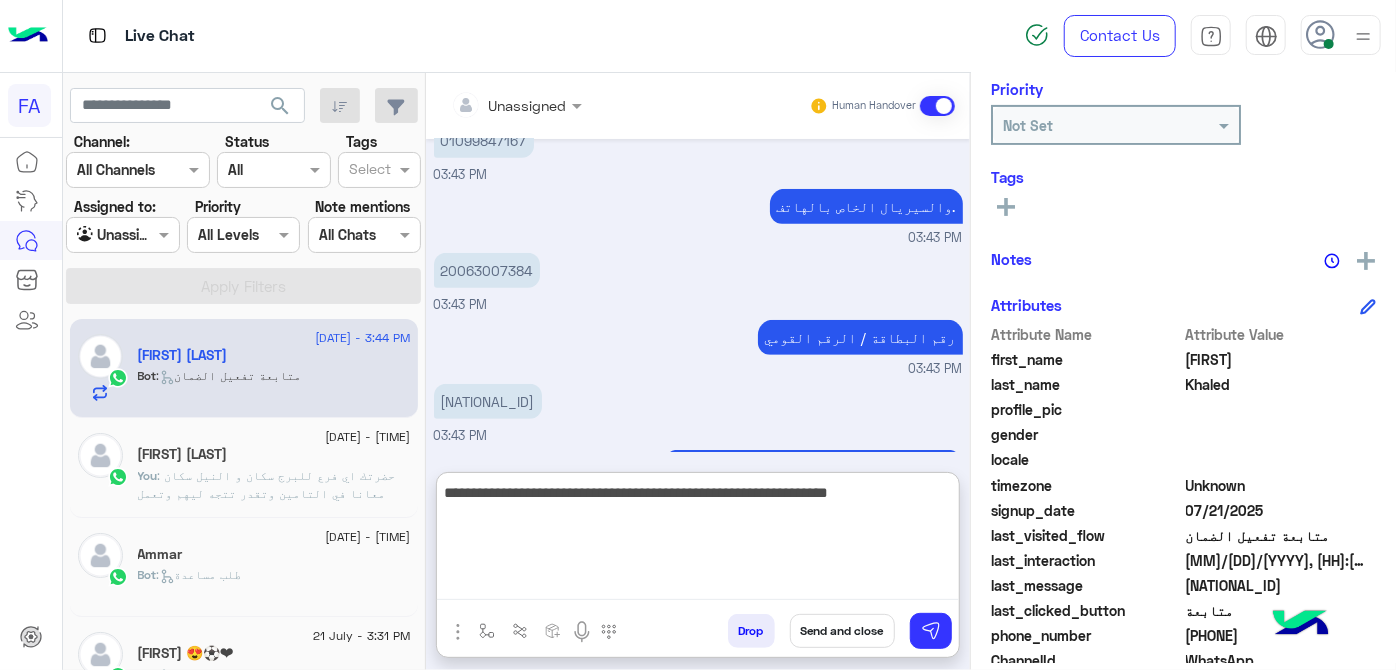drag, startPoint x: 496, startPoint y: 493, endPoint x: 634, endPoint y: 492, distance: 138.00362 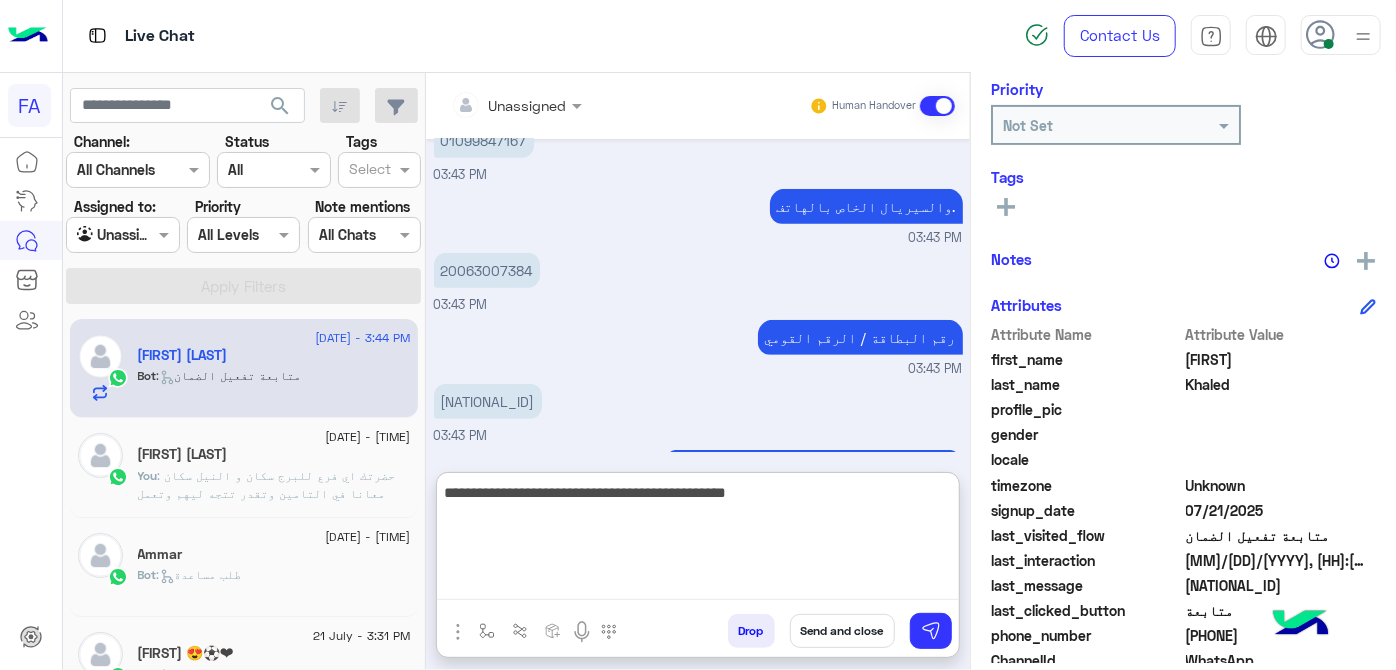 type on "**********" 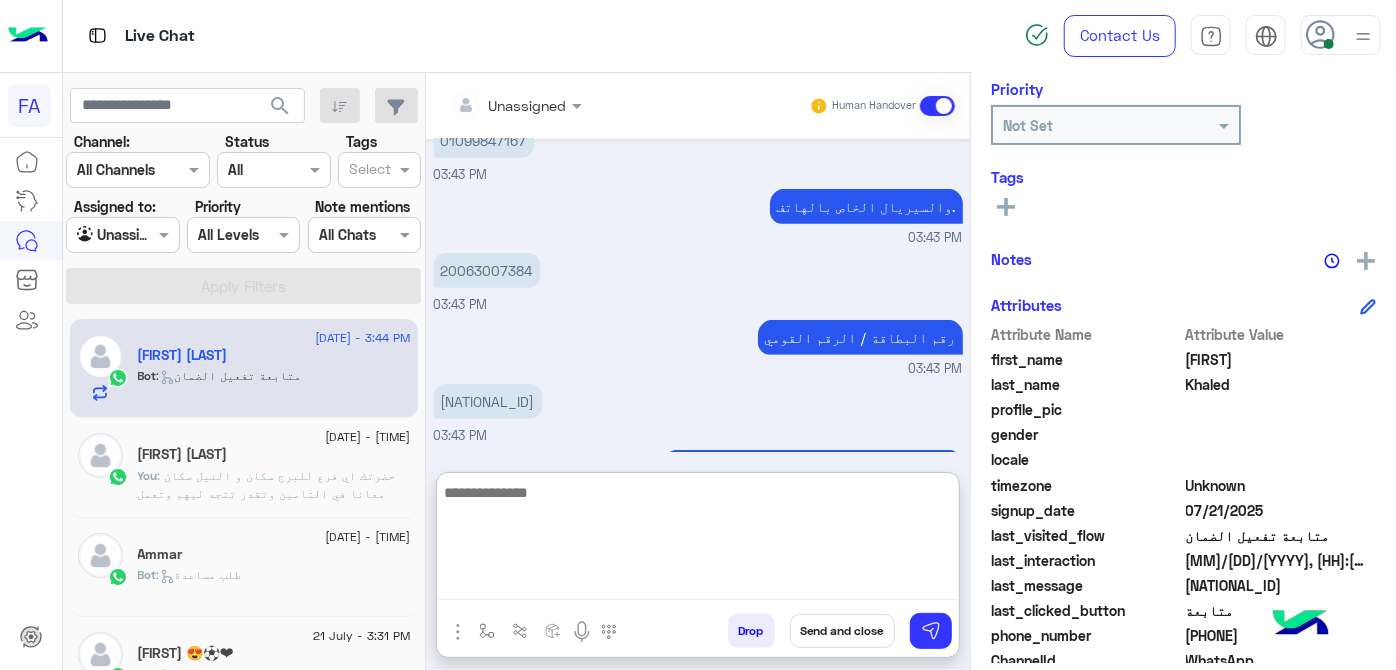 scroll, scrollTop: 670, scrollLeft: 0, axis: vertical 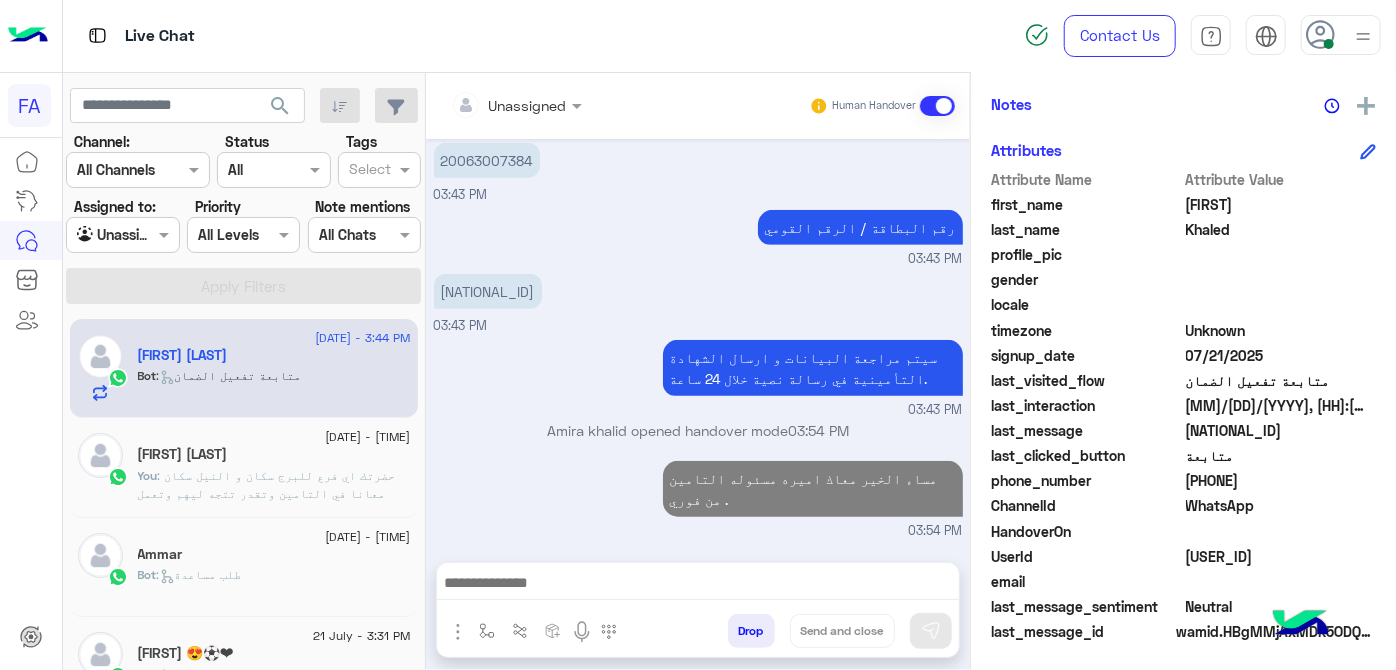 click on "[PHONE]" 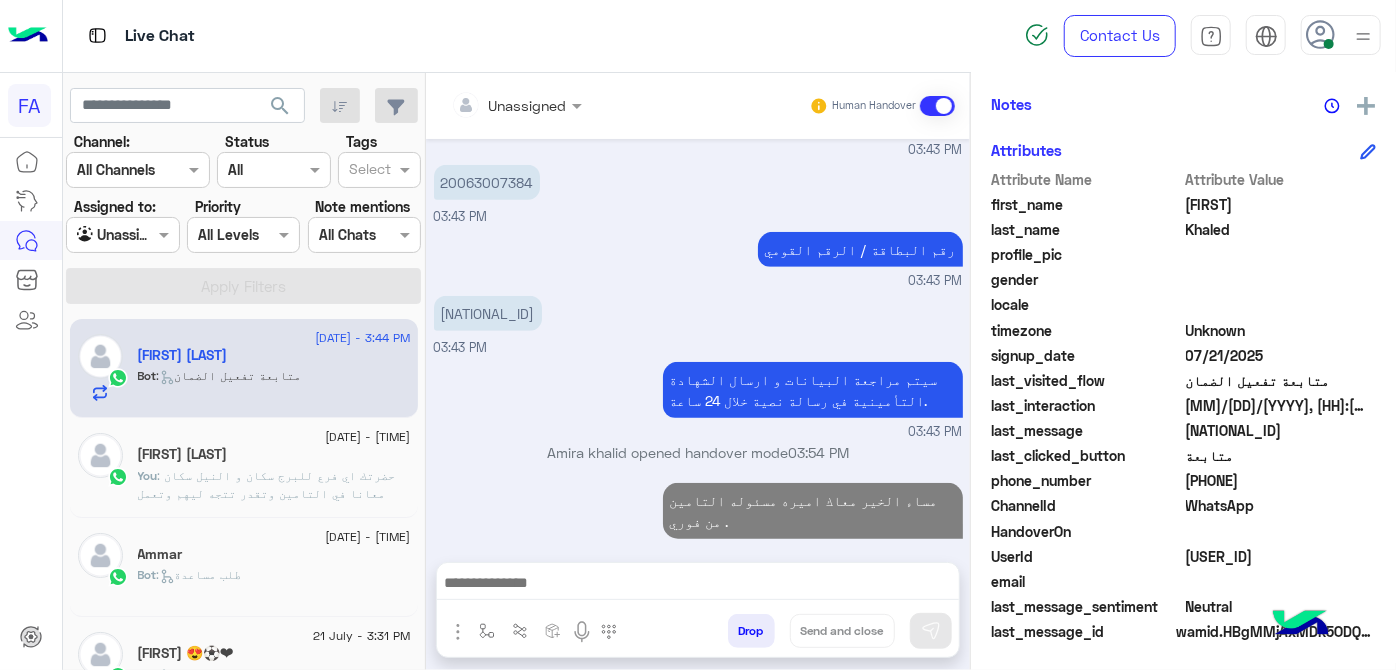 click on "[PHONE]" 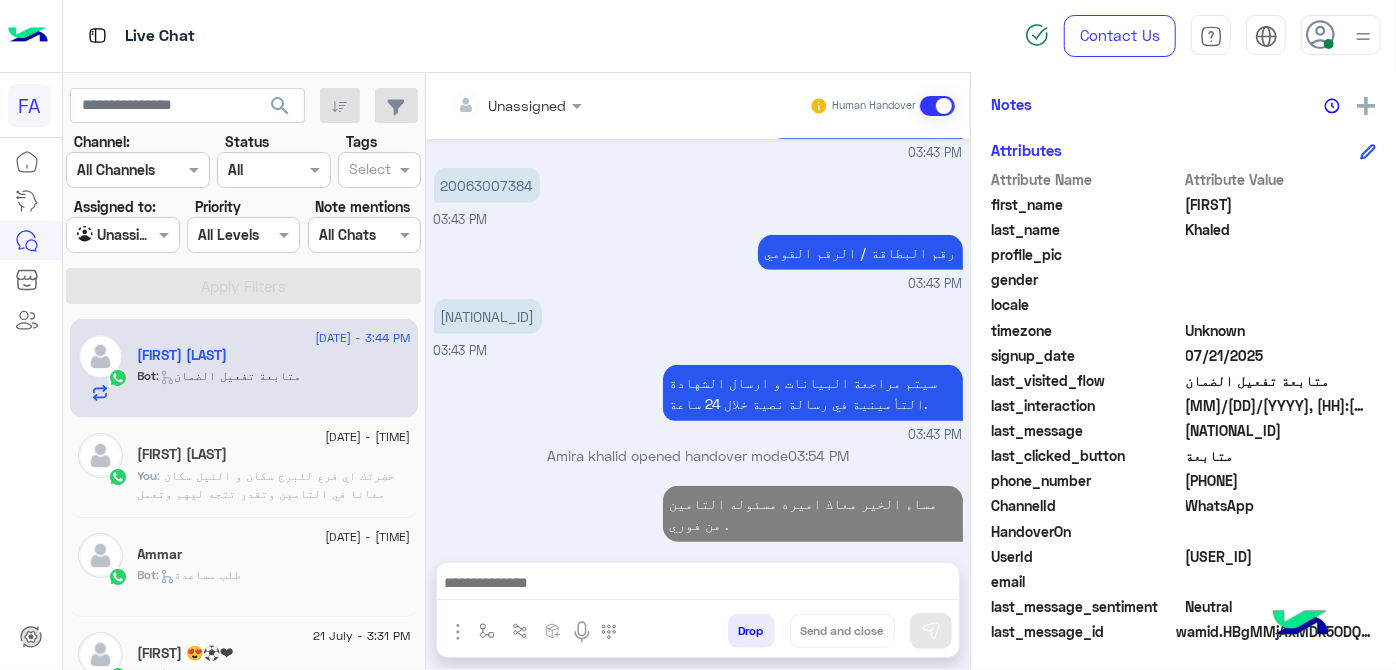 scroll, scrollTop: 0, scrollLeft: 0, axis: both 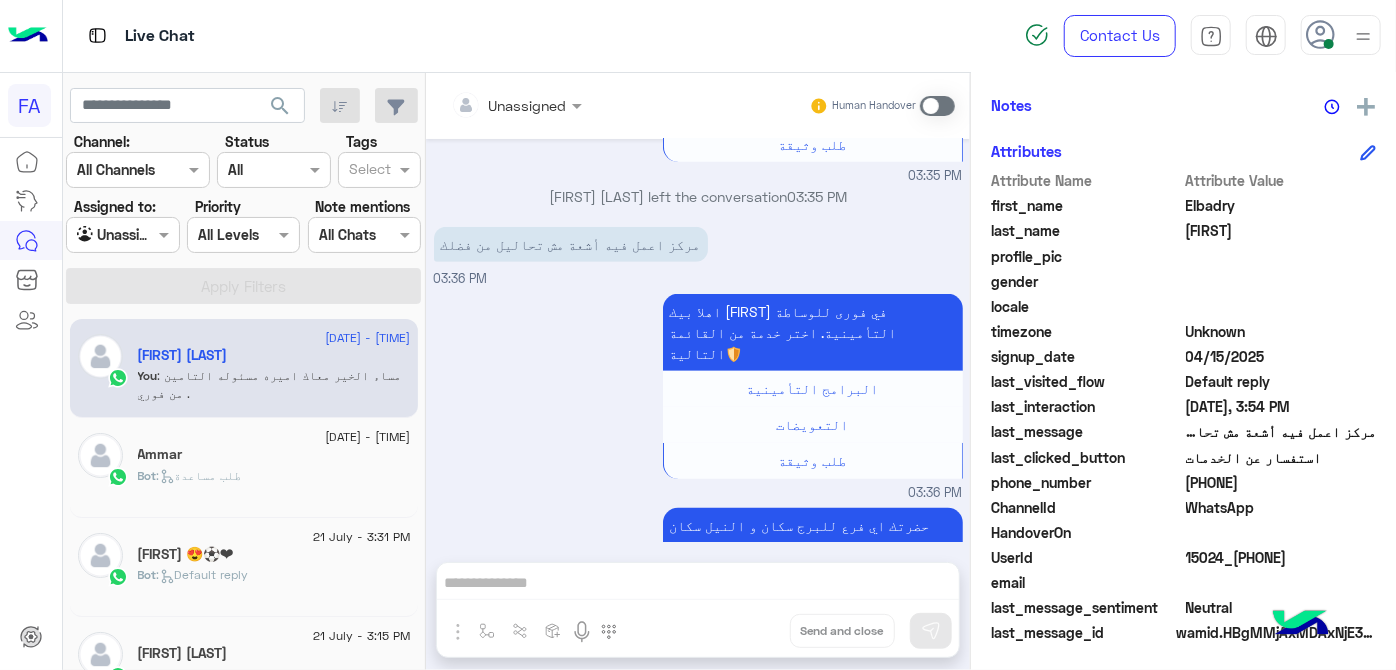 click at bounding box center [122, 234] 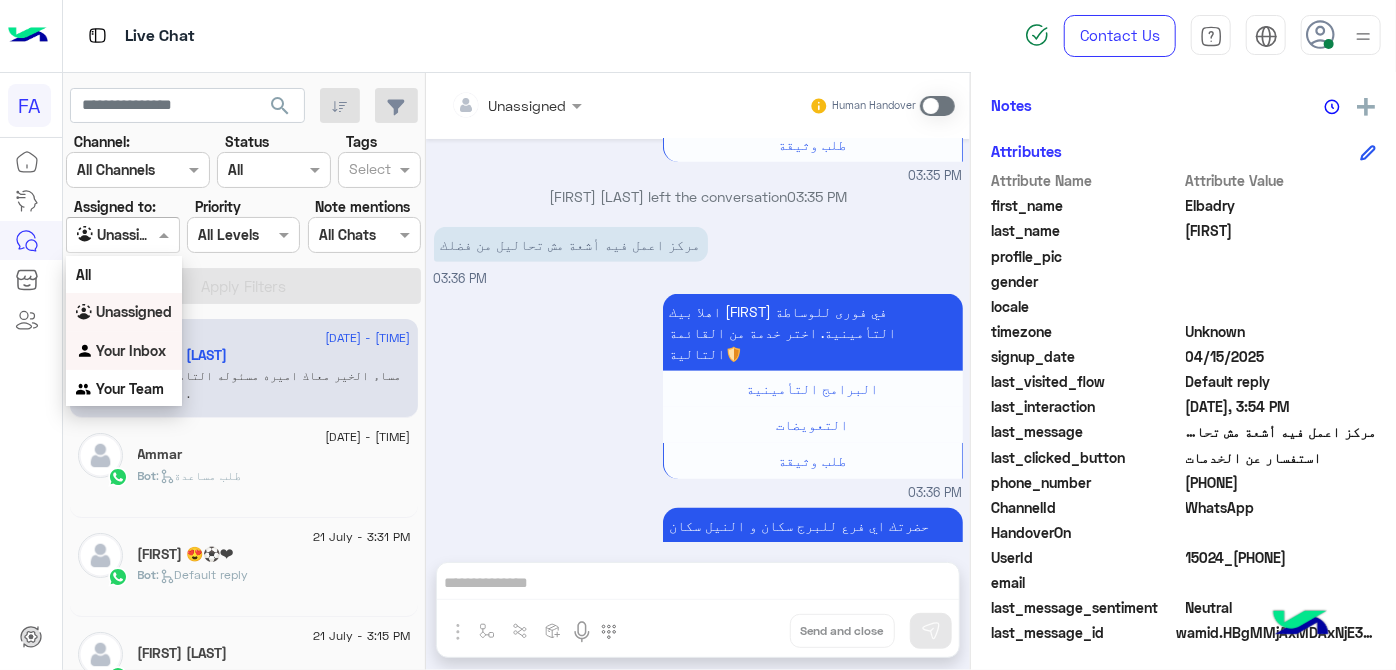 click on "Your Inbox" at bounding box center [131, 350] 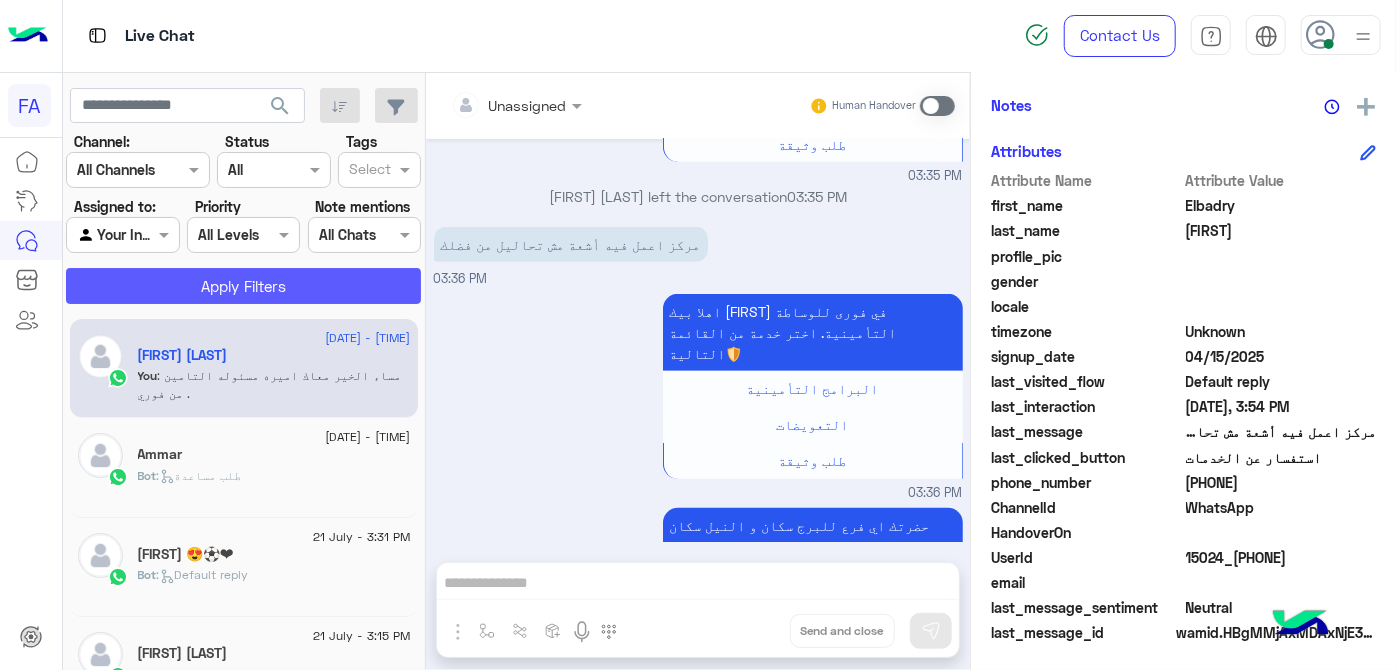 click on "Apply Filters" 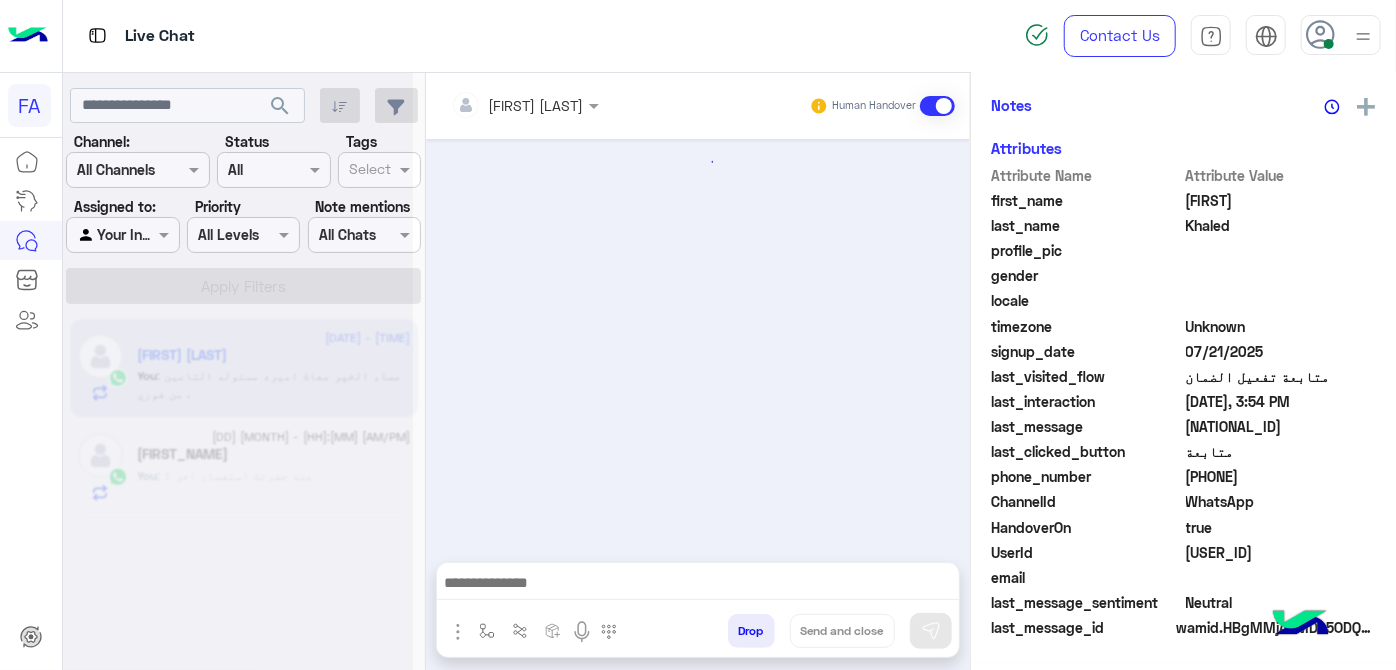 scroll, scrollTop: 575, scrollLeft: 0, axis: vertical 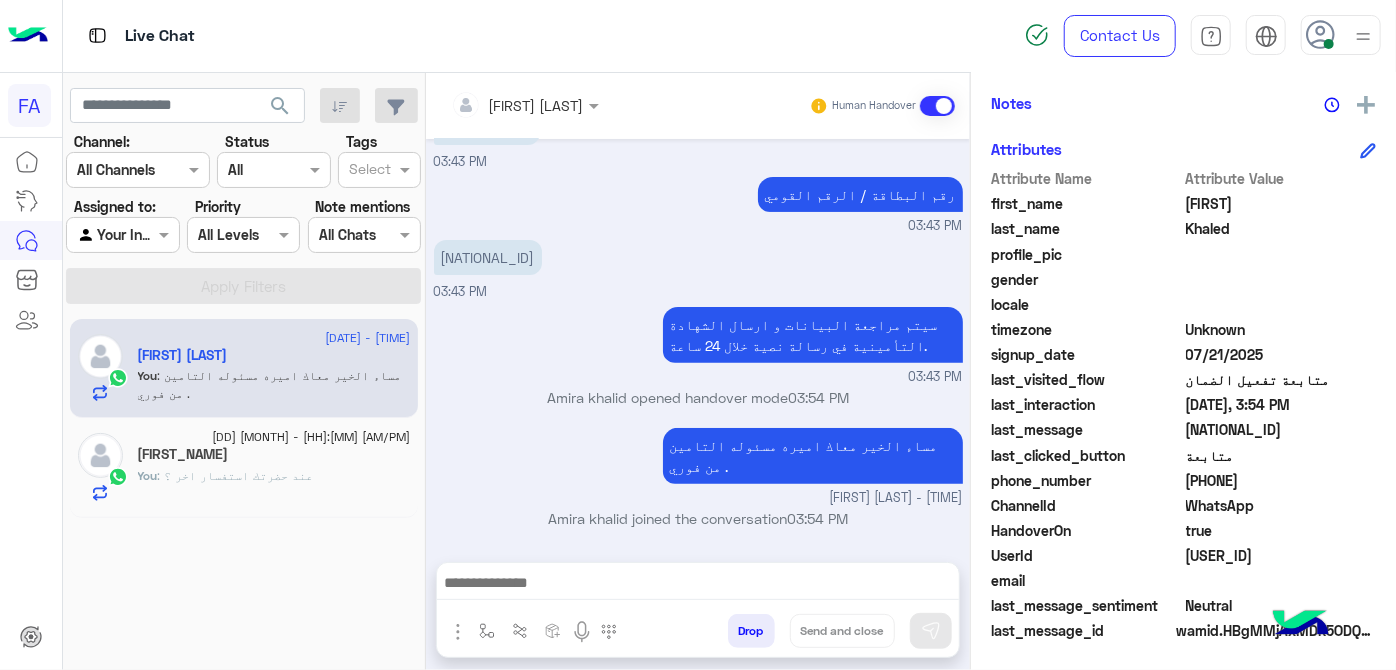 click on "You : عند حضرتك استفسار اخر ؟" 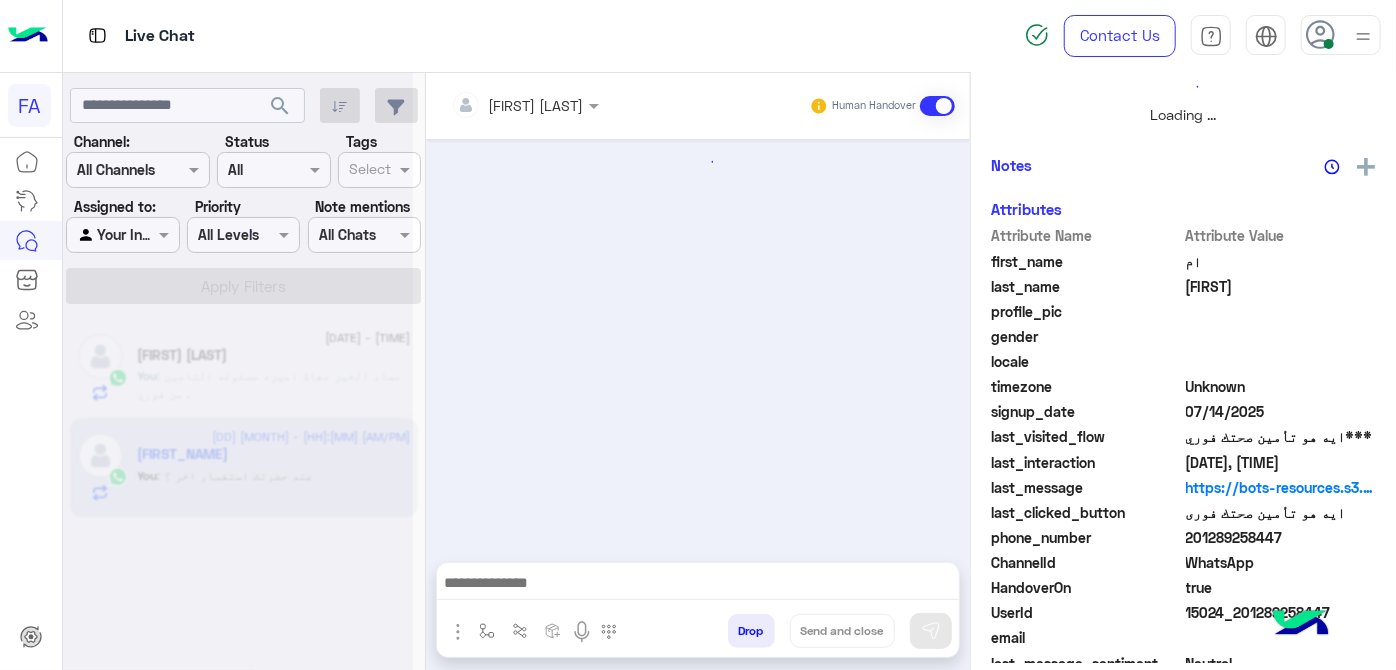 scroll, scrollTop: 522, scrollLeft: 0, axis: vertical 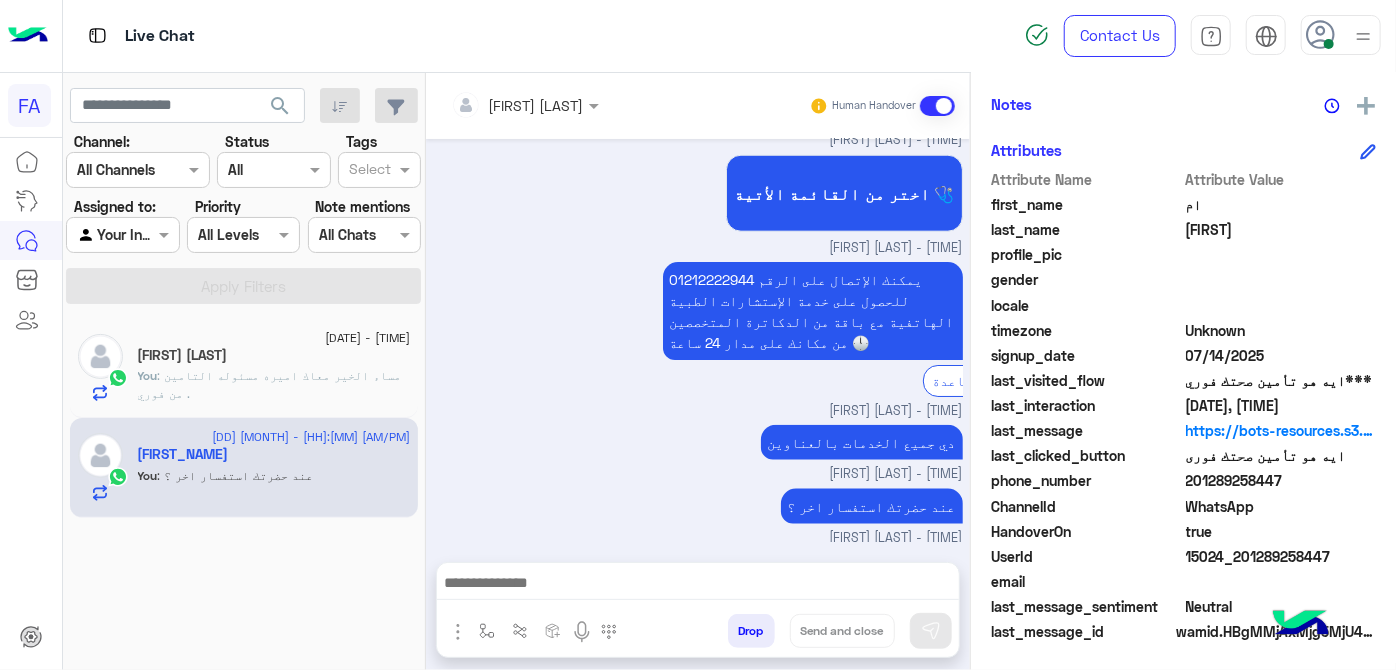 click on "يمكنك الإتصال على الرقم     للحصول على خدمة الإستشارات الطبية الهاتفية مع باقة من الدكاترة المتخصصين من مكانك على مدار 24 ساعة 🕛  طلب مساعدة   -  03:51 PM" at bounding box center (698, 338) 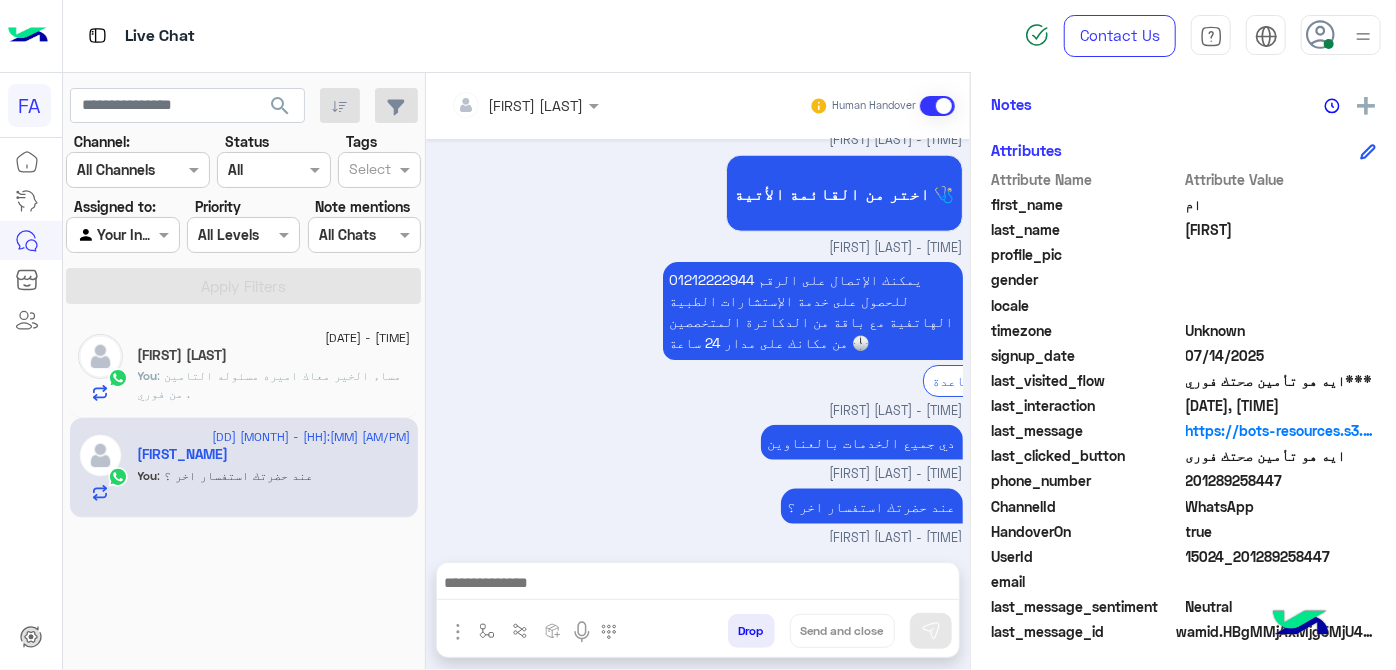 click on "[FIRST] [LAST]" 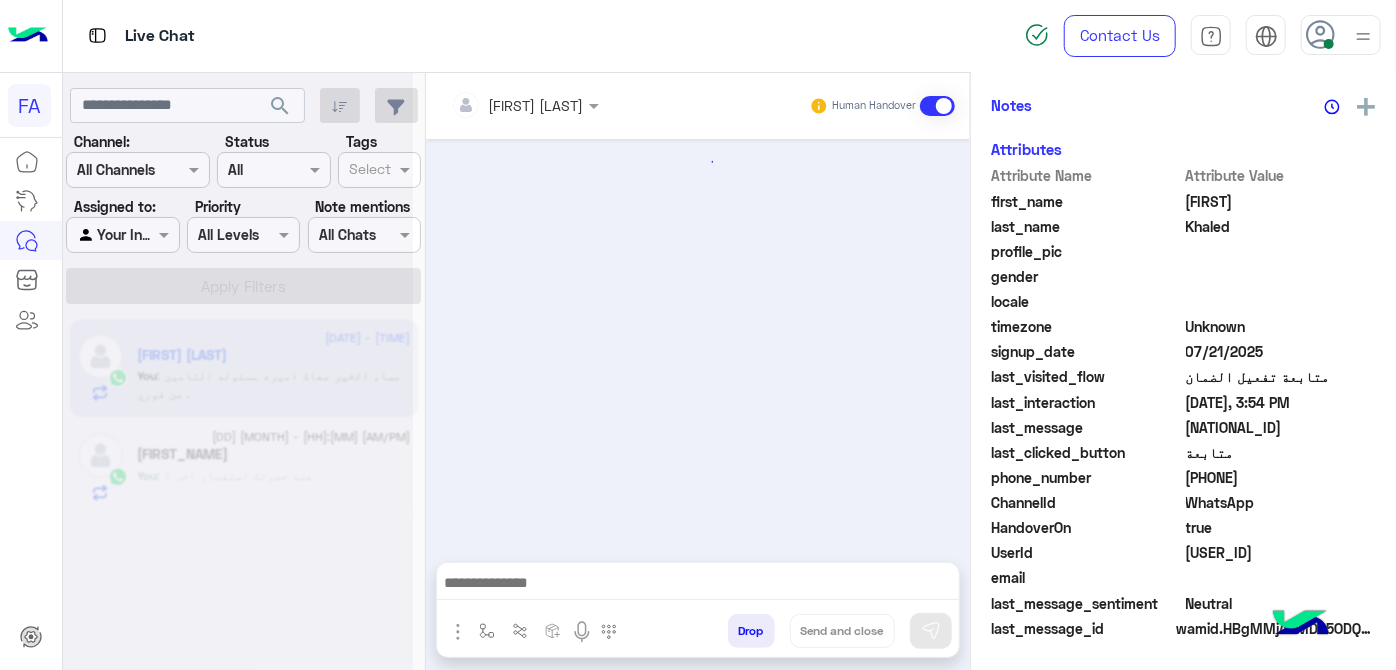 scroll, scrollTop: 522, scrollLeft: 0, axis: vertical 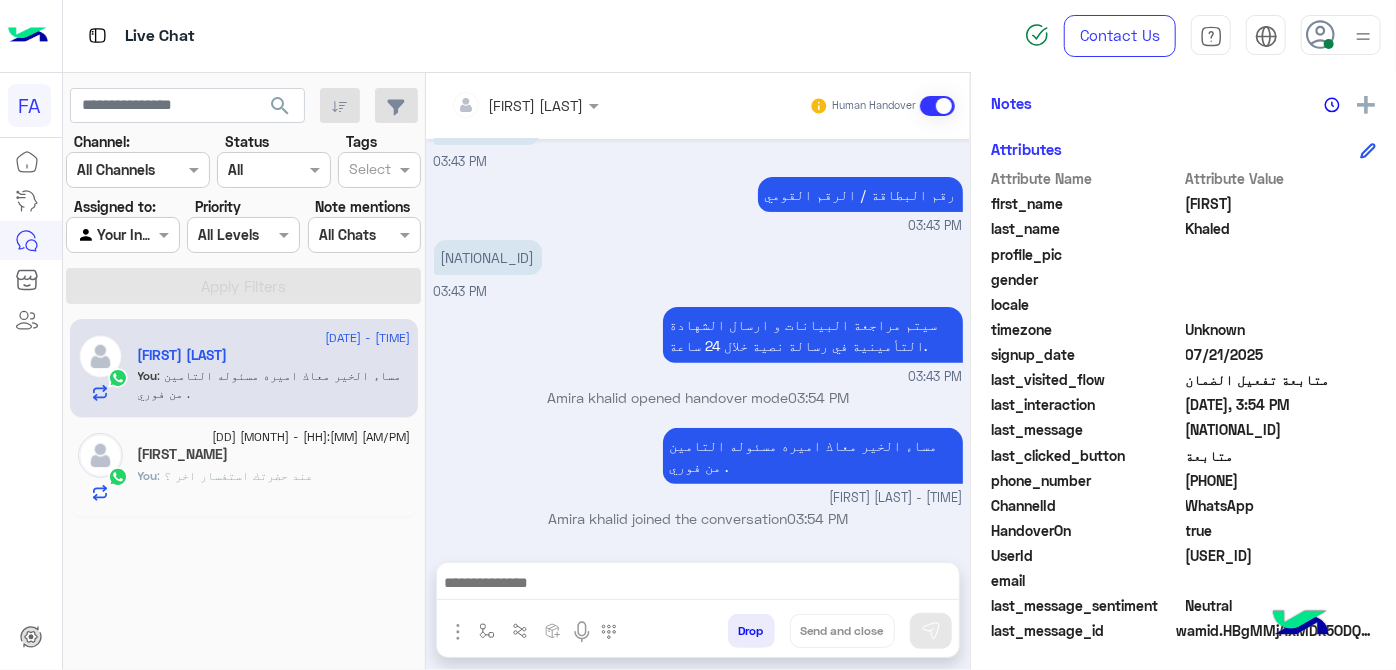 click on "[PHONE]   [TIME]" at bounding box center (698, 138) 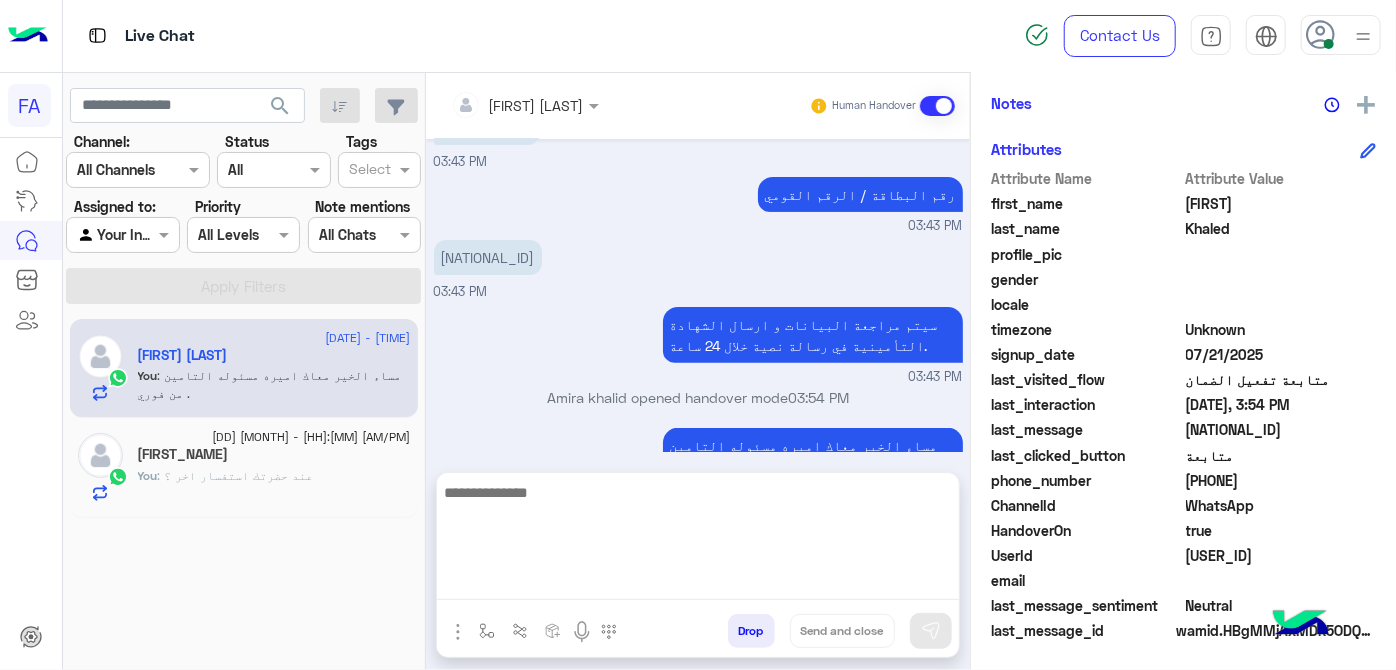 click at bounding box center (698, 540) 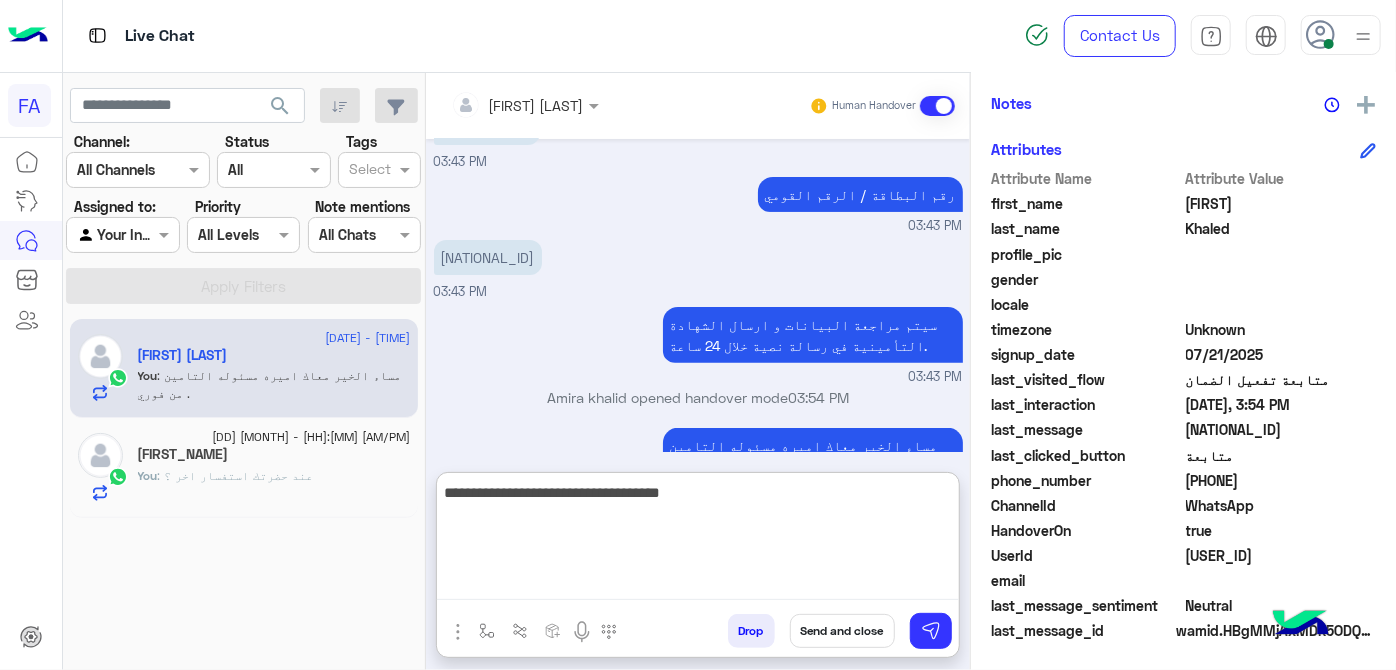 type on "**********" 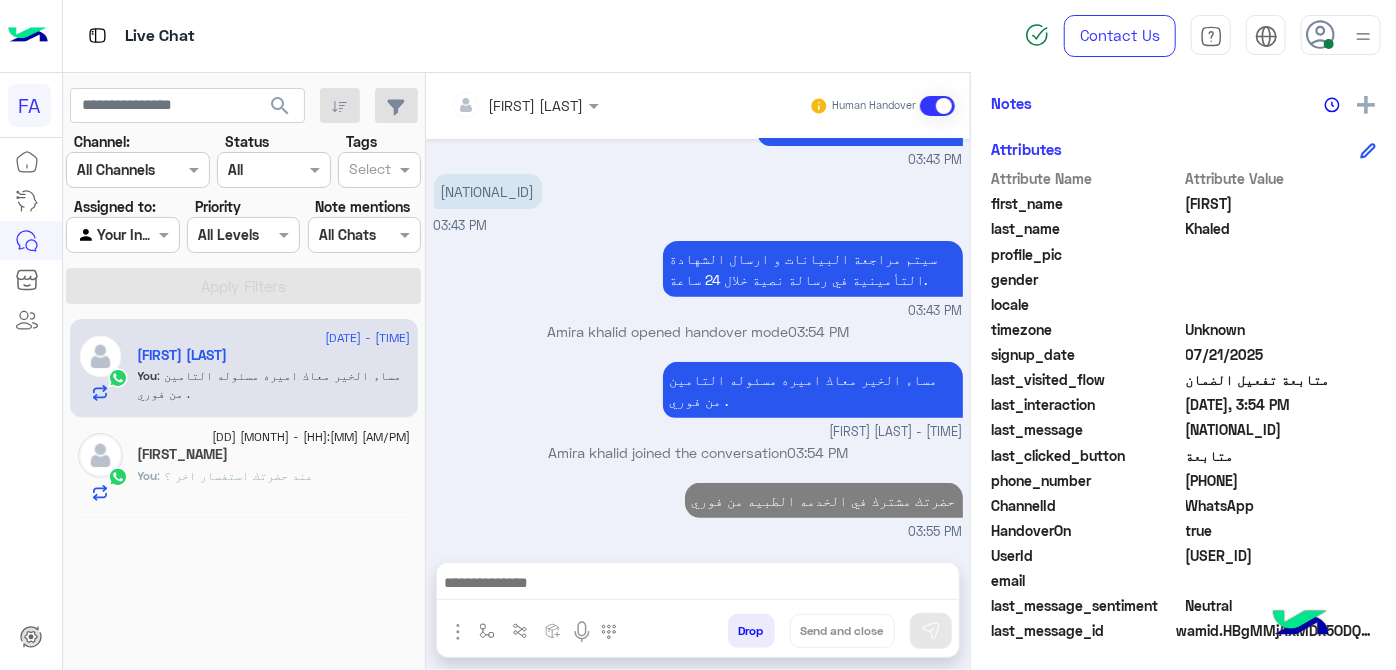 scroll, scrollTop: 326, scrollLeft: 0, axis: vertical 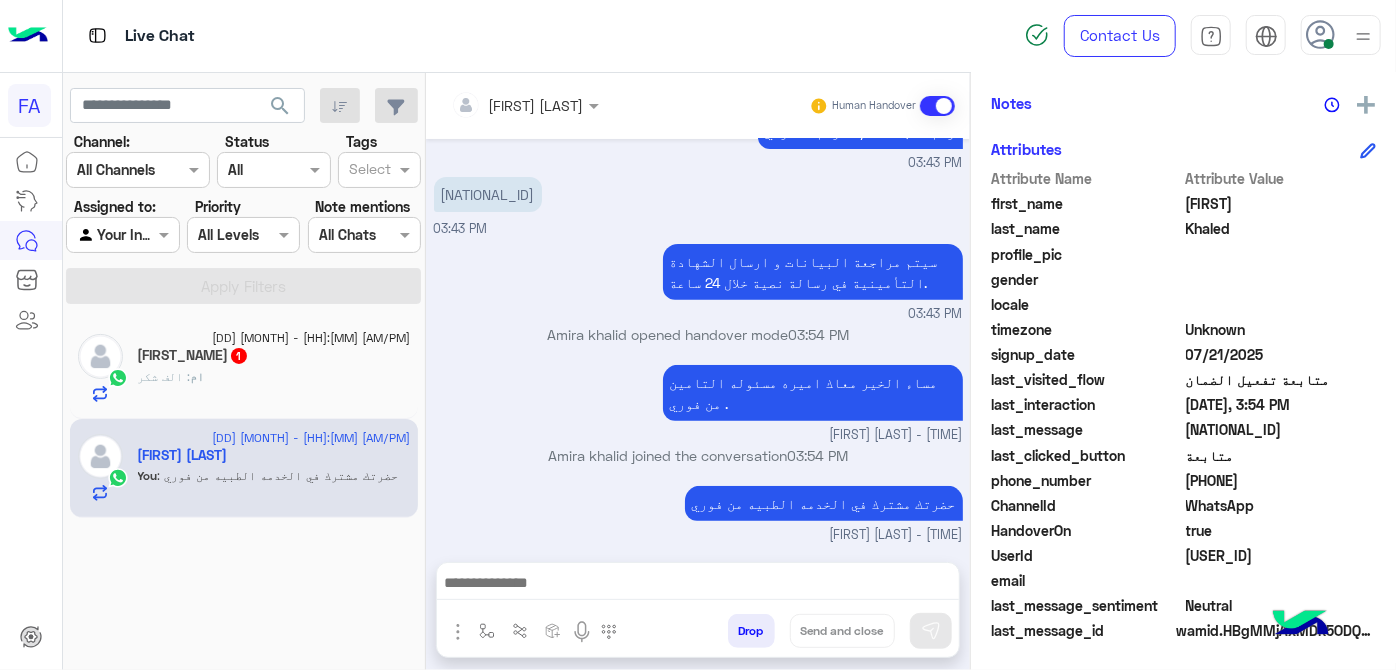 click on "Drop   Send and close" at bounding box center (795, 635) 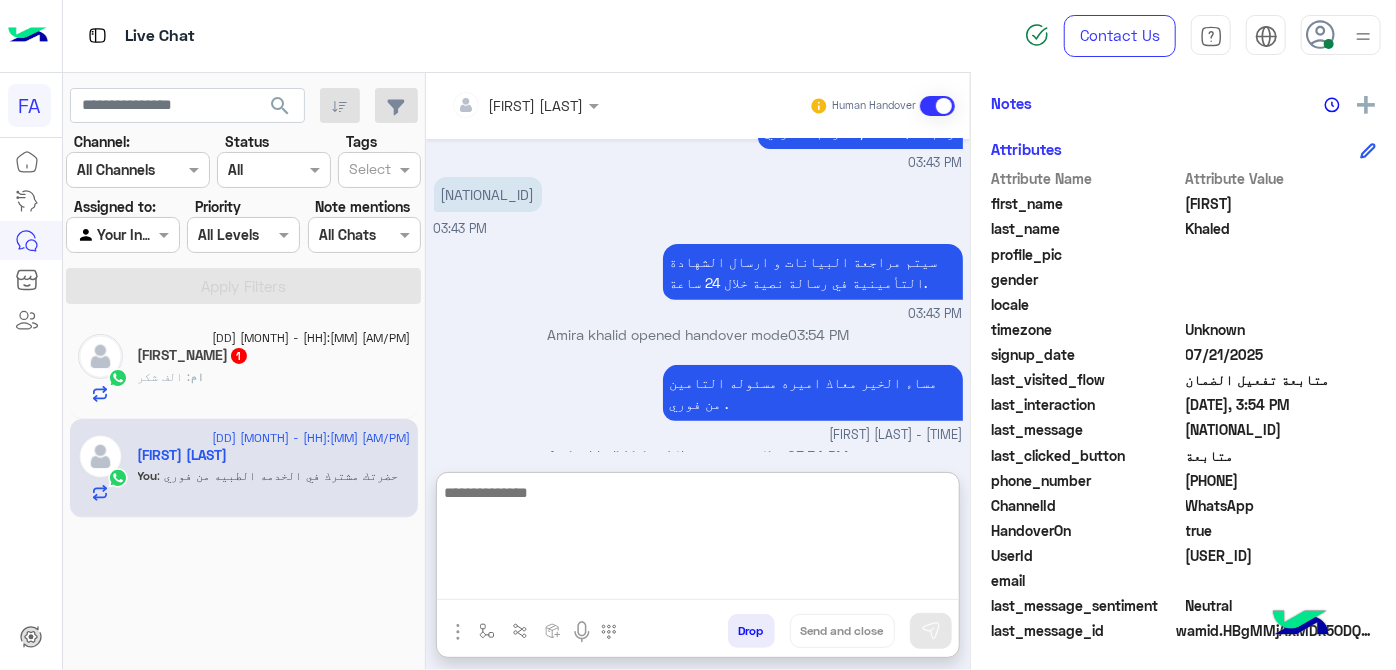 click at bounding box center (698, 540) 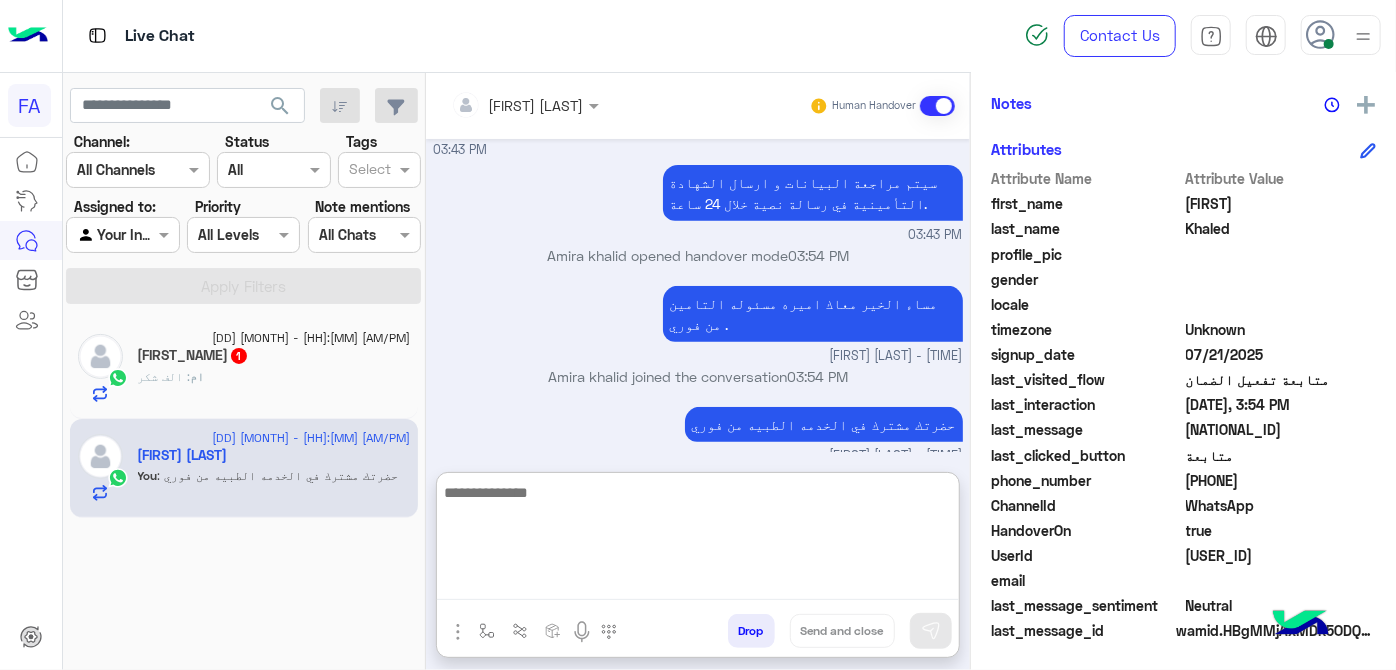 paste on "**********" 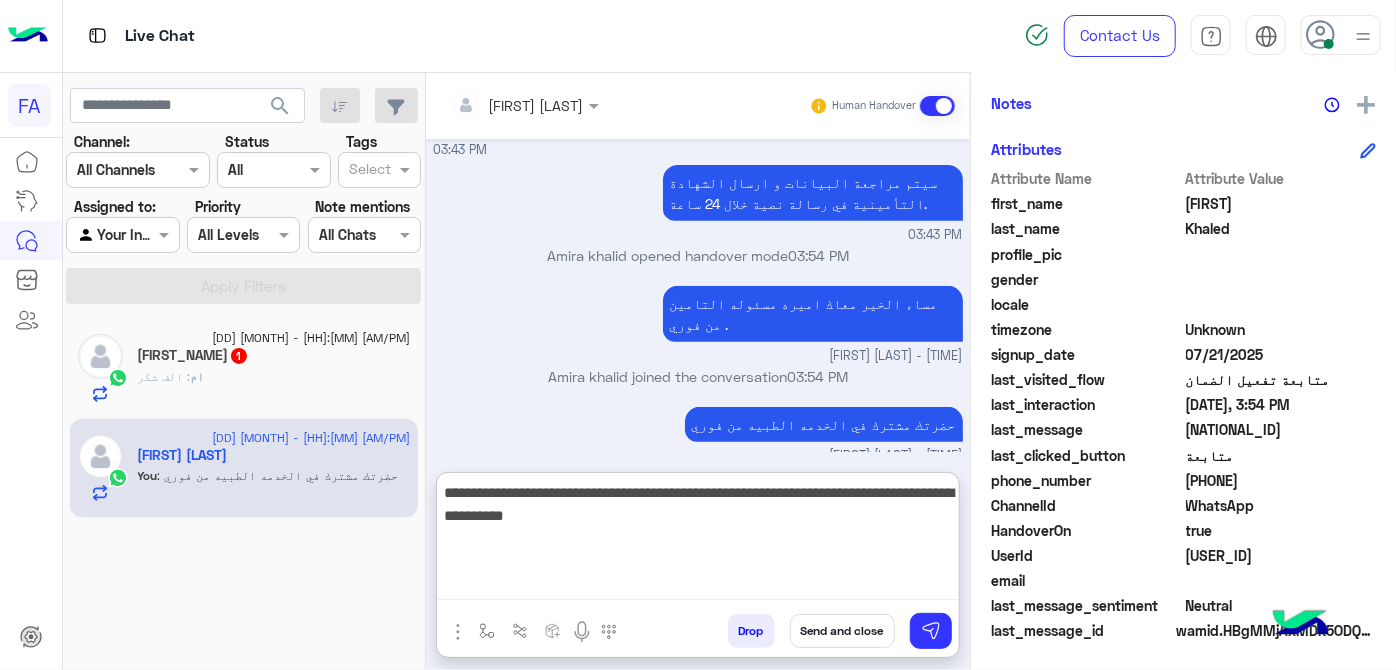 scroll, scrollTop: 416, scrollLeft: 0, axis: vertical 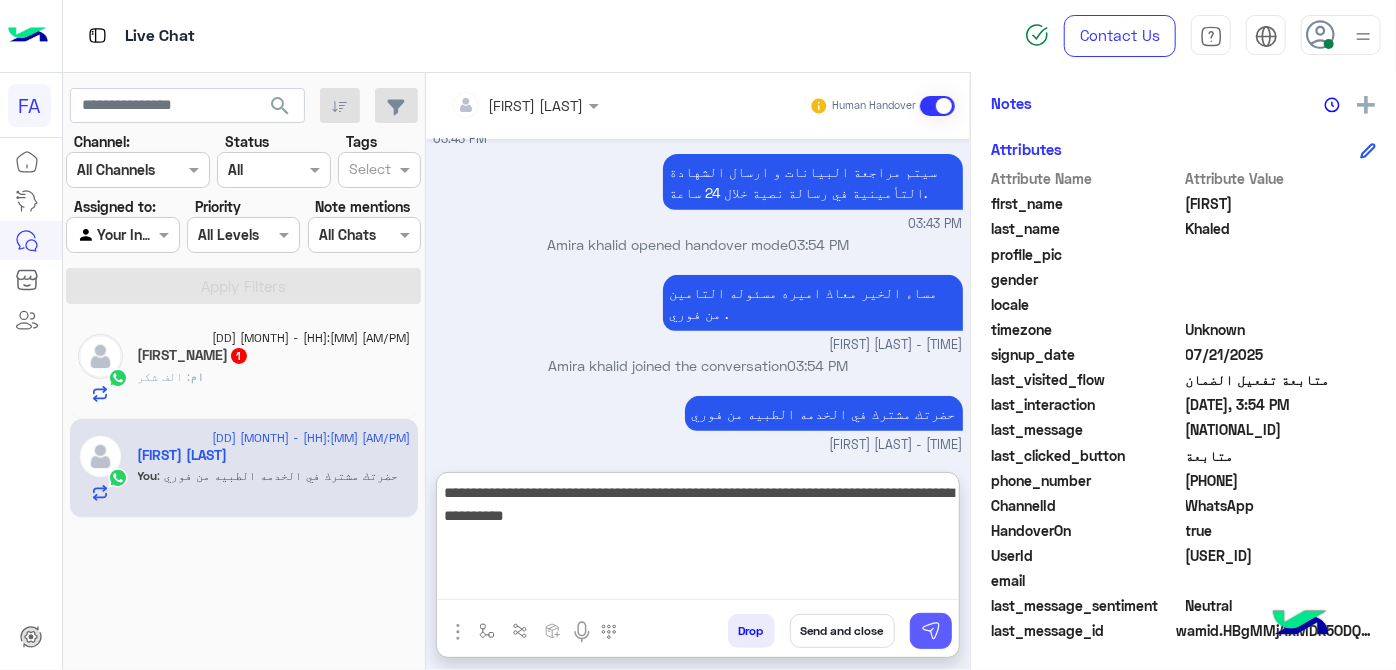 type on "**********" 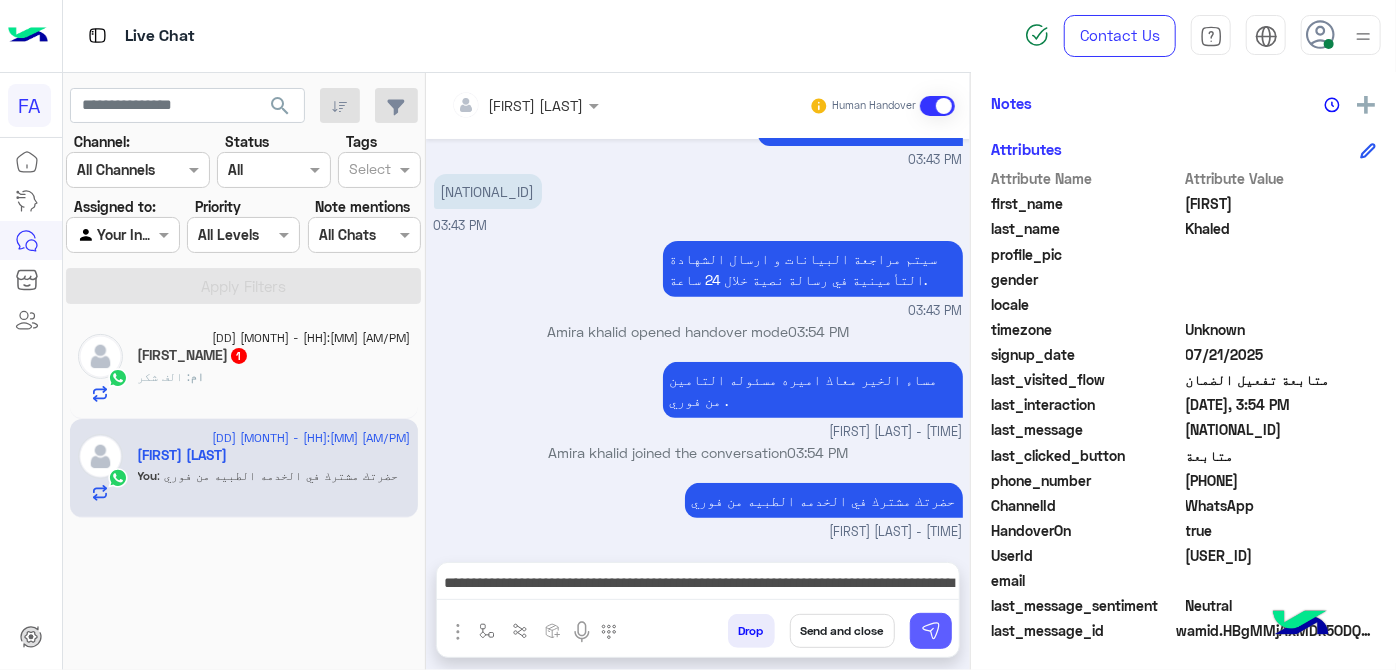 click at bounding box center [931, 631] 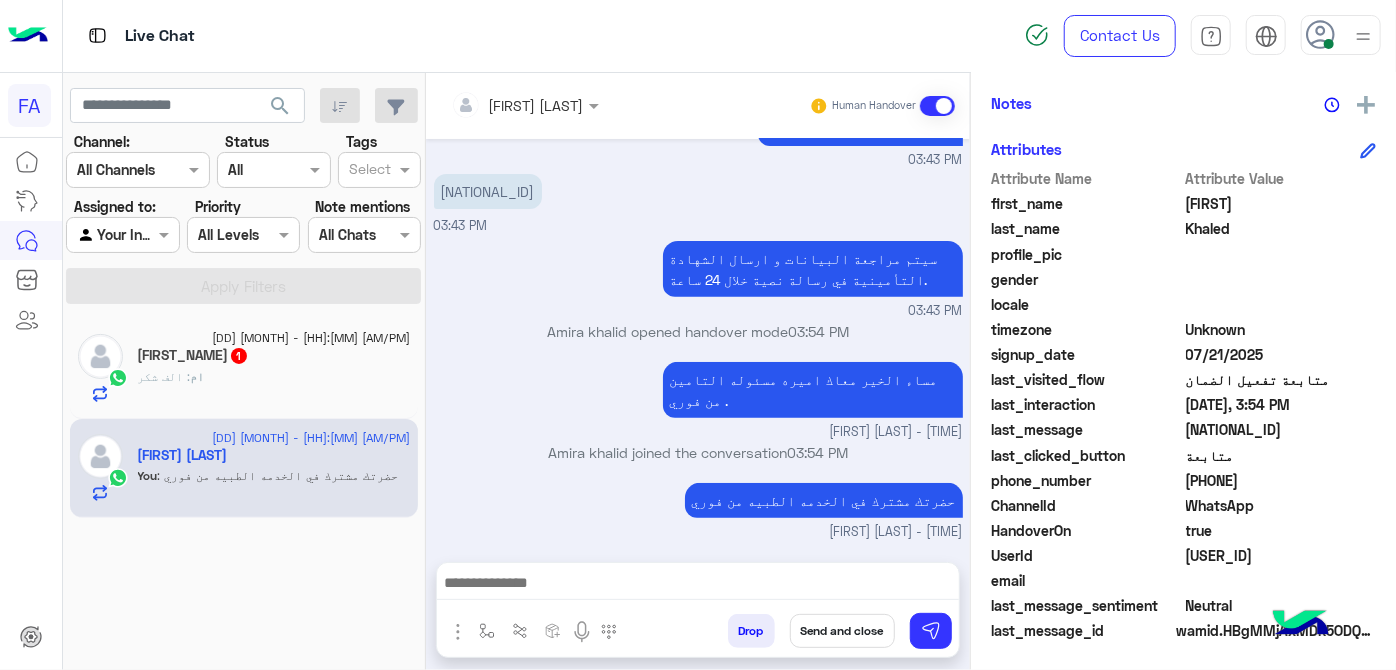 scroll, scrollTop: 432, scrollLeft: 0, axis: vertical 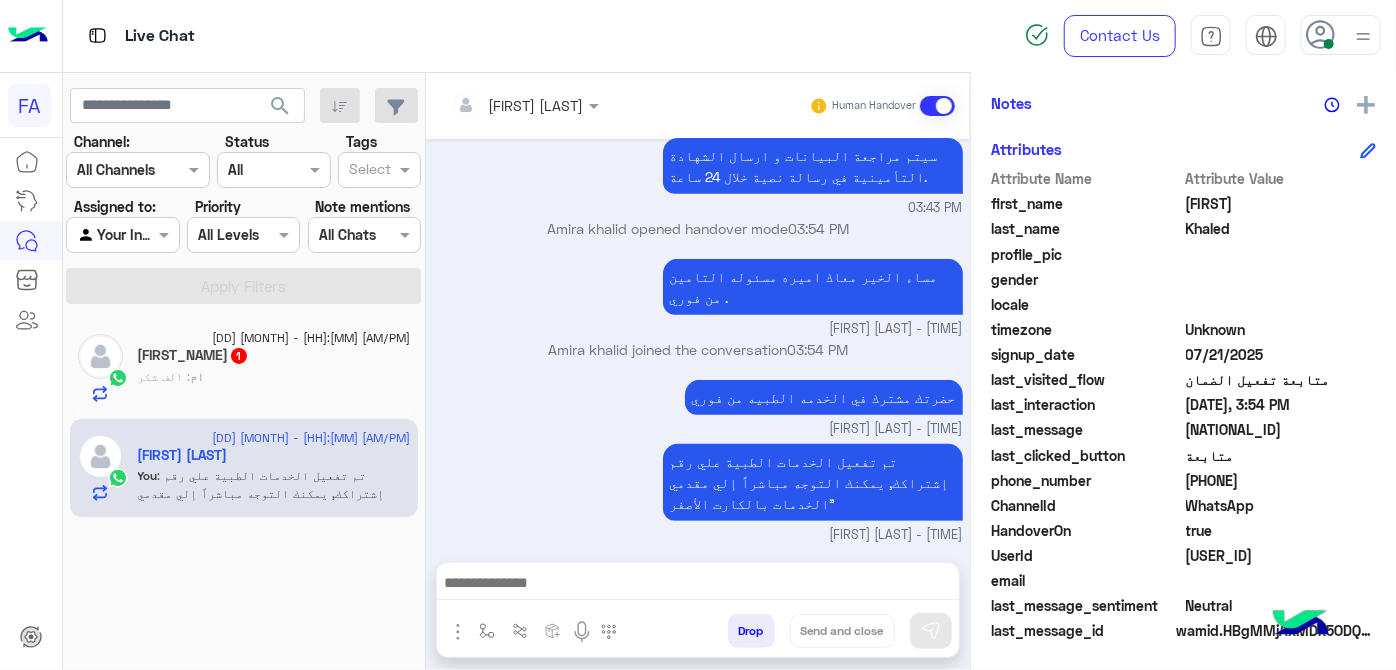 click on "Drop   Send and close" at bounding box center (795, 635) 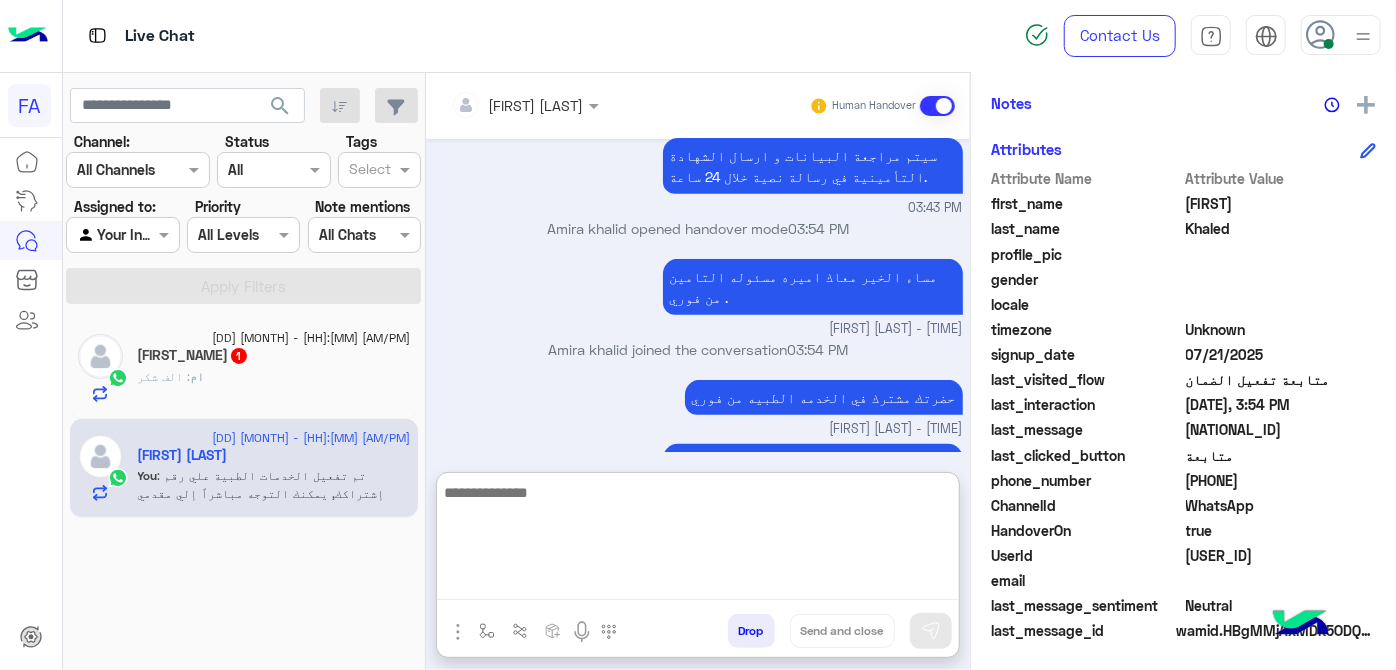 click at bounding box center (698, 540) 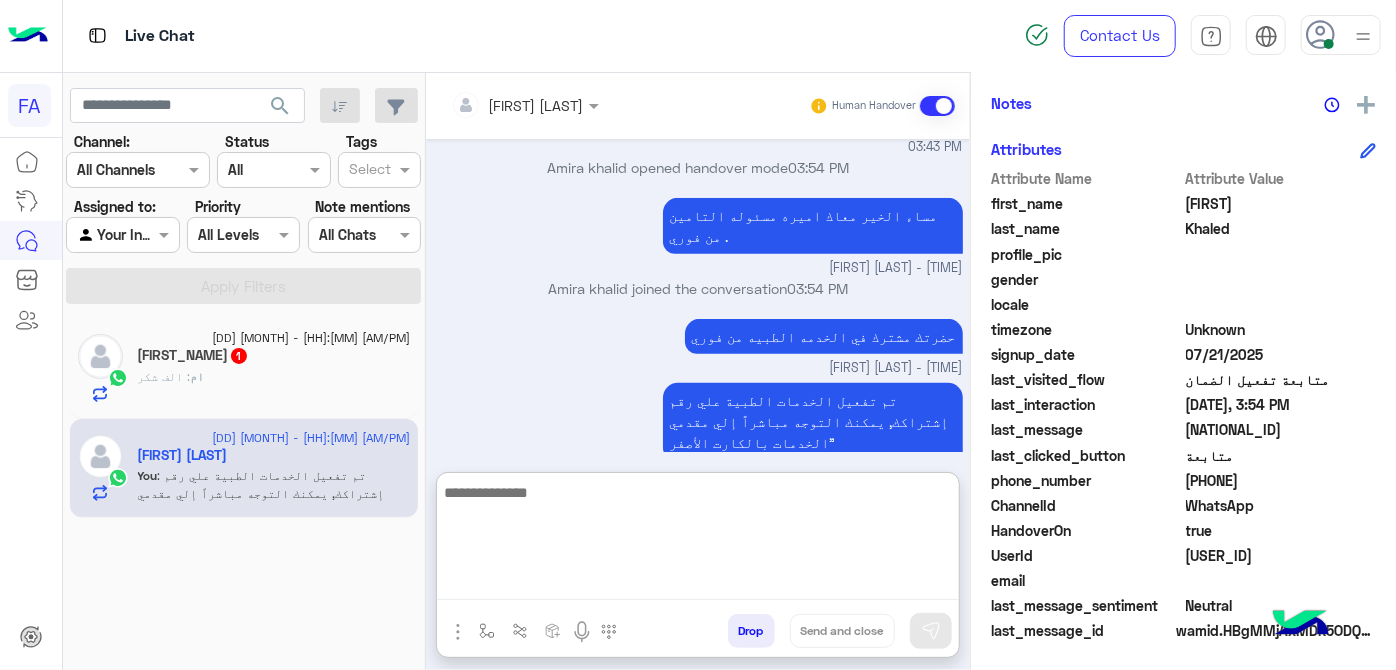 paste on "**********" 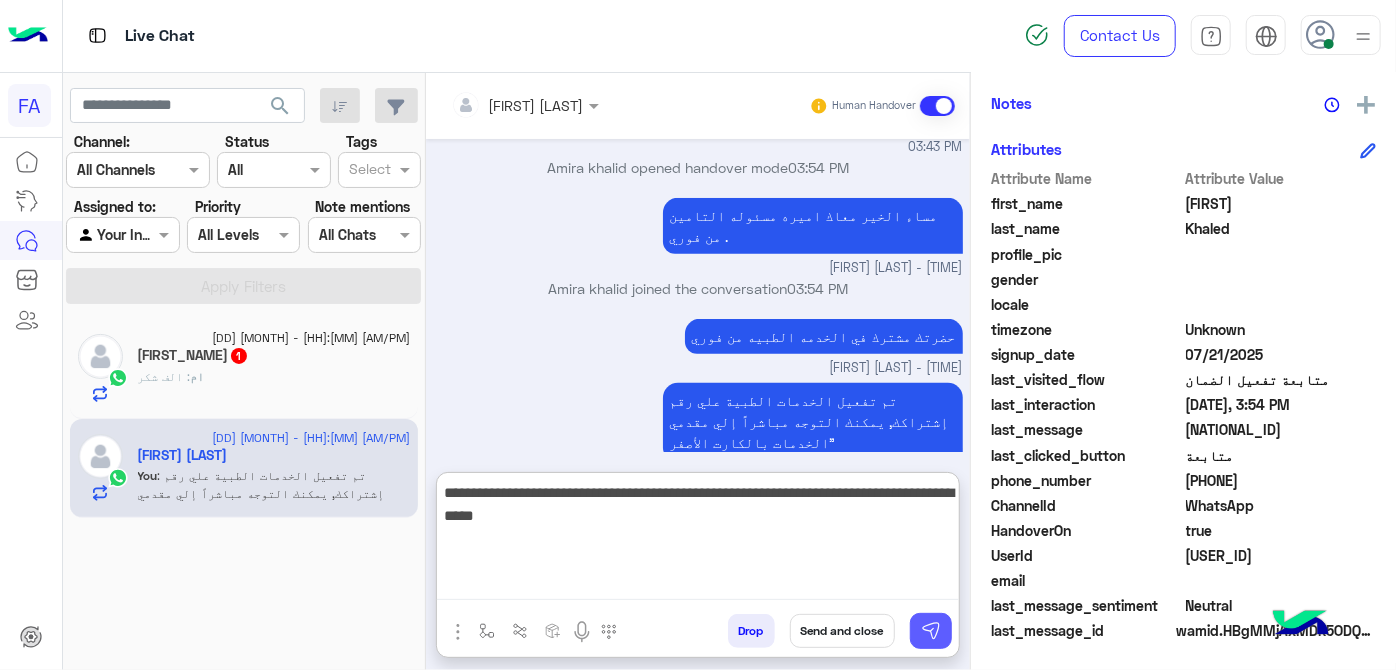 type on "**********" 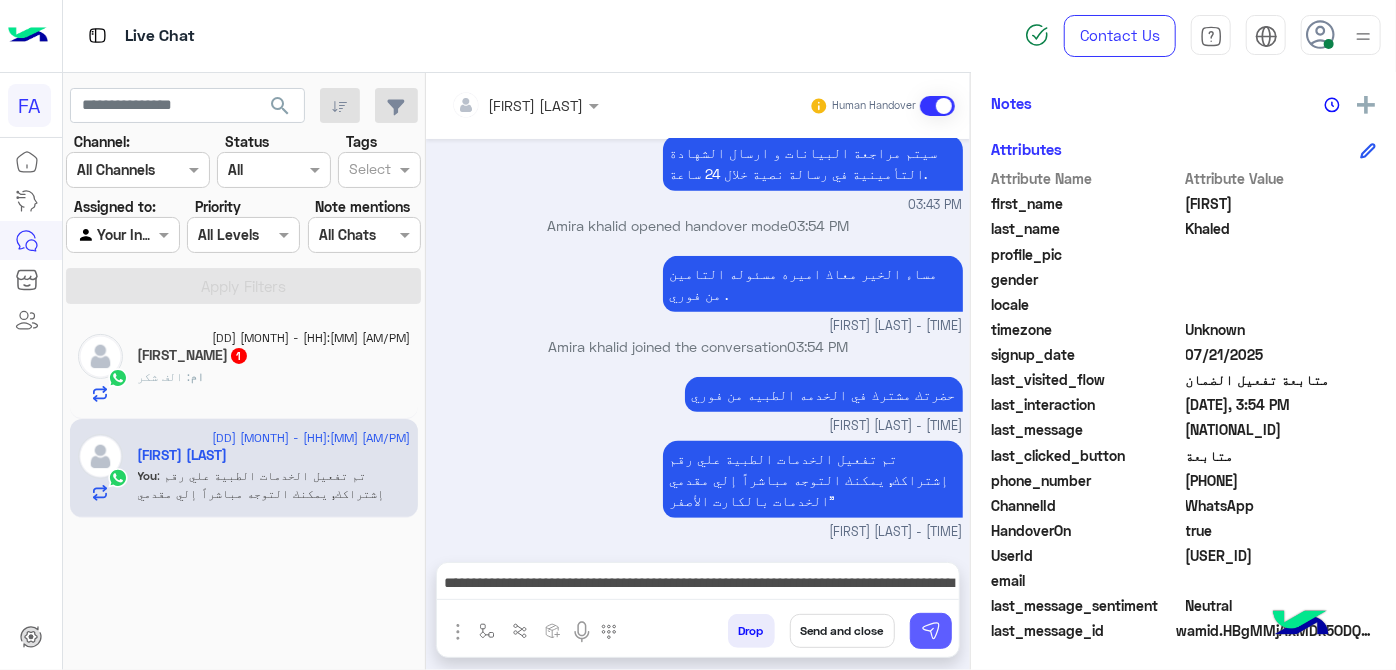 click at bounding box center (931, 631) 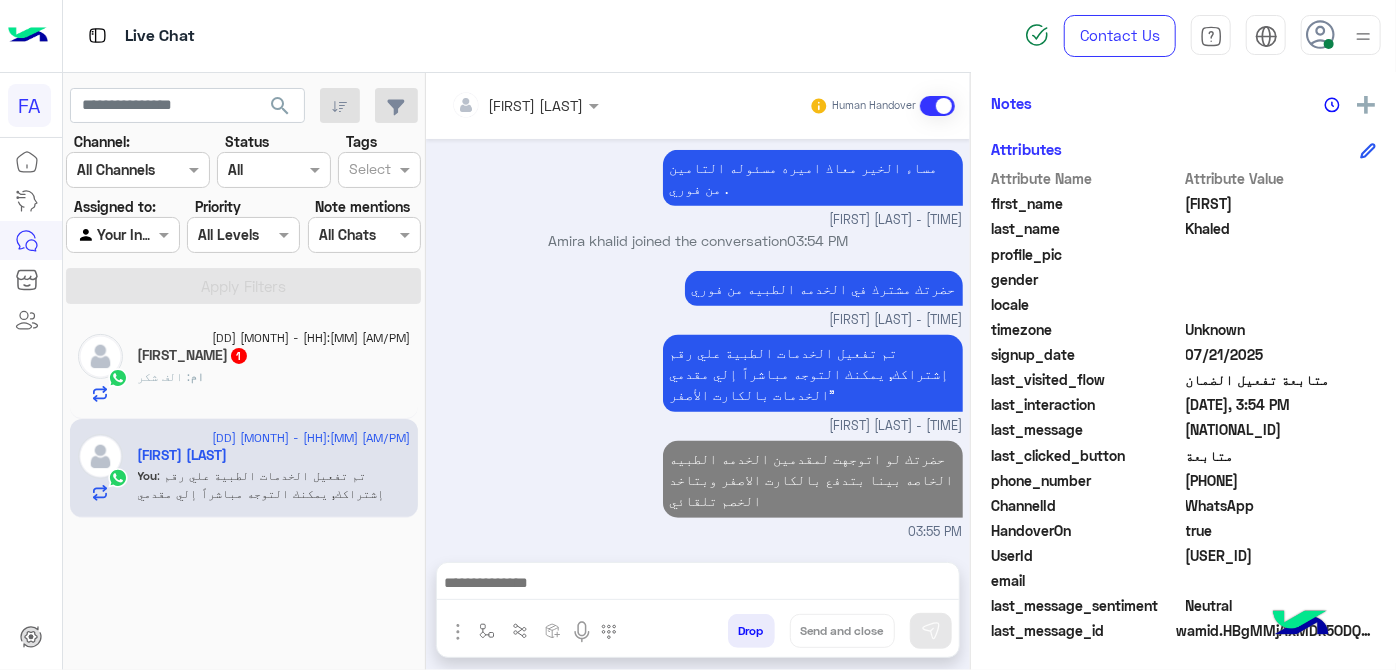 scroll, scrollTop: 538, scrollLeft: 0, axis: vertical 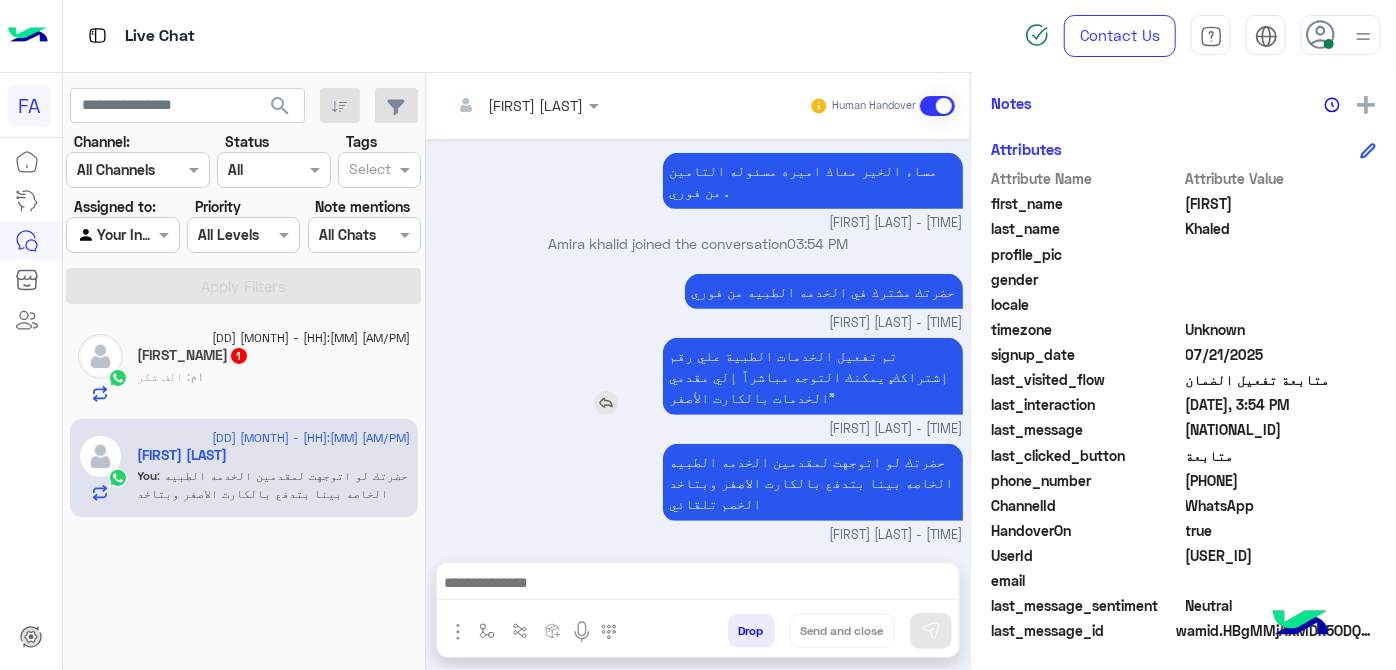 drag, startPoint x: 478, startPoint y: 264, endPoint x: 557, endPoint y: 344, distance: 112.432205 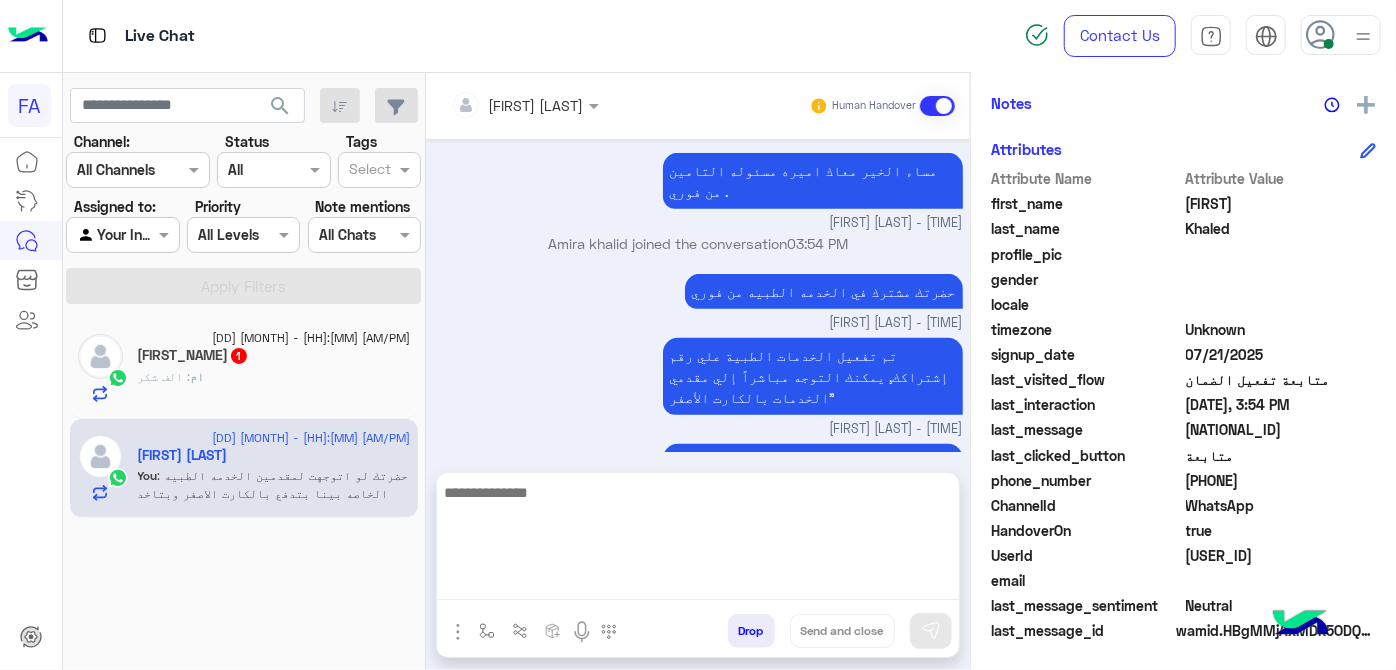 click at bounding box center (698, 540) 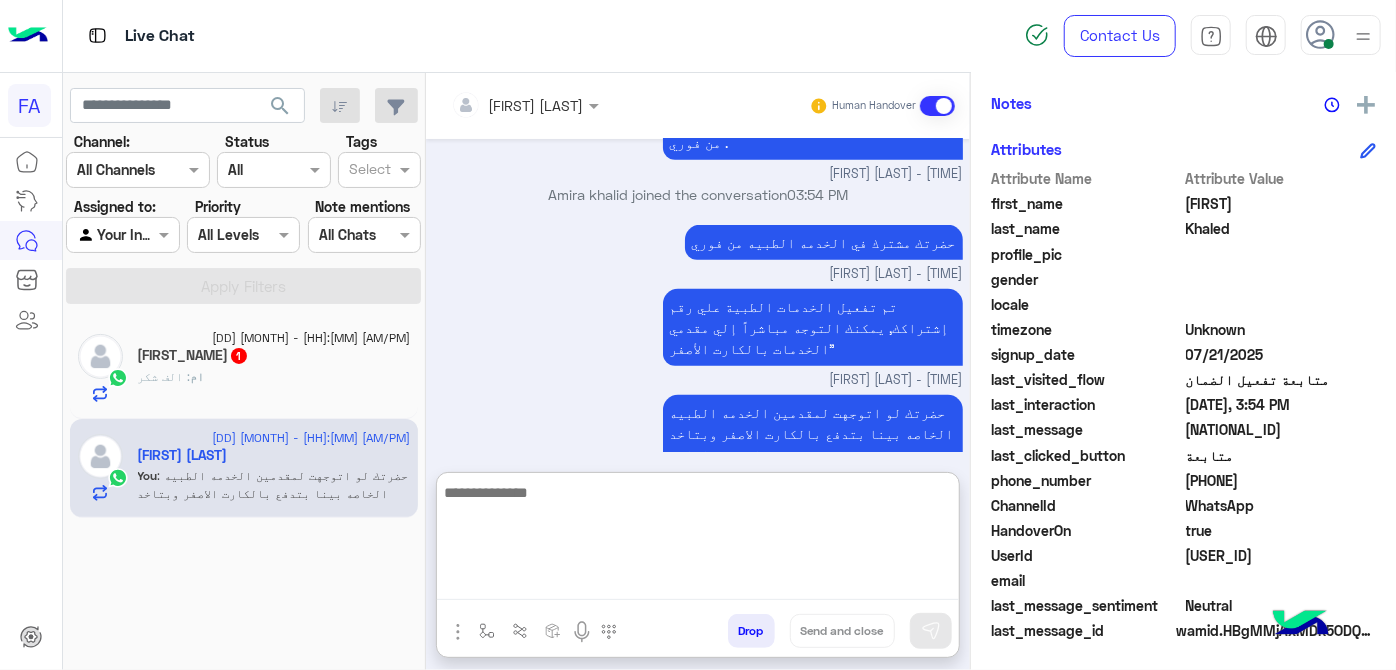 paste on "**********" 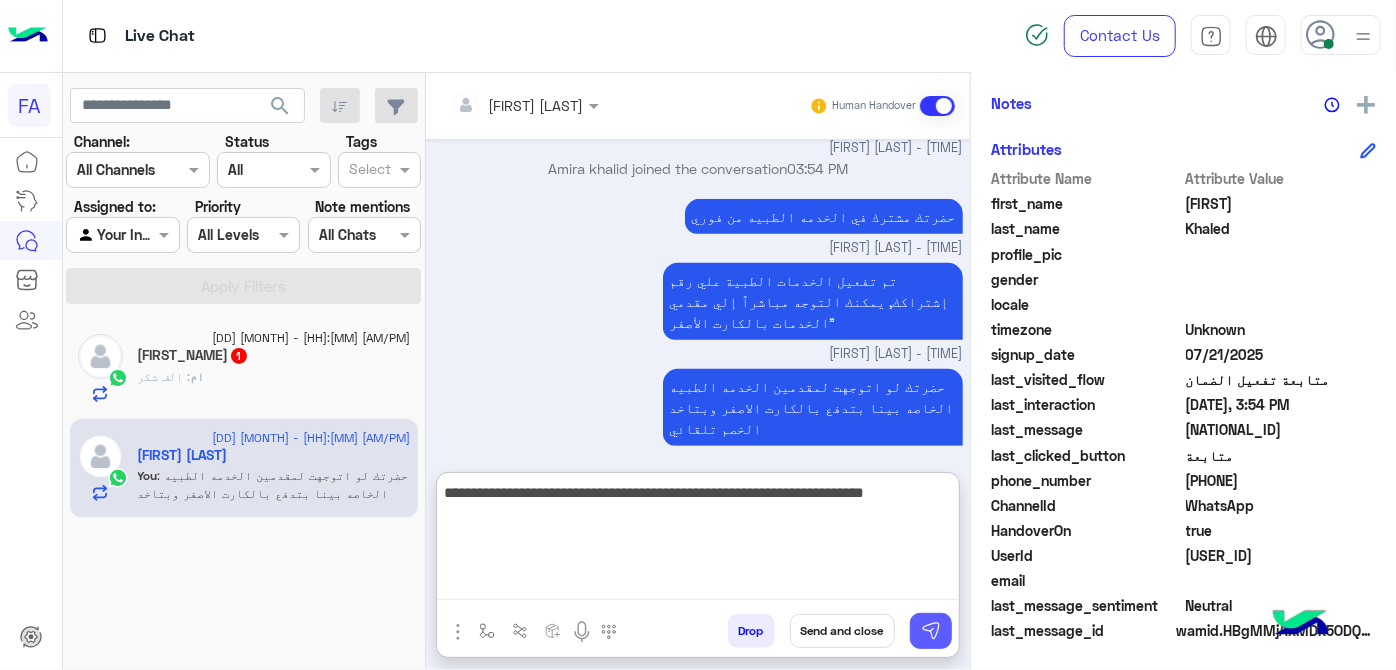 type on "**********" 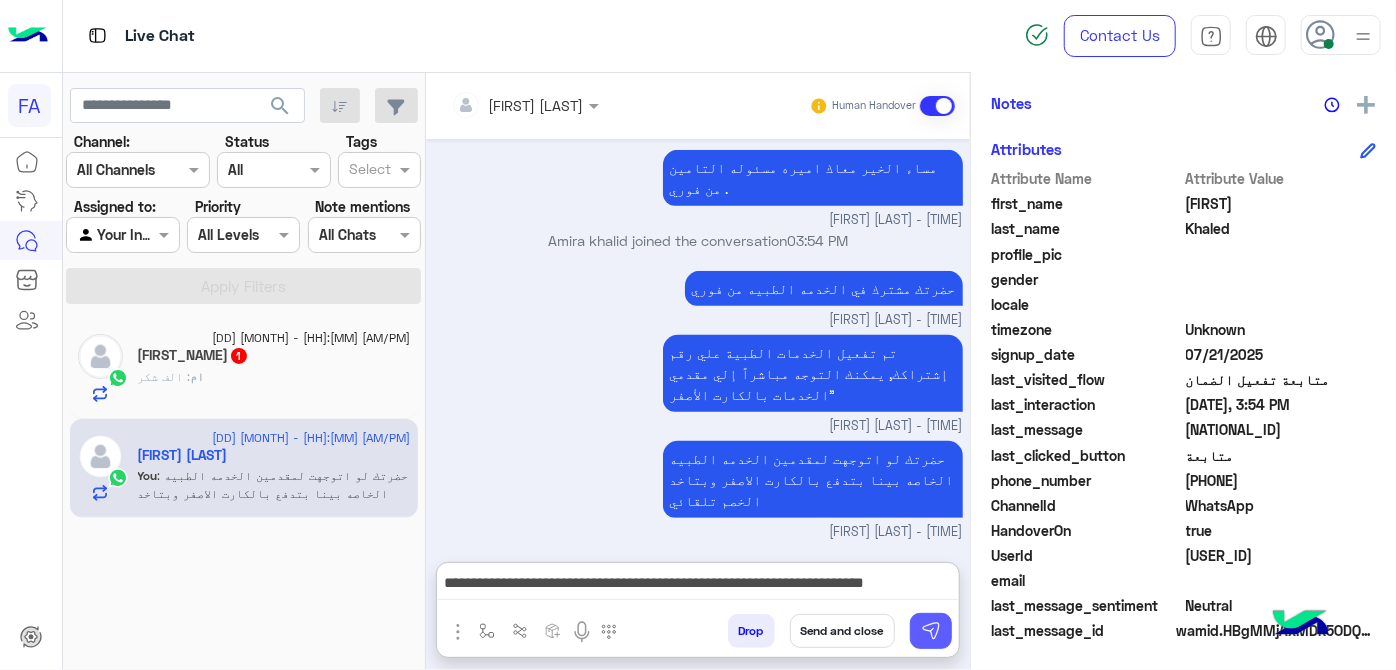 click at bounding box center (931, 631) 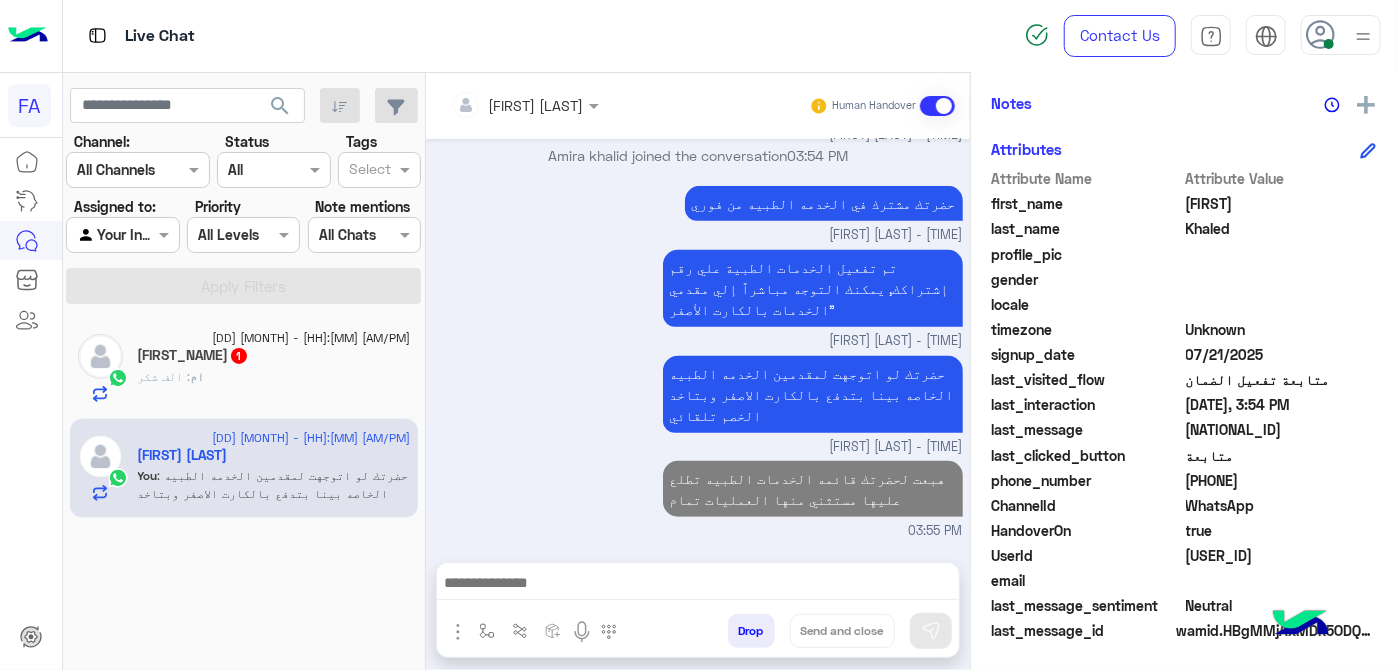 scroll, scrollTop: 622, scrollLeft: 0, axis: vertical 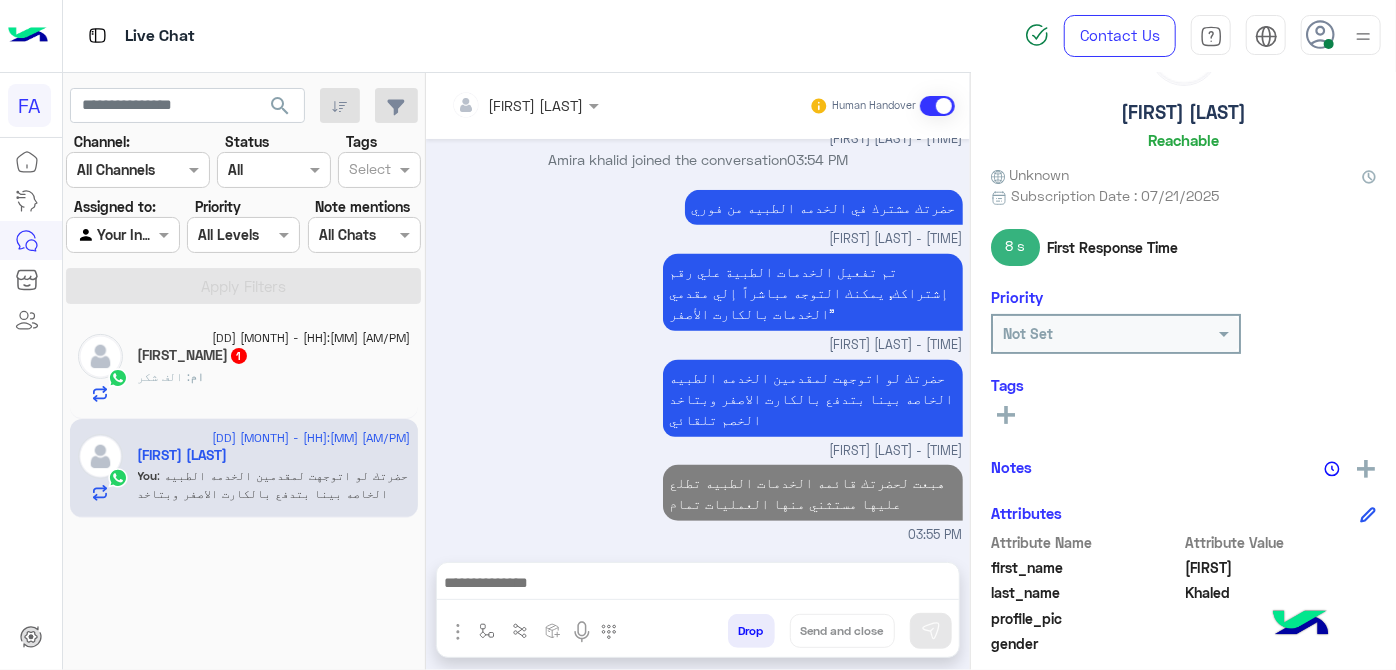 click 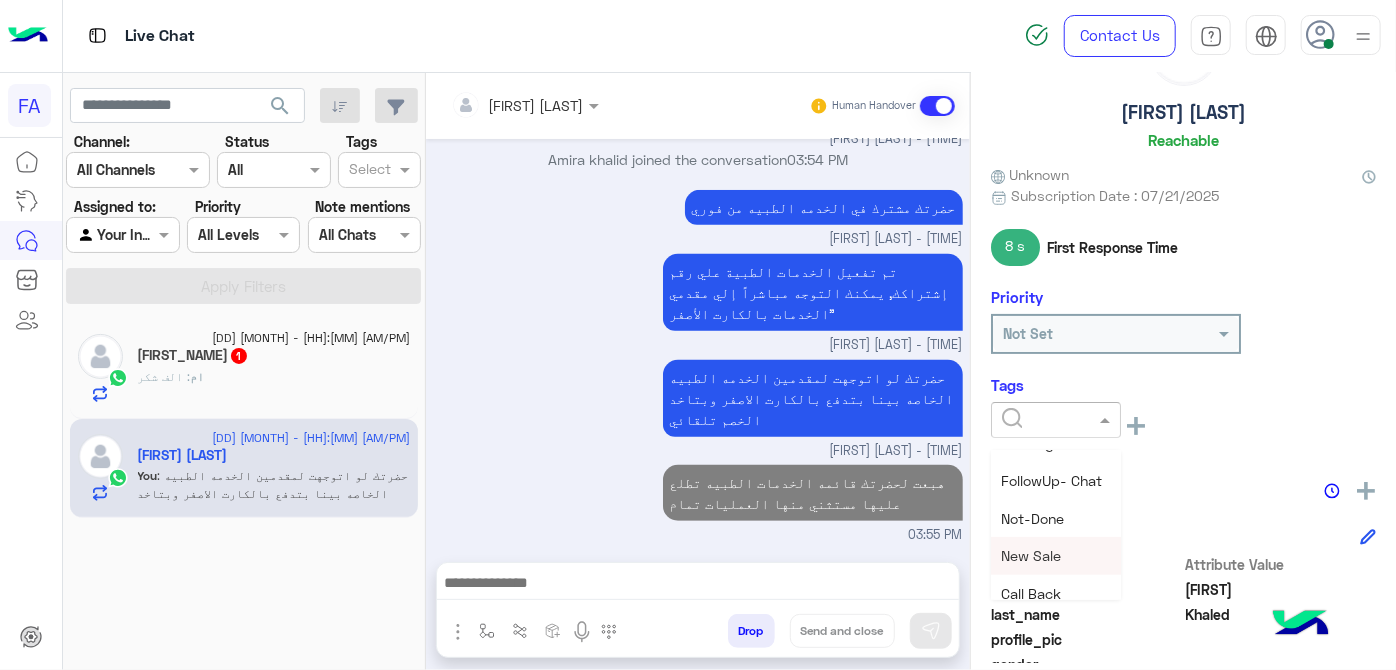 scroll, scrollTop: 181, scrollLeft: 0, axis: vertical 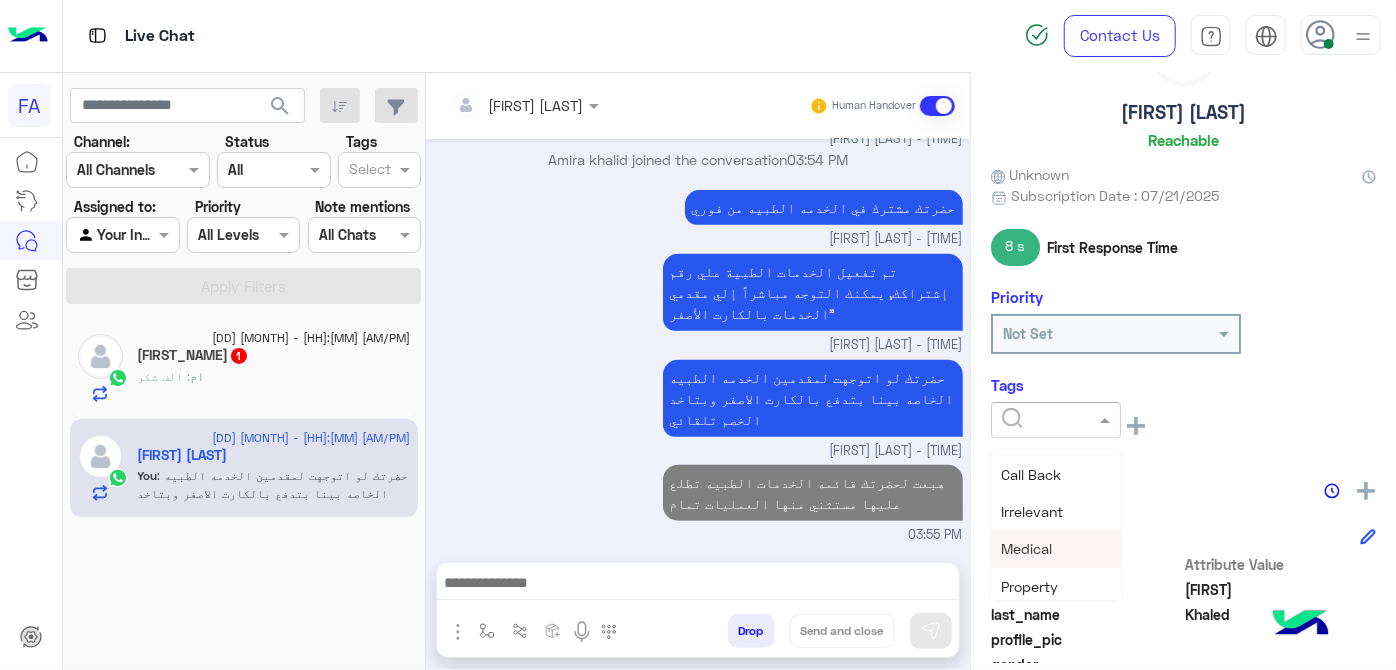 click on "Medical" at bounding box center [1056, 548] 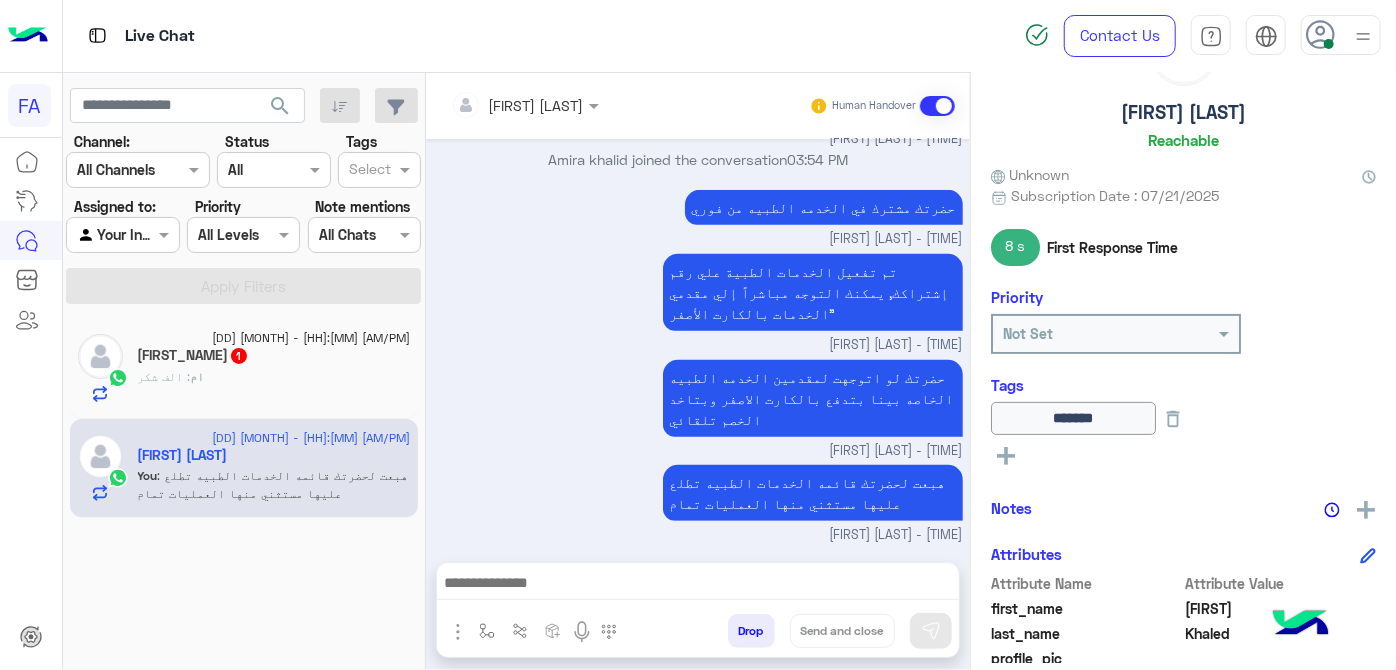 click 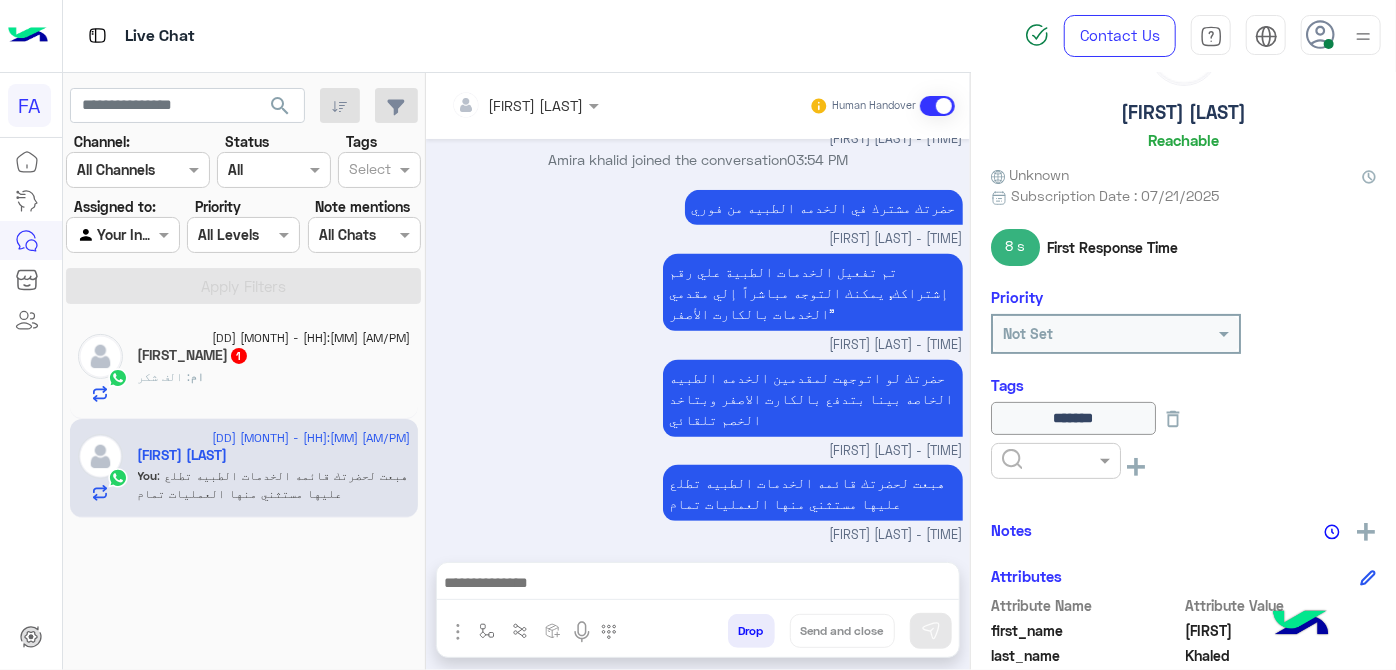 click 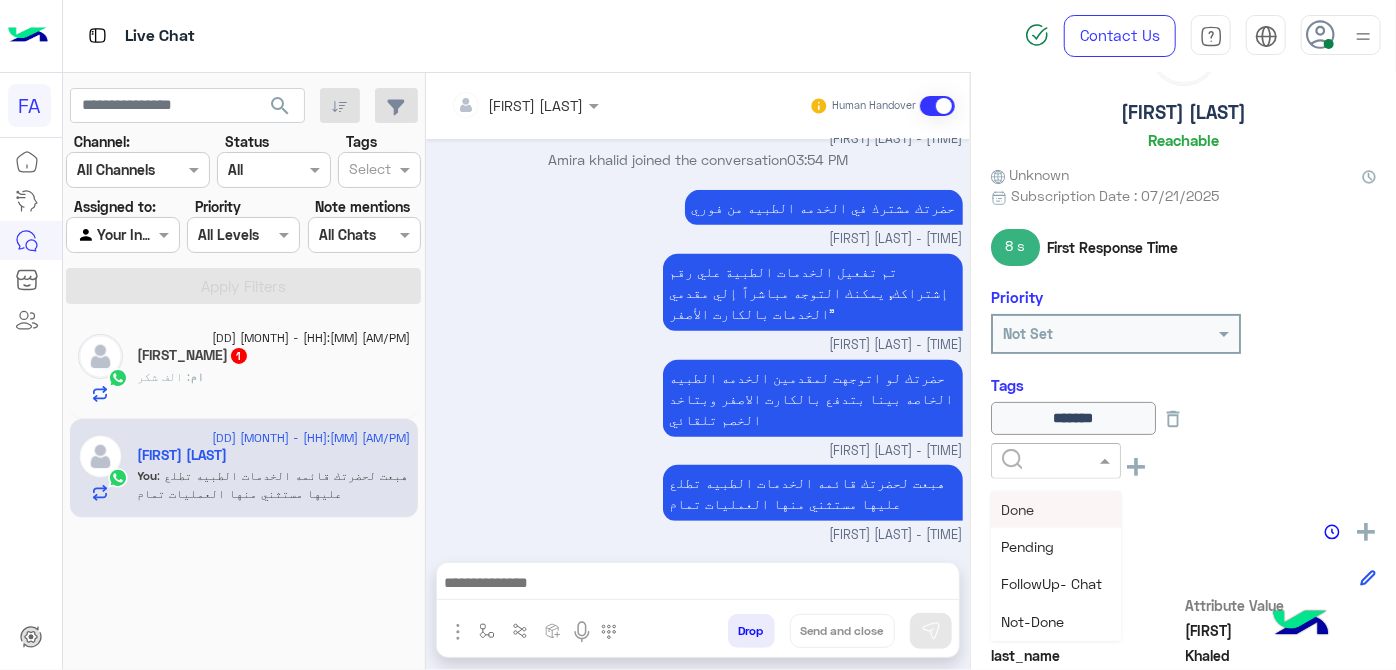 click on "Done" at bounding box center (1056, 509) 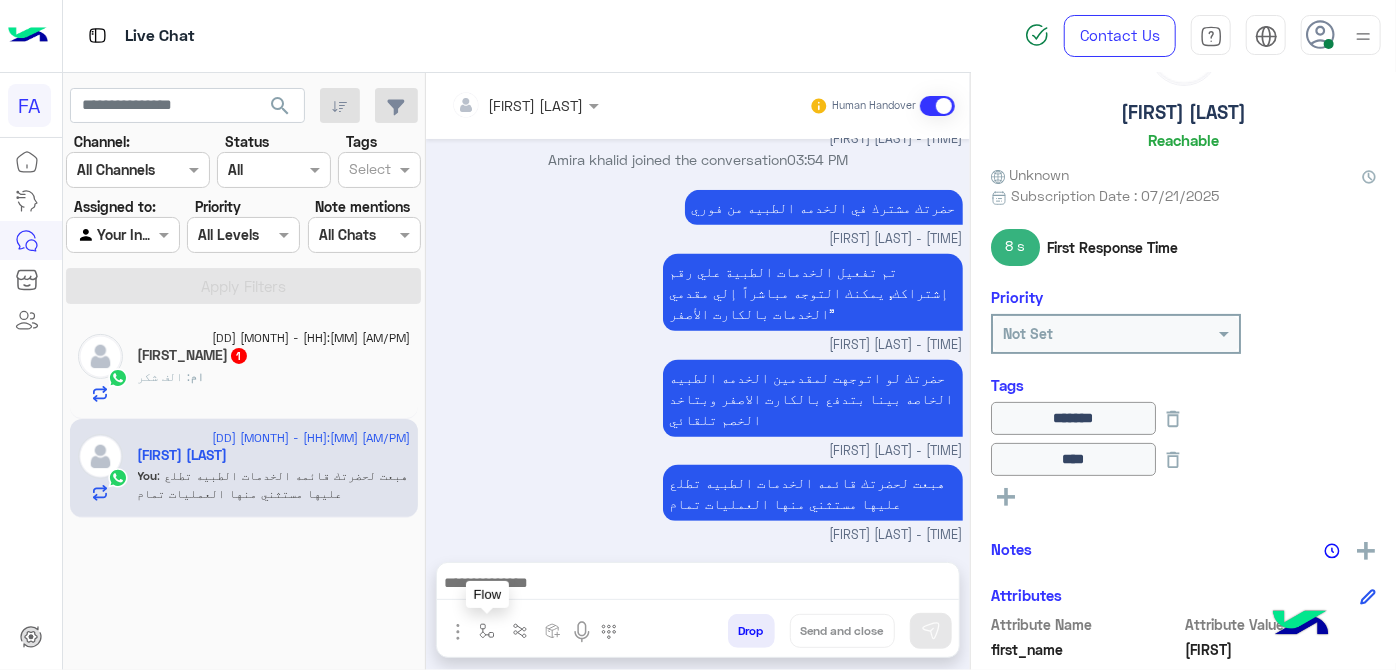click at bounding box center (487, 631) 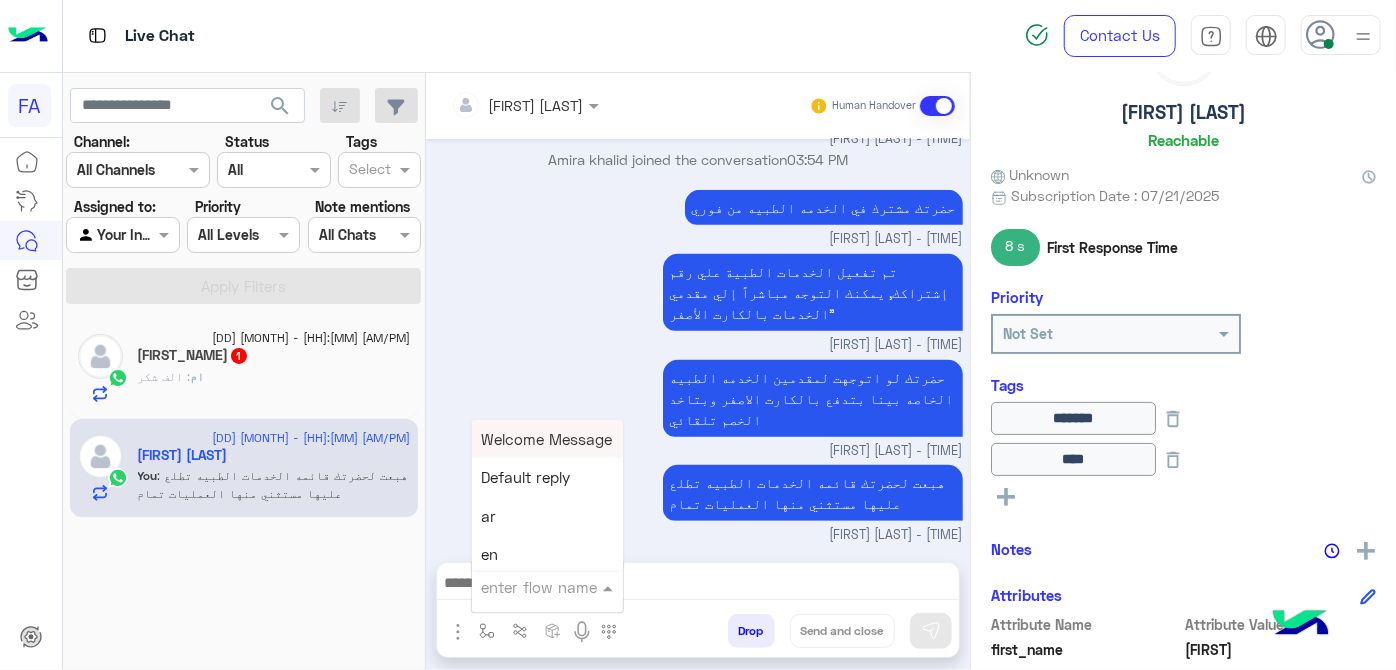 click at bounding box center (523, 587) 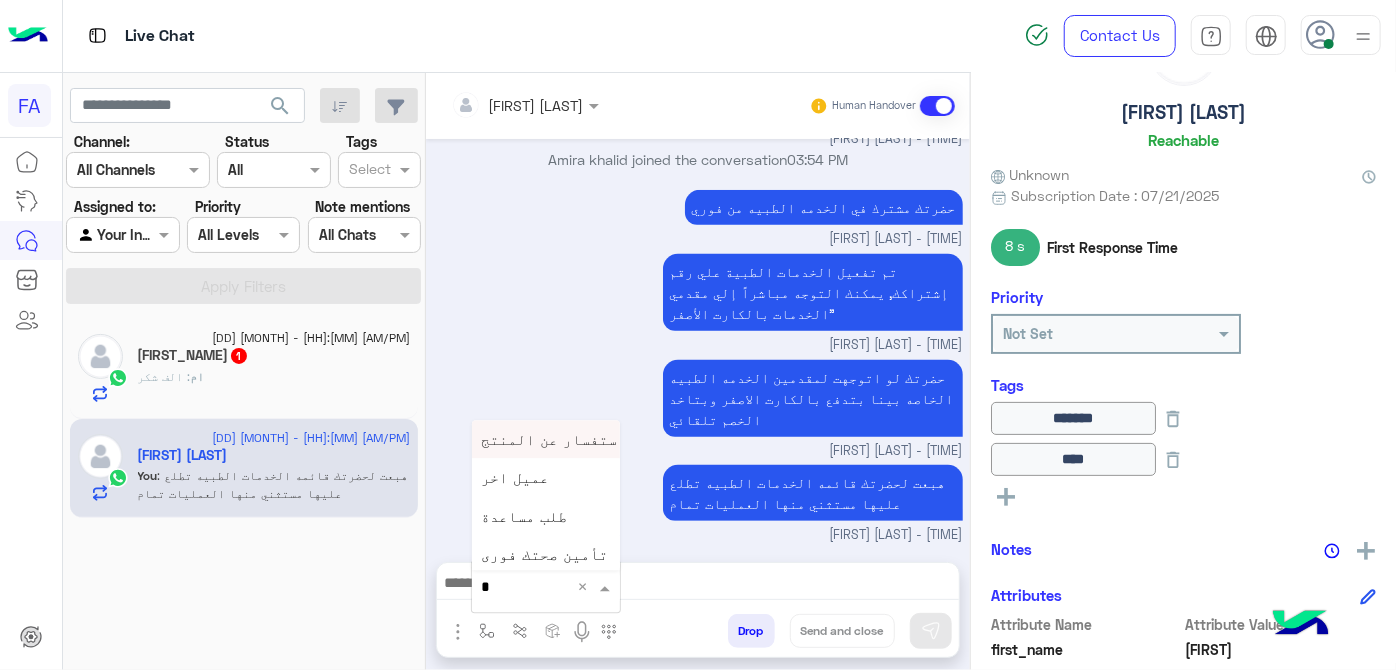 type on "**" 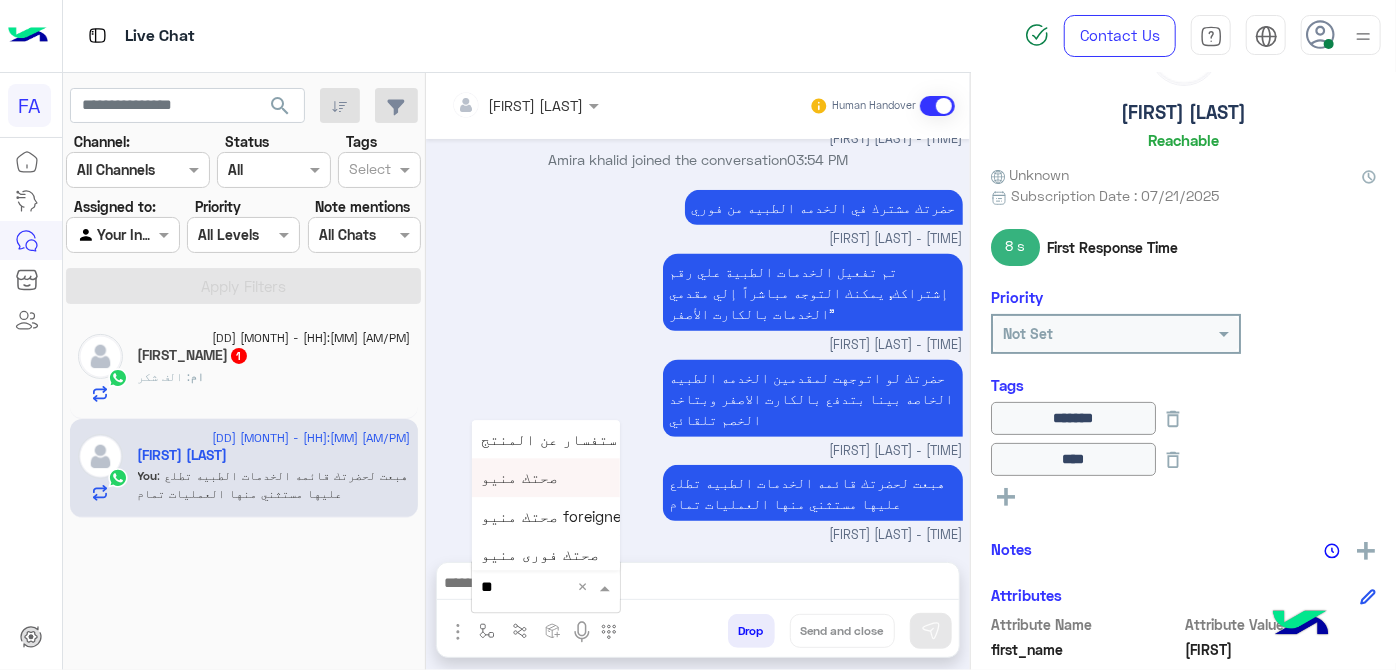 drag, startPoint x: 529, startPoint y: 491, endPoint x: 570, endPoint y: 496, distance: 41.303753 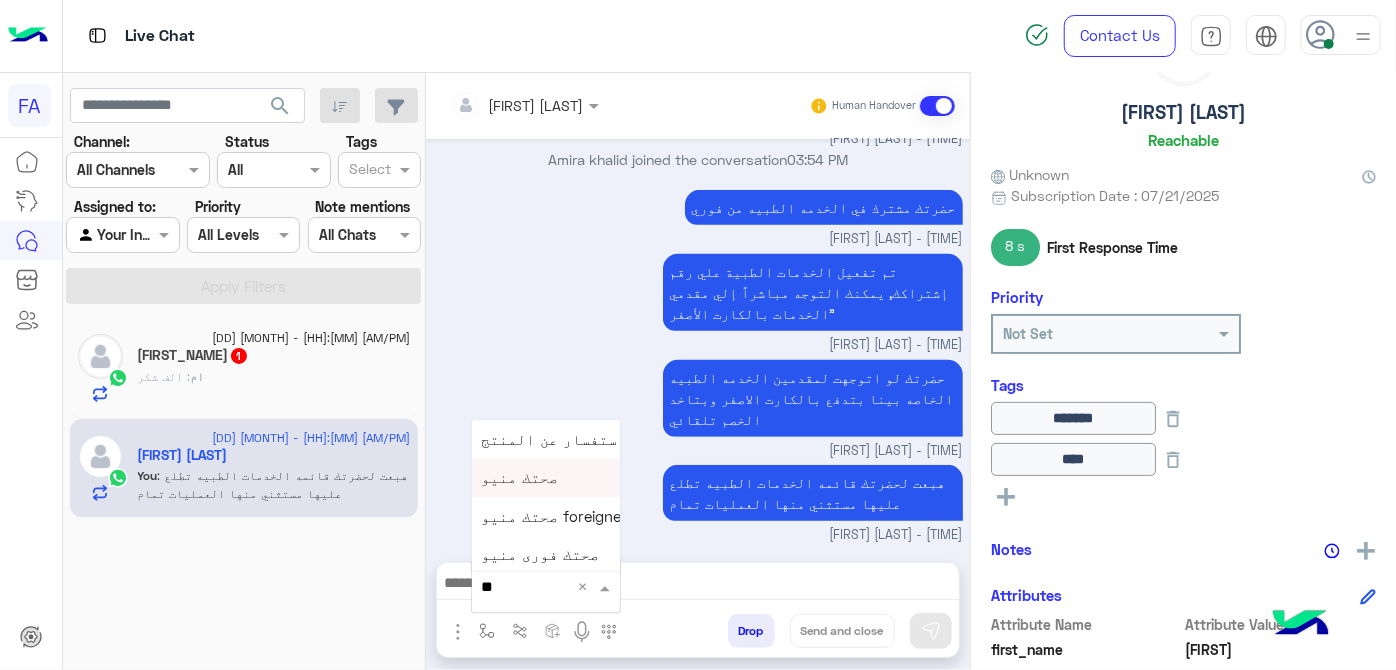 click on "صحتك منيو" at bounding box center [546, 478] 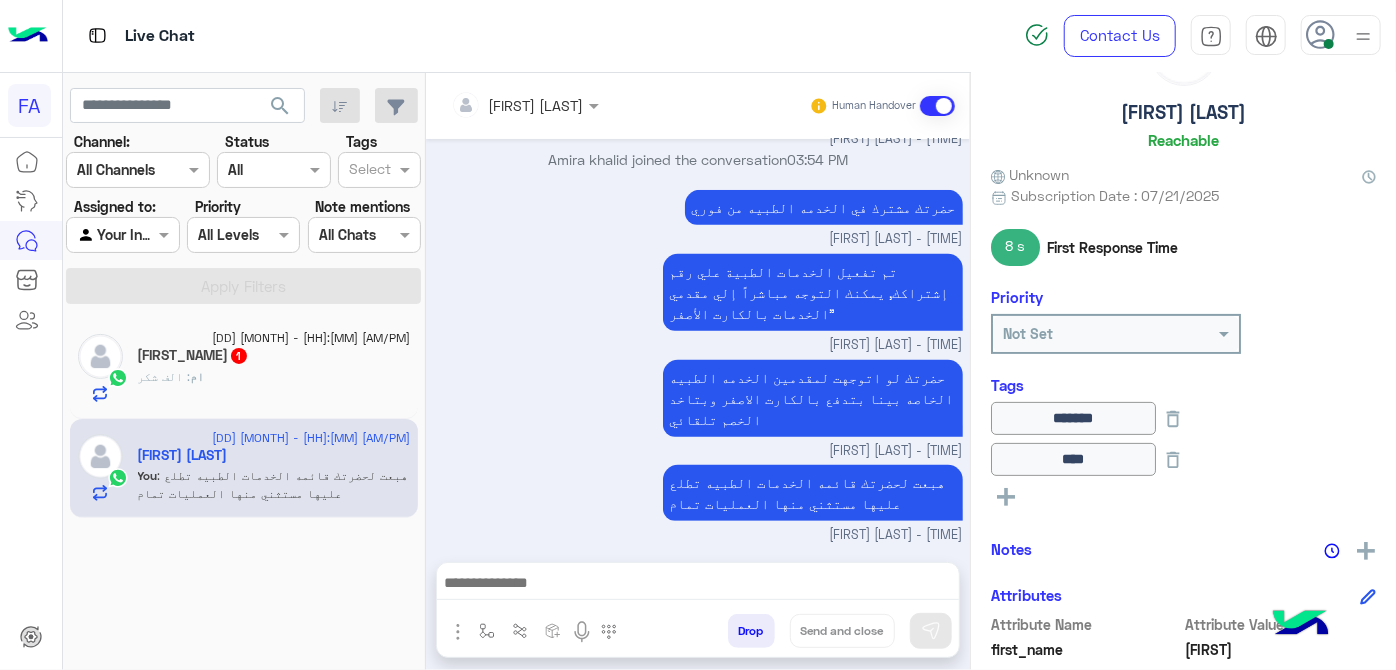 type on "*********" 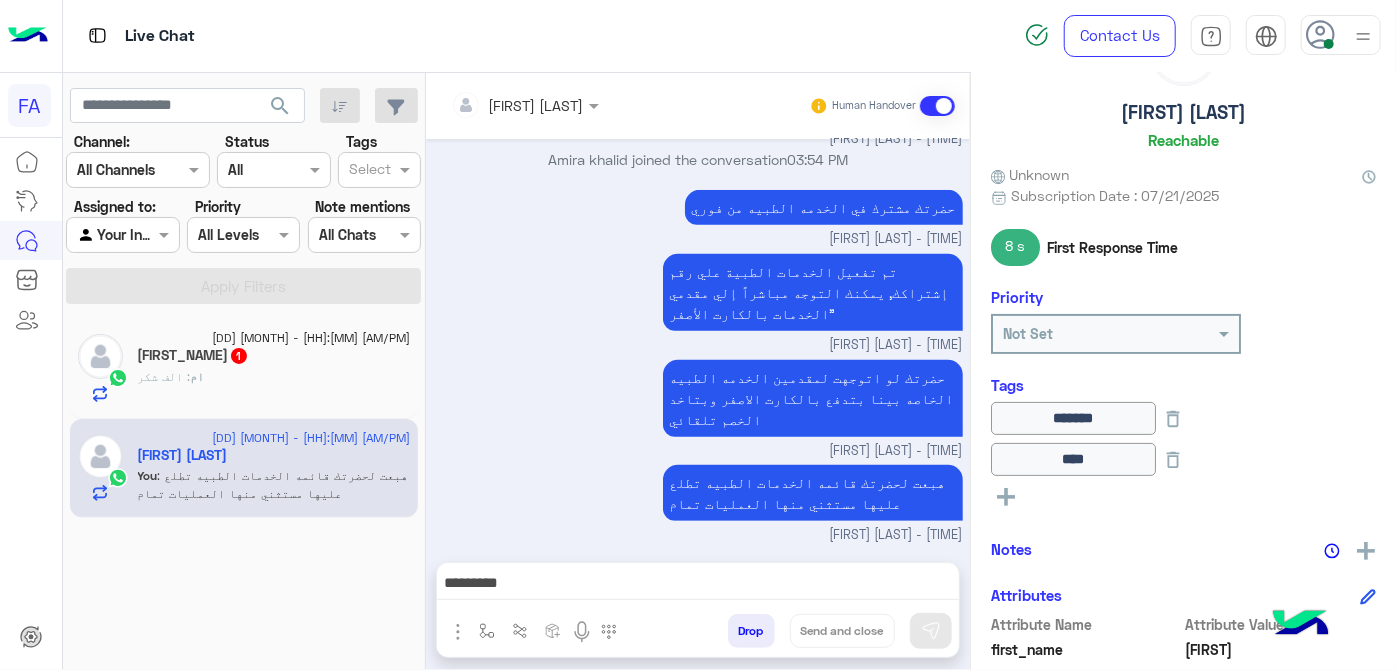 scroll, scrollTop: 624, scrollLeft: 0, axis: vertical 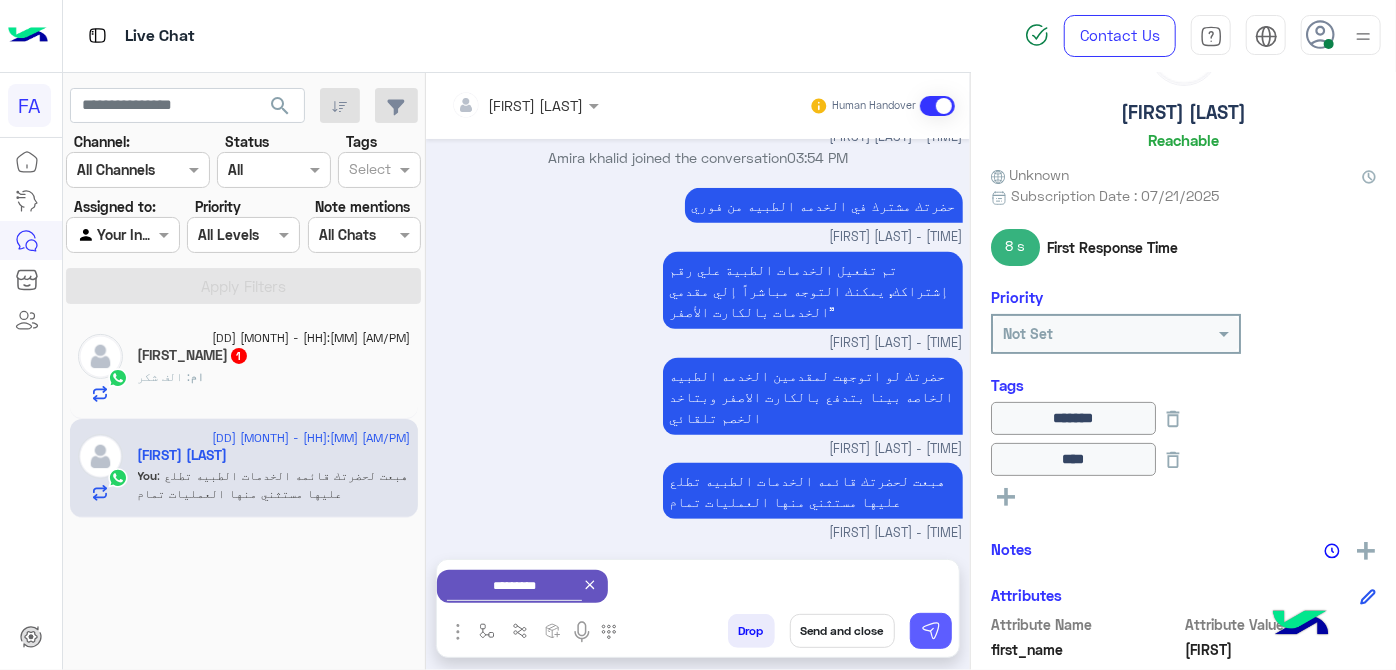 click at bounding box center (931, 631) 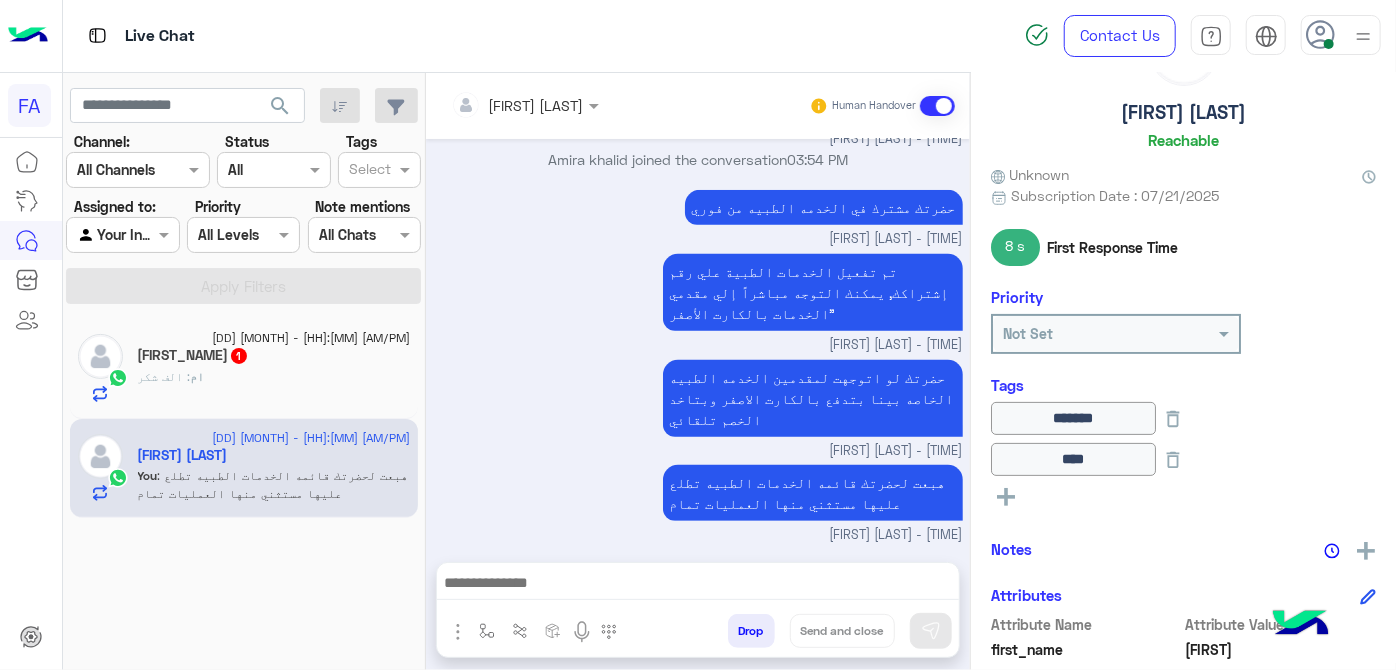 scroll, scrollTop: 821, scrollLeft: 0, axis: vertical 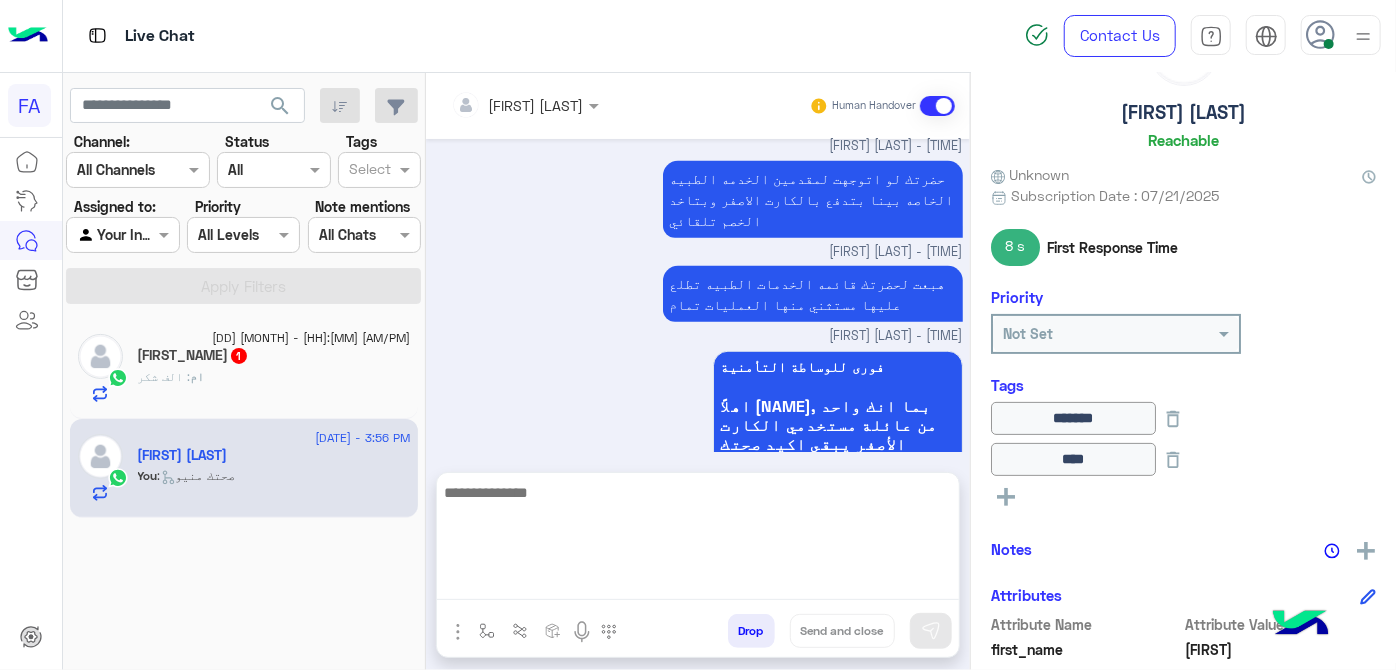 click at bounding box center (698, 540) 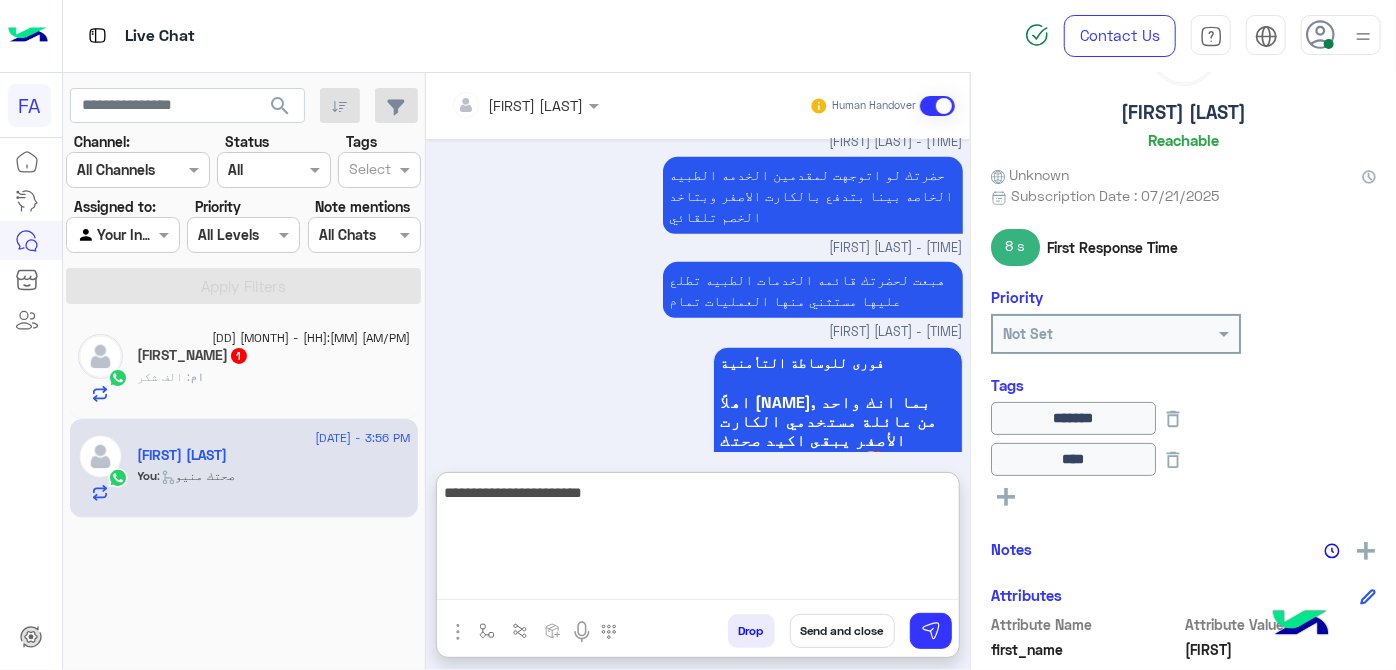 type on "**********" 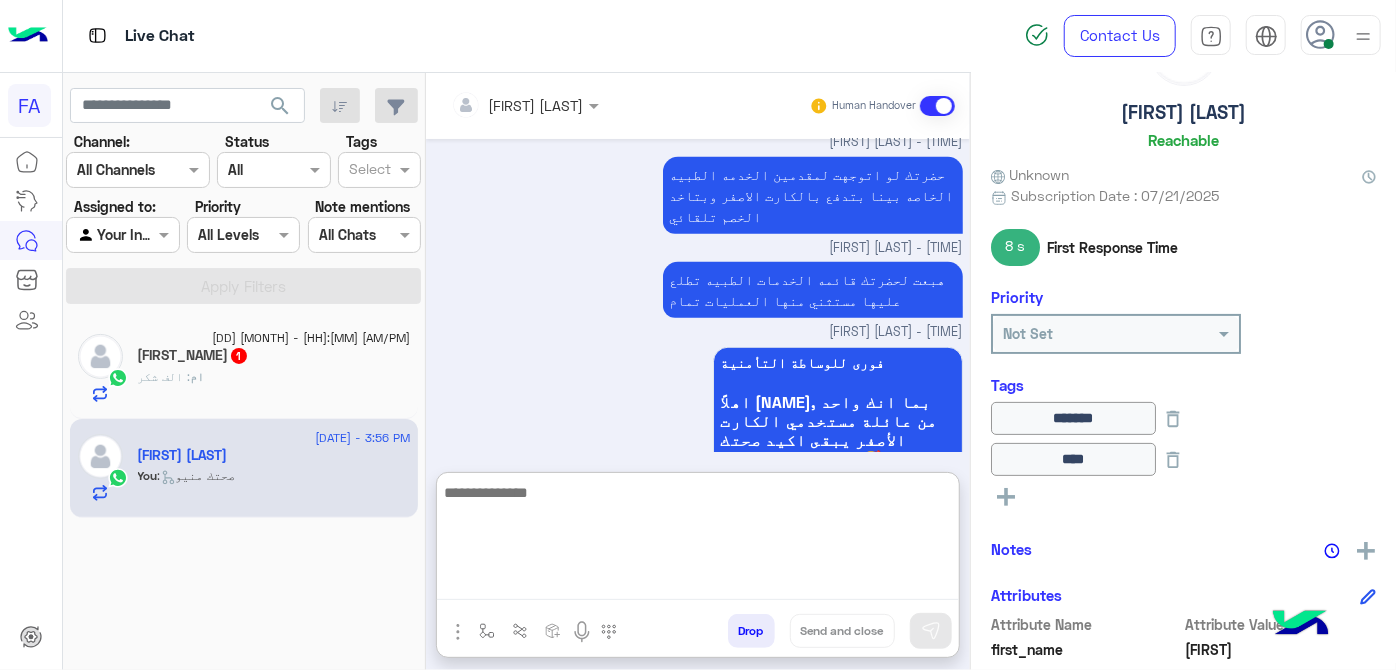 scroll, scrollTop: 975, scrollLeft: 0, axis: vertical 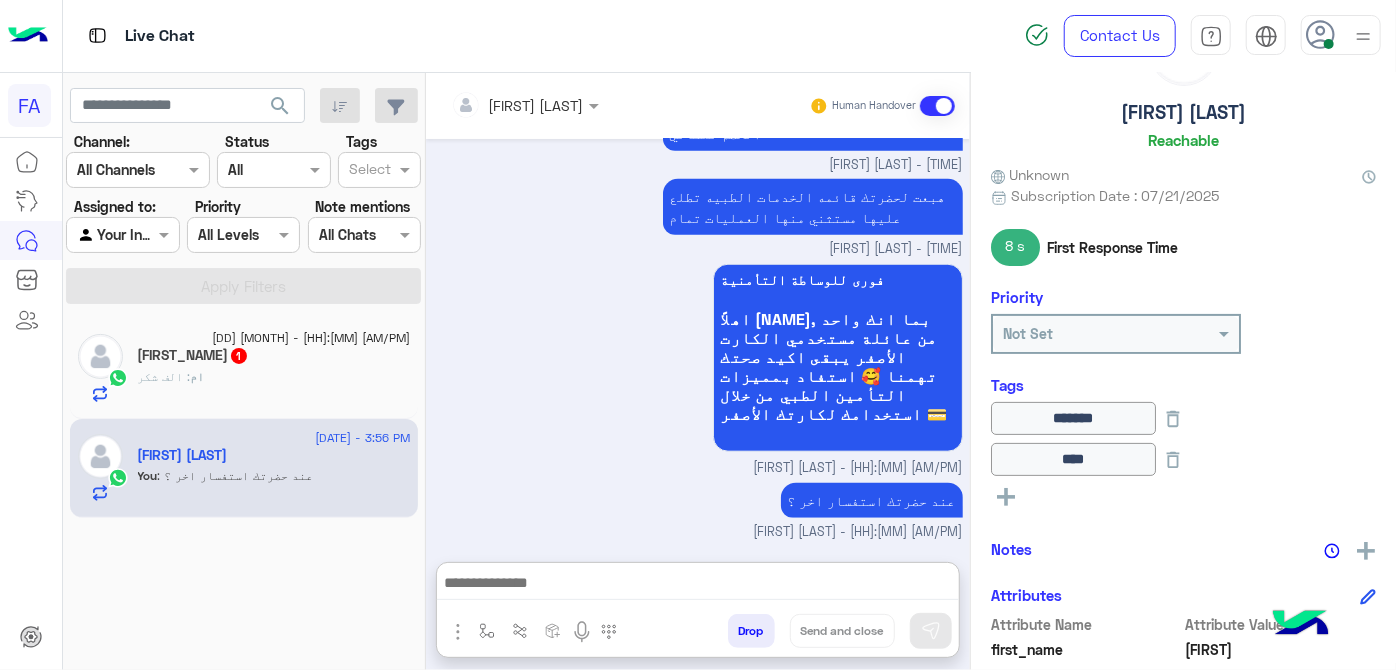 click on "ام" 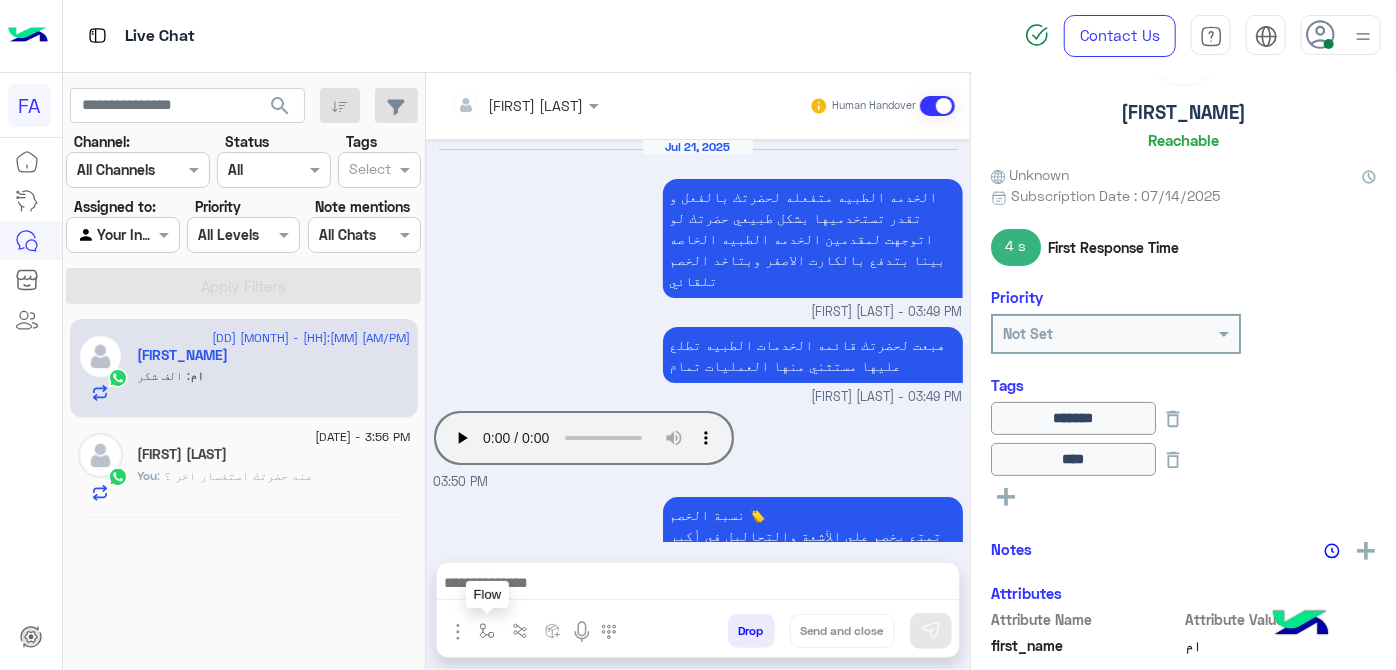 scroll, scrollTop: 1153, scrollLeft: 0, axis: vertical 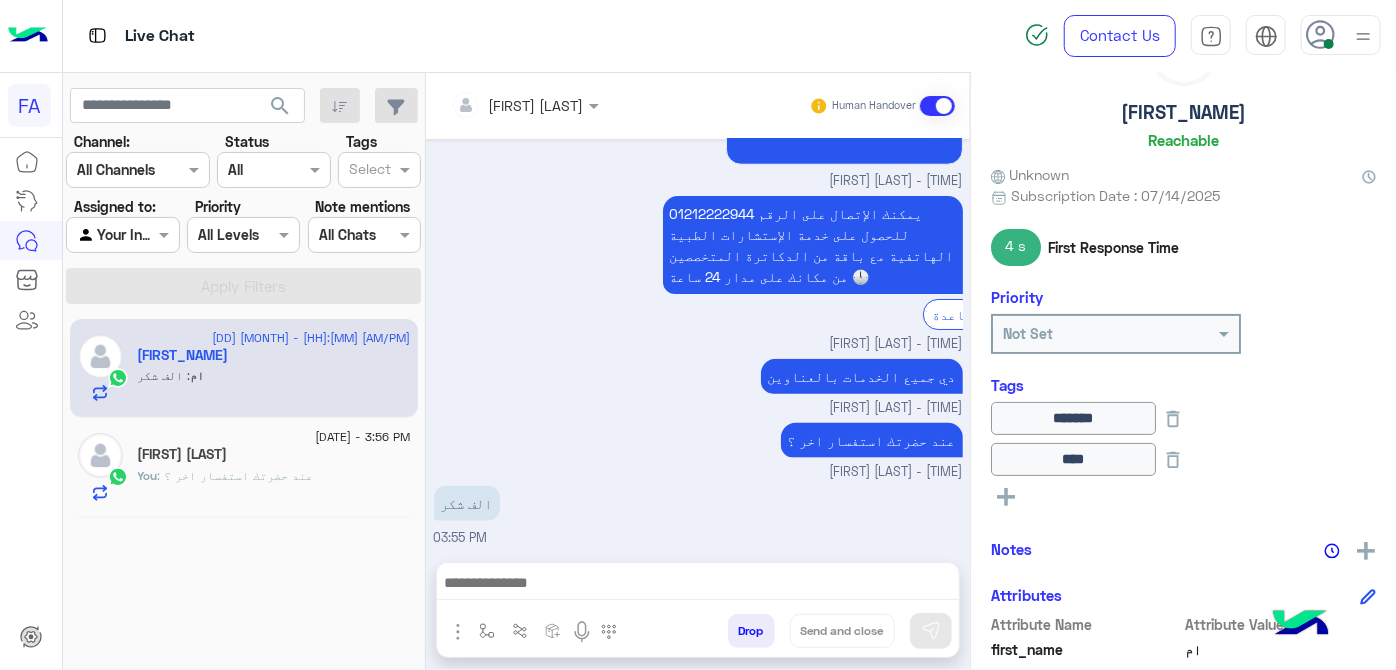 click on "يمكنك الإتصال على الرقم     للحصول على خدمة الإستشارات الطبية الهاتفية مع باقة من الدكاترة المتخصصين من مكانك على مدار 24 ساعة 🕛  طلب مساعدة   -  03:51 PM" at bounding box center [698, 272] 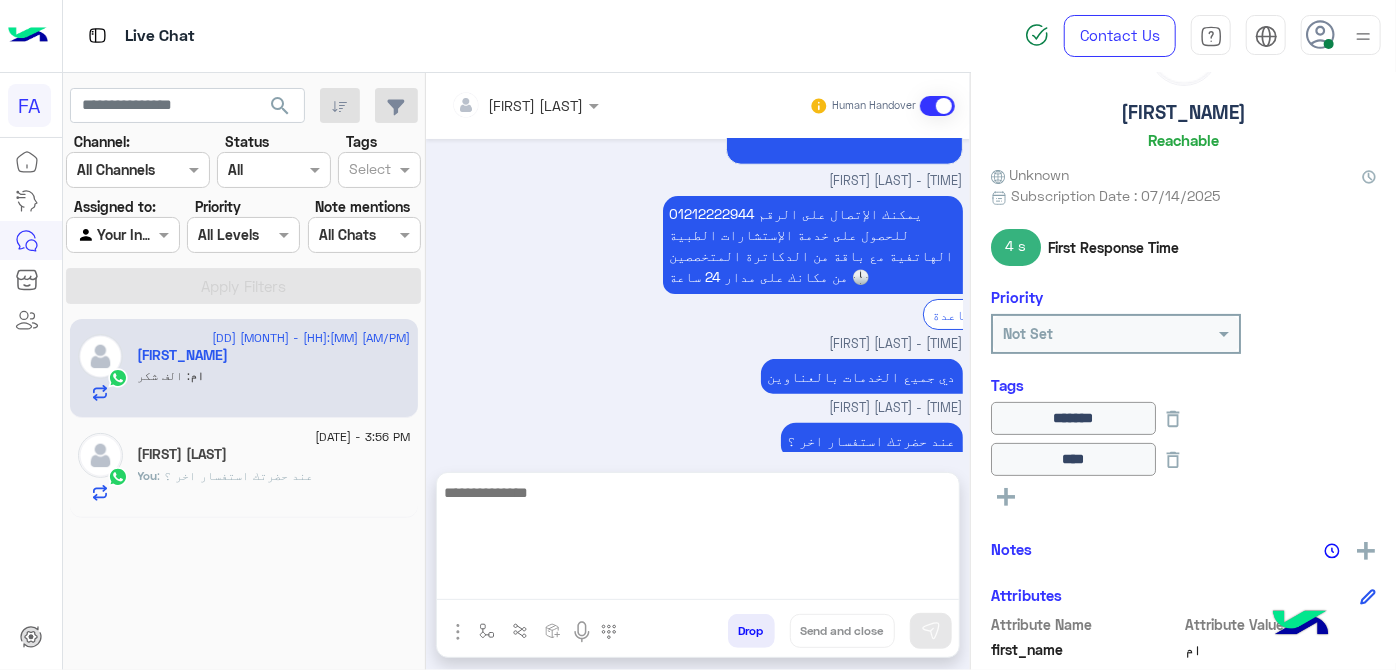 click at bounding box center [698, 540] 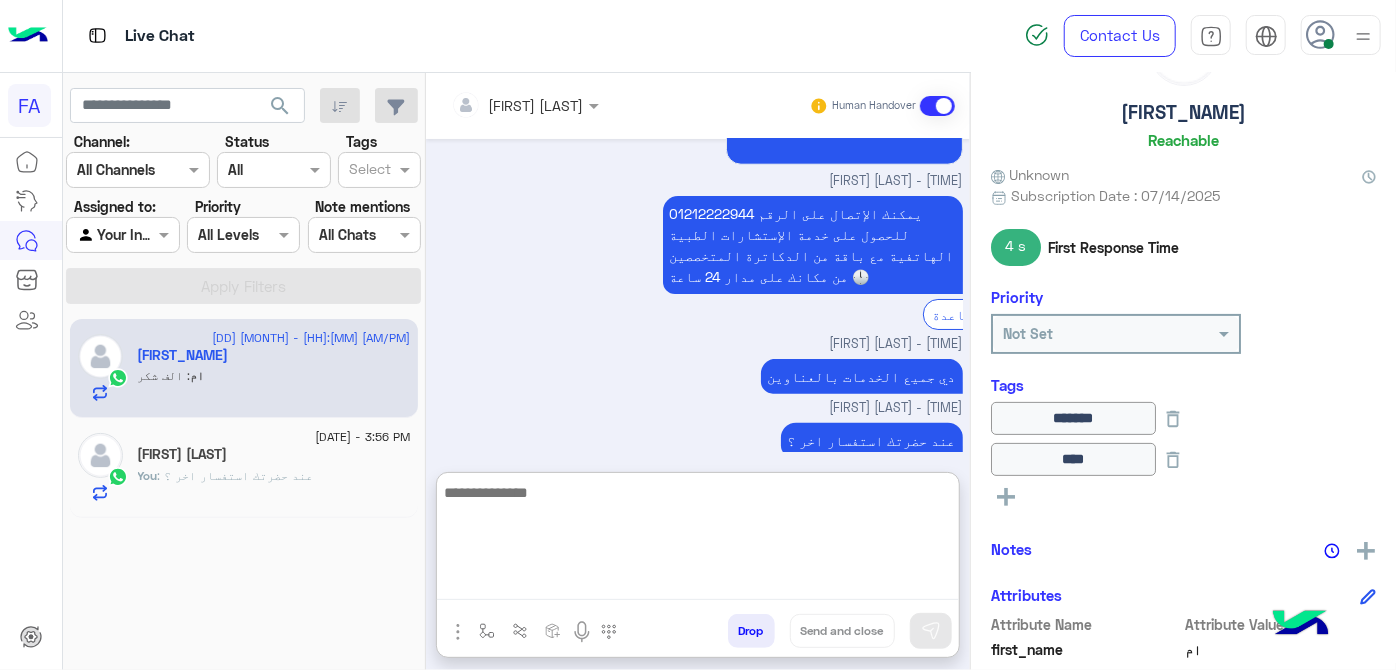paste on "**********" 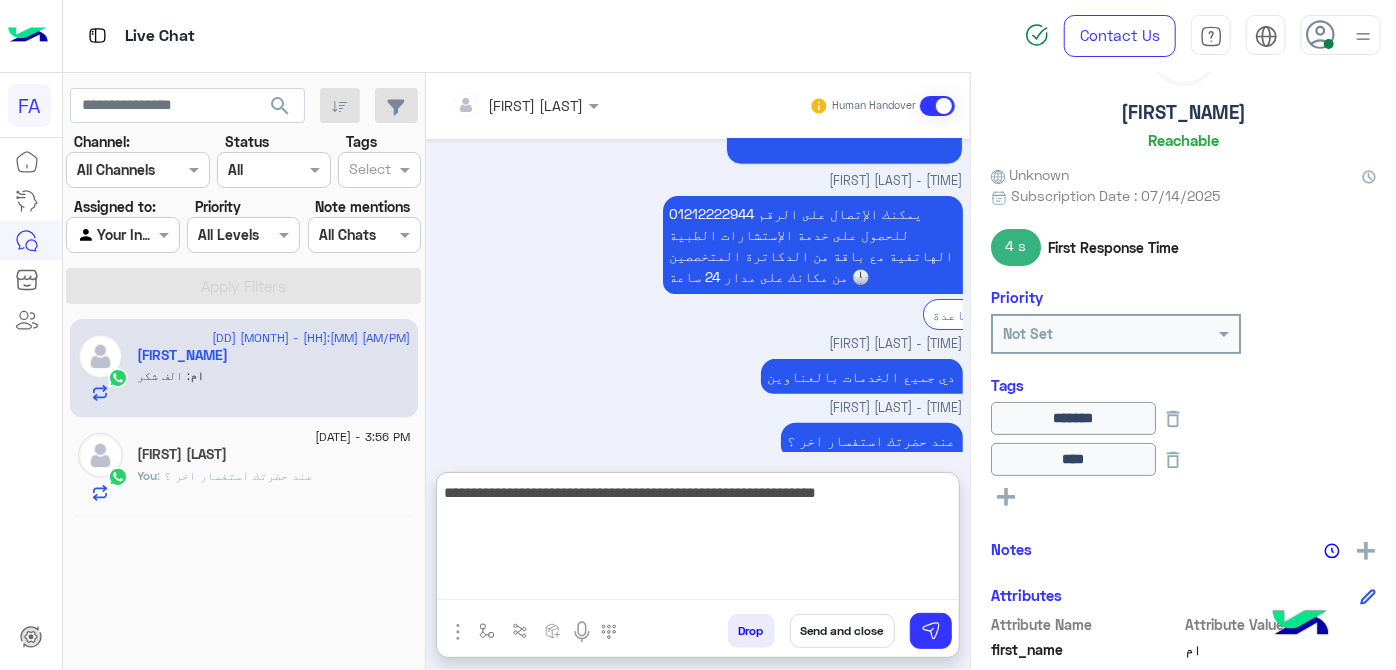 scroll, scrollTop: 1242, scrollLeft: 0, axis: vertical 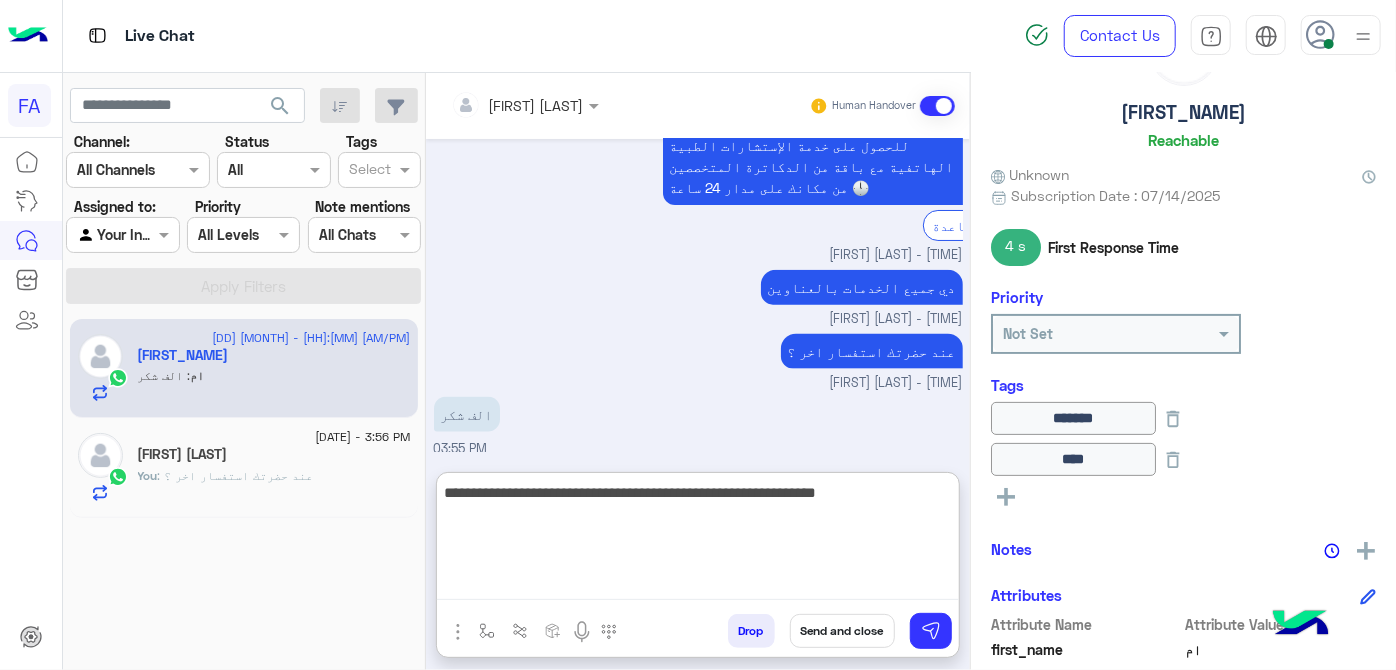 type on "**********" 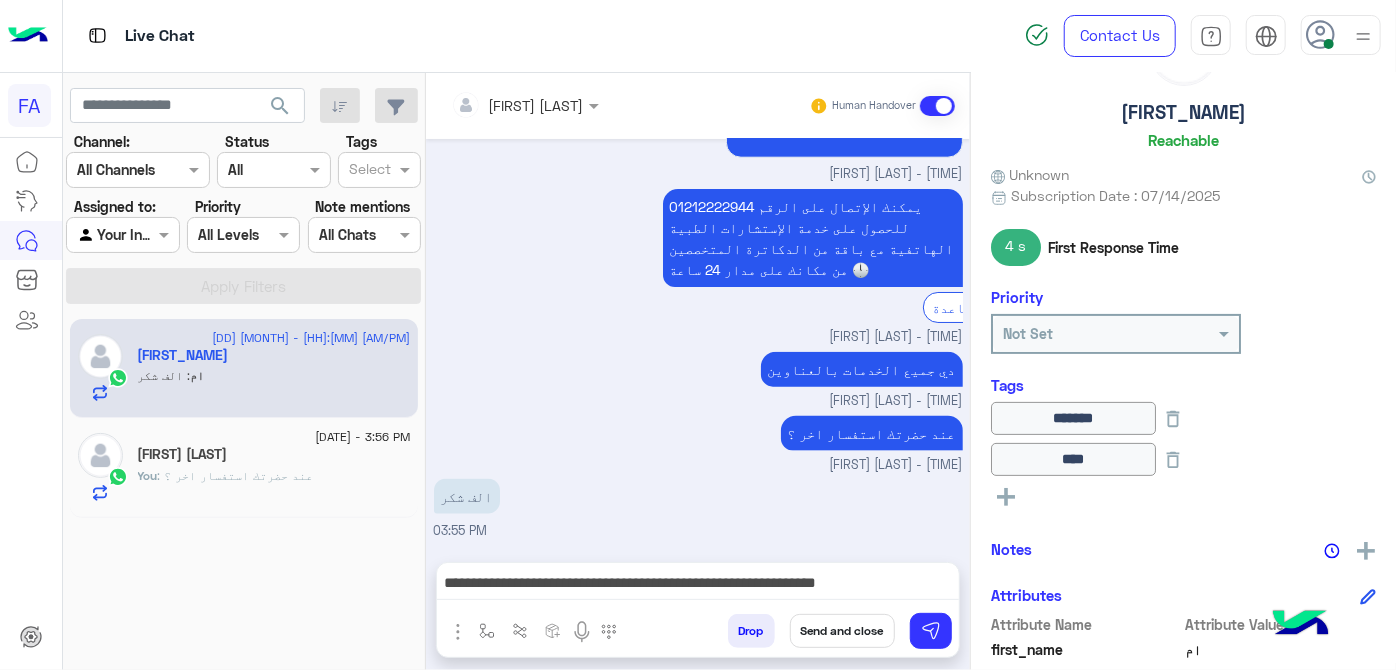 click on "Send and close" at bounding box center (842, 631) 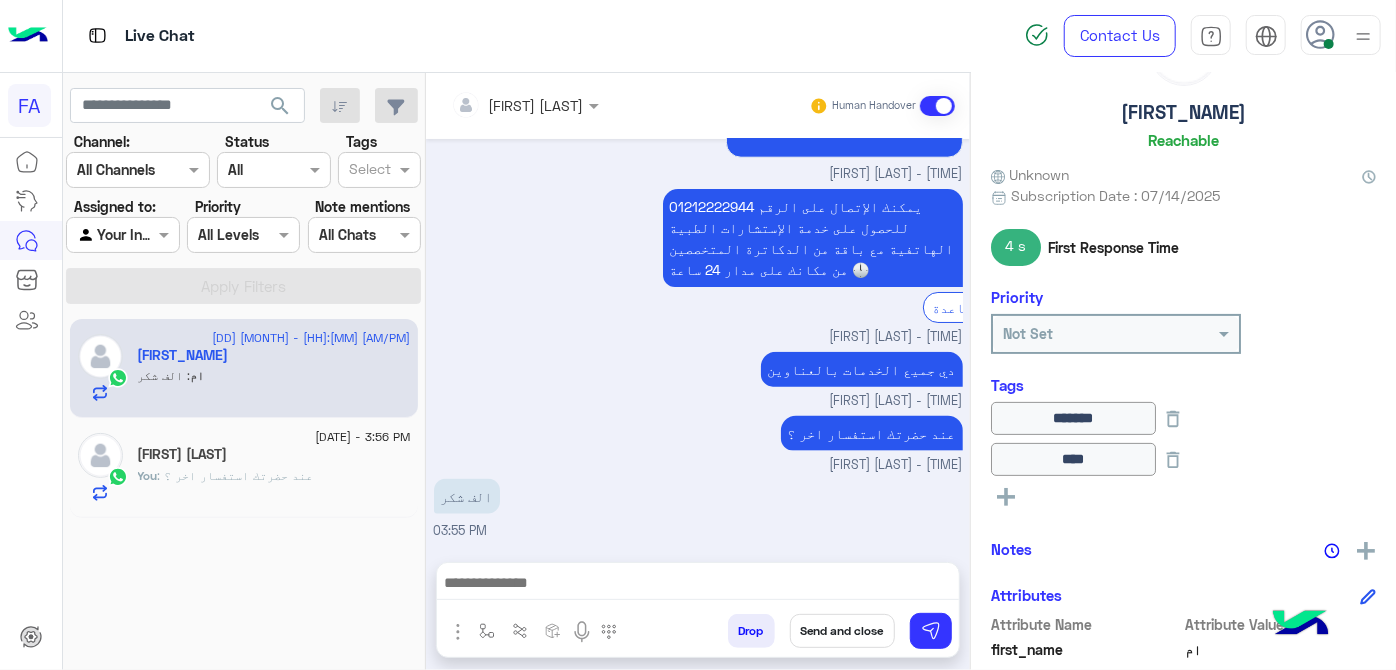 scroll, scrollTop: 1238, scrollLeft: 0, axis: vertical 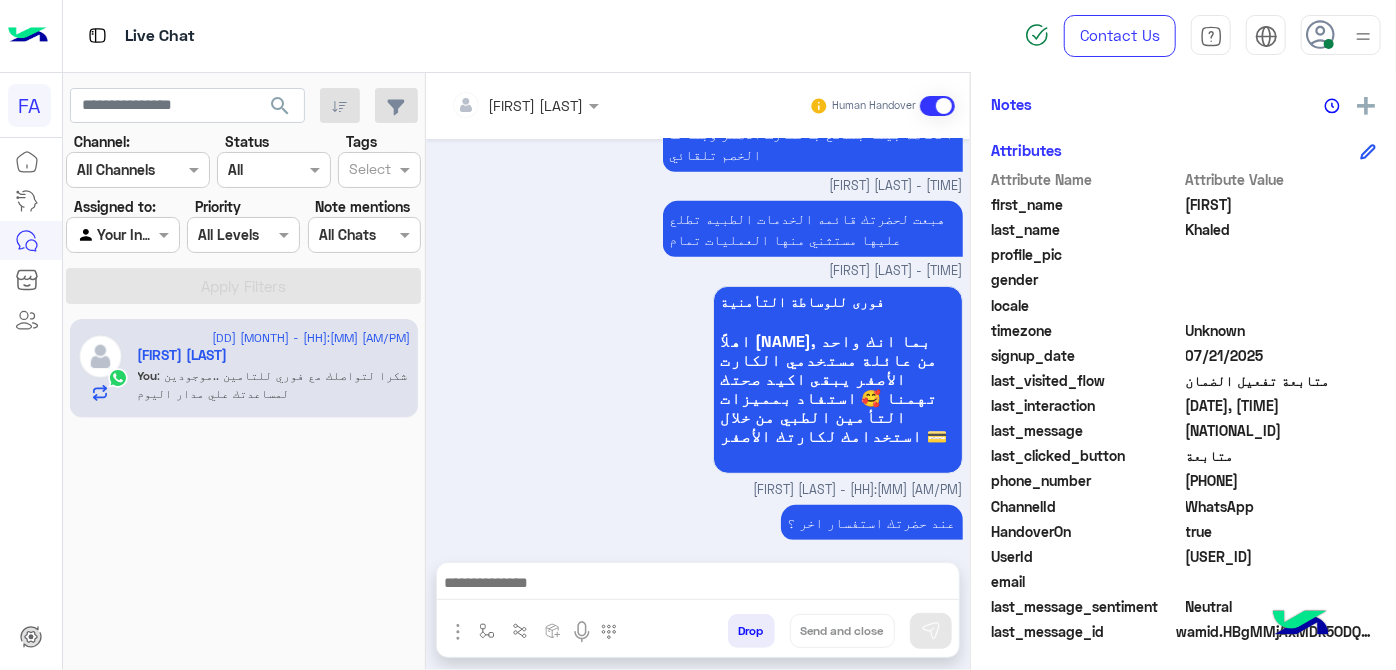 click on "[PHONE]" 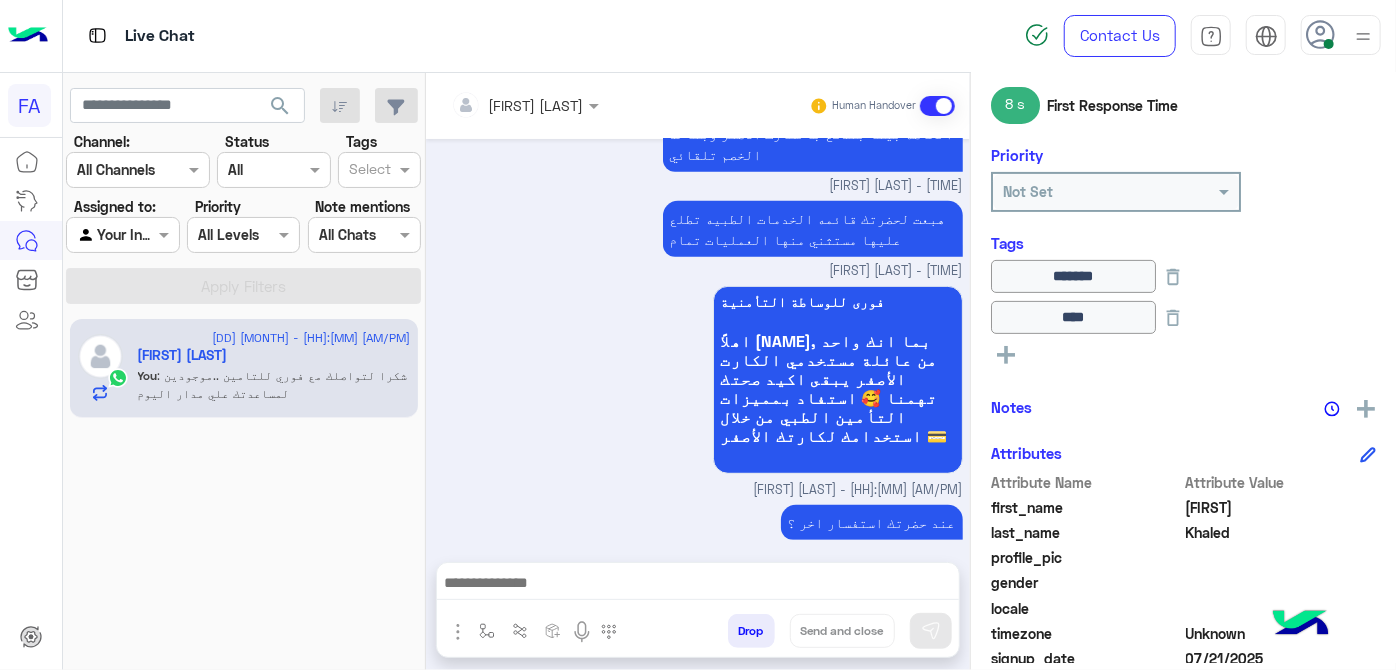 scroll, scrollTop: 89, scrollLeft: 0, axis: vertical 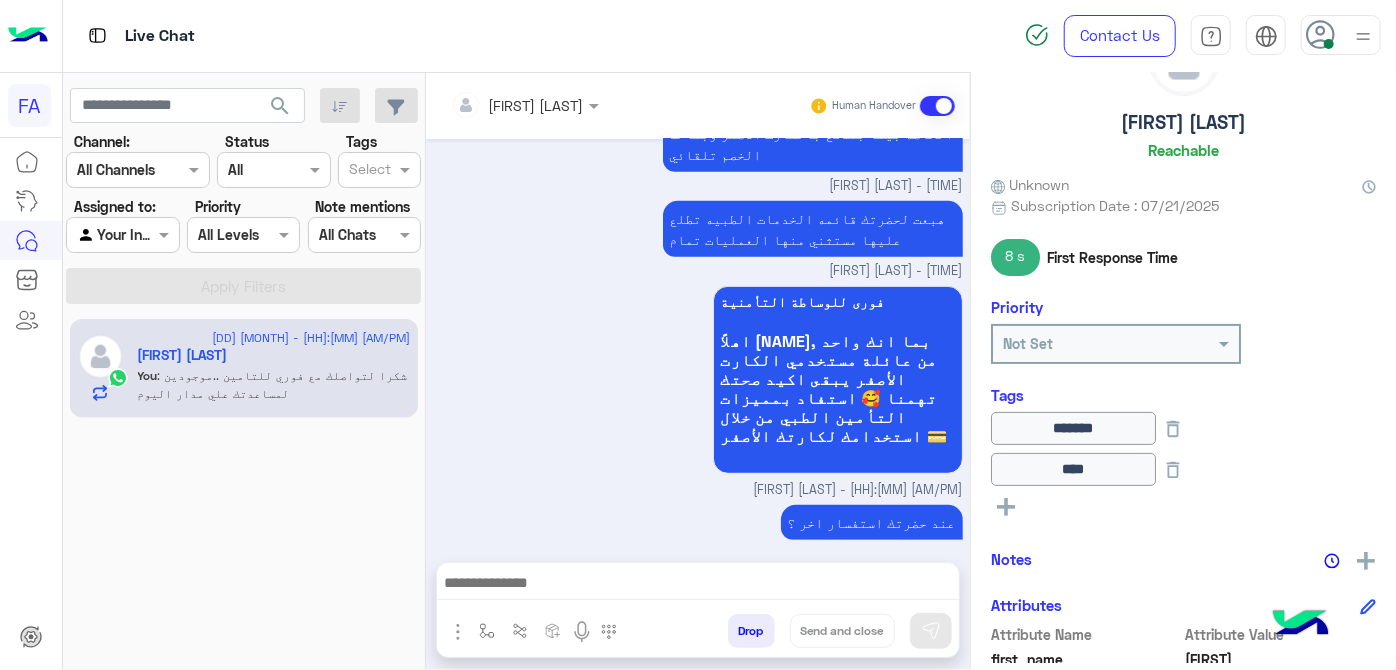 click on "[FIRST] [LAST]" 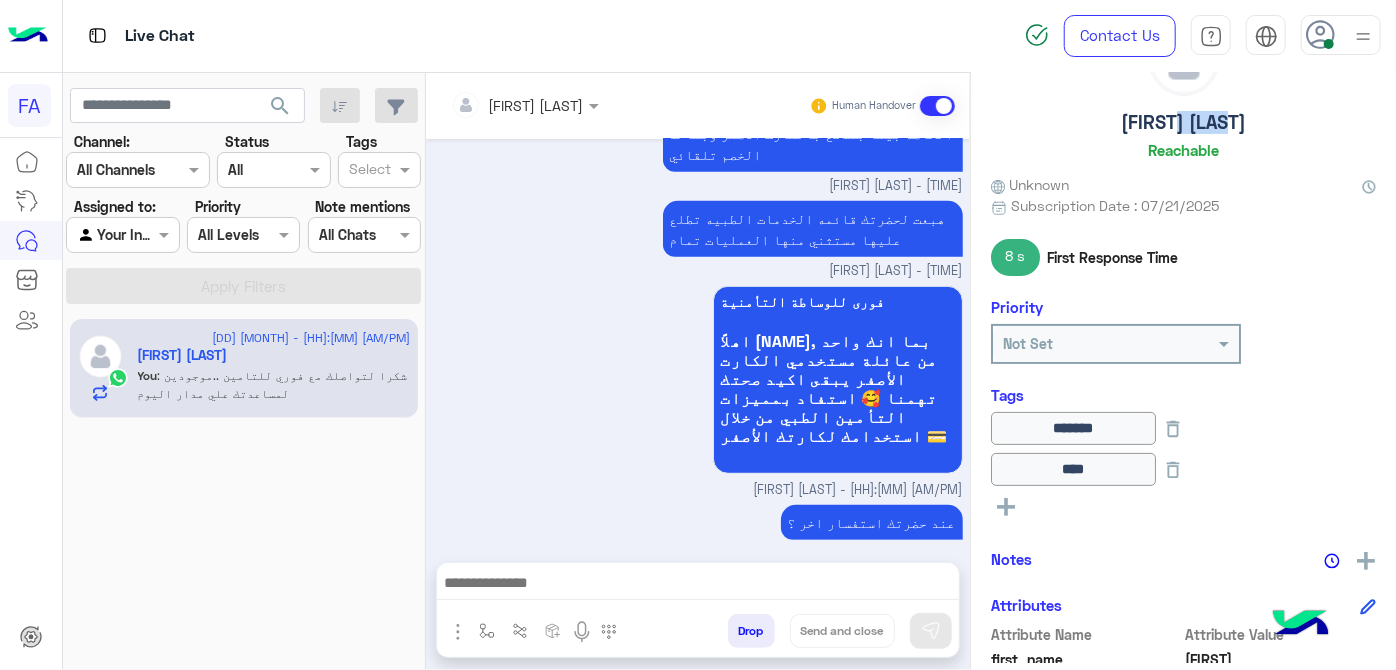 click on "[FIRST] [LAST]" 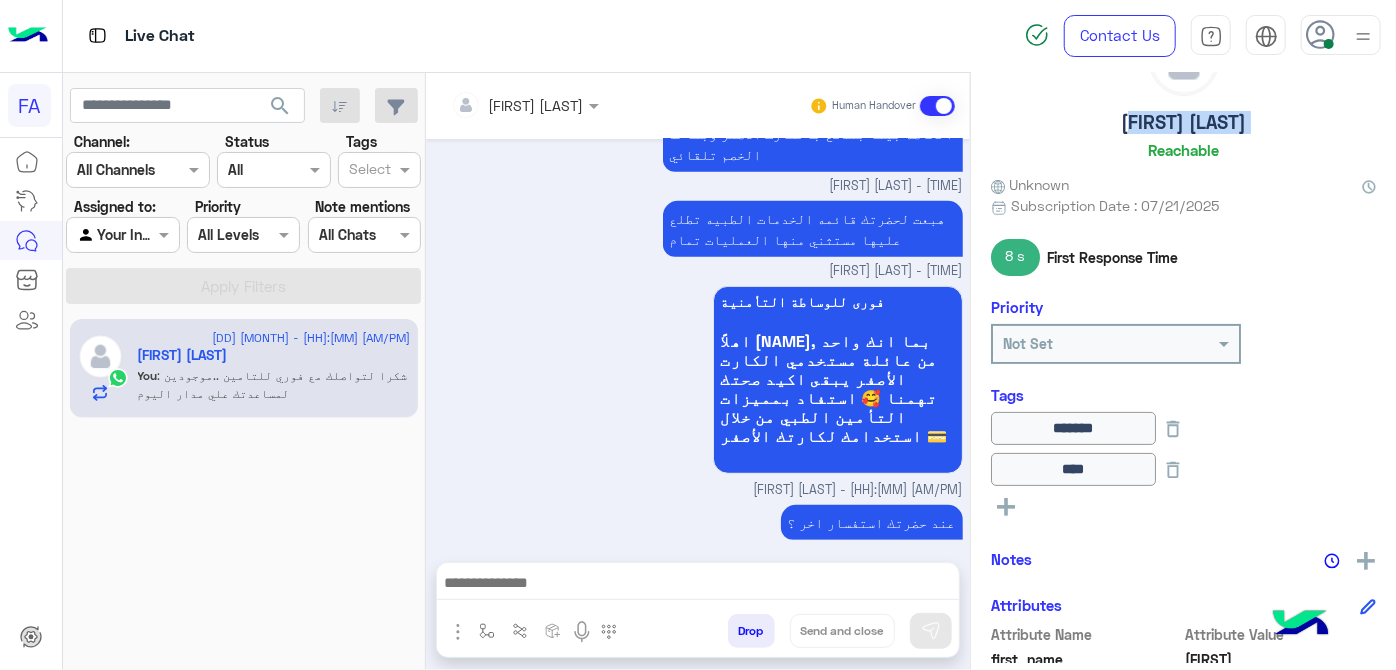 click on "[FIRST] [LAST]" 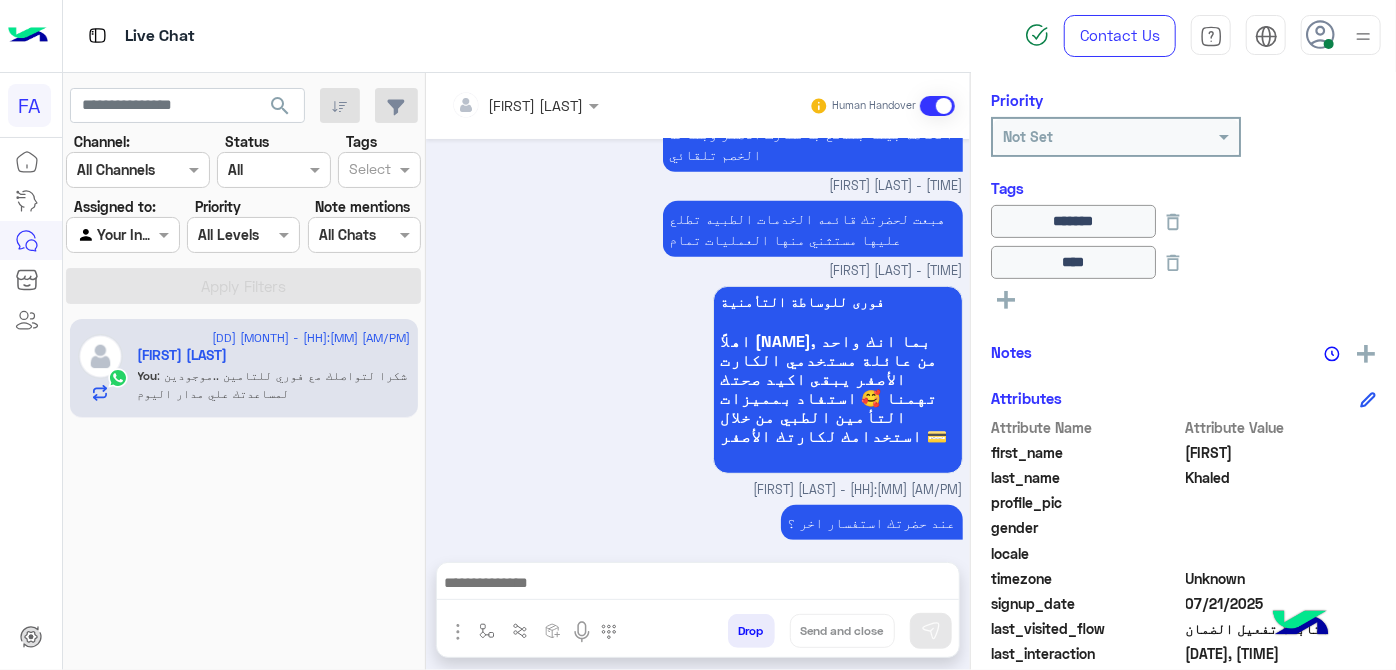 scroll, scrollTop: 544, scrollLeft: 0, axis: vertical 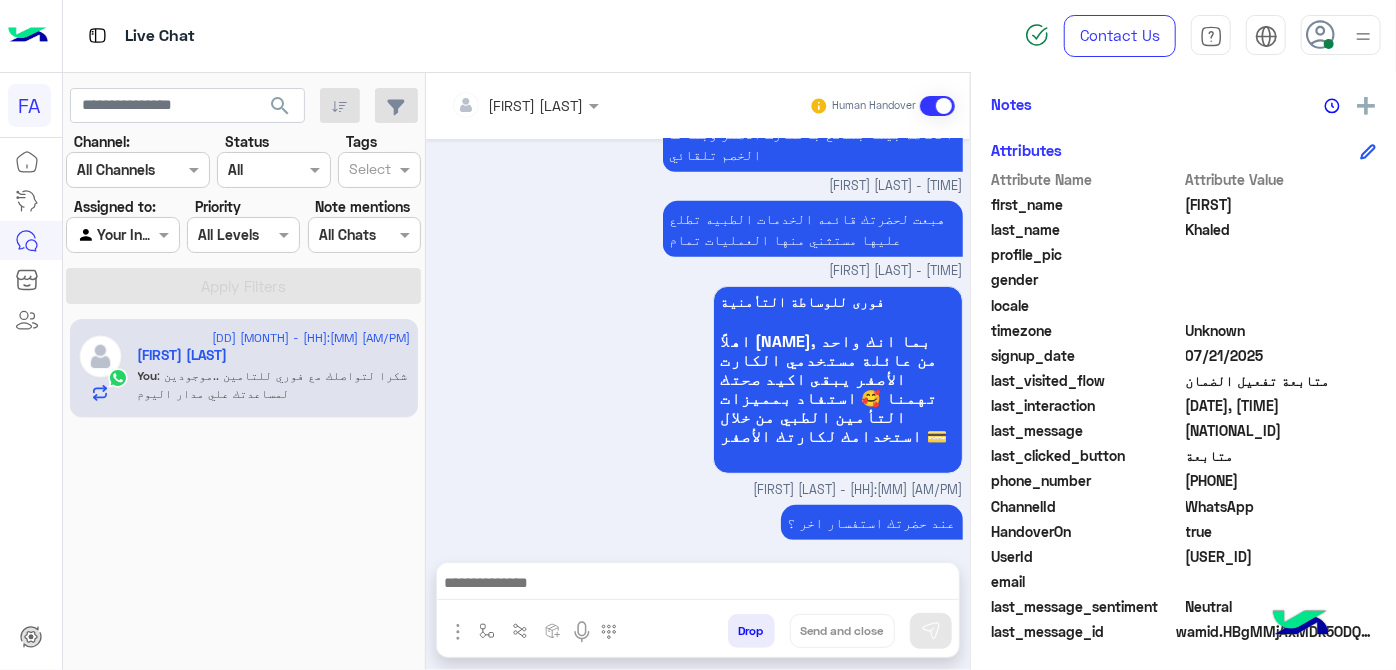 click on "[PHONE]" 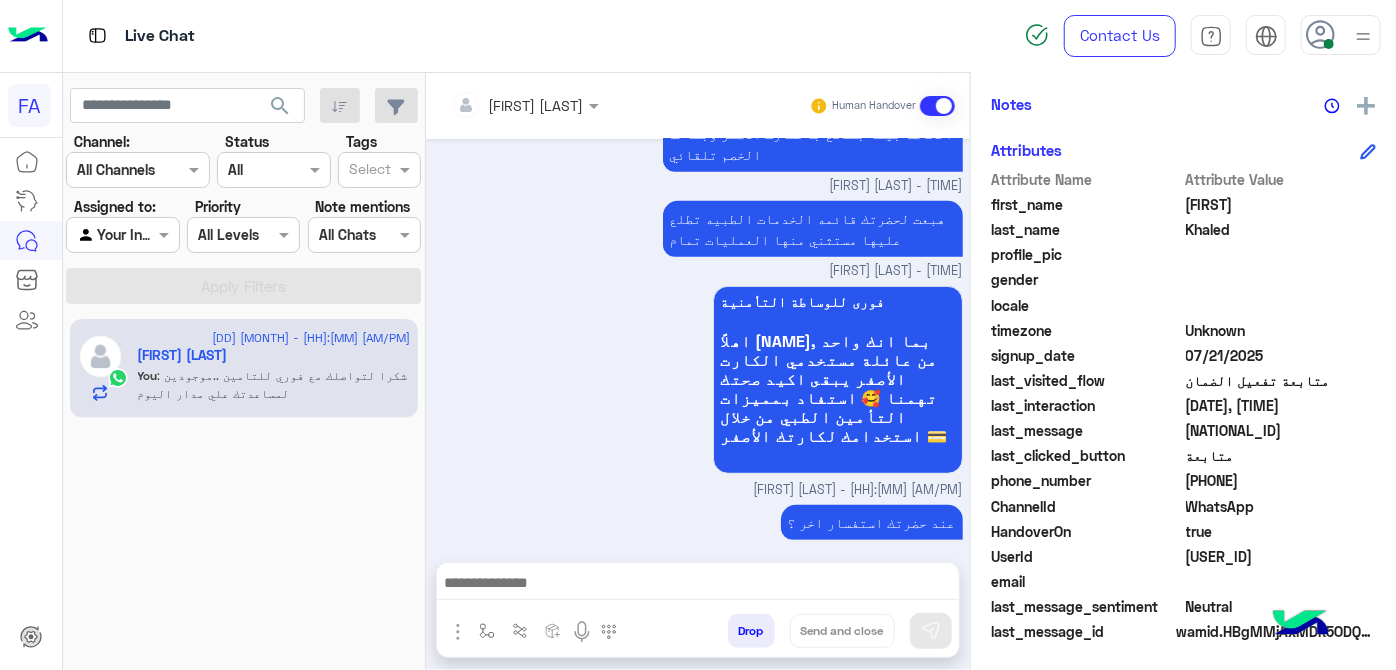 drag, startPoint x: 532, startPoint y: 260, endPoint x: 546, endPoint y: 278, distance: 22.803509 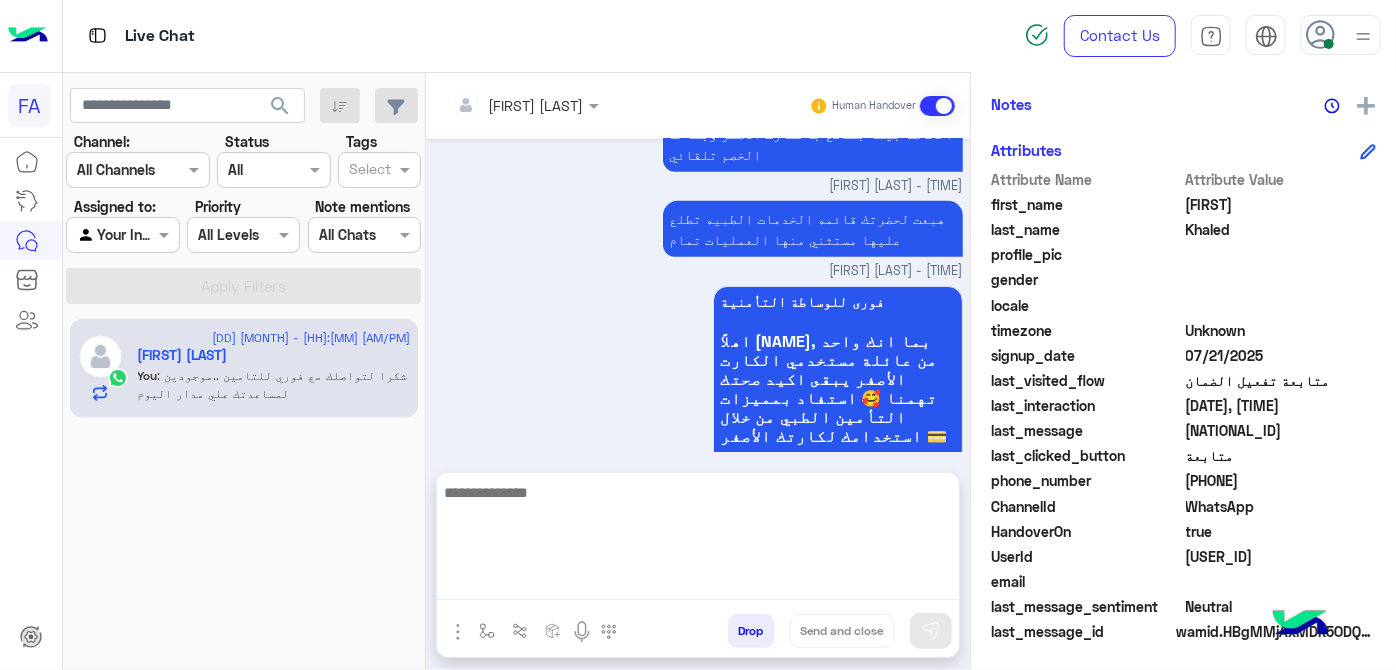 click at bounding box center [698, 540] 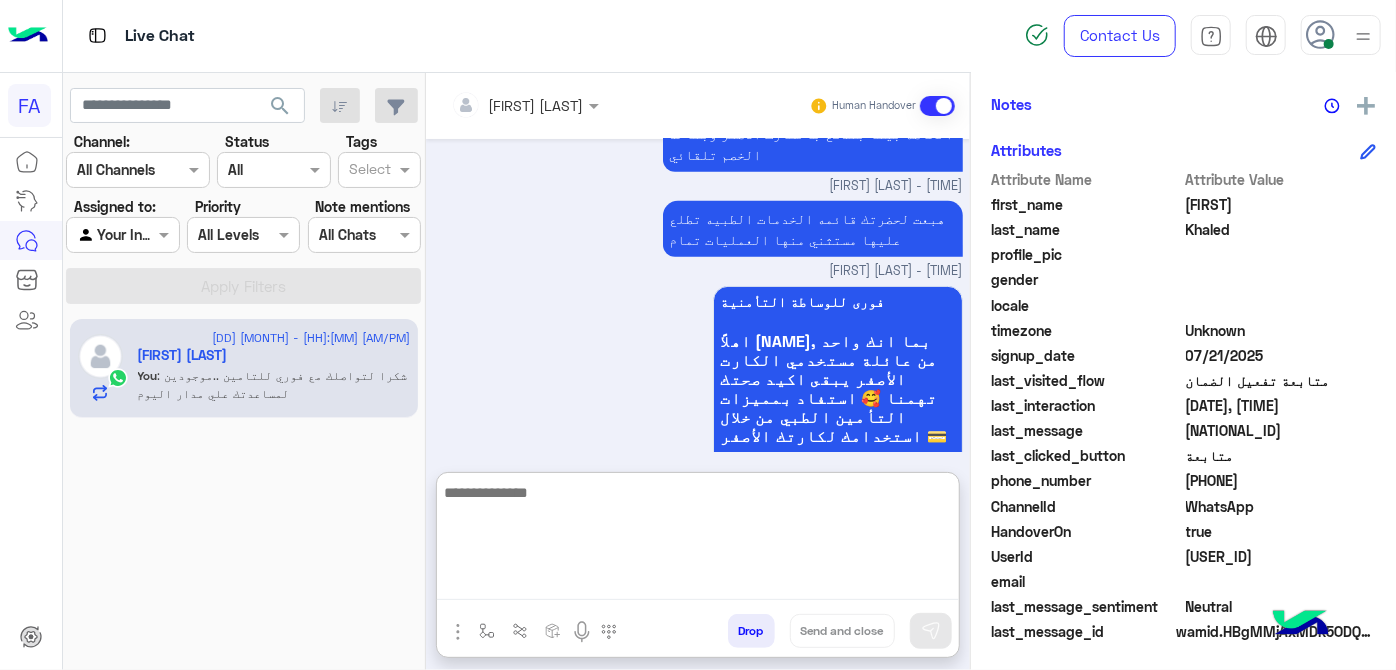 paste on "**********" 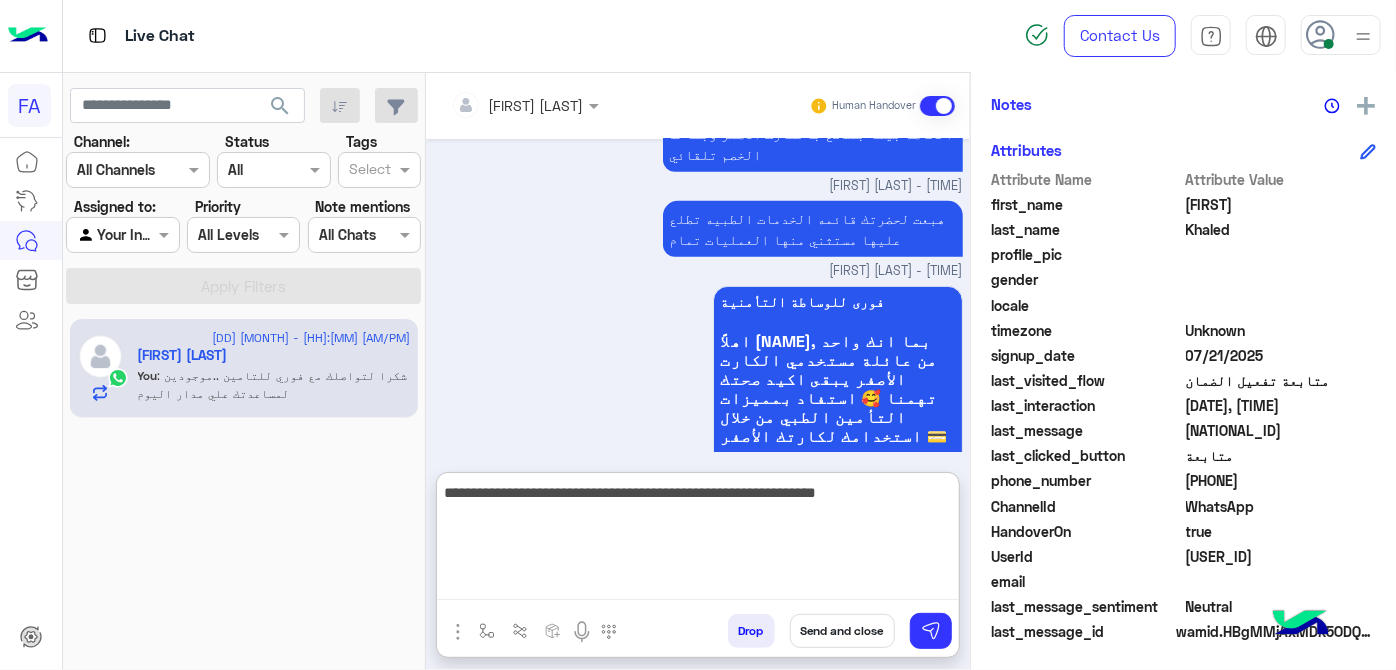 type on "**********" 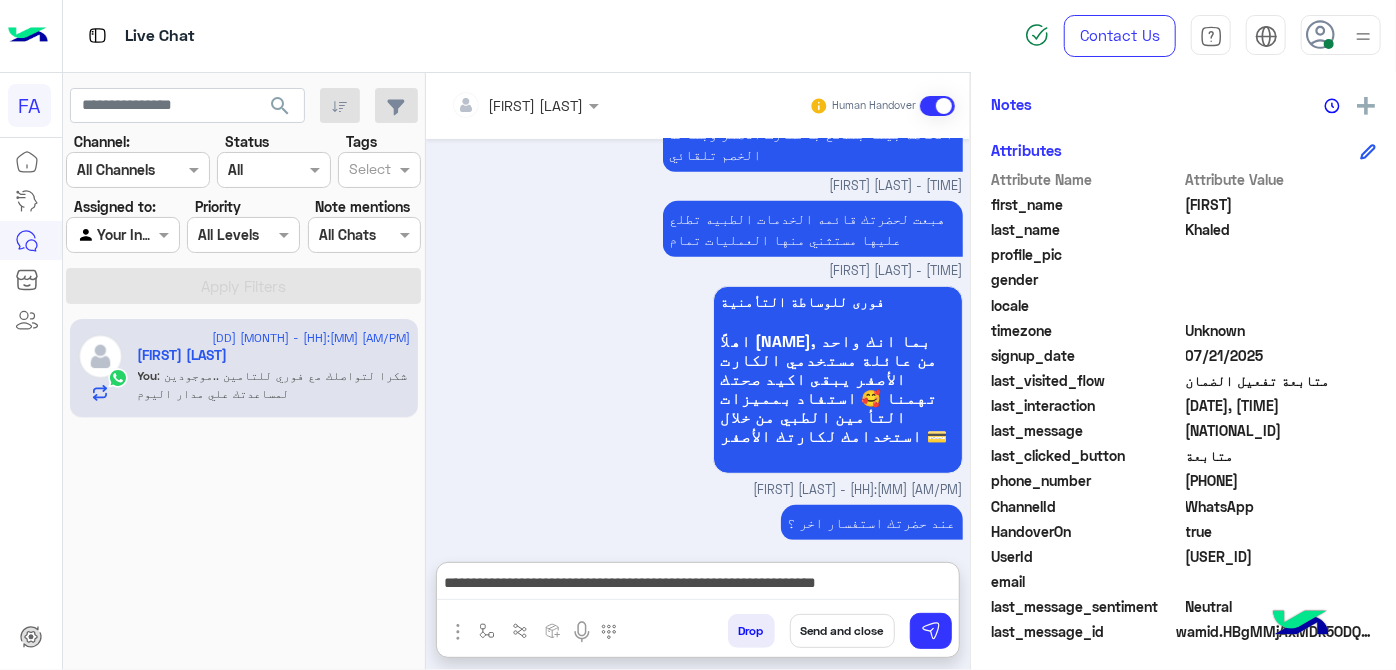 click on "Send and close" at bounding box center (842, 631) 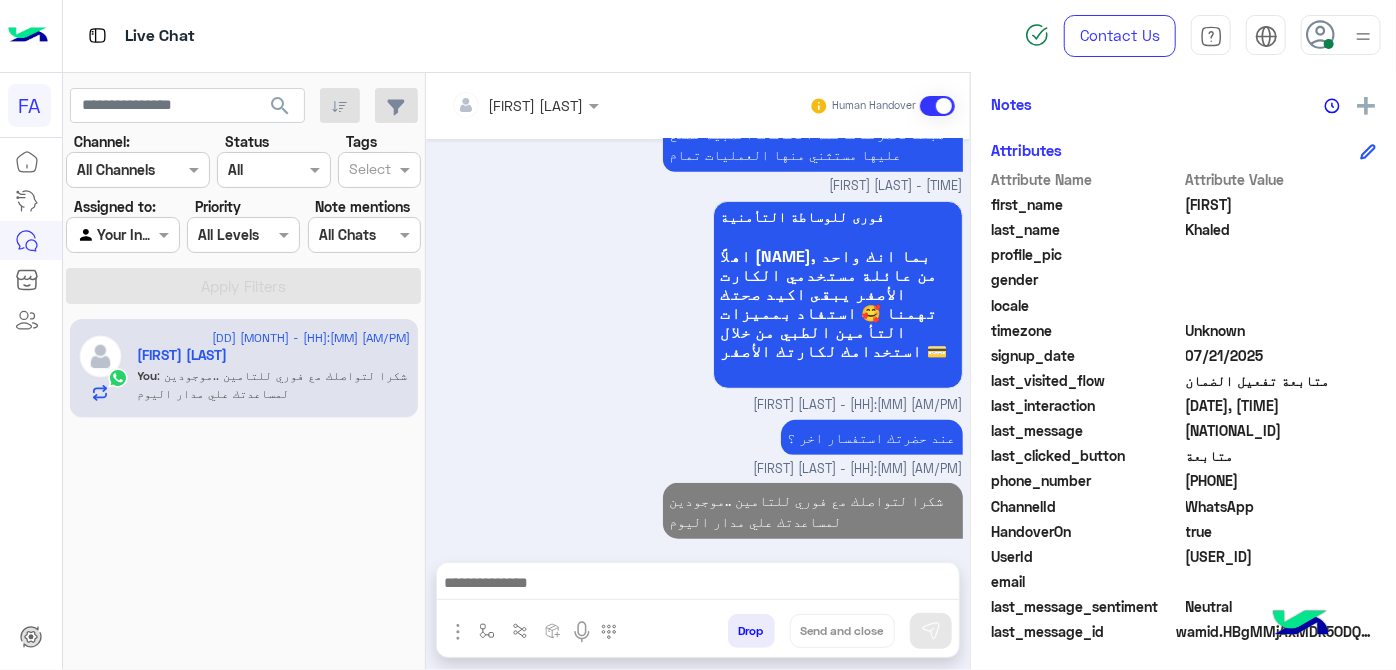 scroll, scrollTop: 616, scrollLeft: 0, axis: vertical 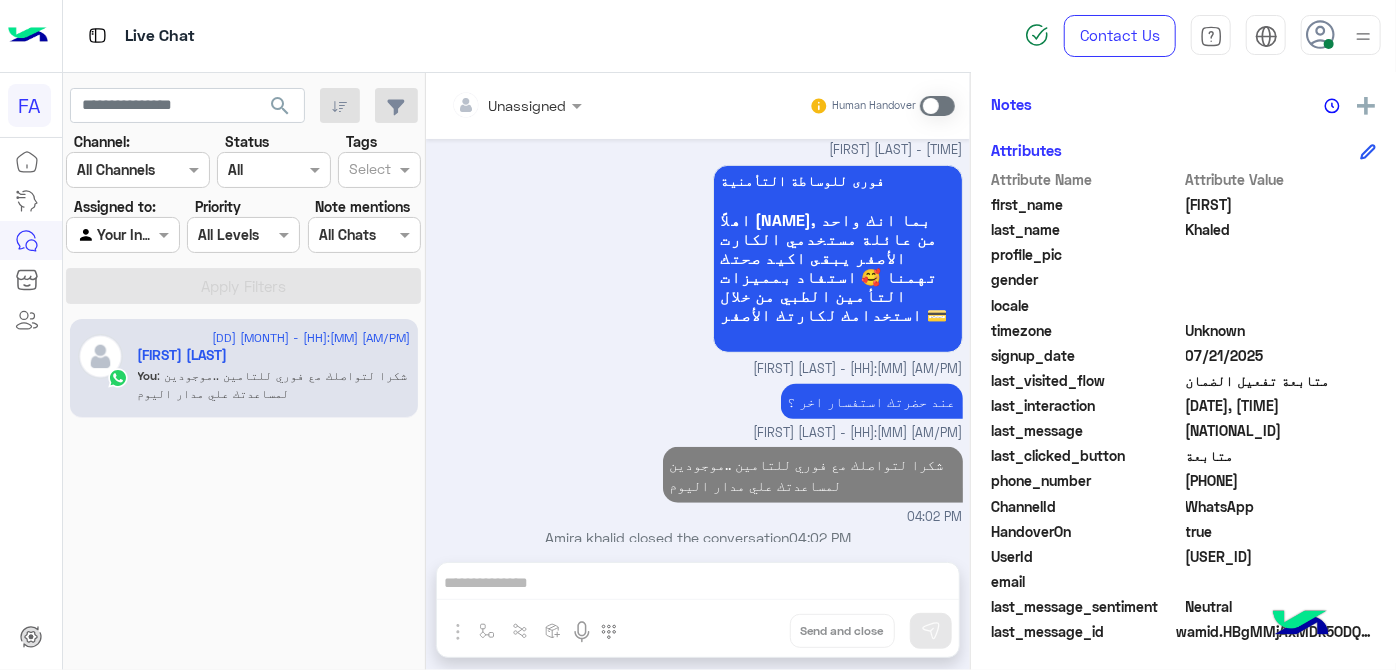 click 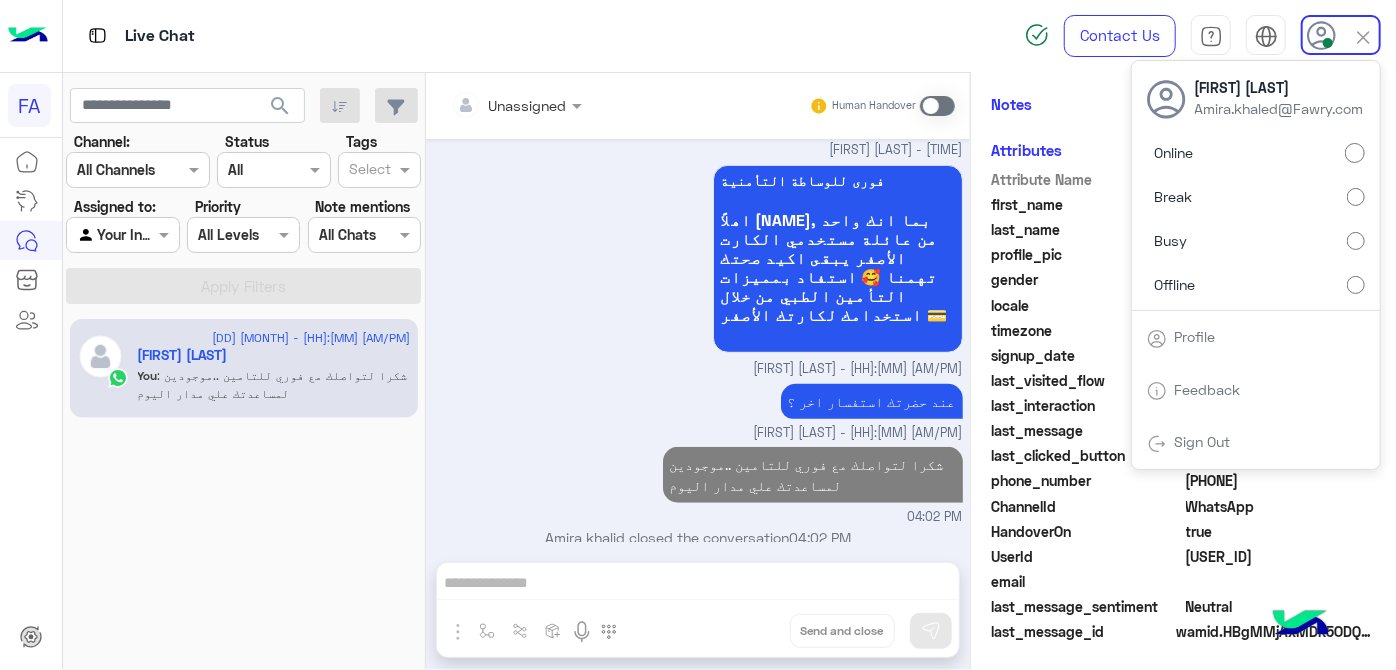 click on "Offline" at bounding box center [1256, 284] 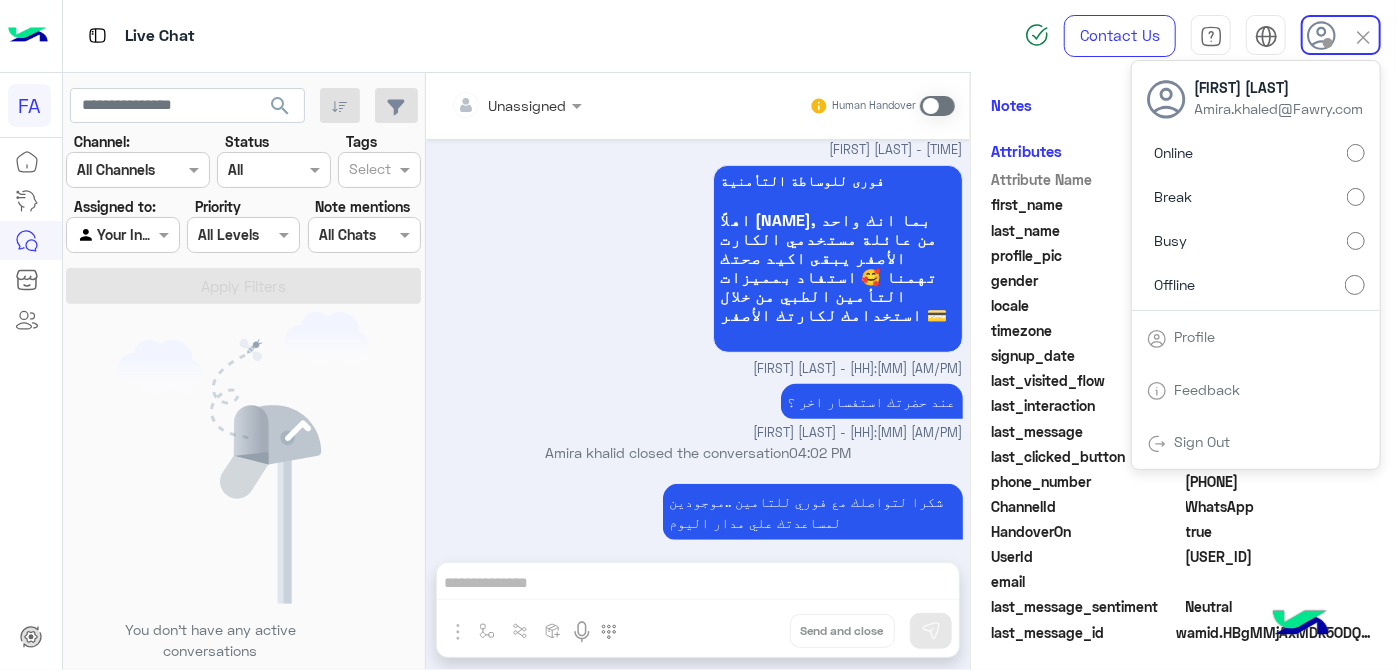 scroll, scrollTop: 575, scrollLeft: 0, axis: vertical 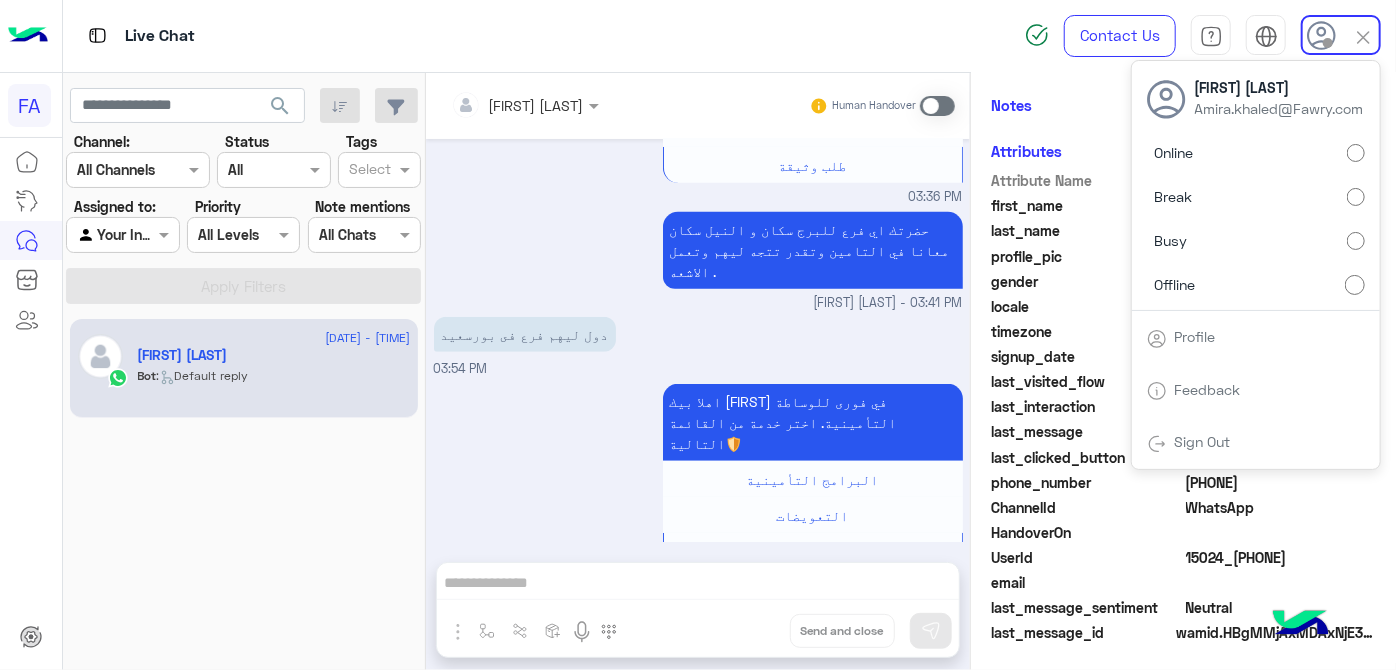 click on "دول ليهم فرع فى بورسعيد [HH]:[MM] [AM/PM]" at bounding box center [698, 345] 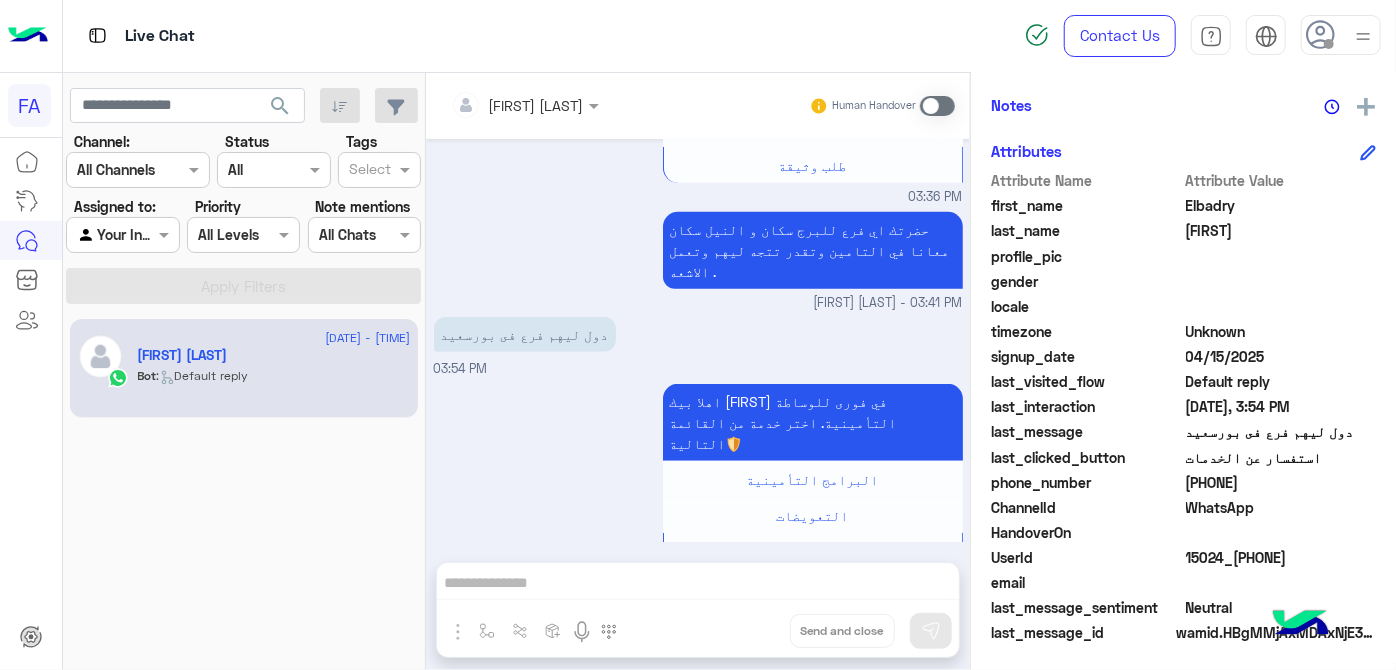 drag, startPoint x: 637, startPoint y: 582, endPoint x: 759, endPoint y: 444, distance: 184.19554 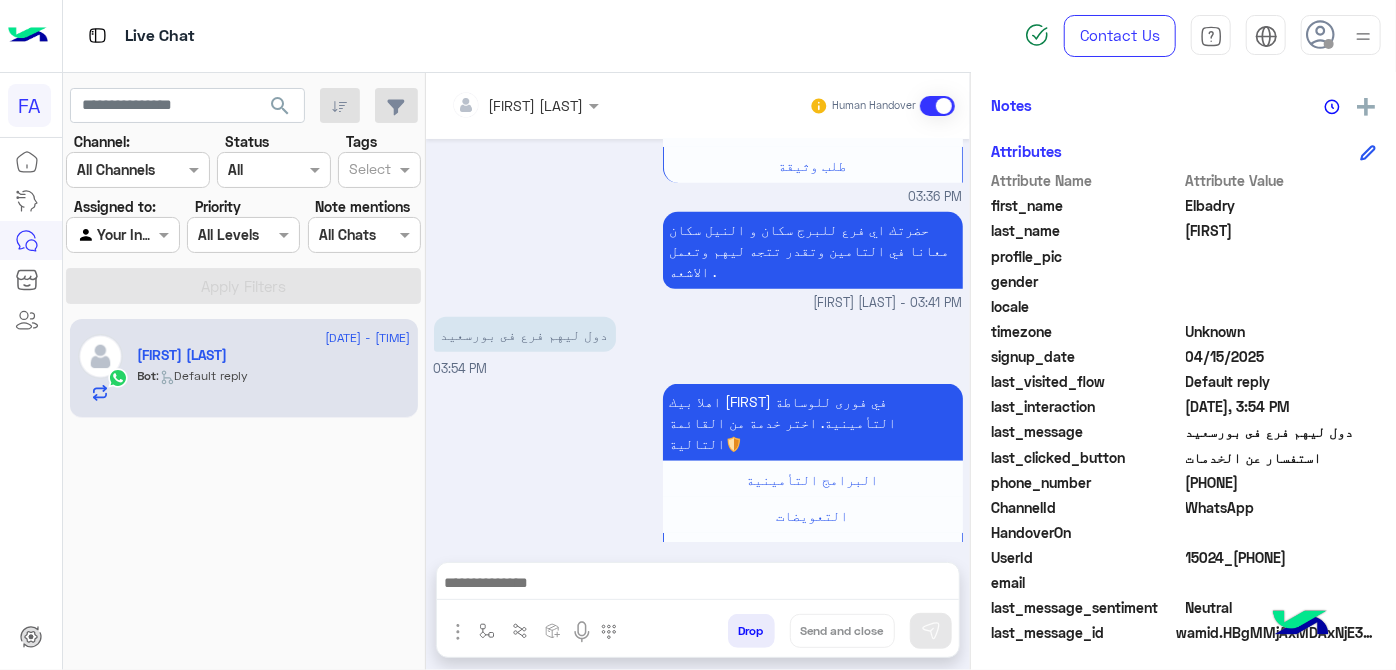 scroll, scrollTop: 665, scrollLeft: 0, axis: vertical 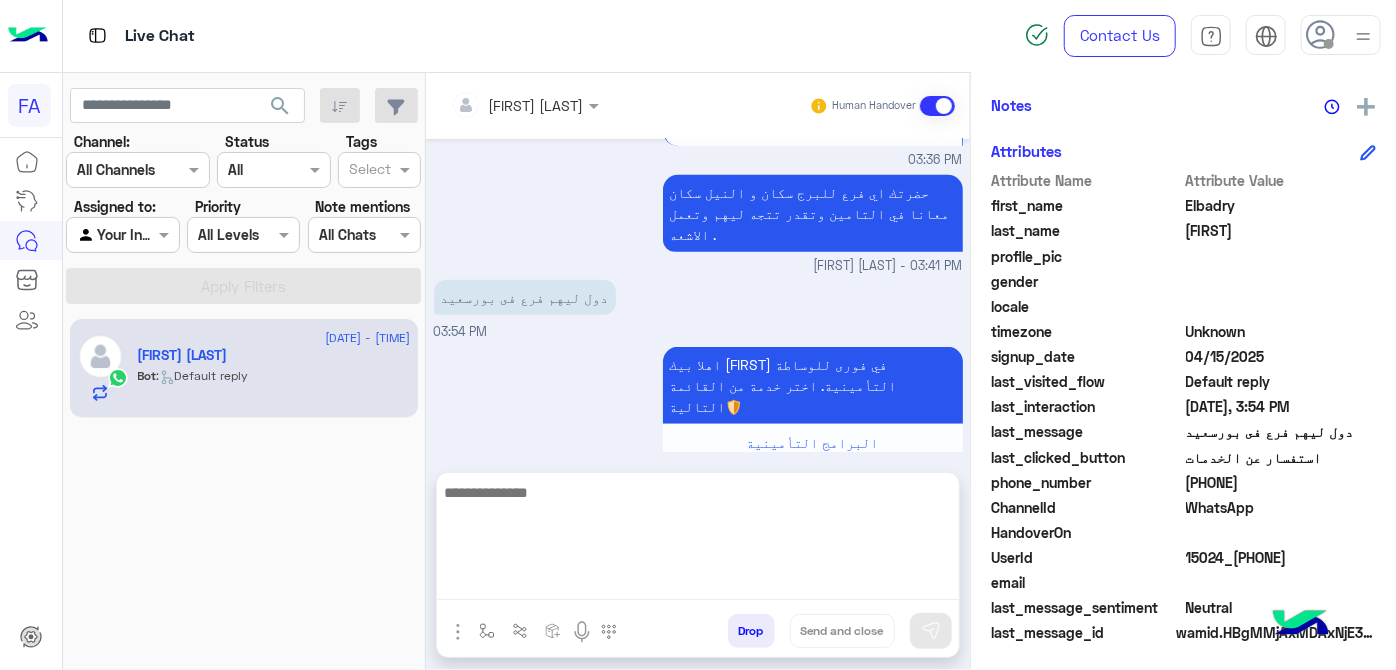 click at bounding box center [698, 540] 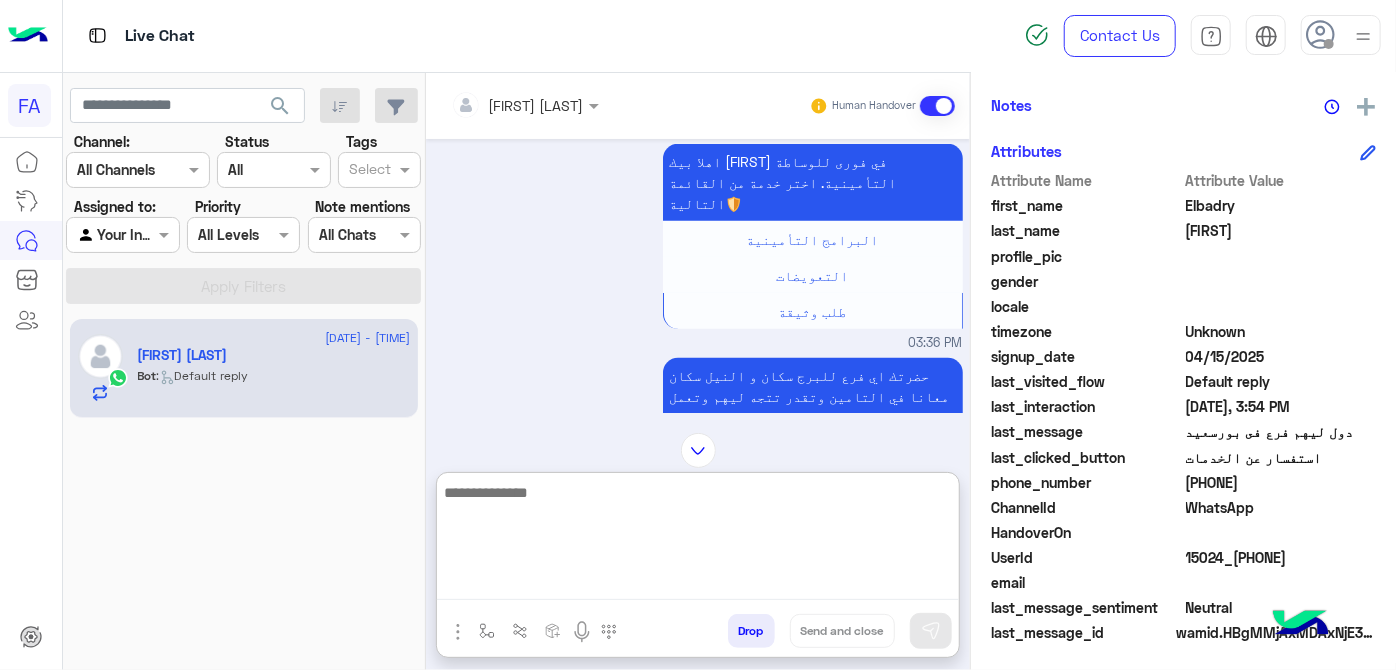 scroll, scrollTop: 754, scrollLeft: 0, axis: vertical 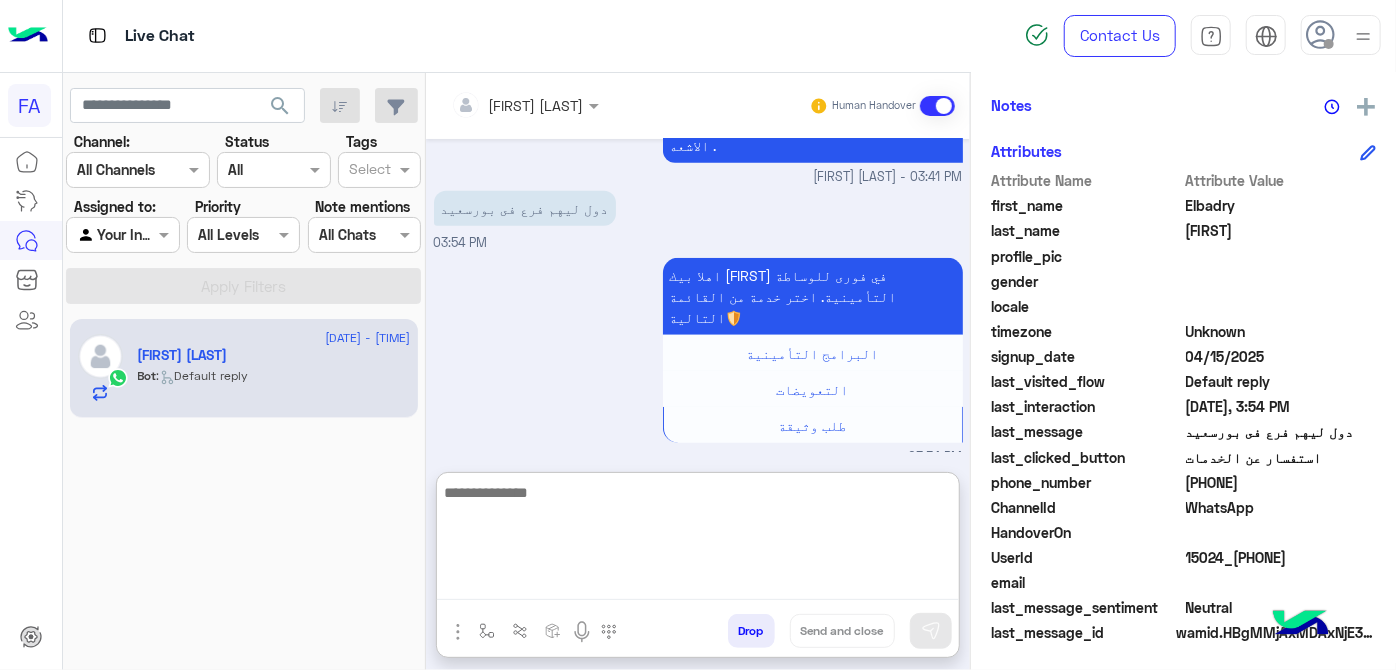 click at bounding box center [698, 540] 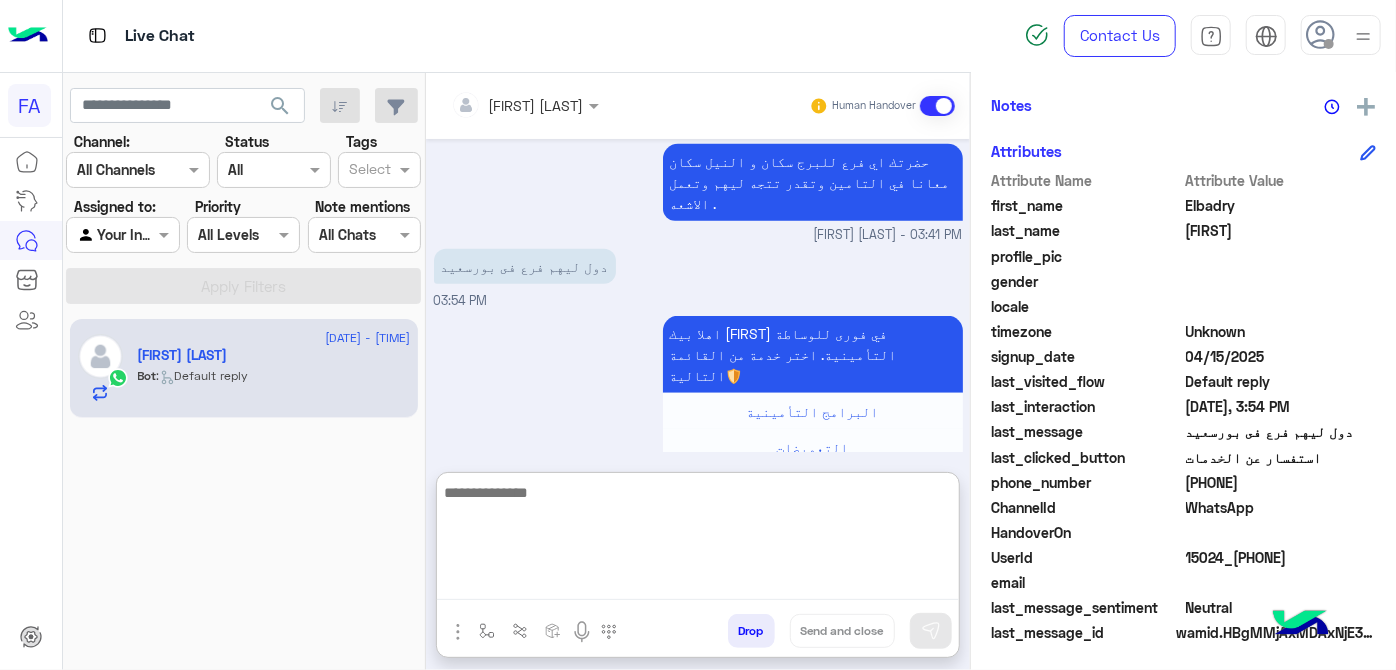 scroll, scrollTop: 754, scrollLeft: 0, axis: vertical 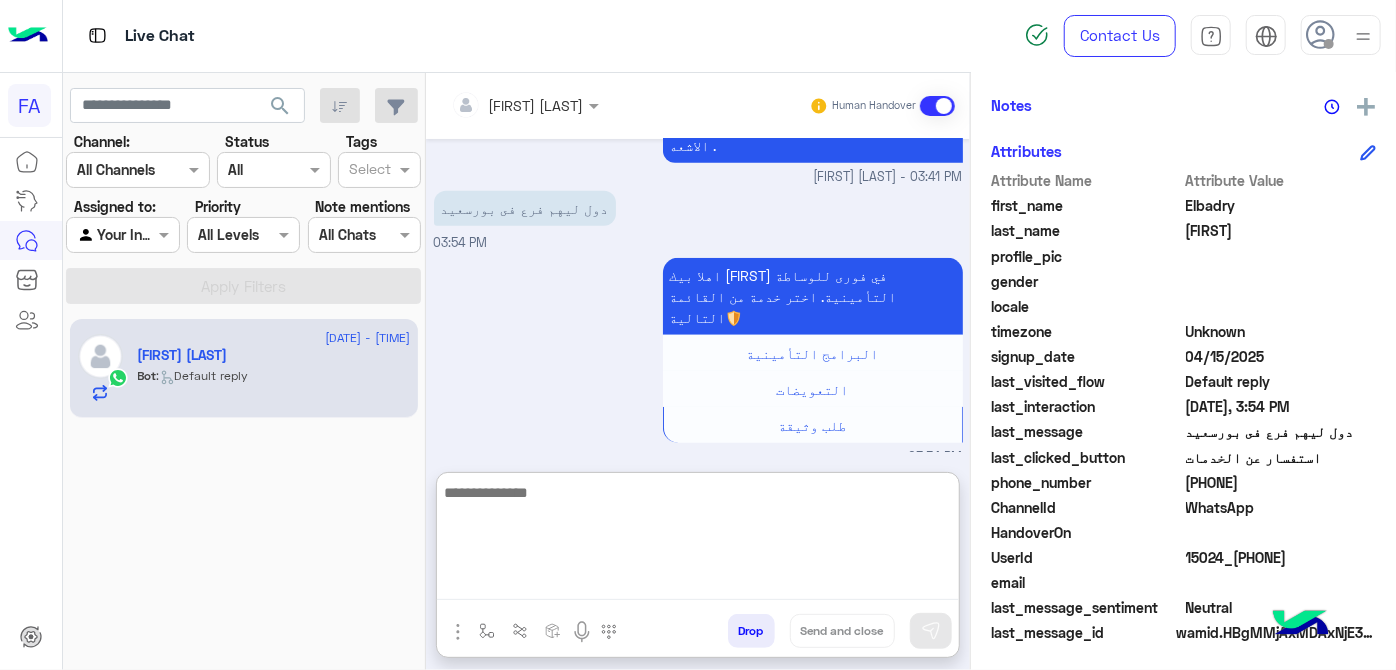 click at bounding box center [698, 540] 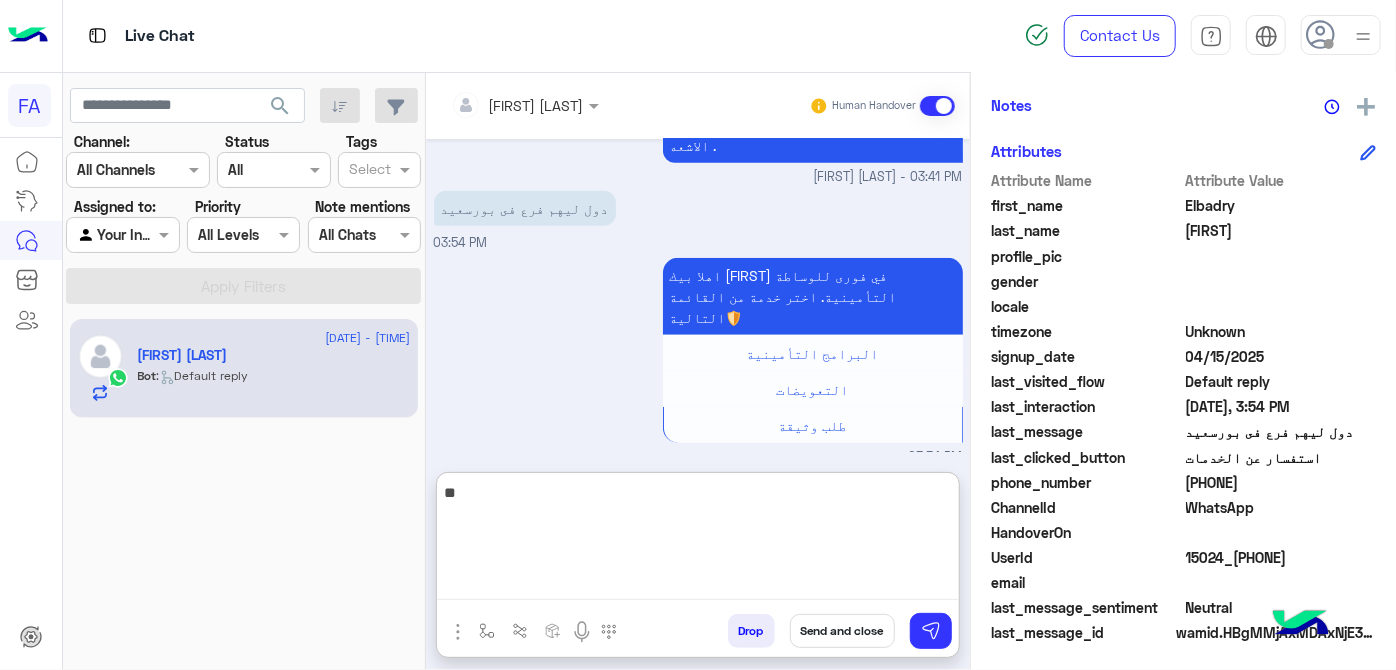type on "*" 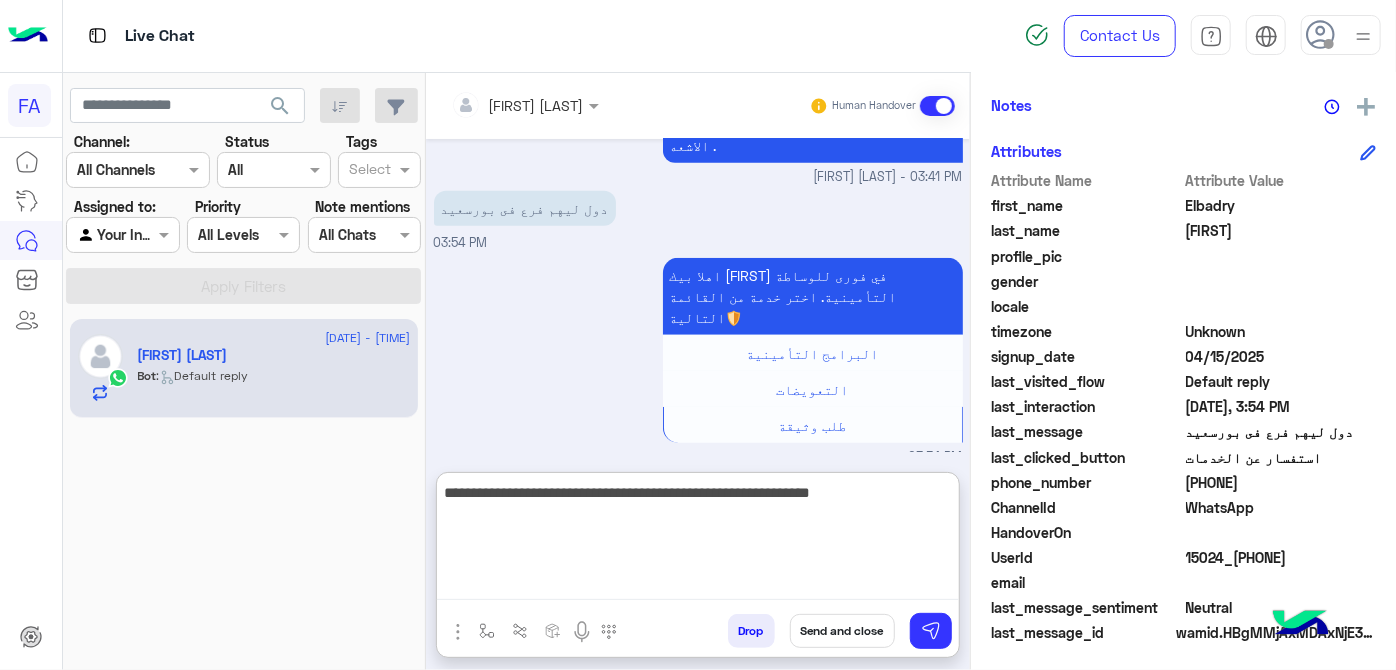 click on "**********" at bounding box center (698, 540) 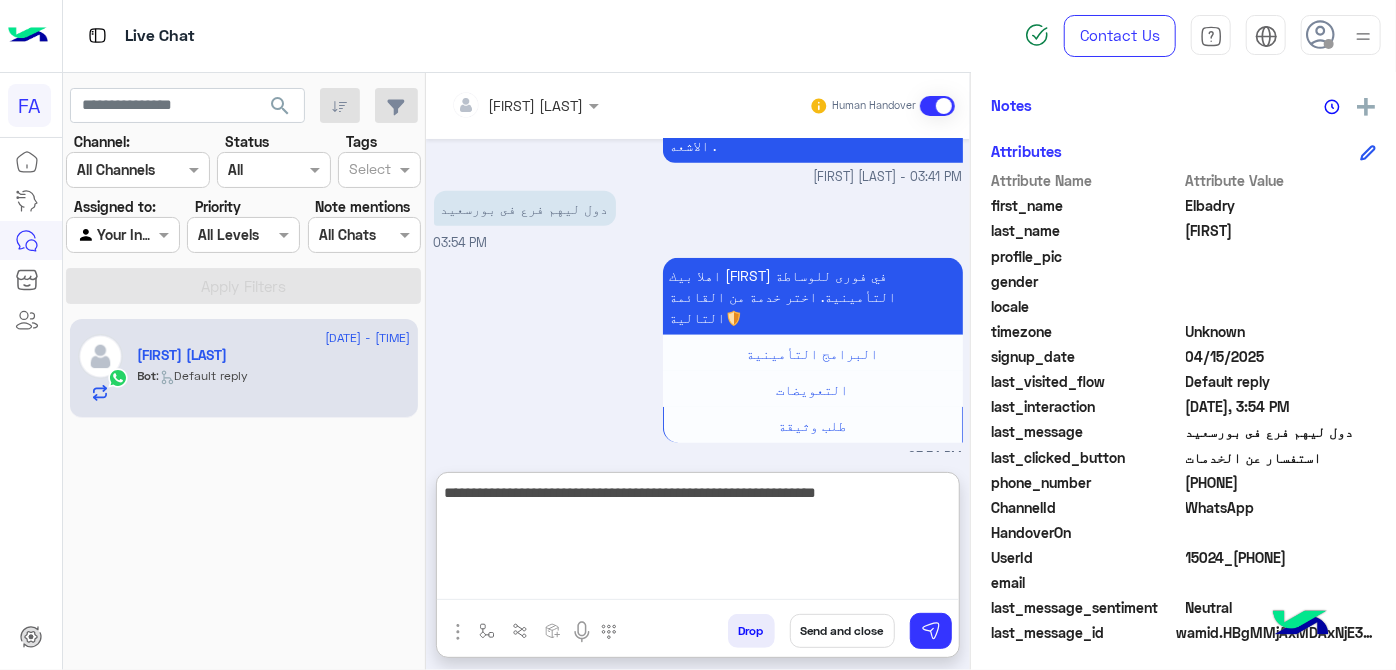 click on "**********" at bounding box center (698, 540) 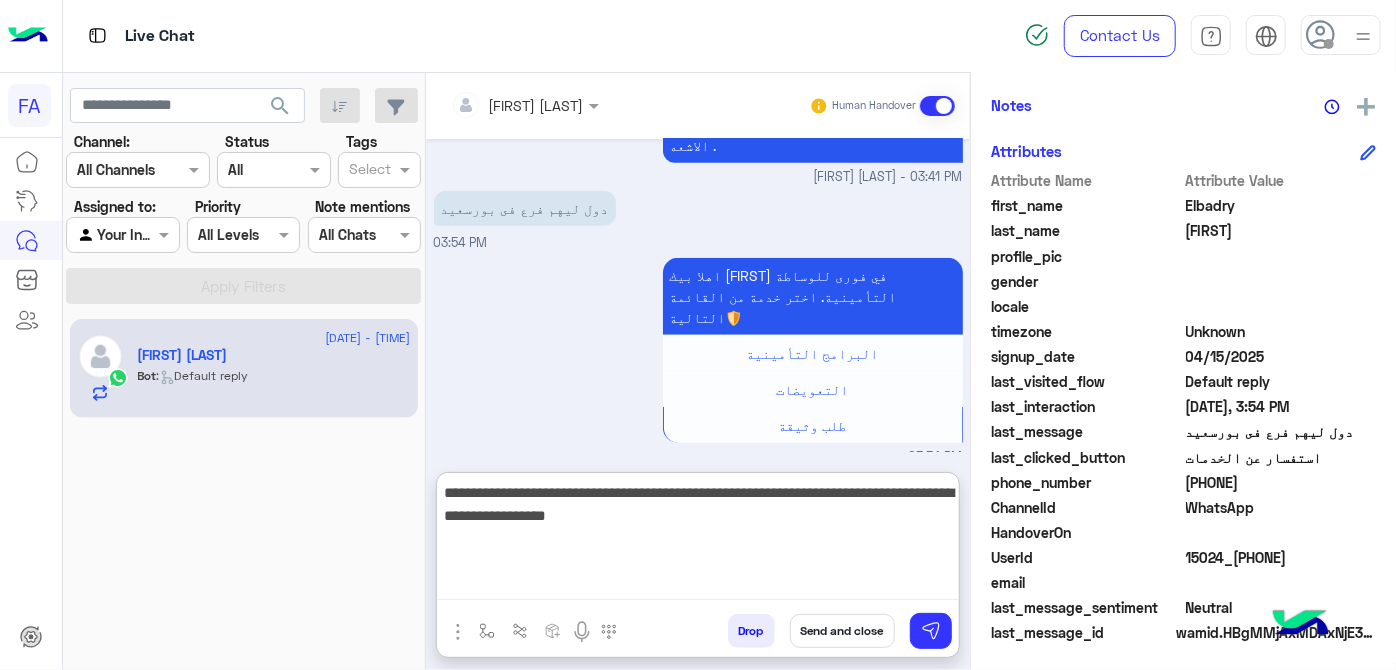 type on "**********" 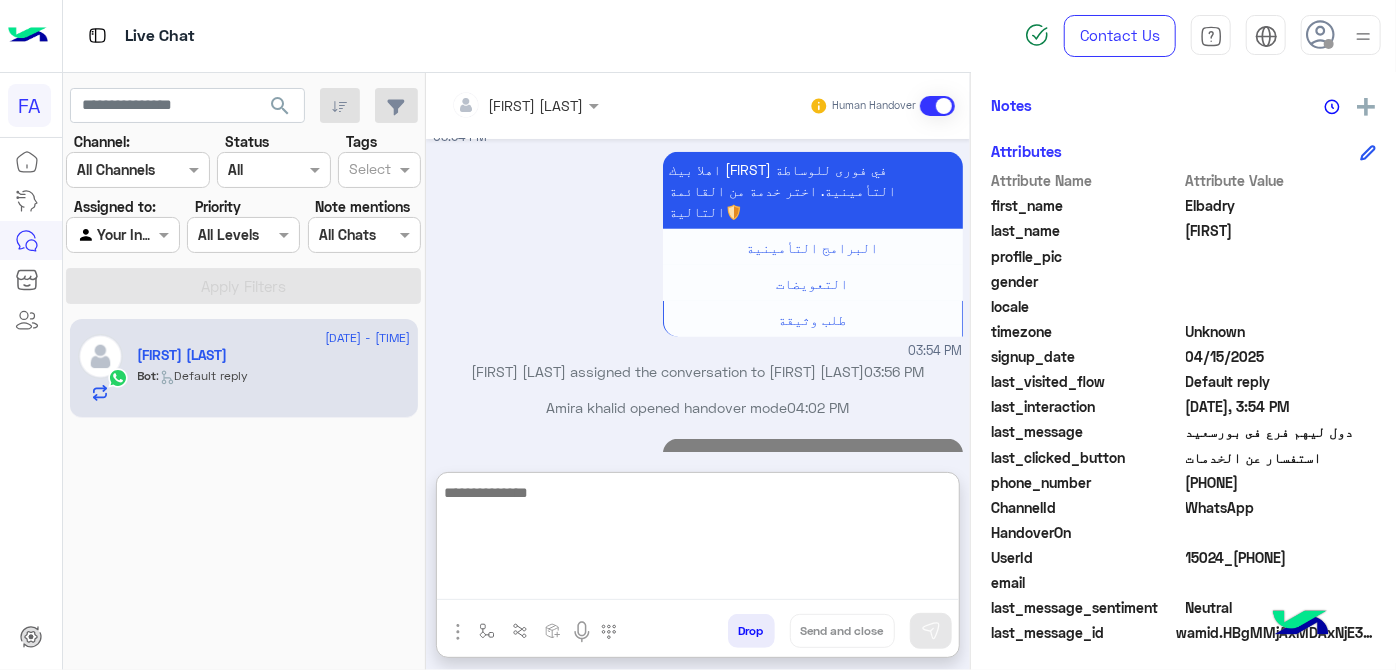 scroll, scrollTop: 896, scrollLeft: 0, axis: vertical 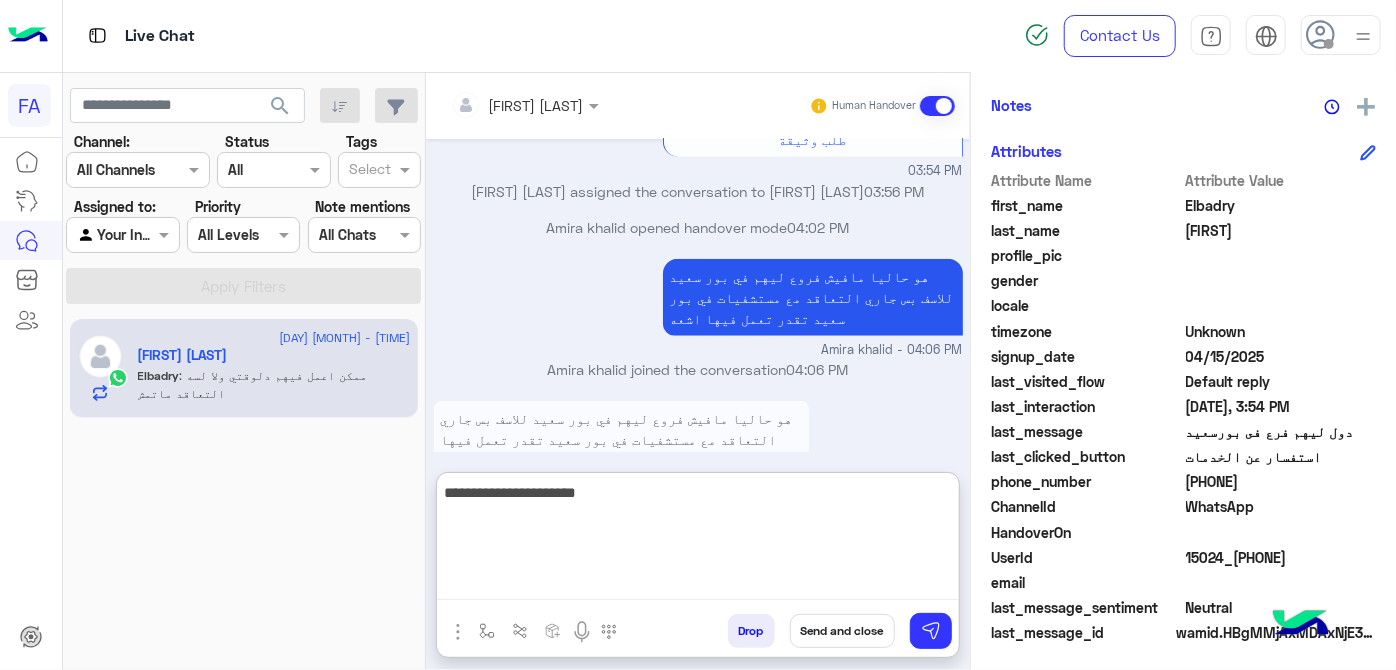 type on "**********" 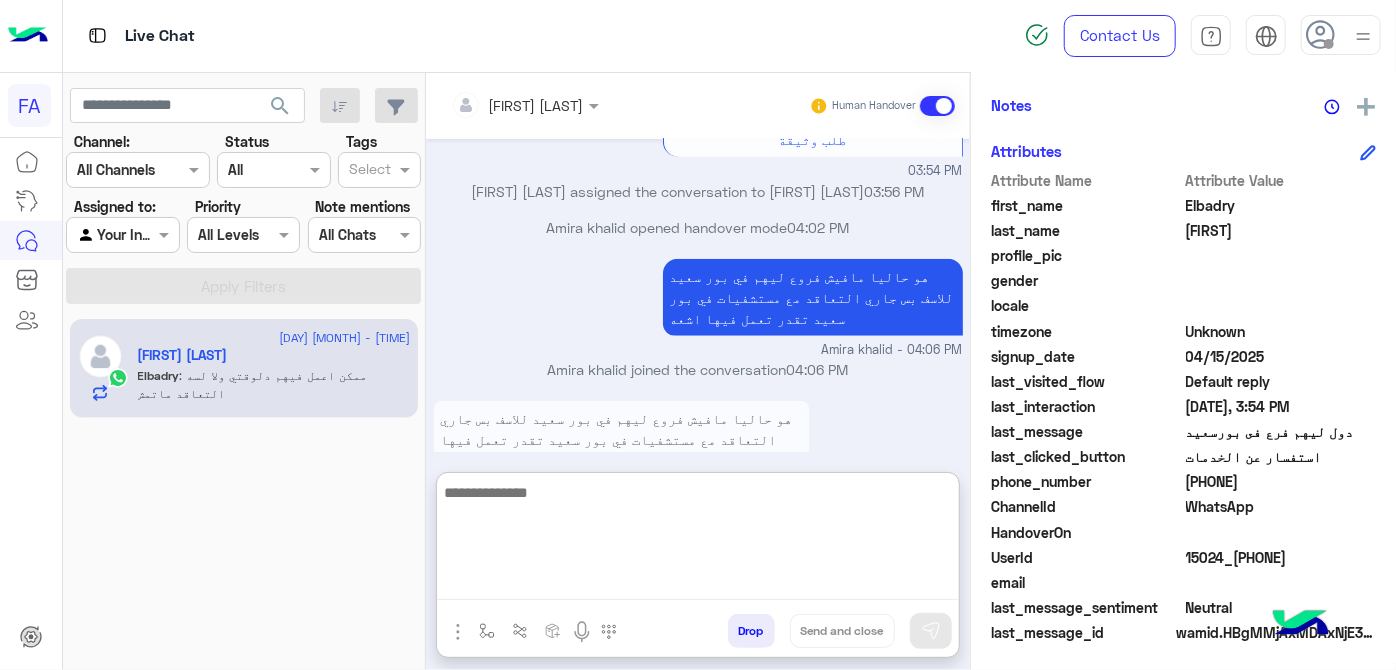 scroll, scrollTop: 1104, scrollLeft: 0, axis: vertical 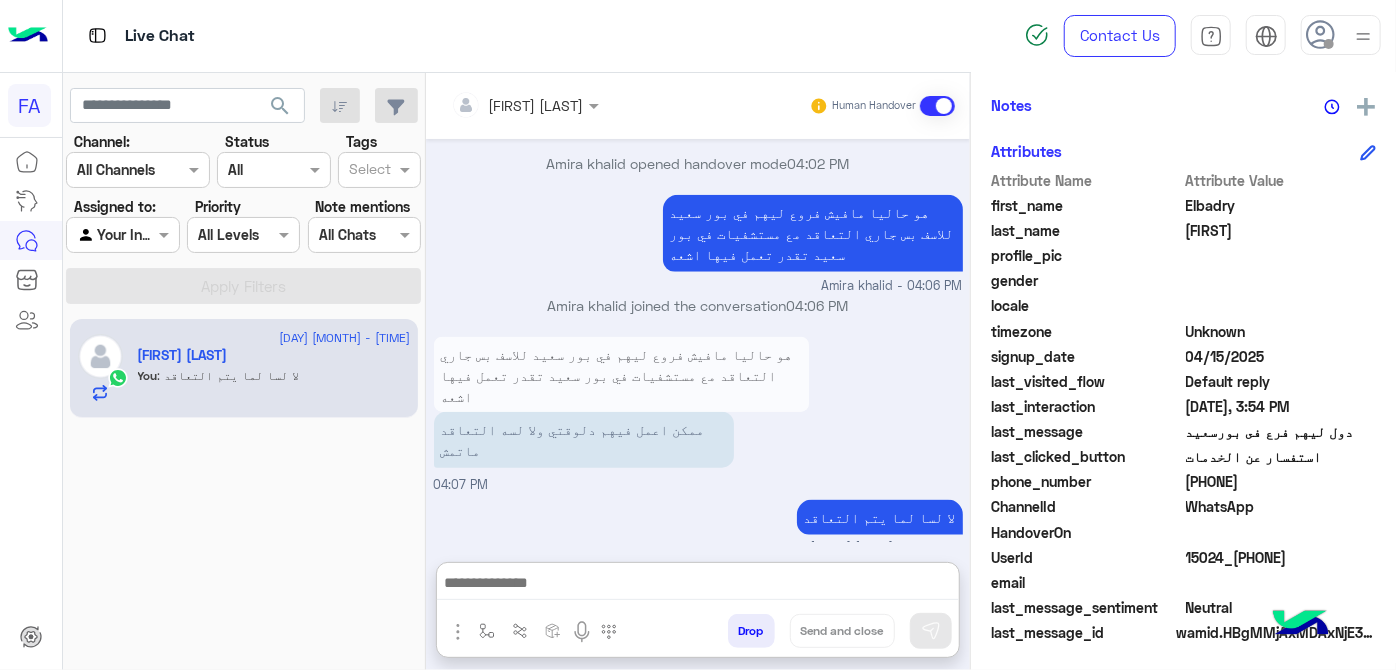 drag, startPoint x: 146, startPoint y: 237, endPoint x: 146, endPoint y: 252, distance: 15 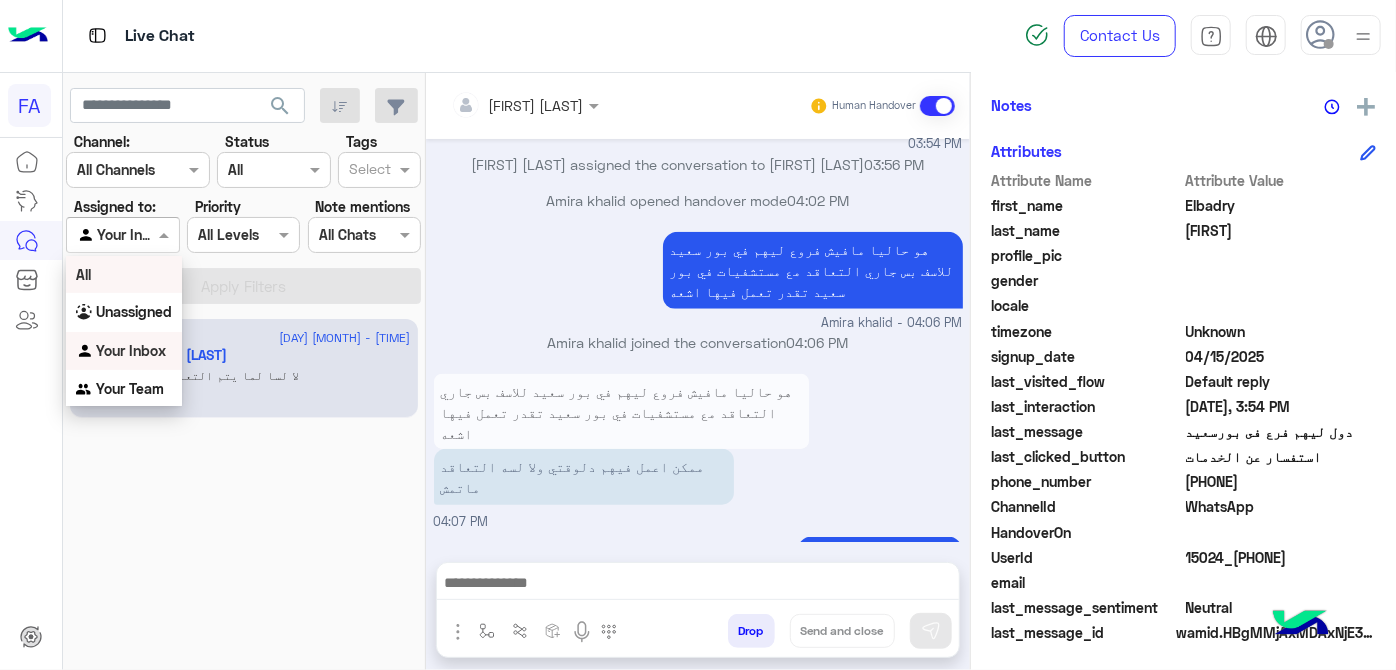 scroll, scrollTop: 1014, scrollLeft: 0, axis: vertical 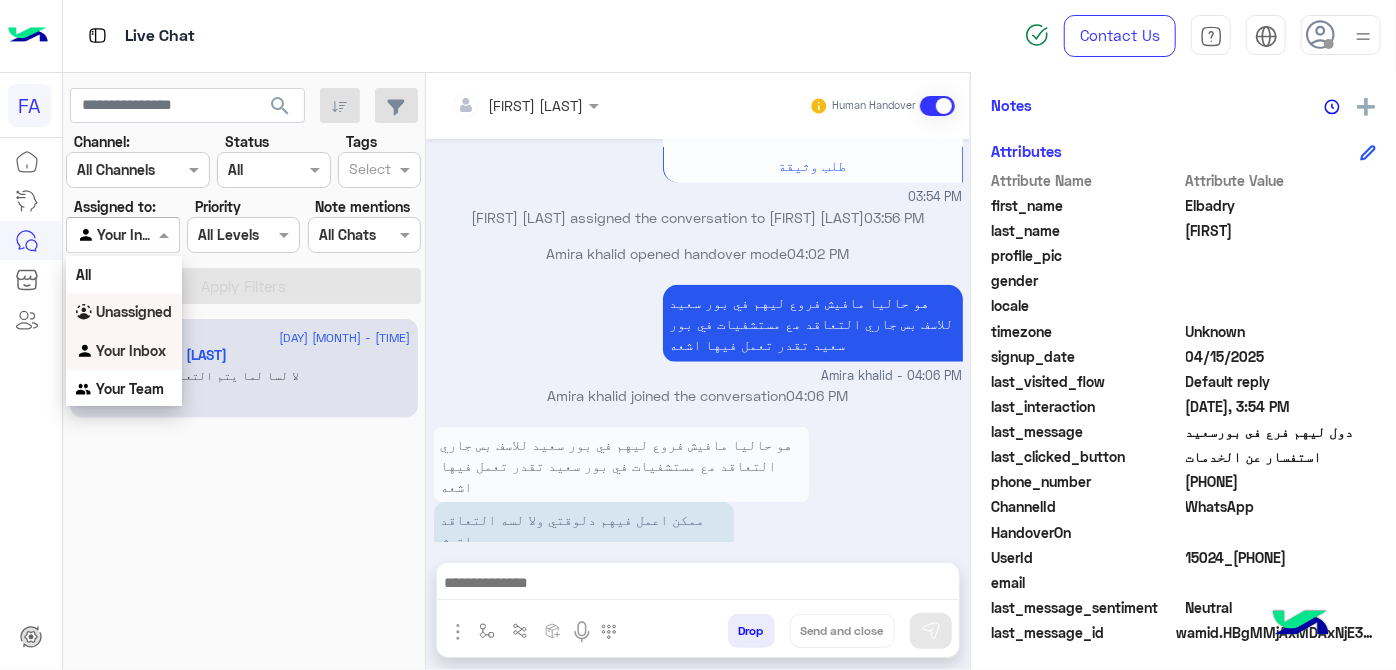click on "Unassigned" at bounding box center (134, 311) 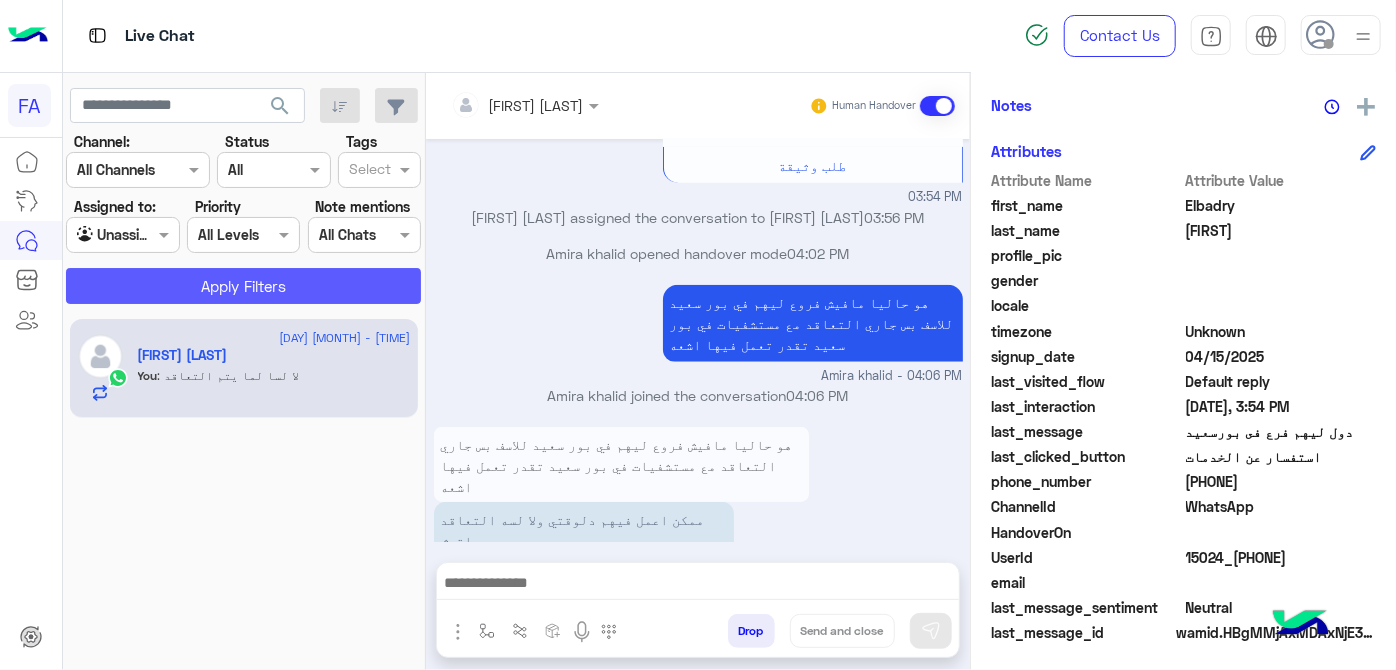 click on "Apply Filters" 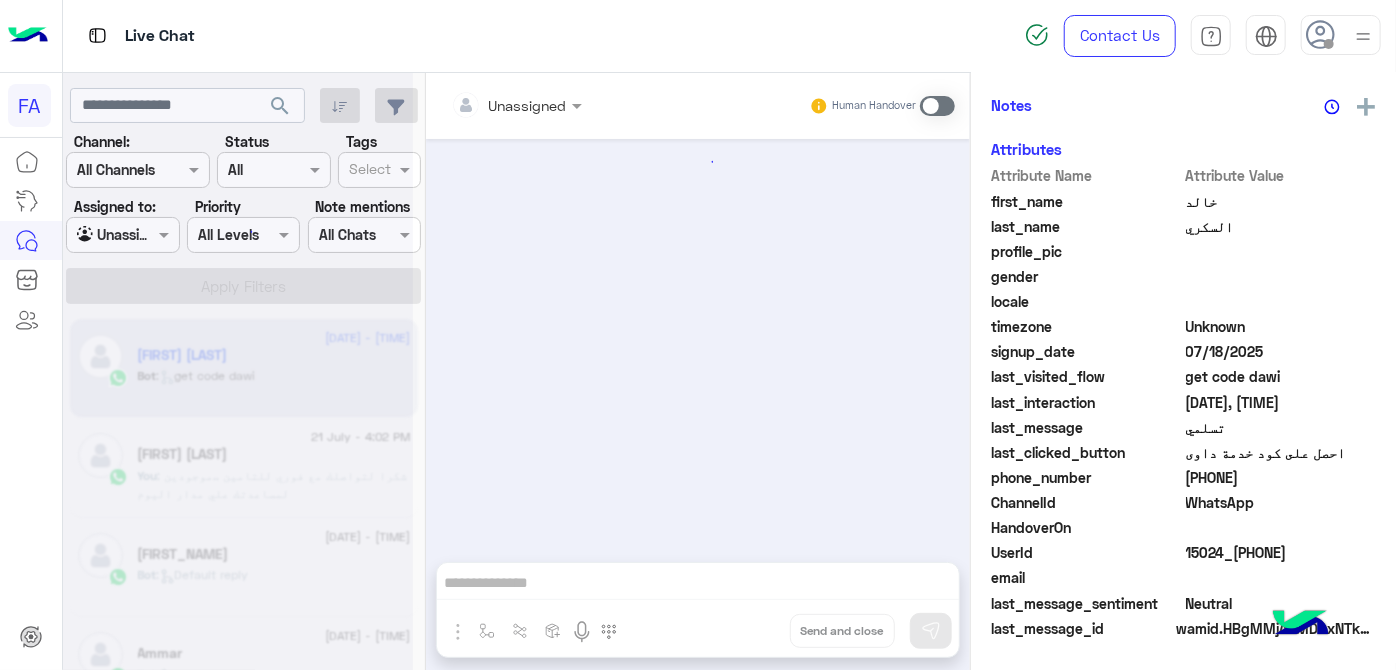 scroll, scrollTop: 522, scrollLeft: 0, axis: vertical 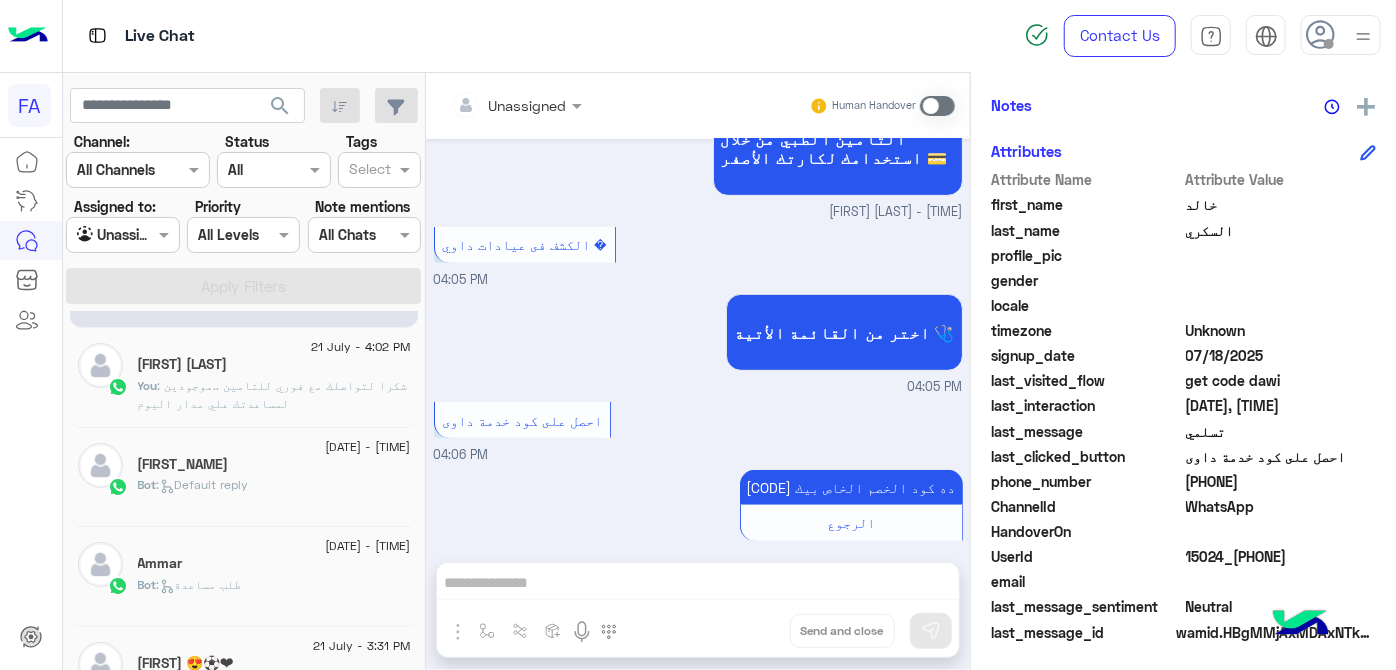 click on ": شكرا لتواصلك مع فوري للتامين ..موجودين لمساعدتك علي مدار اليوم" 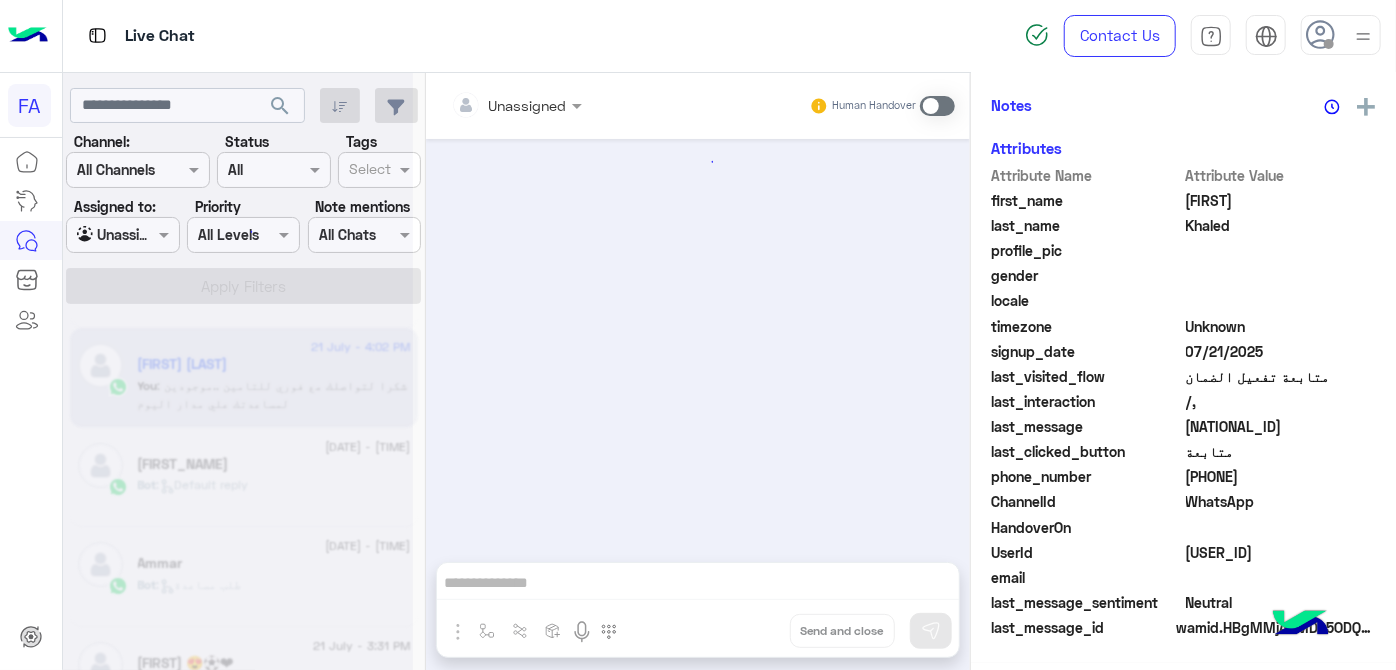 scroll, scrollTop: 575, scrollLeft: 0, axis: vertical 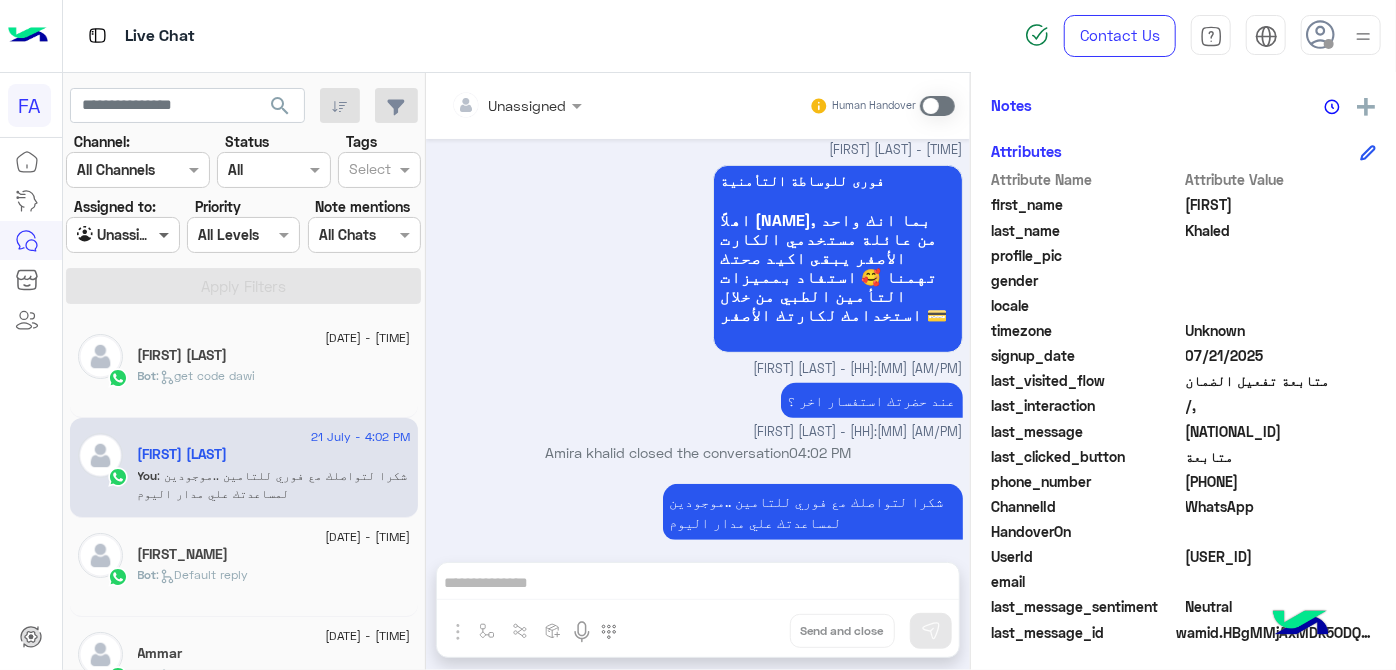 click at bounding box center (166, 234) 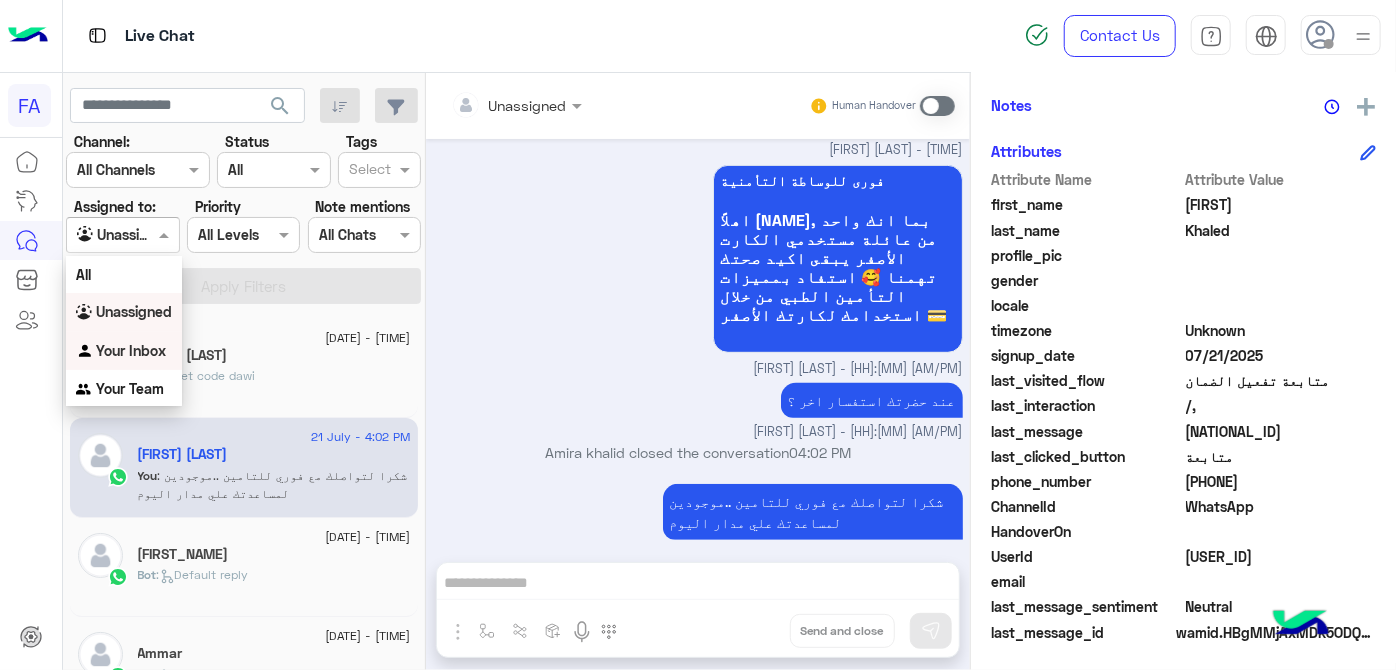 click on "Your Inbox" at bounding box center (131, 350) 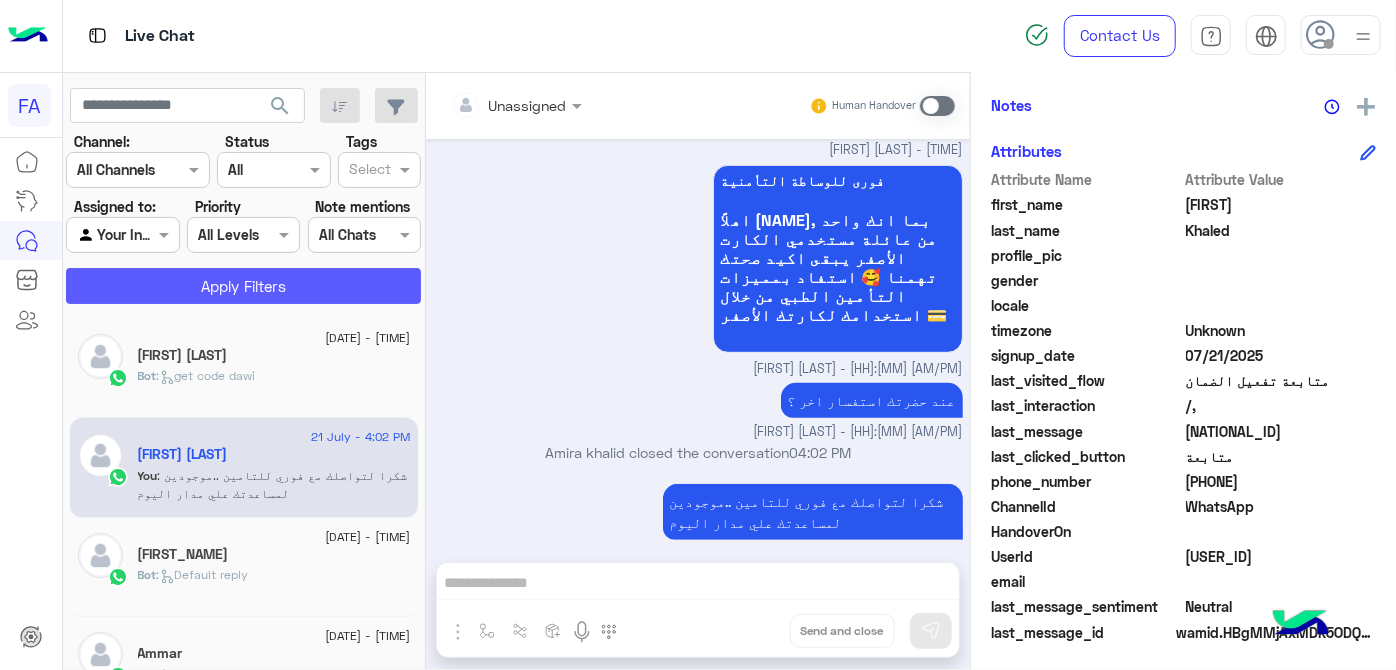 click on "Apply Filters" 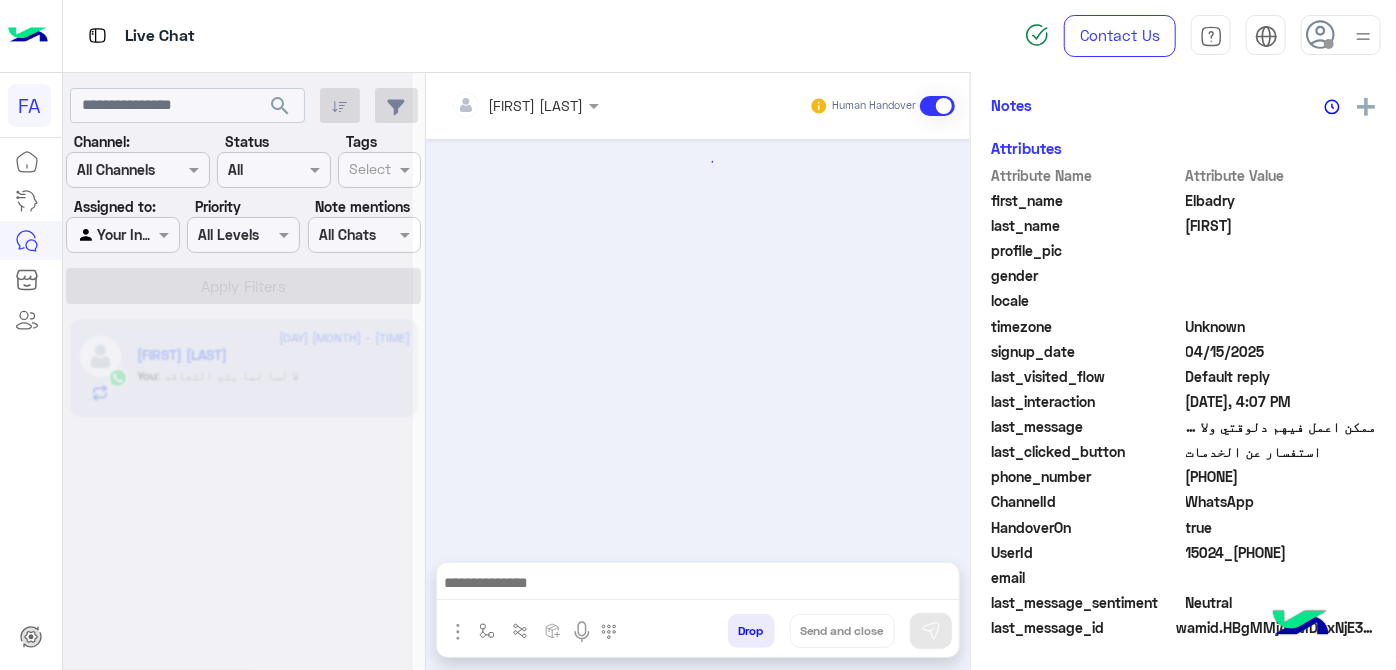 scroll, scrollTop: 575, scrollLeft: 0, axis: vertical 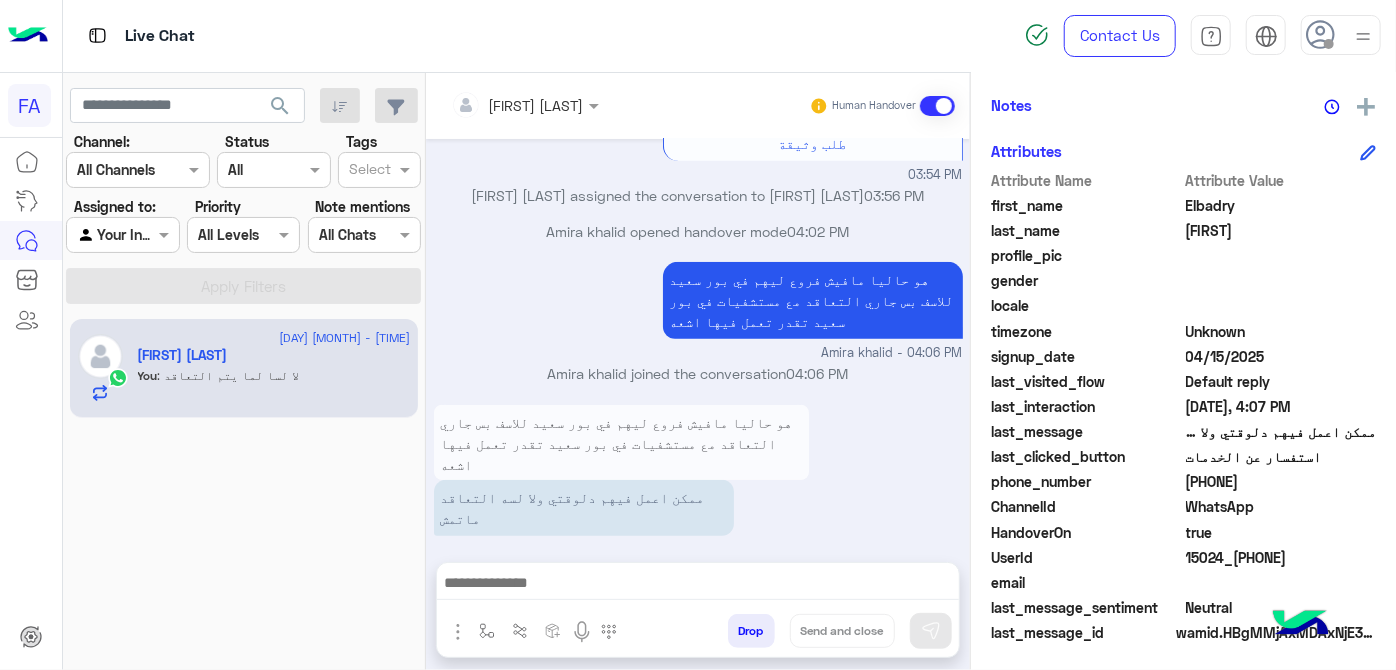drag, startPoint x: 660, startPoint y: 630, endPoint x: 676, endPoint y: 614, distance: 22.627417 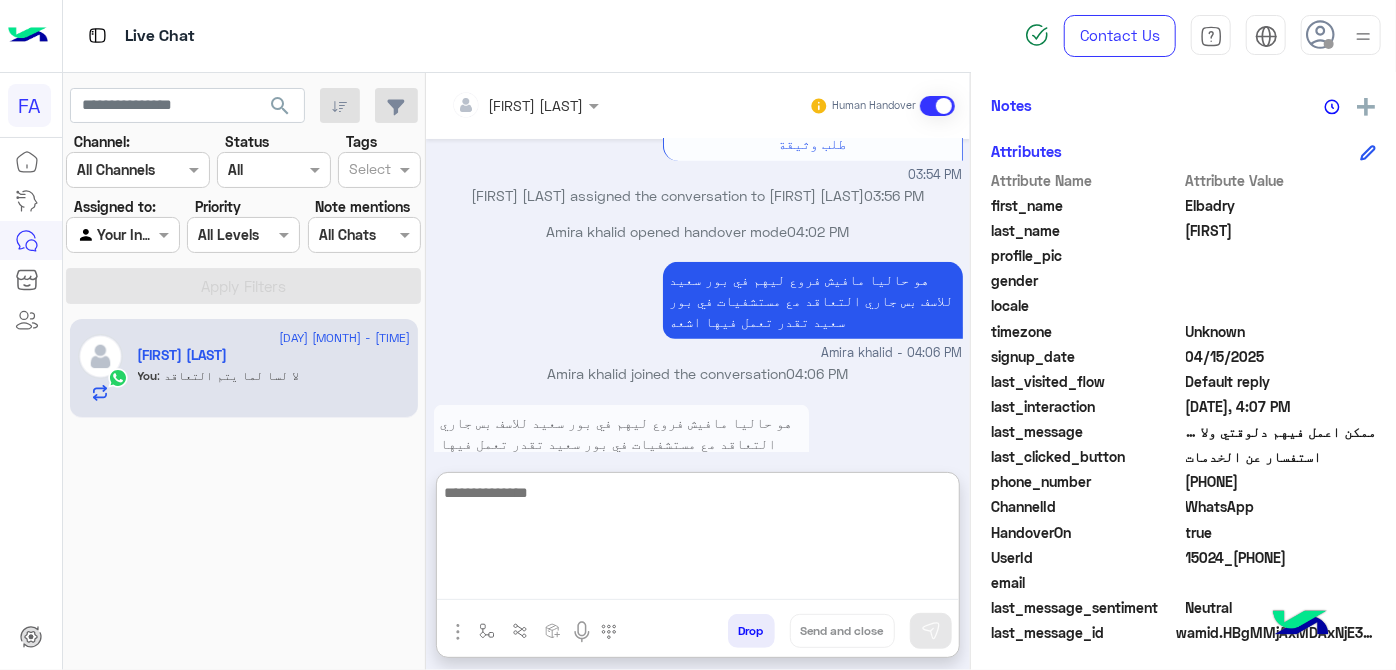 click at bounding box center (698, 540) 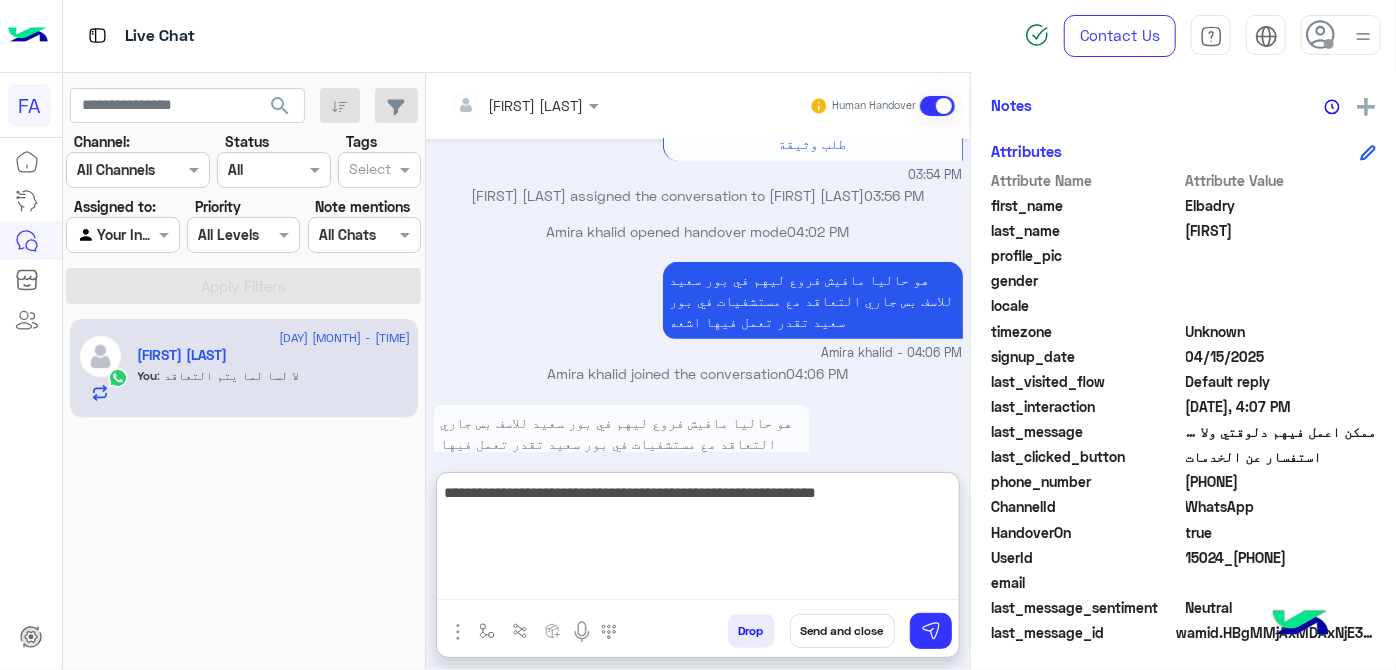 scroll, scrollTop: 220, scrollLeft: 0, axis: vertical 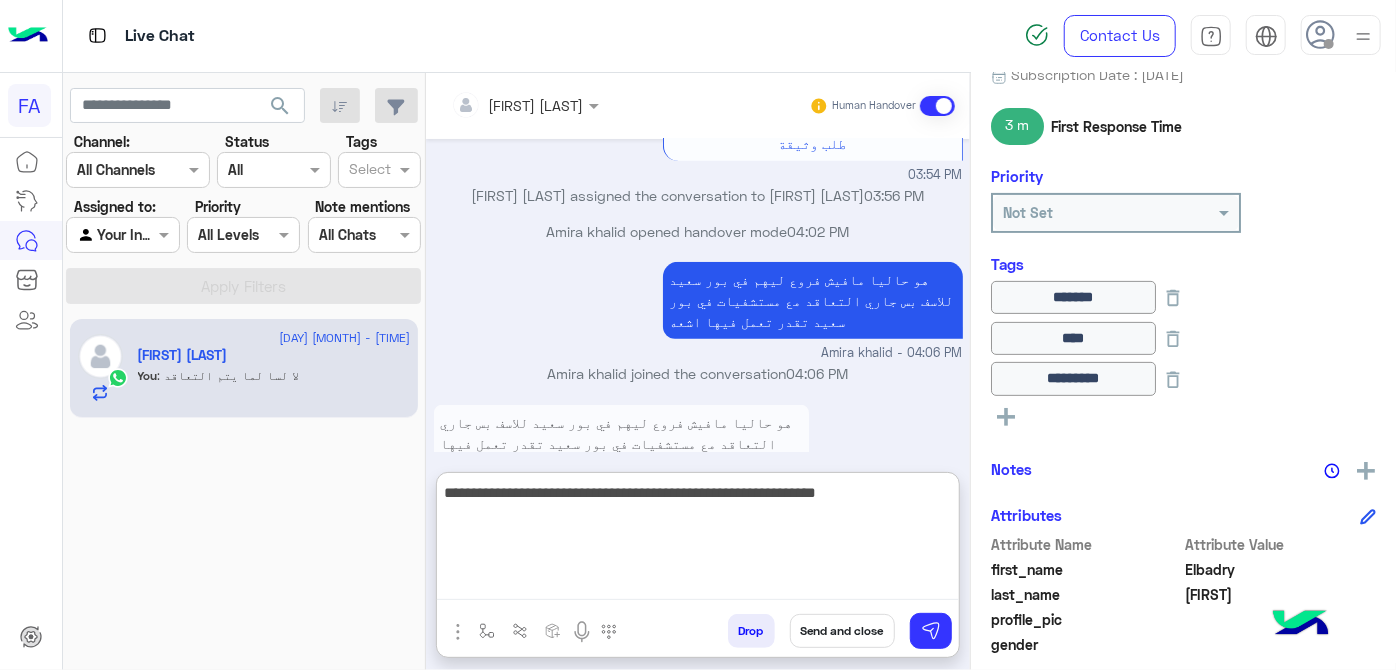 type on "**********" 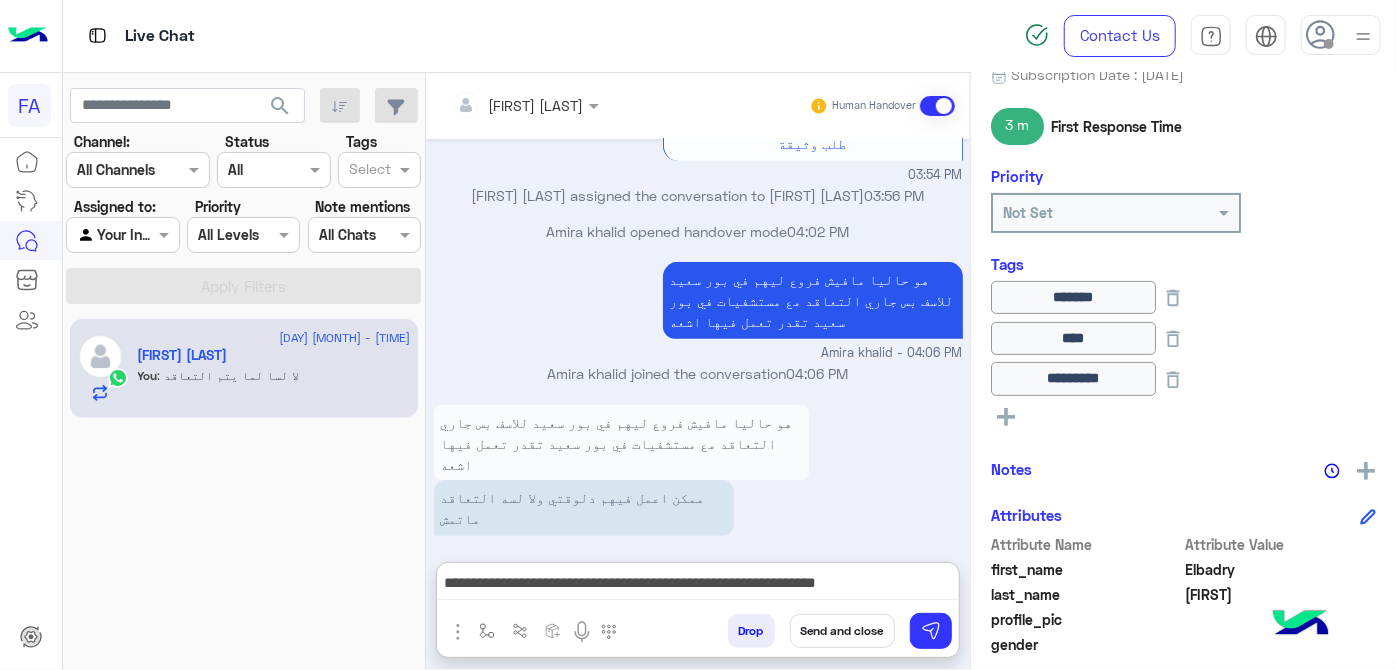 click on "Send and close" at bounding box center [842, 631] 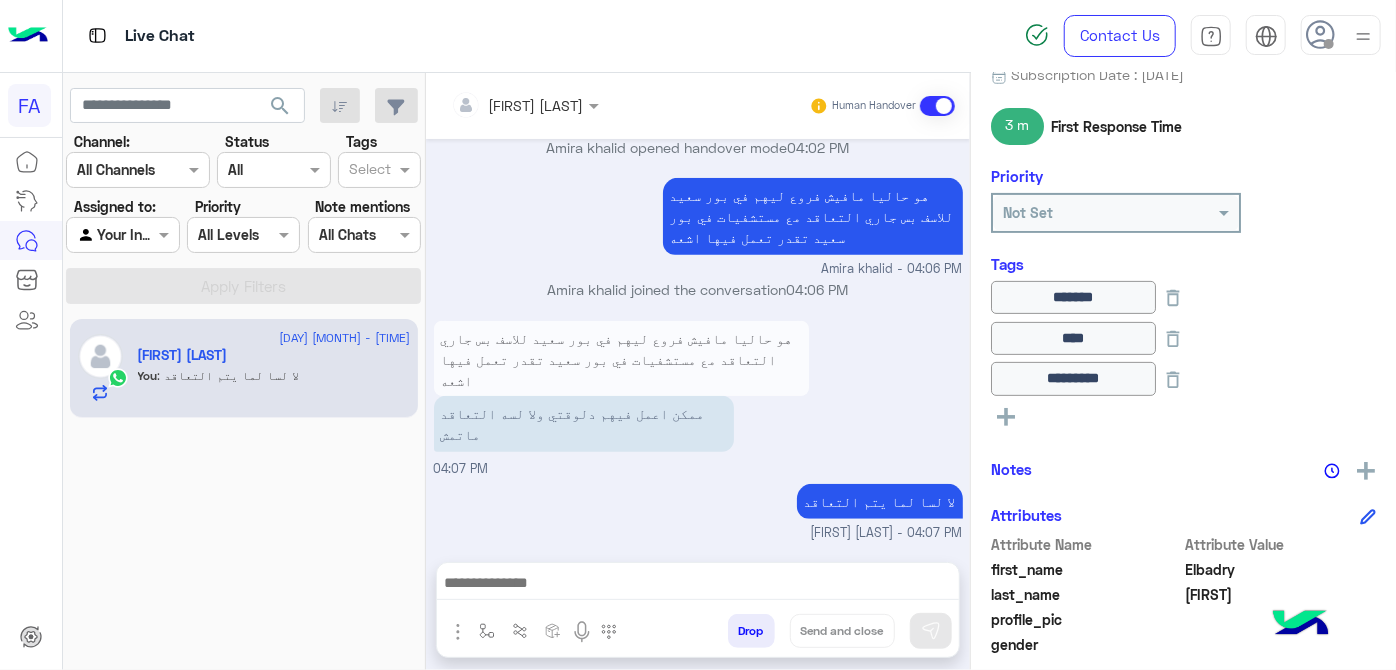 scroll, scrollTop: 709, scrollLeft: 0, axis: vertical 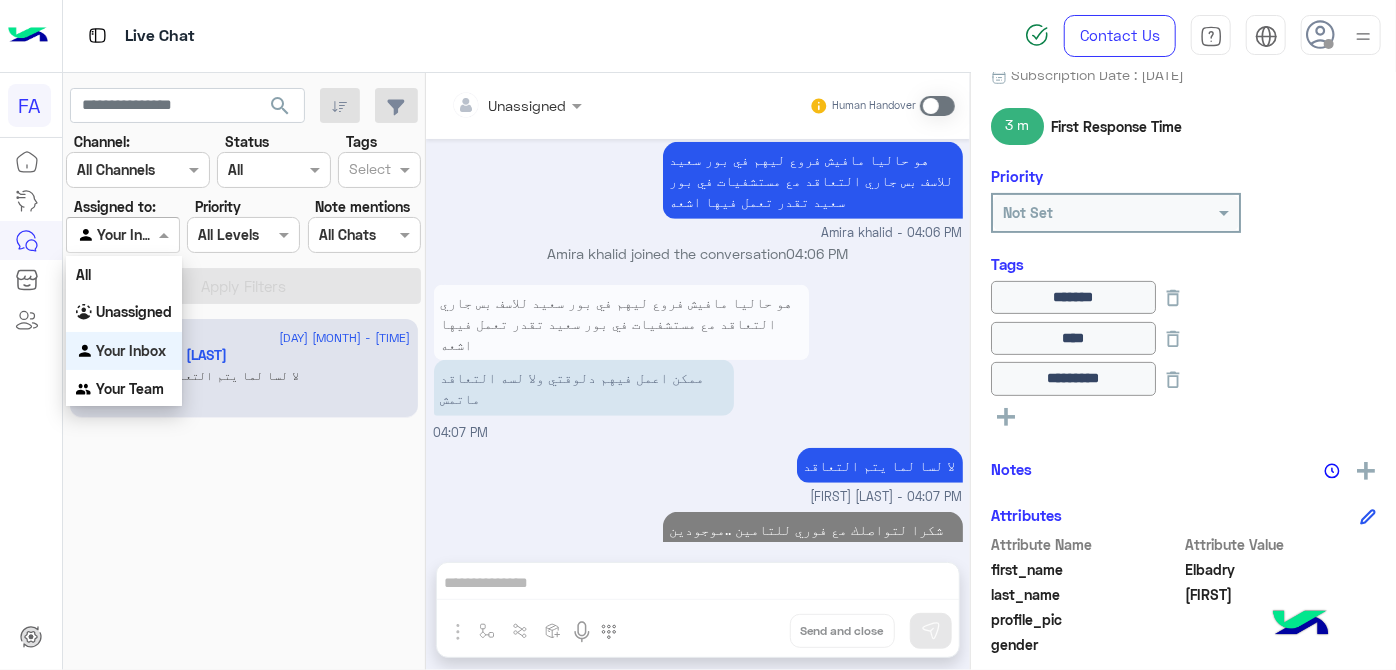 click on "Your Inbox" at bounding box center (115, 235) 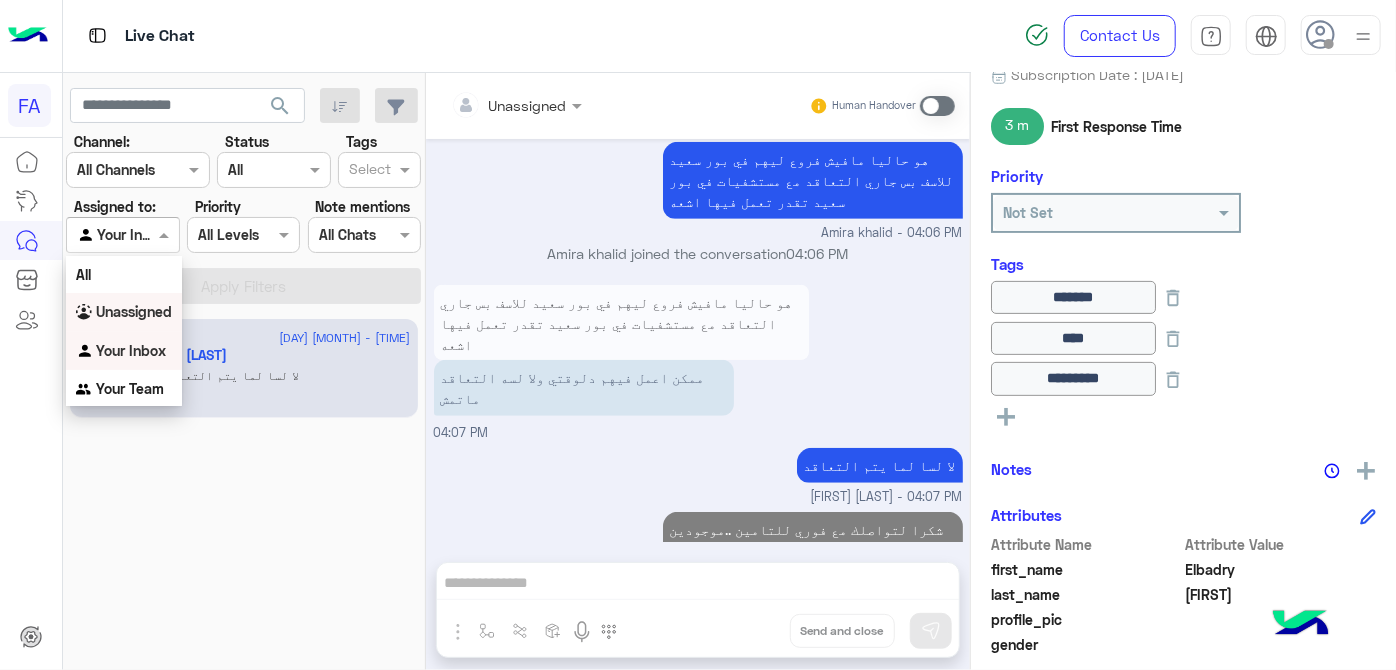 click on "Unassigned" at bounding box center [124, 312] 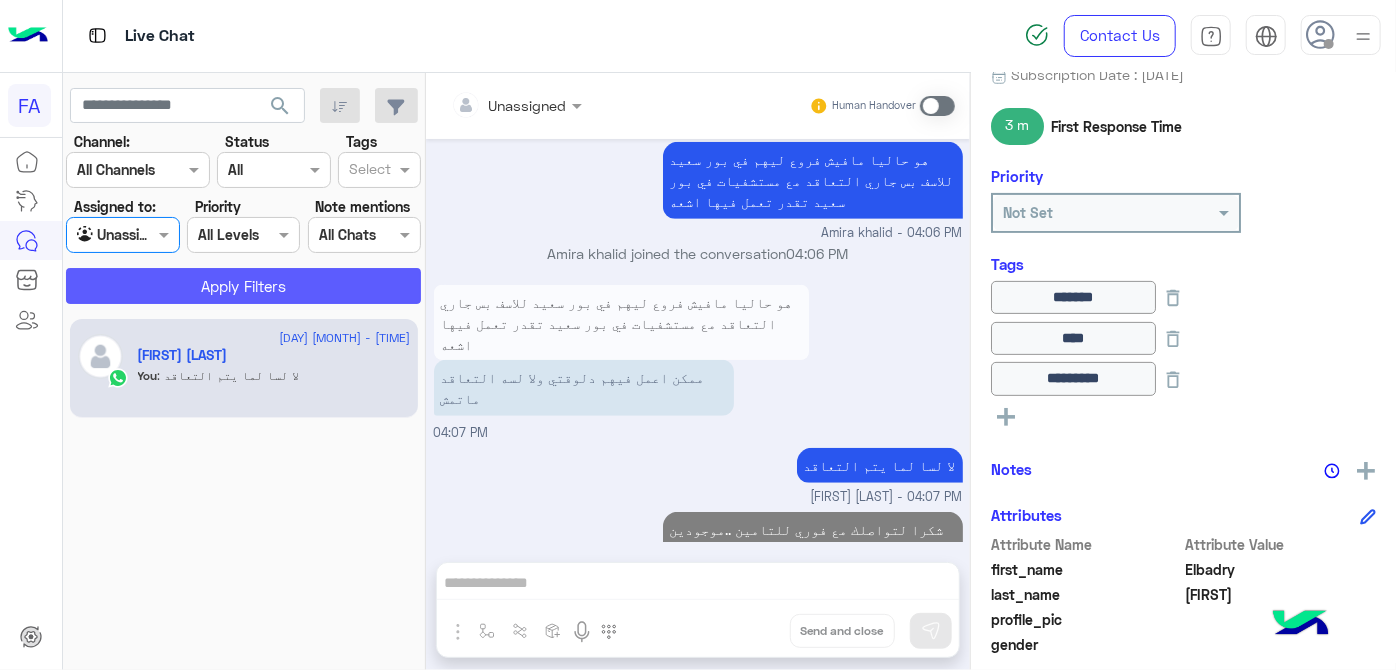 click on "Apply Filters" 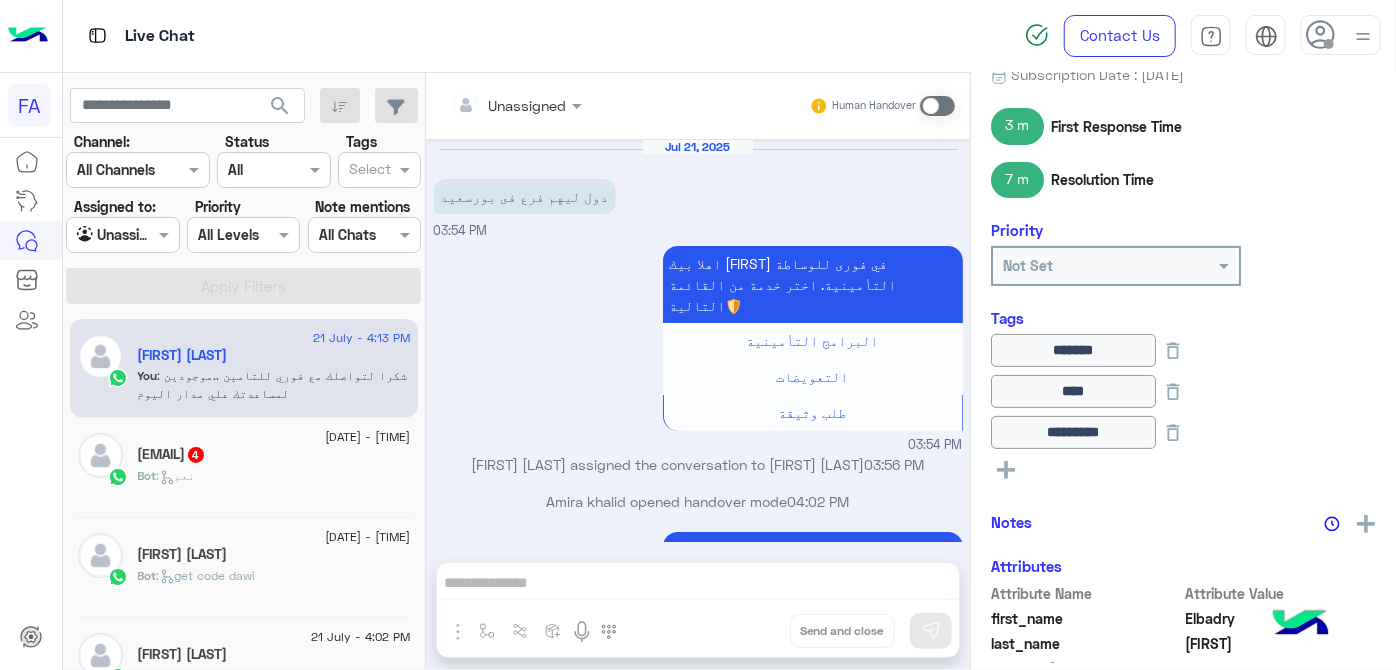 scroll, scrollTop: 432, scrollLeft: 0, axis: vertical 